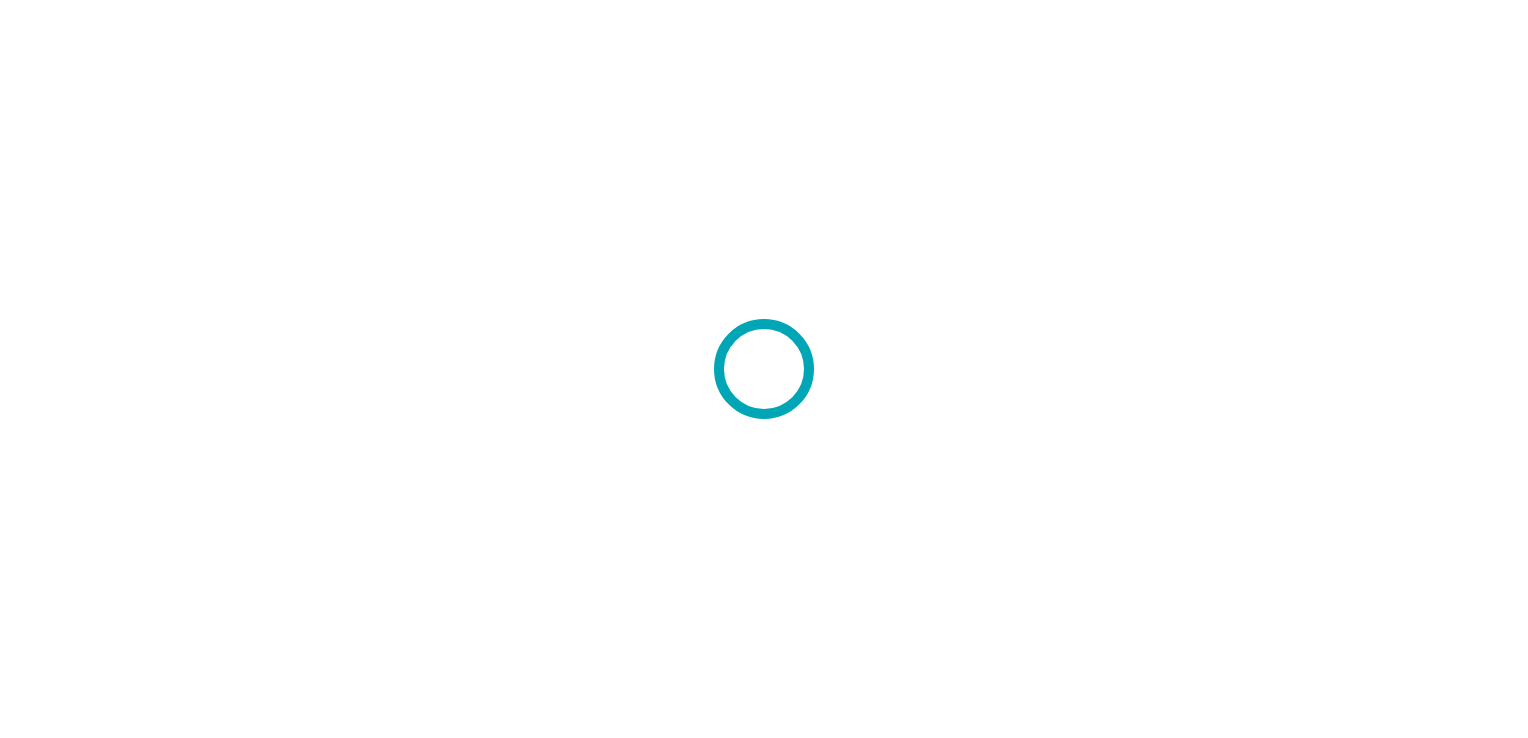scroll, scrollTop: 0, scrollLeft: 0, axis: both 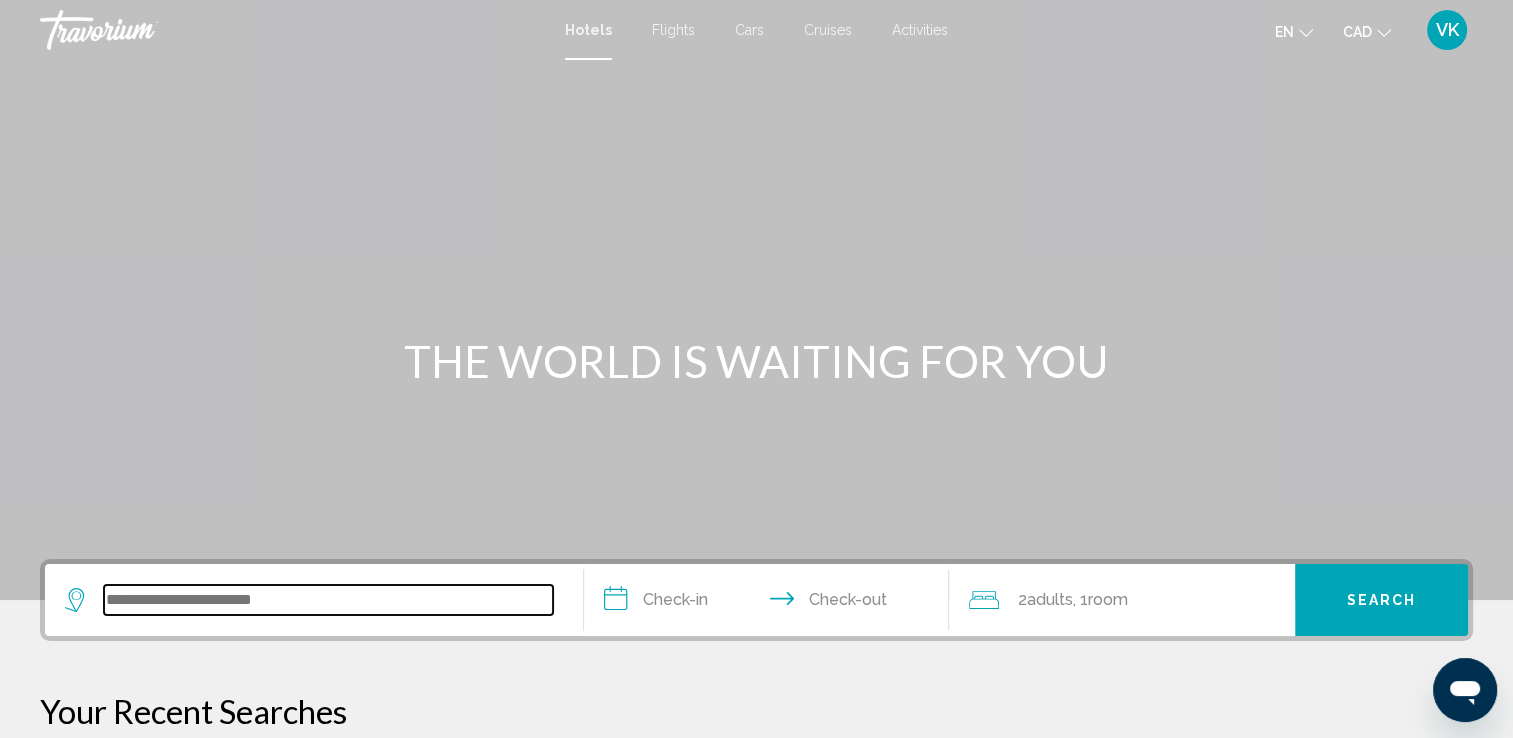 click at bounding box center [328, 600] 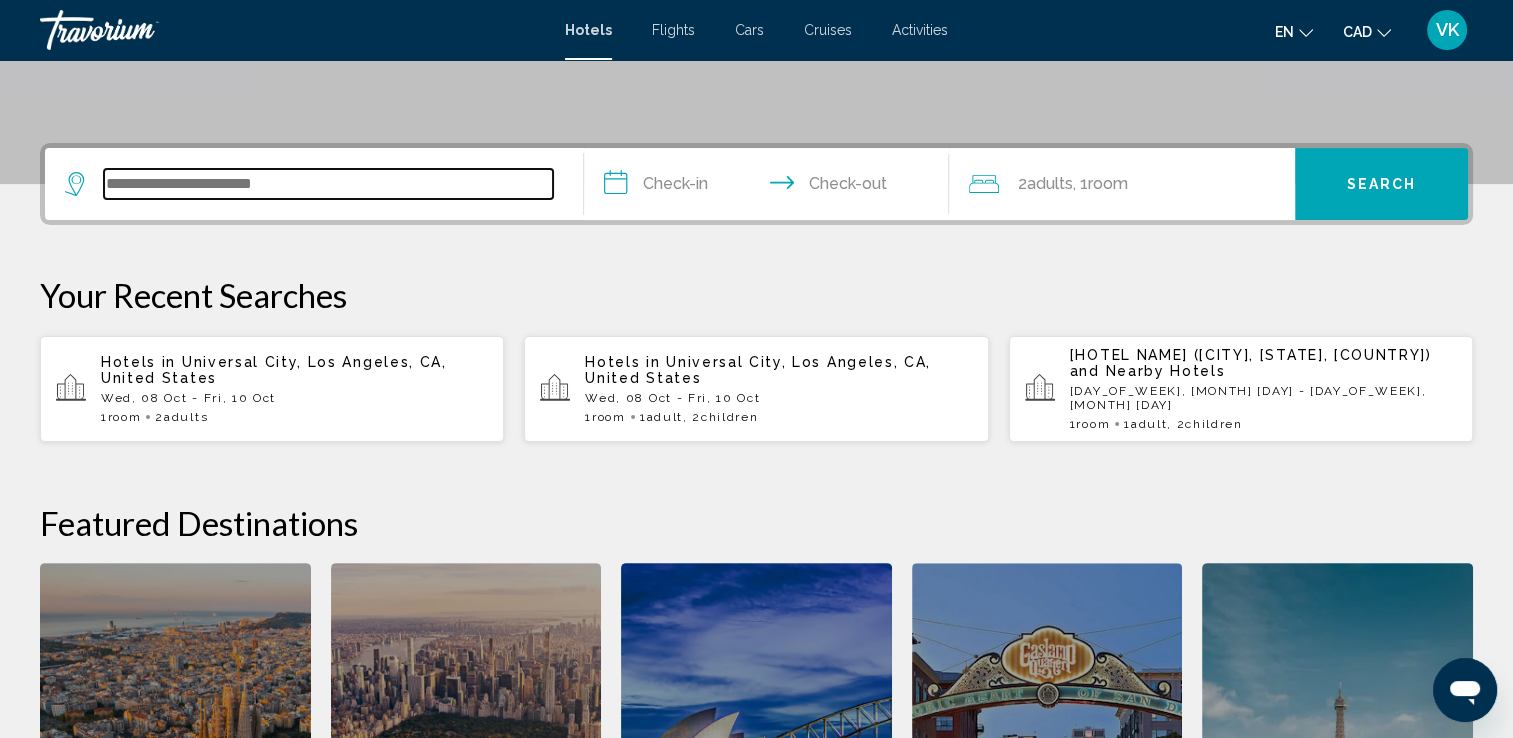 scroll, scrollTop: 493, scrollLeft: 0, axis: vertical 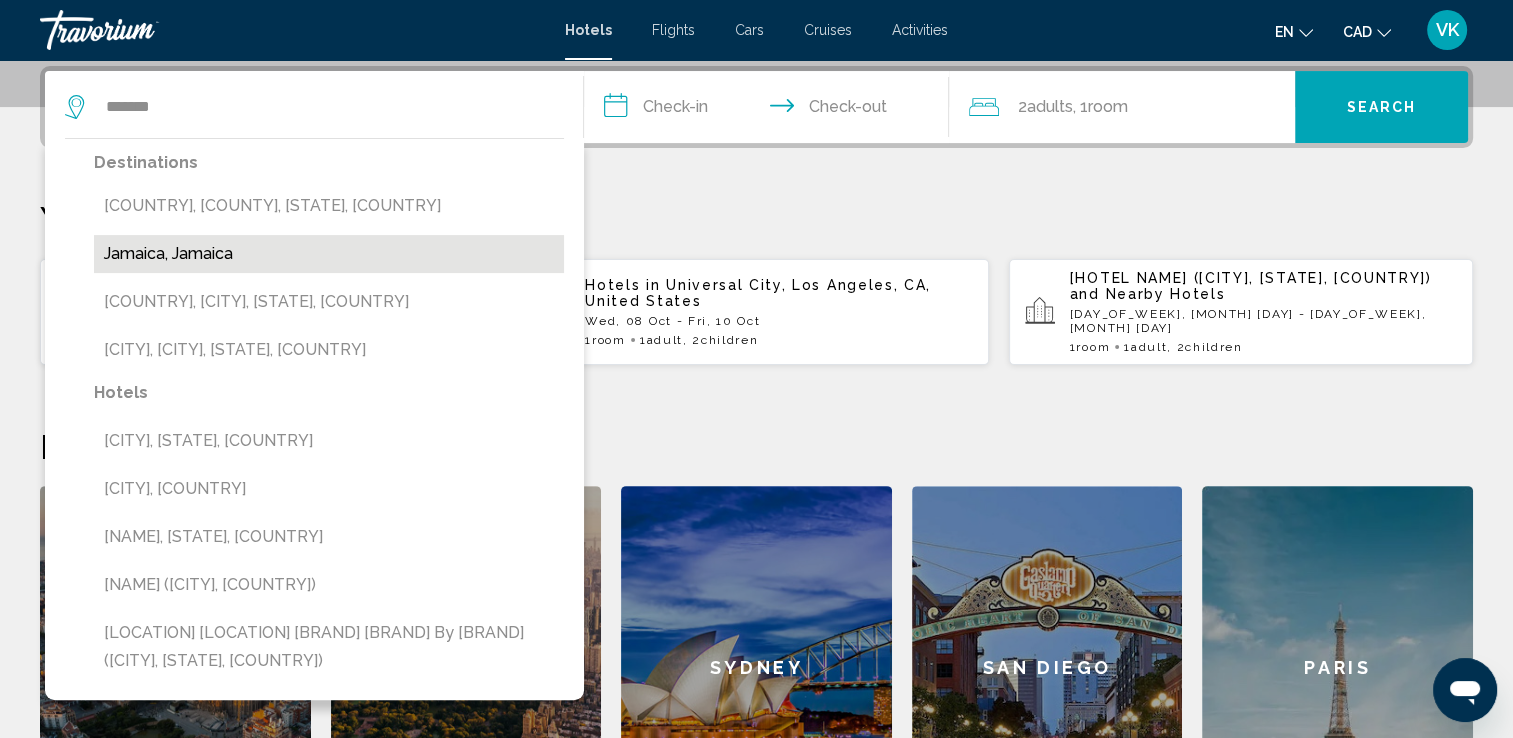 click on "Jamaica, Jamaica" at bounding box center [329, 254] 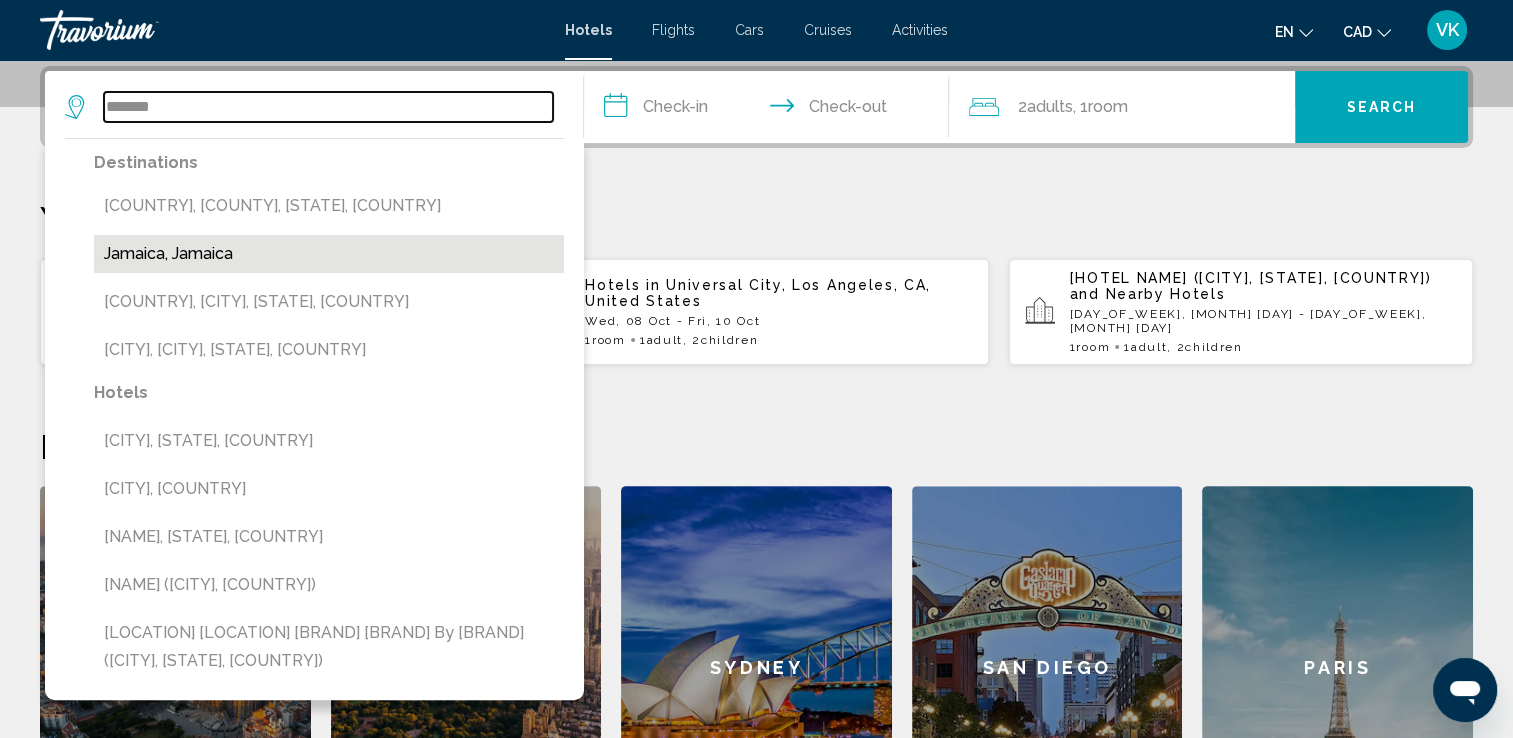 type on "**********" 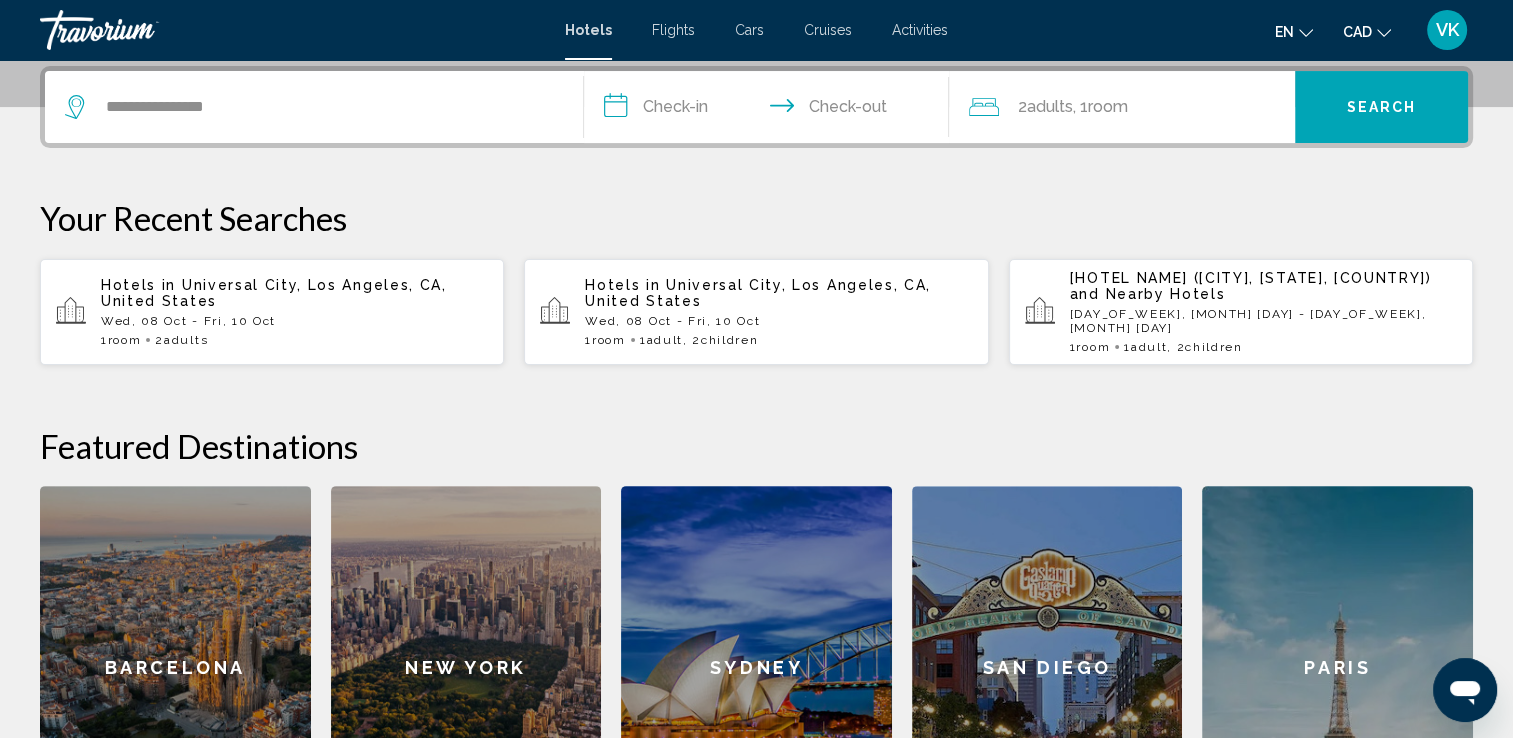 click on "**********" at bounding box center [771, 110] 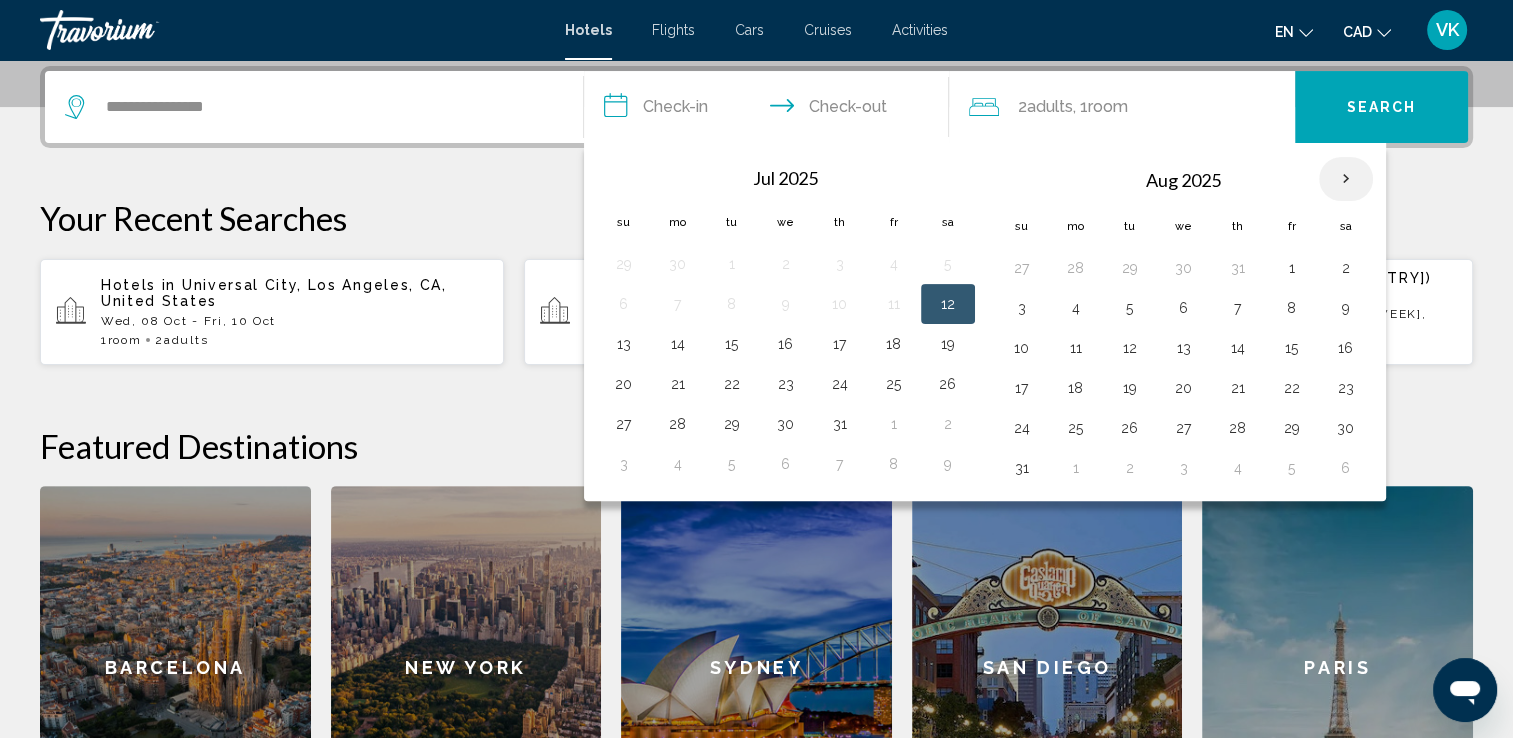 click at bounding box center (1346, 179) 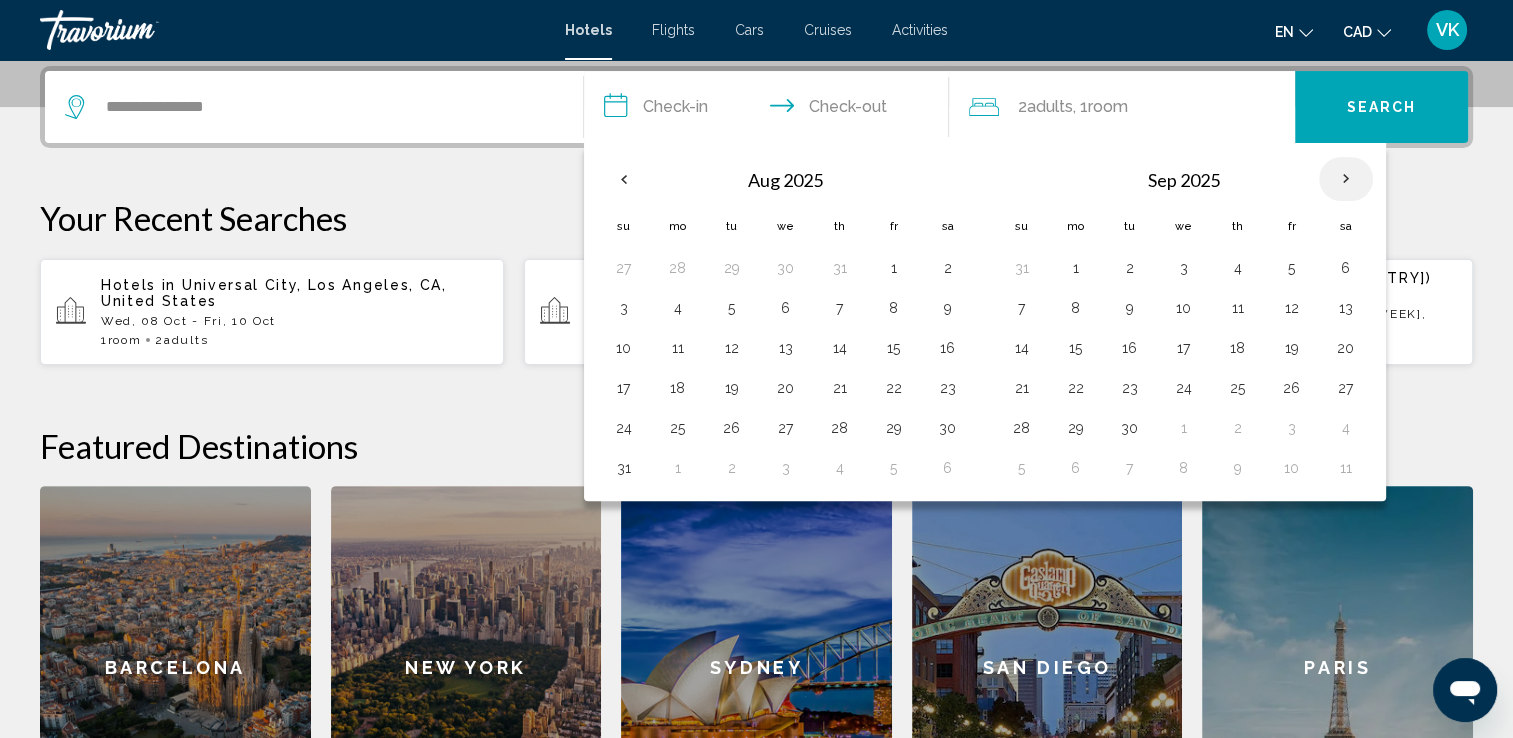 click at bounding box center (1346, 179) 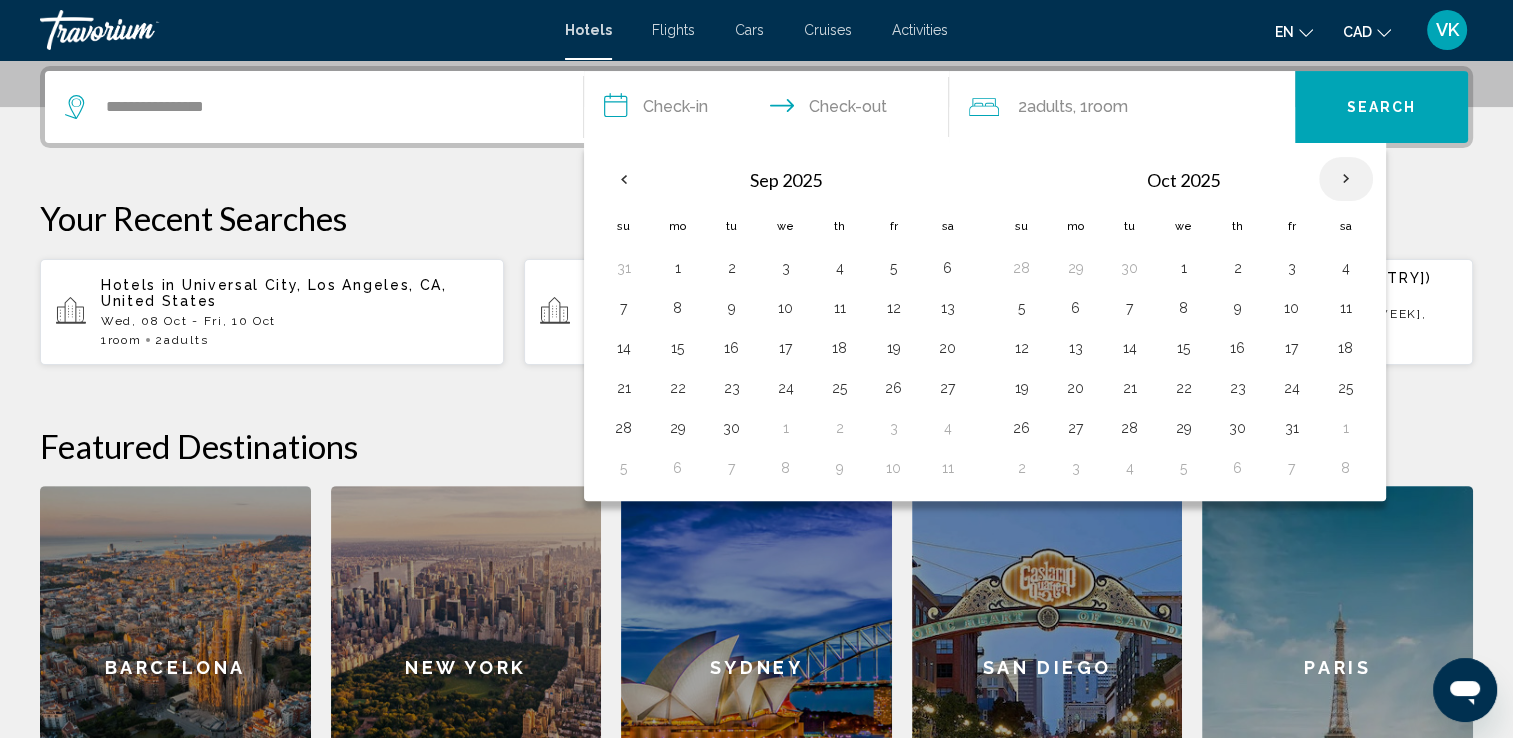 click at bounding box center (1346, 179) 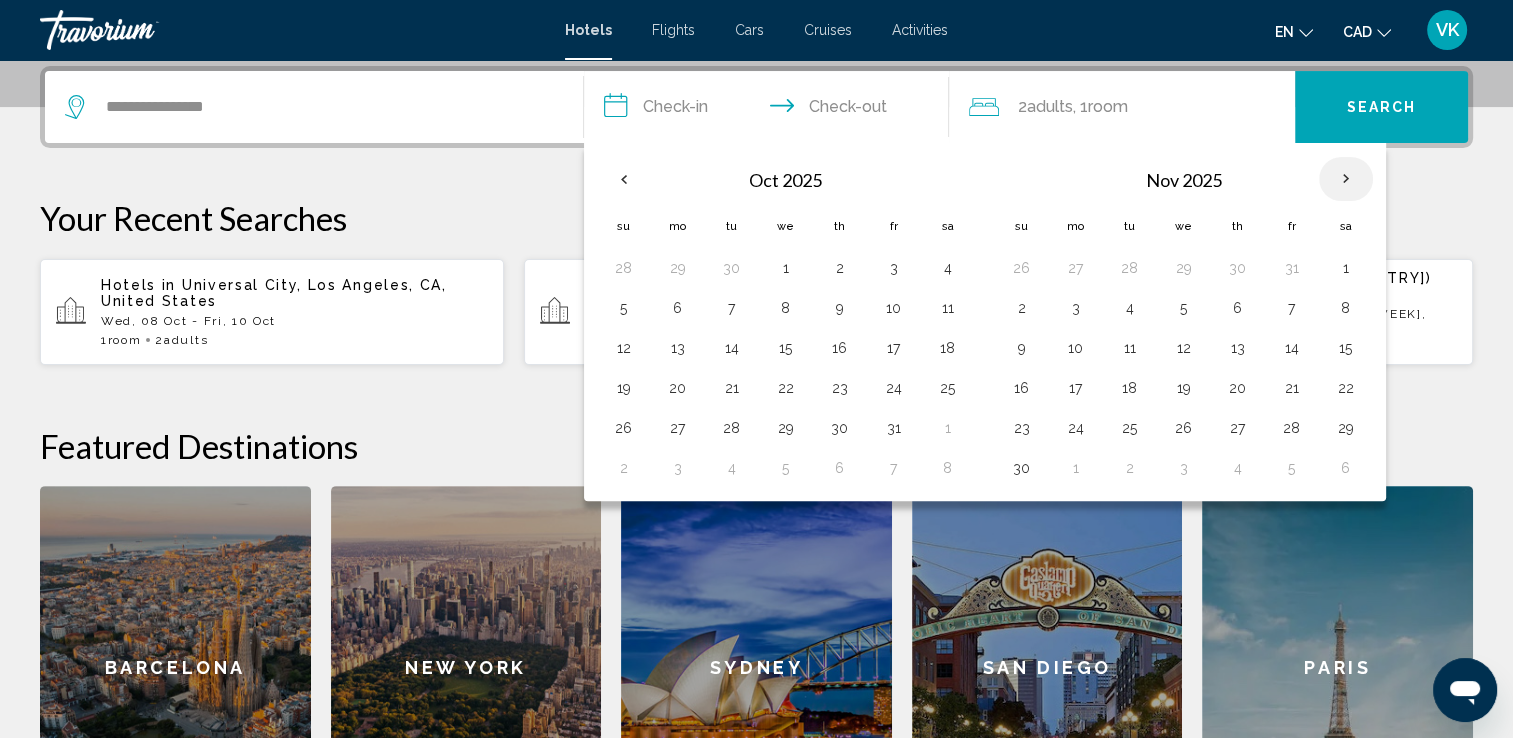 click at bounding box center [1346, 179] 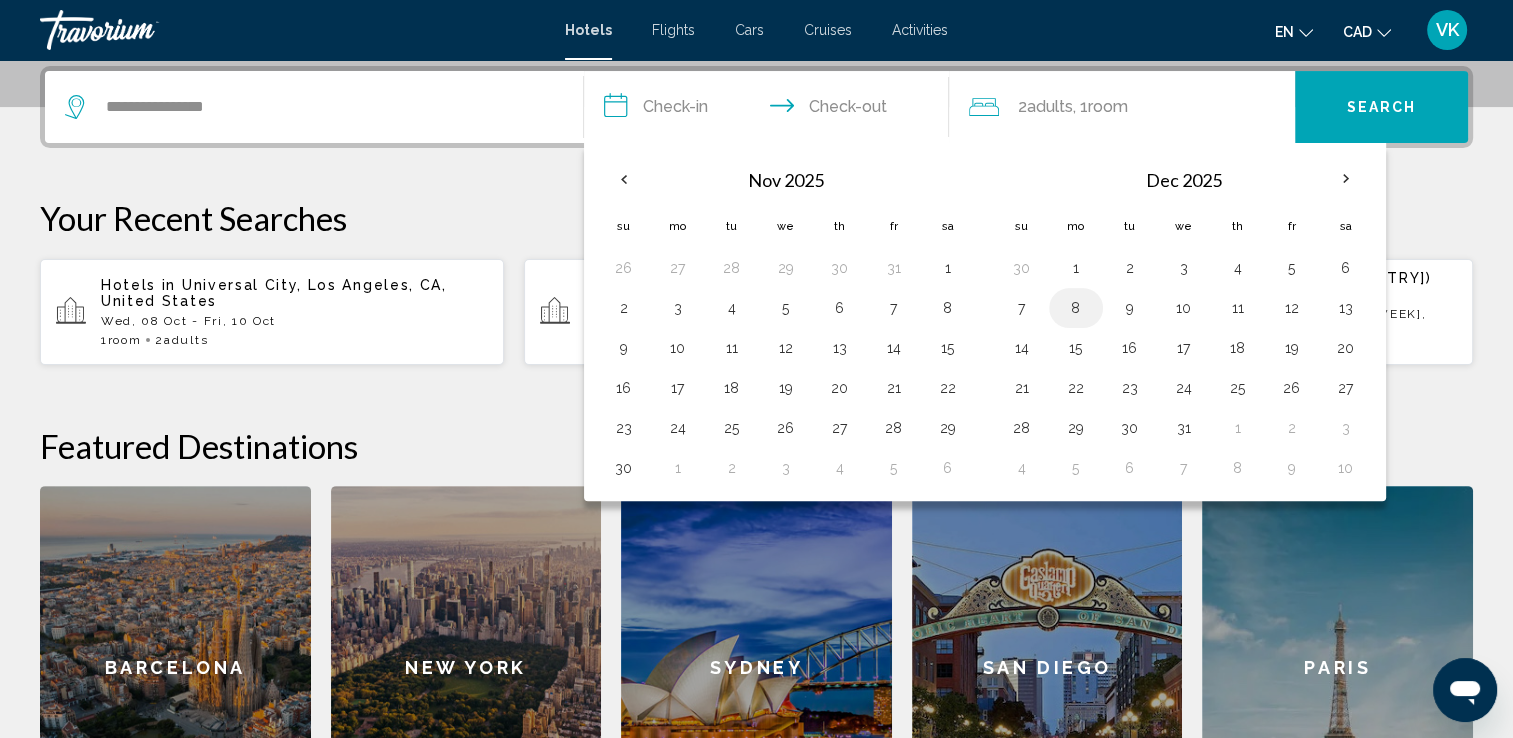 click on "8" at bounding box center (1076, 308) 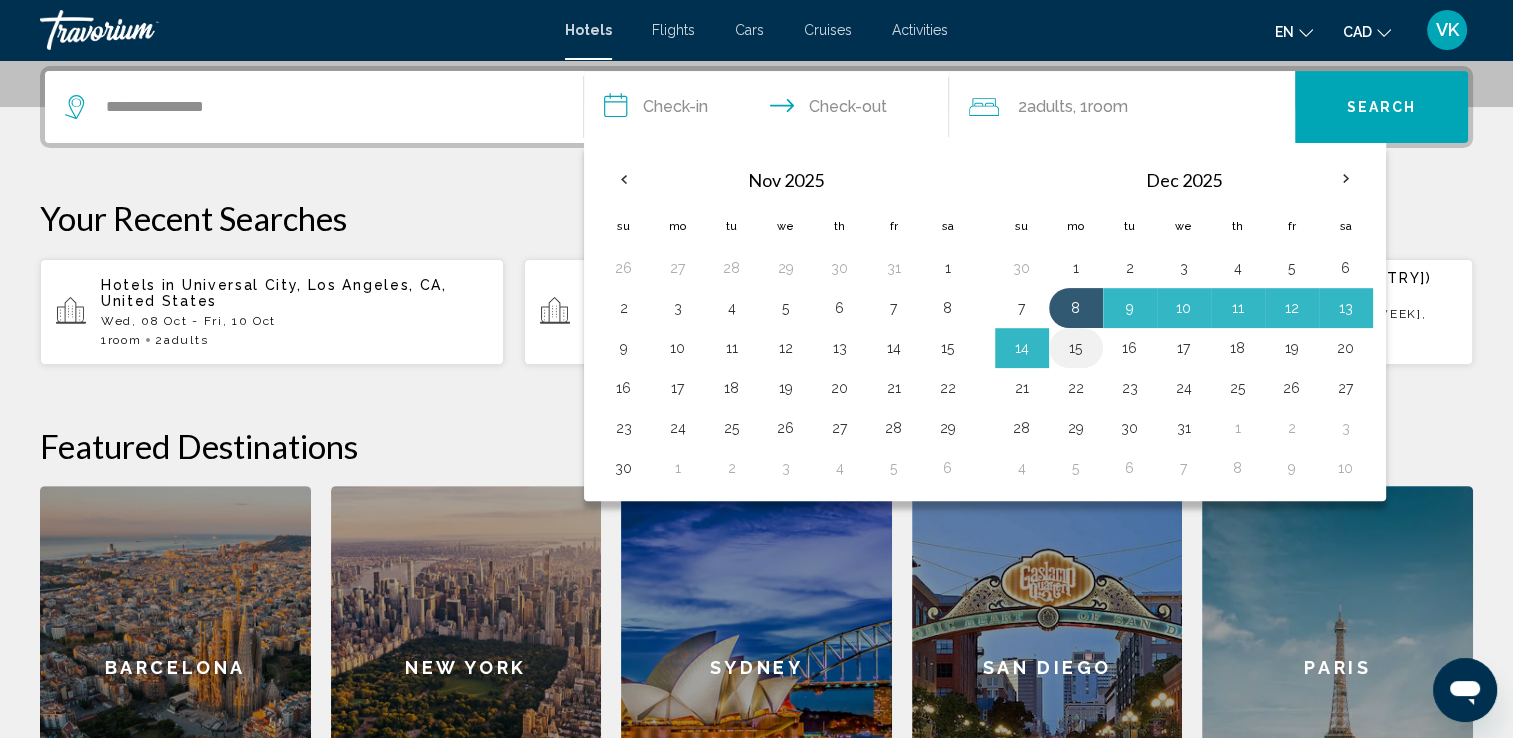 click on "15" at bounding box center [1076, 348] 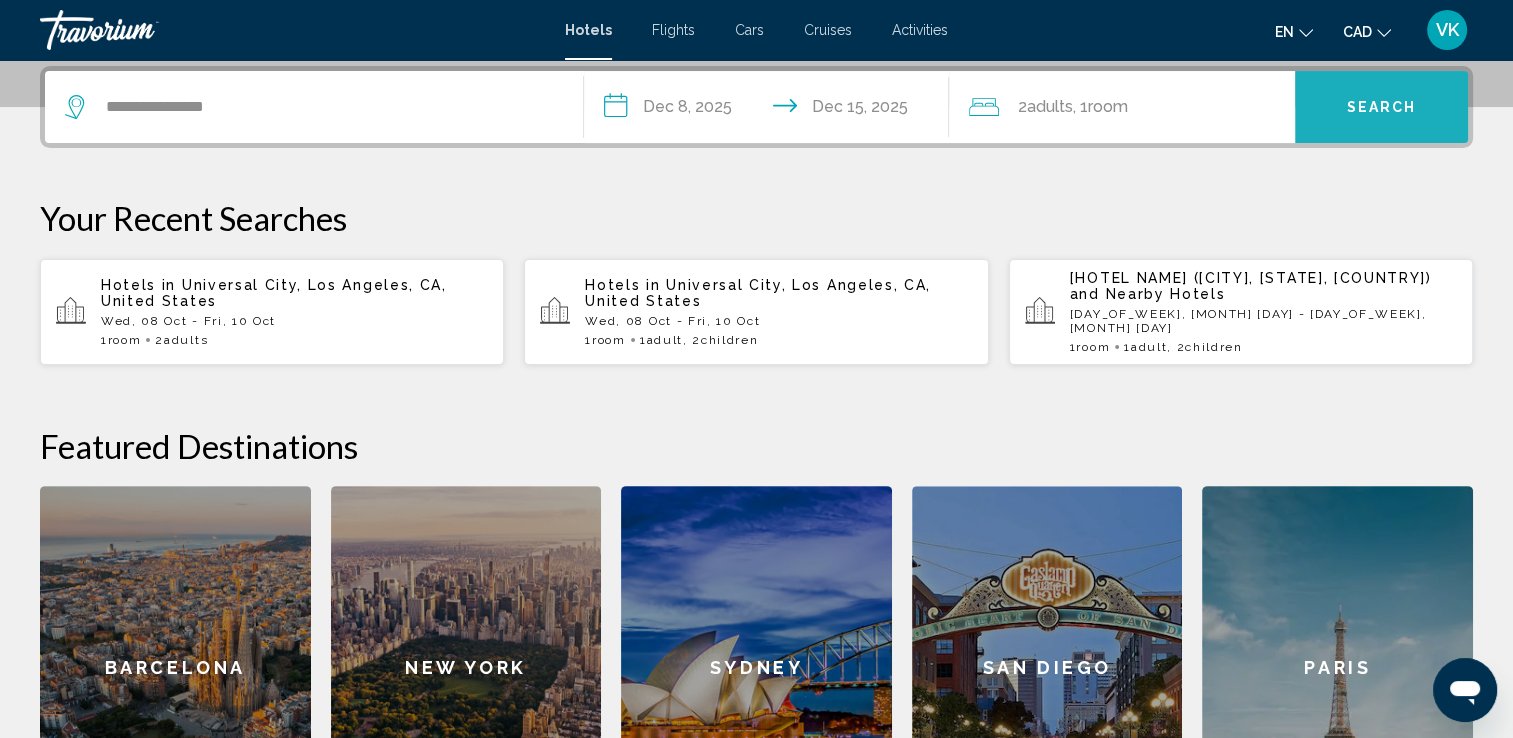 click on "Search" at bounding box center [1381, 107] 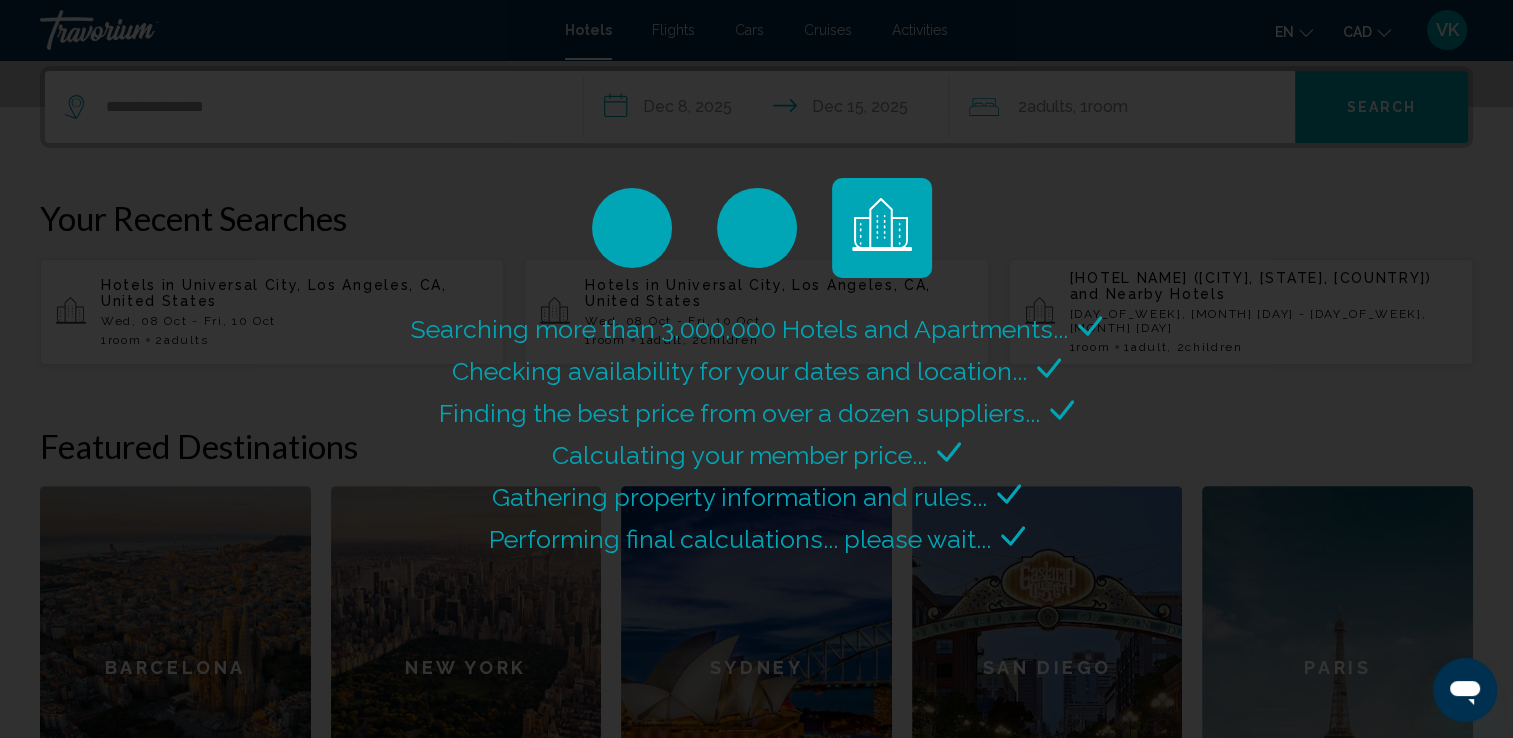 scroll, scrollTop: 0, scrollLeft: 0, axis: both 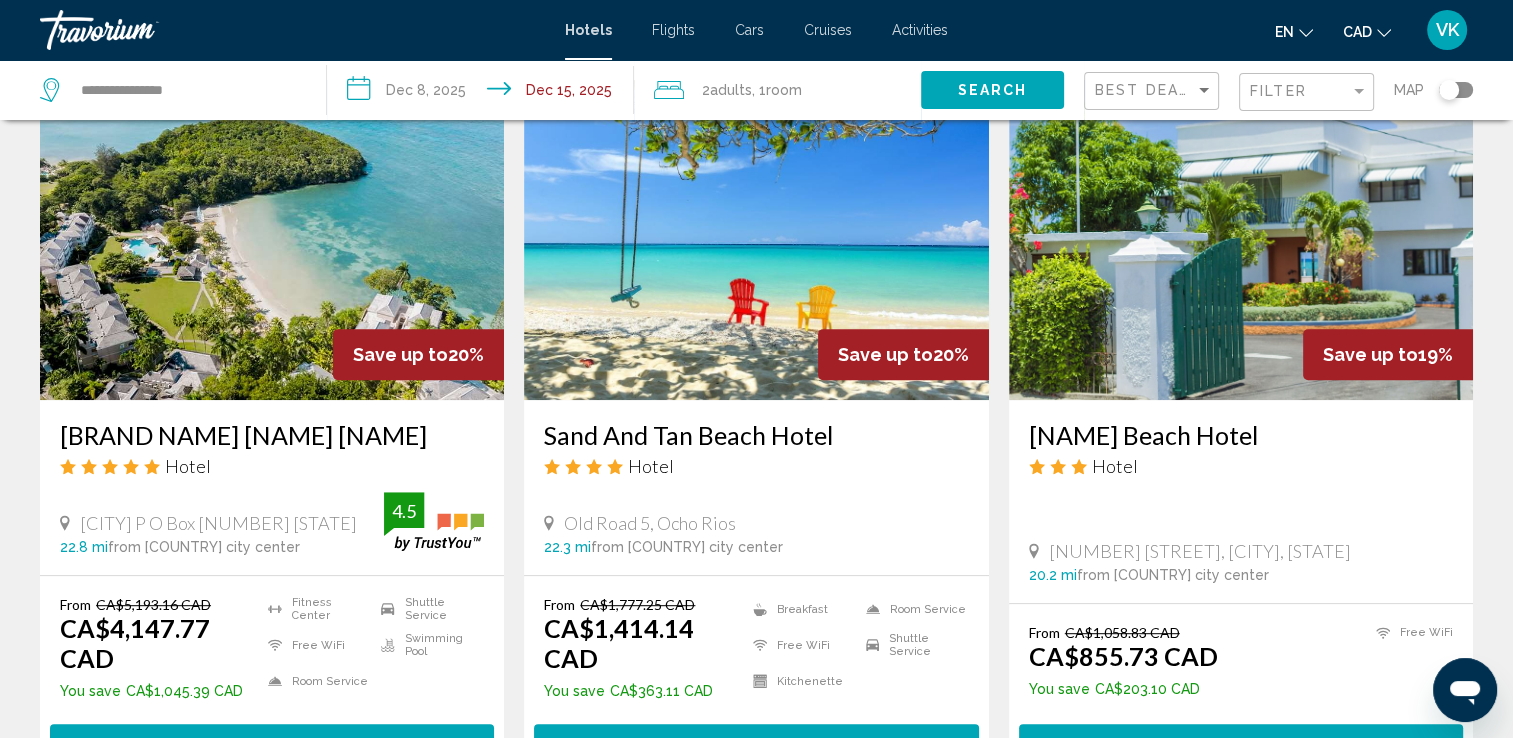 click at bounding box center [272, 240] 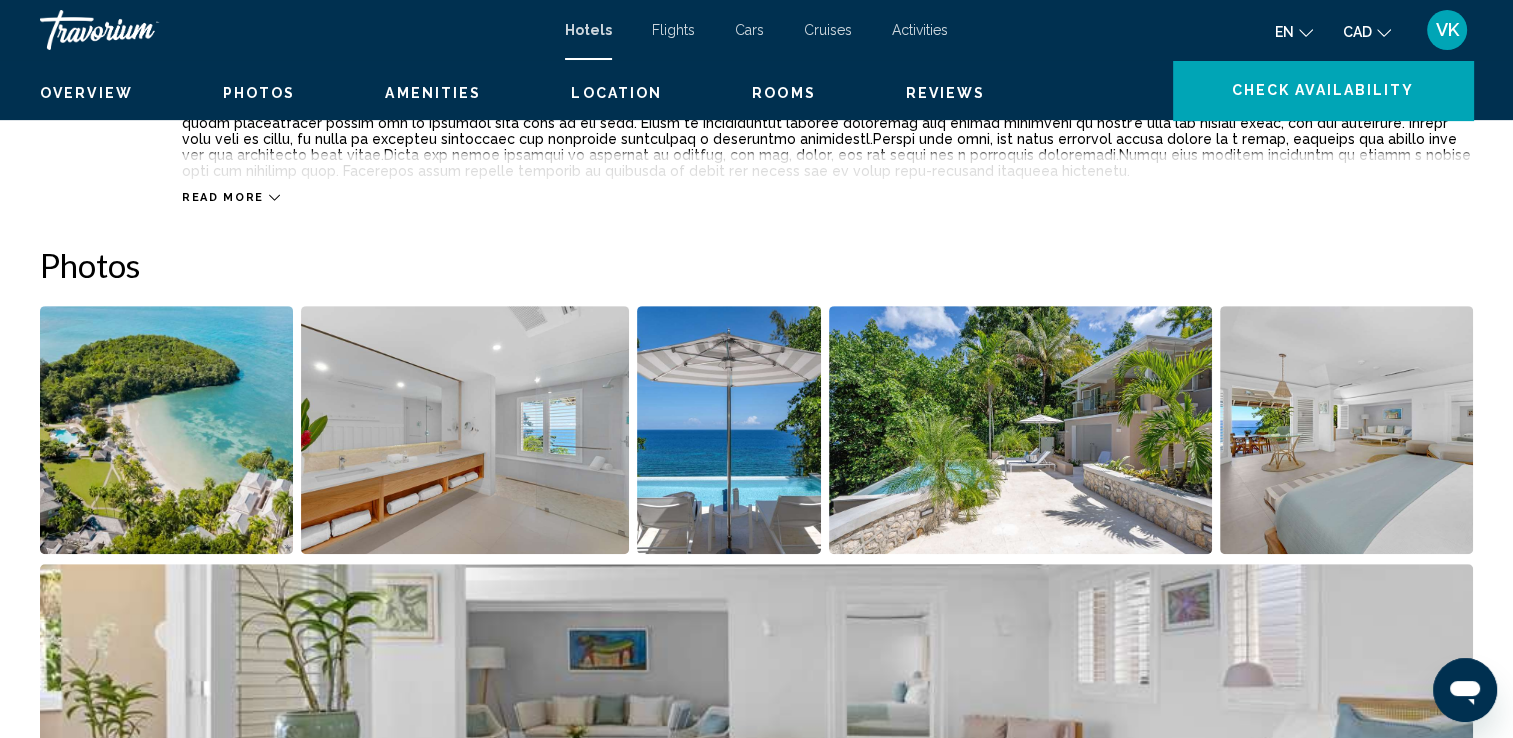 scroll, scrollTop: 0, scrollLeft: 0, axis: both 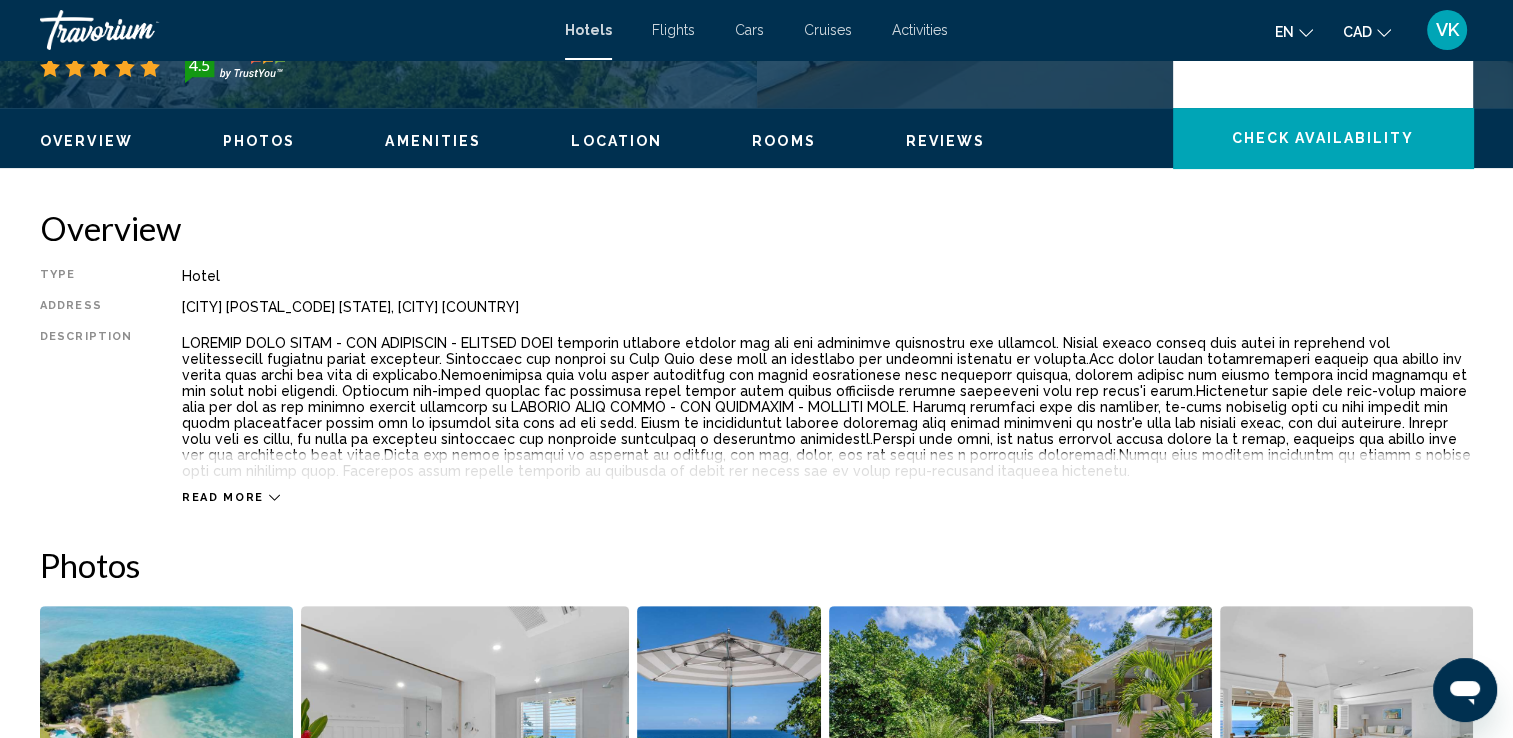 click on "4.5" at bounding box center [596, 67] 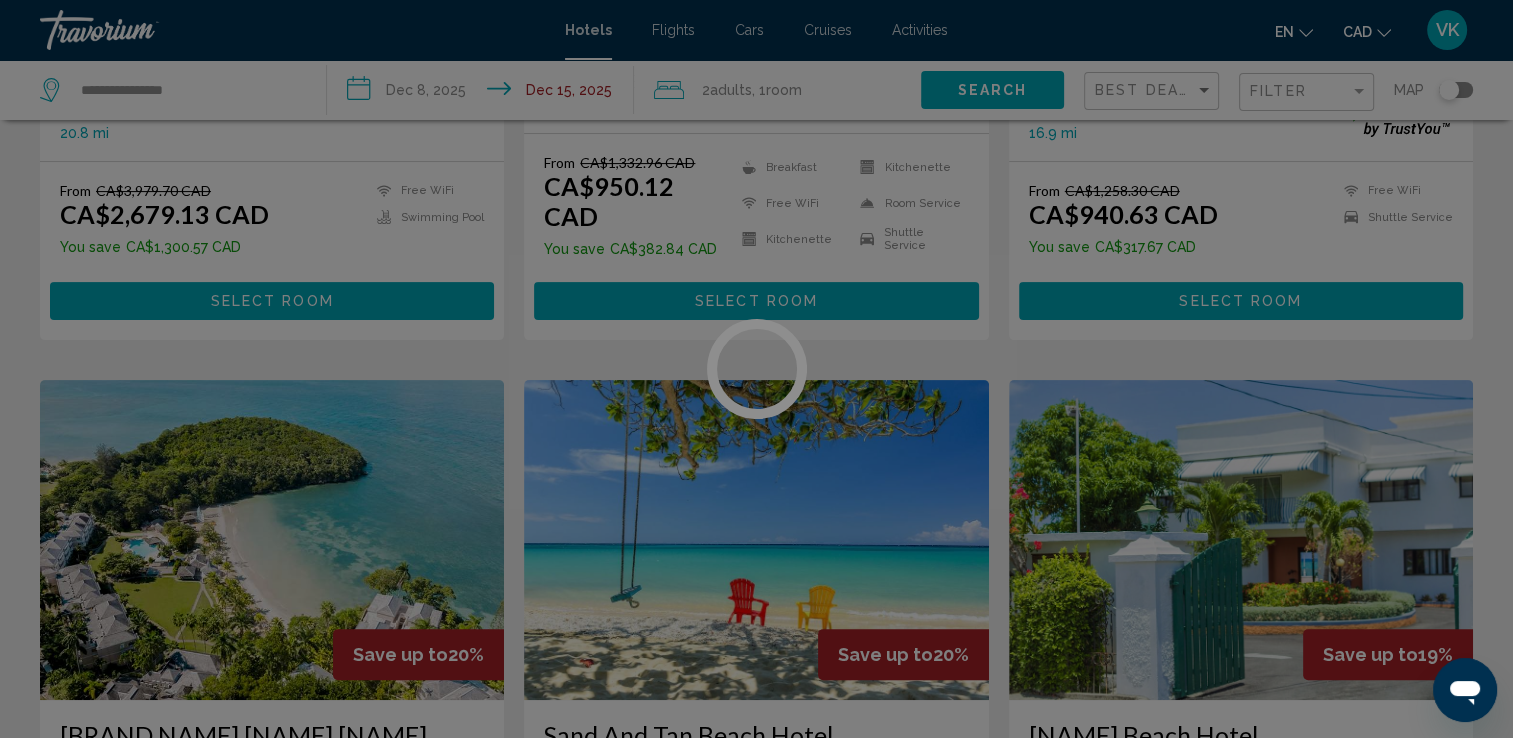 scroll, scrollTop: 0, scrollLeft: 0, axis: both 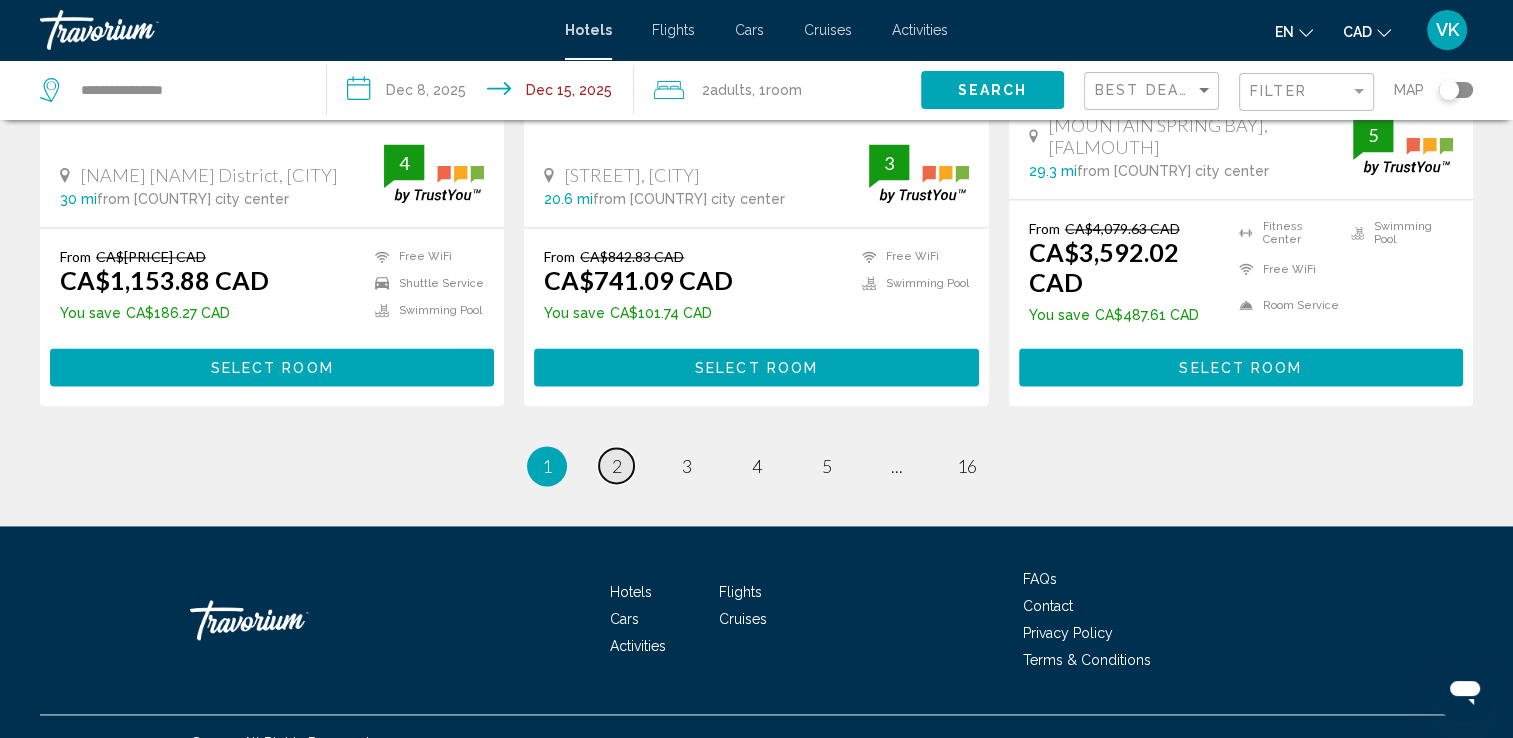 click on "2" at bounding box center [617, 466] 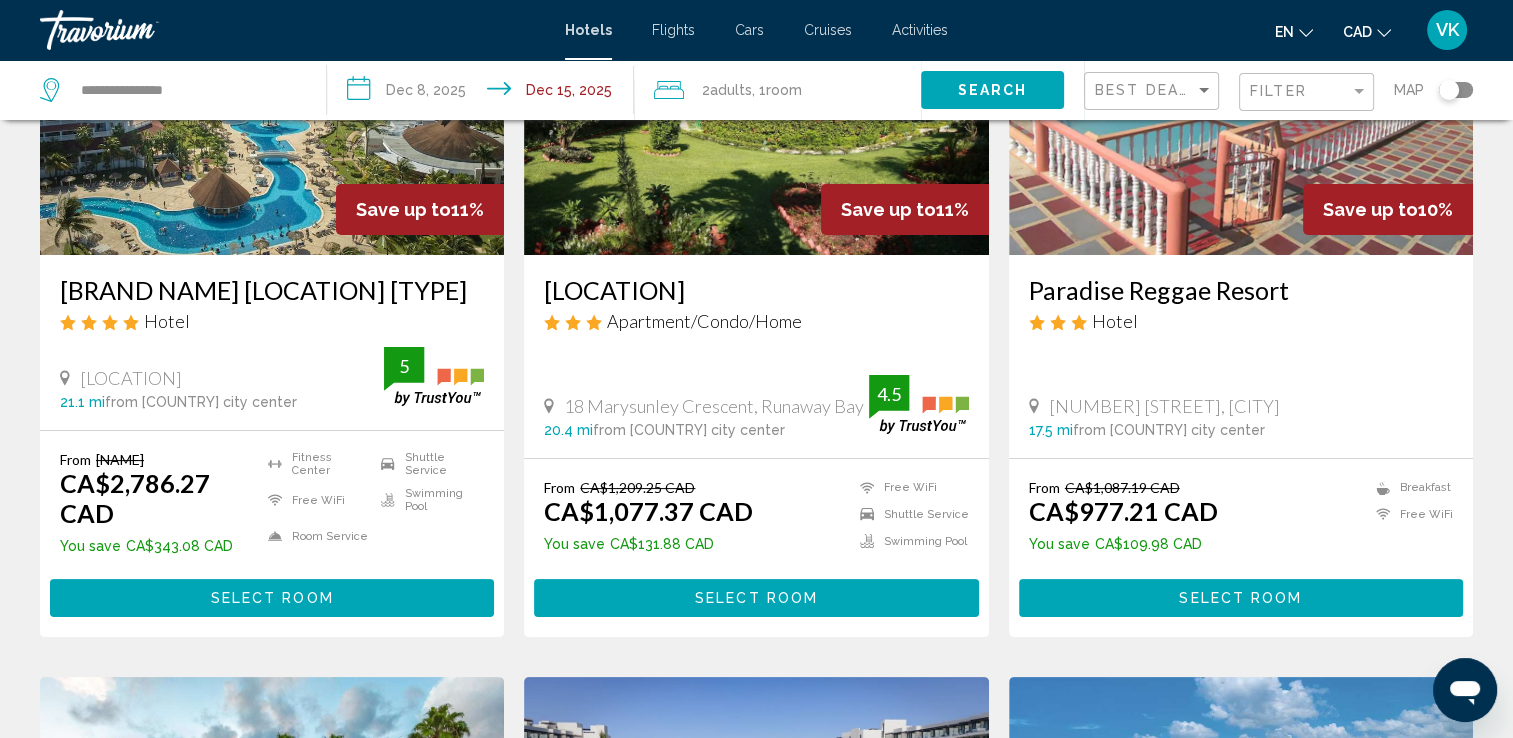 scroll, scrollTop: 0, scrollLeft: 0, axis: both 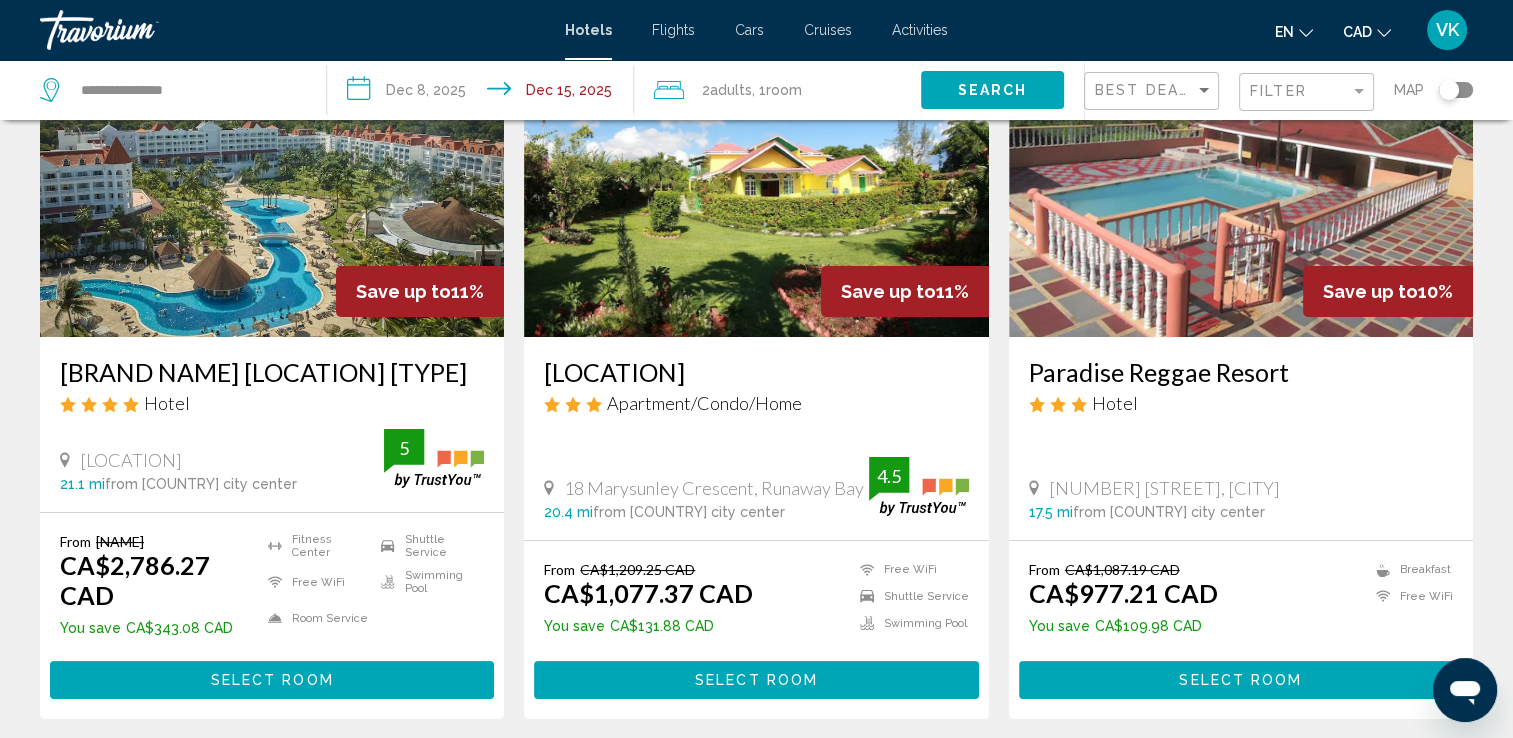 click on "Hotel Search Results  -   187  places to spend your time Save up to  11%   Bahia Principe Grand Jamaica All Inclusive
Hotel
Salt Coppers Runaway Bay 21.1 mi  from Jamaica city center from hotel 5 From CA$3,129.35 CAD CA$2,786.27 CAD  You save  CA$343.08 CAD
Fitness Center
Free WiFi
Room Service
Shuttle Service
Swimming Pool  5 Select Room Save up to  11%   Villa Sonate
Apartment/Condo/Home
18 Marysunley Crescent, Runaway Bay 20.4 mi  from Jamaica city center from hotel 4.5 From CA$1,209.25 CAD CA$1,077.37 CAD  You save  CA$131.88 CAD" at bounding box center [756, 1491] 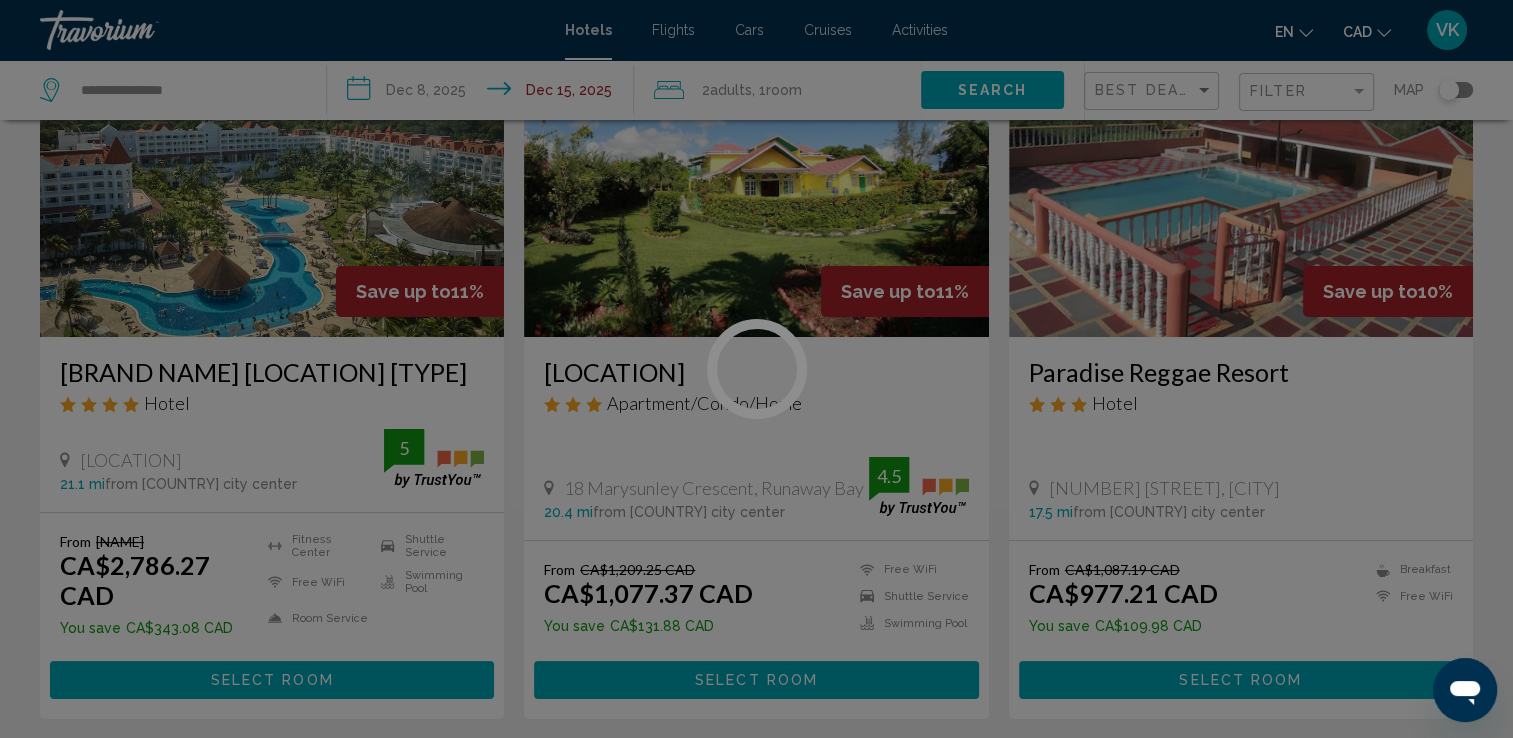 scroll, scrollTop: 0, scrollLeft: 0, axis: both 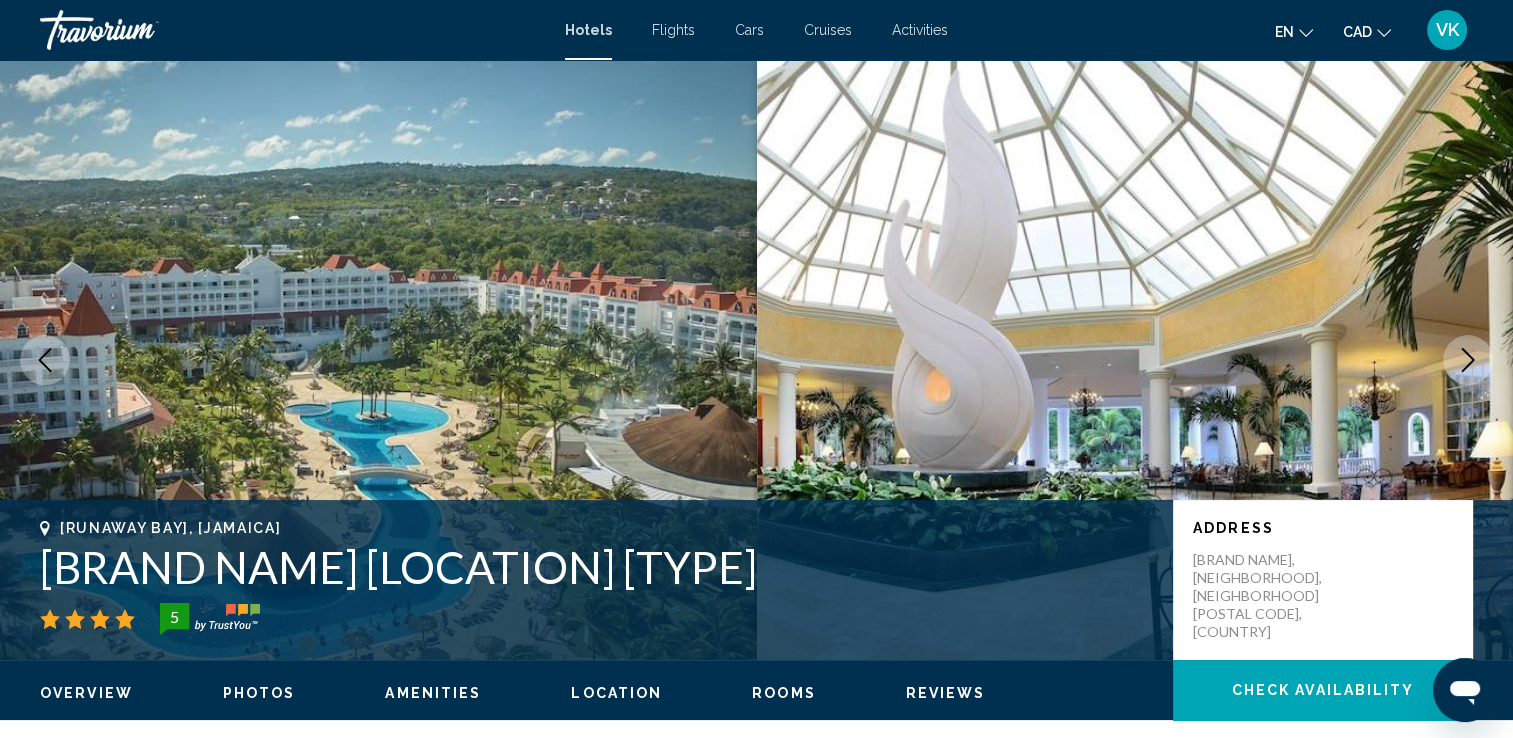 click 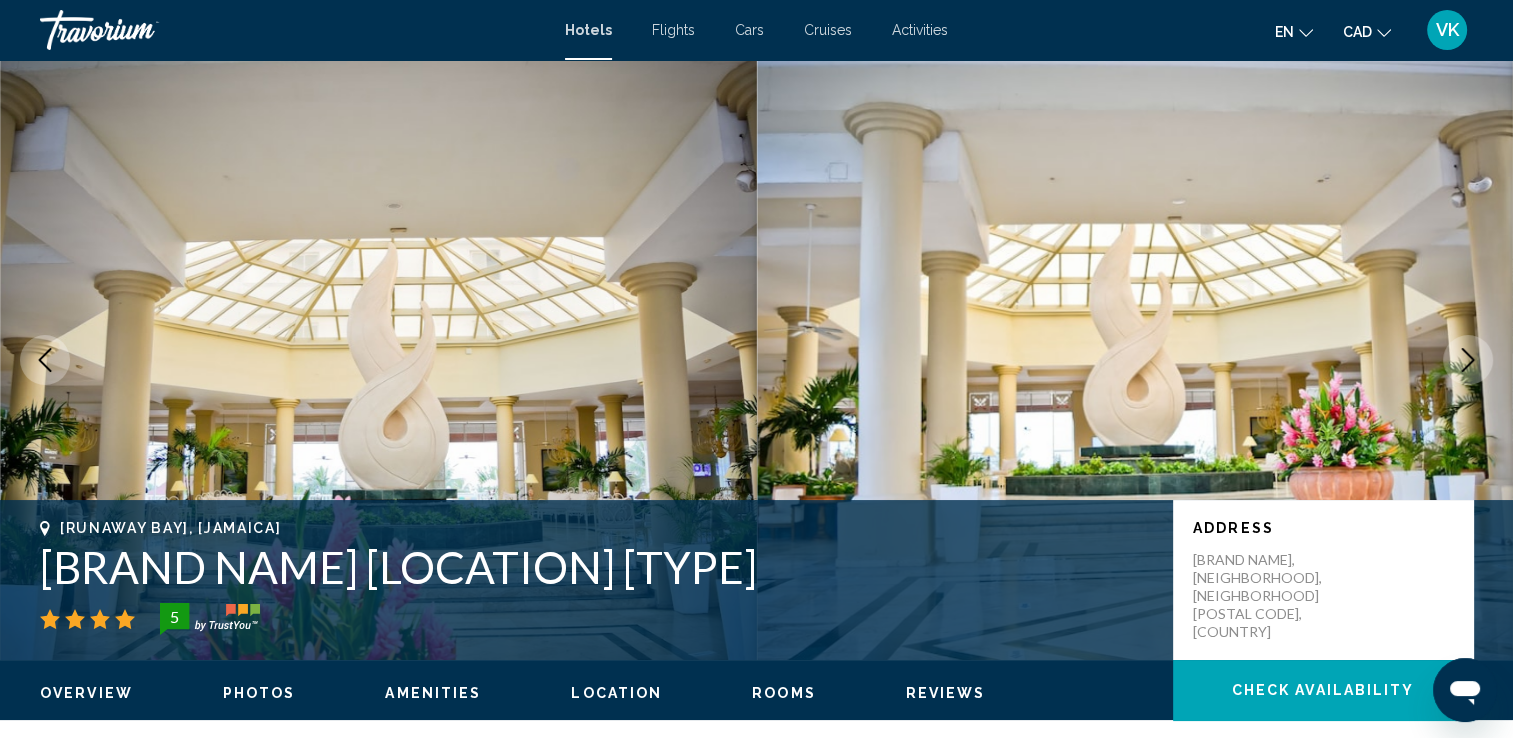 click 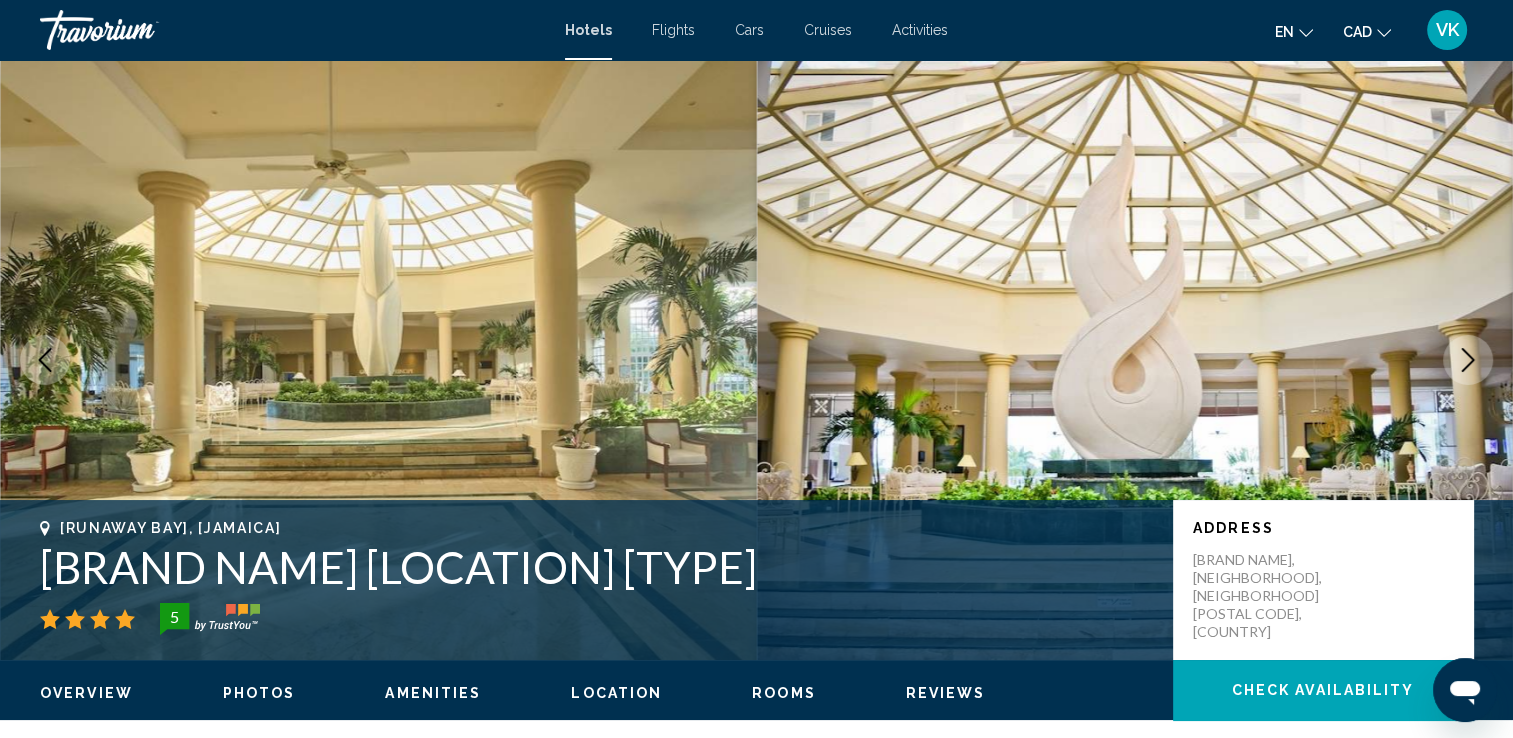 click 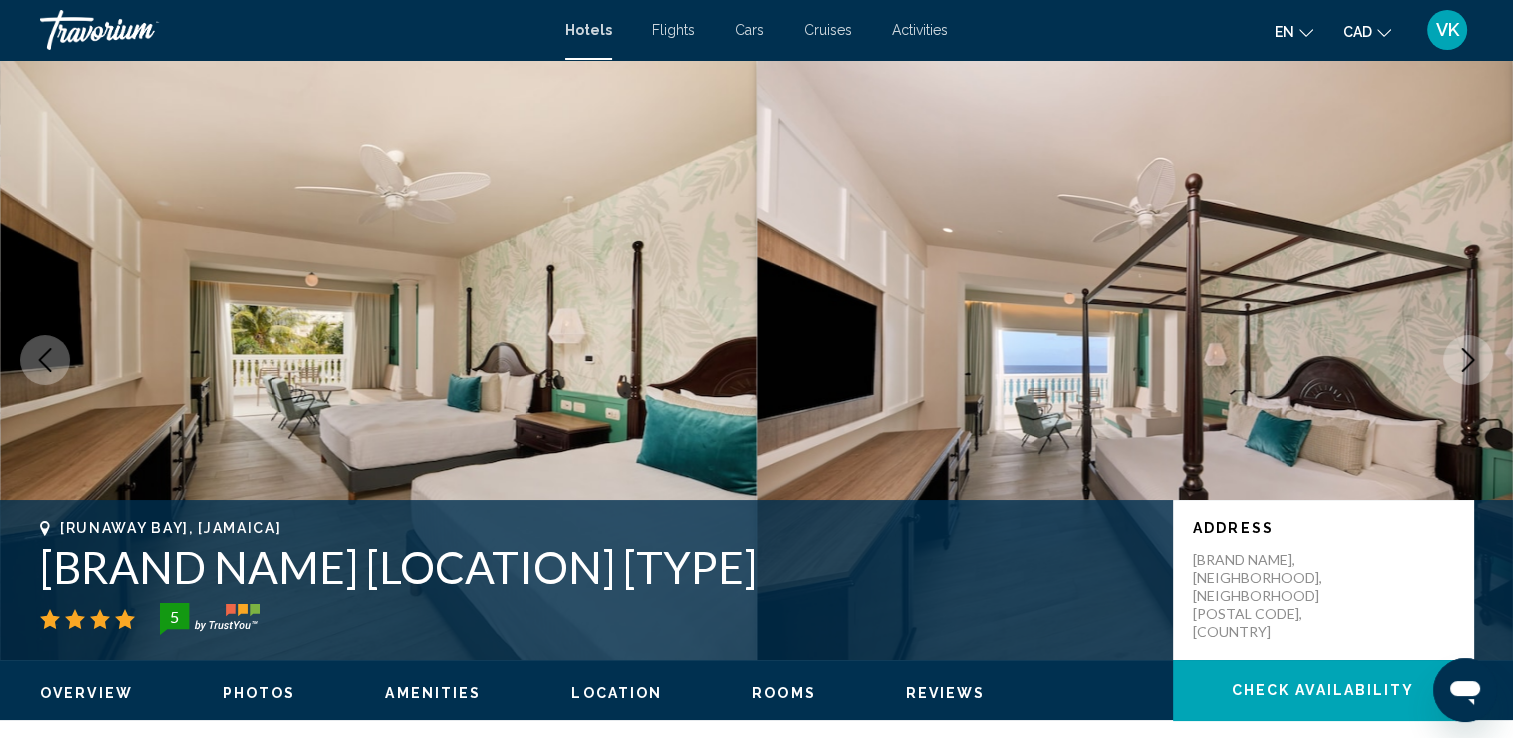 click 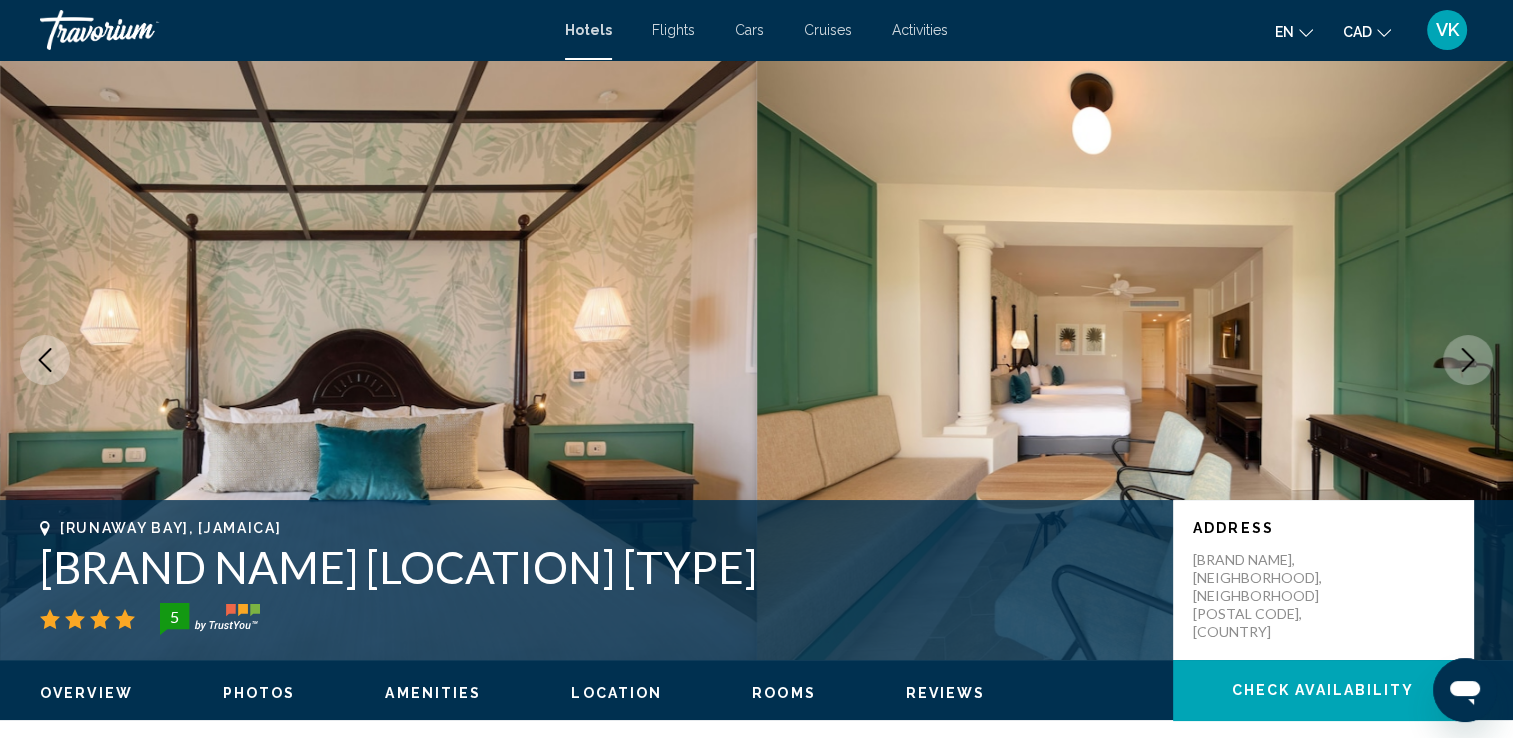 click 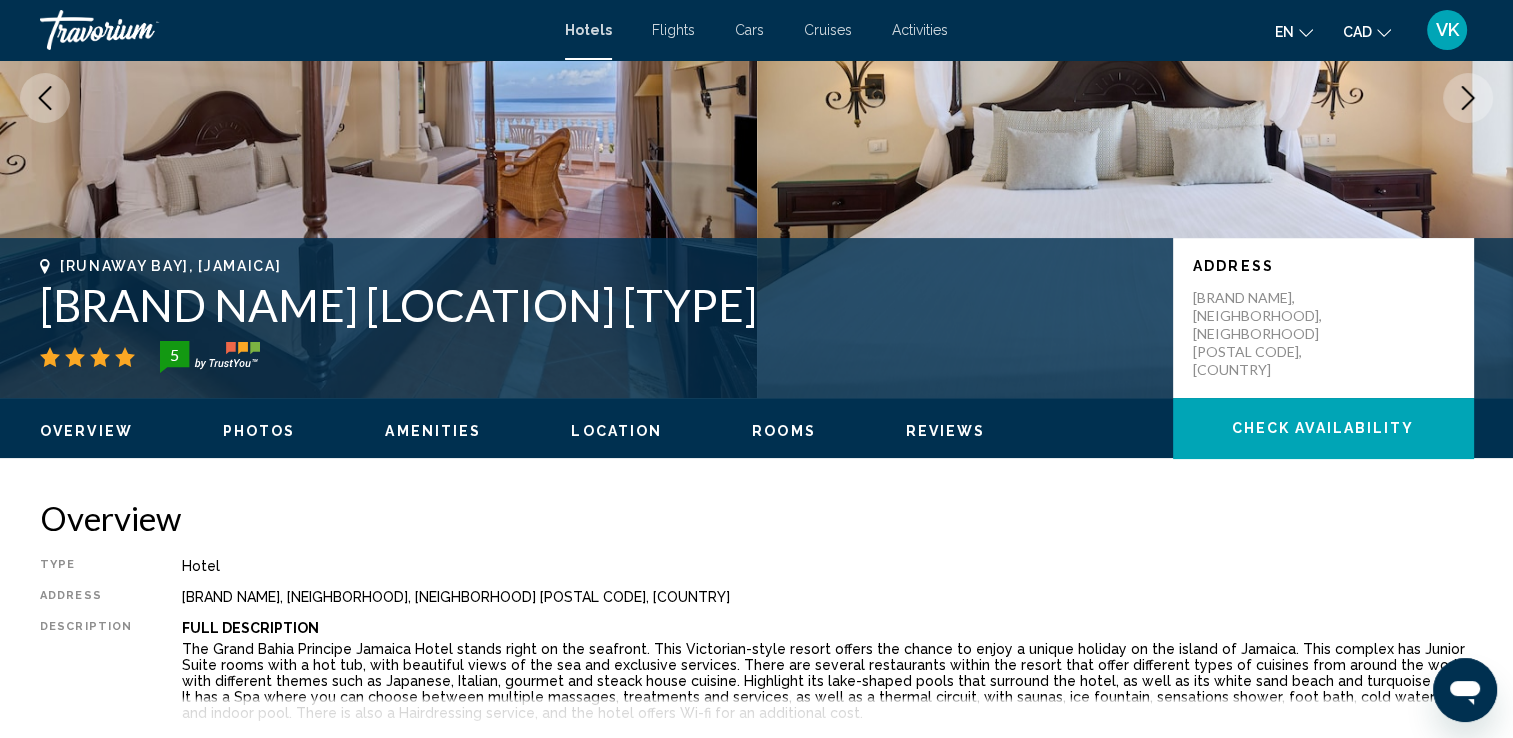 scroll, scrollTop: 0, scrollLeft: 0, axis: both 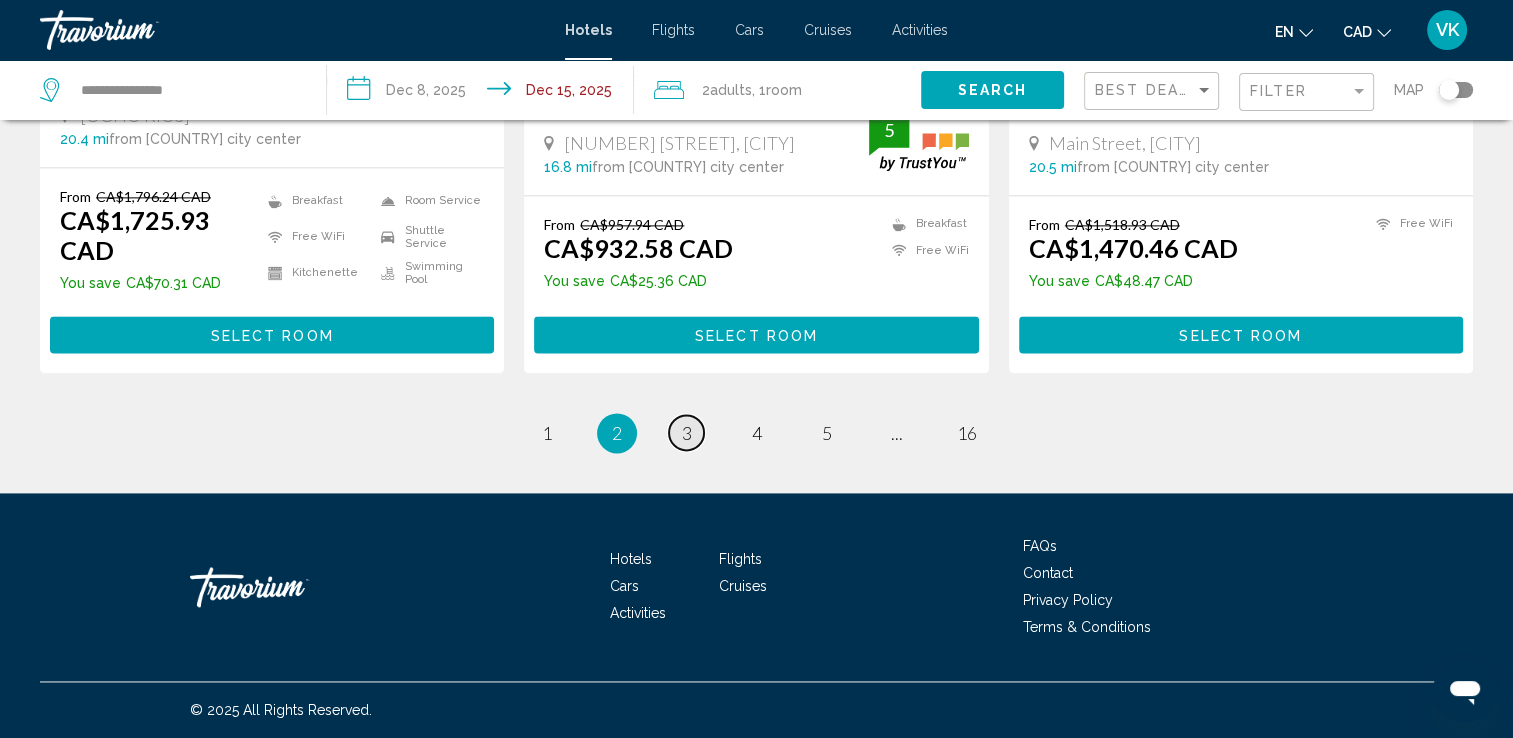 click on "3" at bounding box center [687, 433] 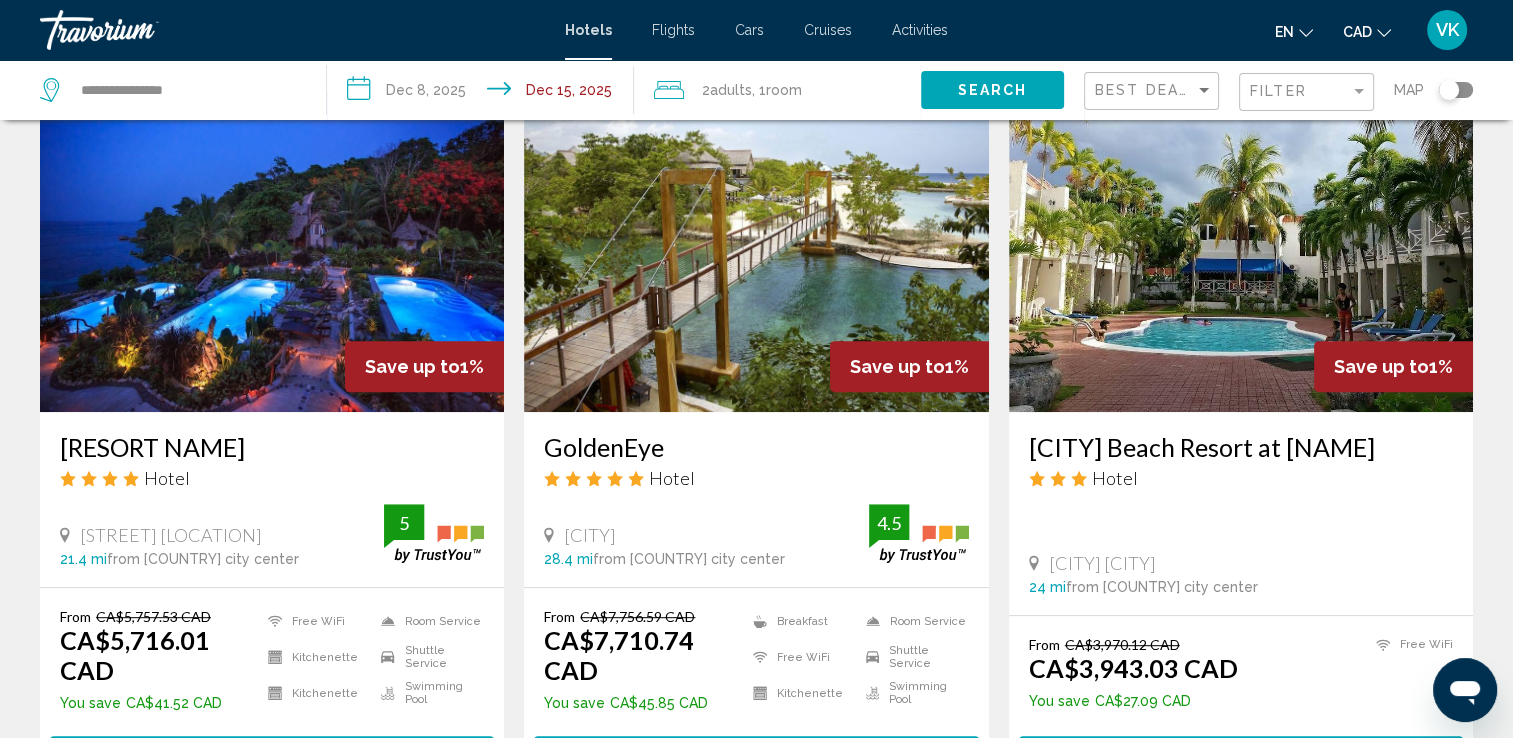 scroll, scrollTop: 973, scrollLeft: 0, axis: vertical 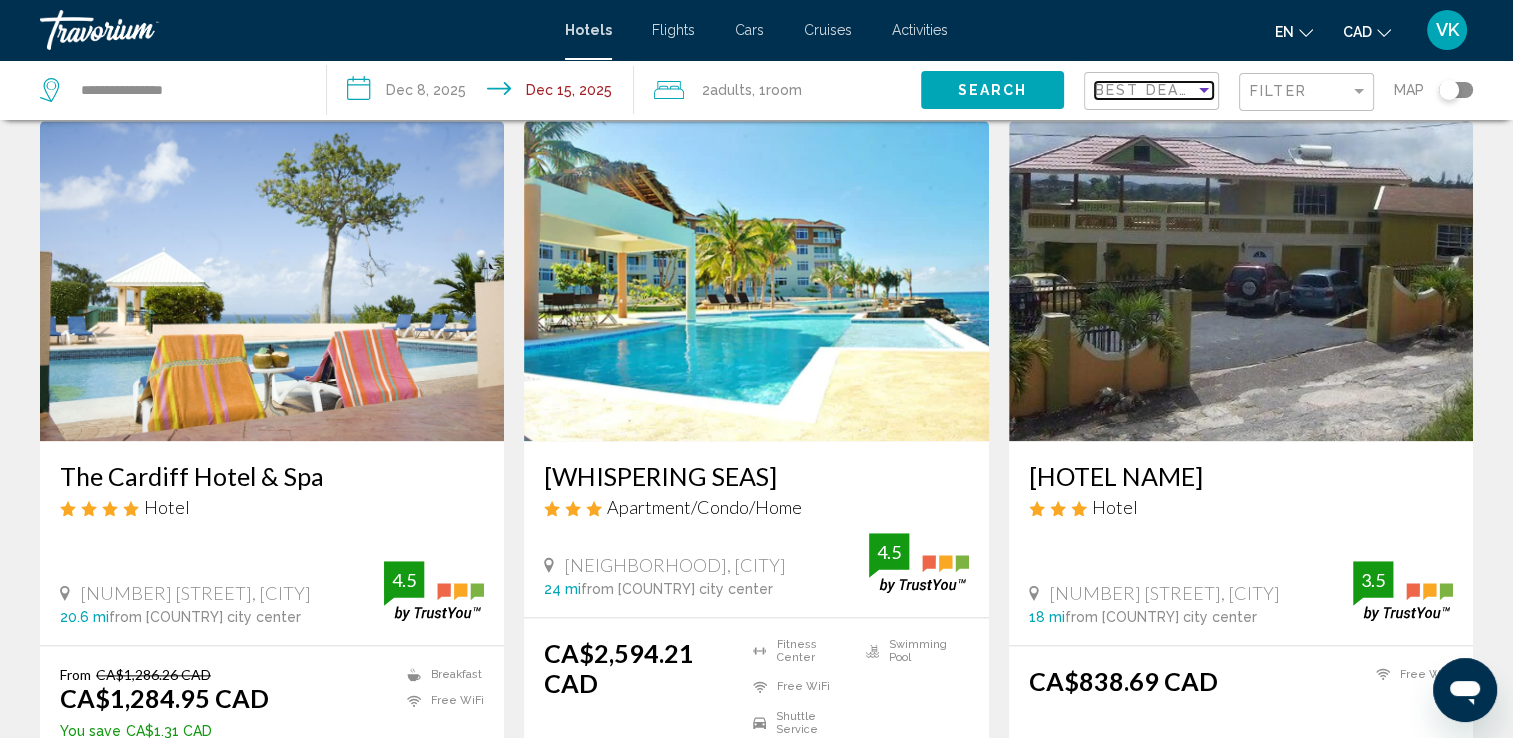 click at bounding box center (1204, 90) 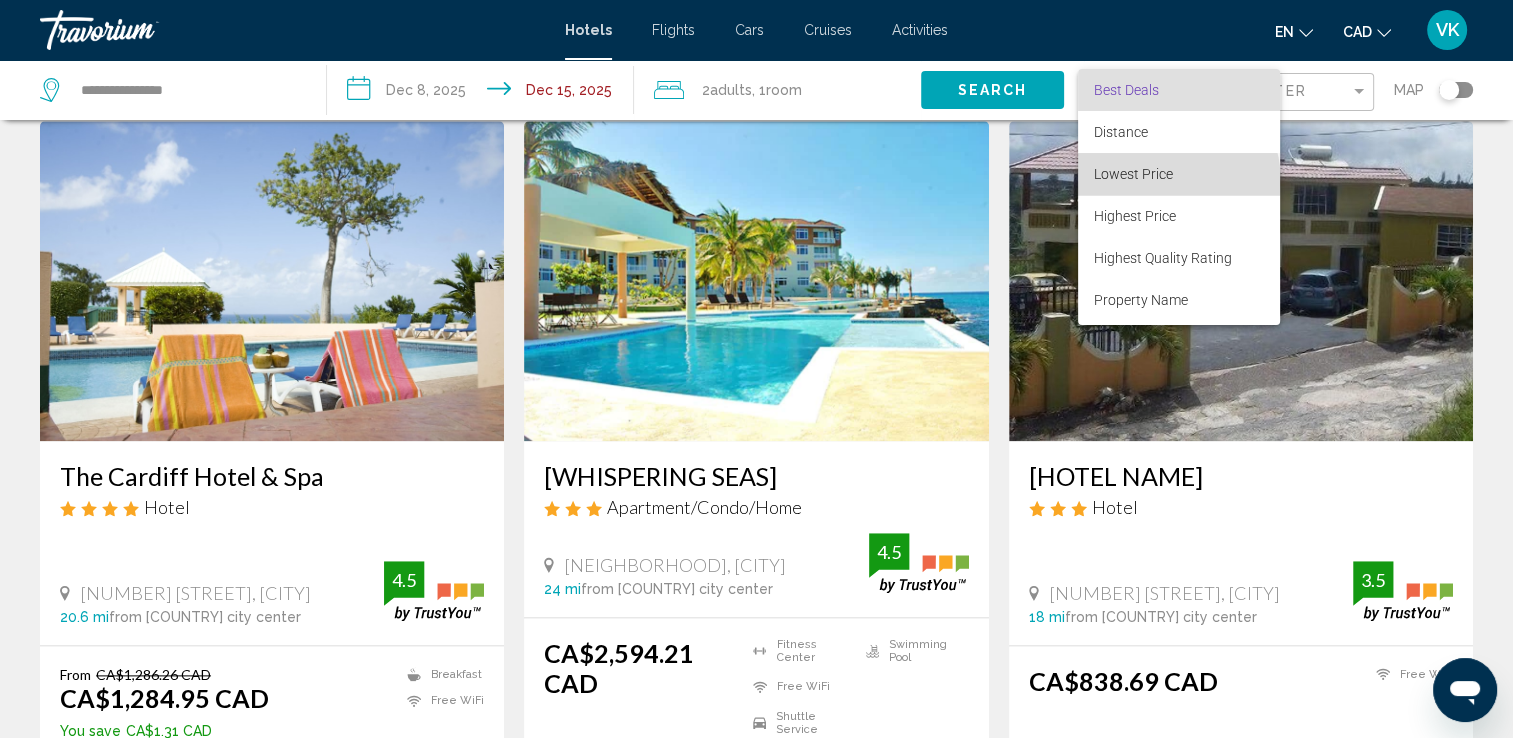 click on "Lowest Price" at bounding box center (1179, 174) 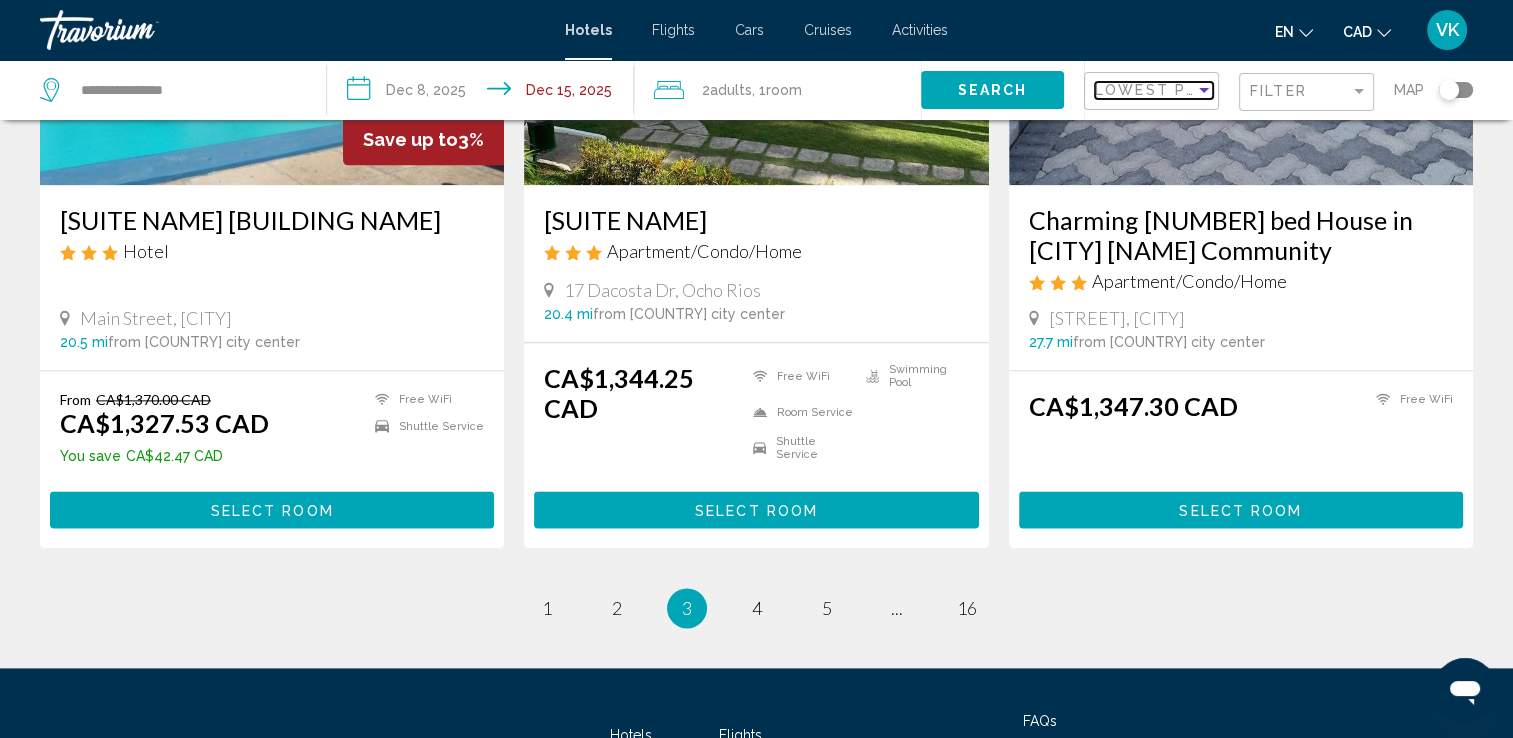 scroll, scrollTop: 2664, scrollLeft: 0, axis: vertical 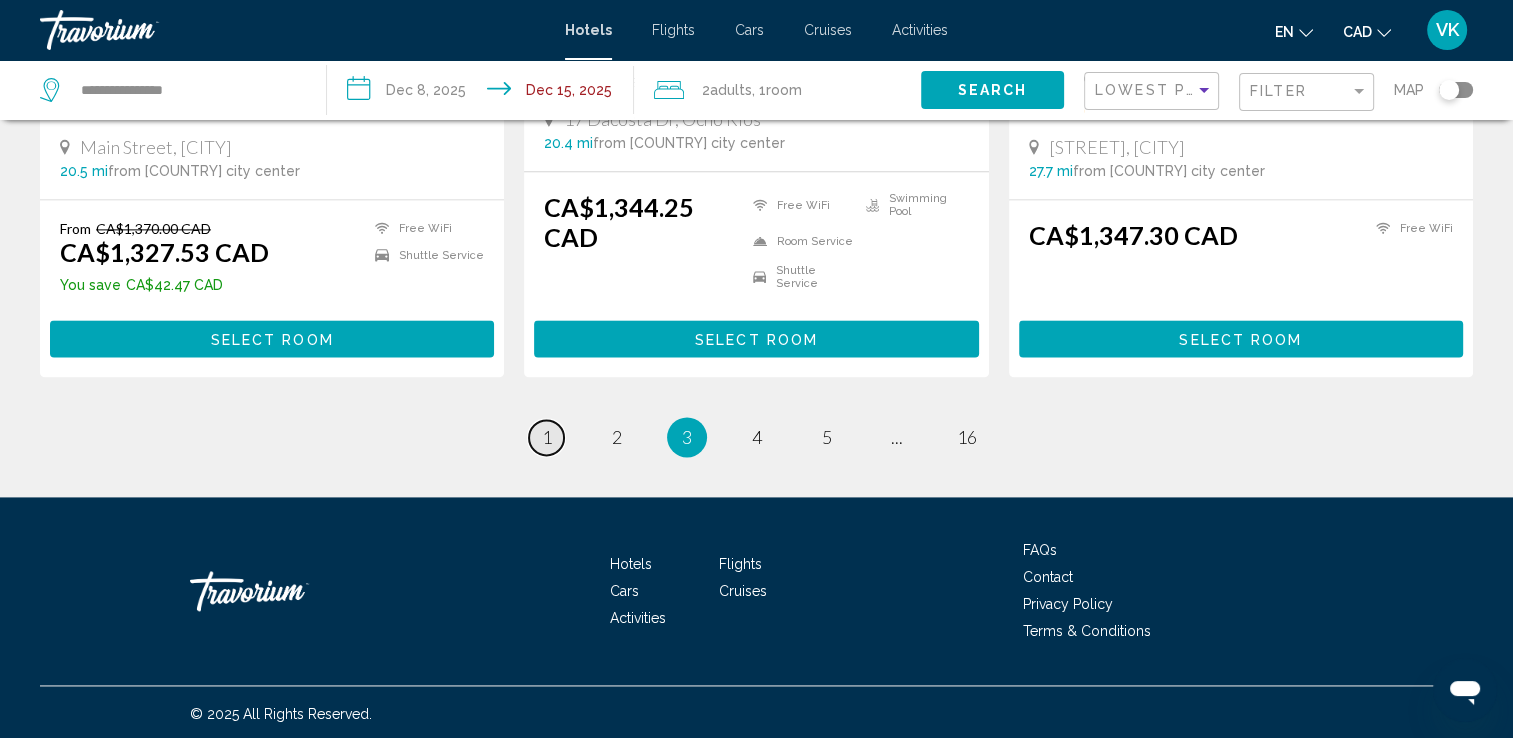 click on "1" at bounding box center (547, 437) 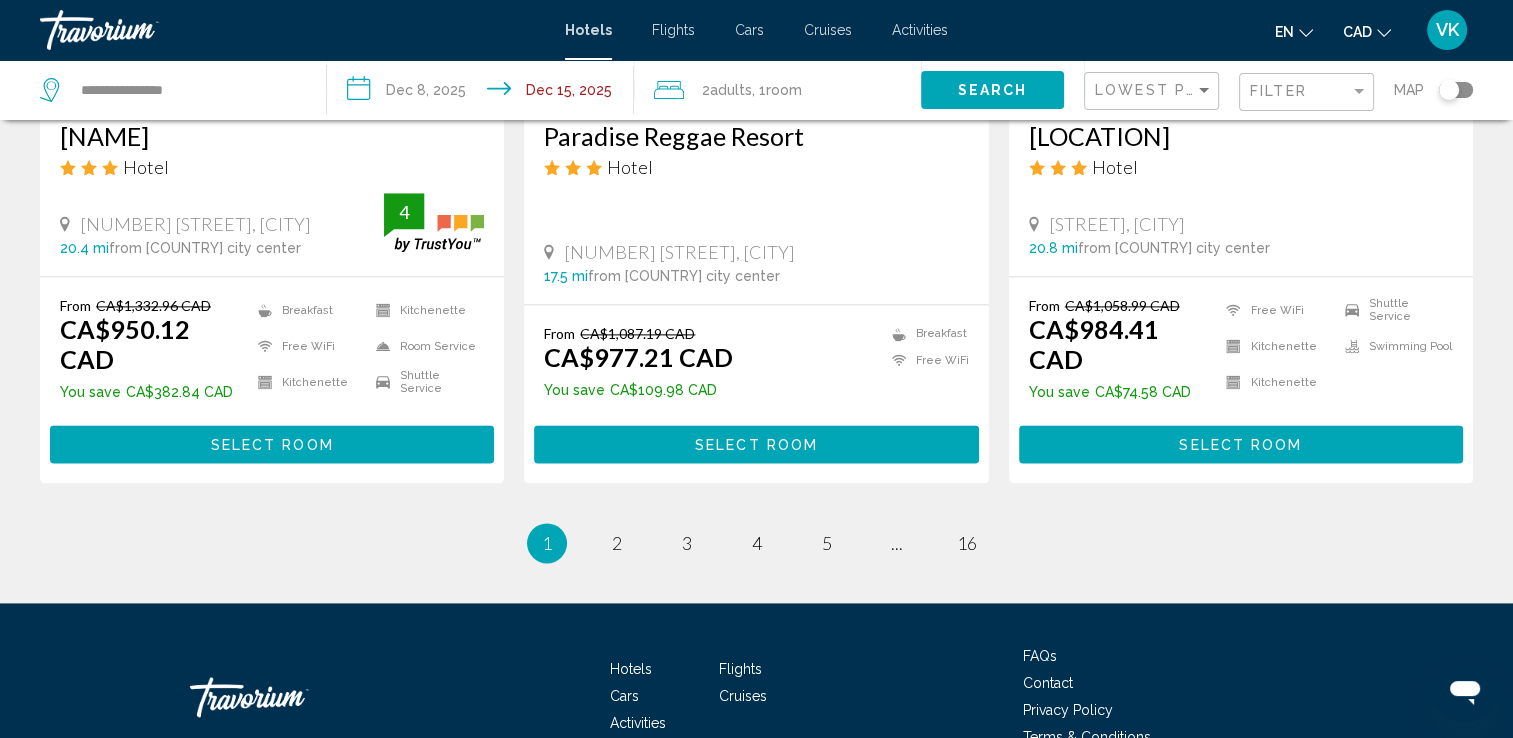 scroll, scrollTop: 2648, scrollLeft: 0, axis: vertical 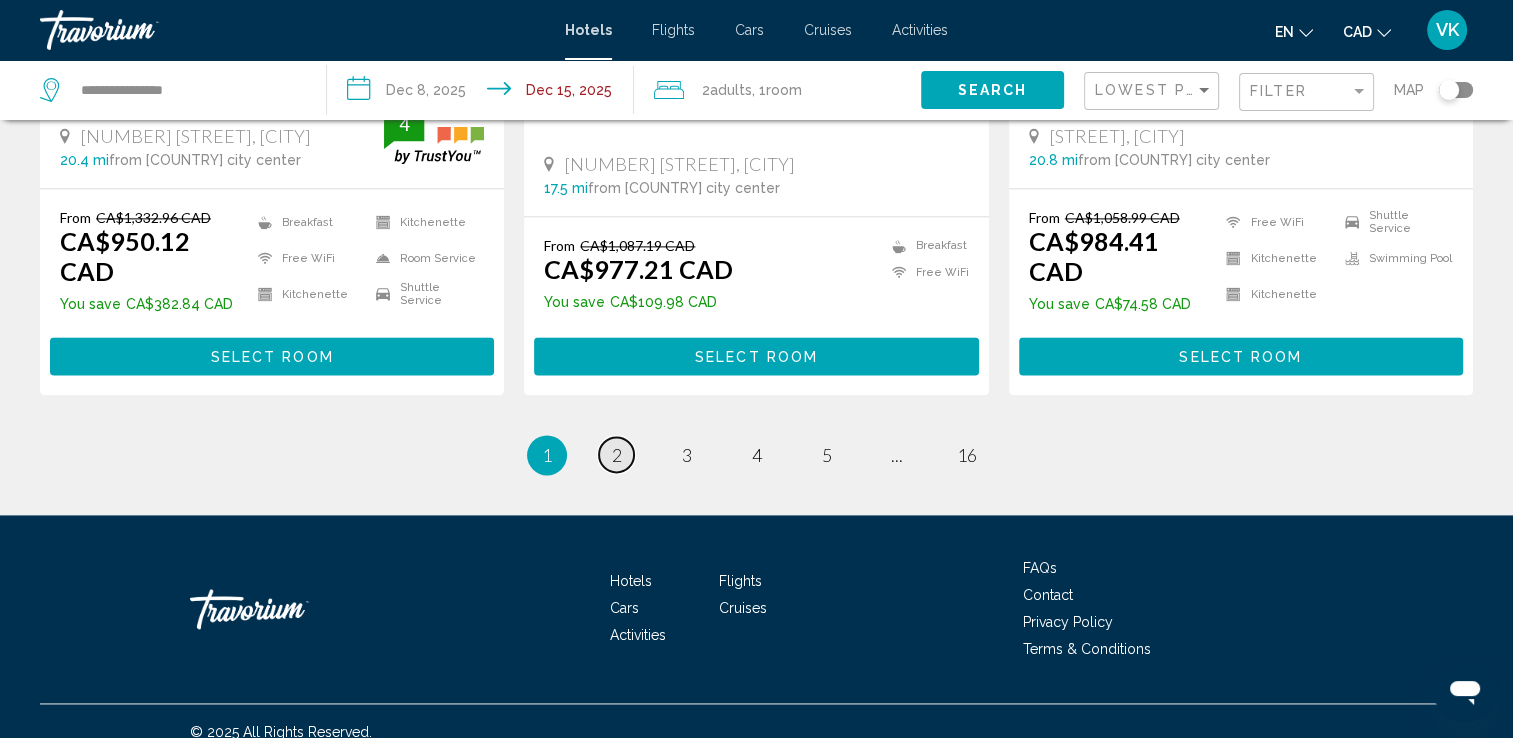 click on "2" at bounding box center (617, 455) 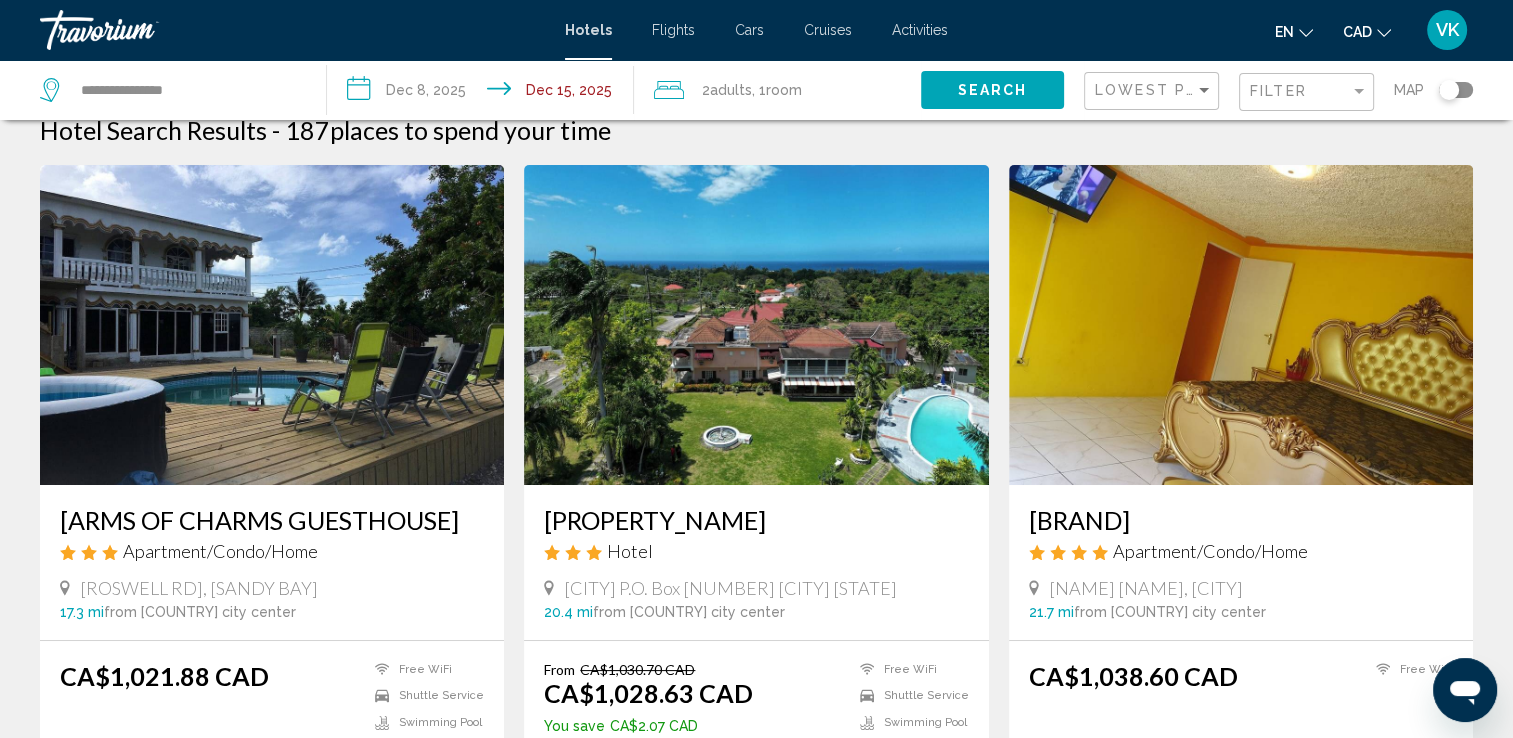 scroll, scrollTop: 0, scrollLeft: 0, axis: both 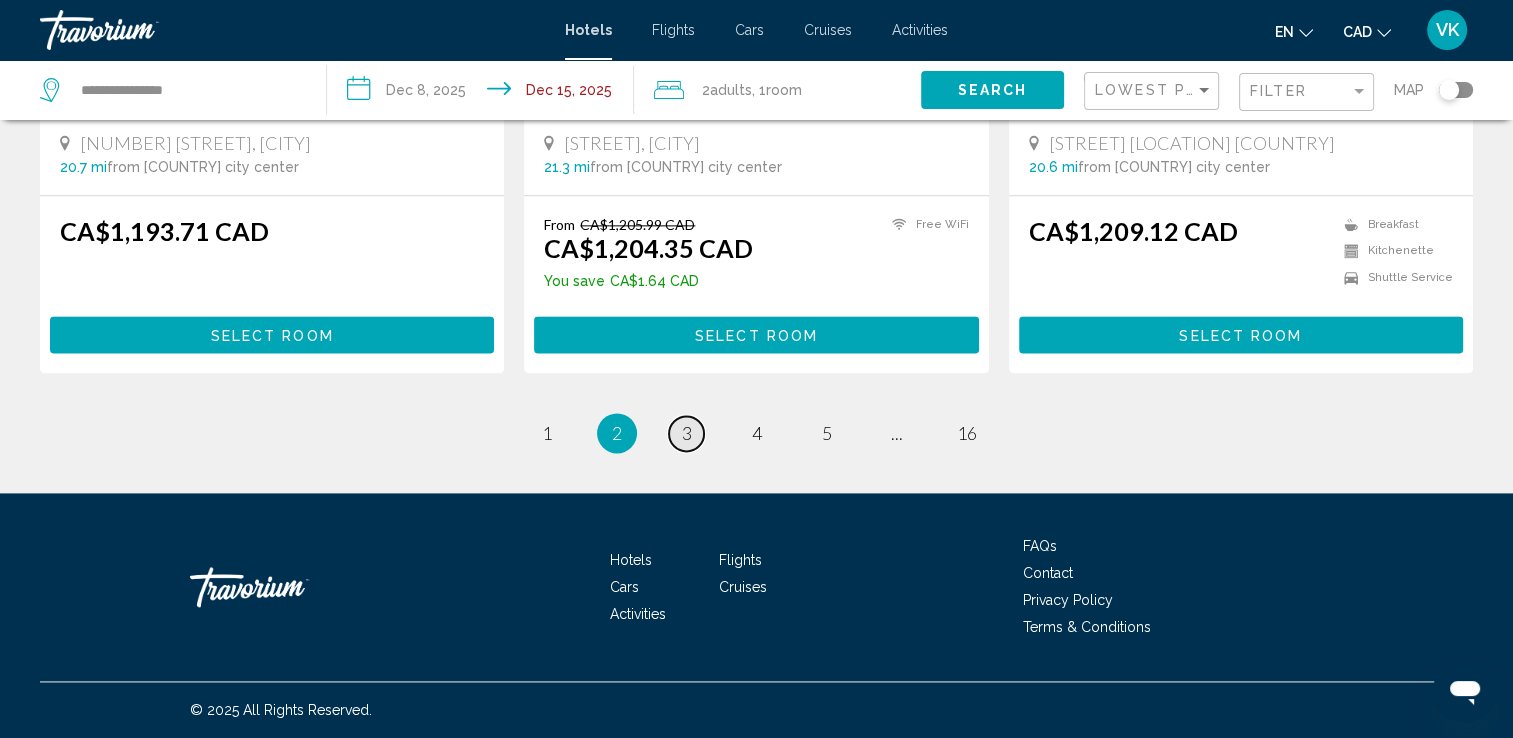 click on "page  3" at bounding box center [686, 433] 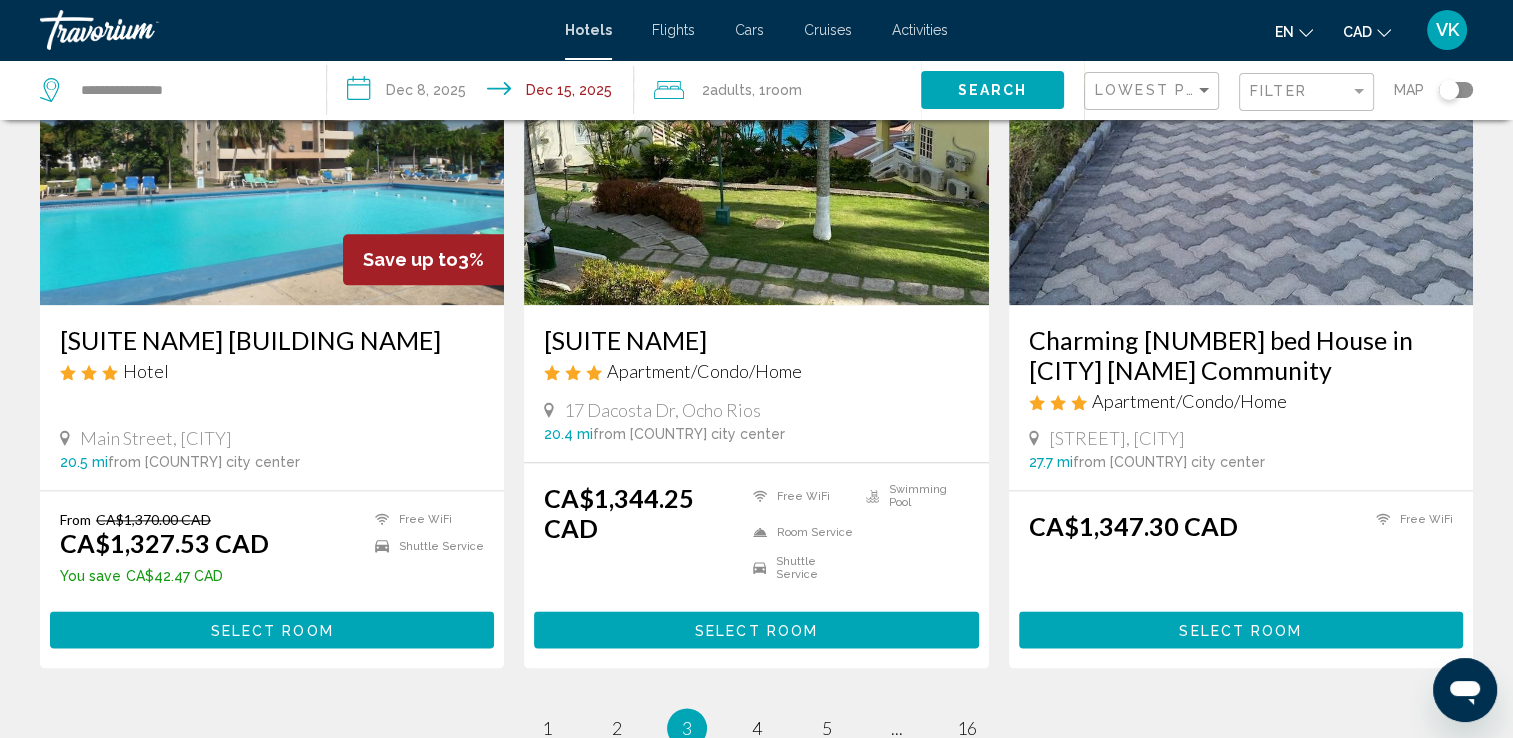 scroll, scrollTop: 2440, scrollLeft: 0, axis: vertical 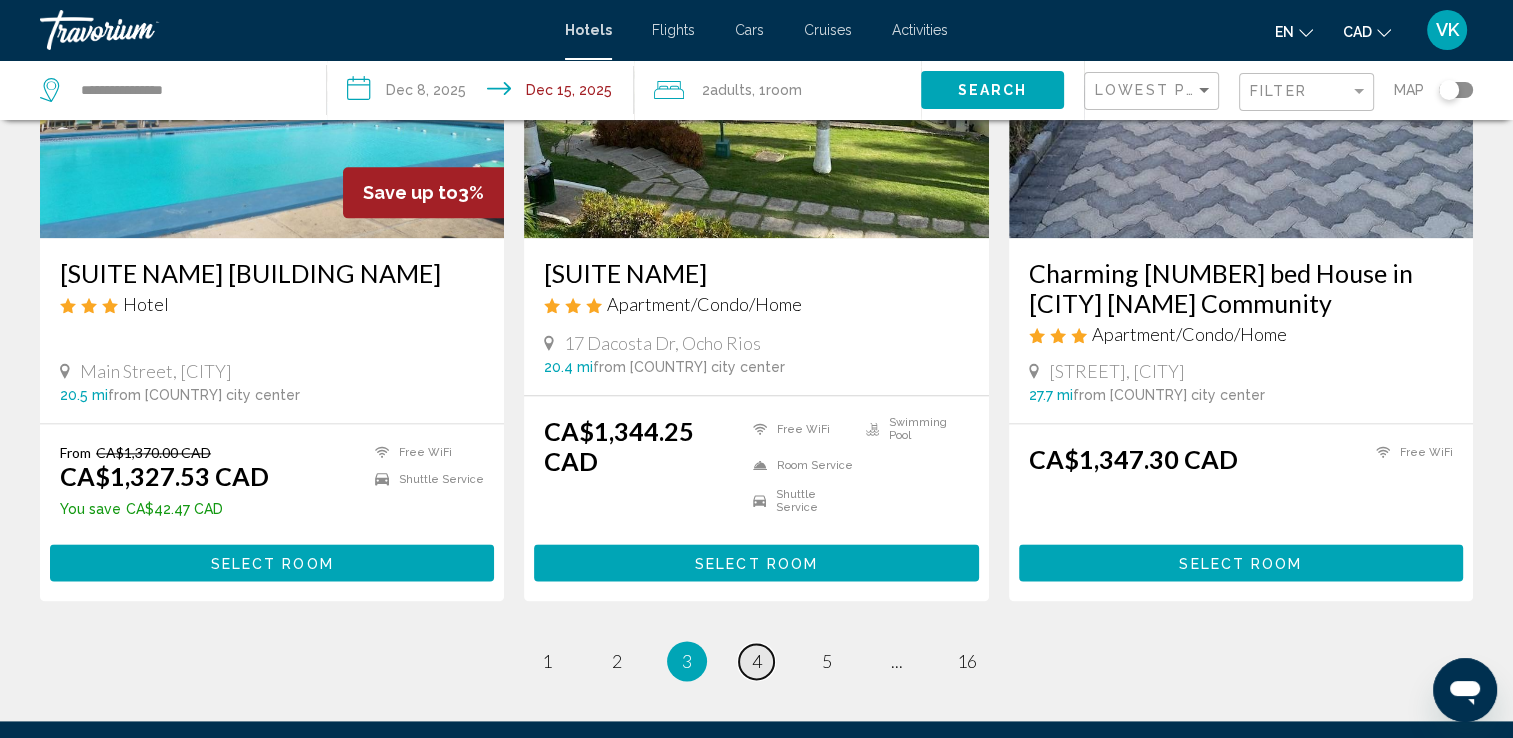 click on "4" at bounding box center [757, 661] 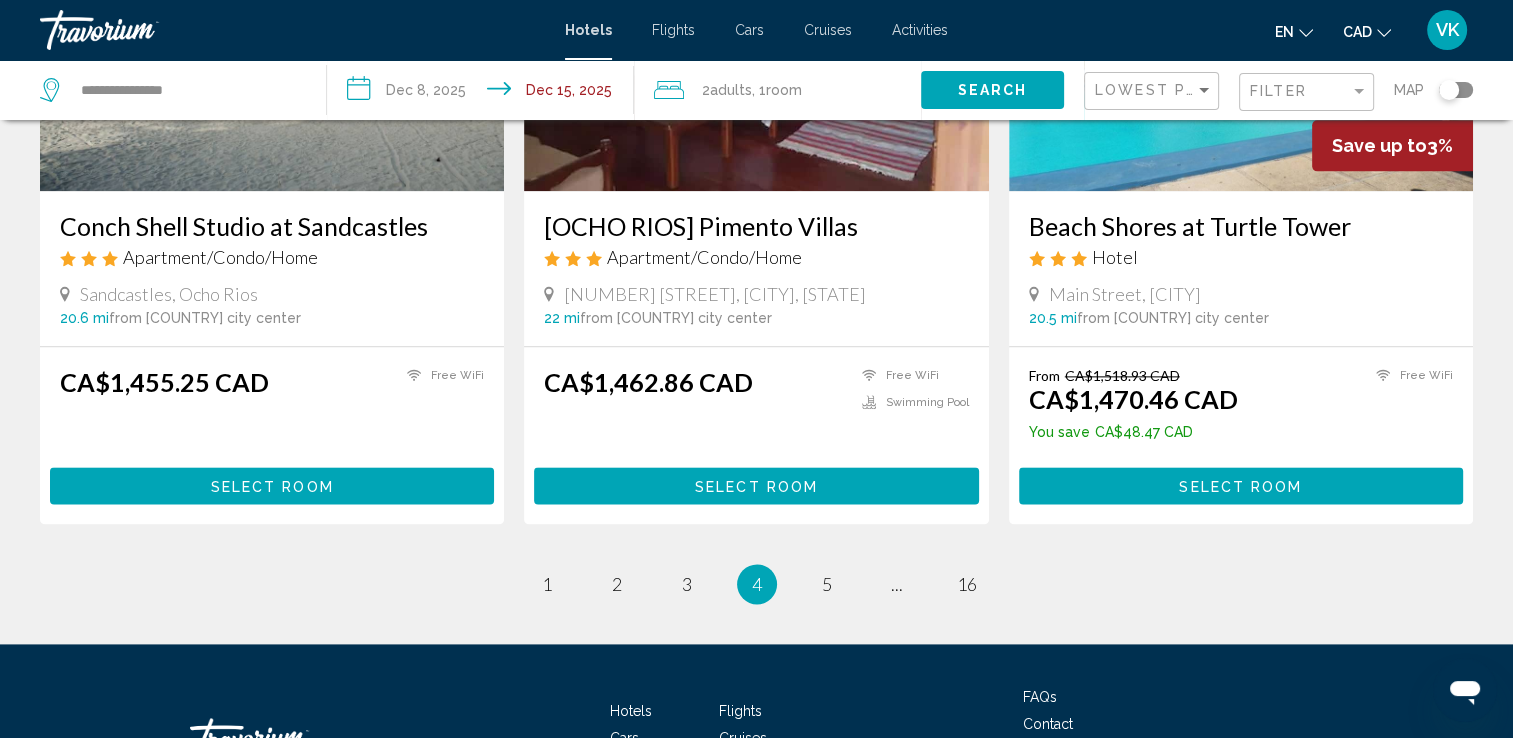 scroll, scrollTop: 2547, scrollLeft: 0, axis: vertical 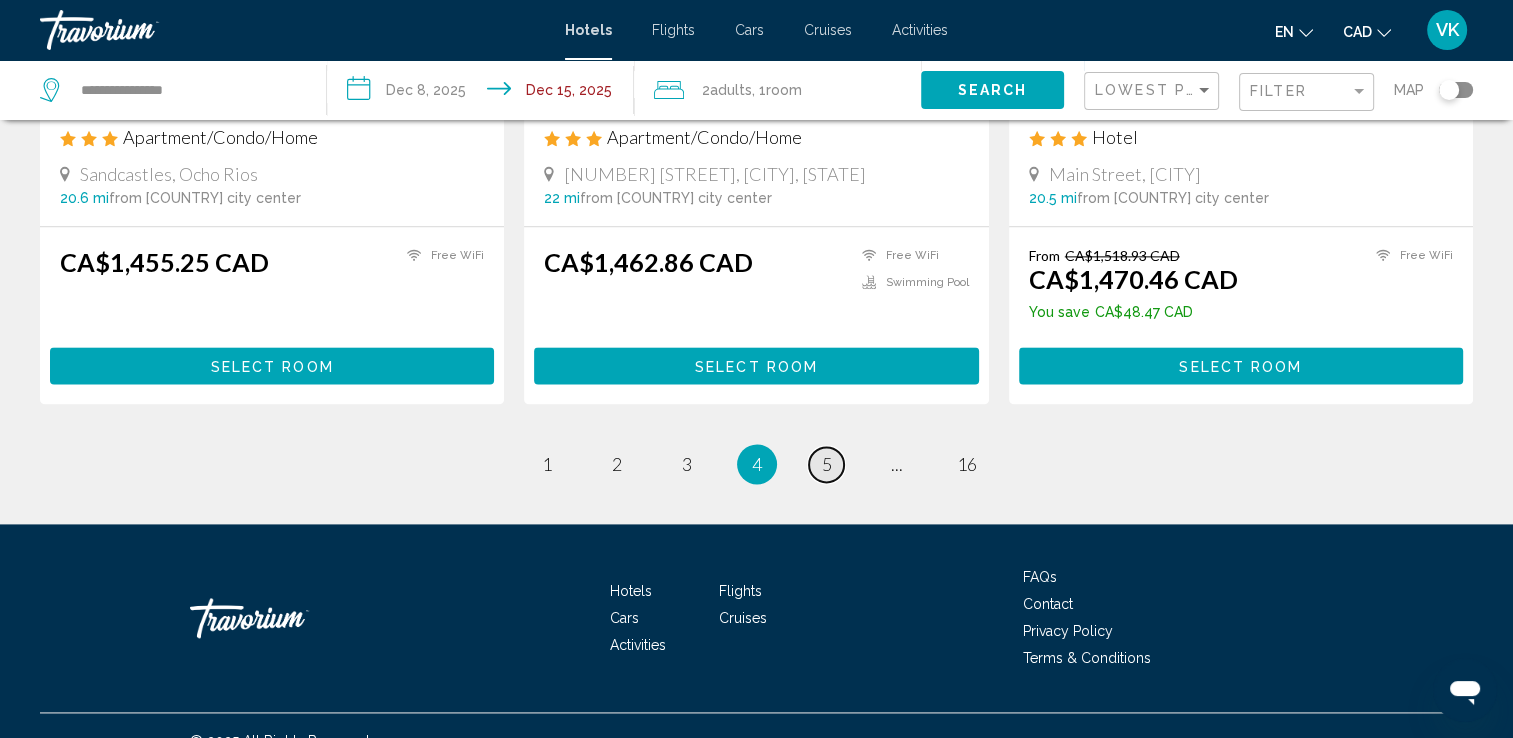 click on "5" at bounding box center (827, 464) 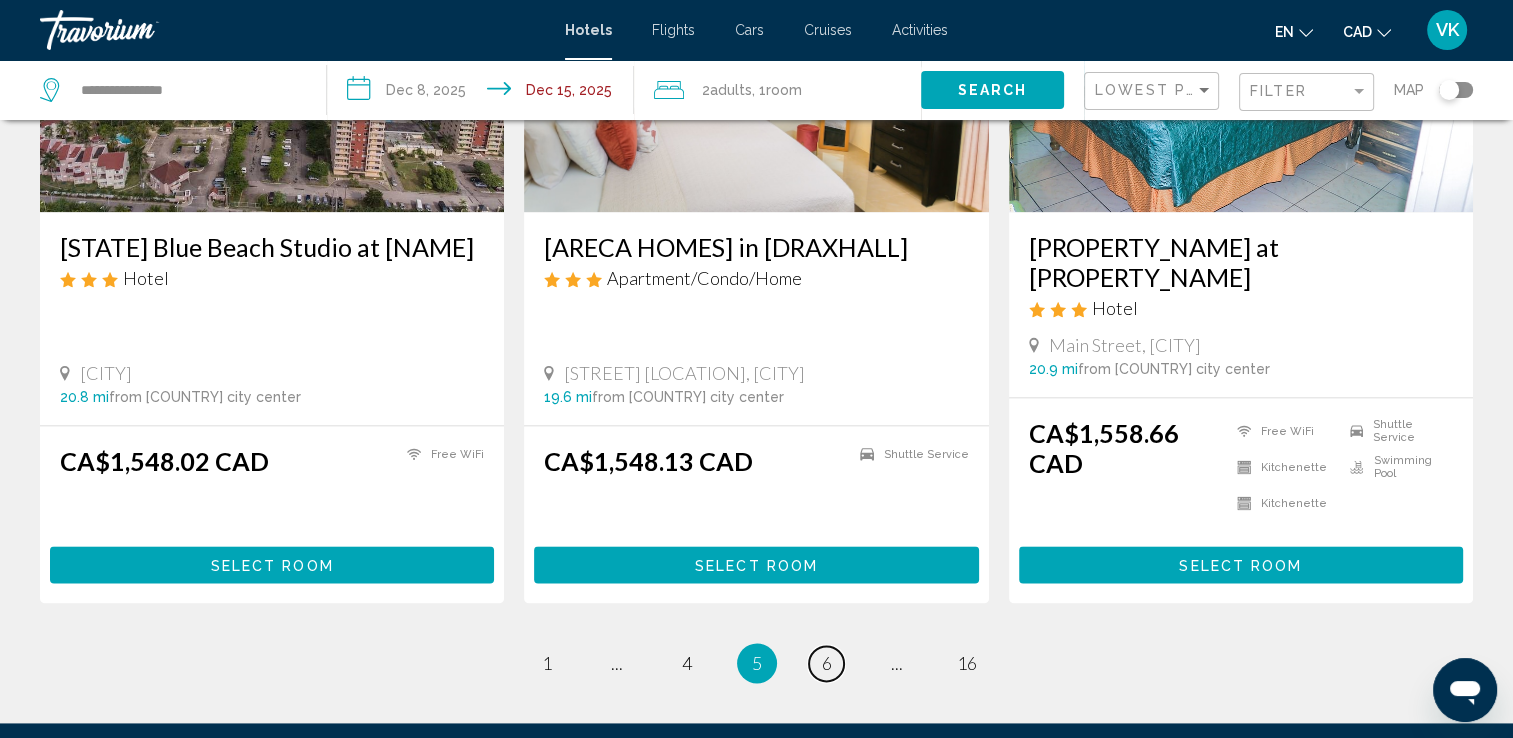 scroll, scrollTop: 2560, scrollLeft: 0, axis: vertical 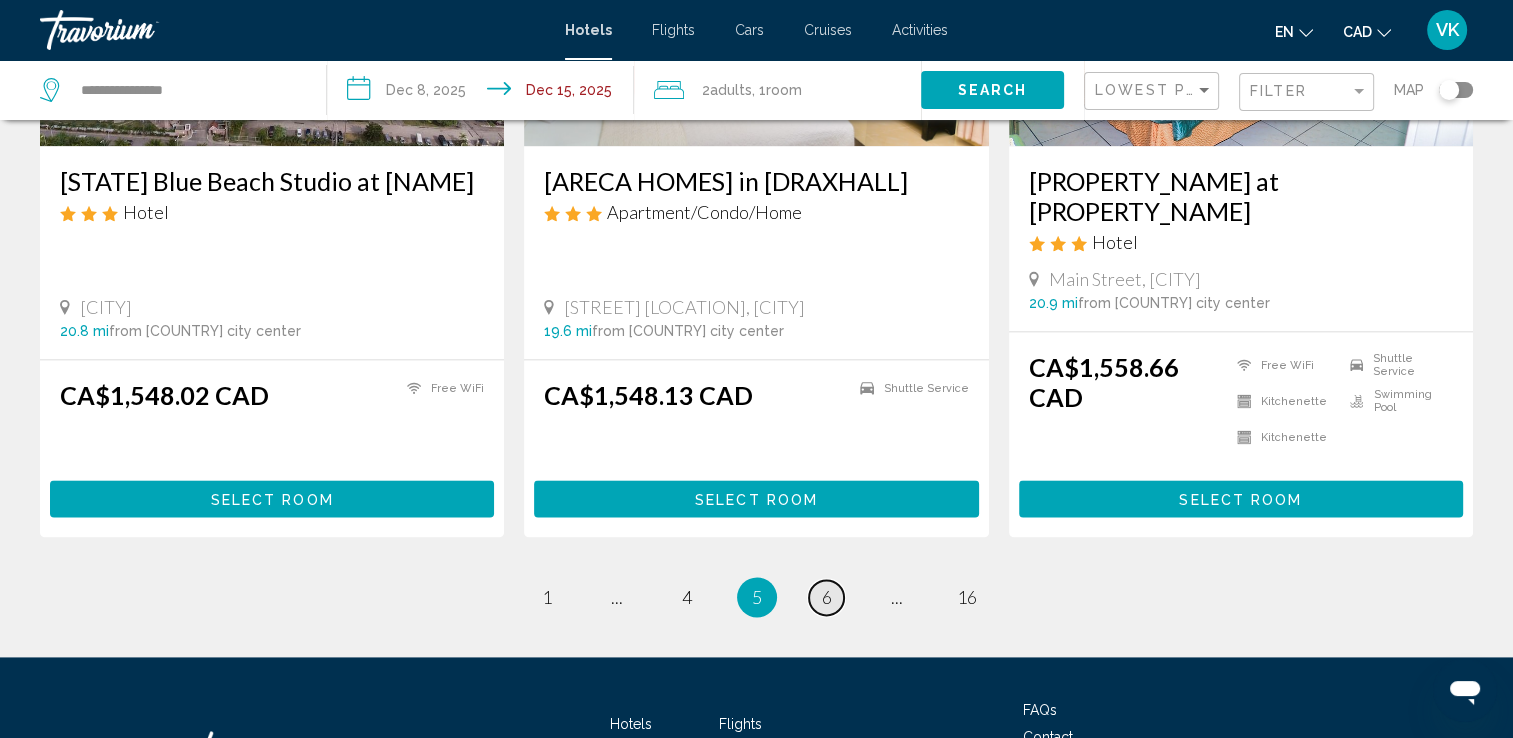 click on "6" at bounding box center [827, 597] 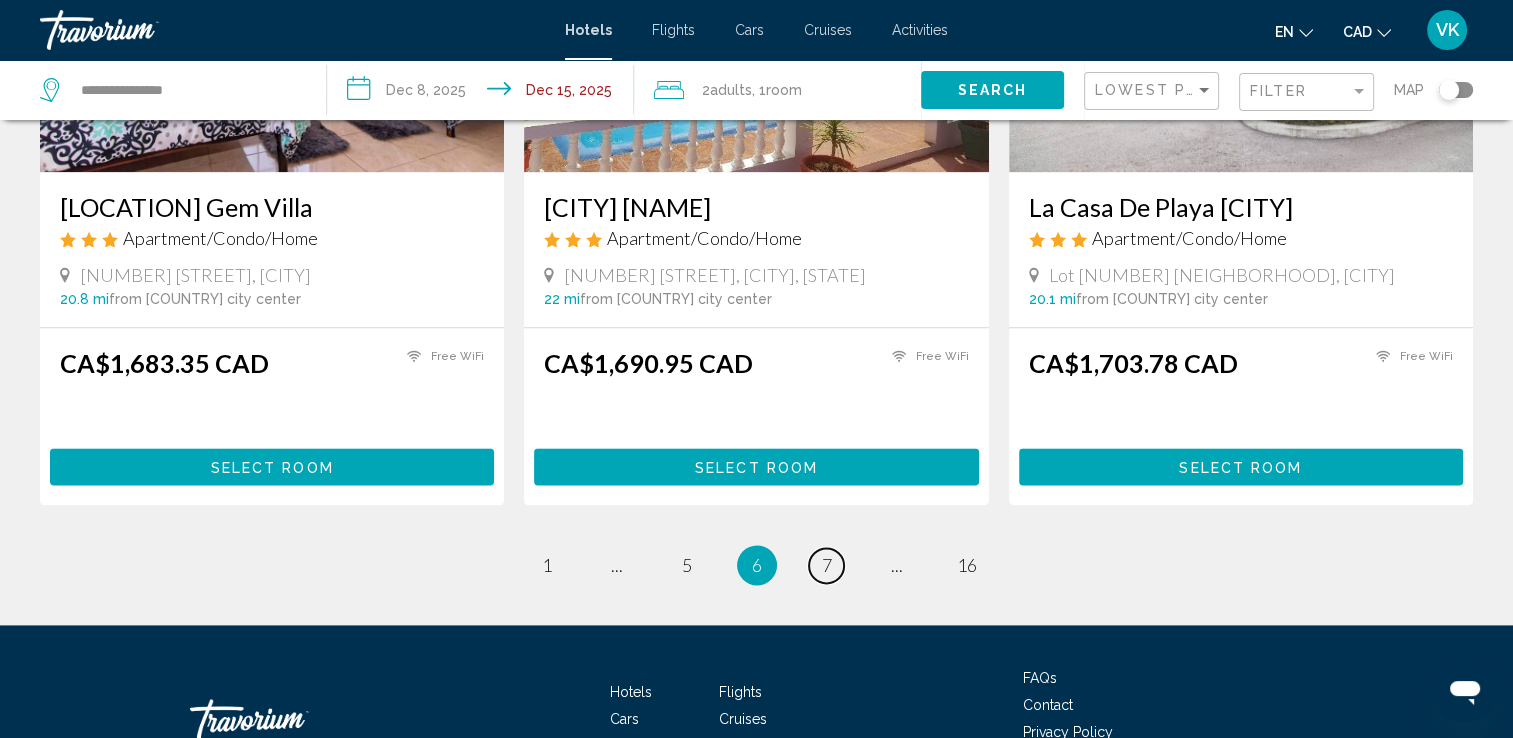 scroll, scrollTop: 2520, scrollLeft: 0, axis: vertical 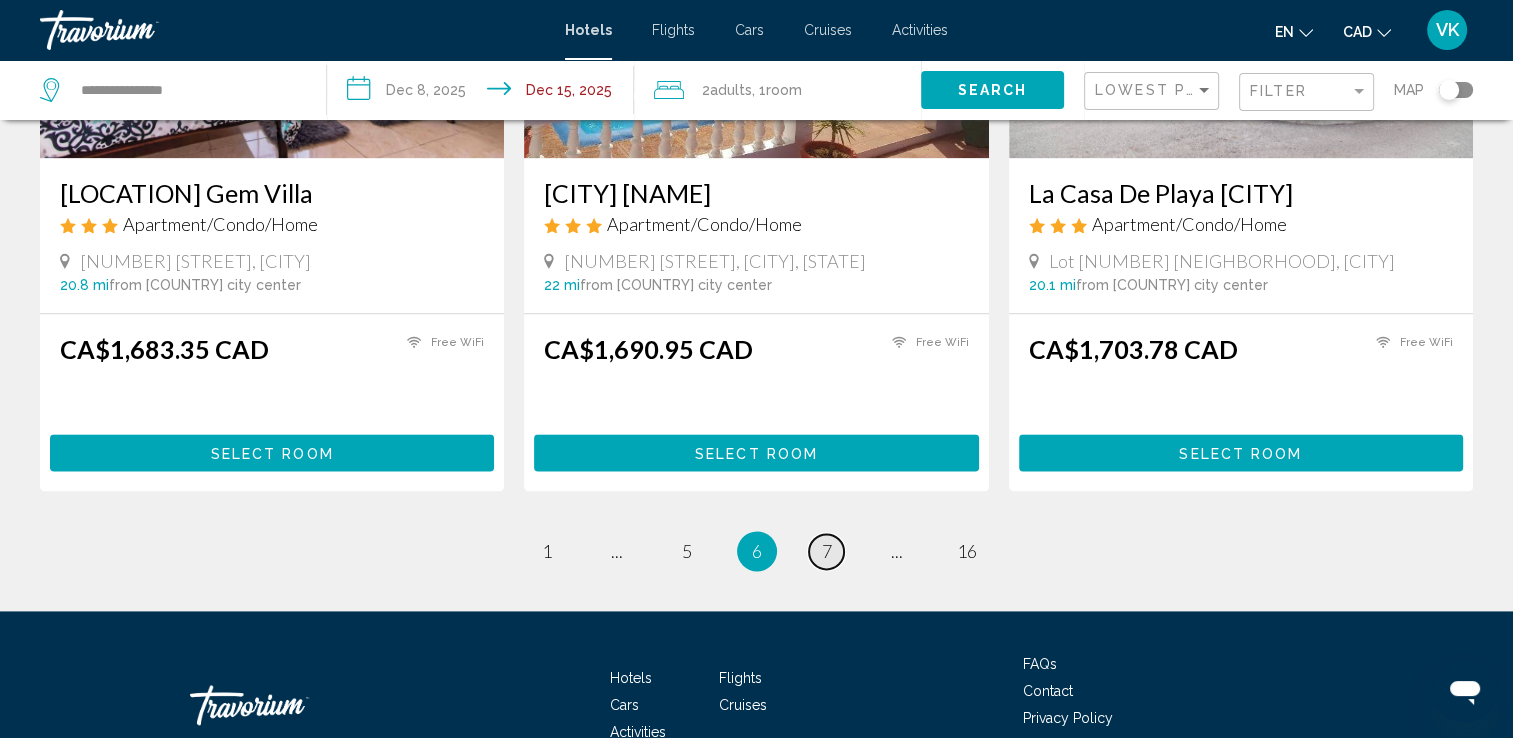 click on "page  7" at bounding box center [826, 551] 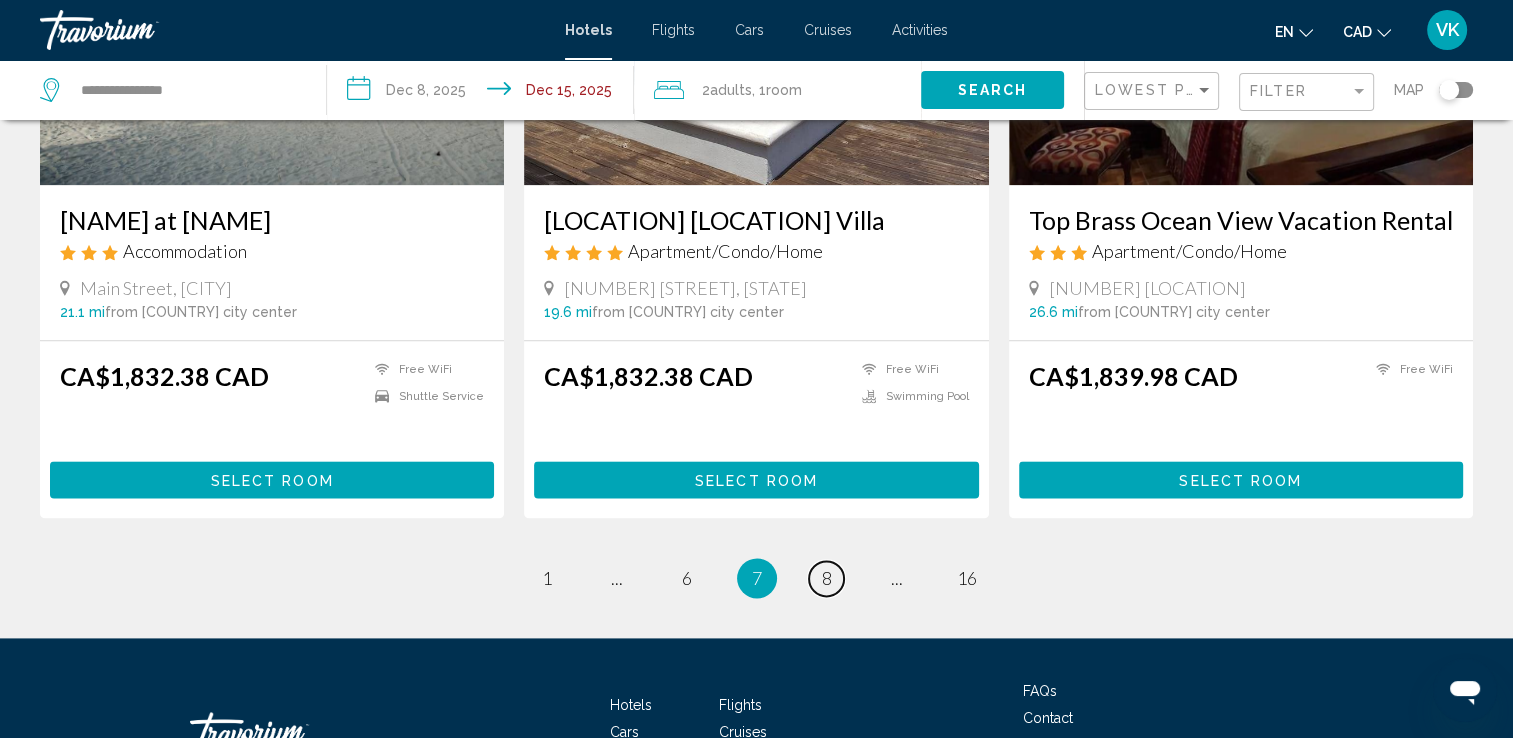 scroll, scrollTop: 2520, scrollLeft: 0, axis: vertical 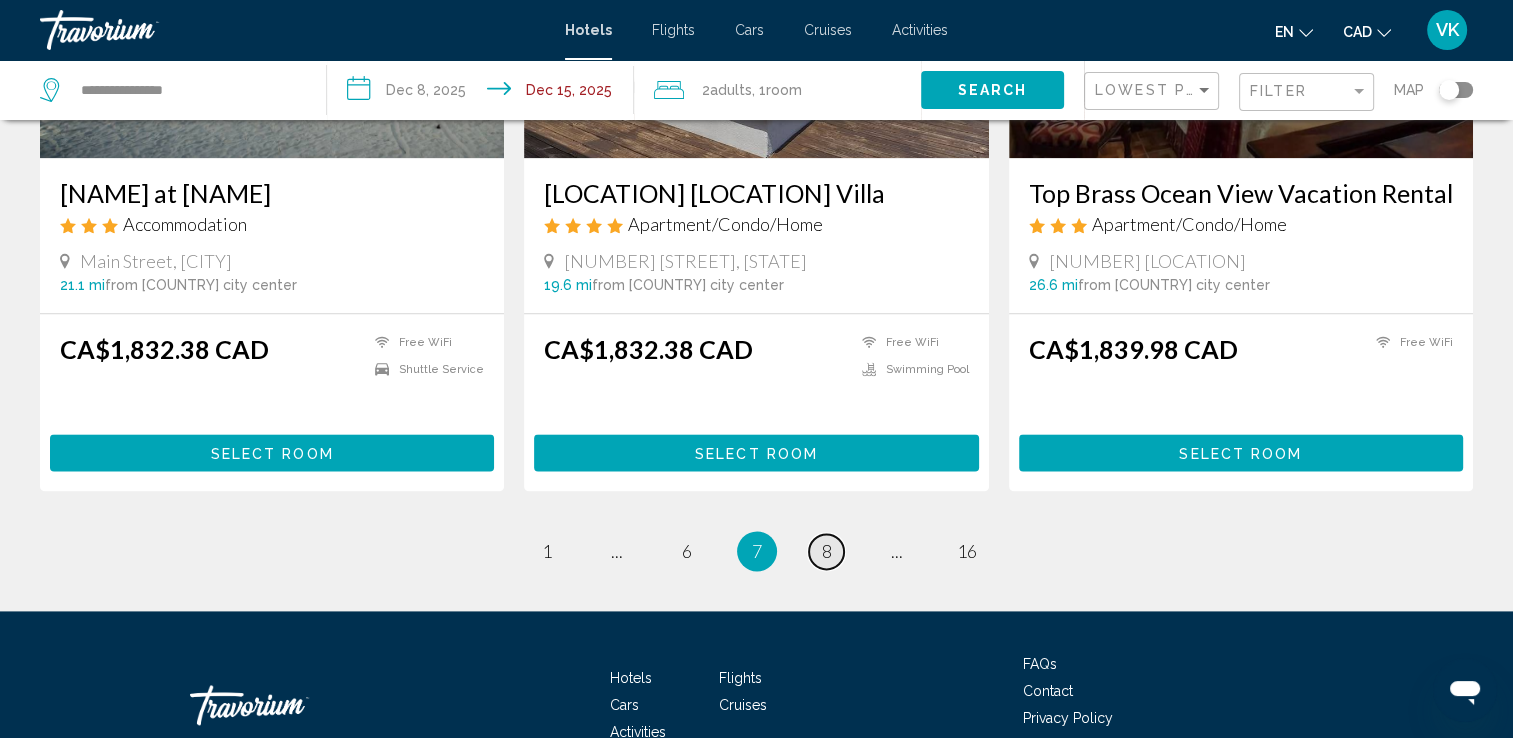 click on "8" at bounding box center [827, 551] 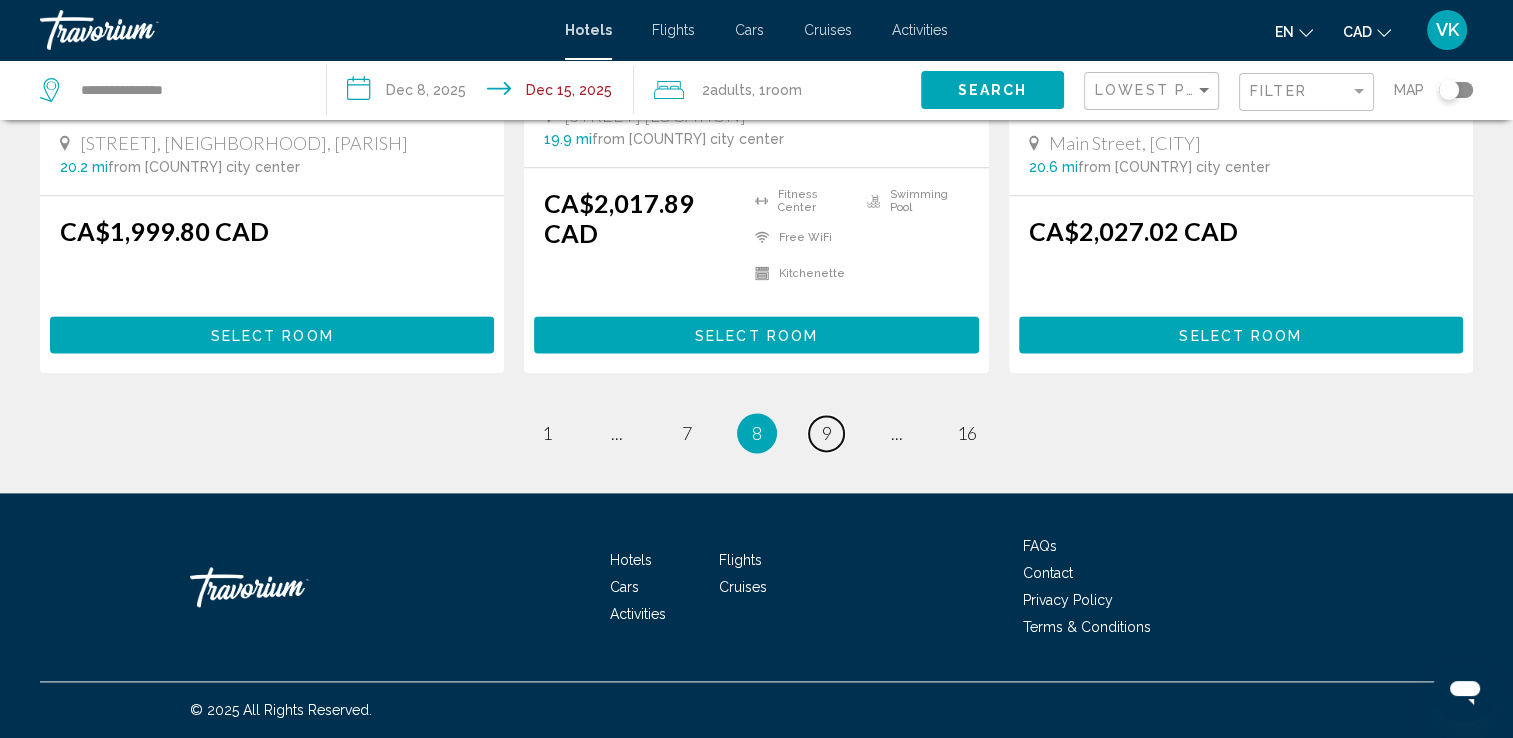 scroll, scrollTop: 2626, scrollLeft: 0, axis: vertical 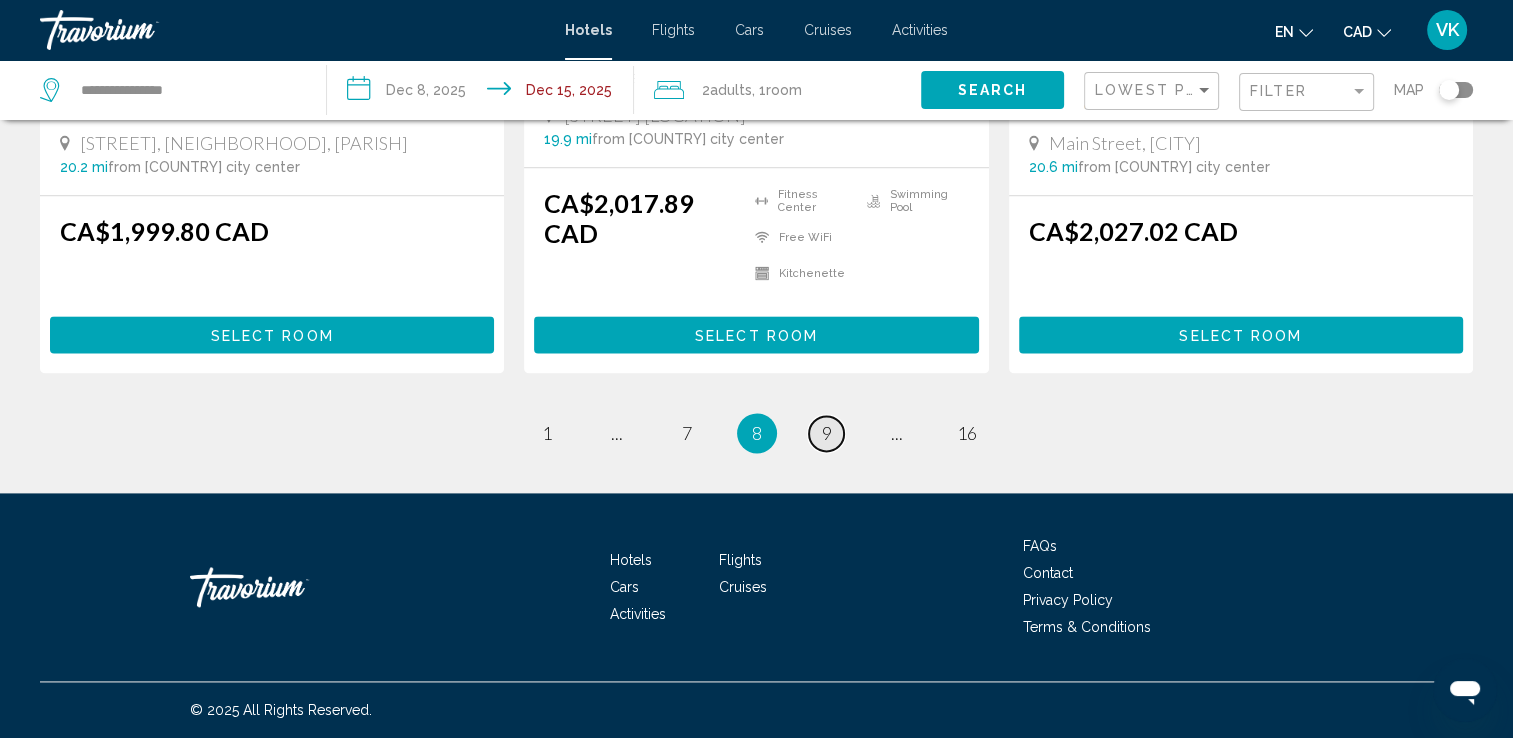 click on "9" at bounding box center [827, 433] 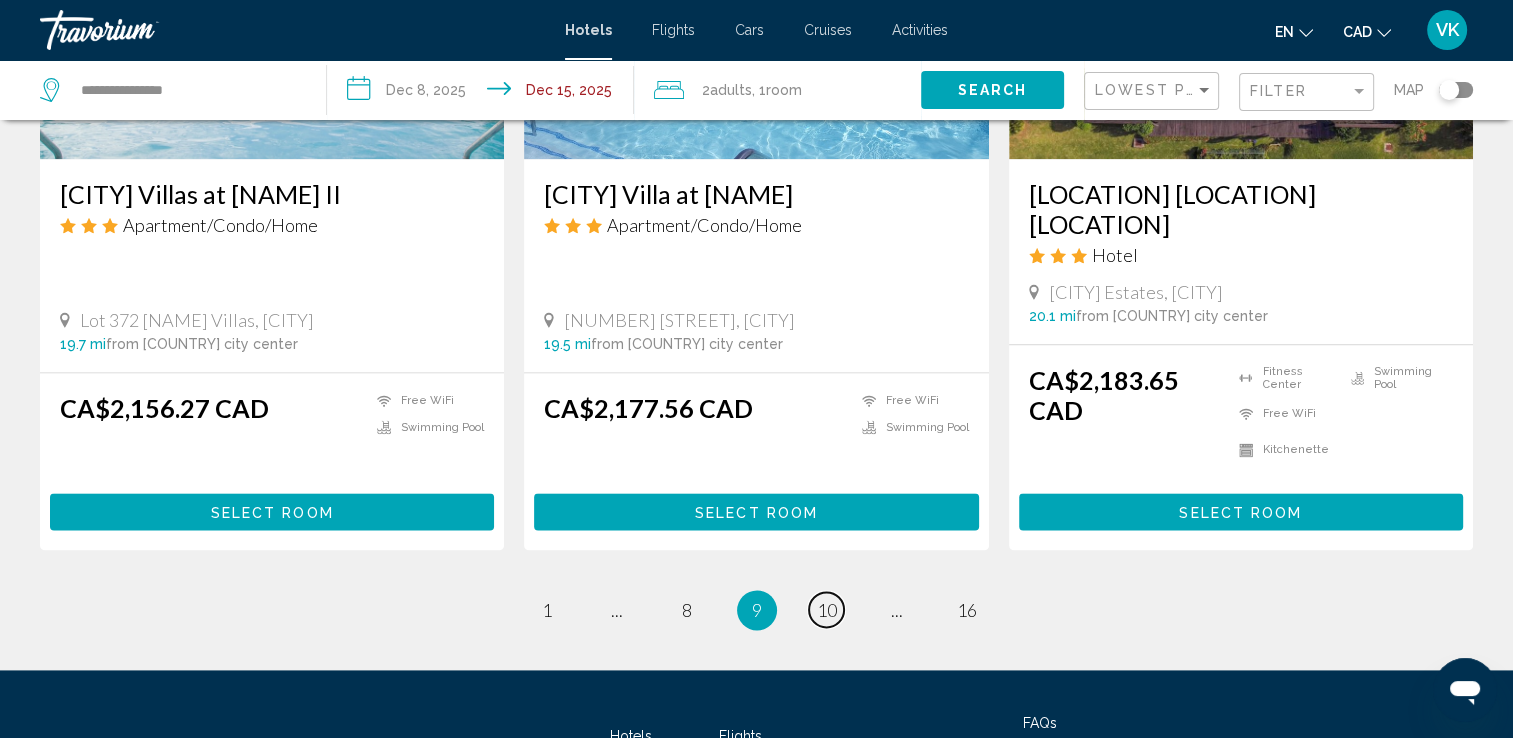 scroll, scrollTop: 2507, scrollLeft: 0, axis: vertical 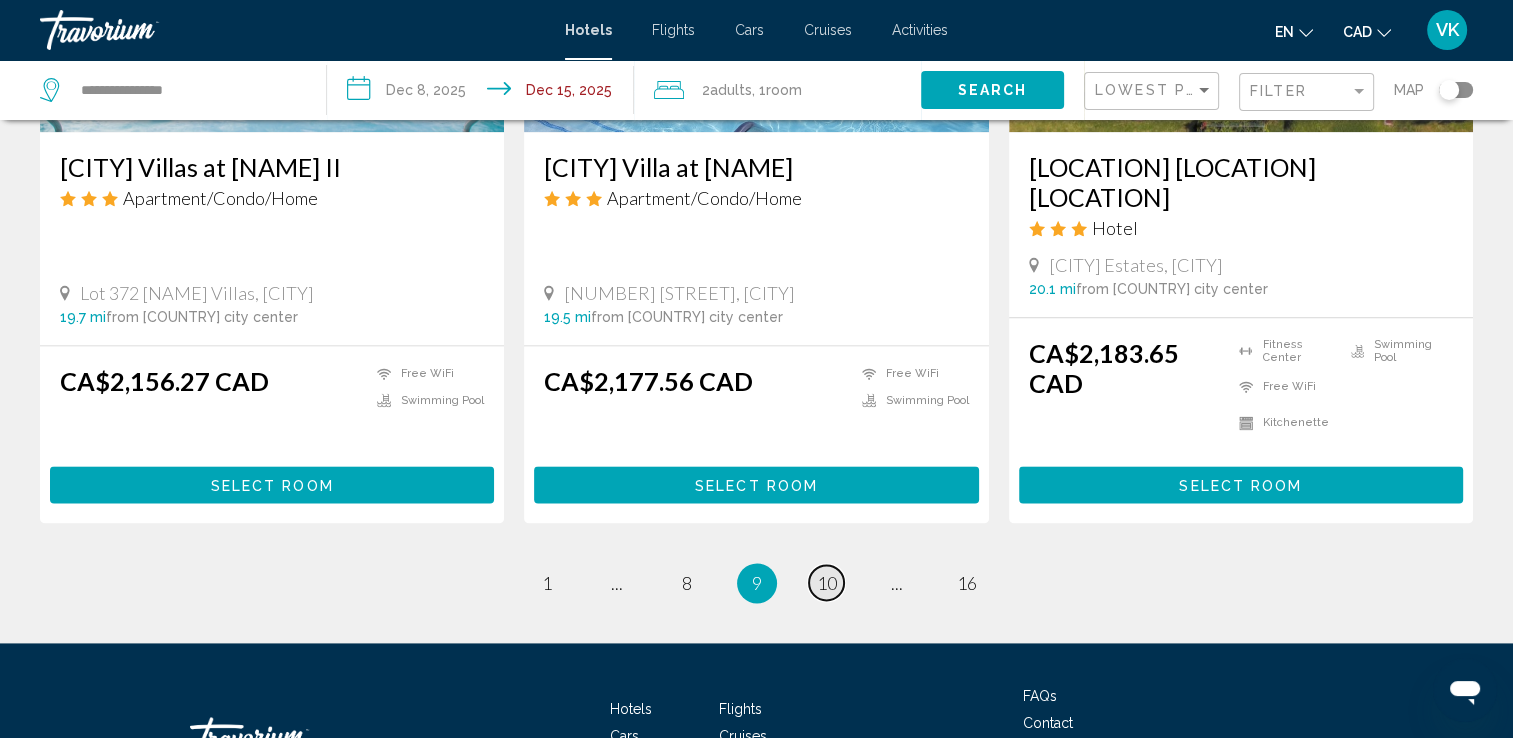 click on "10" at bounding box center [827, 583] 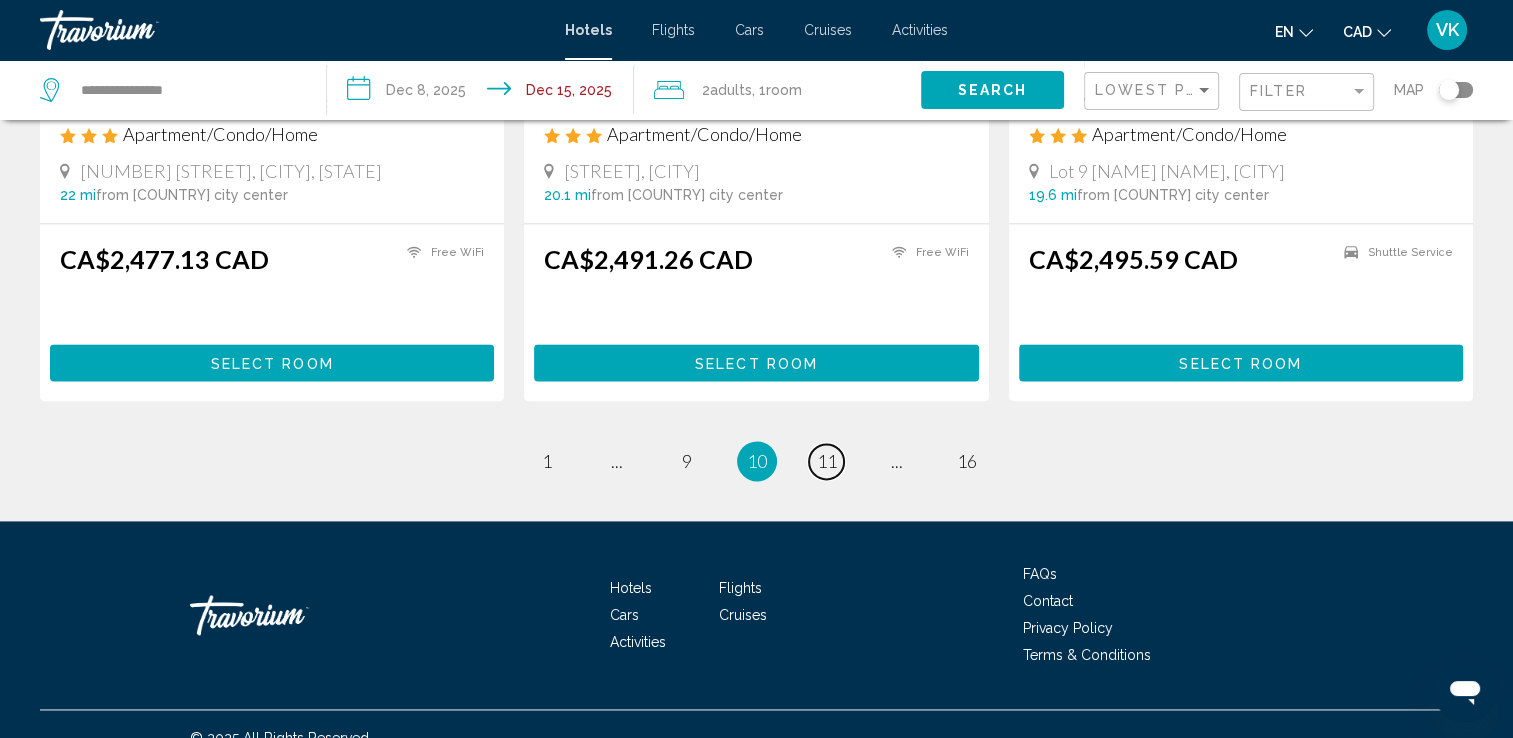 scroll, scrollTop: 2692, scrollLeft: 0, axis: vertical 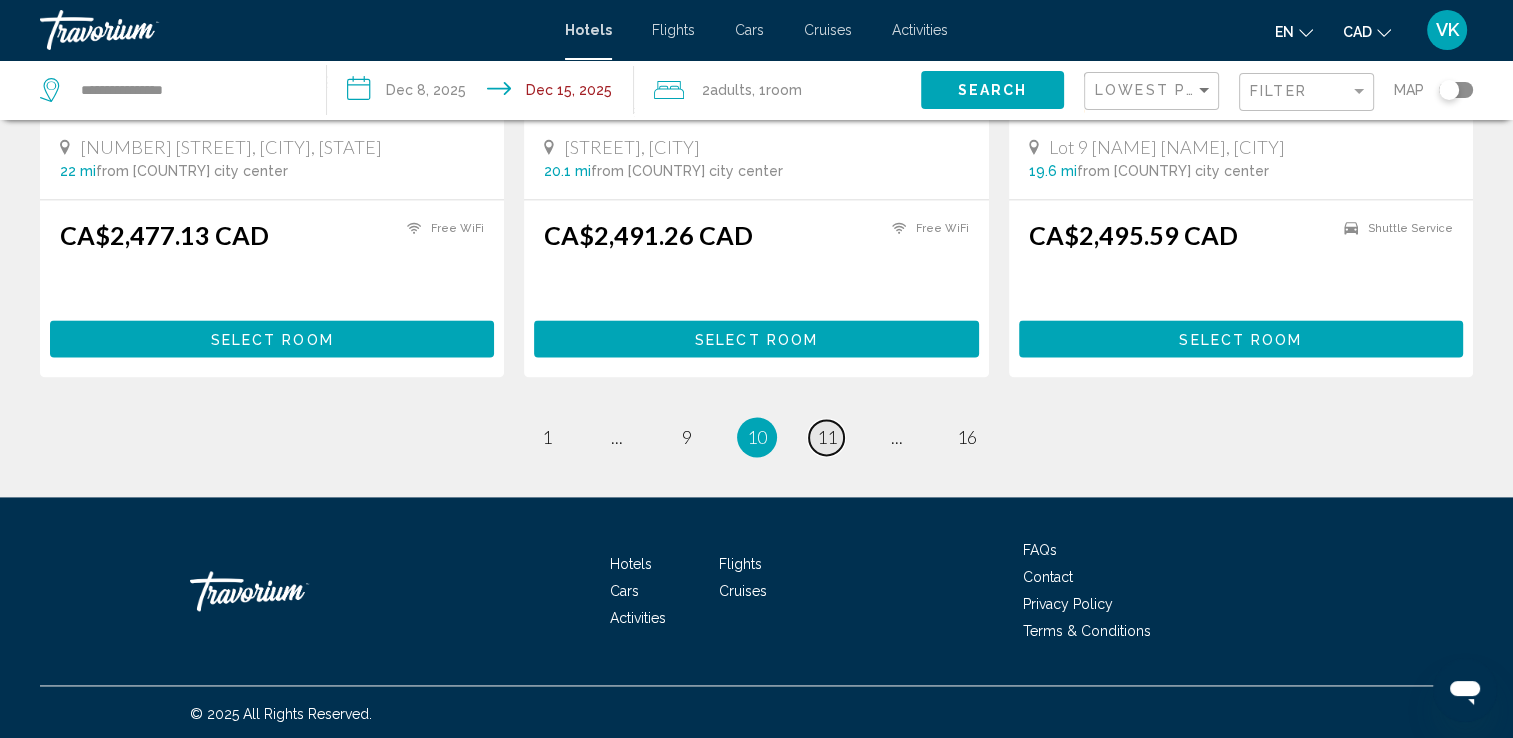 click on "11" at bounding box center (827, 437) 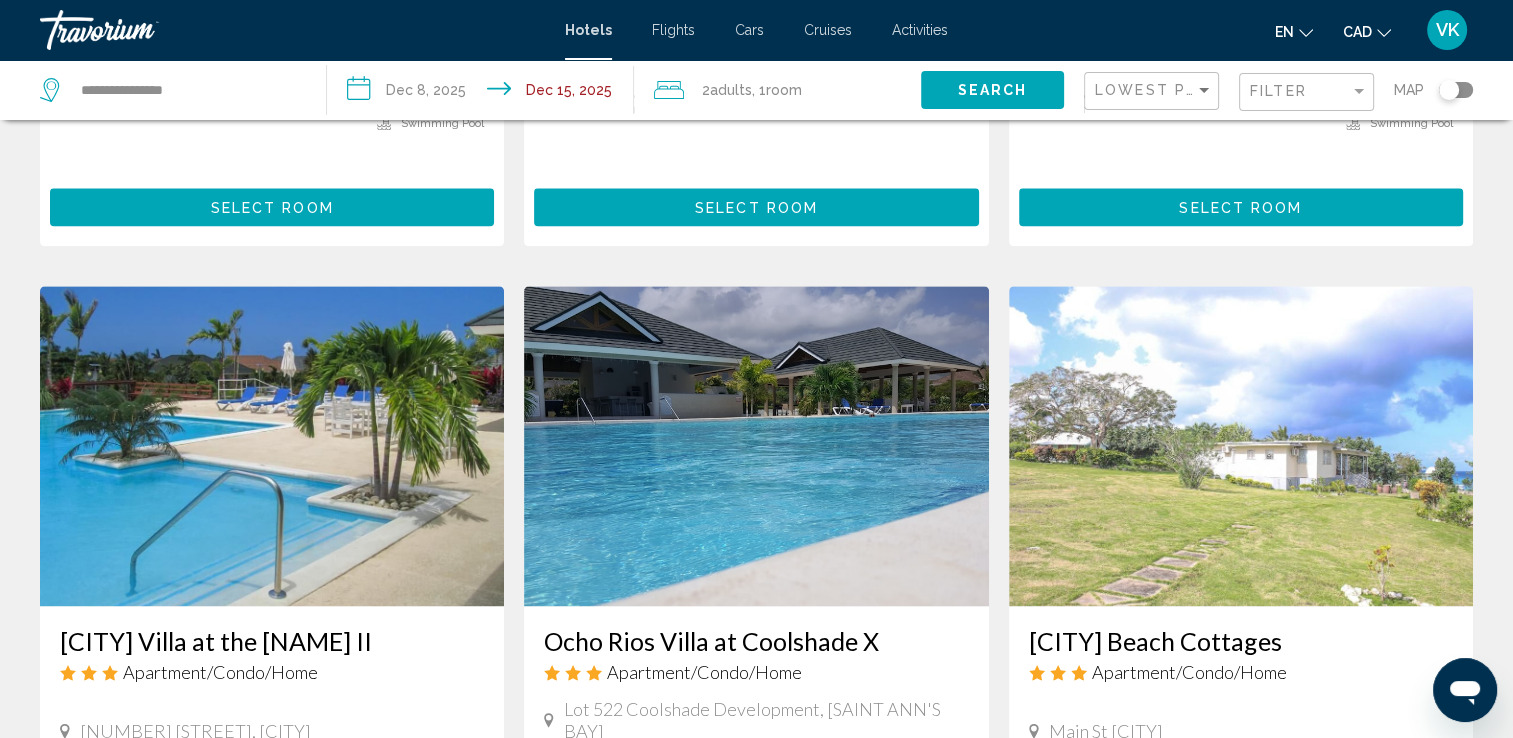 scroll, scrollTop: 2493, scrollLeft: 0, axis: vertical 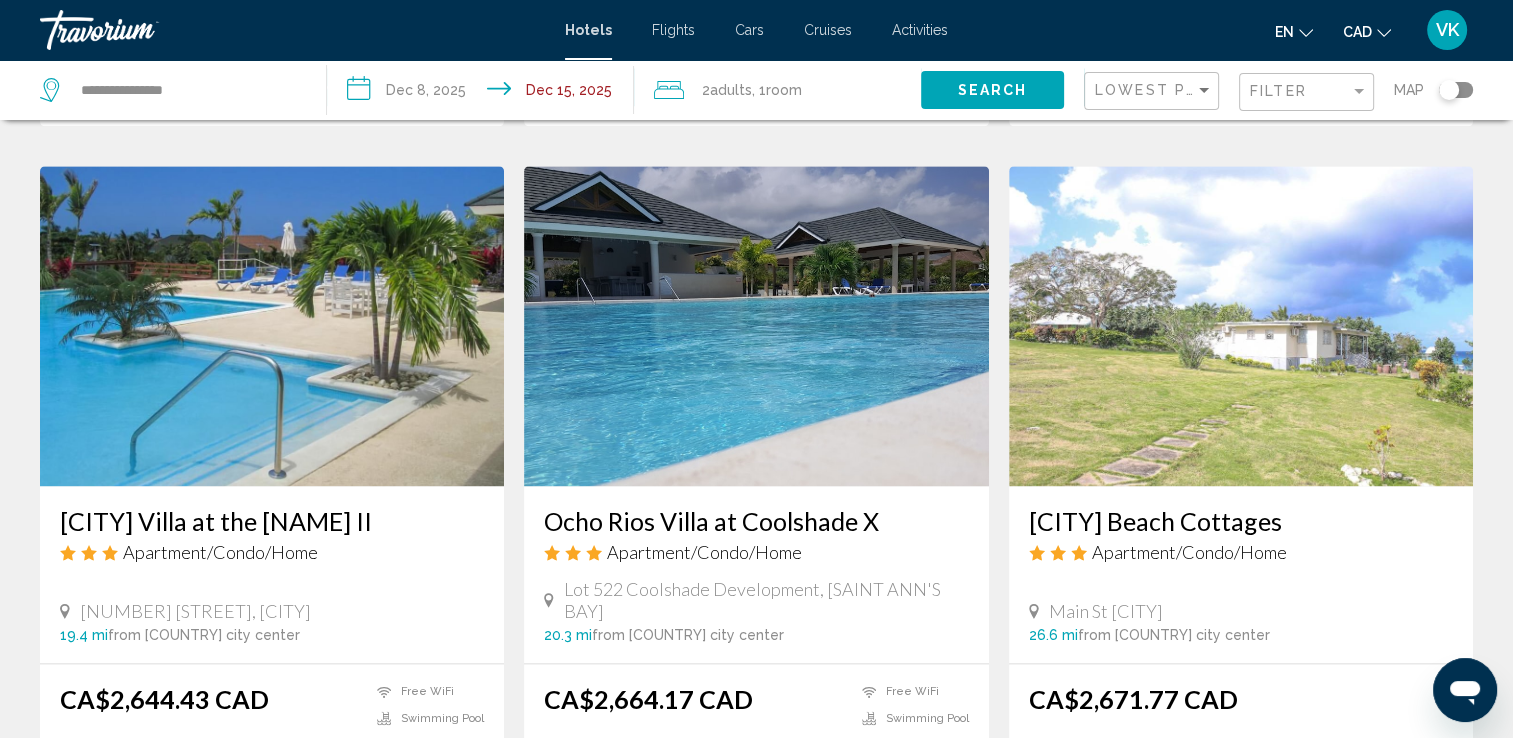 click on "page  12" at bounding box center [826, 900] 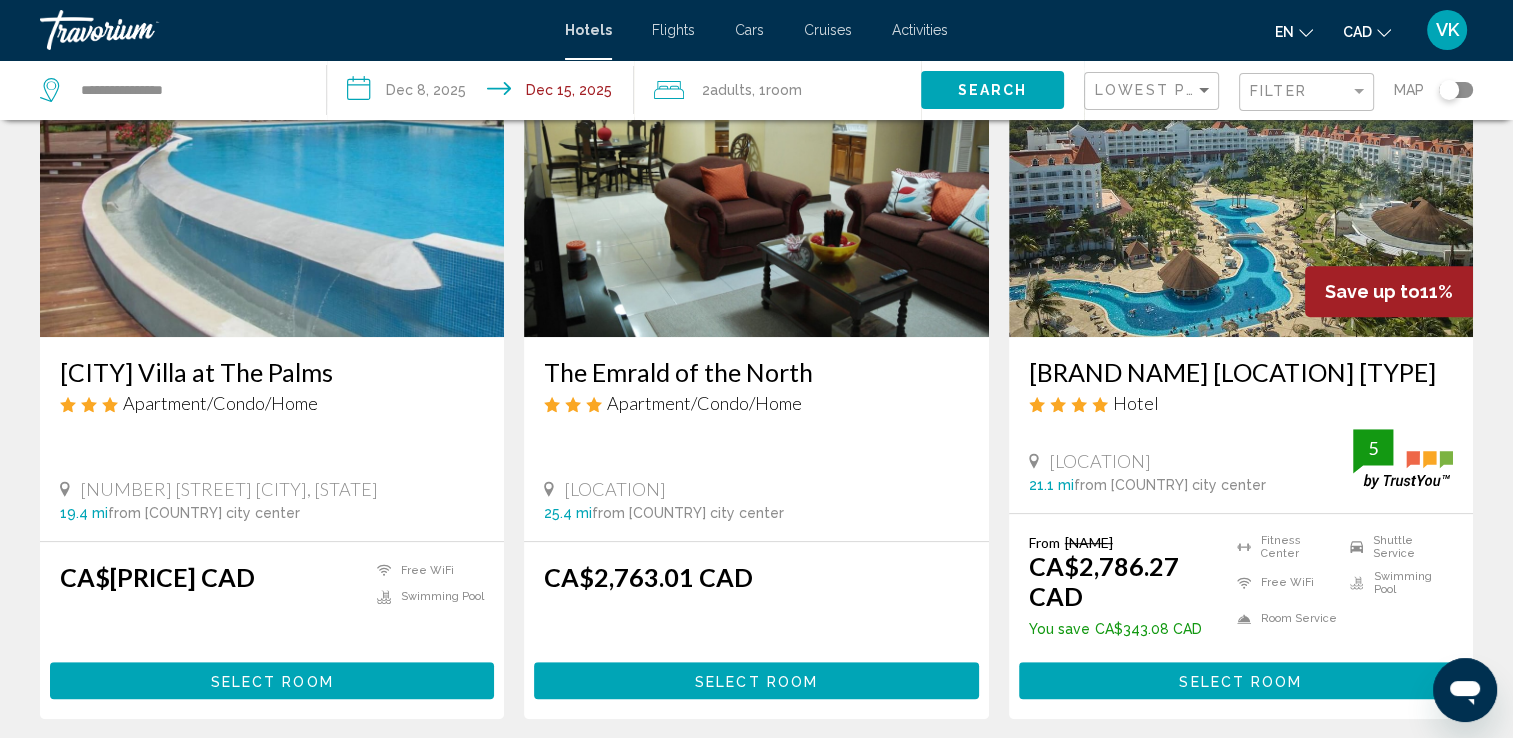 scroll, scrollTop: 920, scrollLeft: 0, axis: vertical 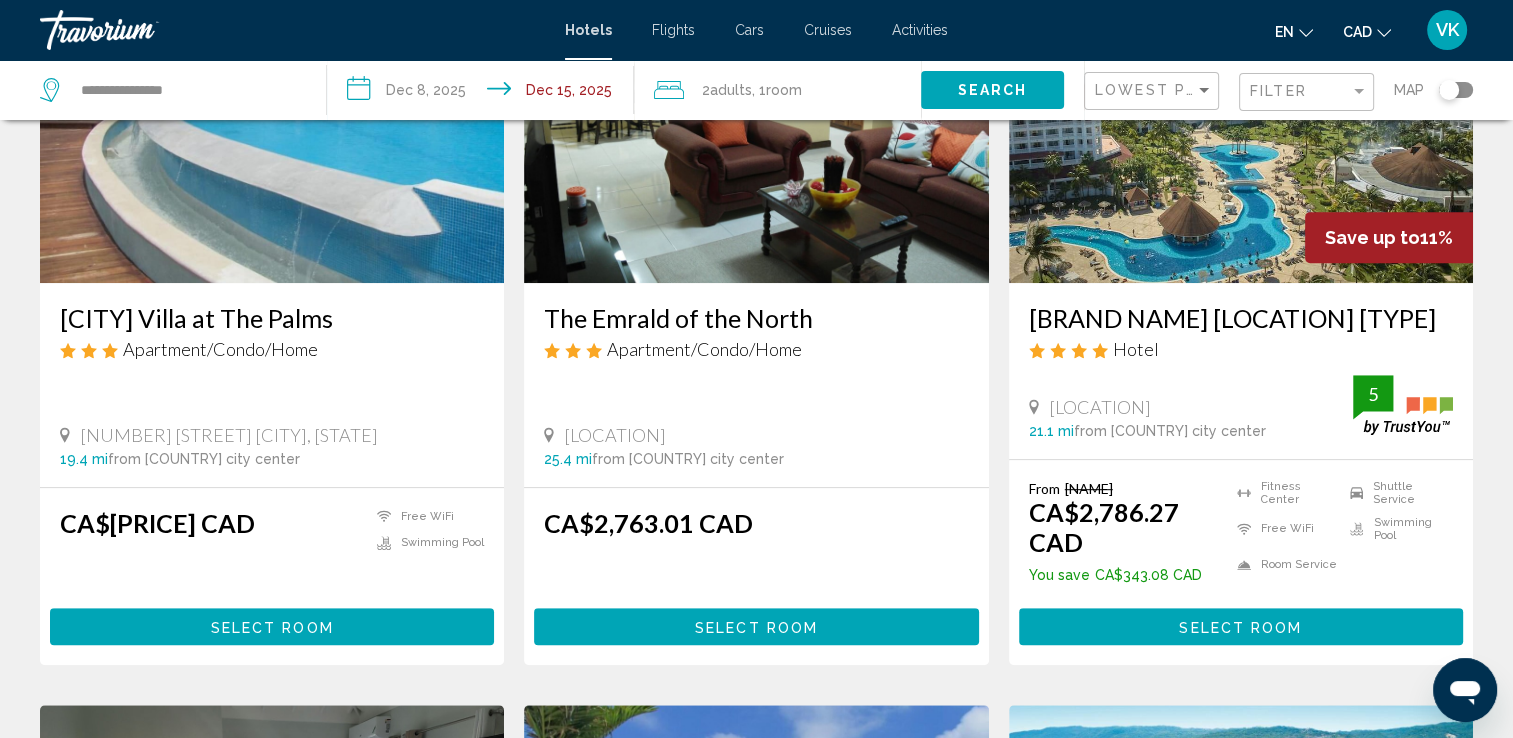 click at bounding box center [1241, 123] 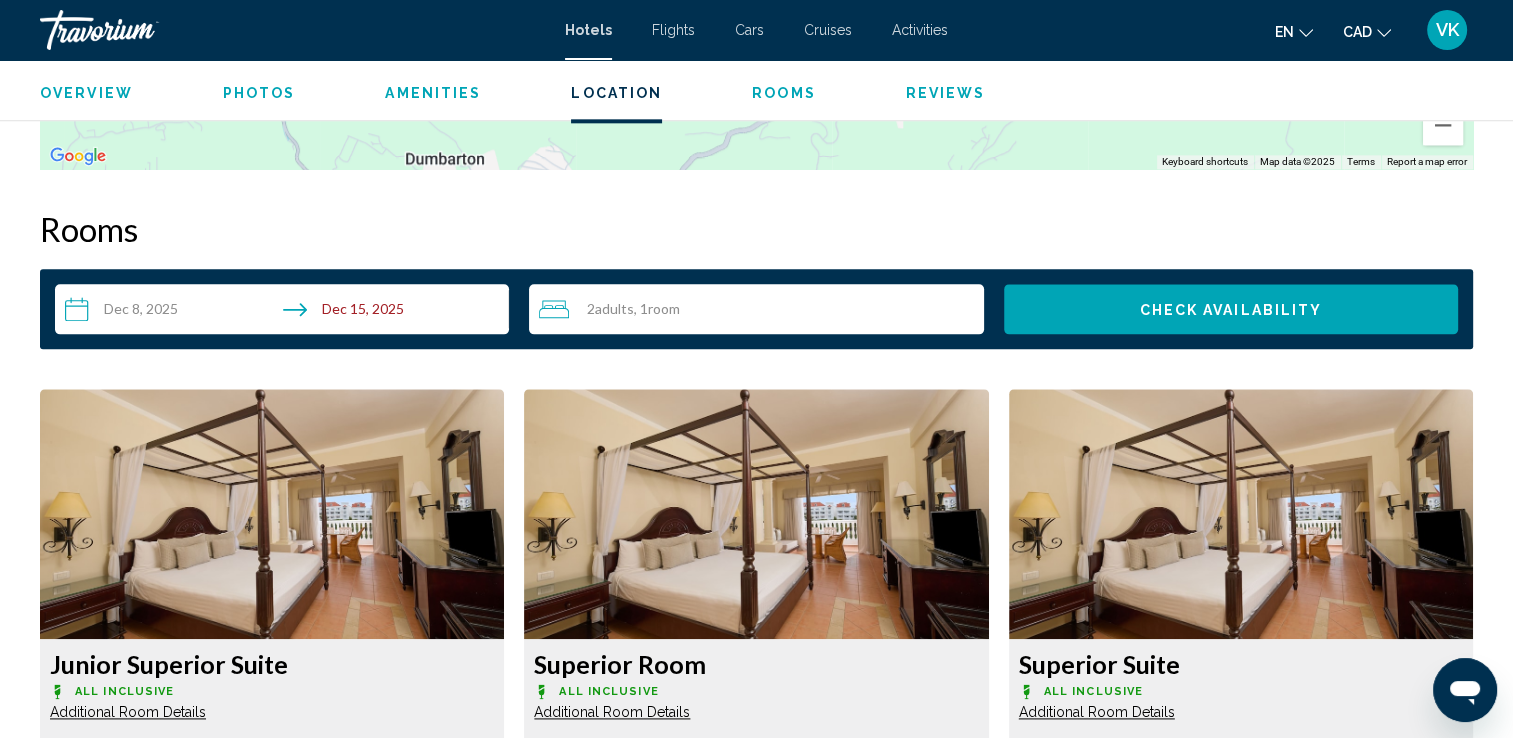 scroll, scrollTop: 2439, scrollLeft: 0, axis: vertical 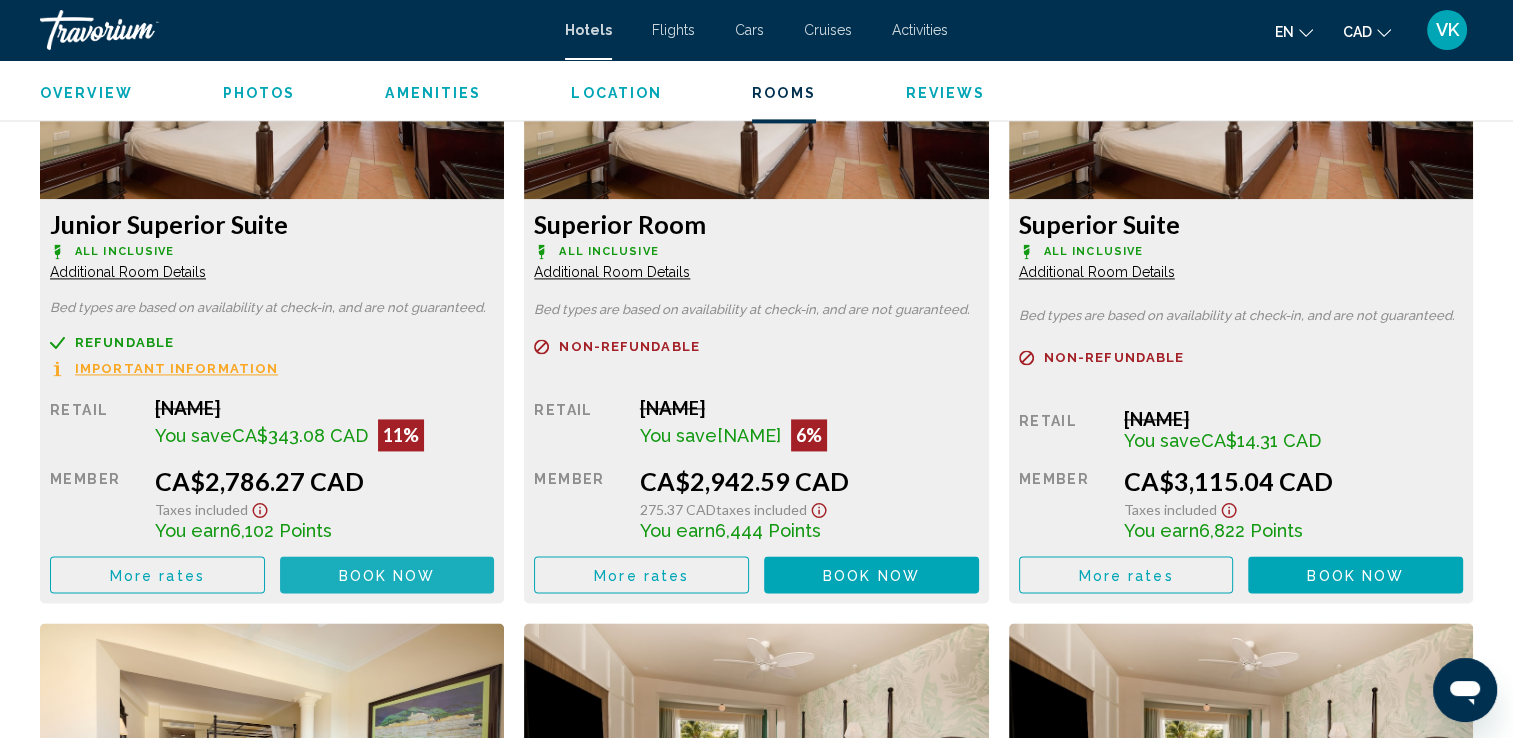 click on "Book now No longer available" at bounding box center [387, 574] 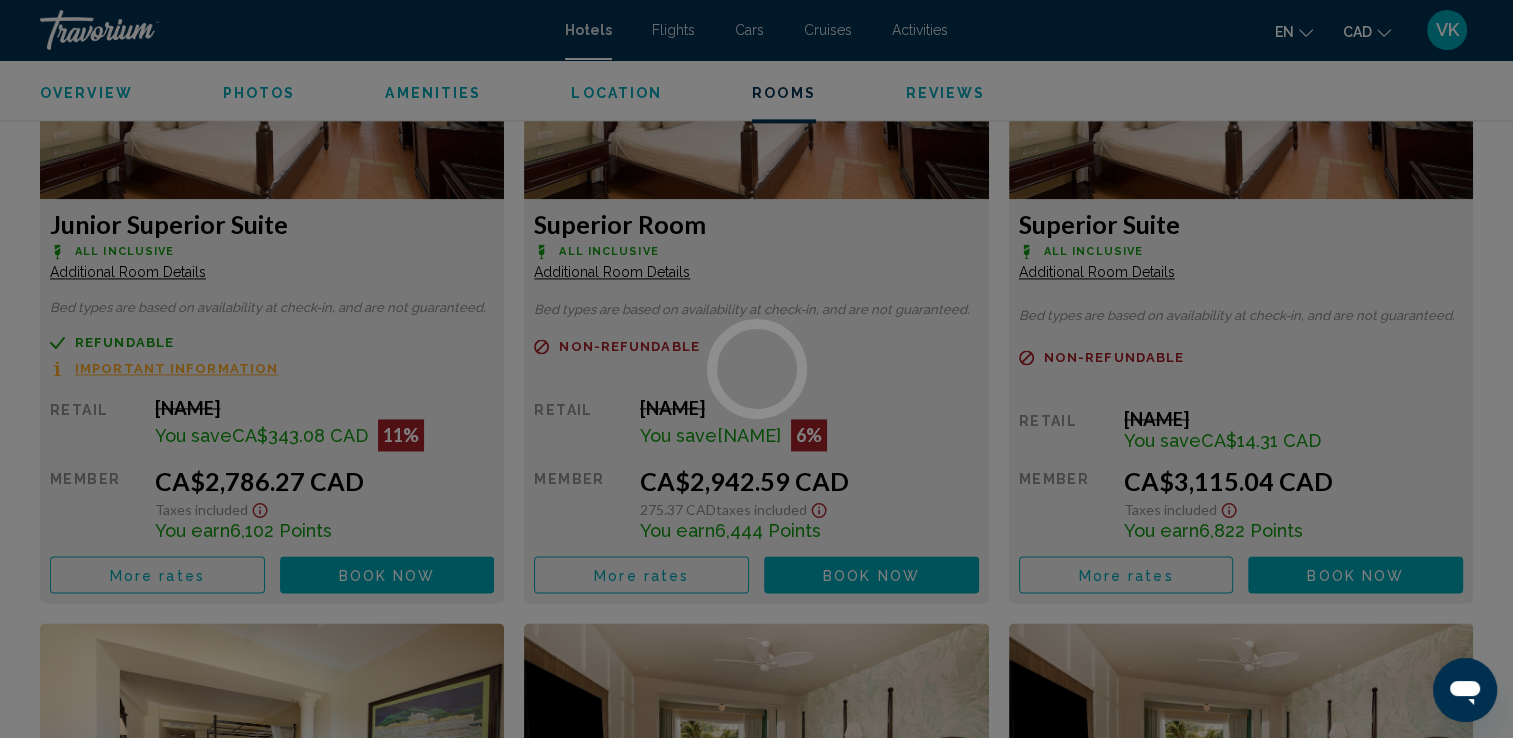 scroll, scrollTop: 0, scrollLeft: 0, axis: both 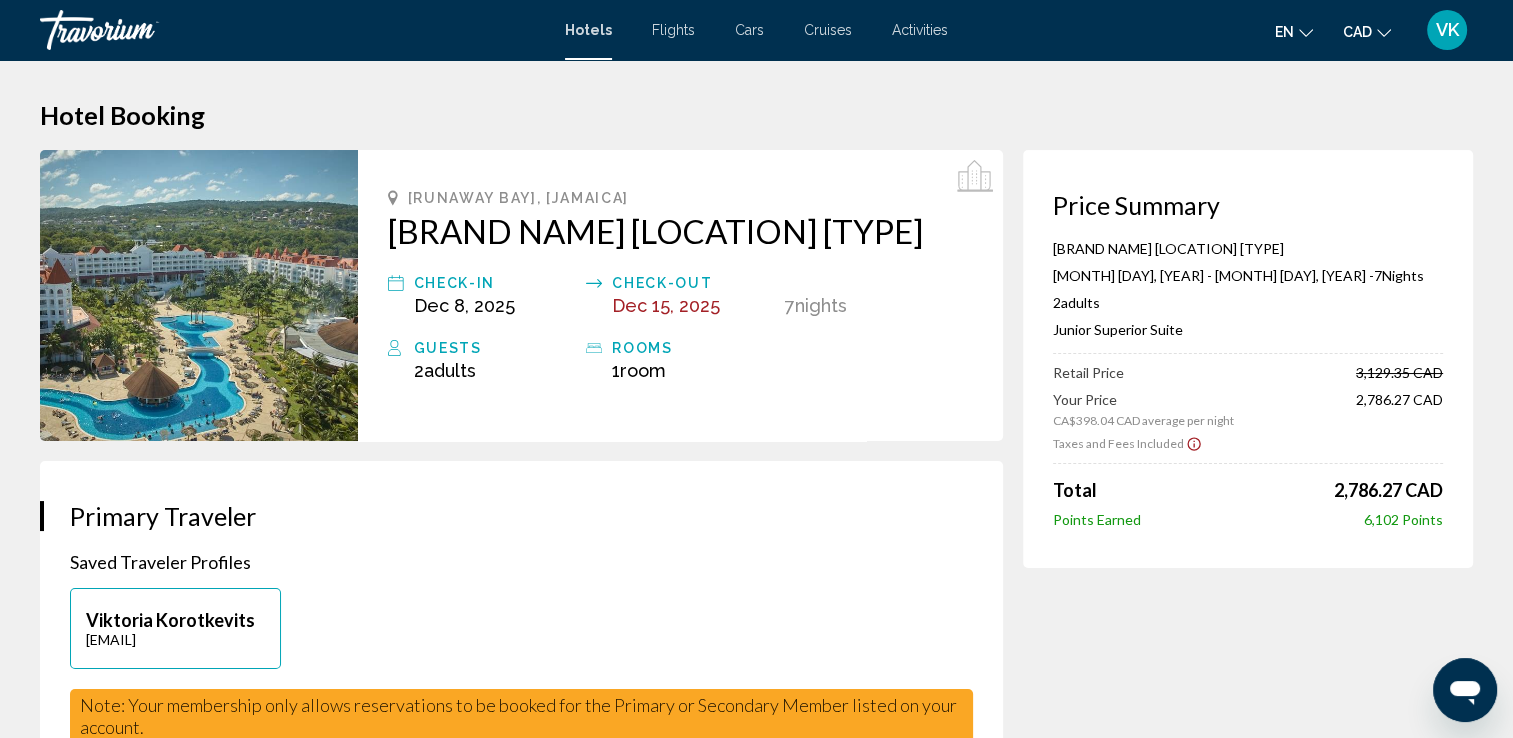 click on "Activities" at bounding box center [920, 30] 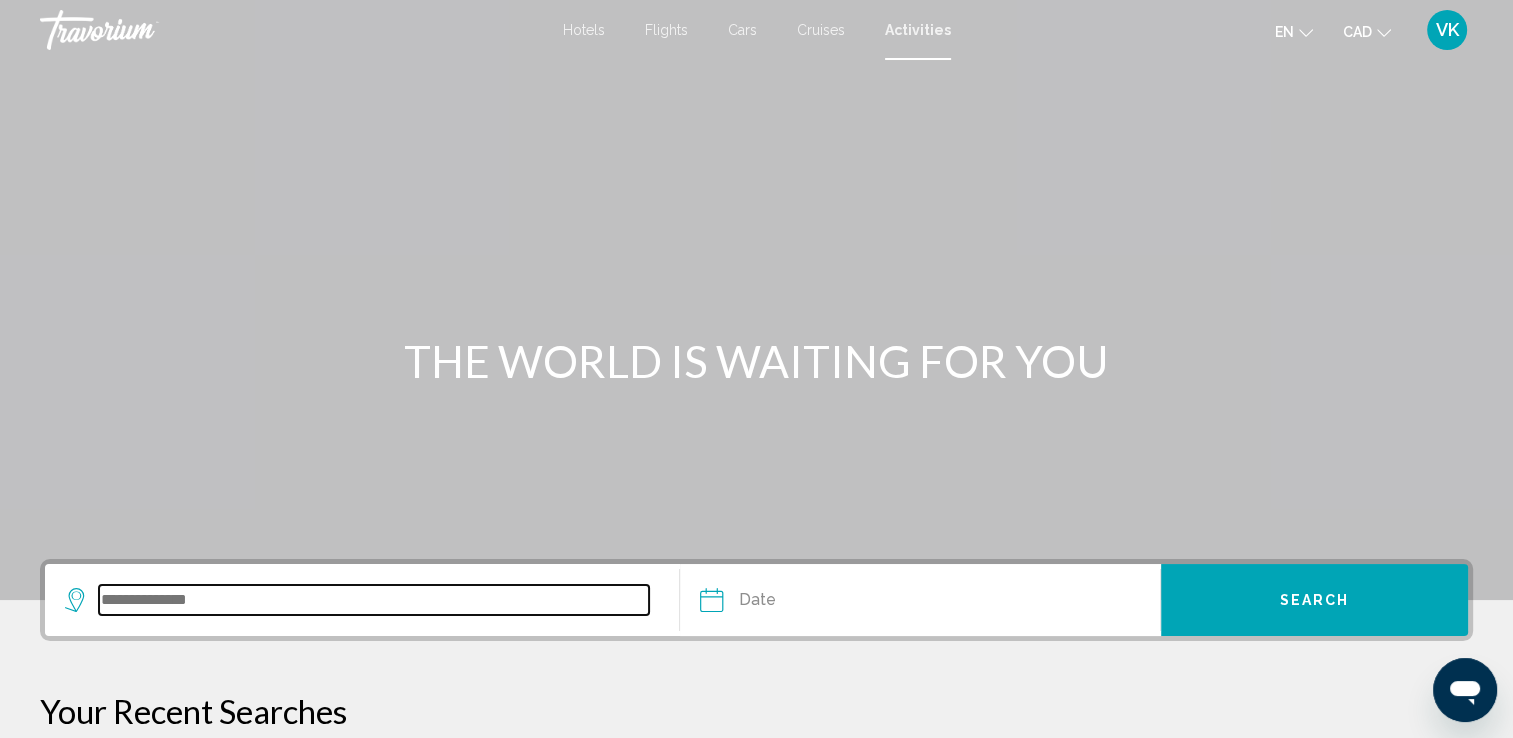 click at bounding box center [374, 600] 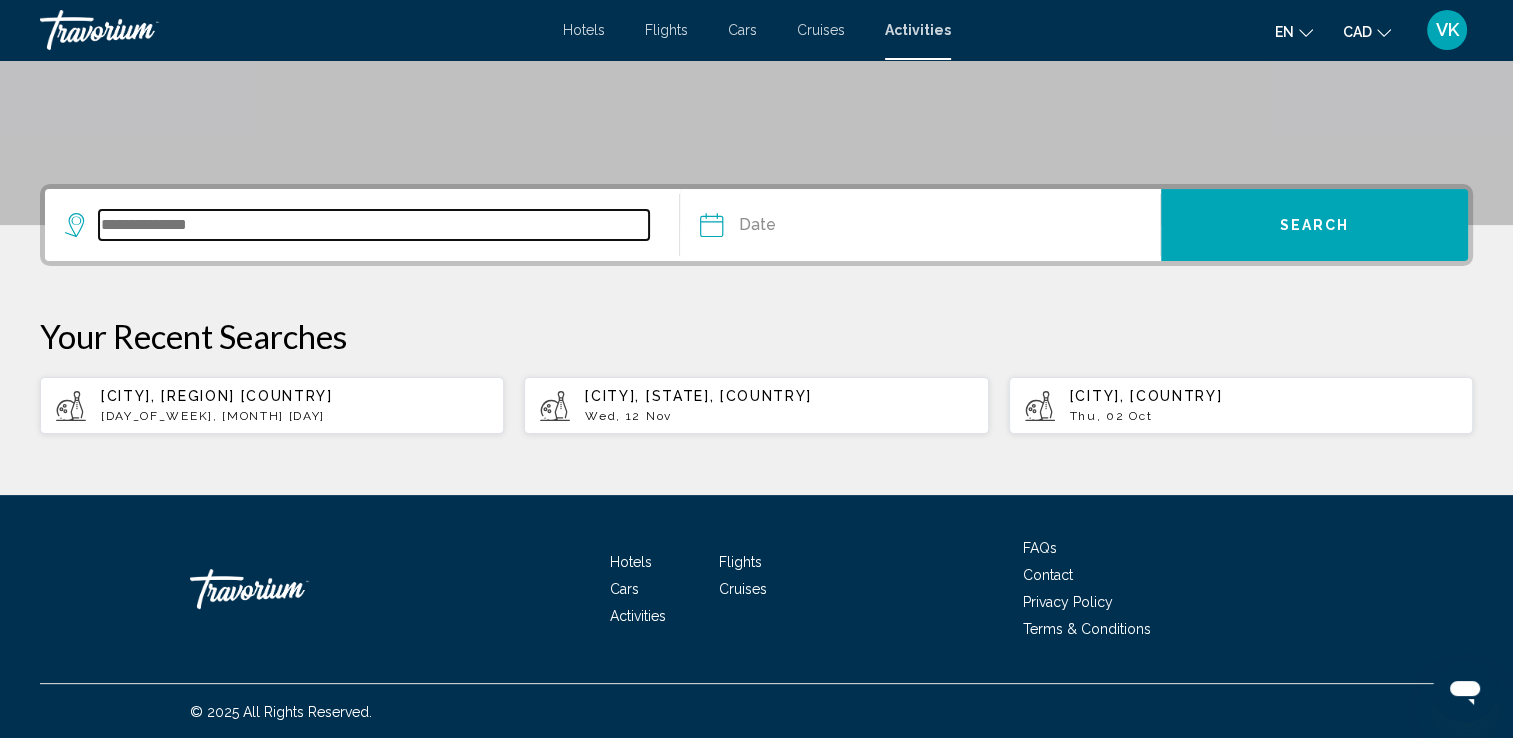 scroll, scrollTop: 376, scrollLeft: 0, axis: vertical 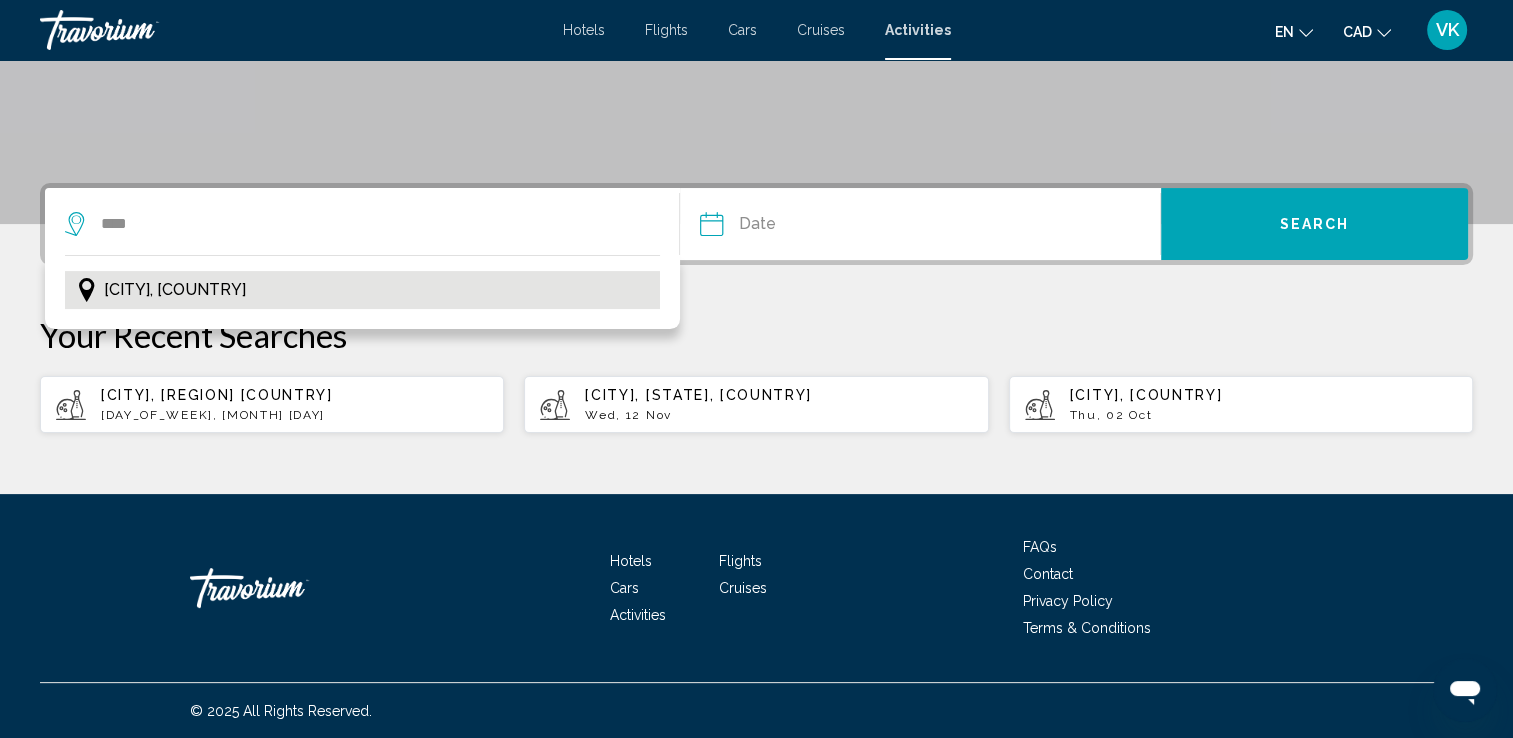 click on "Roatan, Honduras" at bounding box center (175, 290) 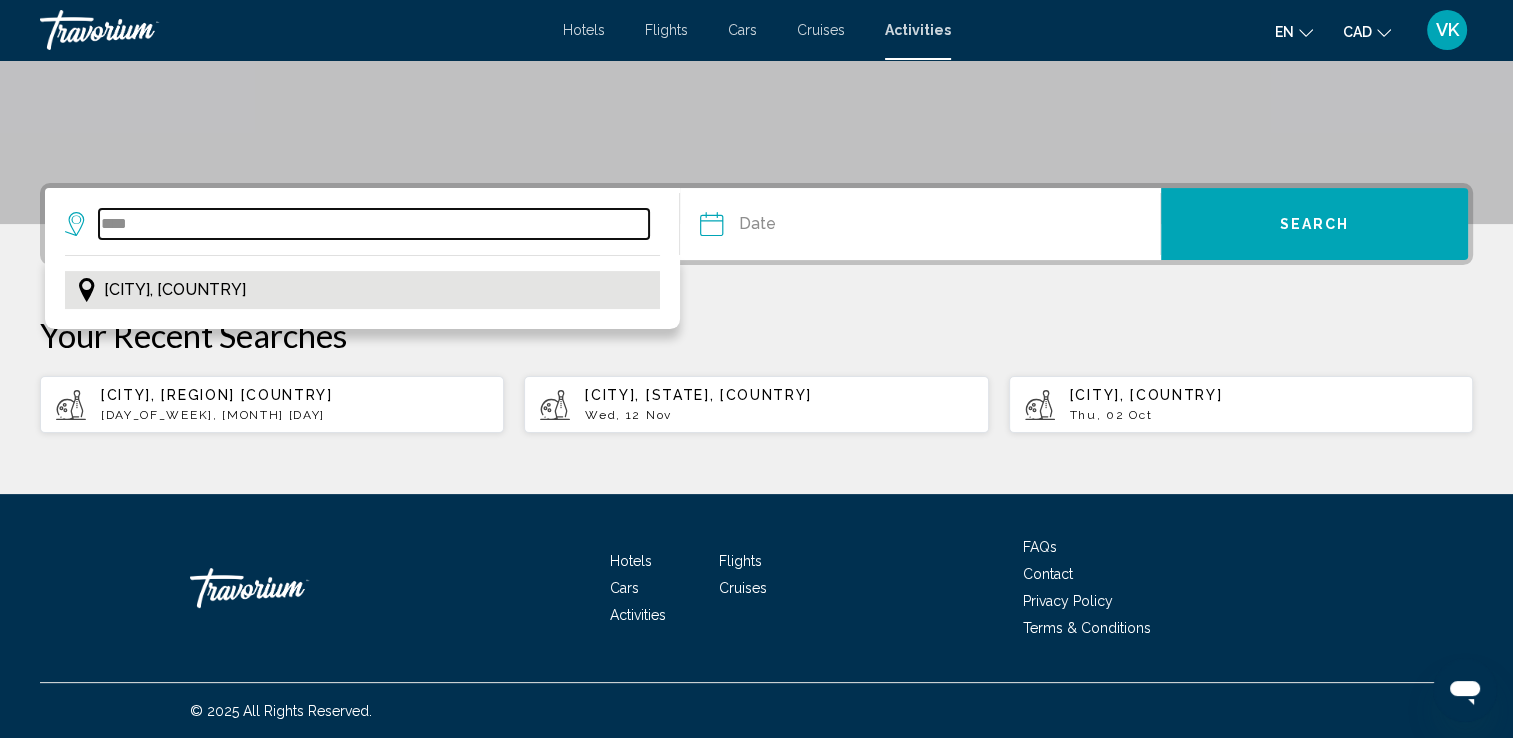 type on "**********" 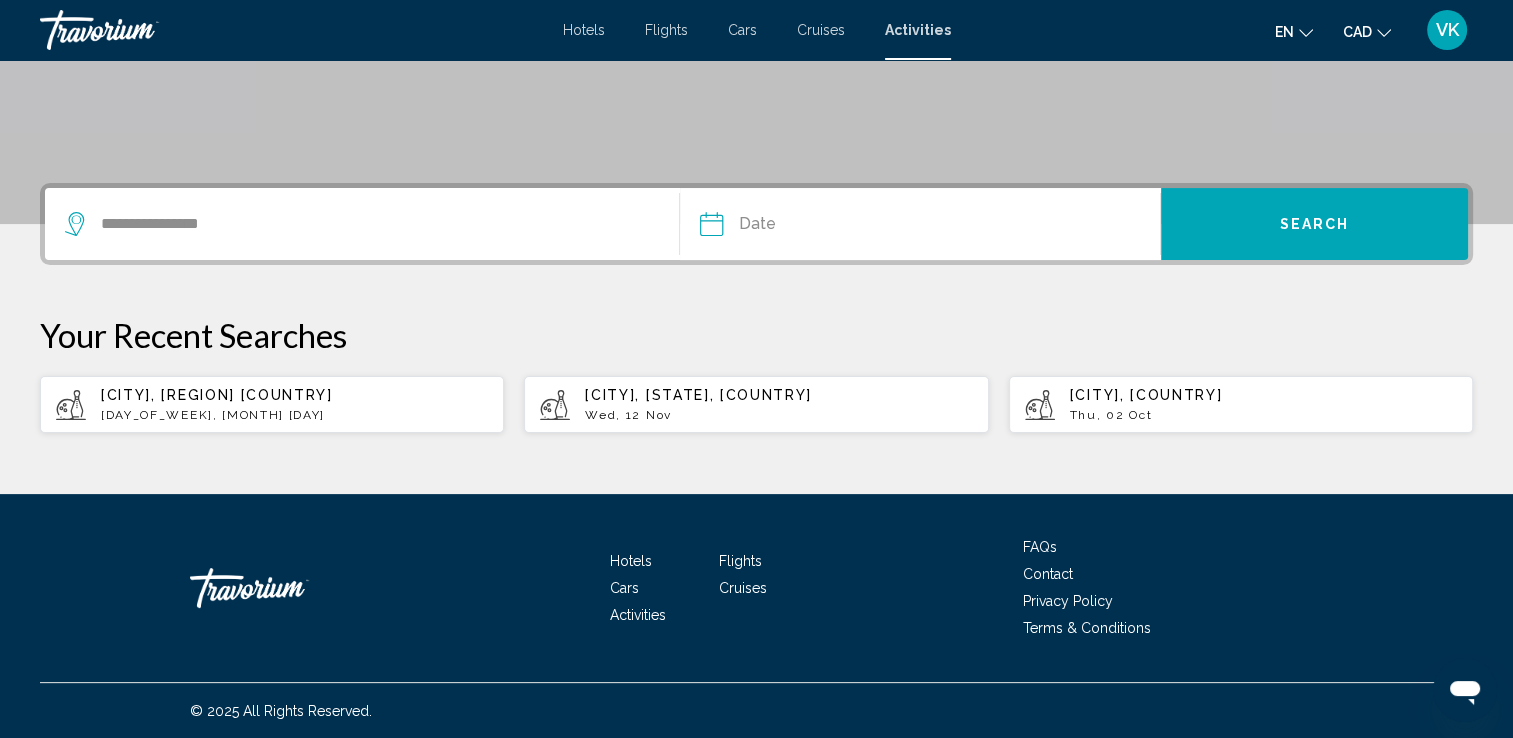 click at bounding box center [814, 227] 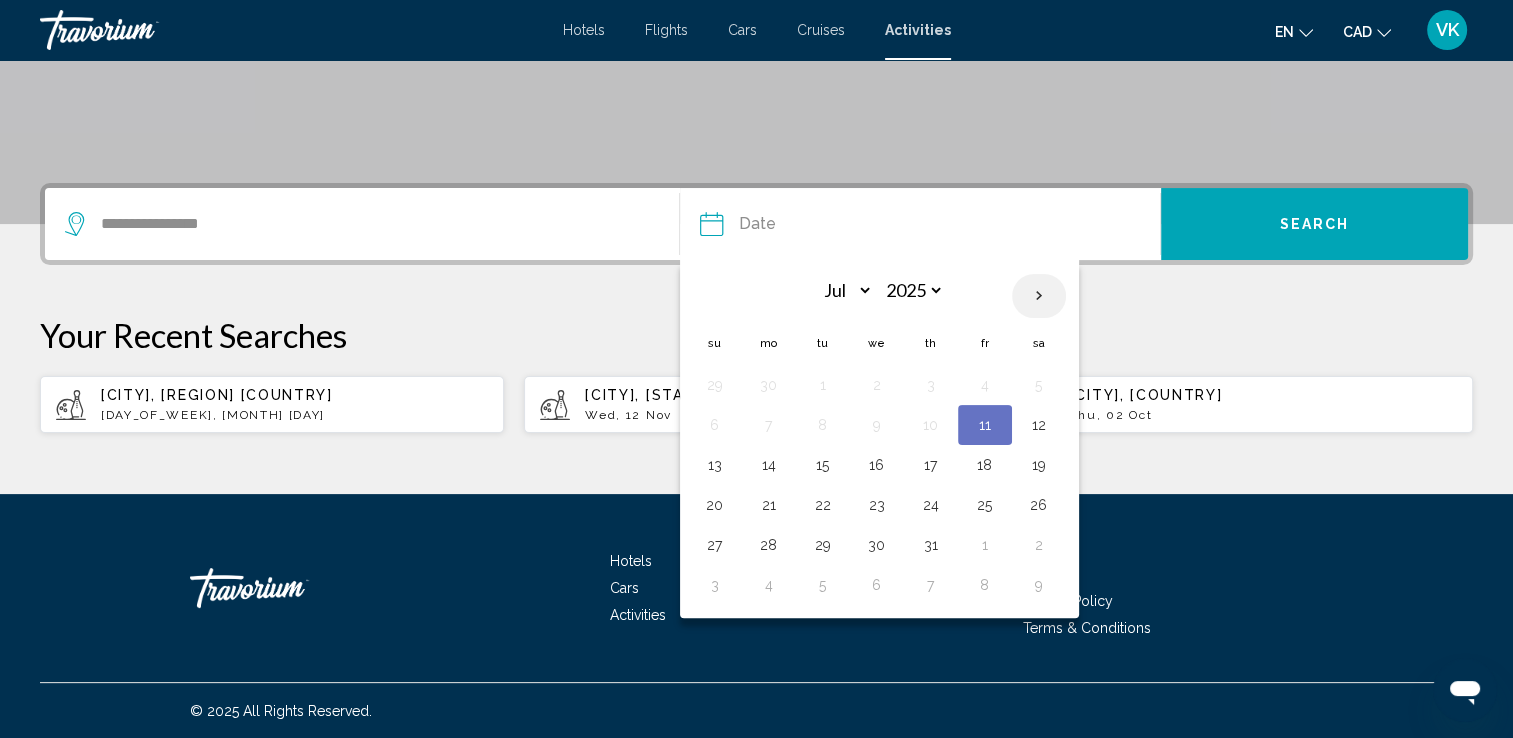 click at bounding box center (1039, 296) 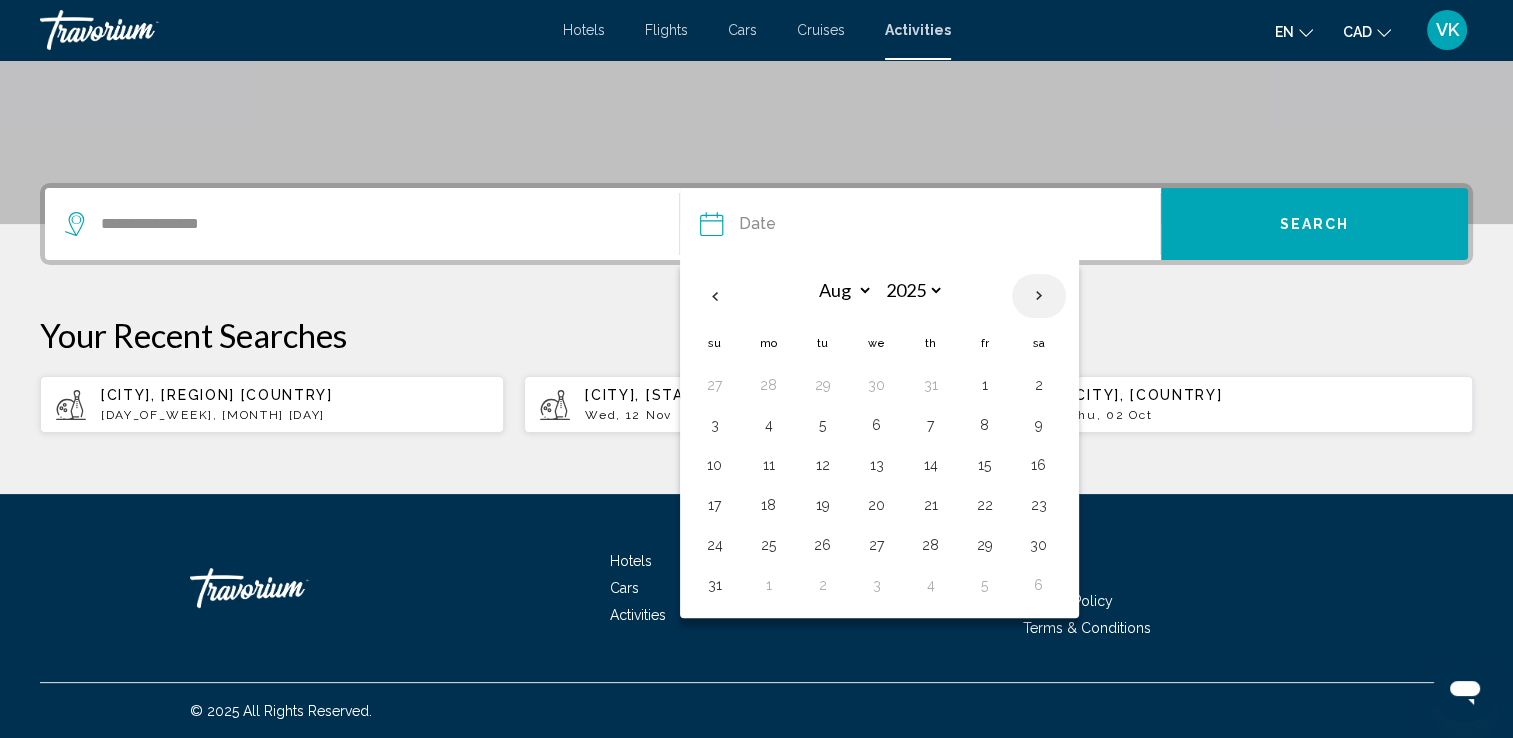 click at bounding box center (1039, 296) 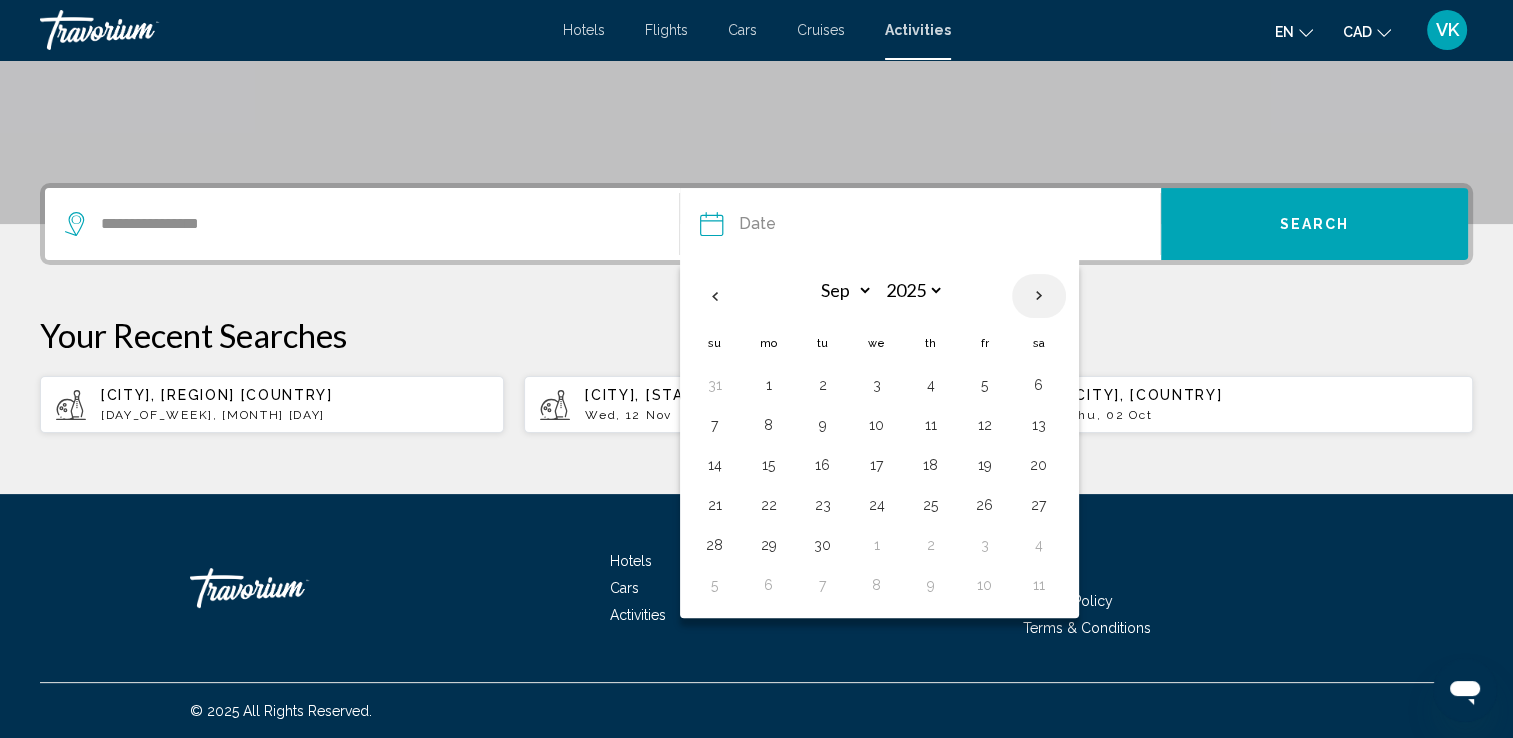 click at bounding box center (1039, 296) 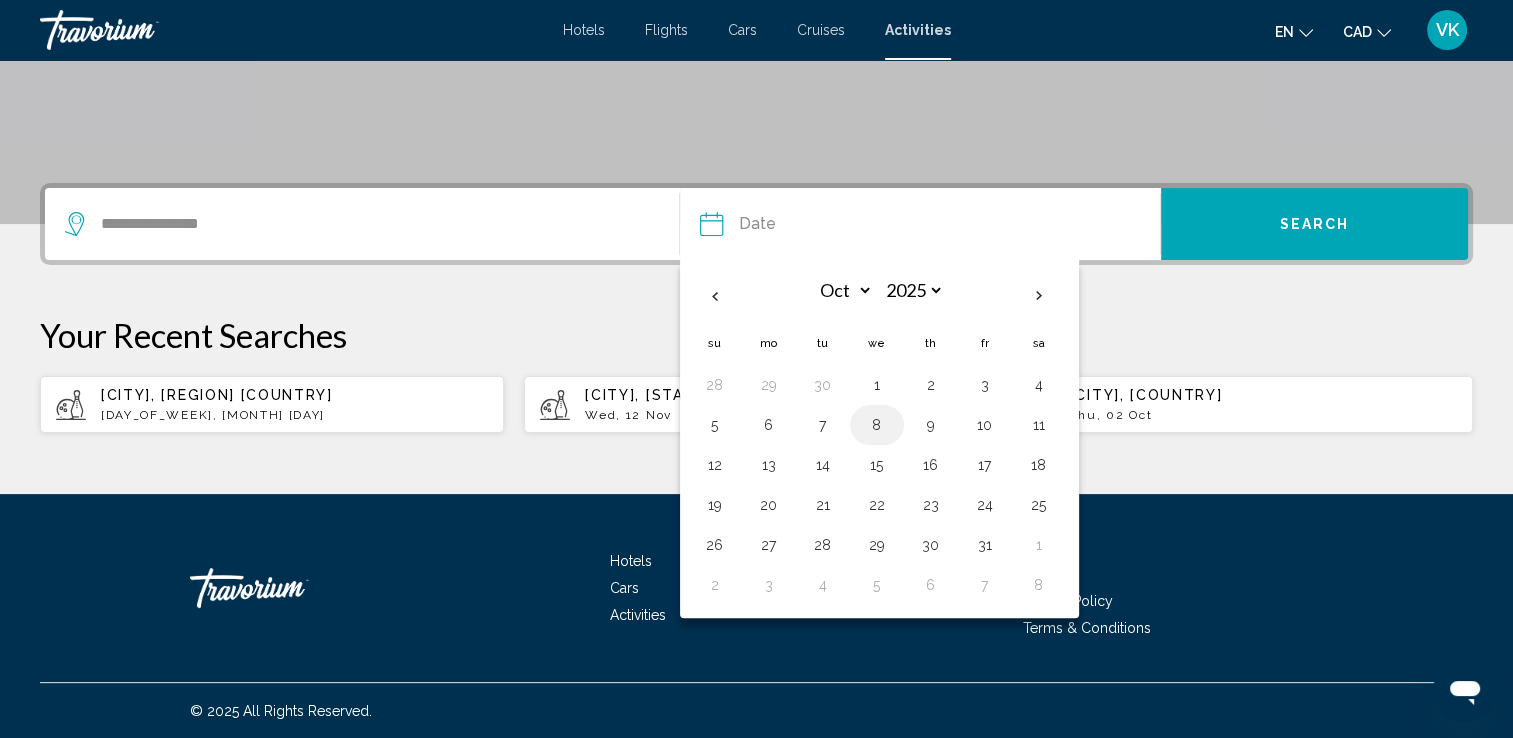 click on "8" at bounding box center (877, 425) 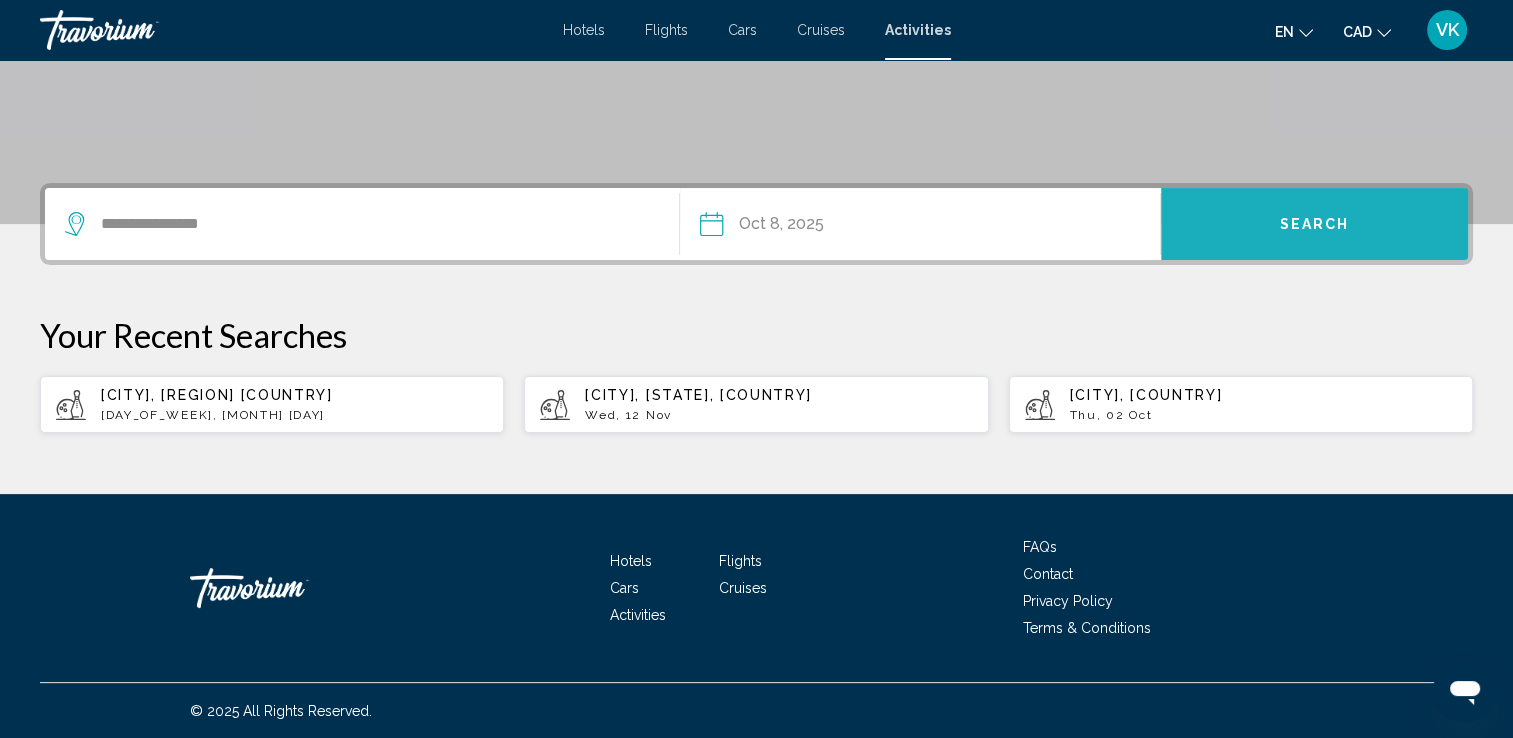 click on "Search" at bounding box center (1315, 225) 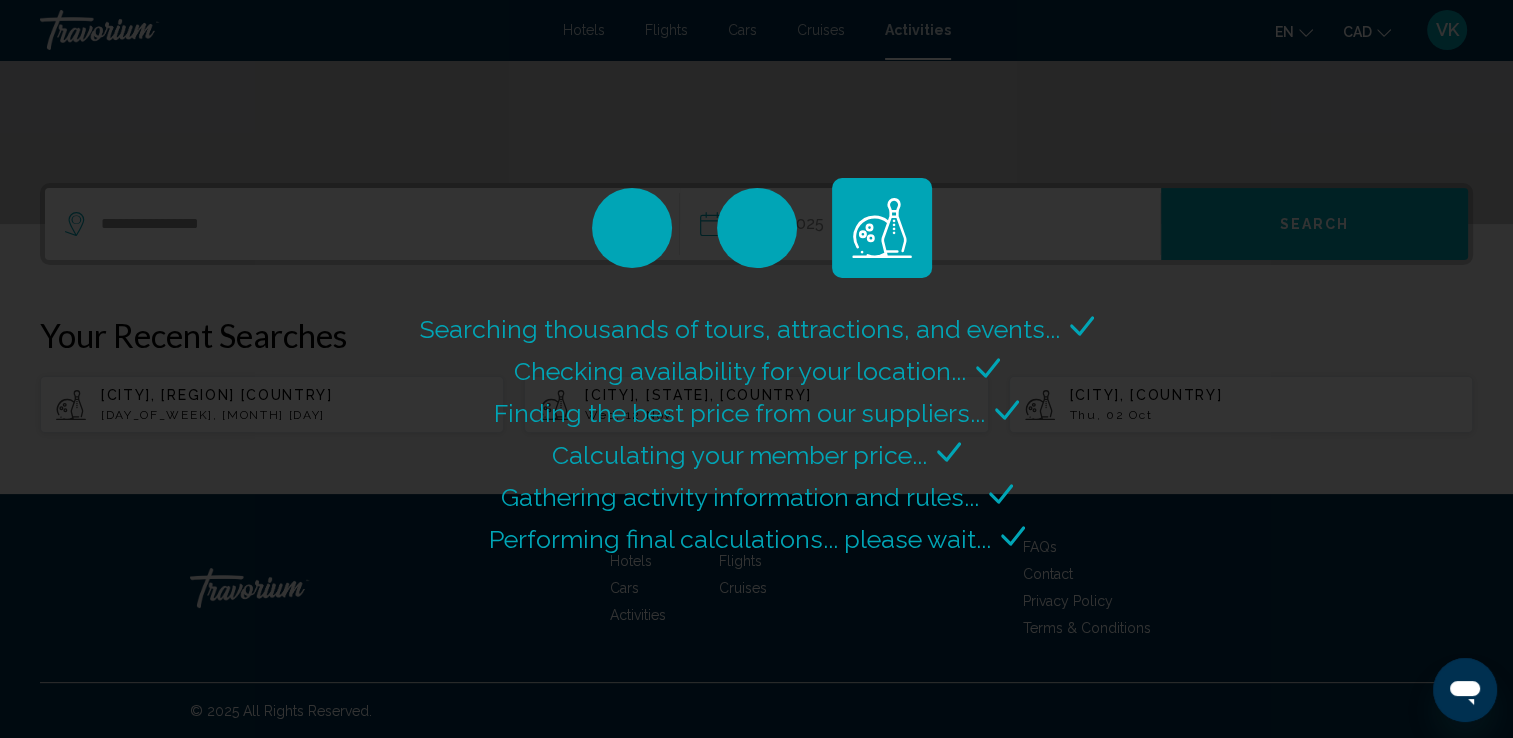 scroll, scrollTop: 0, scrollLeft: 0, axis: both 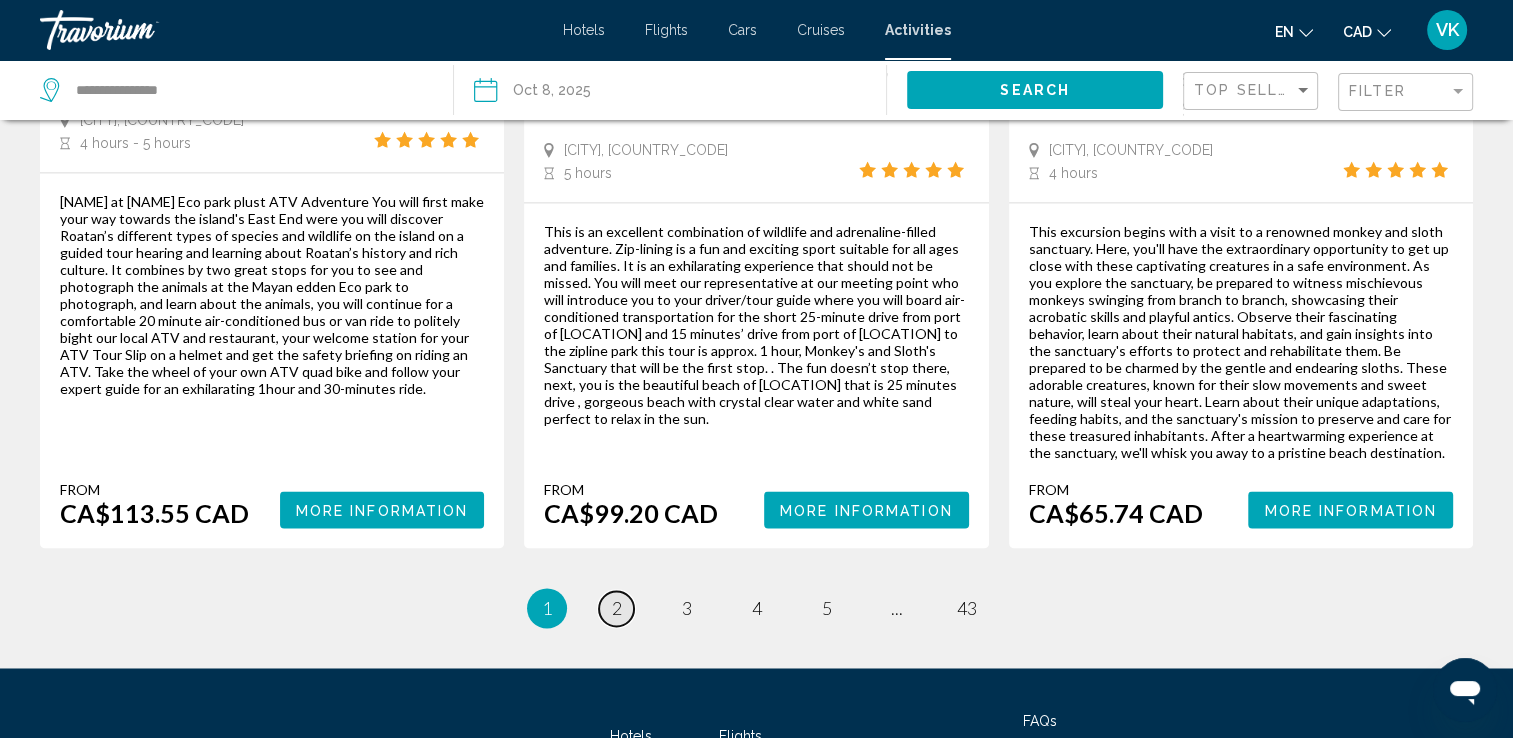 click on "2" at bounding box center (617, 608) 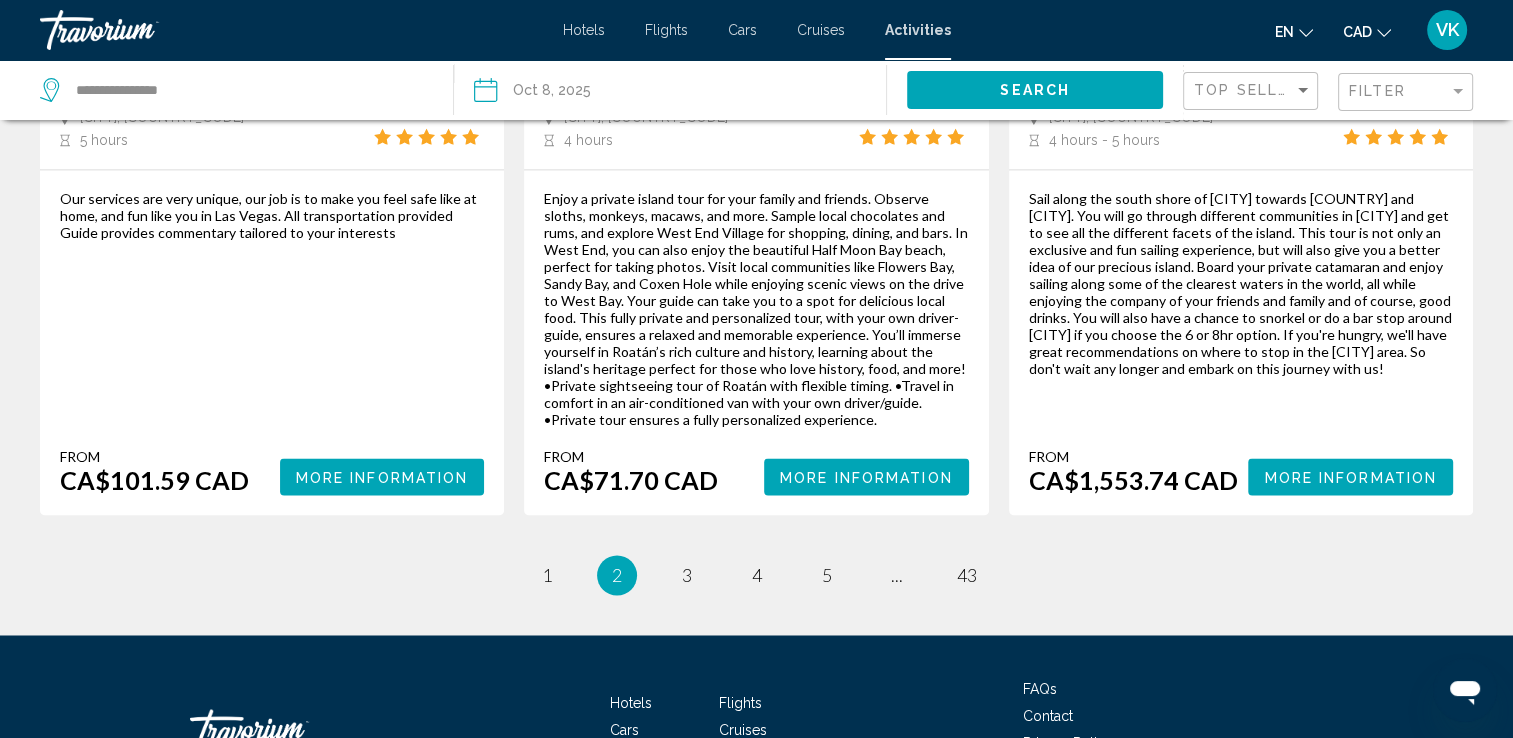 scroll, scrollTop: 3212, scrollLeft: 0, axis: vertical 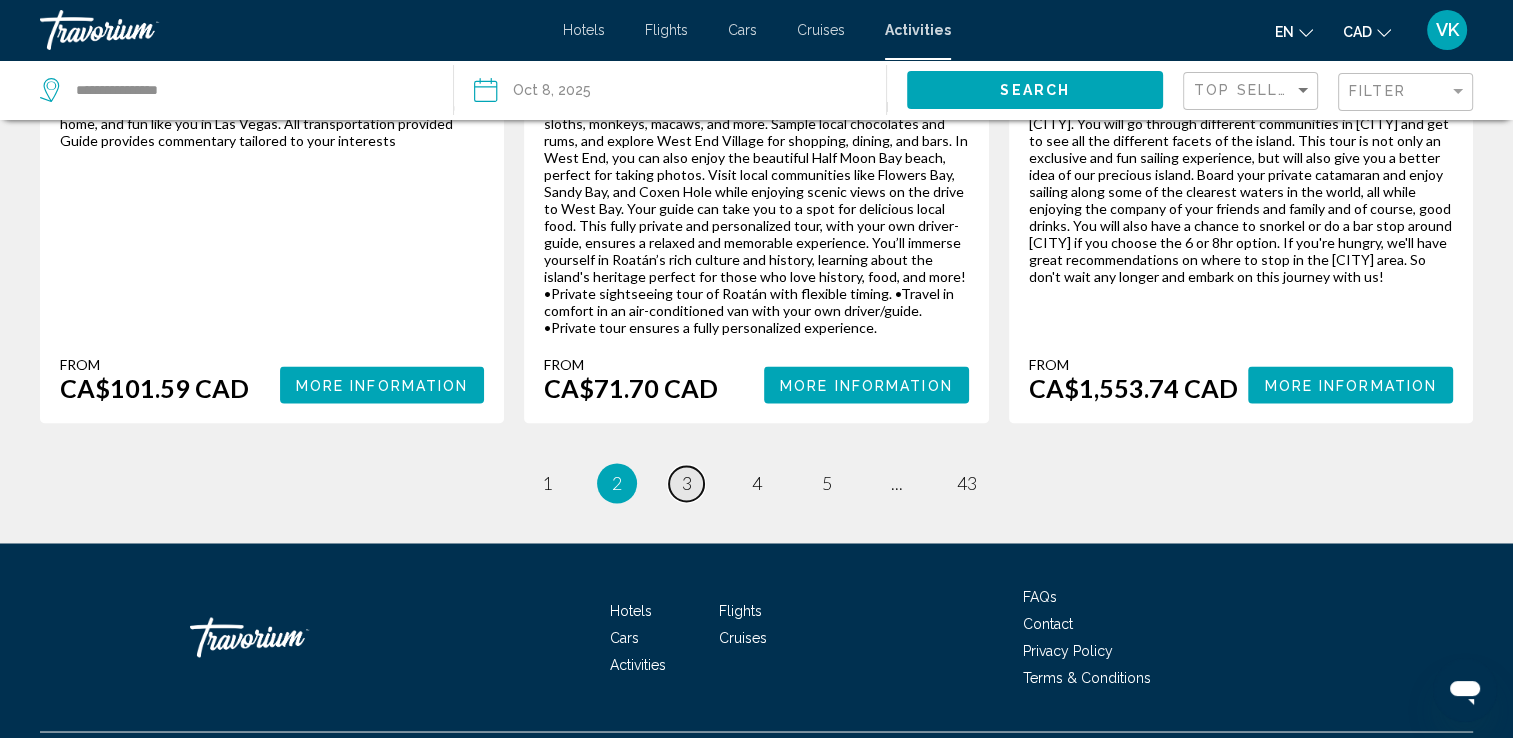 click on "3" at bounding box center (687, 483) 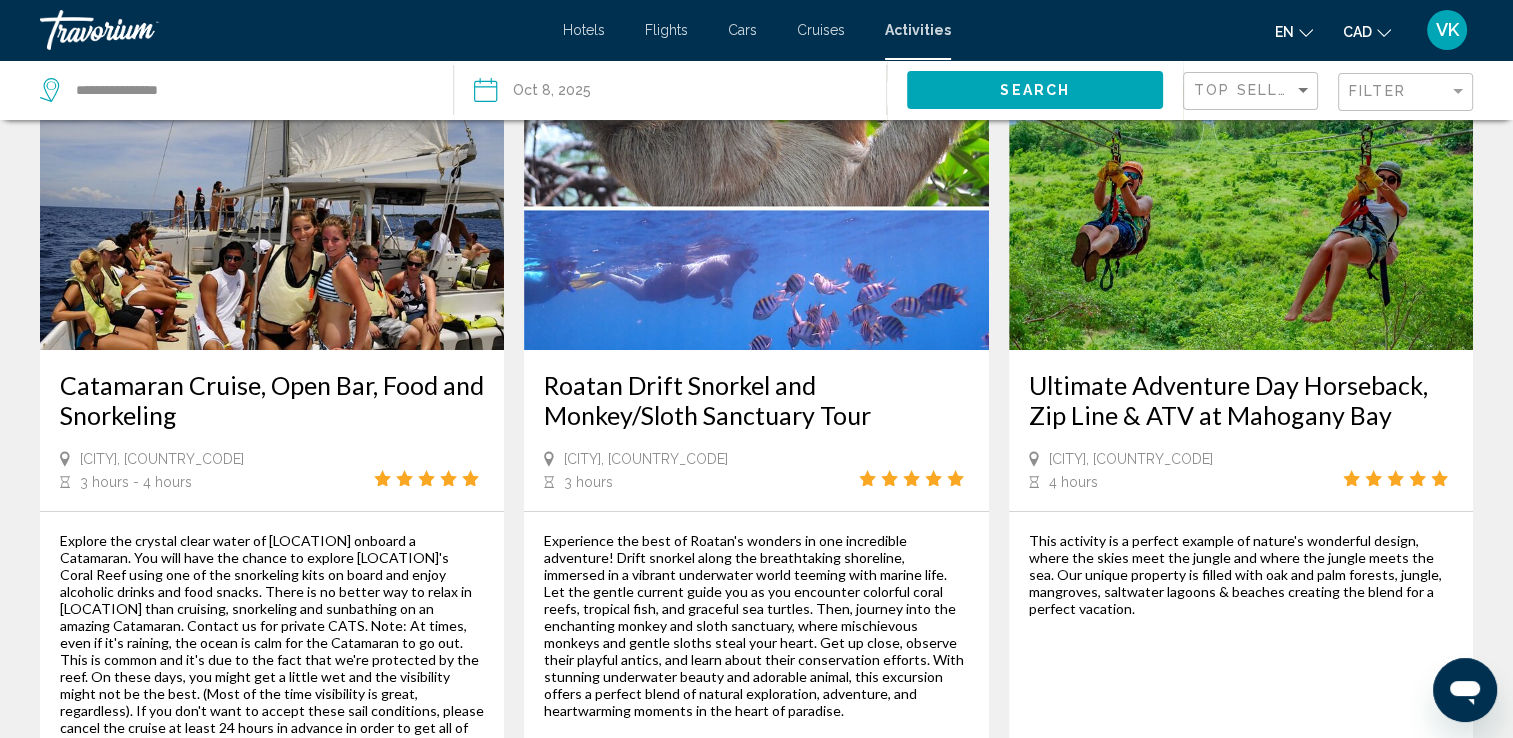 scroll, scrollTop: 253, scrollLeft: 0, axis: vertical 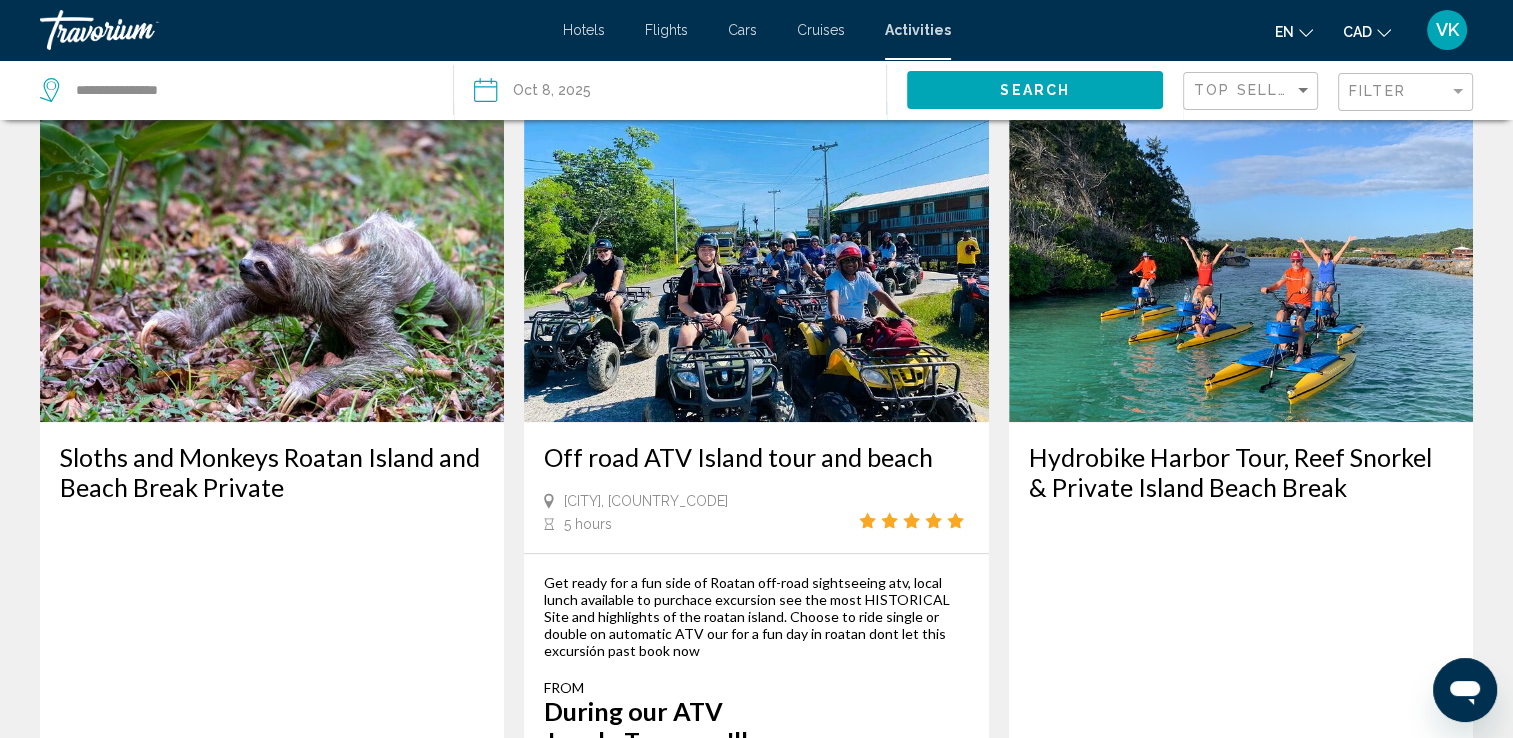 click at bounding box center (1241, 262) 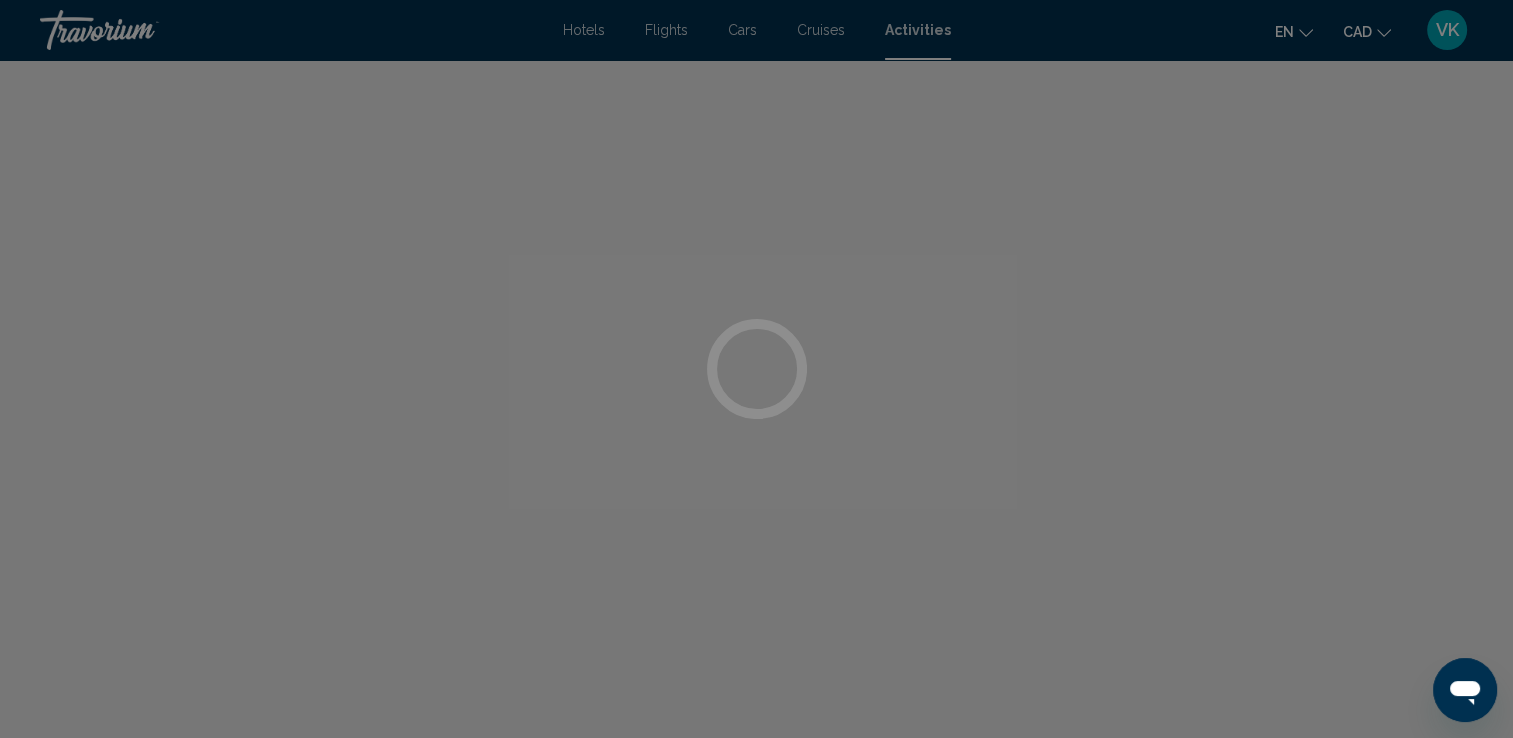 scroll, scrollTop: 0, scrollLeft: 0, axis: both 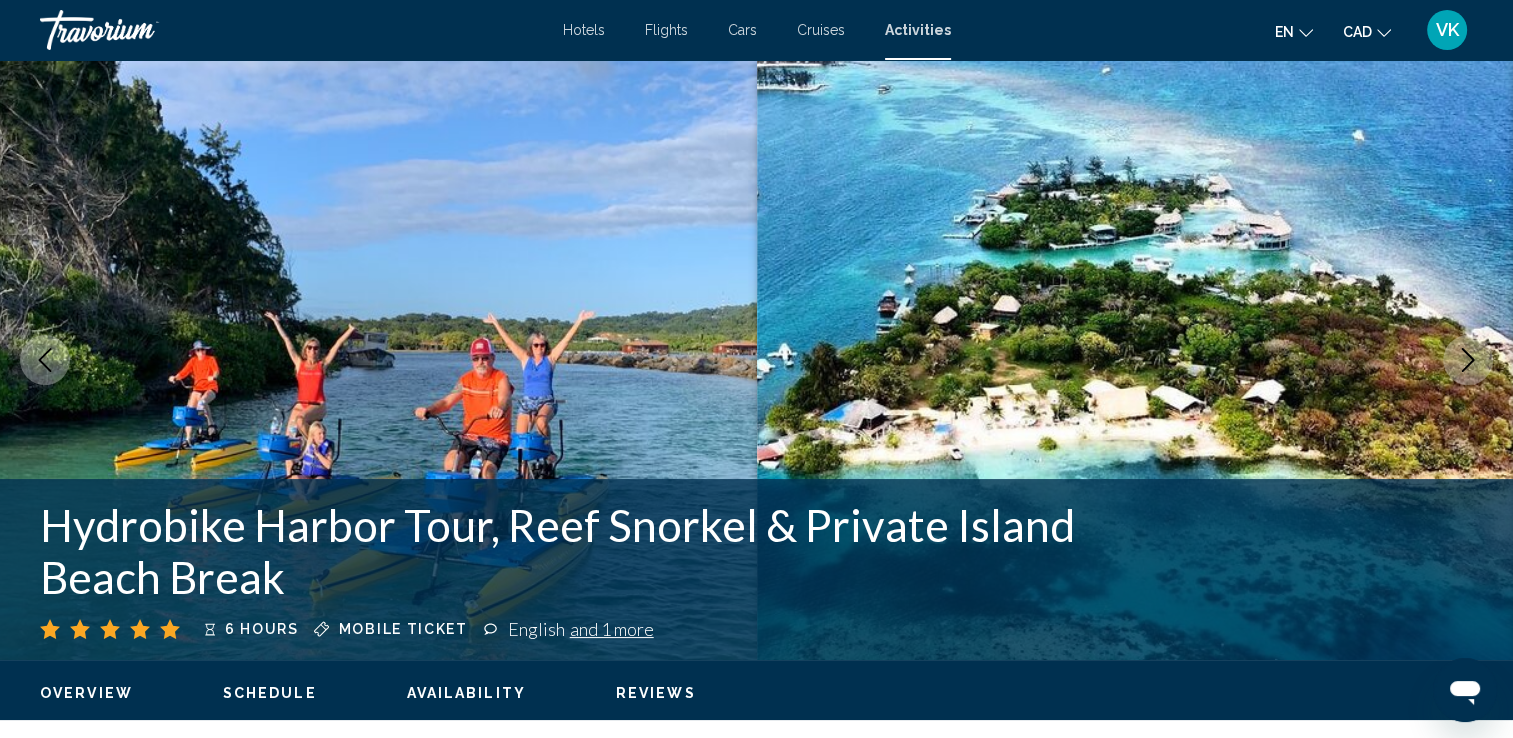 click at bounding box center (1468, 360) 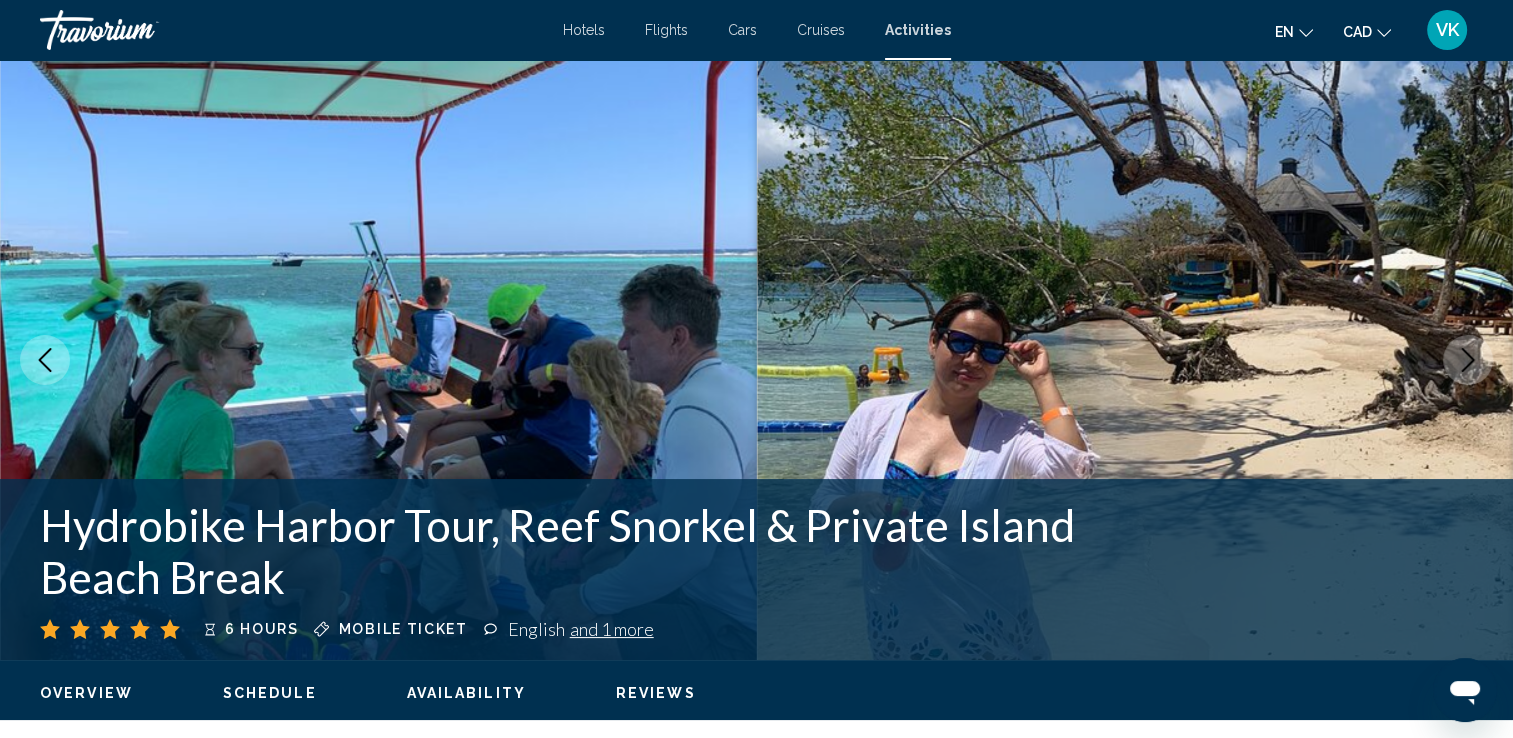 click at bounding box center (1468, 360) 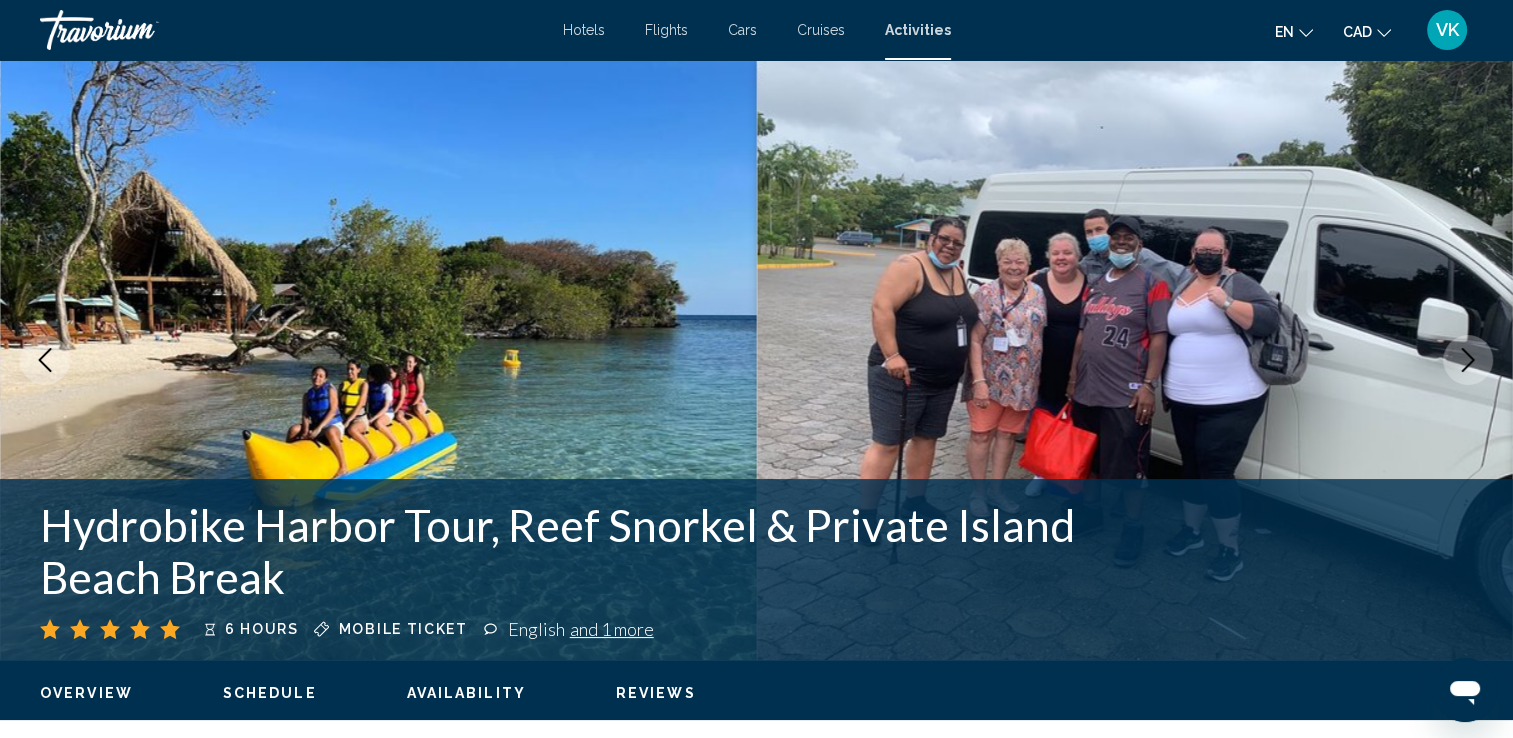 click at bounding box center [1468, 360] 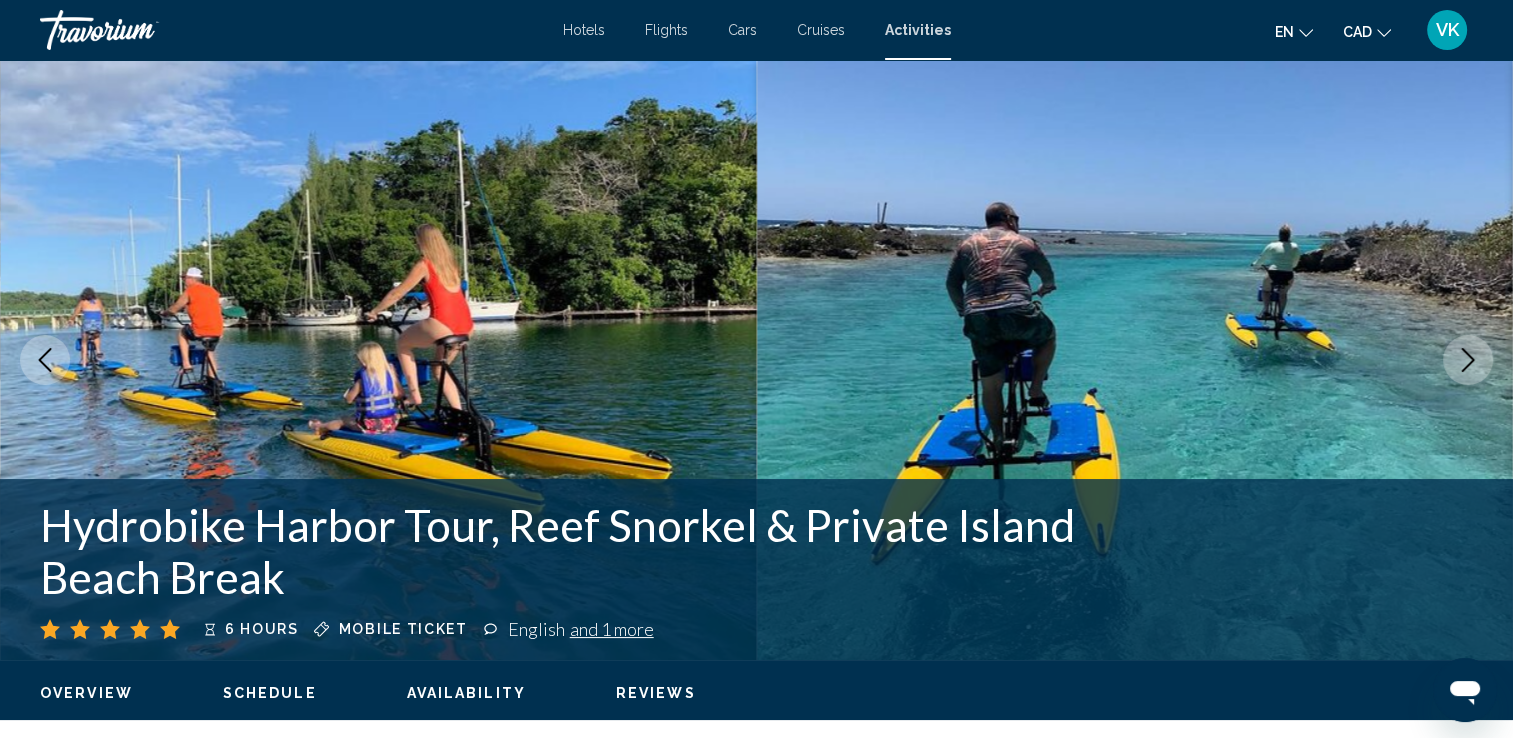 click at bounding box center [1468, 360] 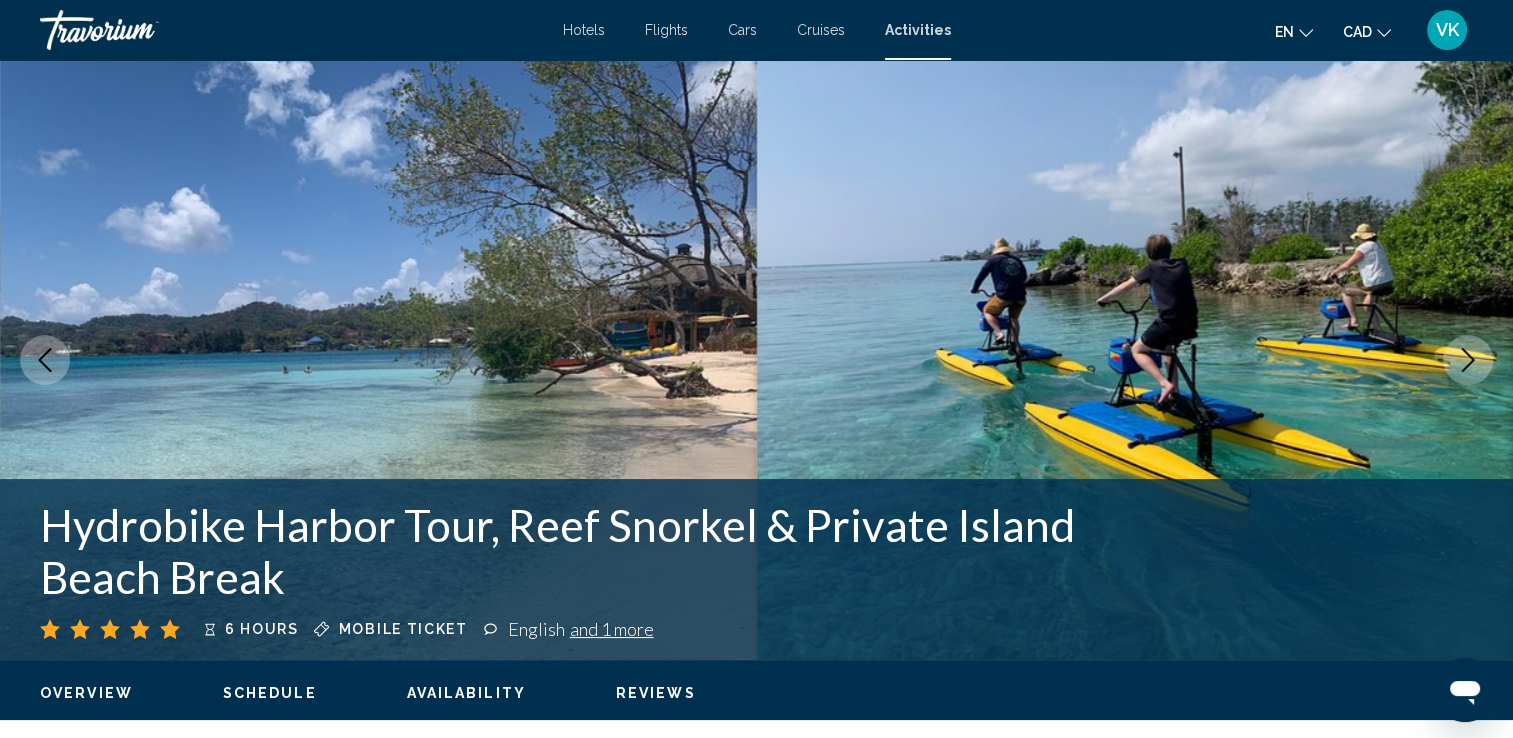 click at bounding box center (1468, 360) 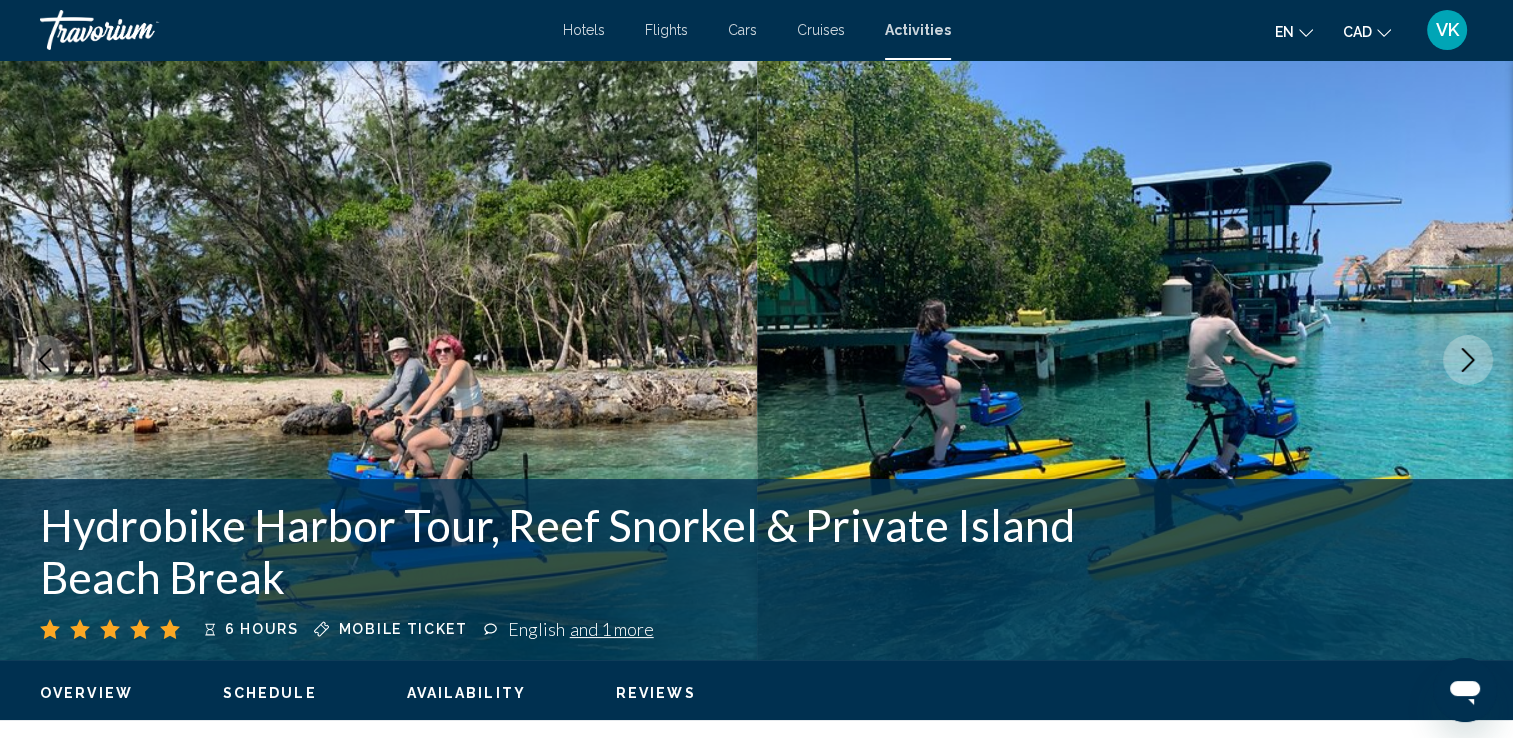 click at bounding box center (1468, 360) 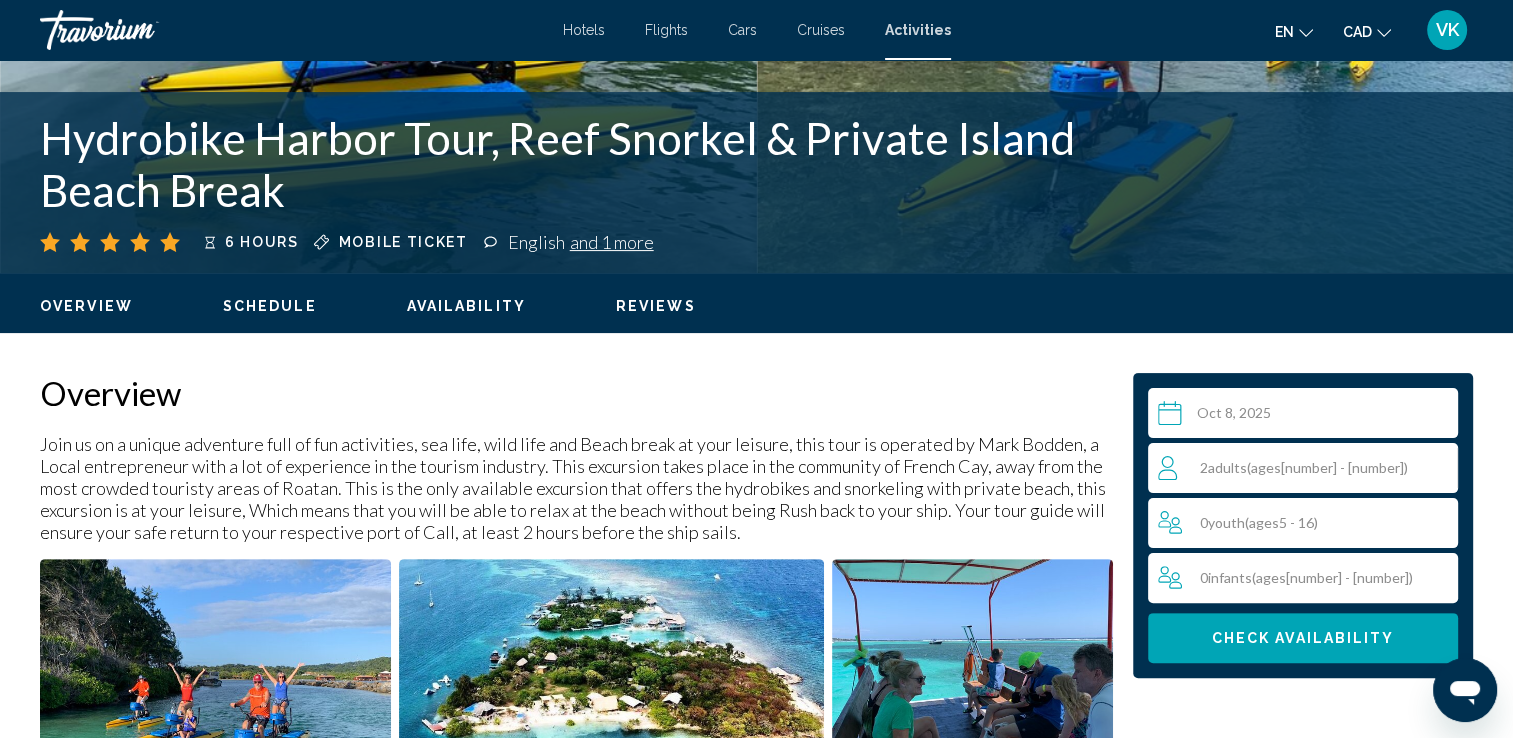 scroll, scrollTop: 560, scrollLeft: 0, axis: vertical 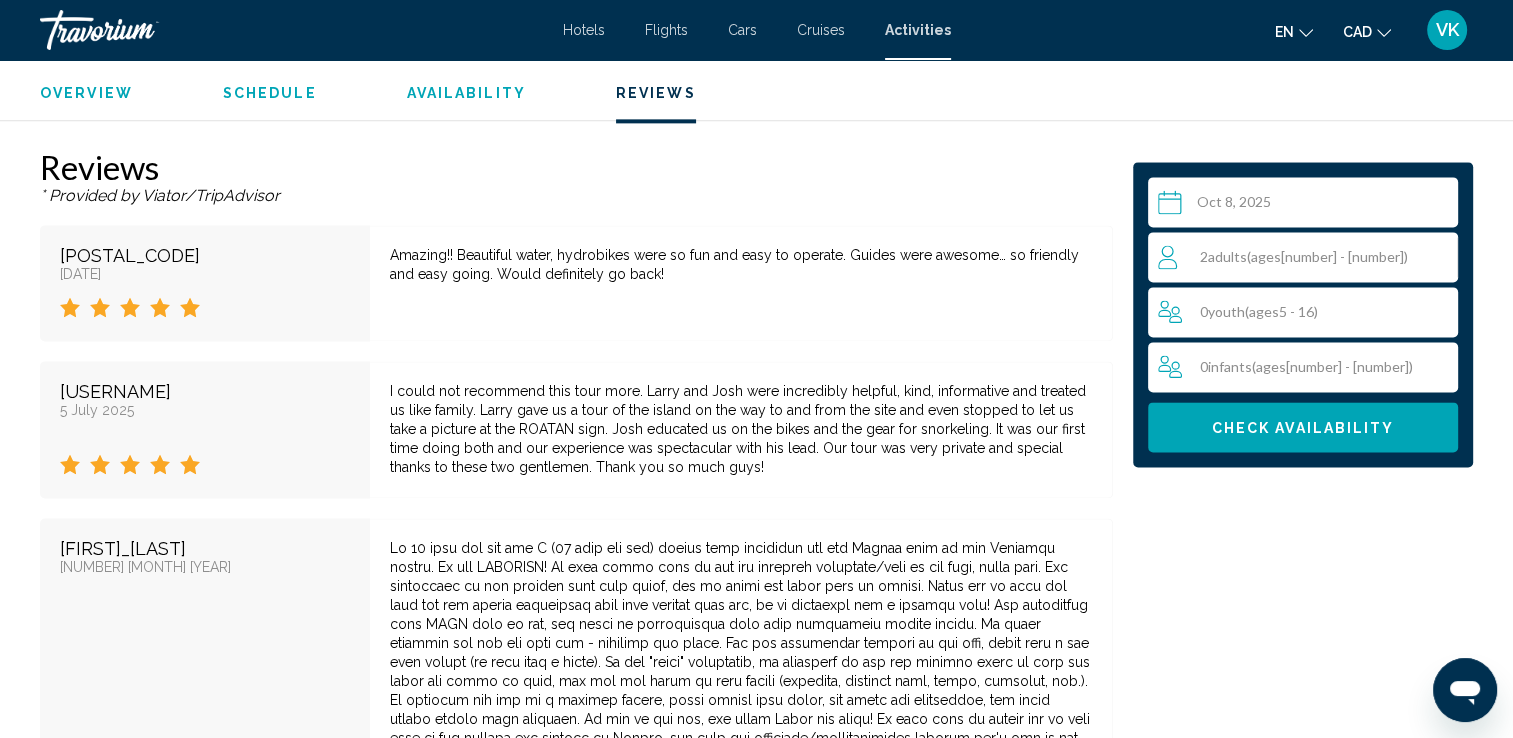 click on "2  Adult Adults  ( ages  17 - 99)" at bounding box center (1307, 257) 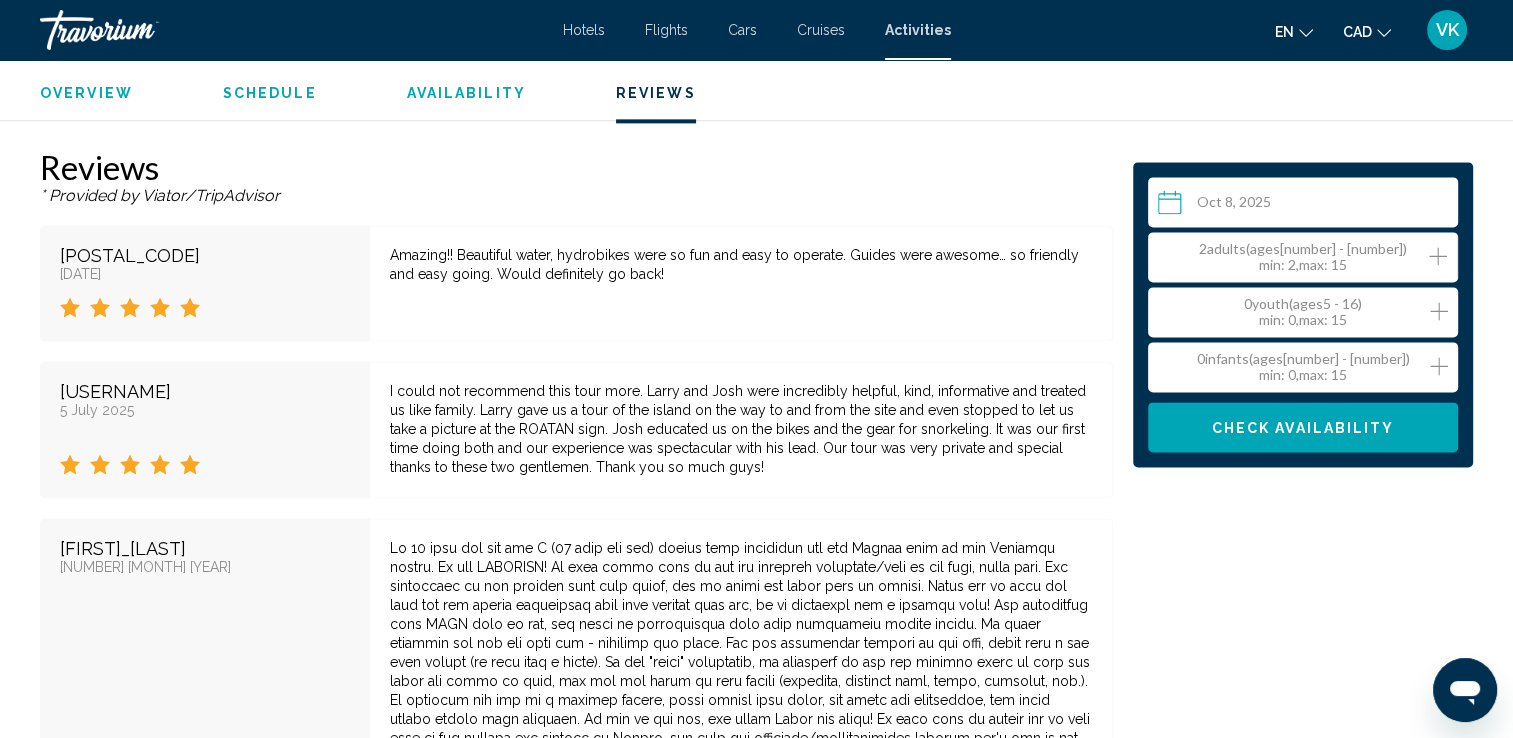 click 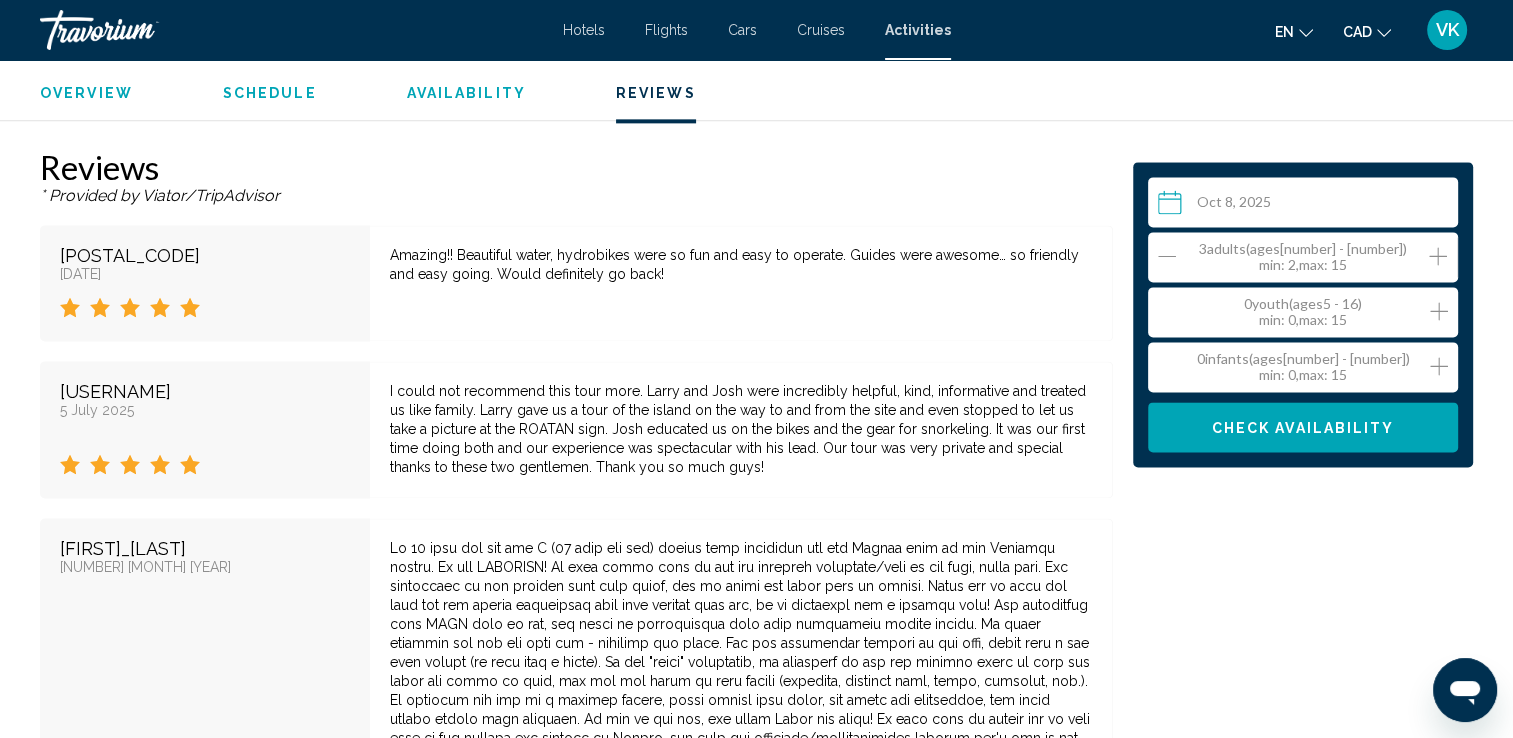 click 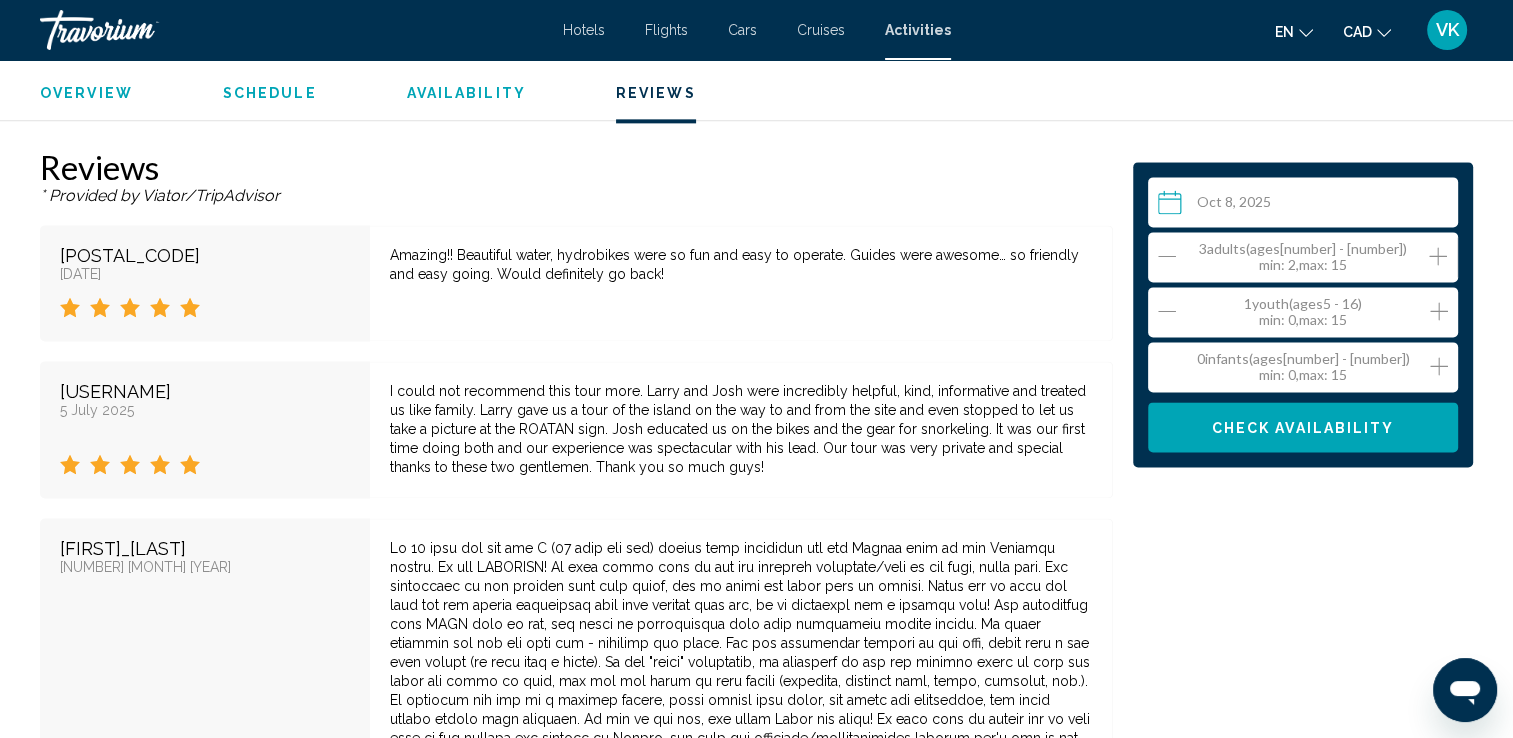 click 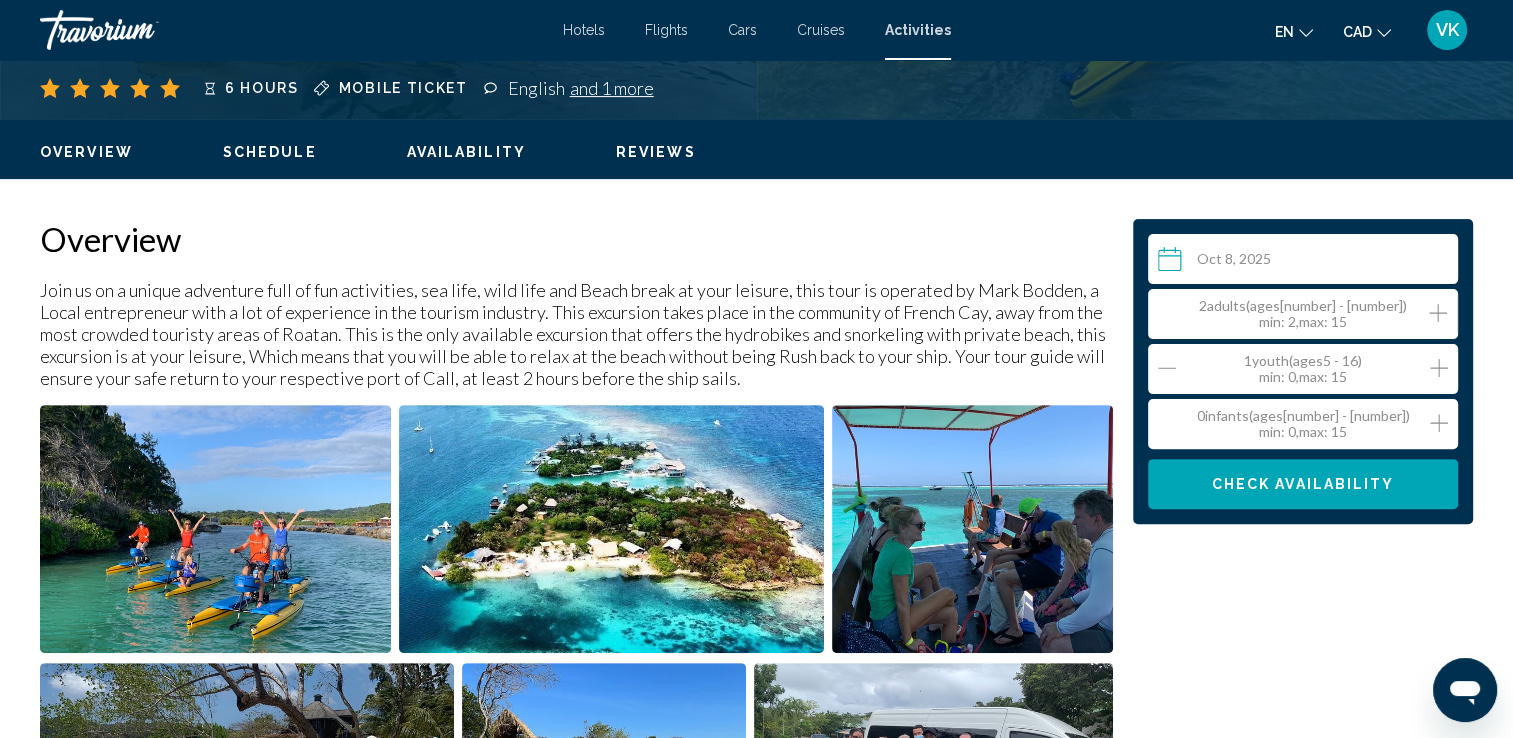 scroll, scrollTop: 448, scrollLeft: 0, axis: vertical 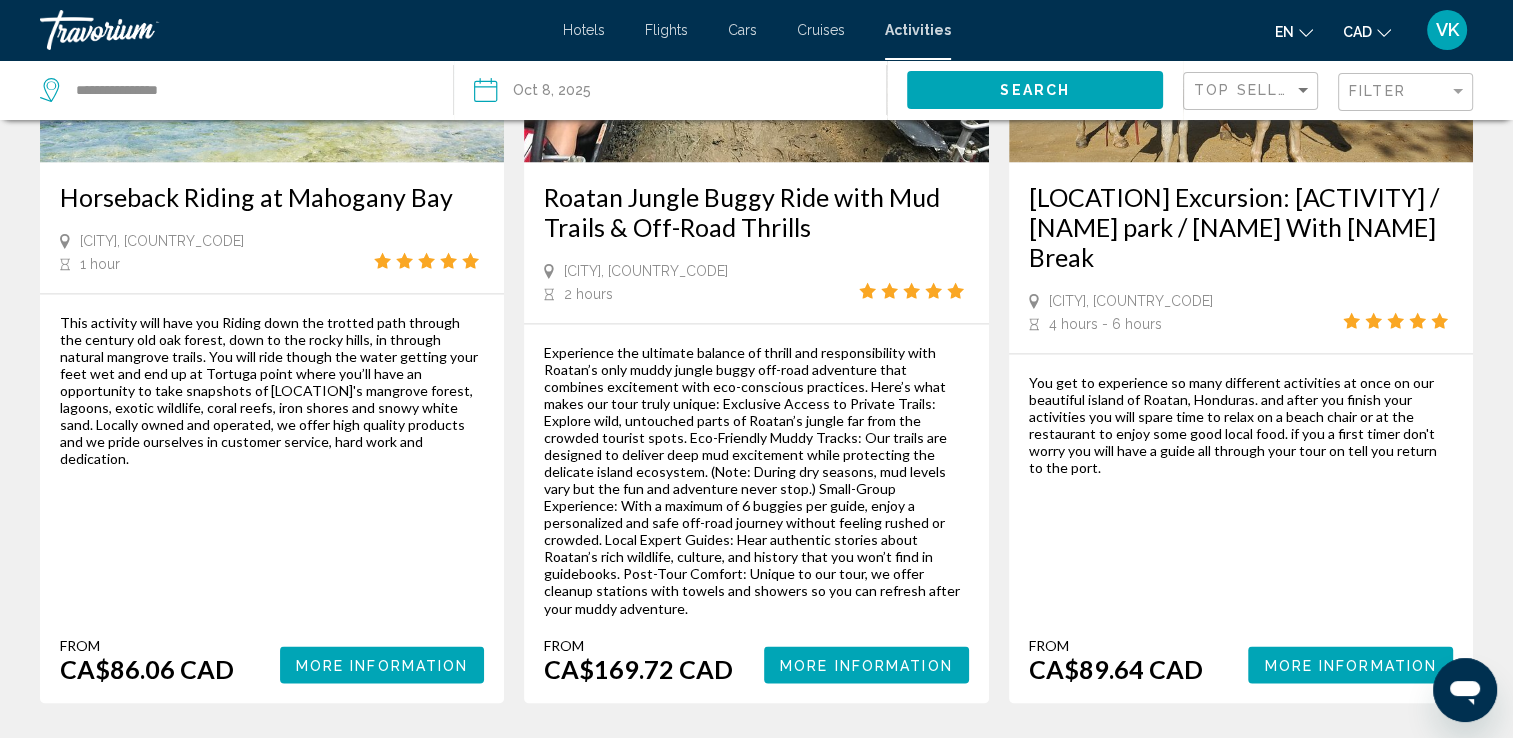 click on "4" at bounding box center [757, 1647] 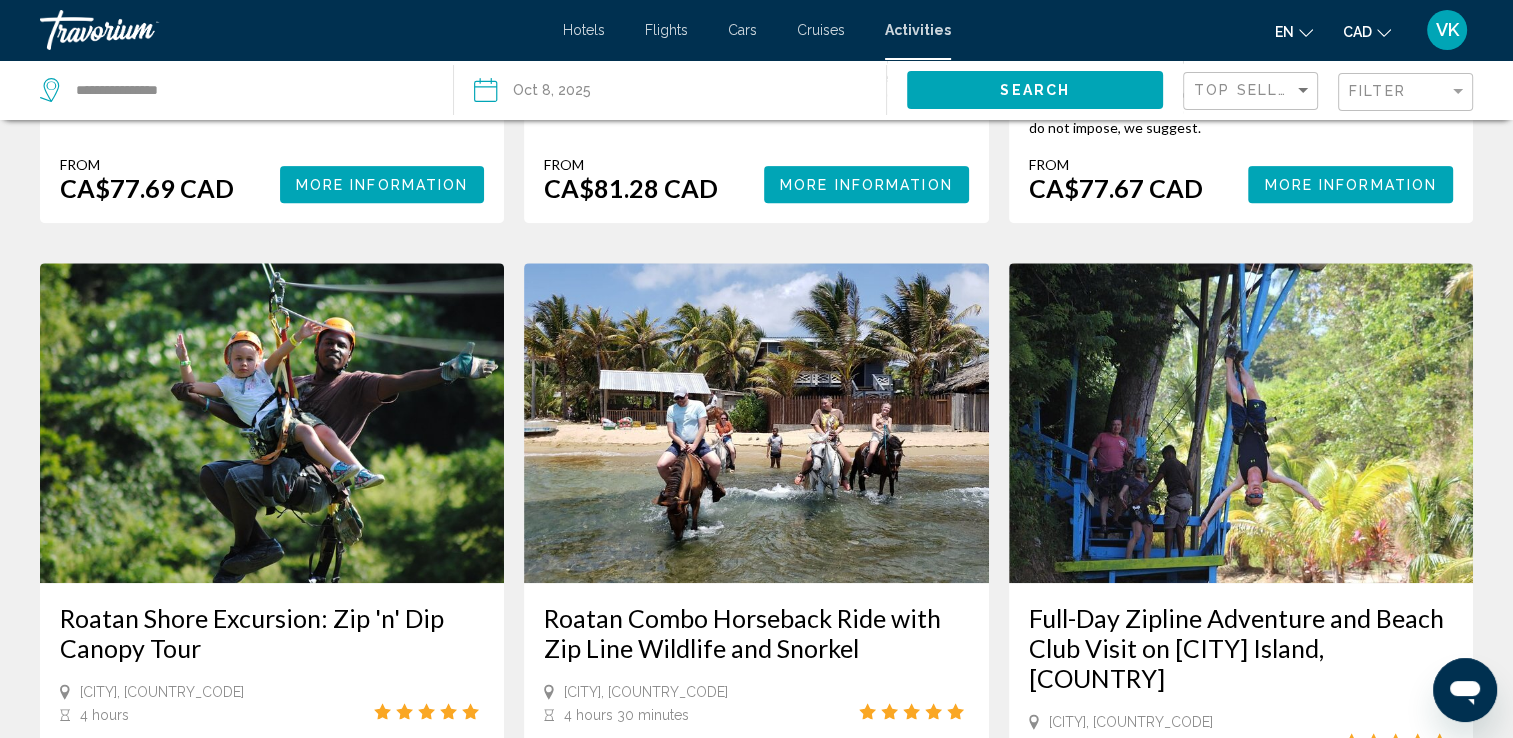 scroll, scrollTop: 786, scrollLeft: 0, axis: vertical 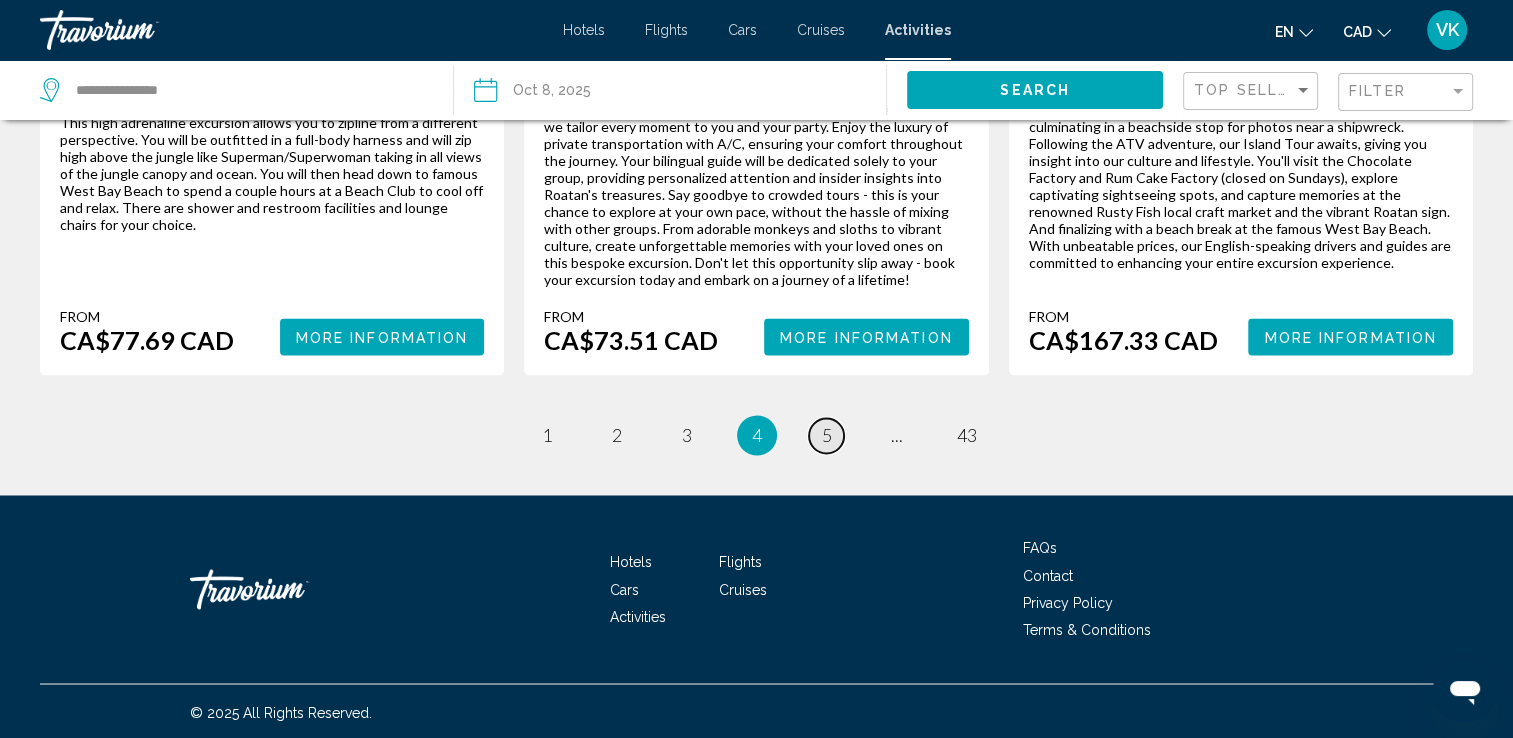 click on "5" at bounding box center (827, 435) 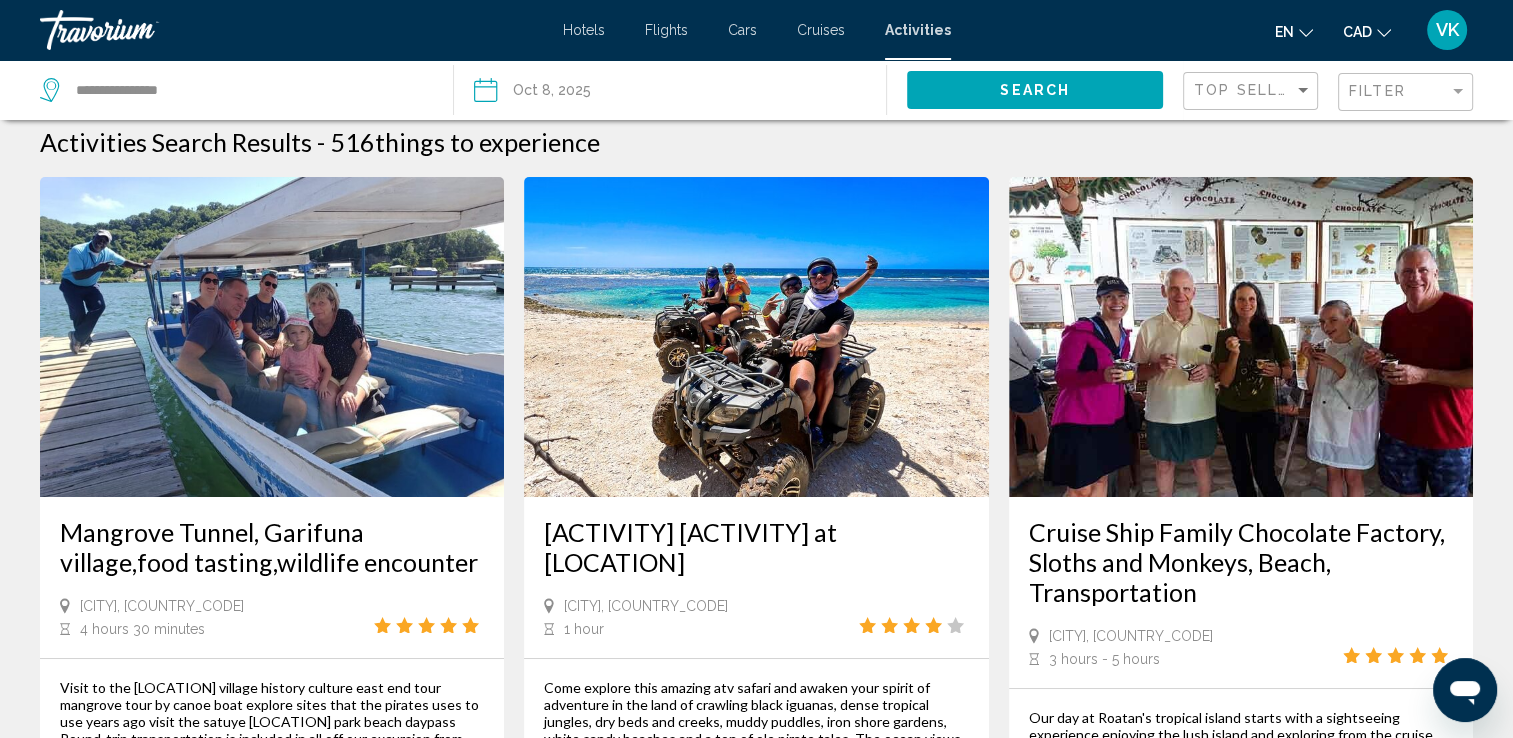 scroll, scrollTop: 0, scrollLeft: 0, axis: both 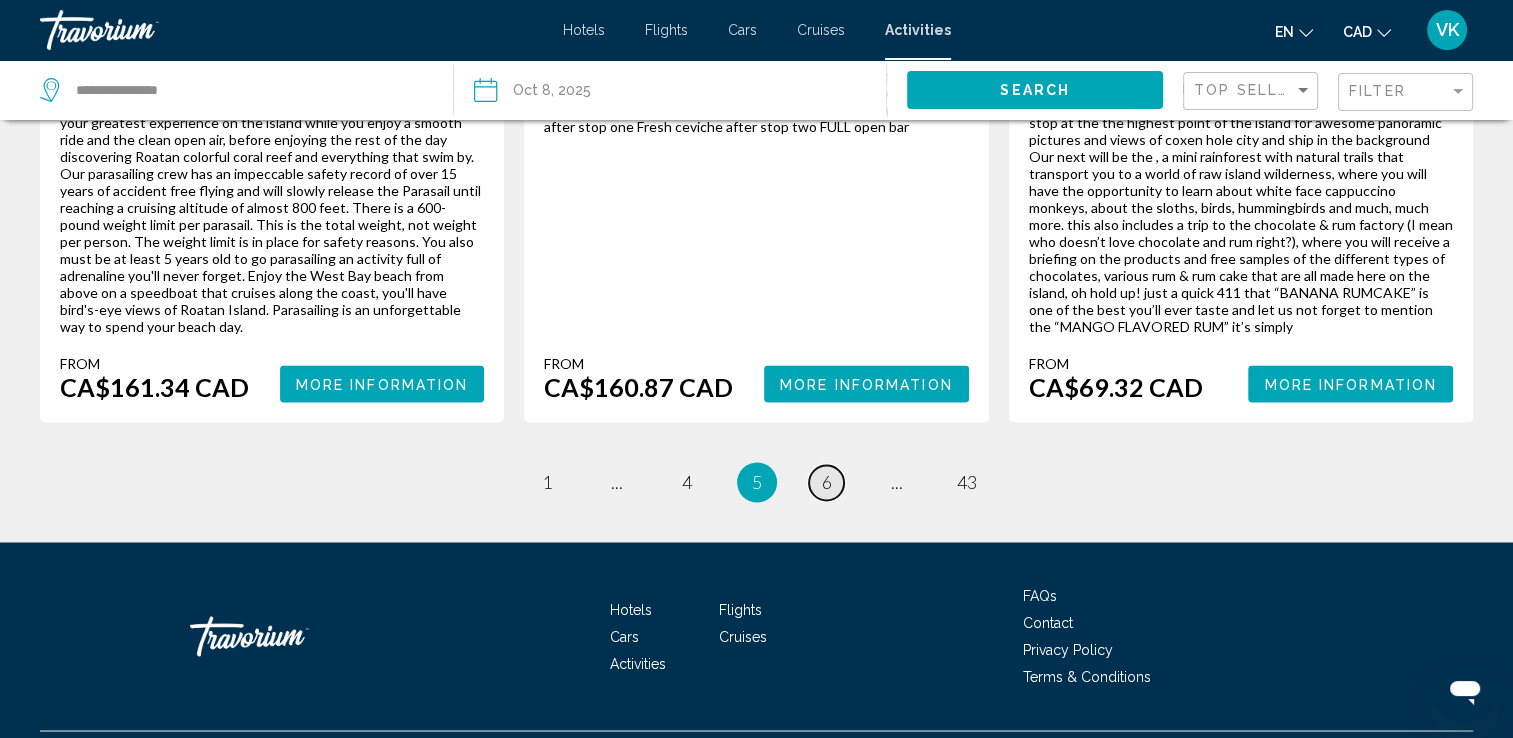 click on "6" at bounding box center [827, 482] 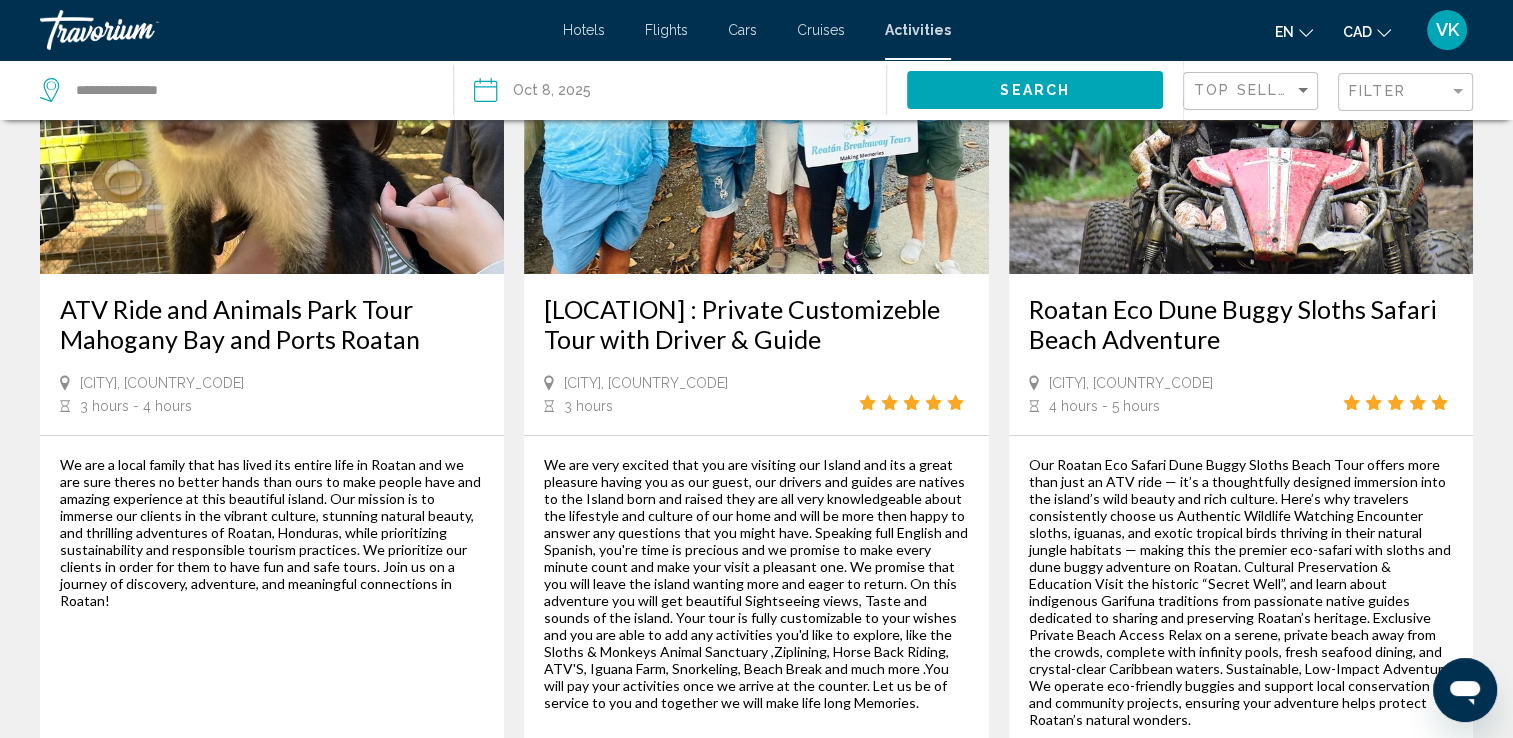 scroll, scrollTop: 0, scrollLeft: 0, axis: both 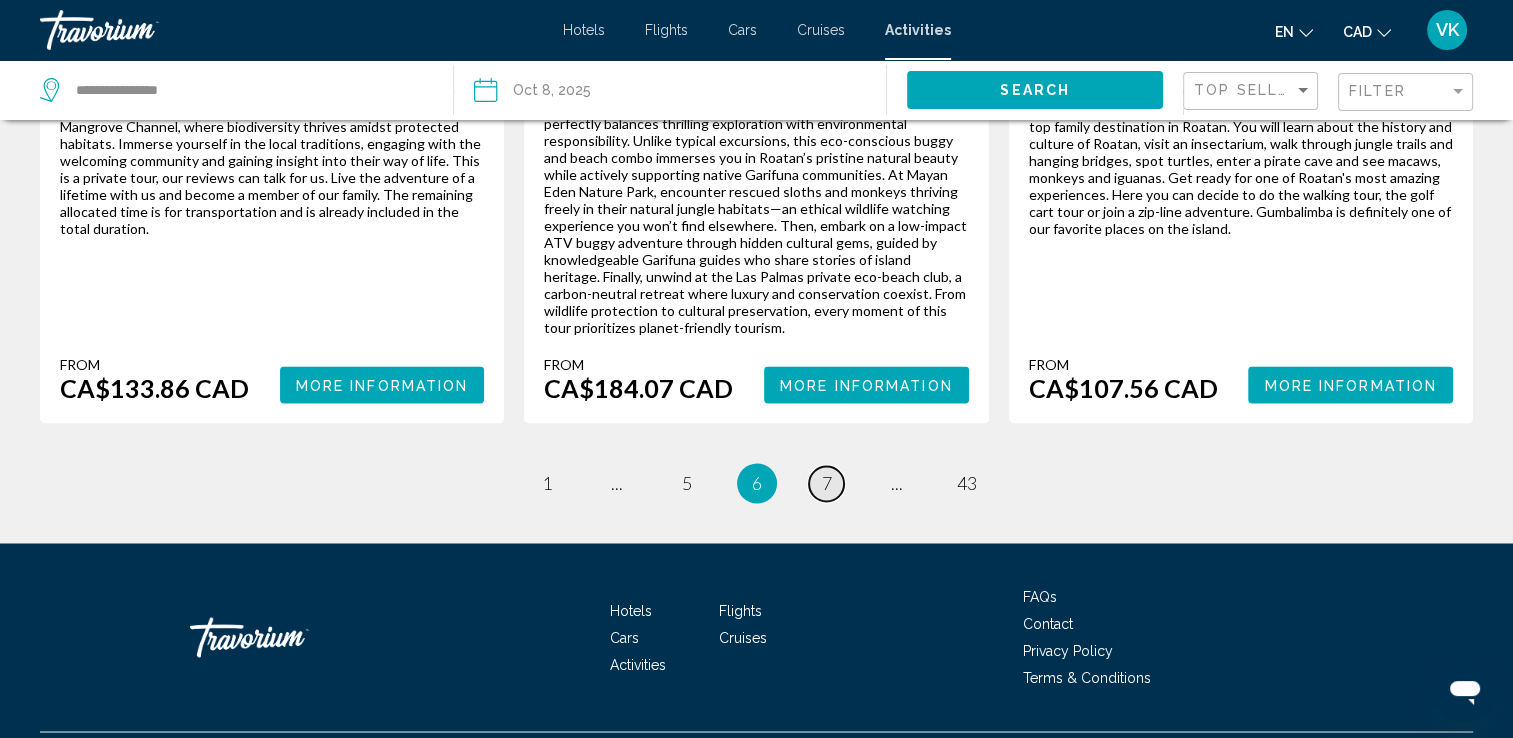 click on "page  7" at bounding box center (826, 483) 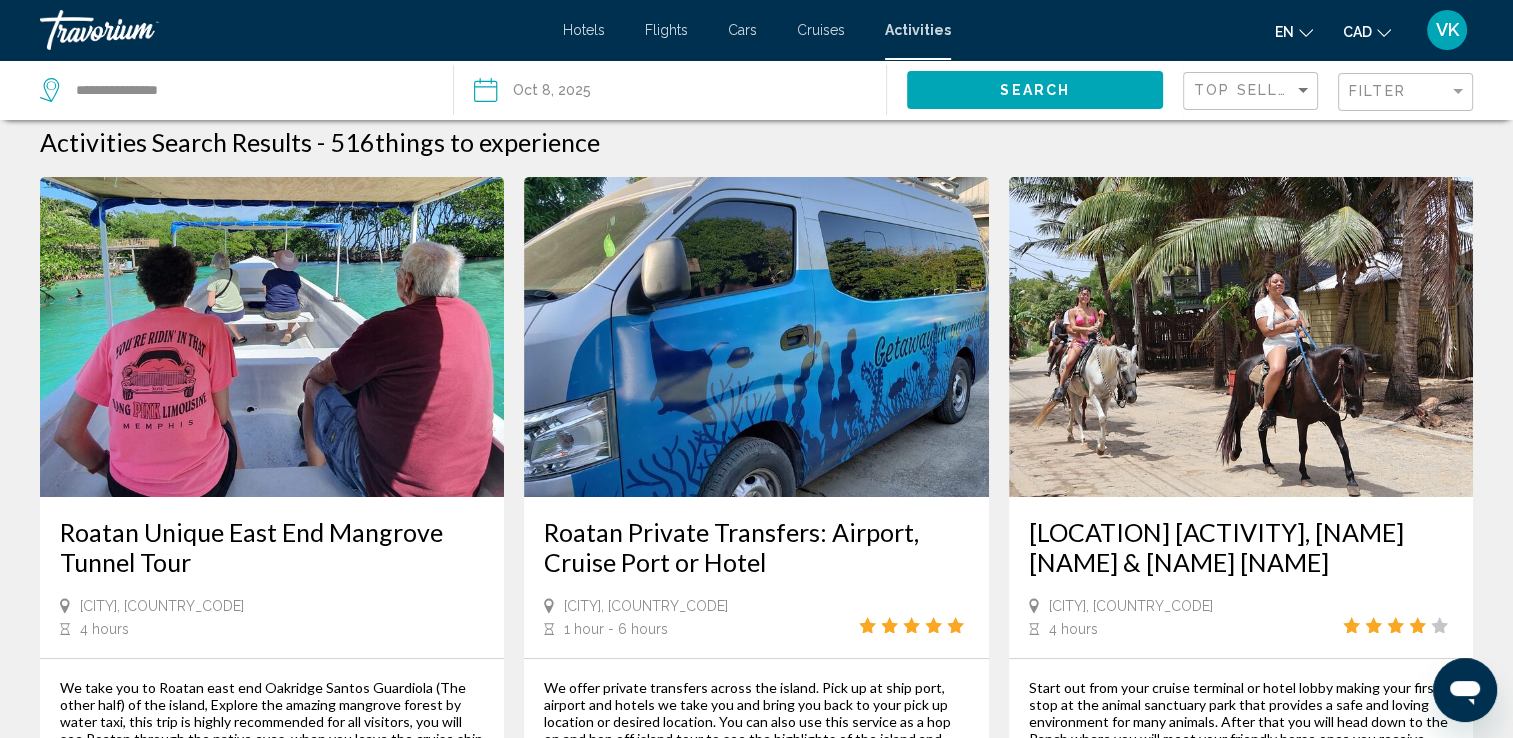 scroll, scrollTop: 0, scrollLeft: 0, axis: both 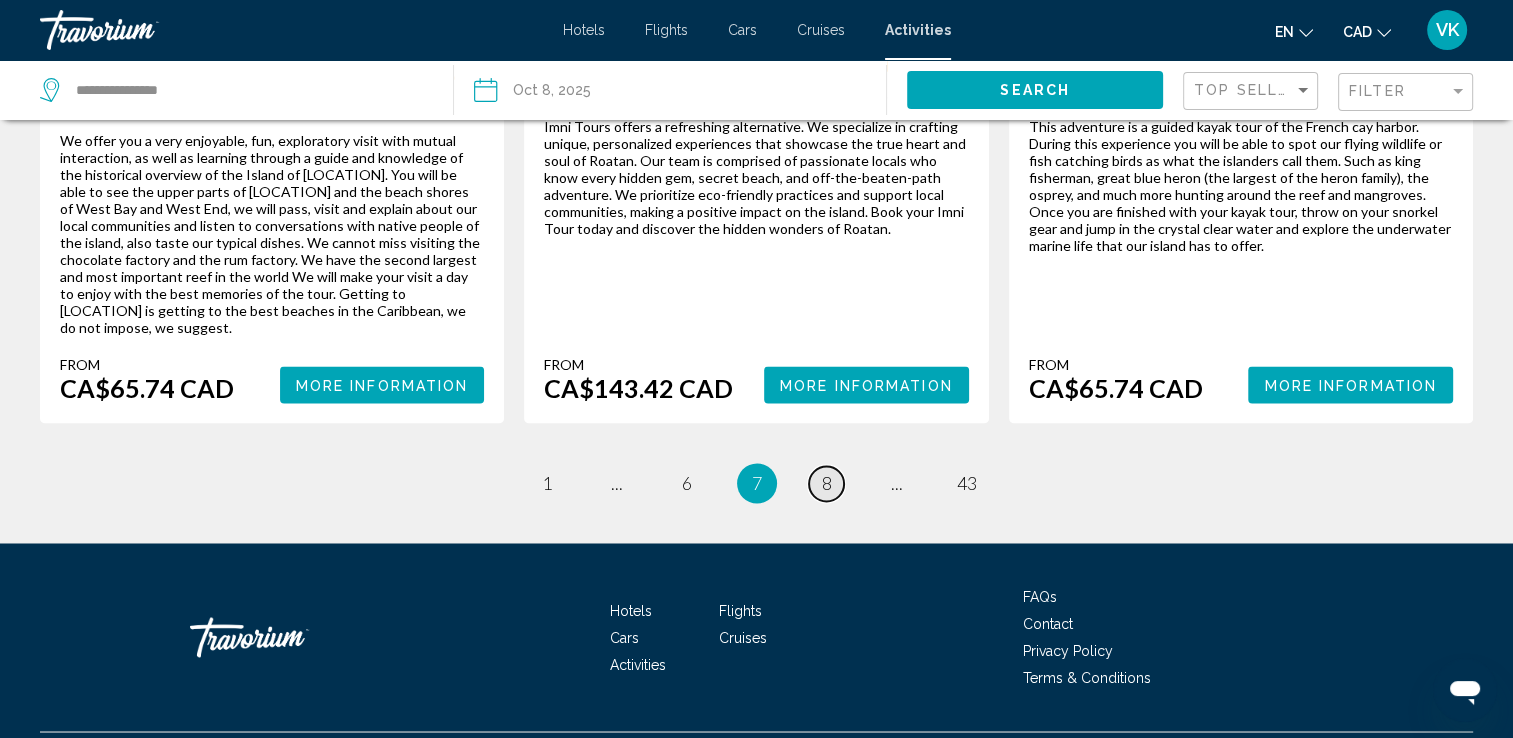 click on "8" at bounding box center (827, 483) 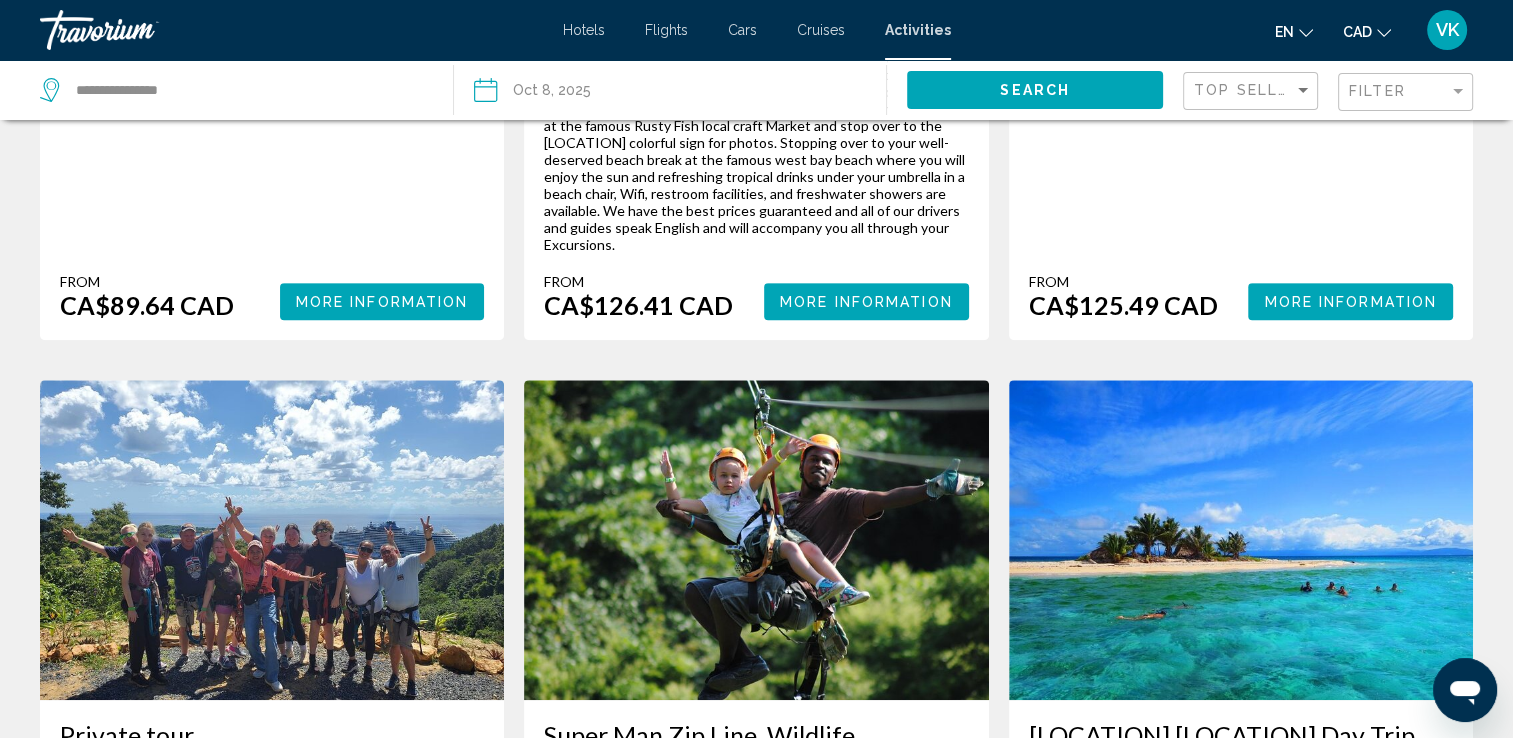 scroll, scrollTop: 0, scrollLeft: 0, axis: both 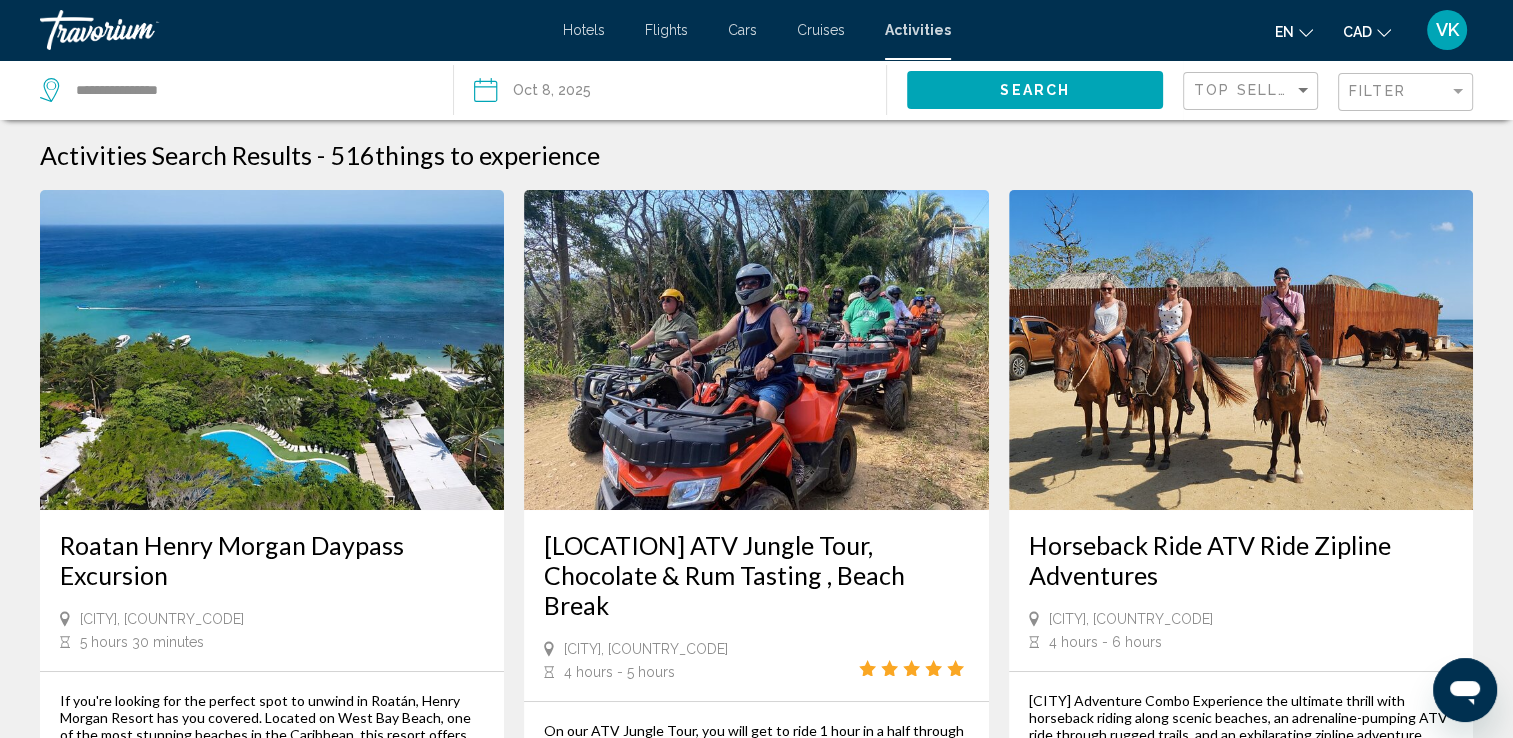 click on "Roatan Henry Morgan Daypass Excursion" at bounding box center [272, 560] 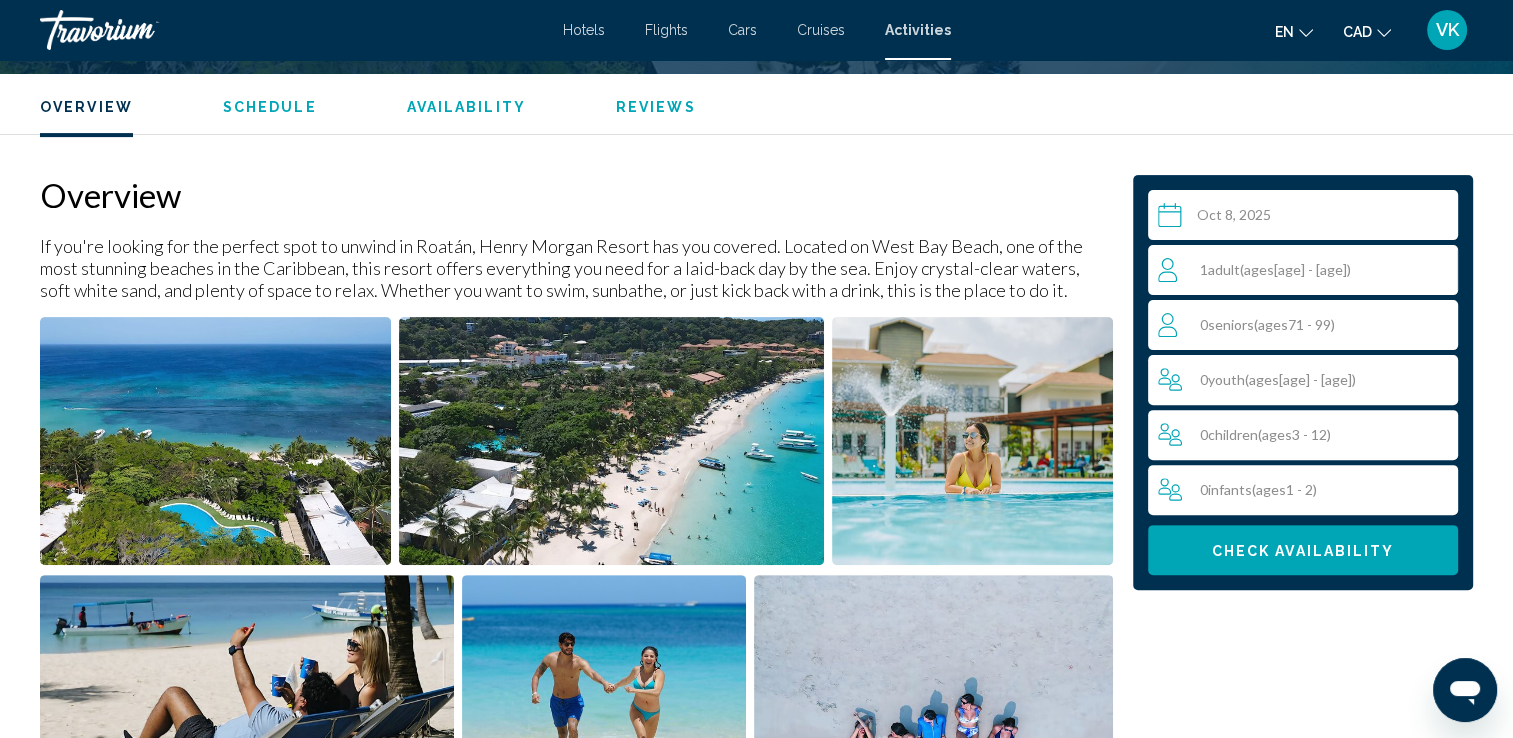 scroll, scrollTop: 666, scrollLeft: 0, axis: vertical 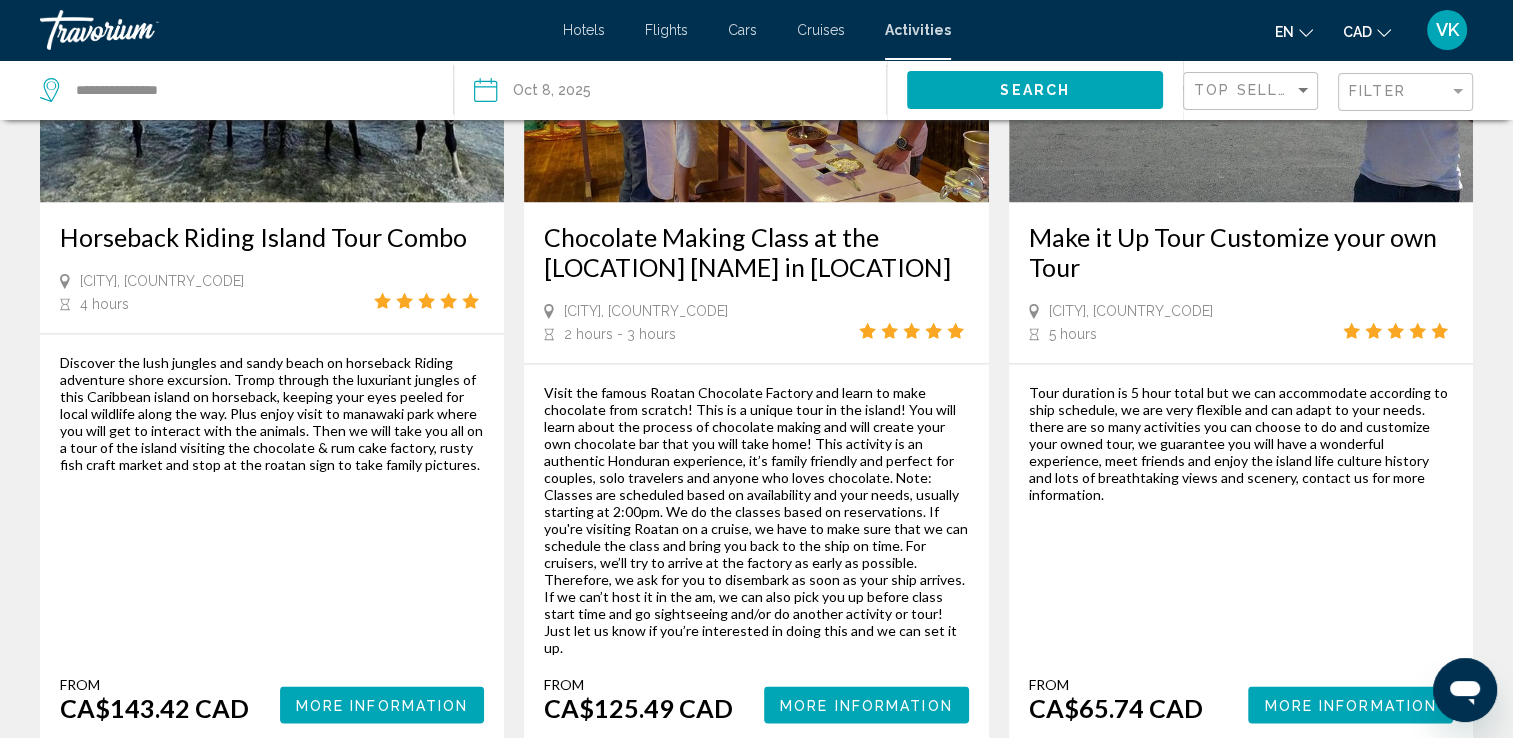 click on "9" at bounding box center [827, 803] 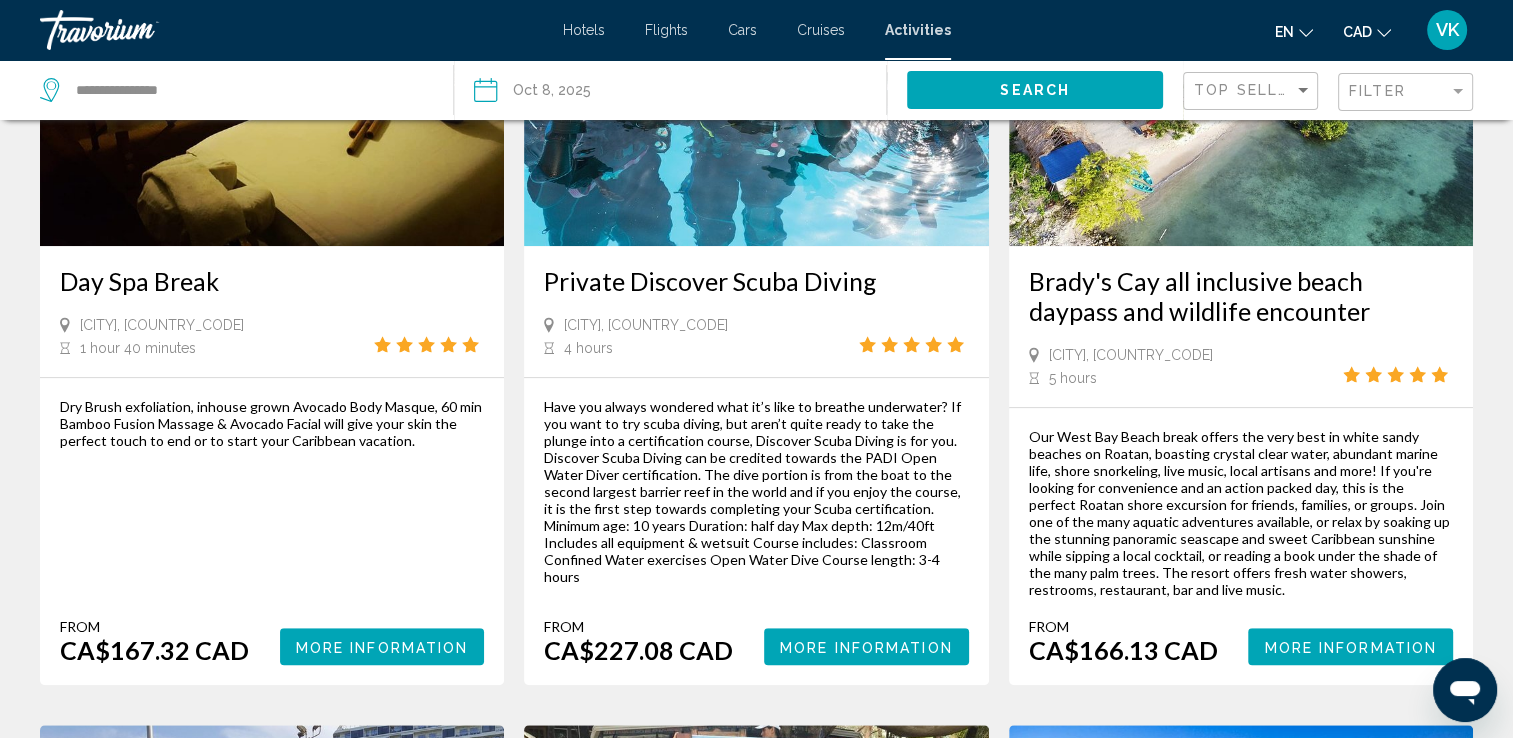 scroll, scrollTop: 1253, scrollLeft: 0, axis: vertical 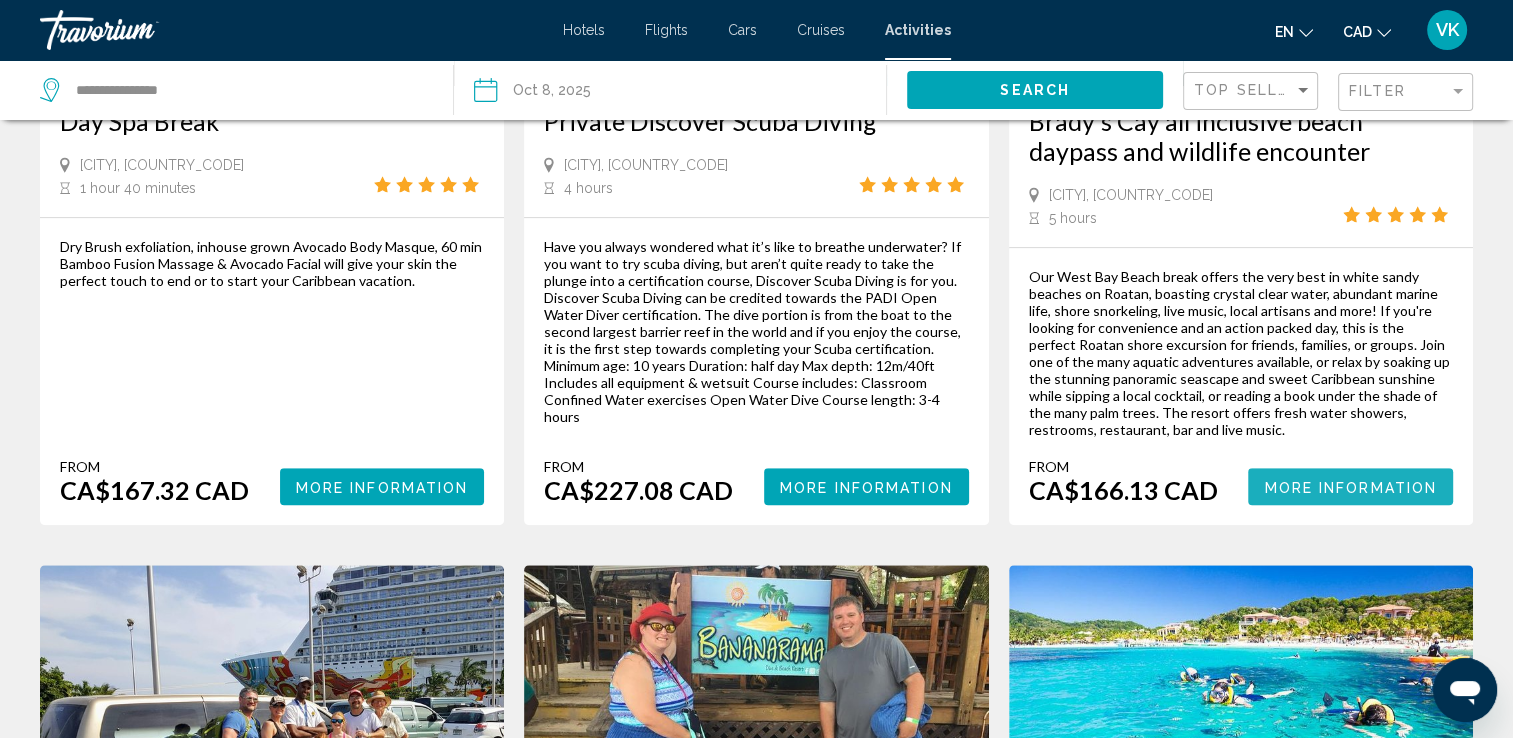 click on "More Information" at bounding box center (1350, 487) 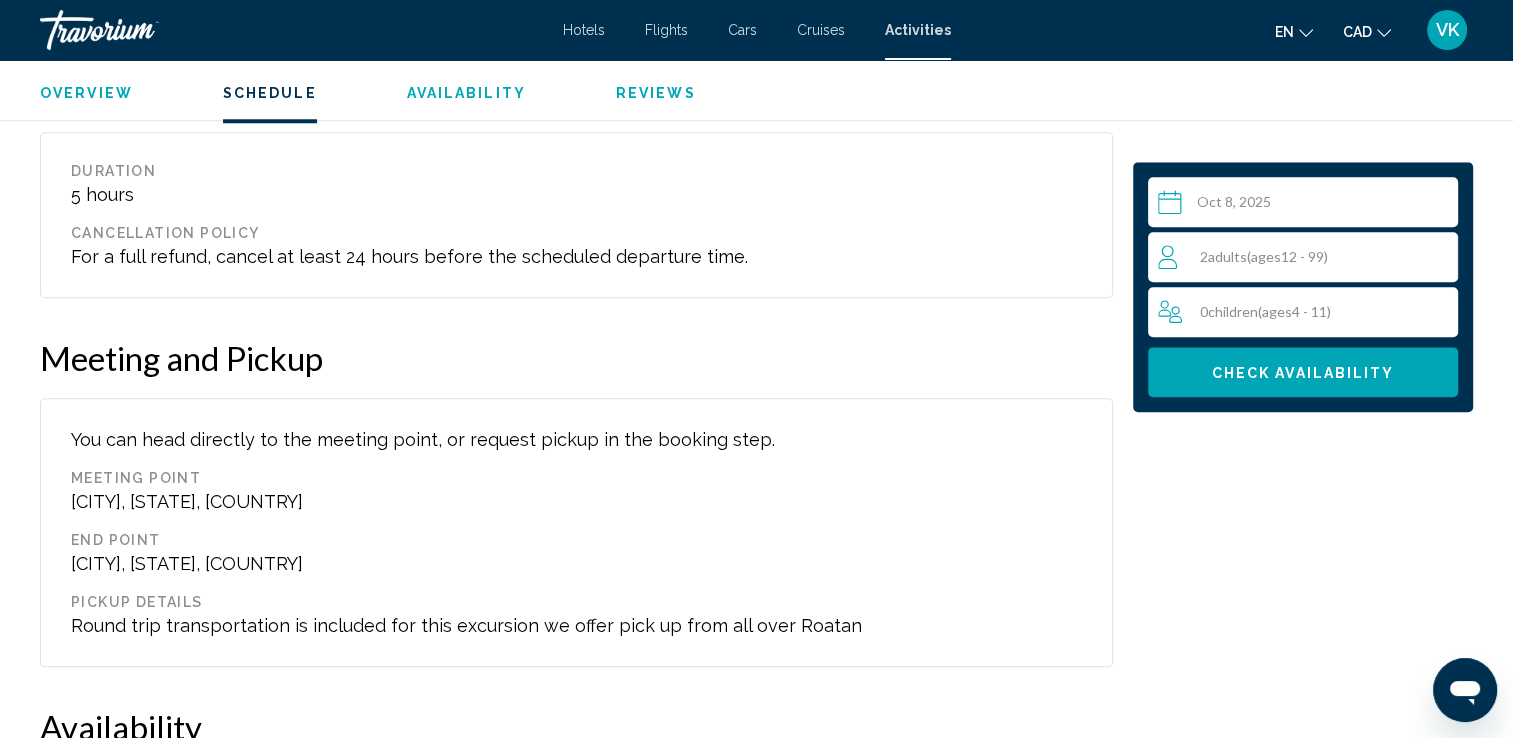 scroll, scrollTop: 2040, scrollLeft: 0, axis: vertical 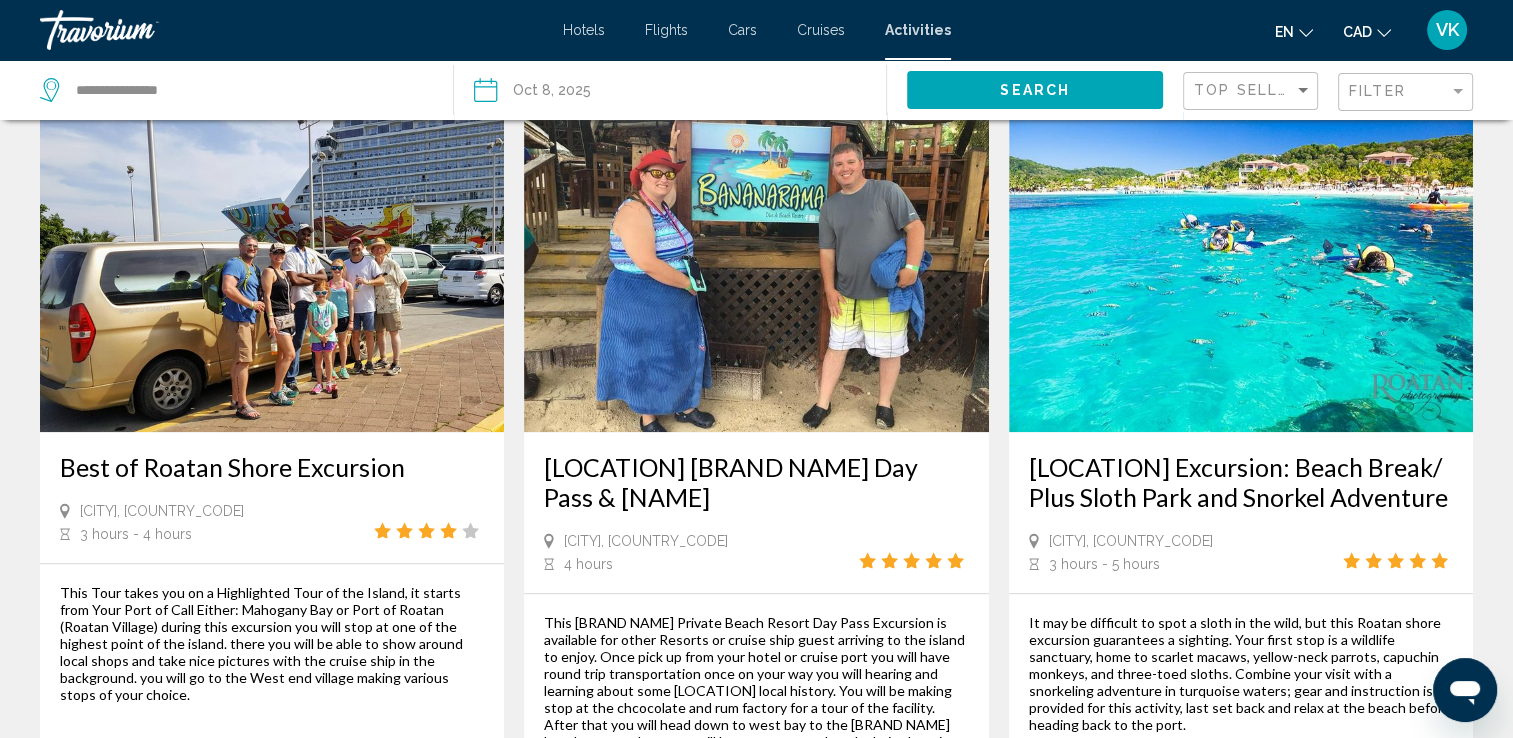 click on "Activities Search Results  -   516  things to experience  Extreme Zip Line and ATV Safari at Mahogany Bay
Roatan, HND
3 hours
Our ATV trails are in a land filled with crawling black iguanas, dense tropical jungles, dry beds and creeks, muddy puddles, iron shore gardens, white sandy beaches and a ton of ole pirate tales.
The ocean views are spectacular, the hidden trails are mysterious and in the land that time forgot, your adventure will be unforgettable.
Xplore Roatan is locally owned and operated and we offer high quality products and we pride ourselves in customer service, hard work and dedication.
our zip line adventure is the only zip line over the ocean, lines are 1600 ft. long, views are spectacular and its conveniently located near both cruise ports From  CA$157.76 CAD  More Information
Roatan, HND
1" at bounding box center (756, 158) 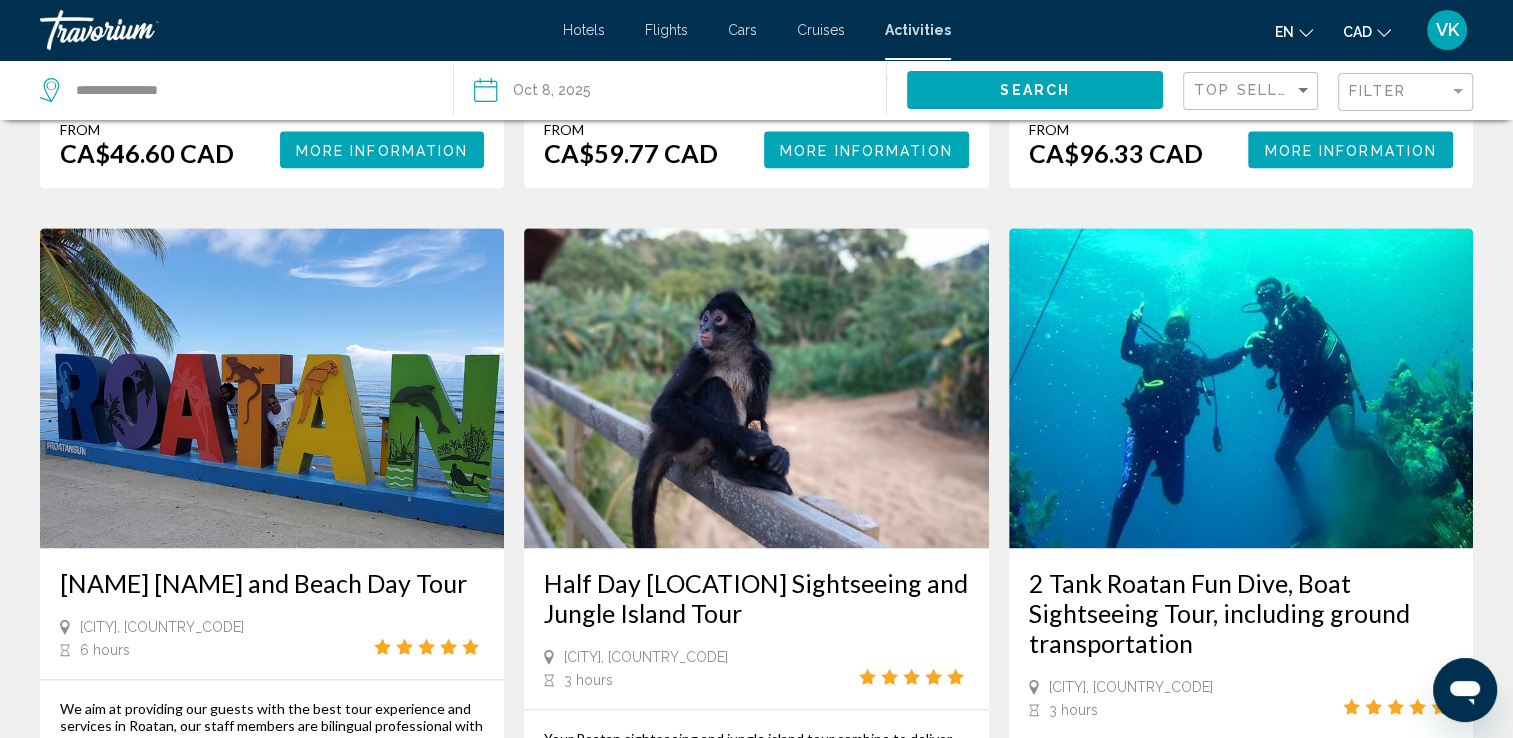 scroll, scrollTop: 2507, scrollLeft: 0, axis: vertical 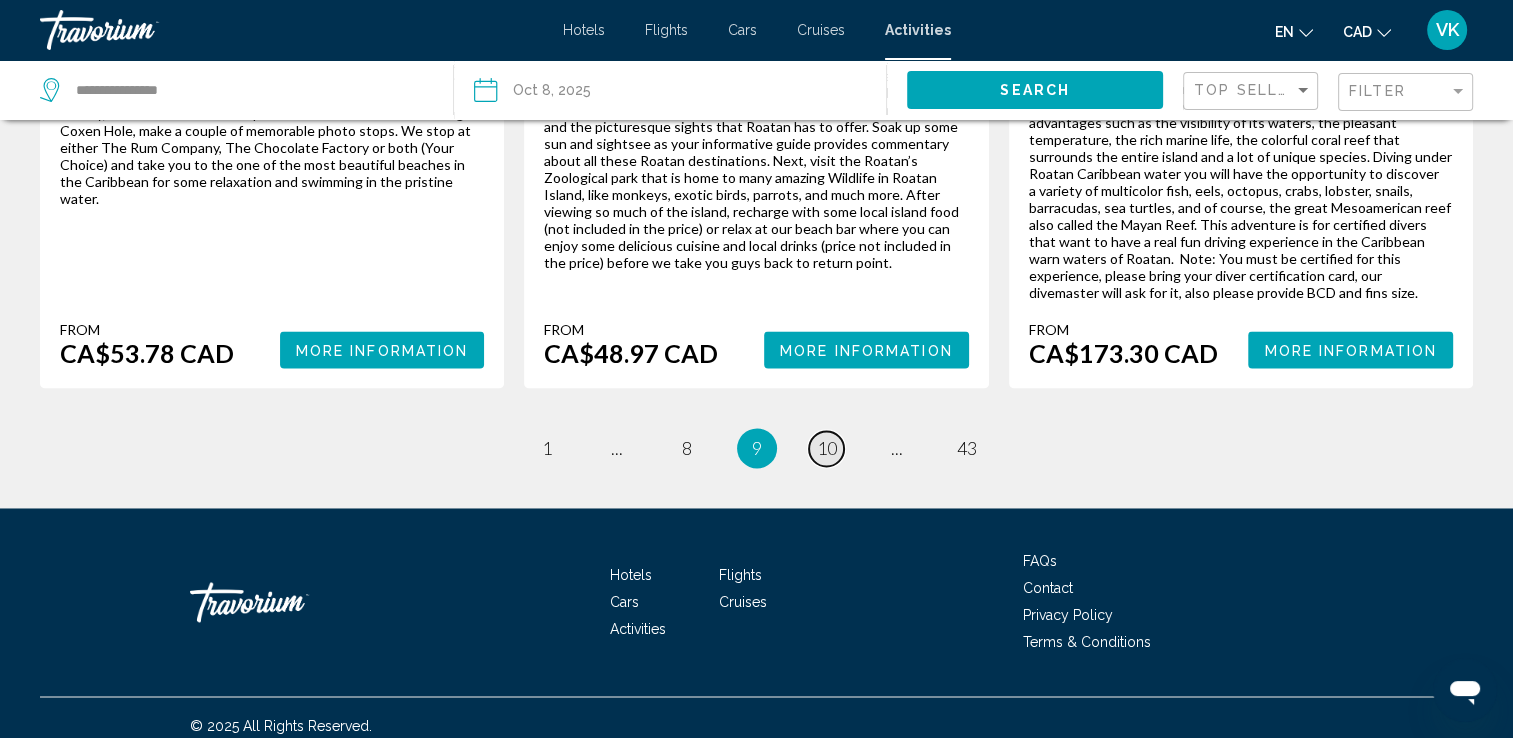 click on "10" at bounding box center [827, 448] 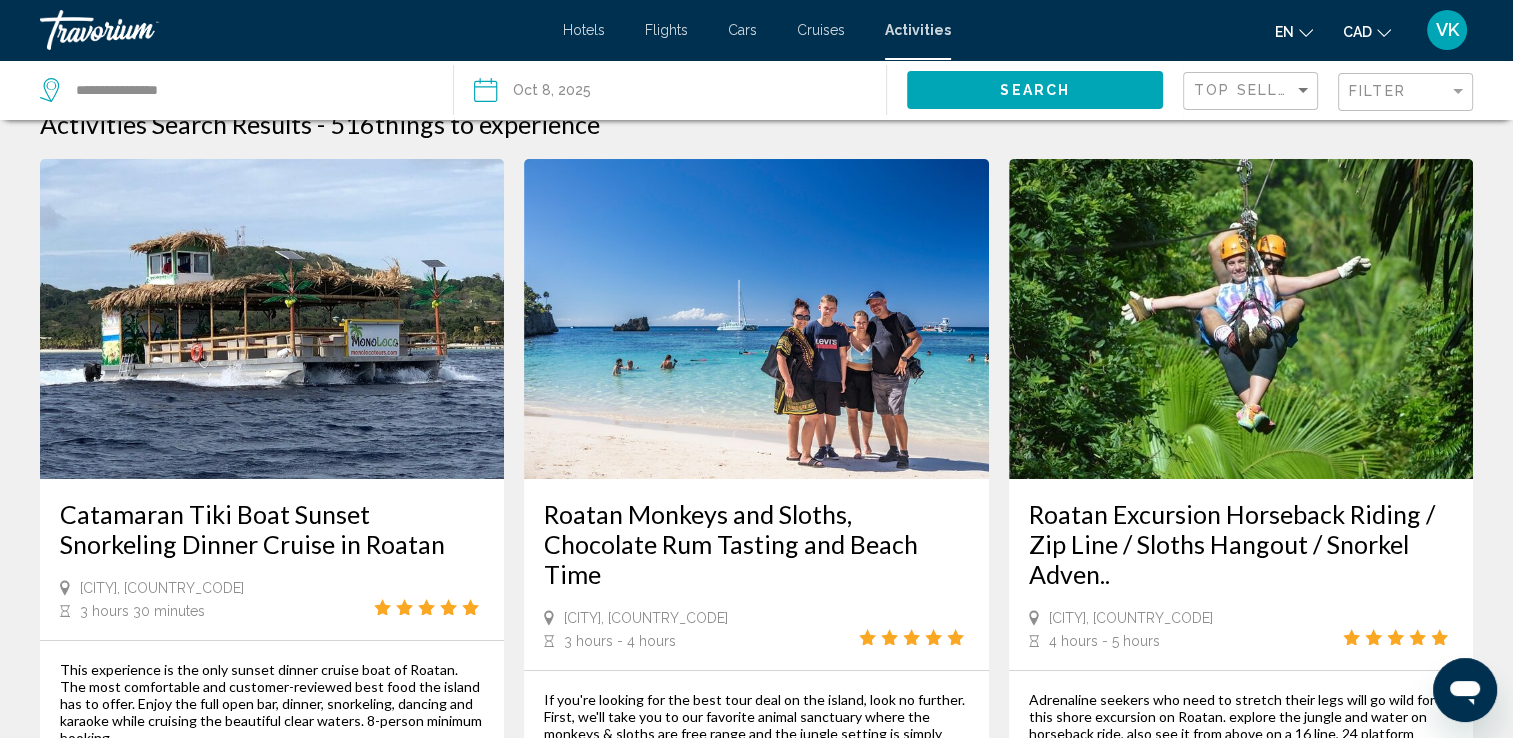 scroll, scrollTop: 0, scrollLeft: 0, axis: both 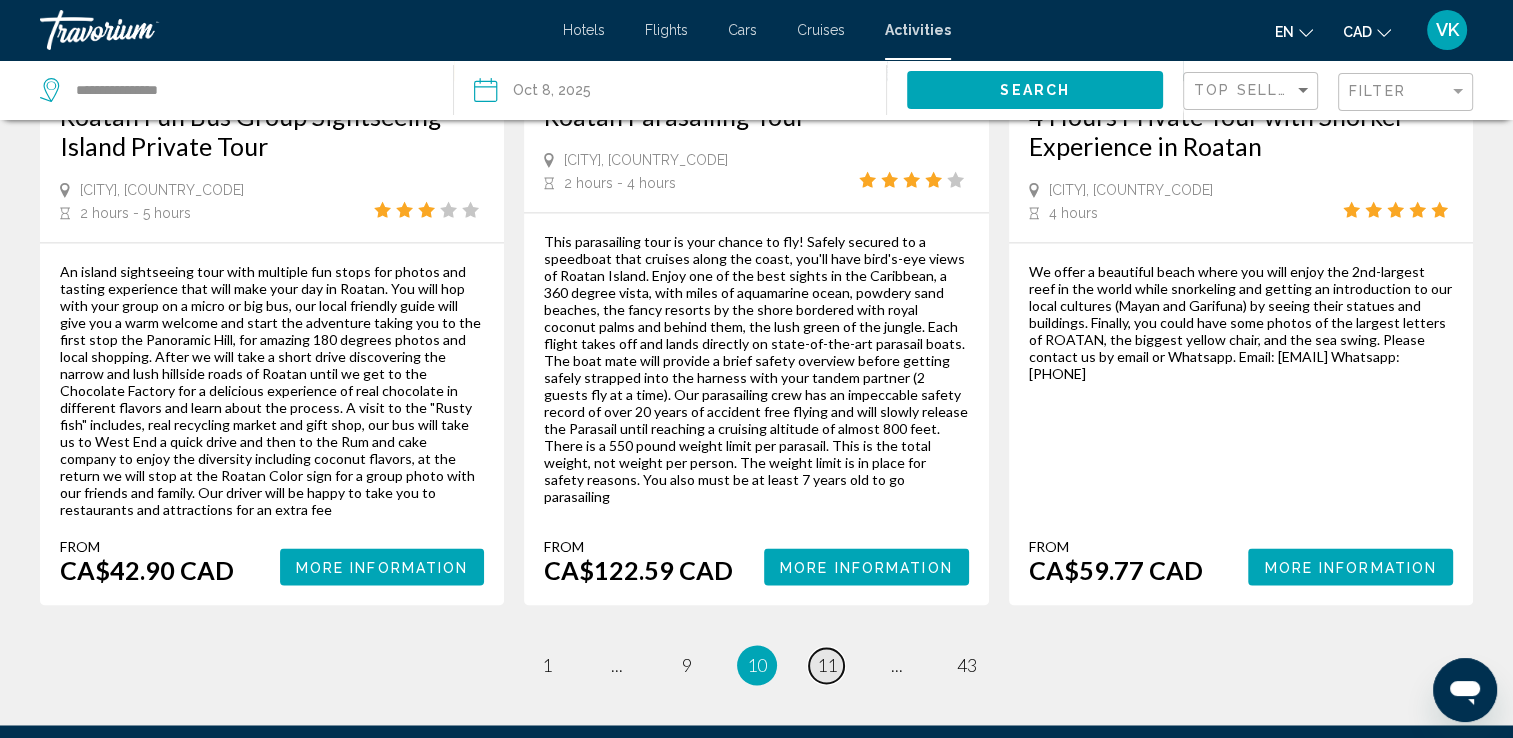 click on "11" at bounding box center (827, 665) 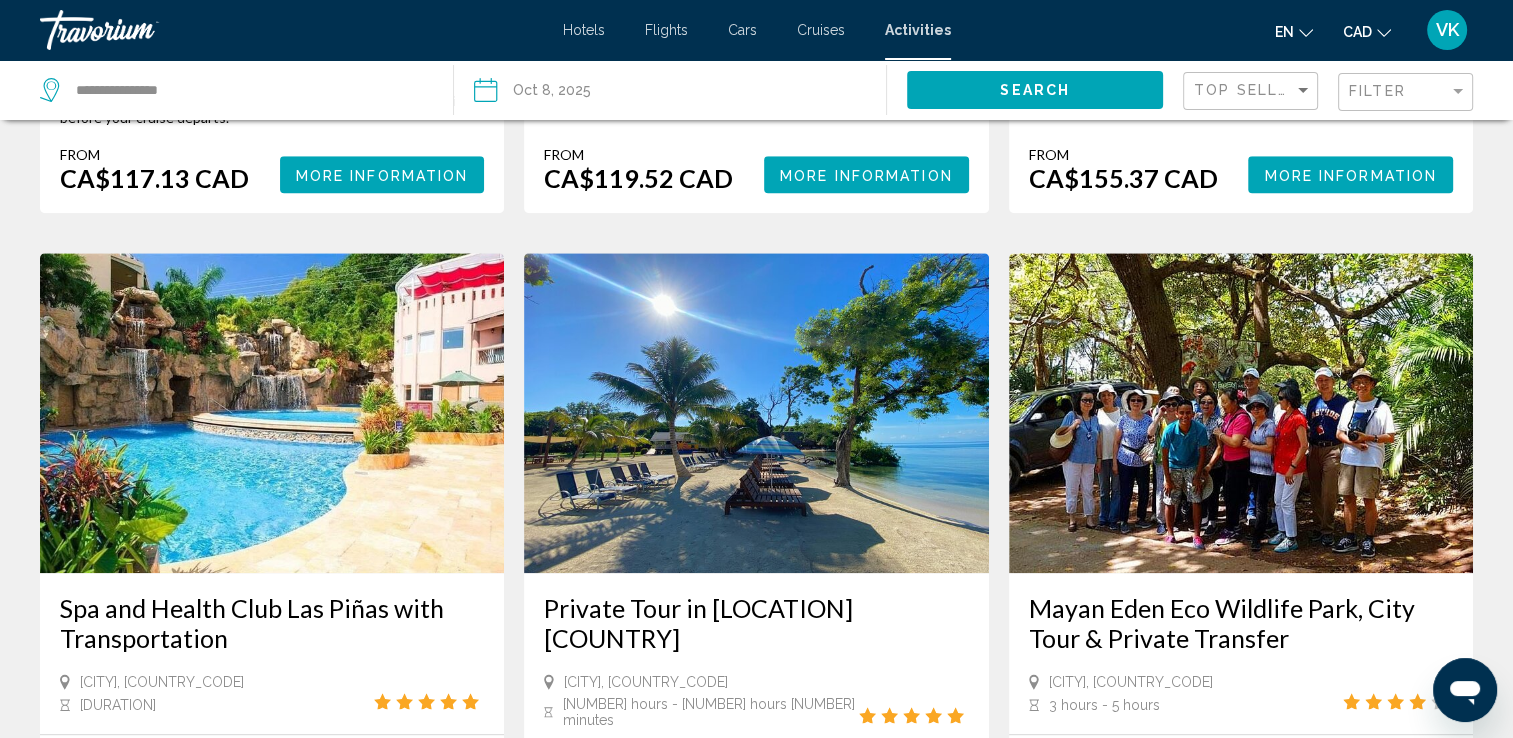 scroll, scrollTop: 1706, scrollLeft: 0, axis: vertical 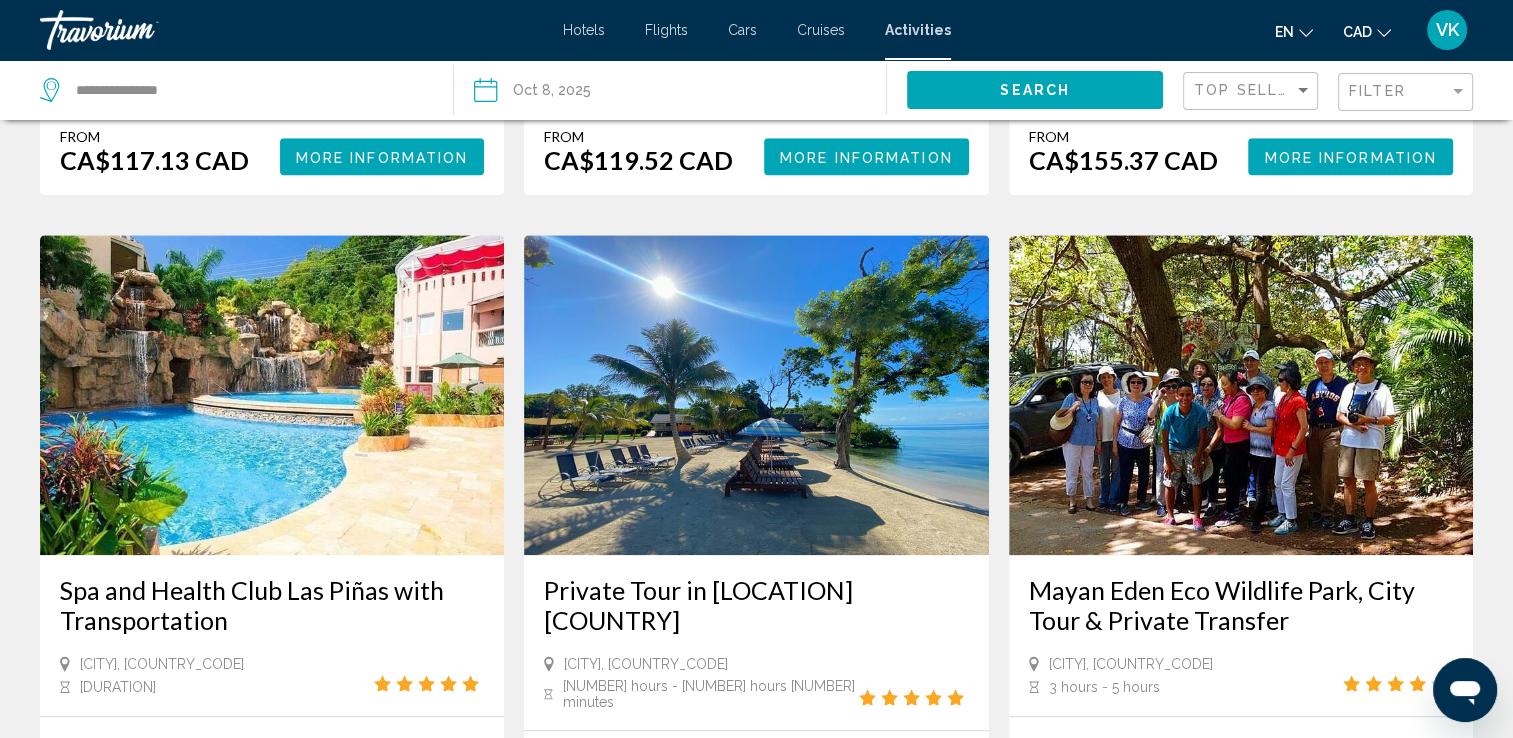 click on "Activities Search Results  -   516  things to experience  Exclusive West Bay Beach Day at San Simon, Roatán
Roatan, HND
4 hours - 5 hours
From  CA$77.69 CAD  More Information  Roatan Night Snorkel Adventure
Roatan, HND
1 hour 30 minutes
The Night life at the reef is and amazing experience. A lot of the marine life leave there barrows and caves to come out and eat at night, so the reef has a lot of activity. Most of the animals you see only come out at night, everyone favorite is the Caribbean Octopus, spiny lobsters, squids, anemone's that come out of the sand and much more.  From  CA$53.78 CAD  More Information  Private Half Day Tour in Roatan Island" at bounding box center [756, 219] 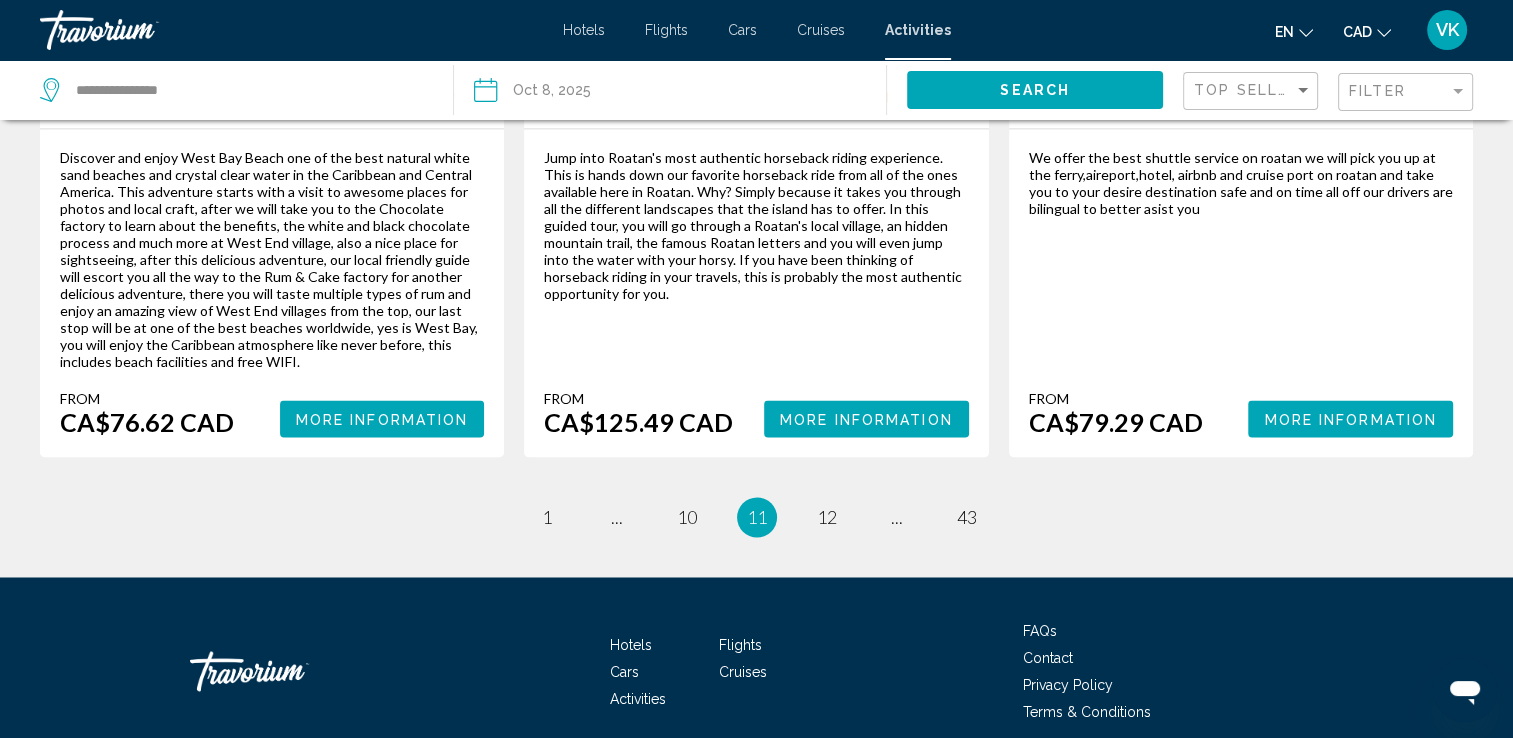 scroll, scrollTop: 3192, scrollLeft: 0, axis: vertical 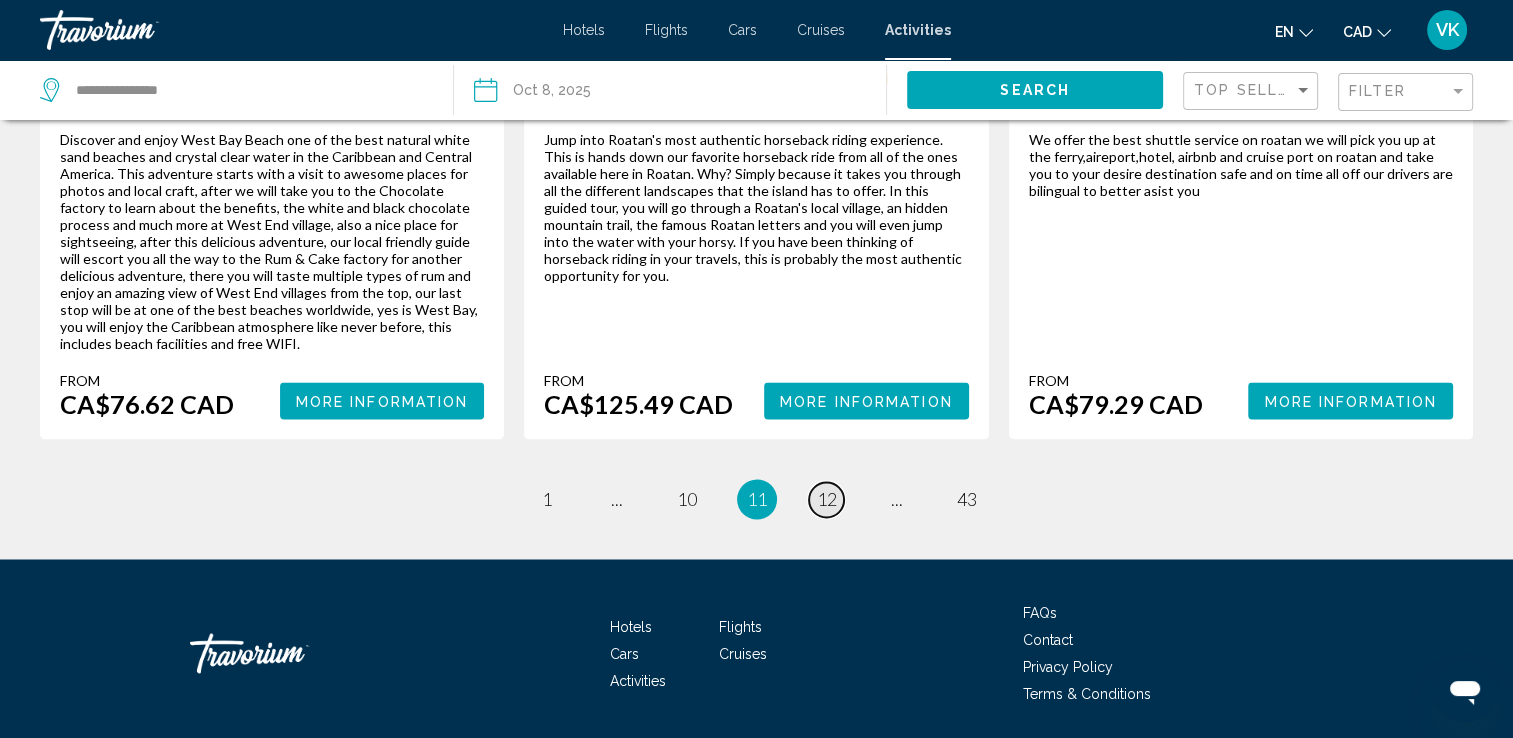 click on "12" at bounding box center (827, 499) 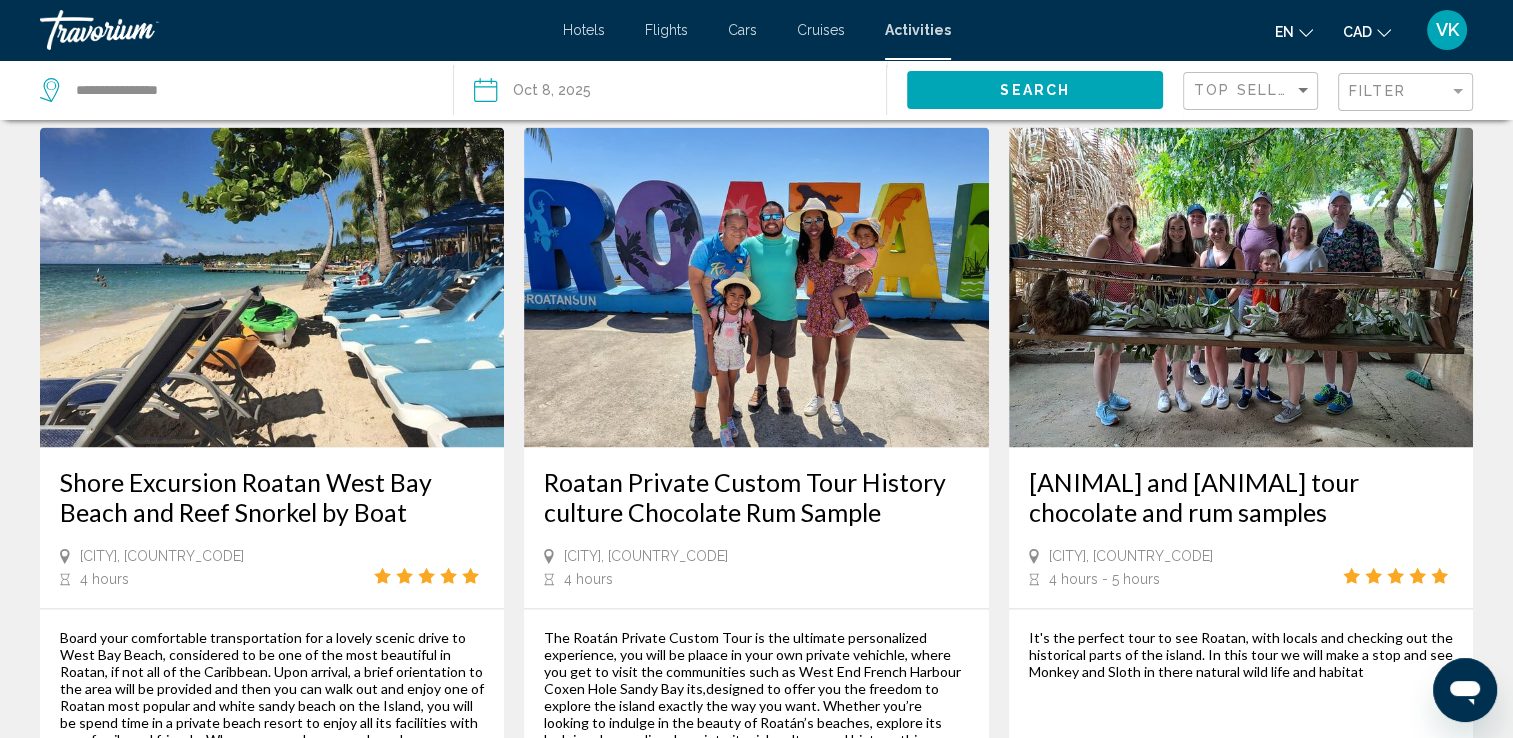 scroll, scrollTop: 2773, scrollLeft: 0, axis: vertical 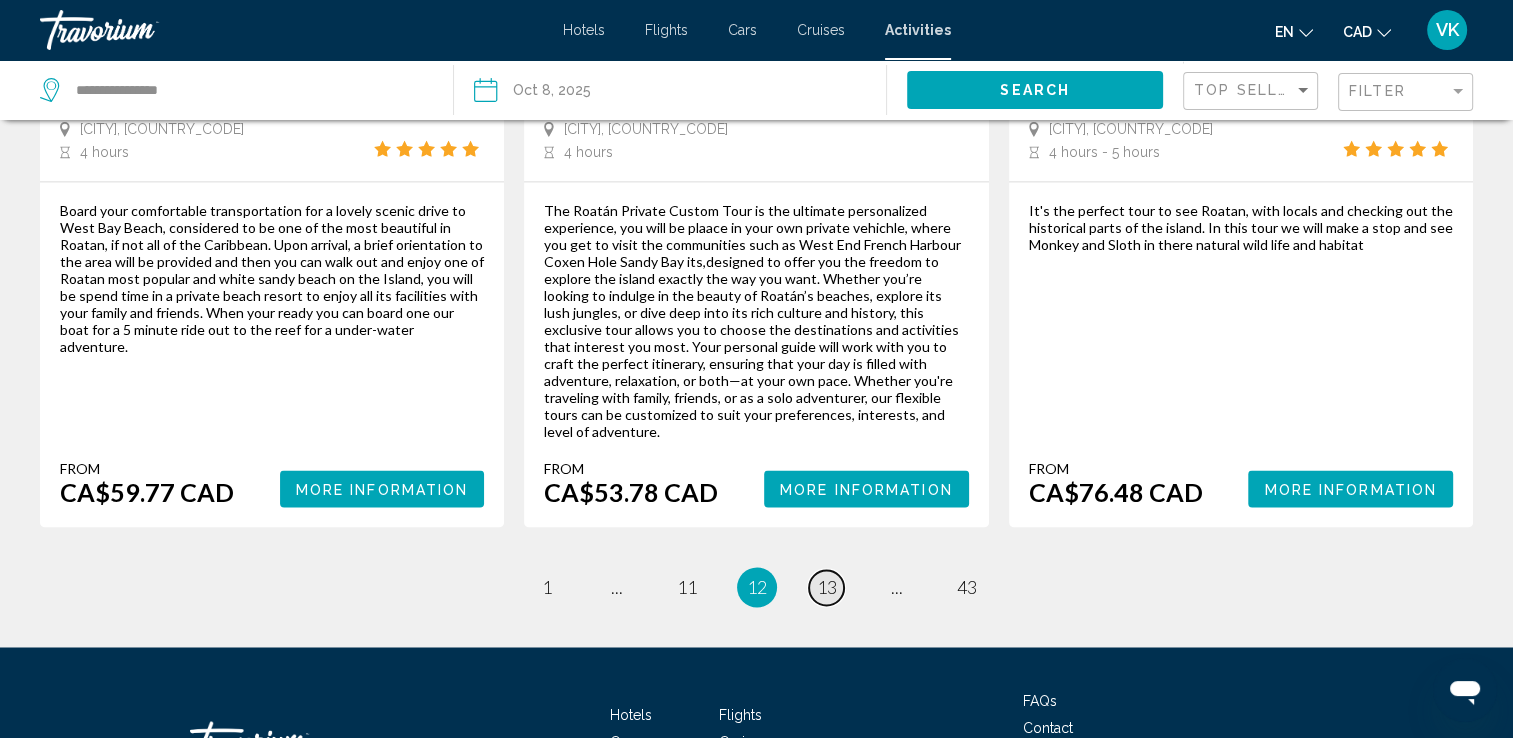click on "13" at bounding box center (827, 587) 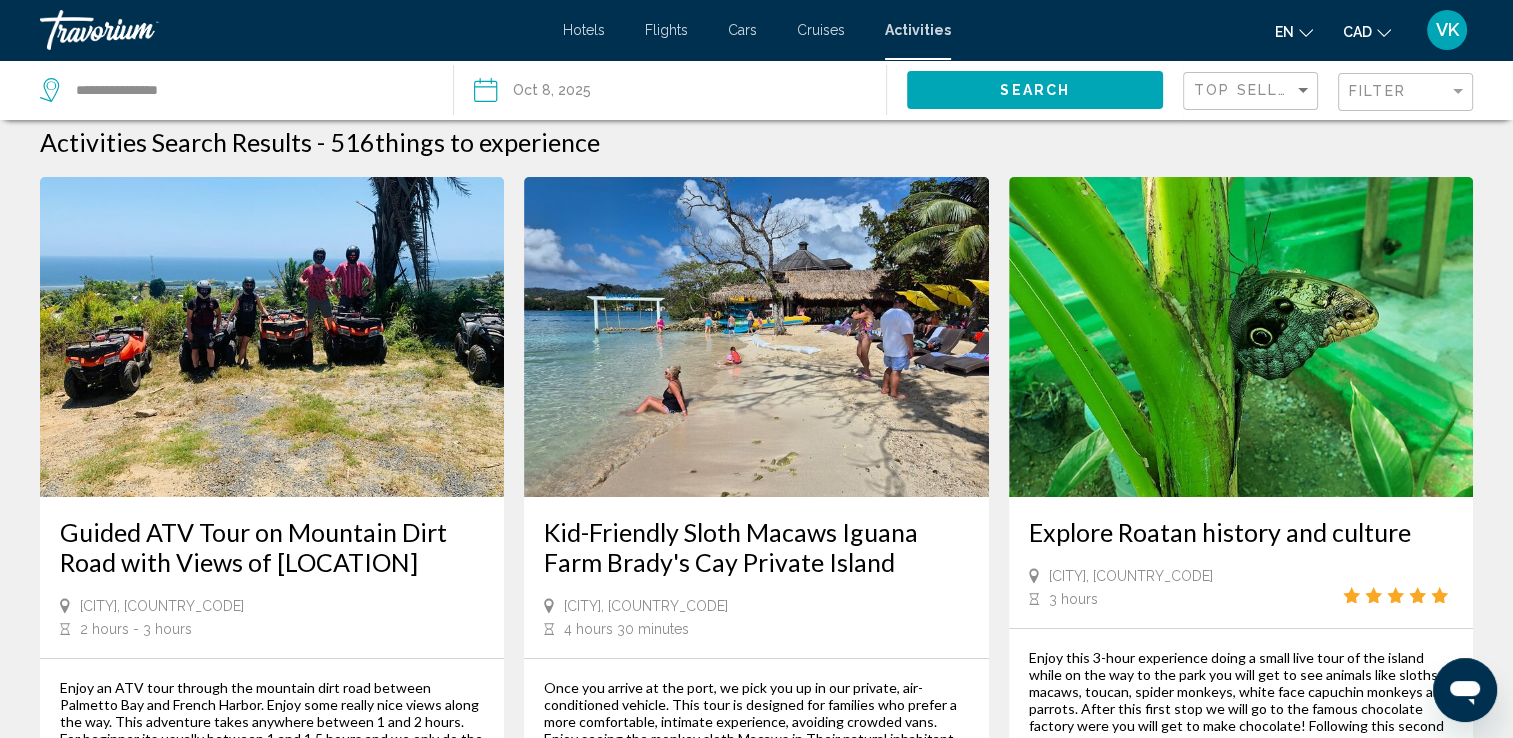 scroll, scrollTop: 0, scrollLeft: 0, axis: both 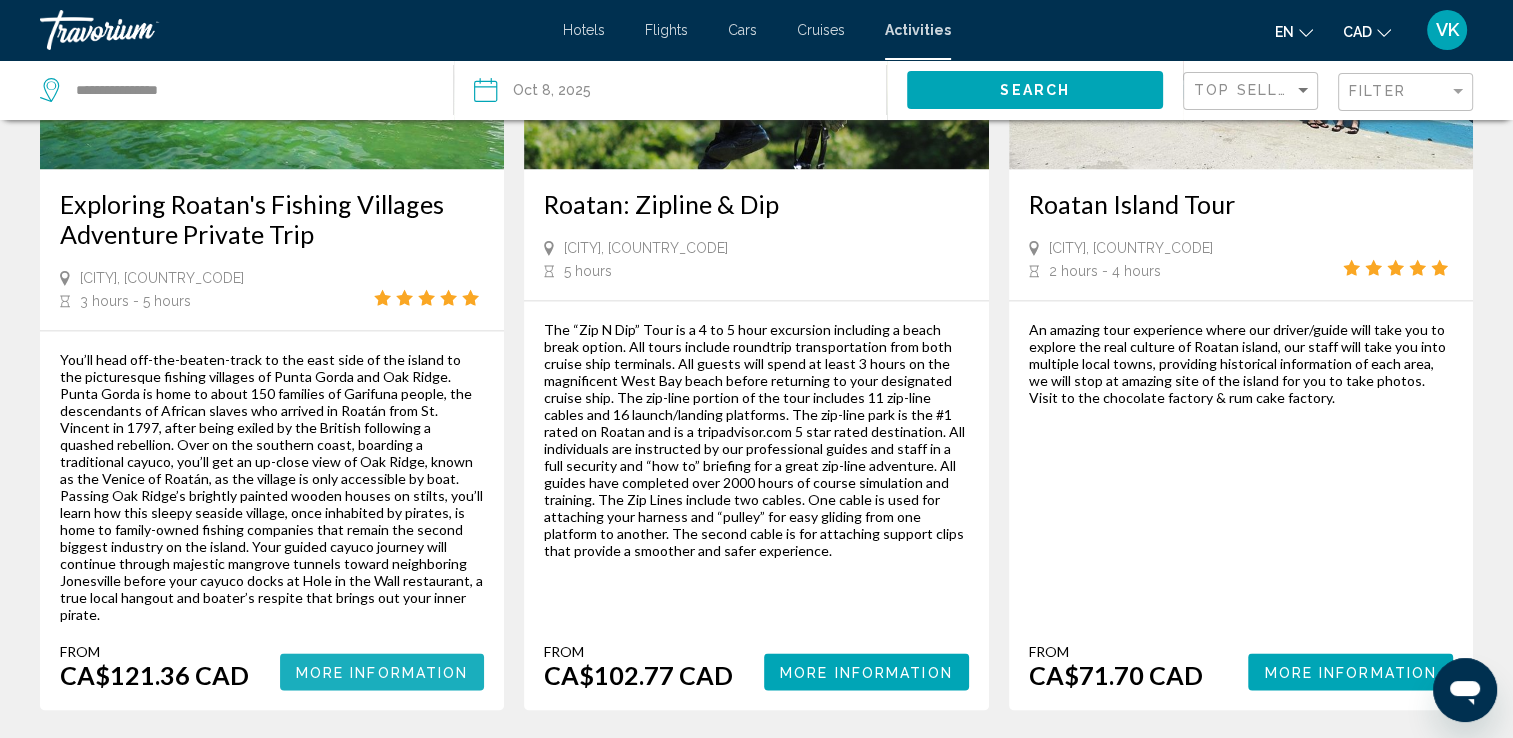 click on "More Information" at bounding box center [382, 672] 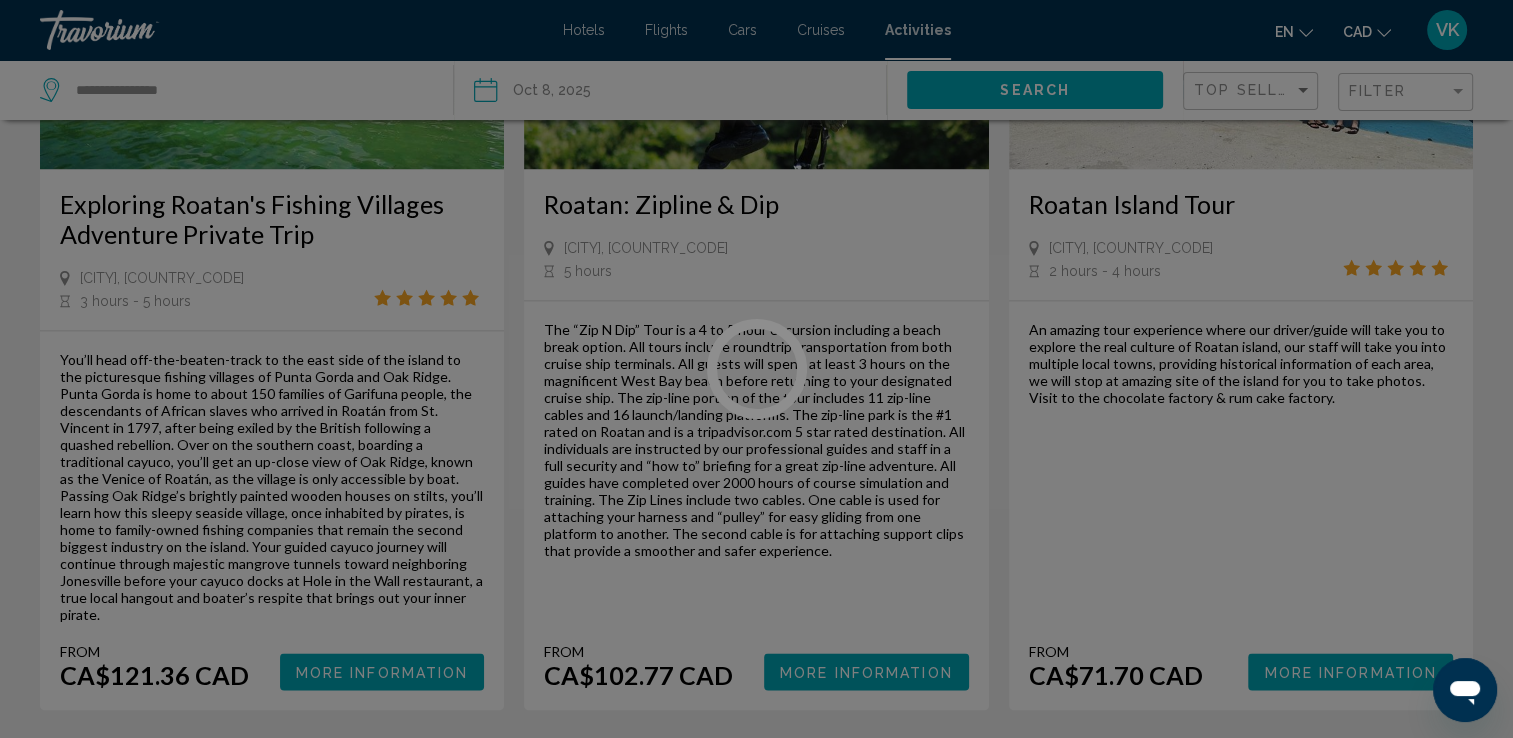 scroll, scrollTop: 0, scrollLeft: 0, axis: both 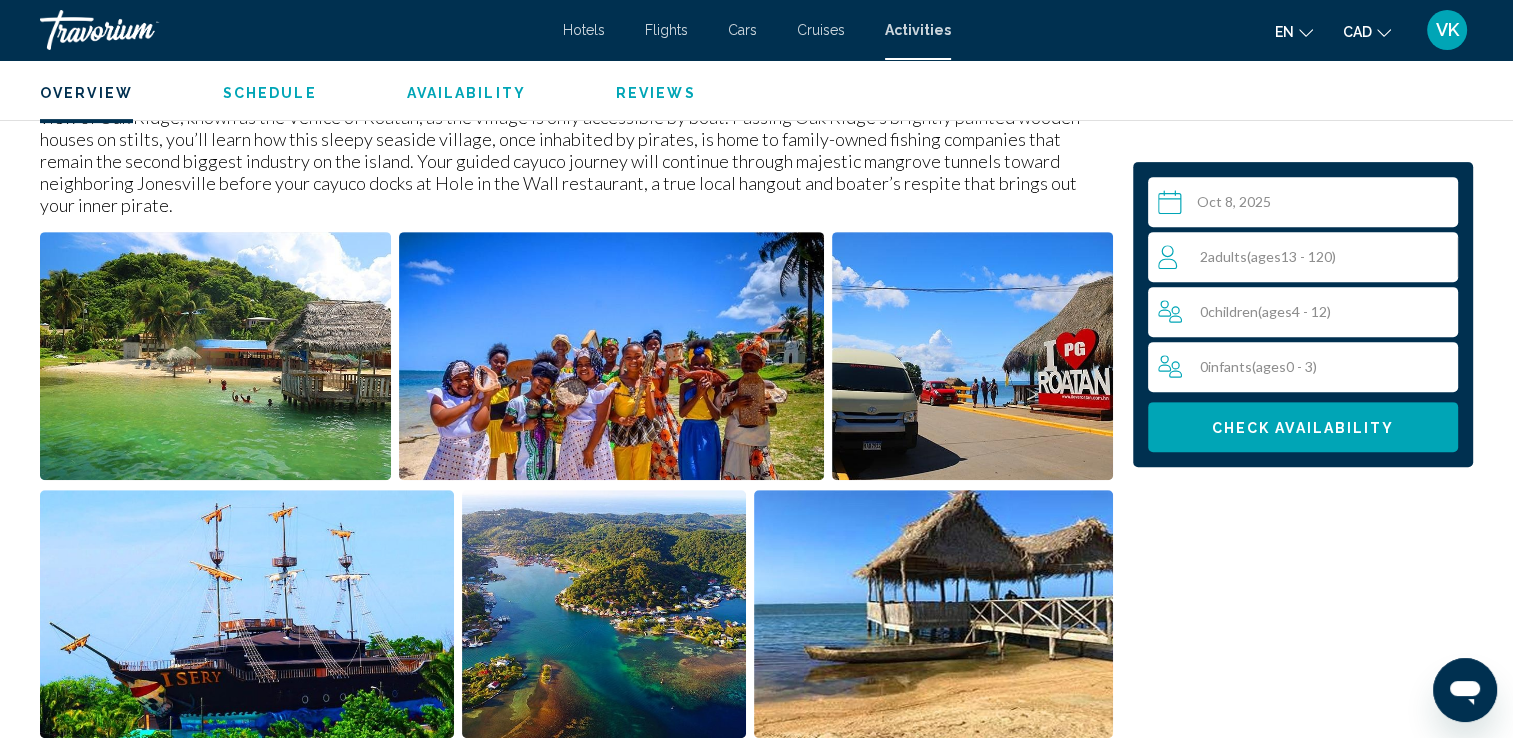 click at bounding box center [215, 356] 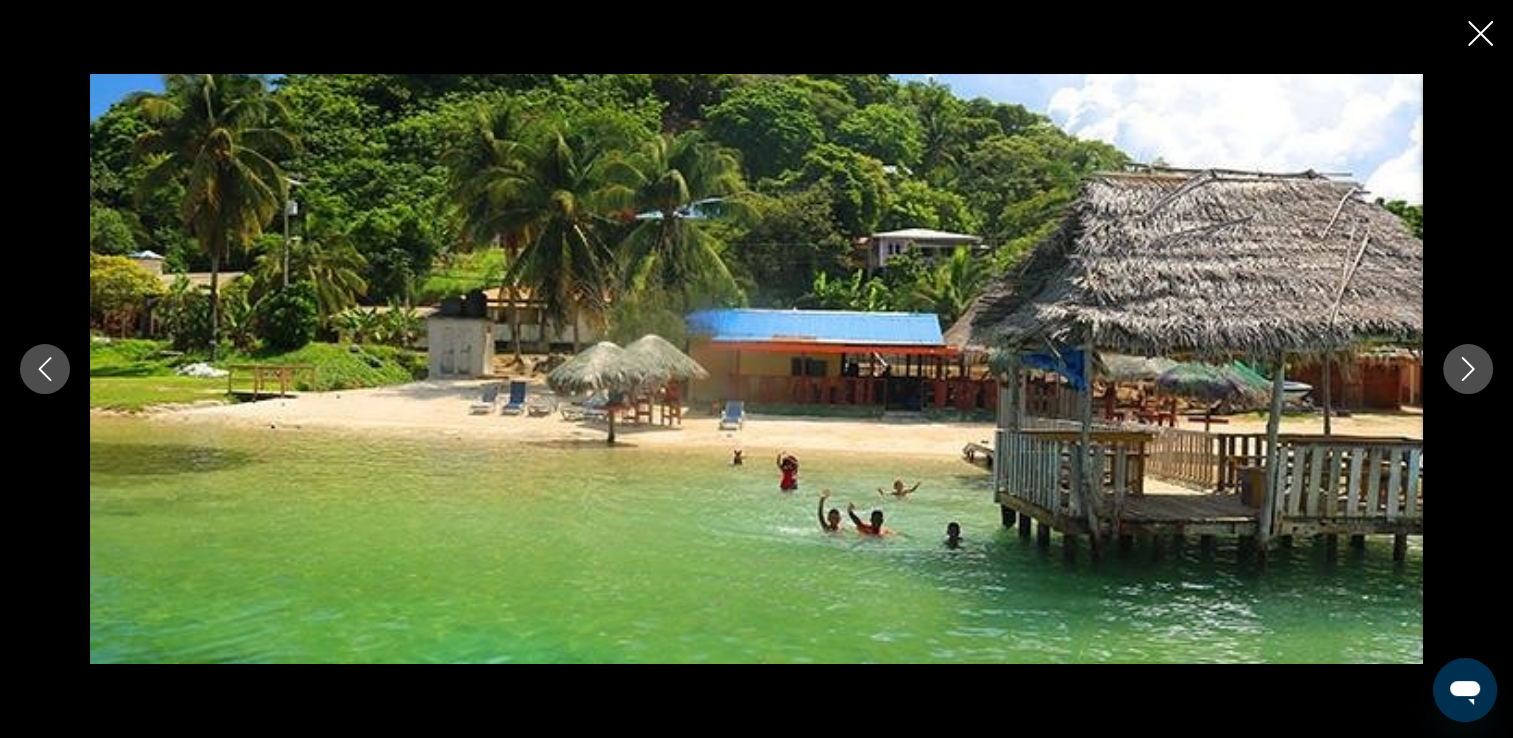 click 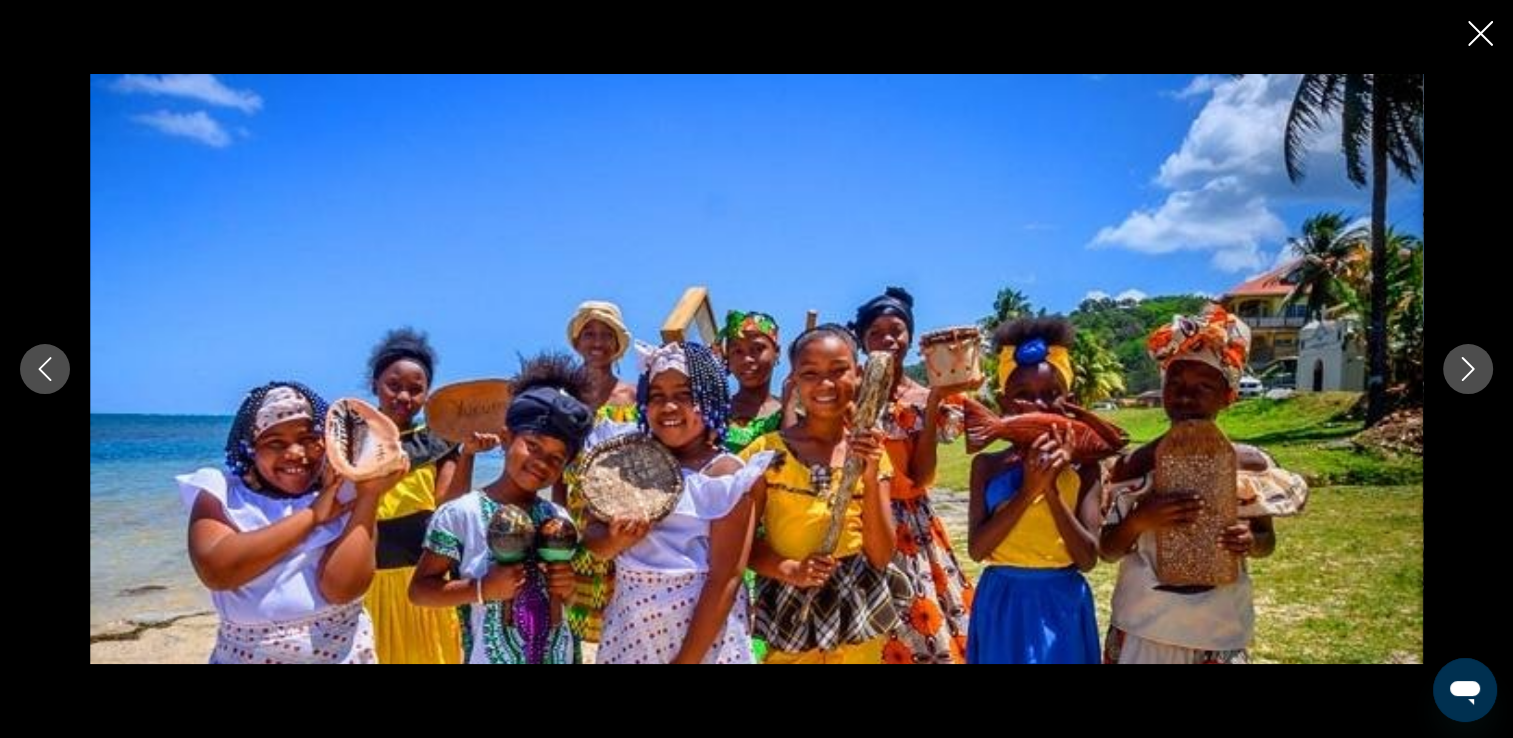click 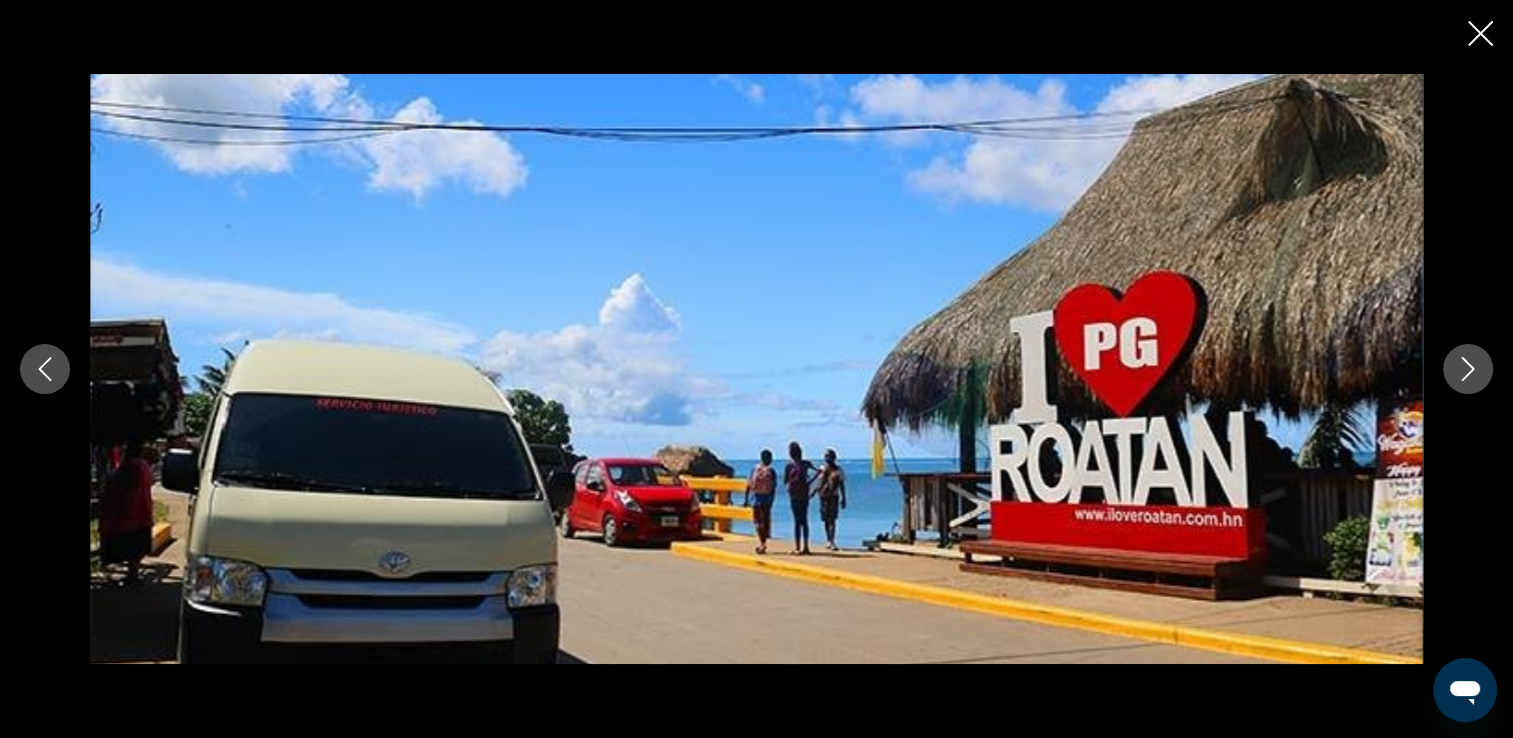 click 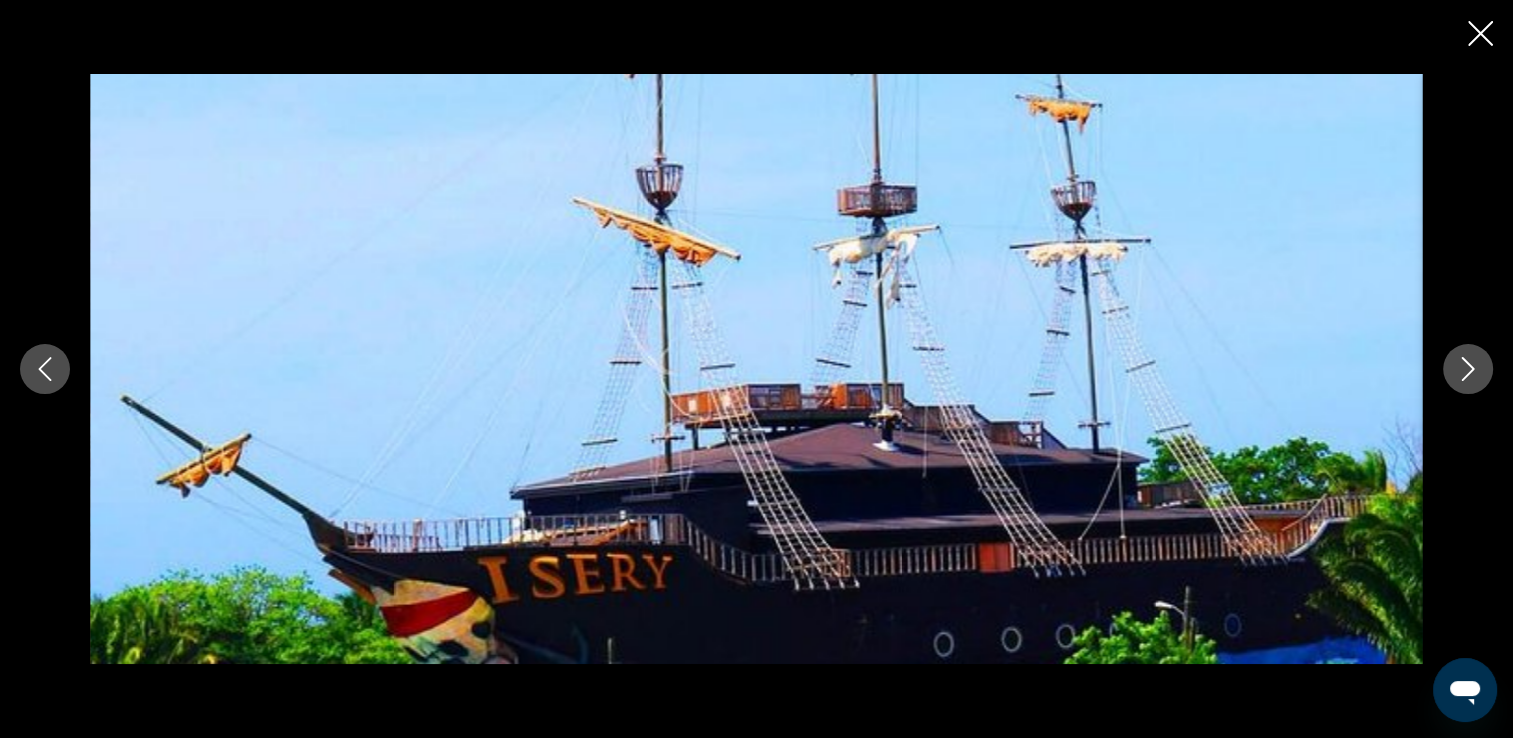 click 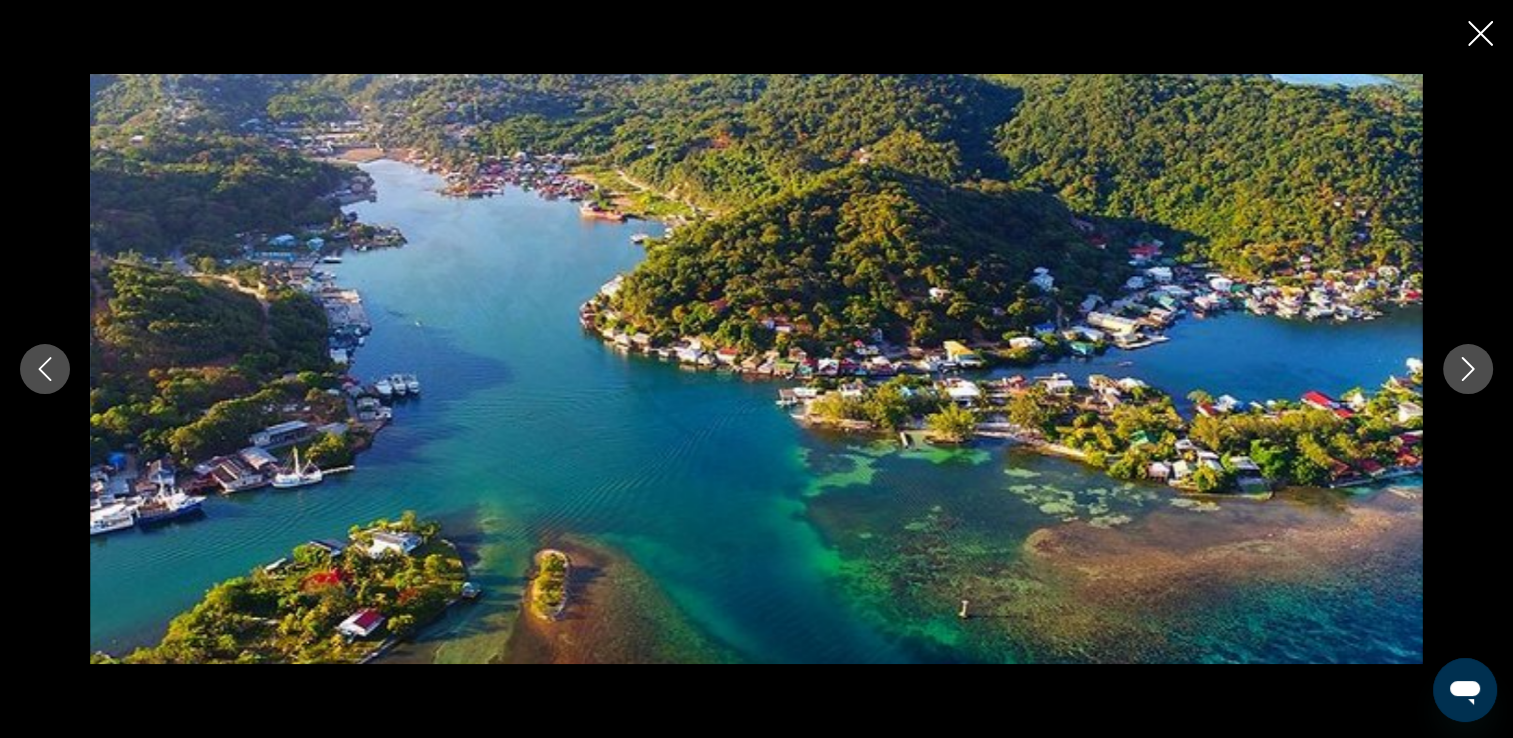 click 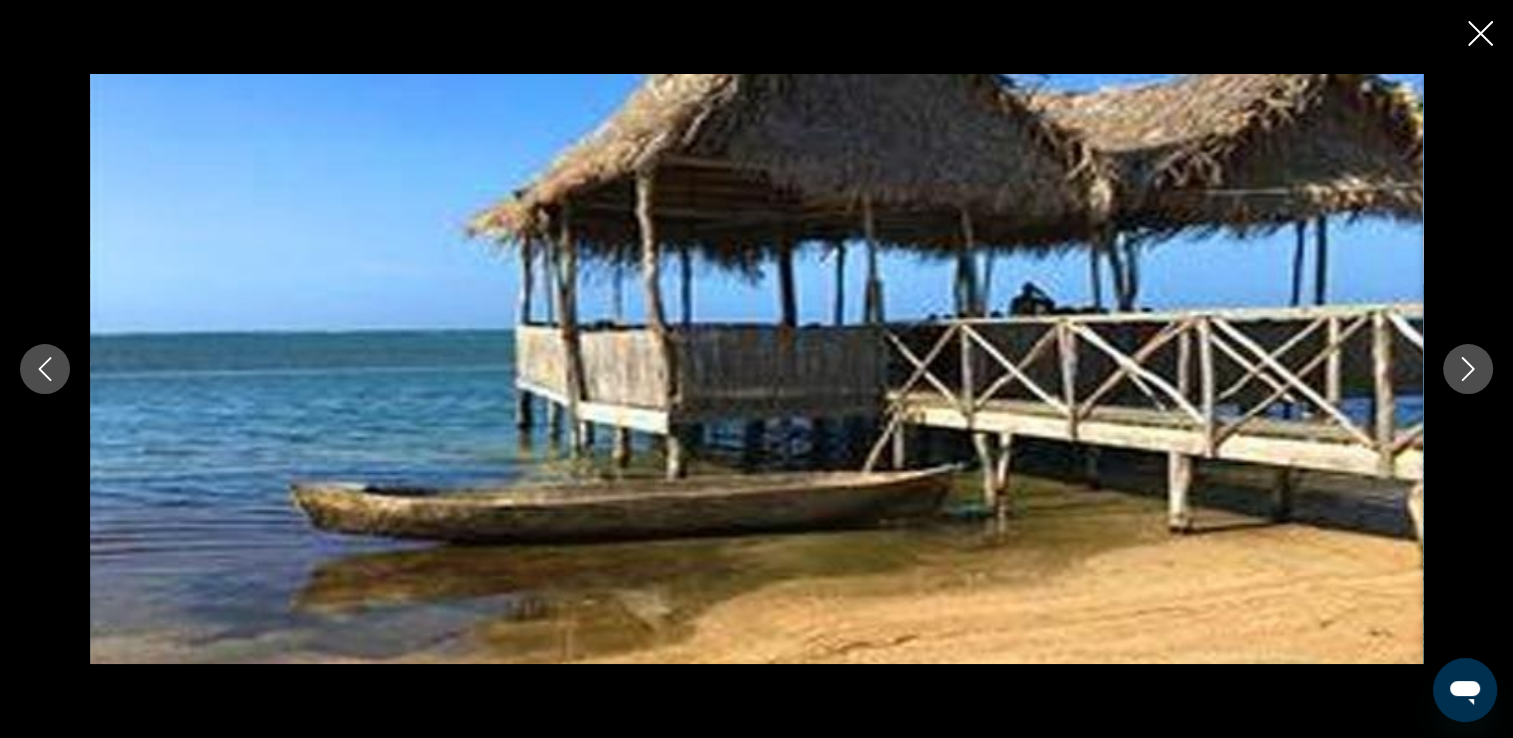 click 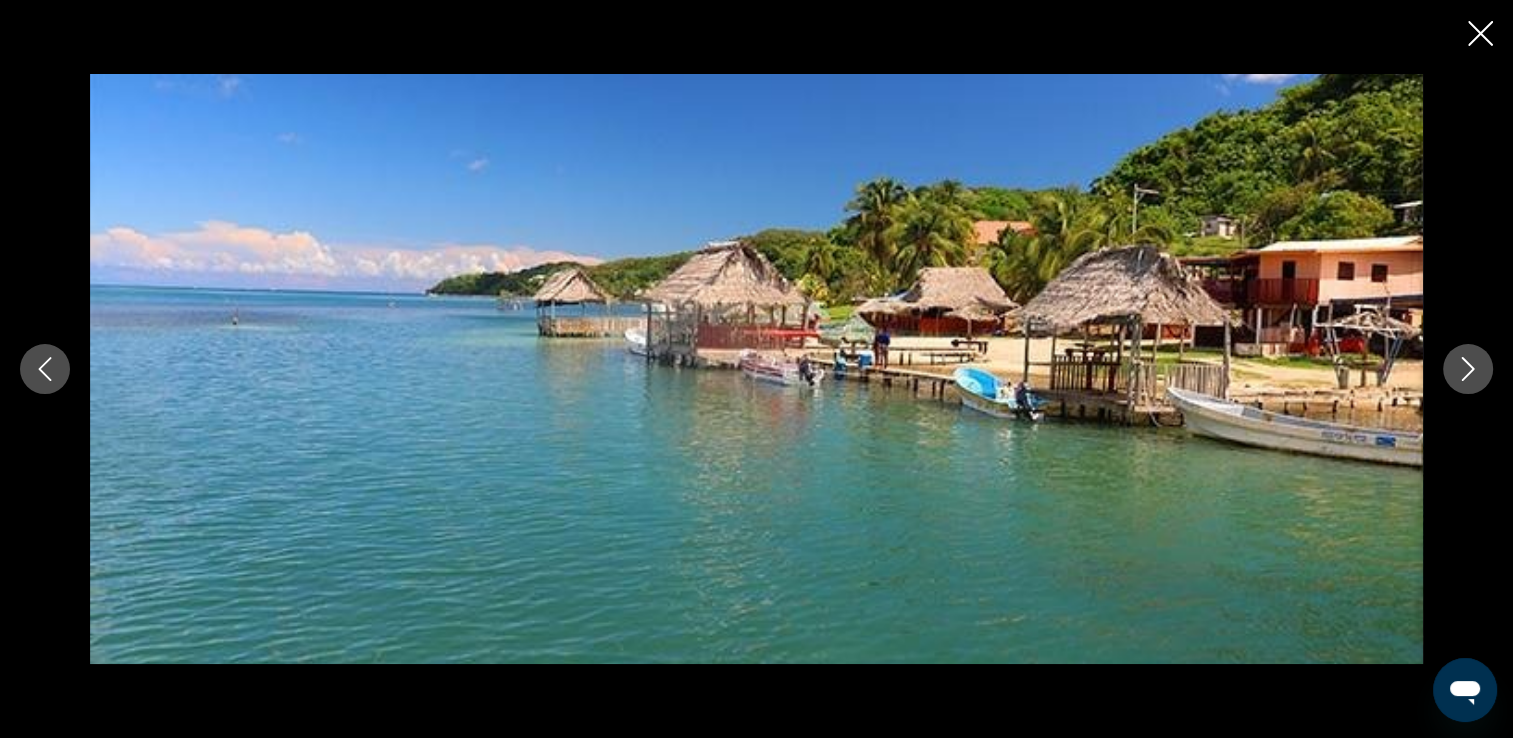 click 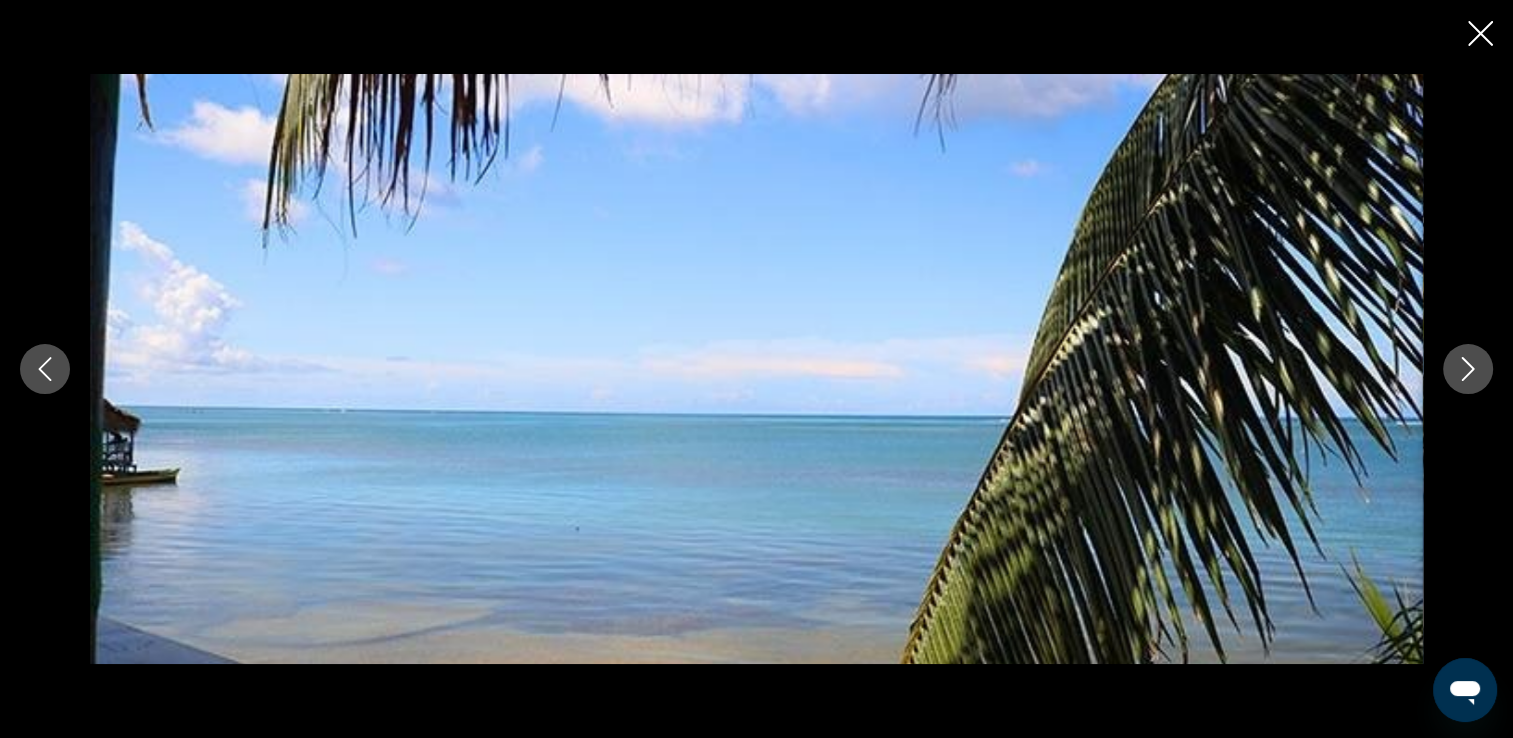 click 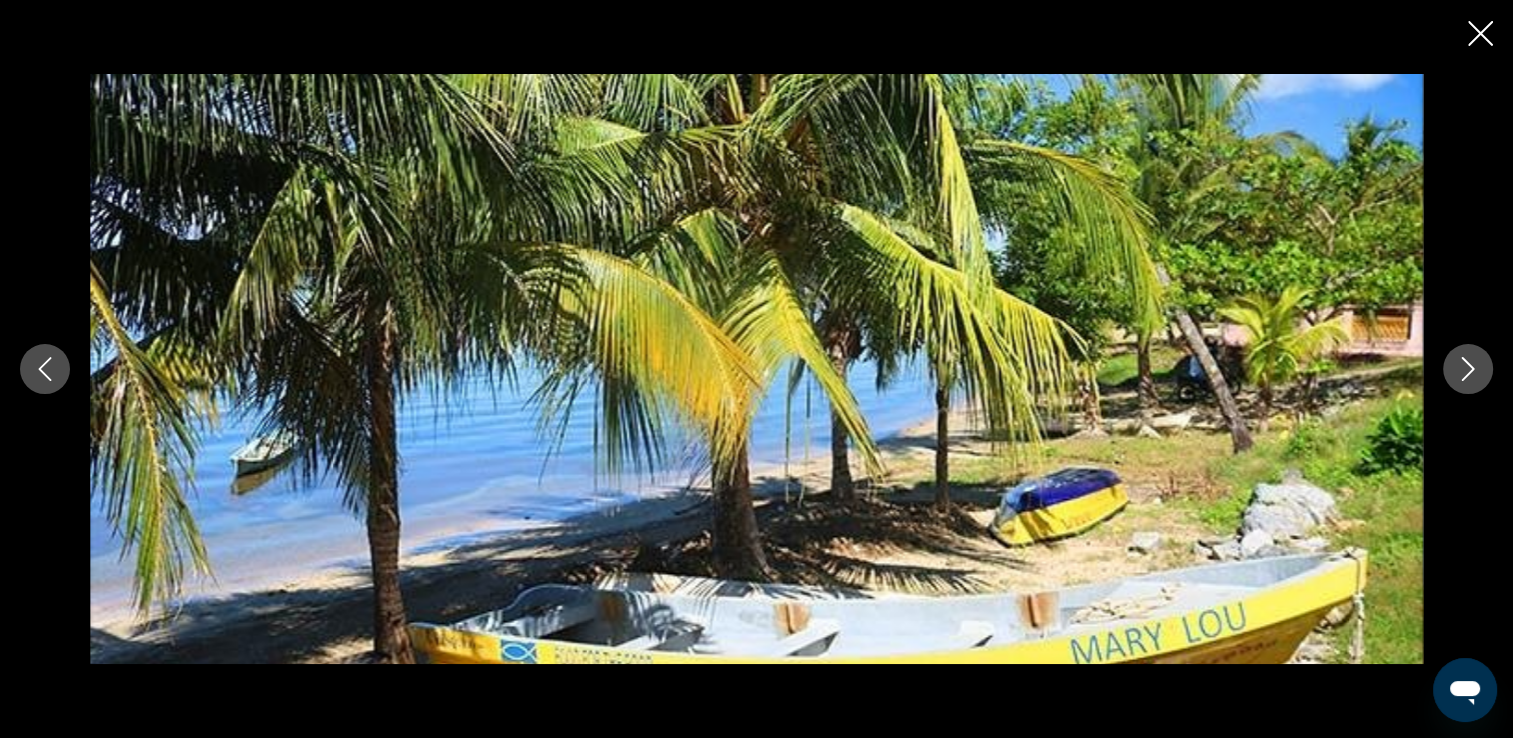 click 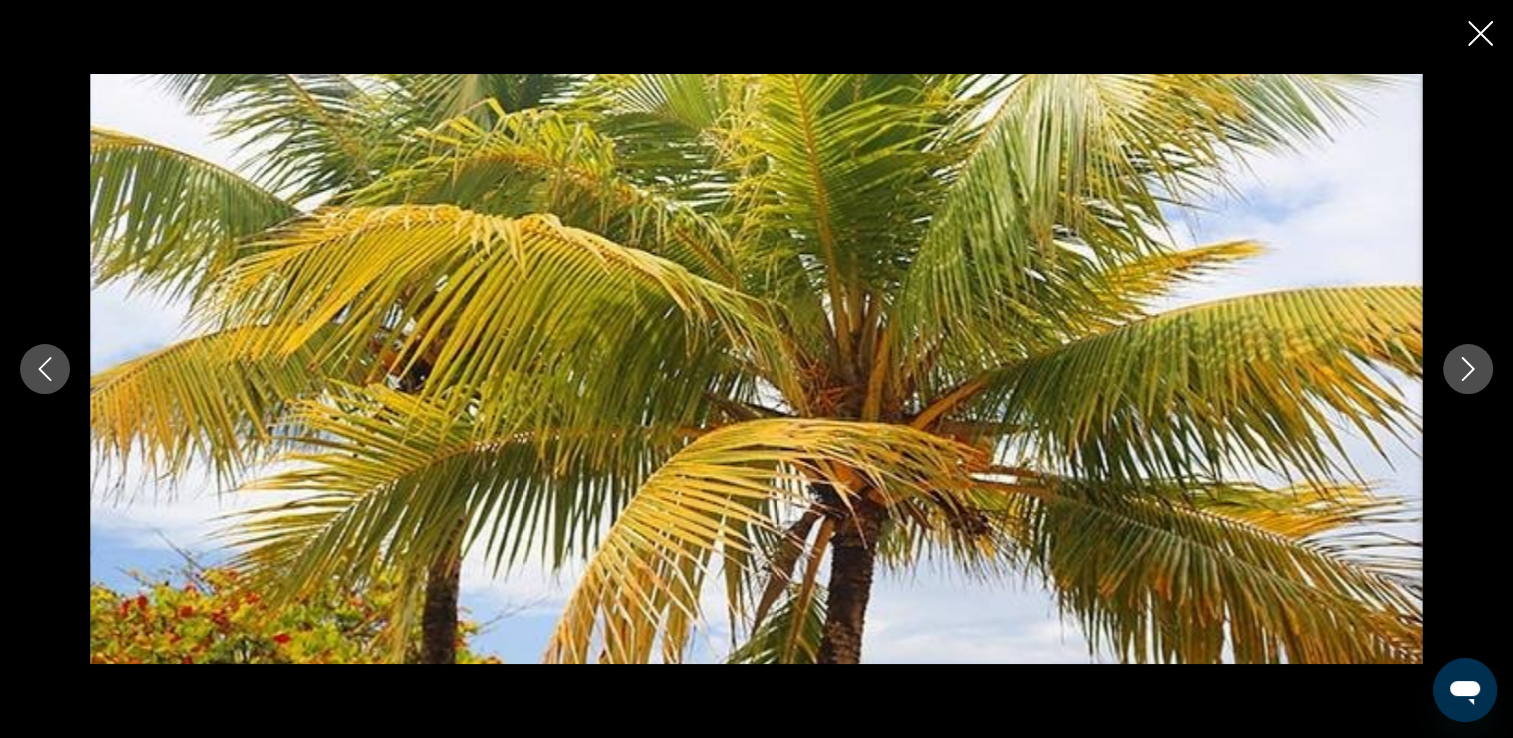 click 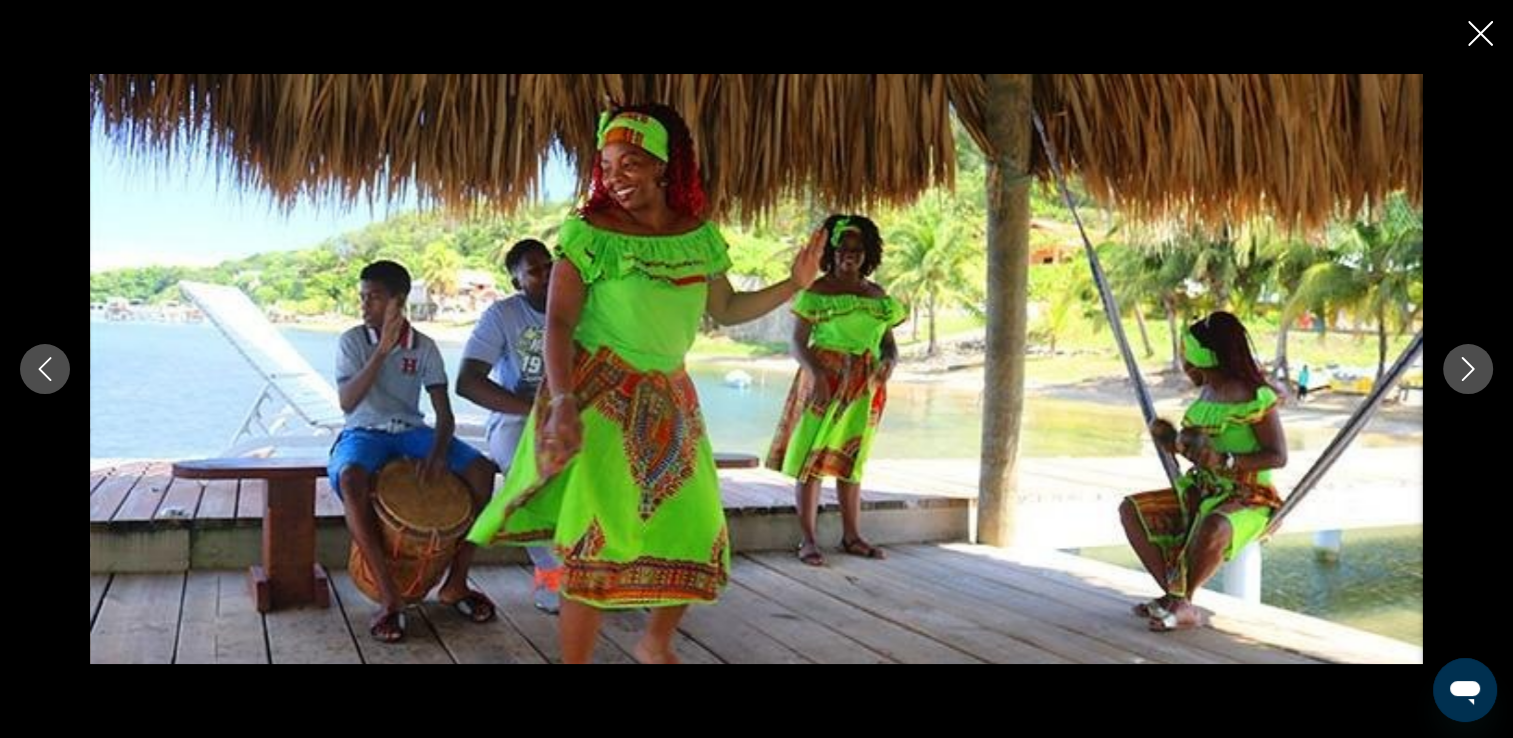 click 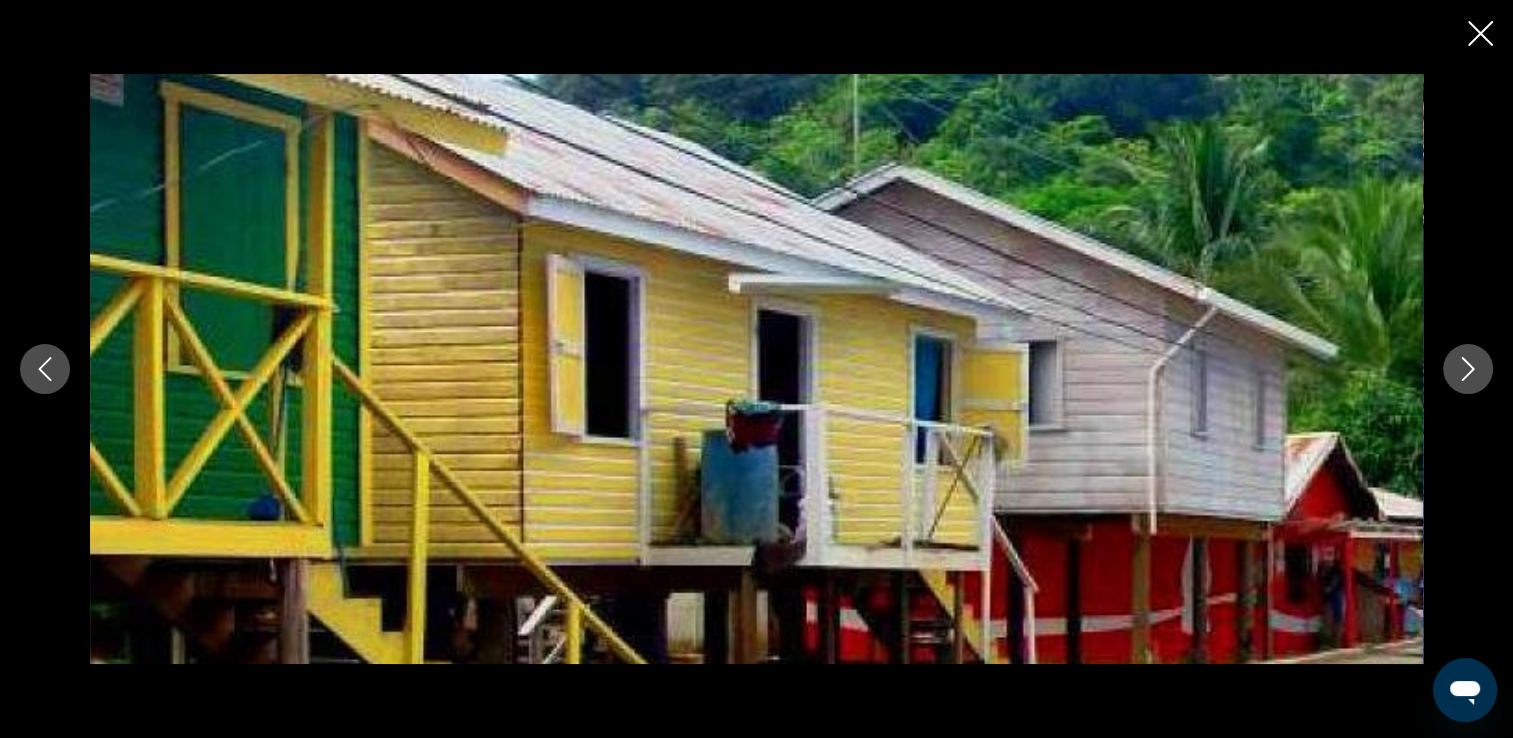 click 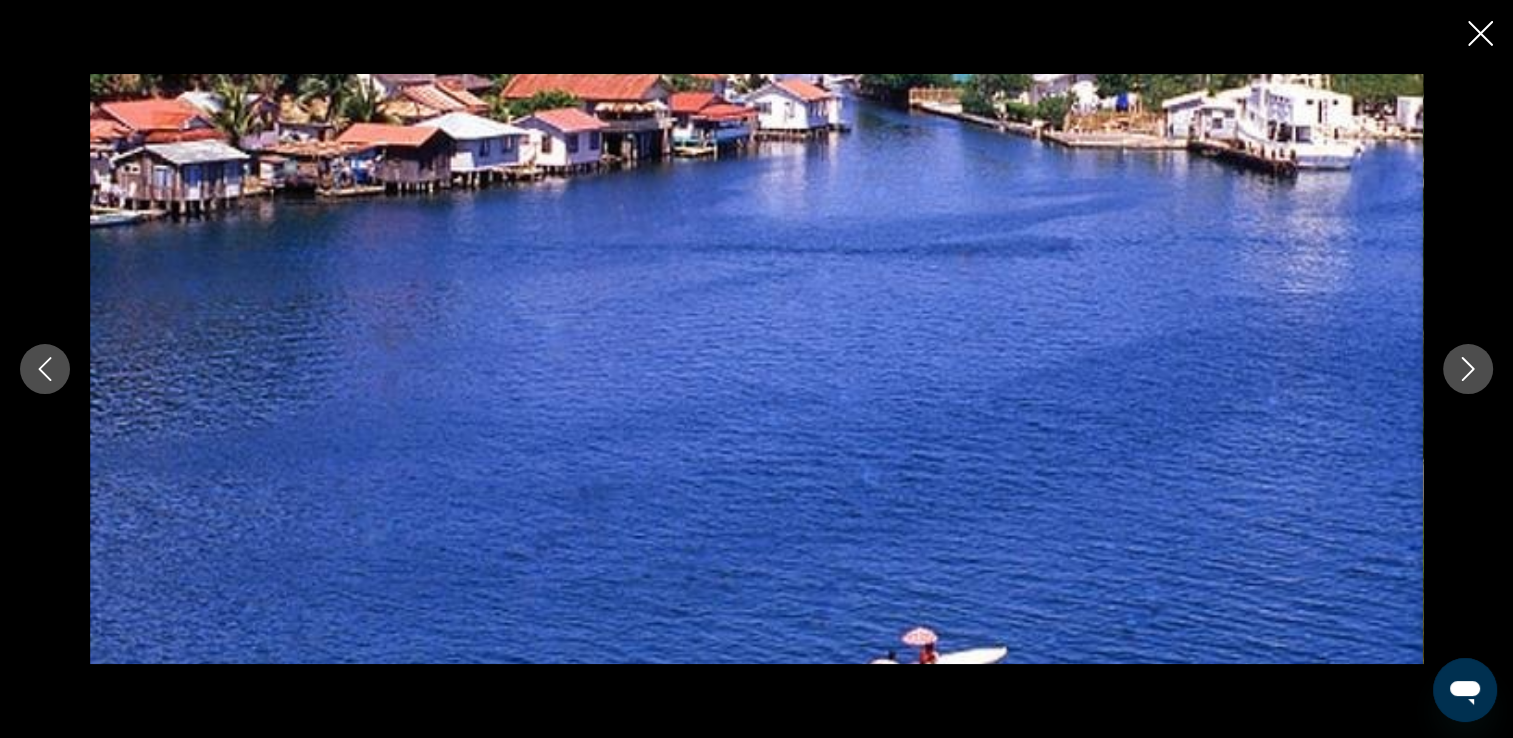 click 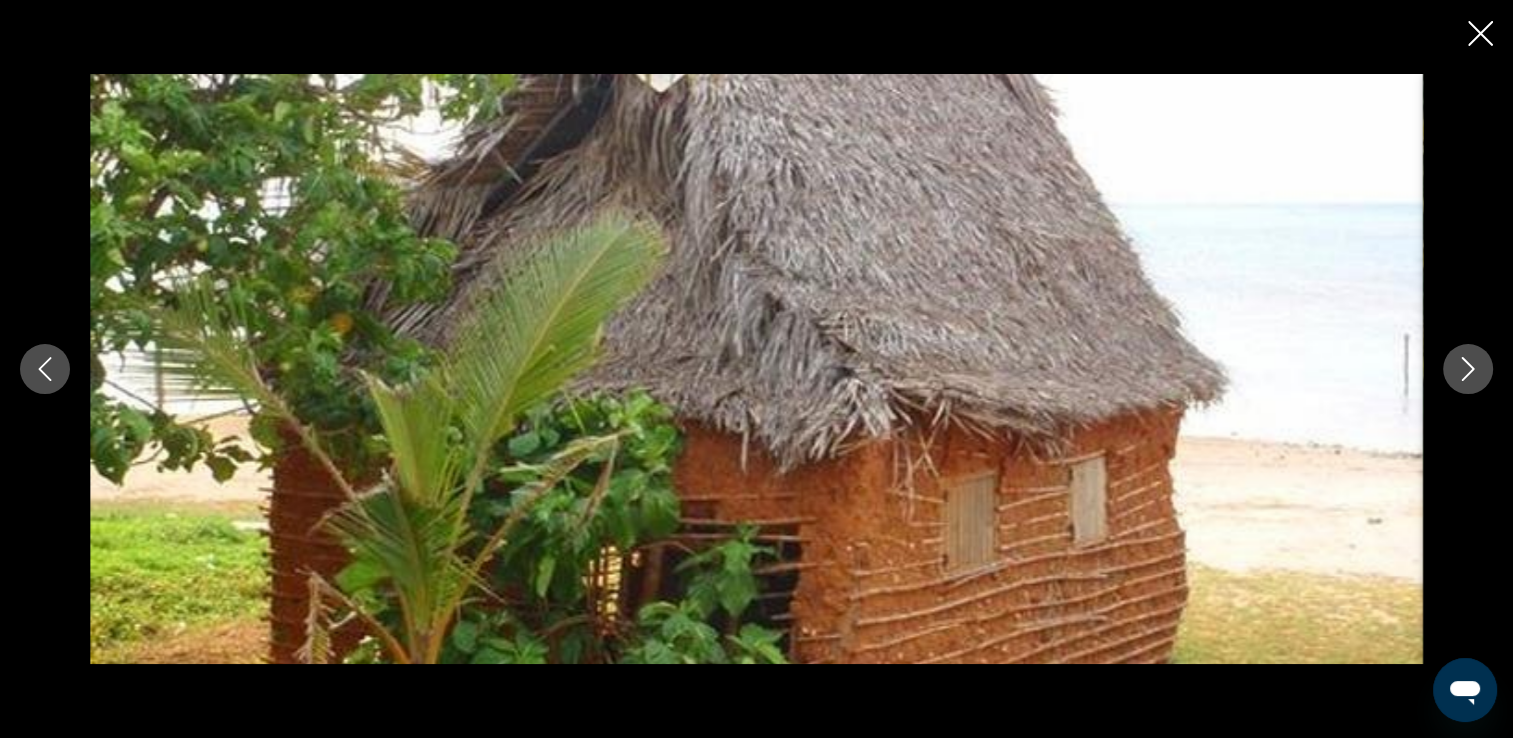 click 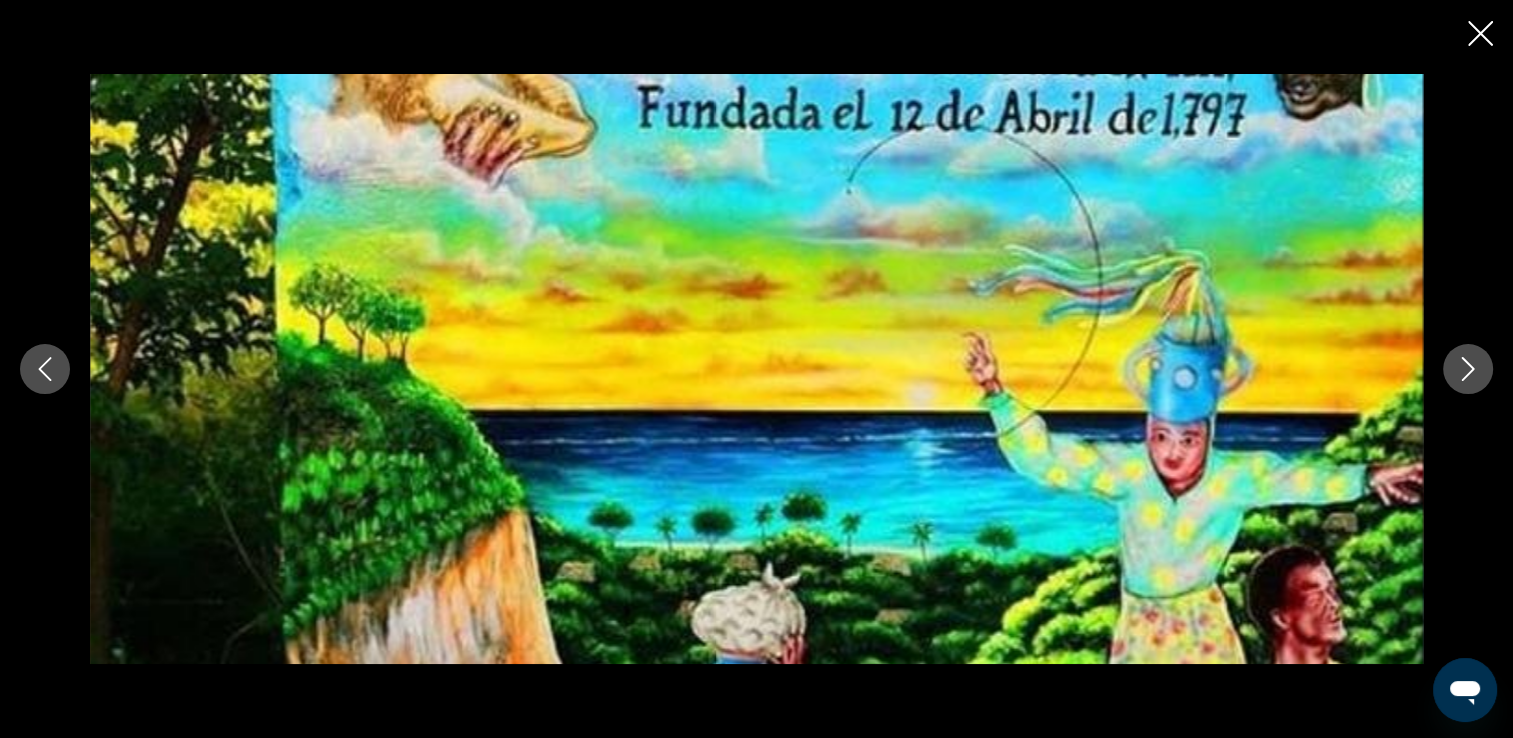 click 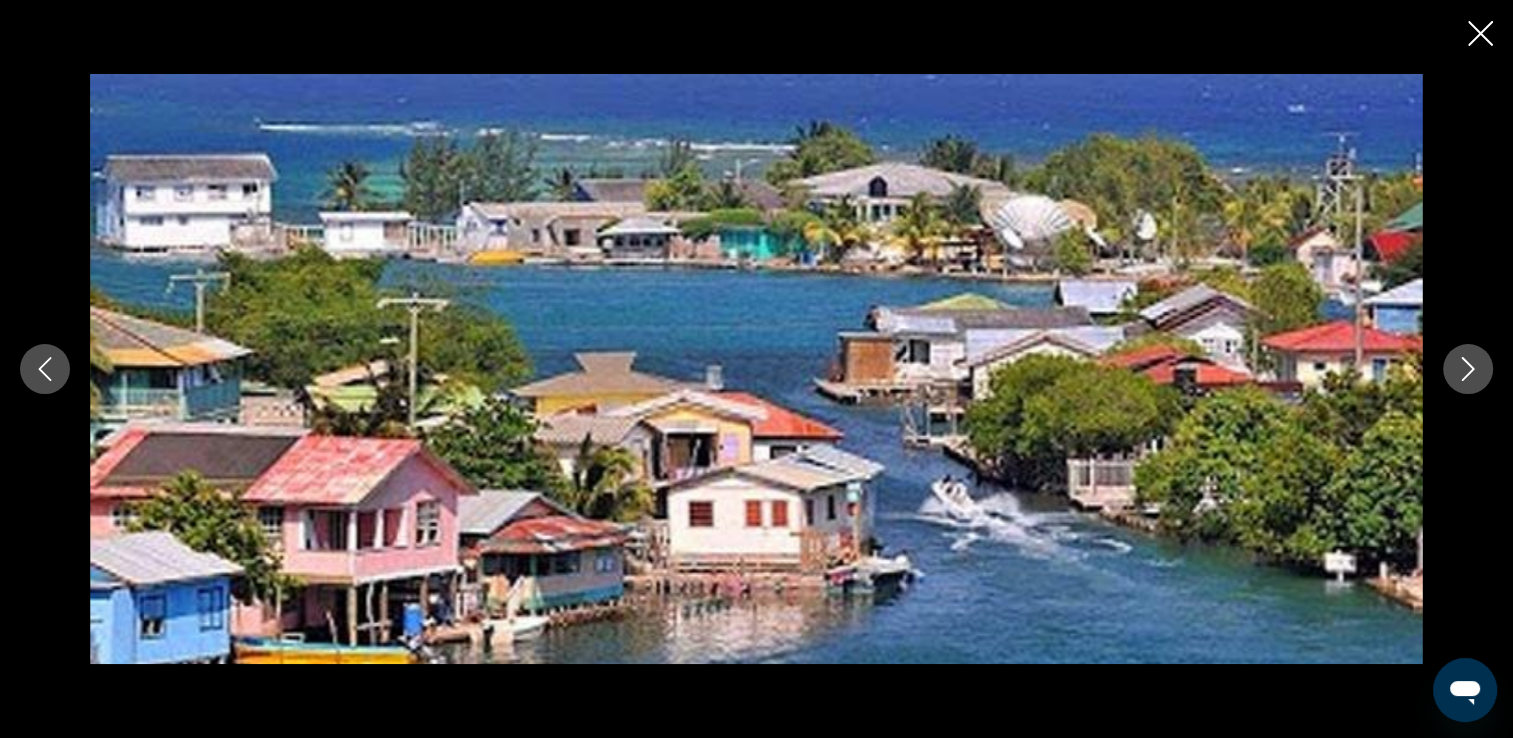 click 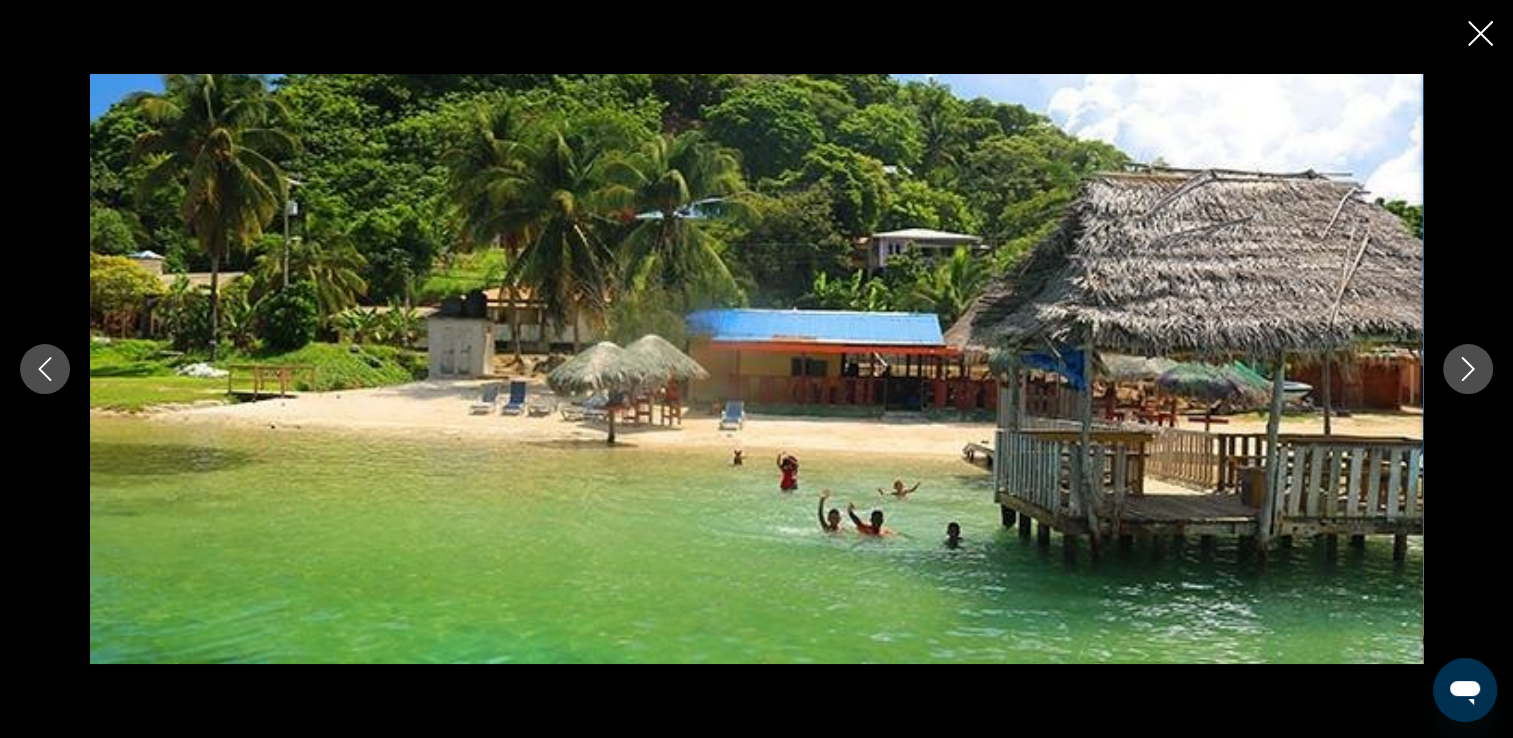 click 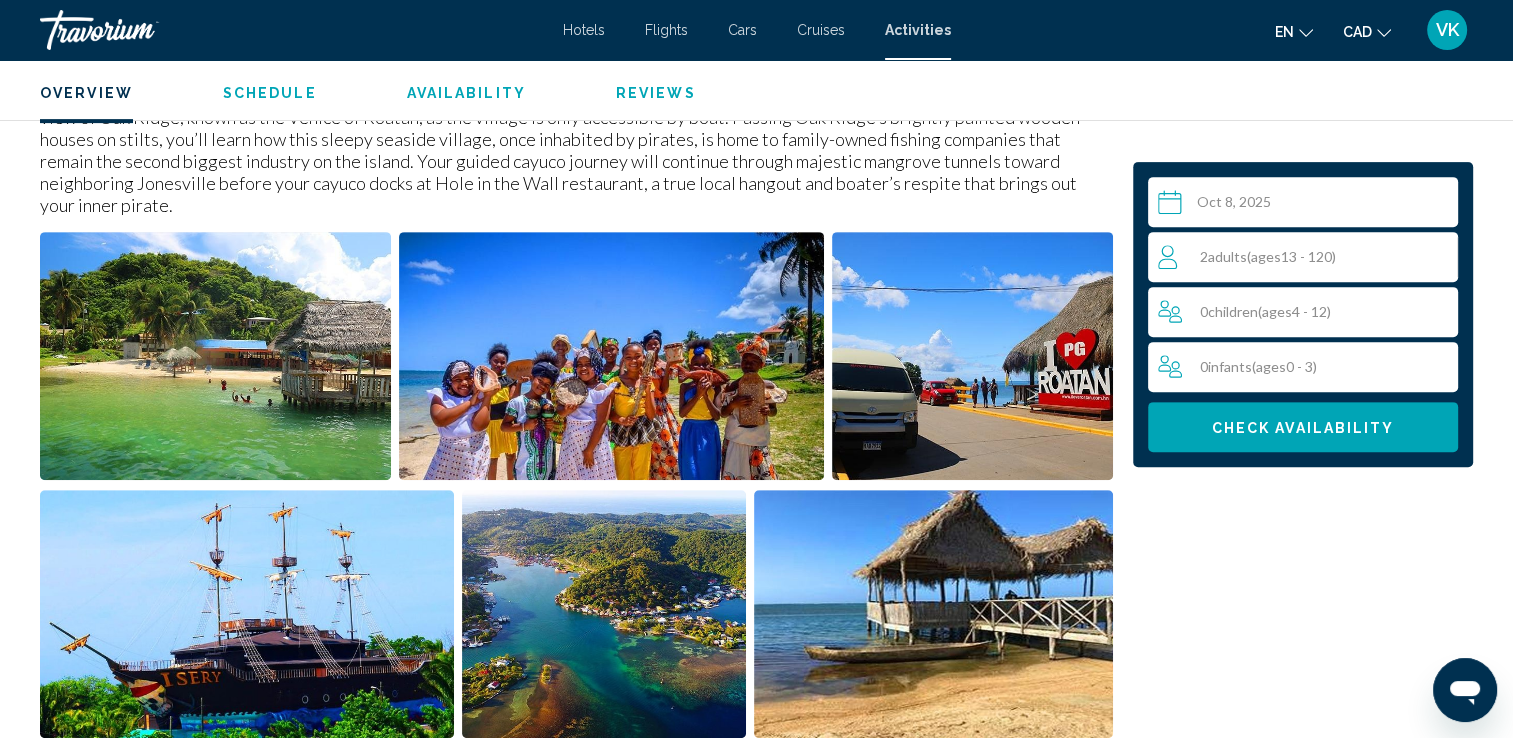 click on "2  Adult Adults  ( ages  13 - 120)" at bounding box center [1307, 257] 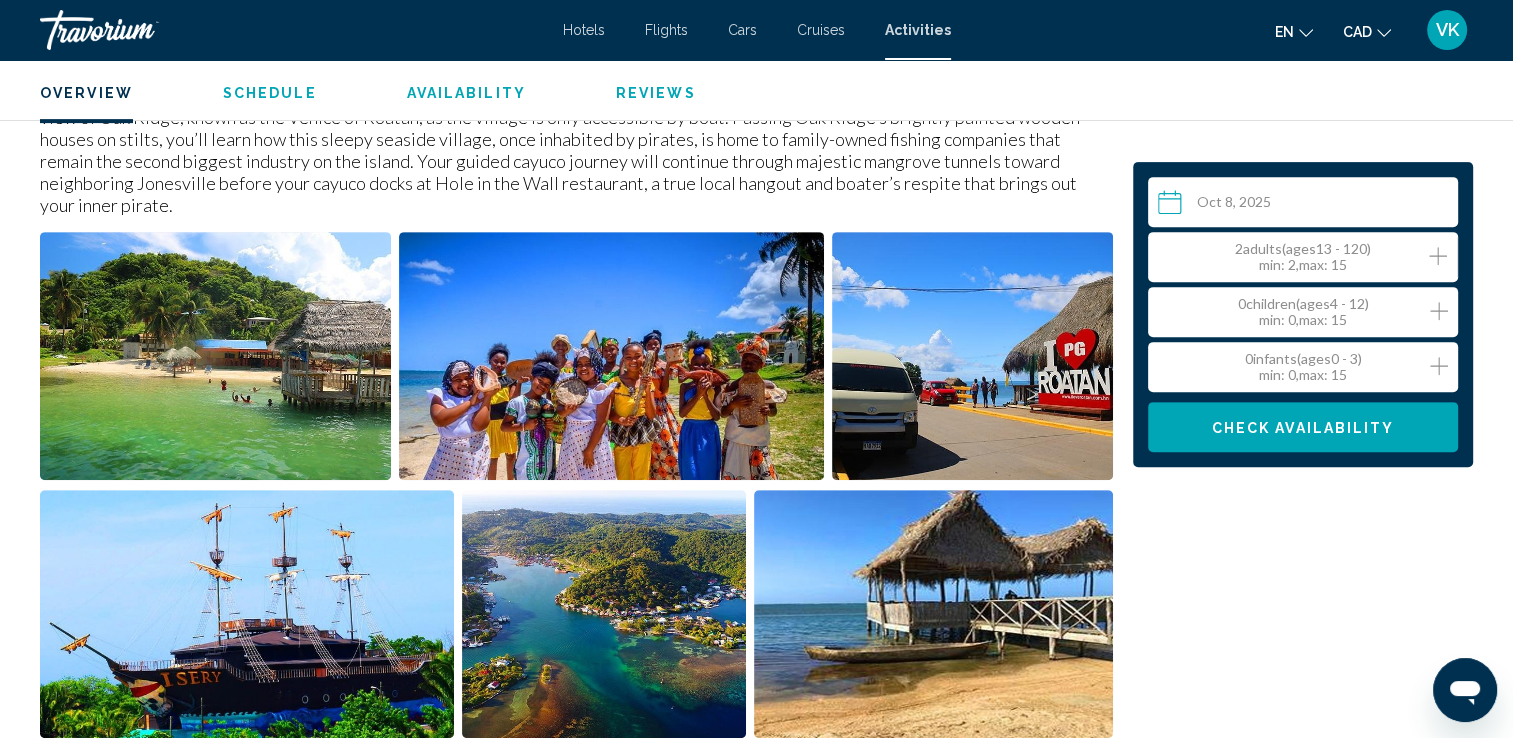 click on "Schedule" at bounding box center (270, 93) 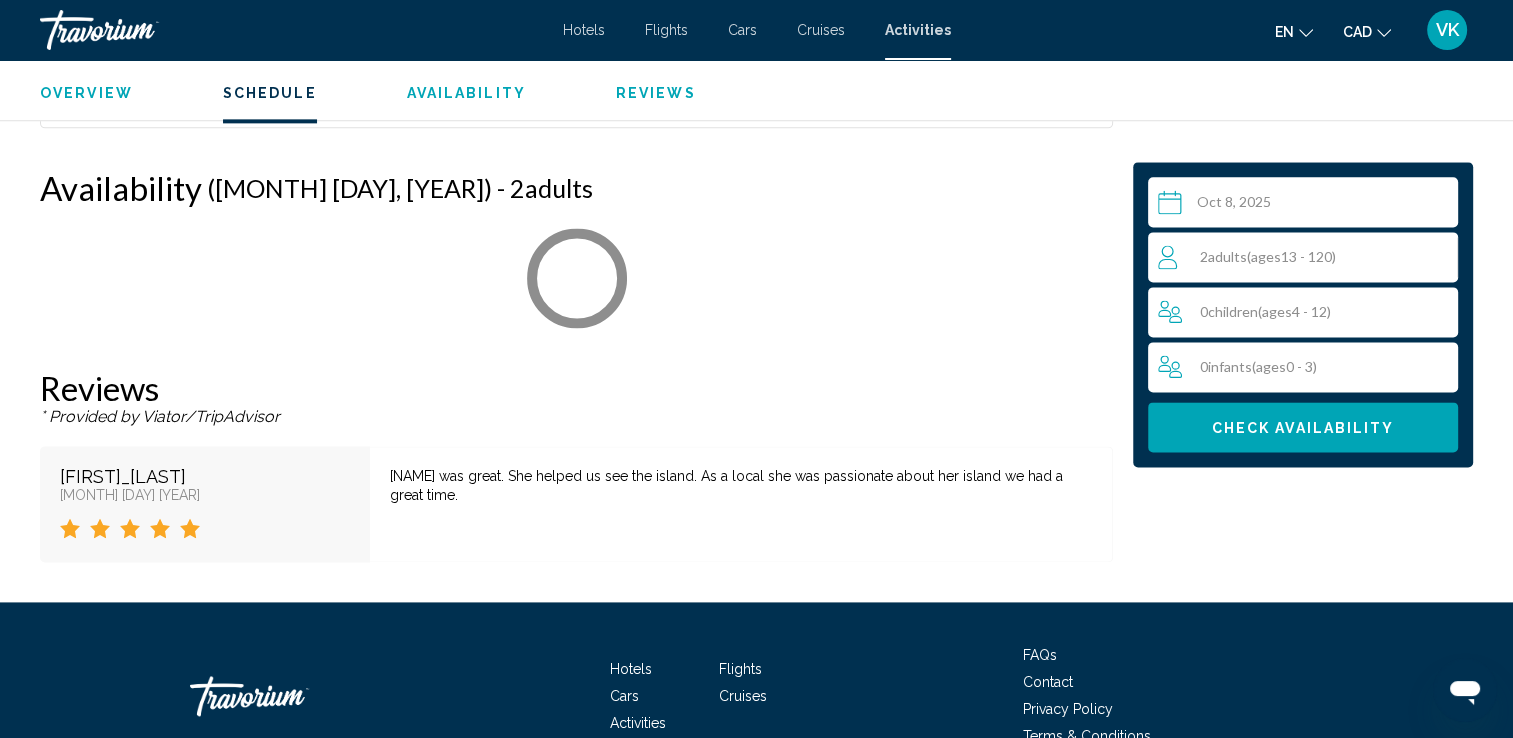scroll, scrollTop: 2664, scrollLeft: 0, axis: vertical 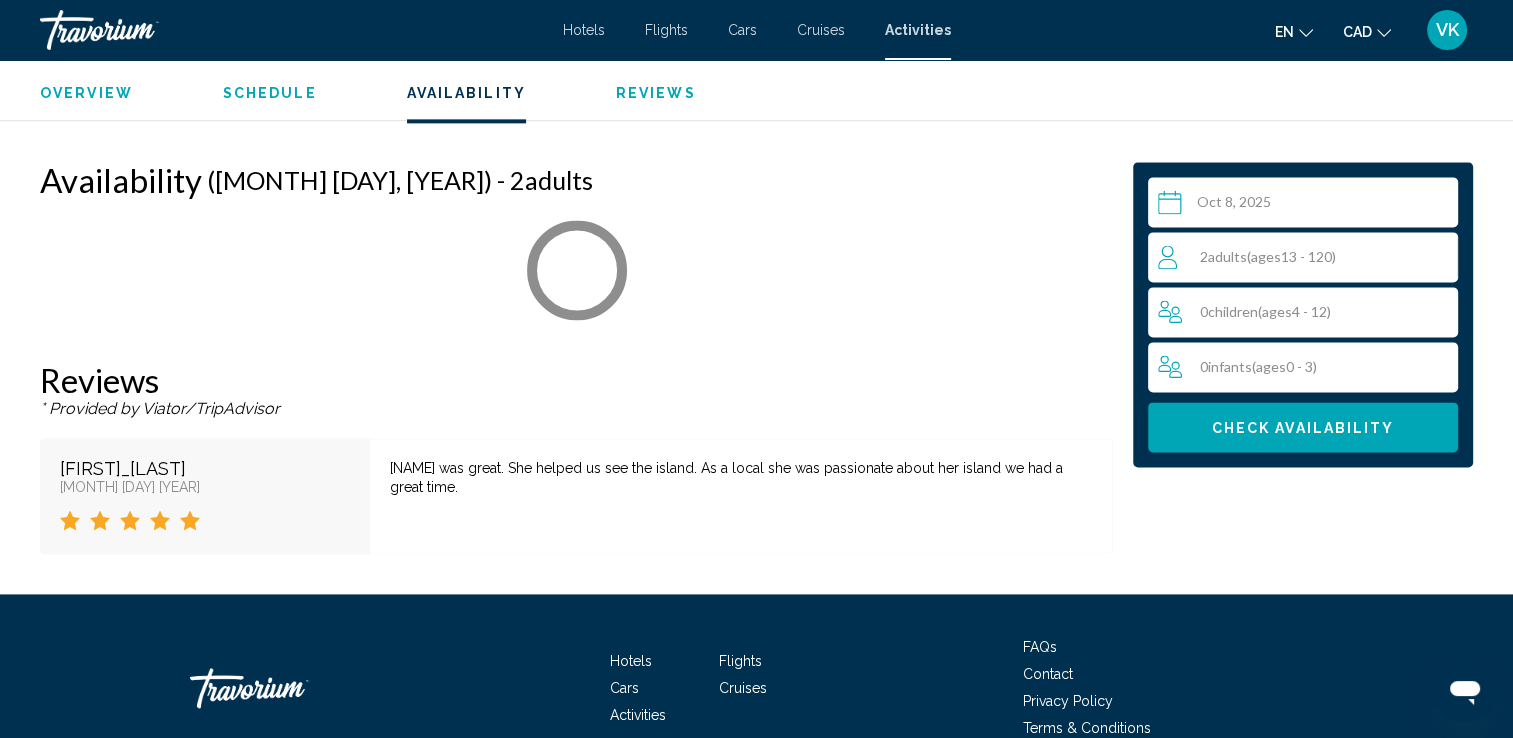 click on "Availability" at bounding box center (466, 93) 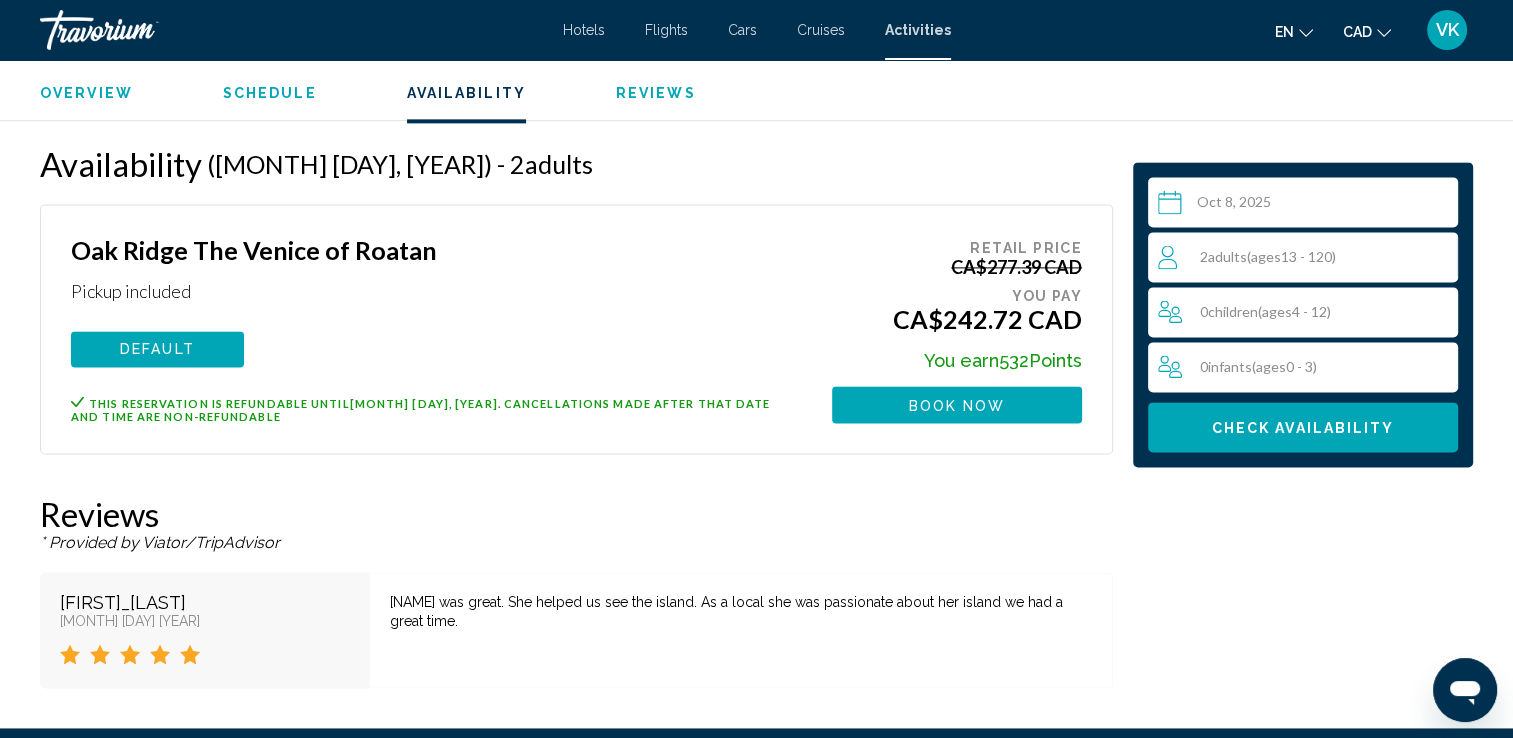 click on "Reviews" at bounding box center [656, 93] 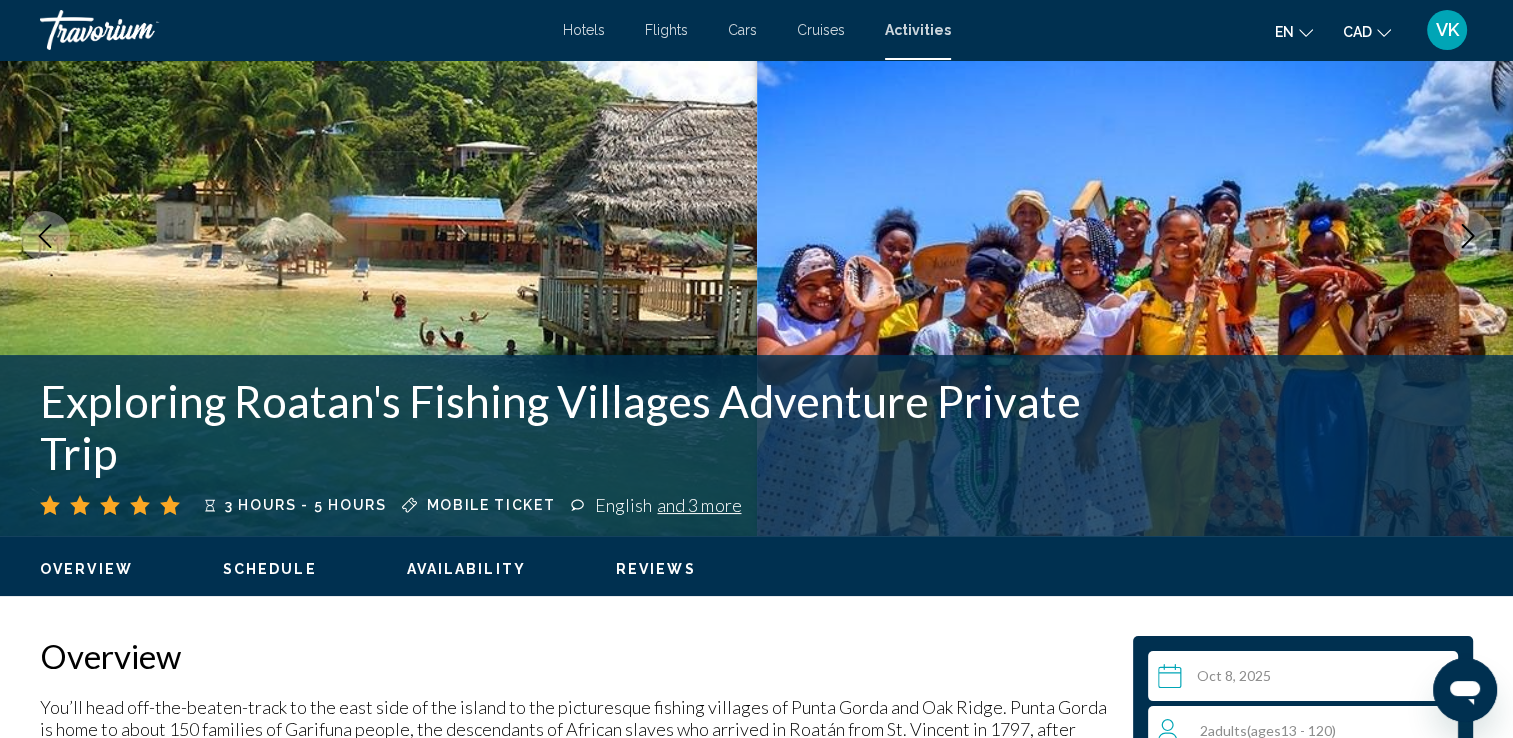 scroll, scrollTop: 120, scrollLeft: 0, axis: vertical 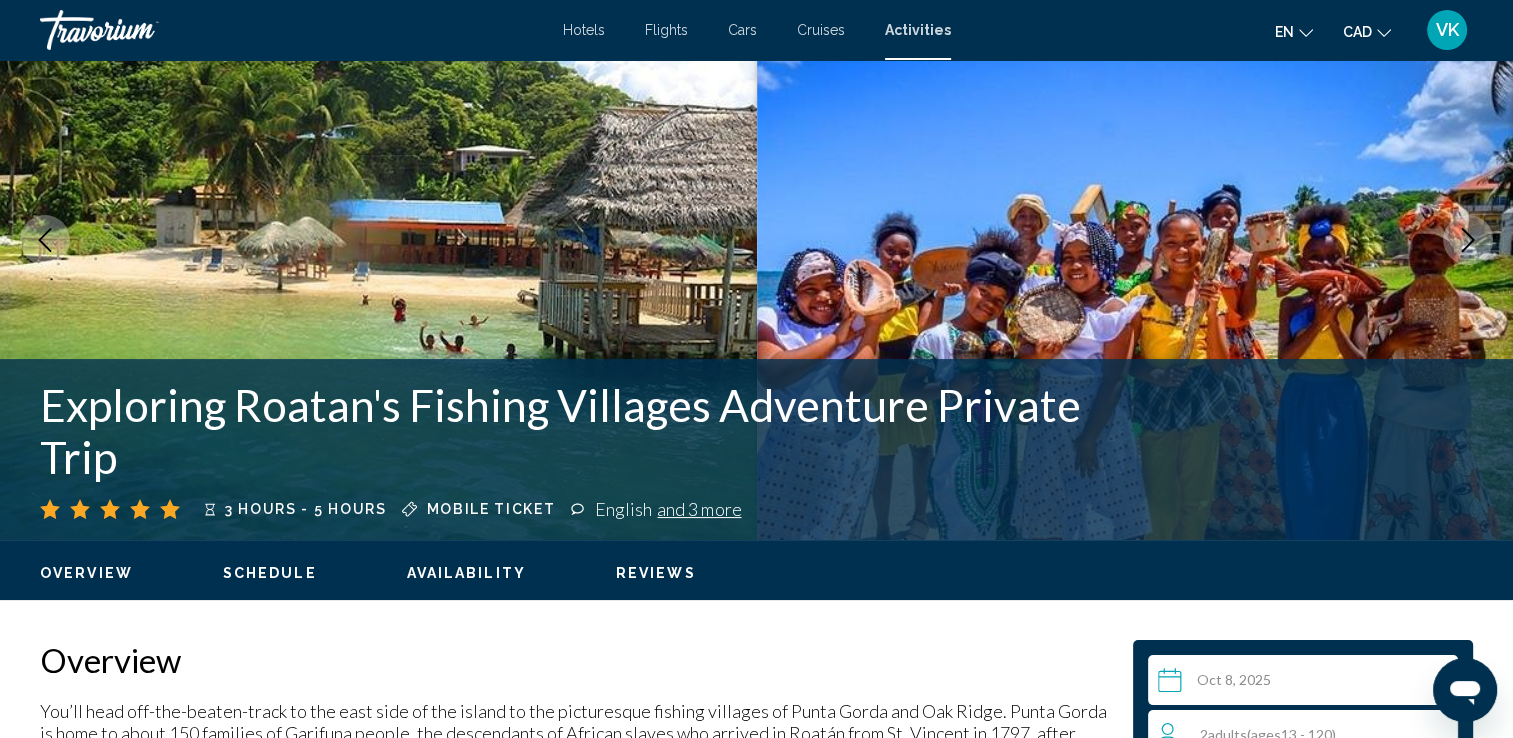 click on "Cruises" at bounding box center [821, 30] 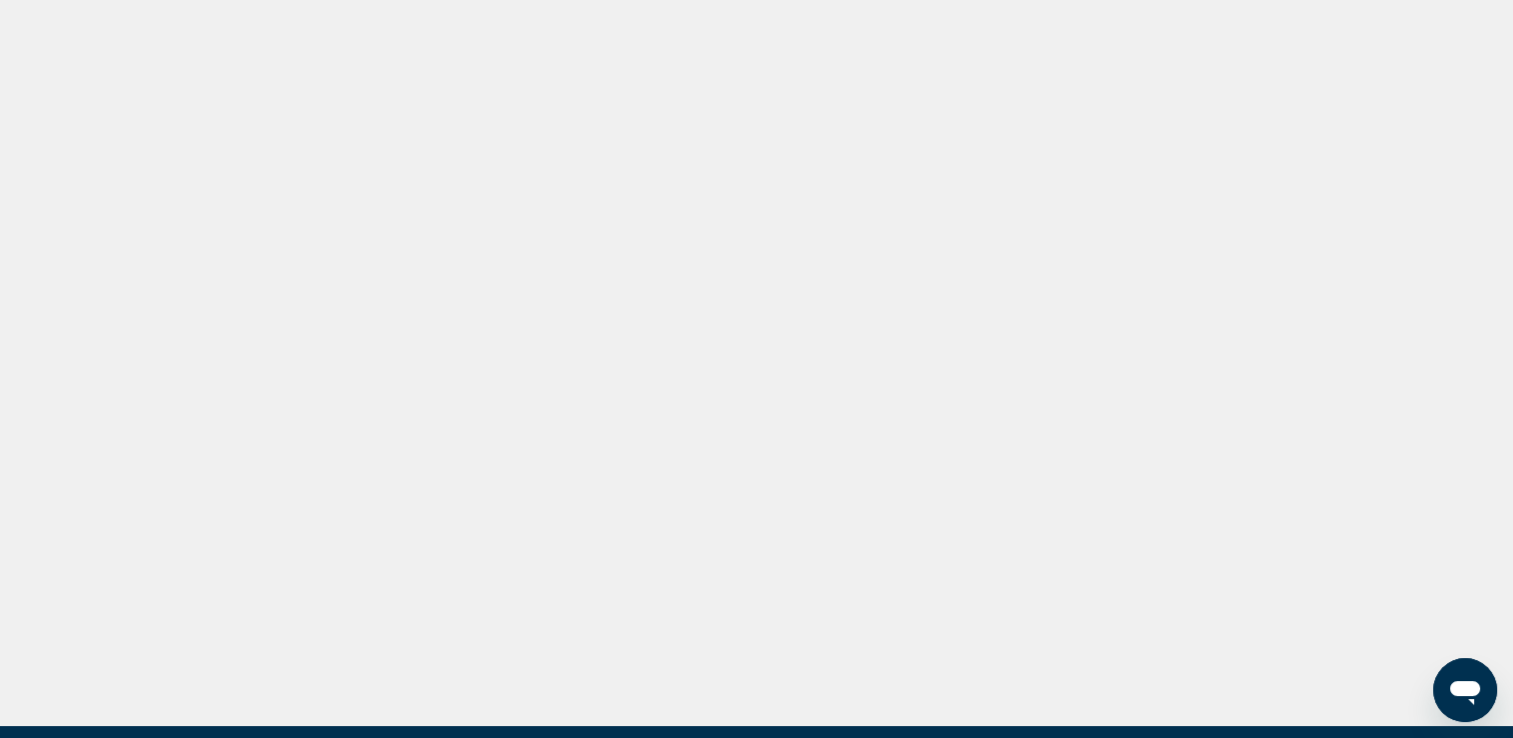 scroll, scrollTop: 0, scrollLeft: 0, axis: both 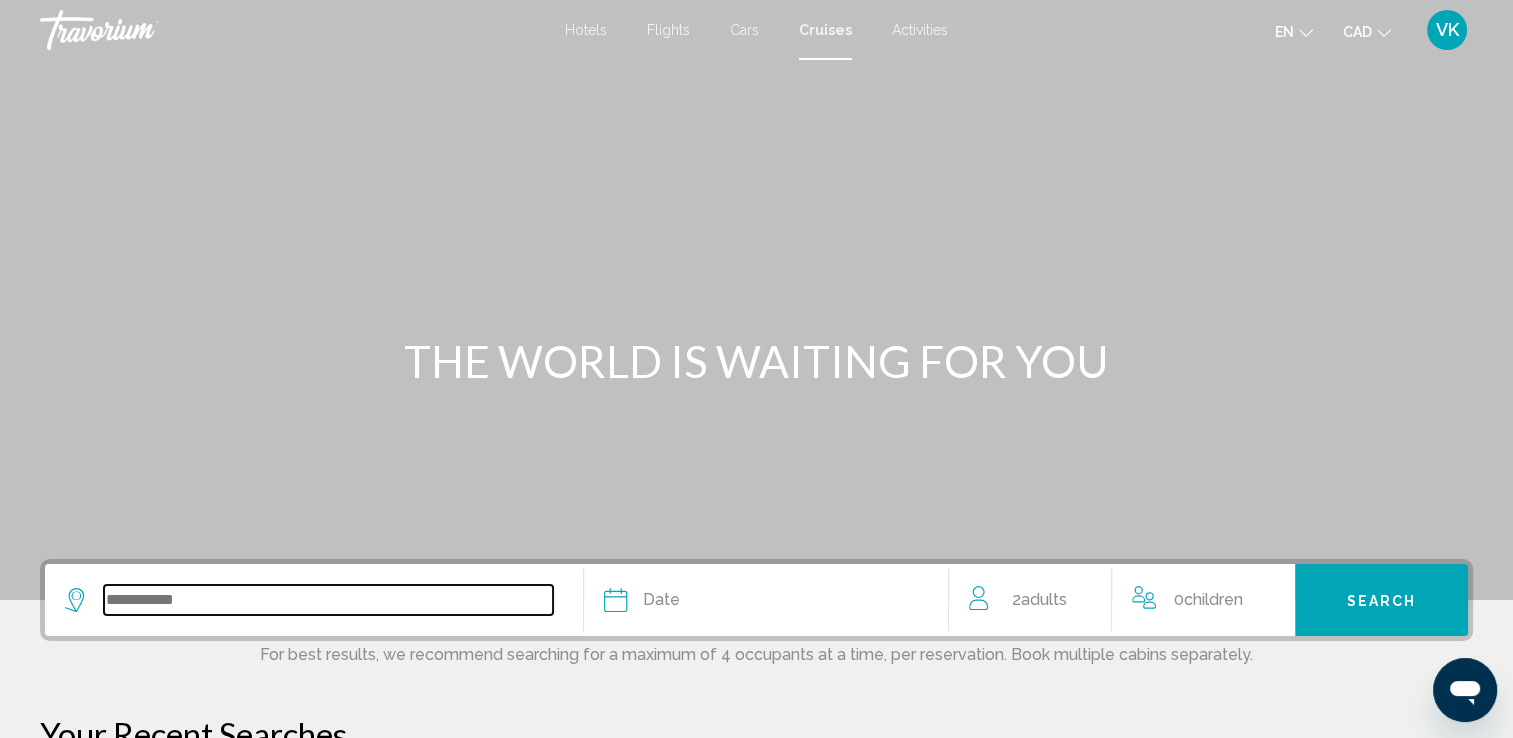 click at bounding box center (328, 600) 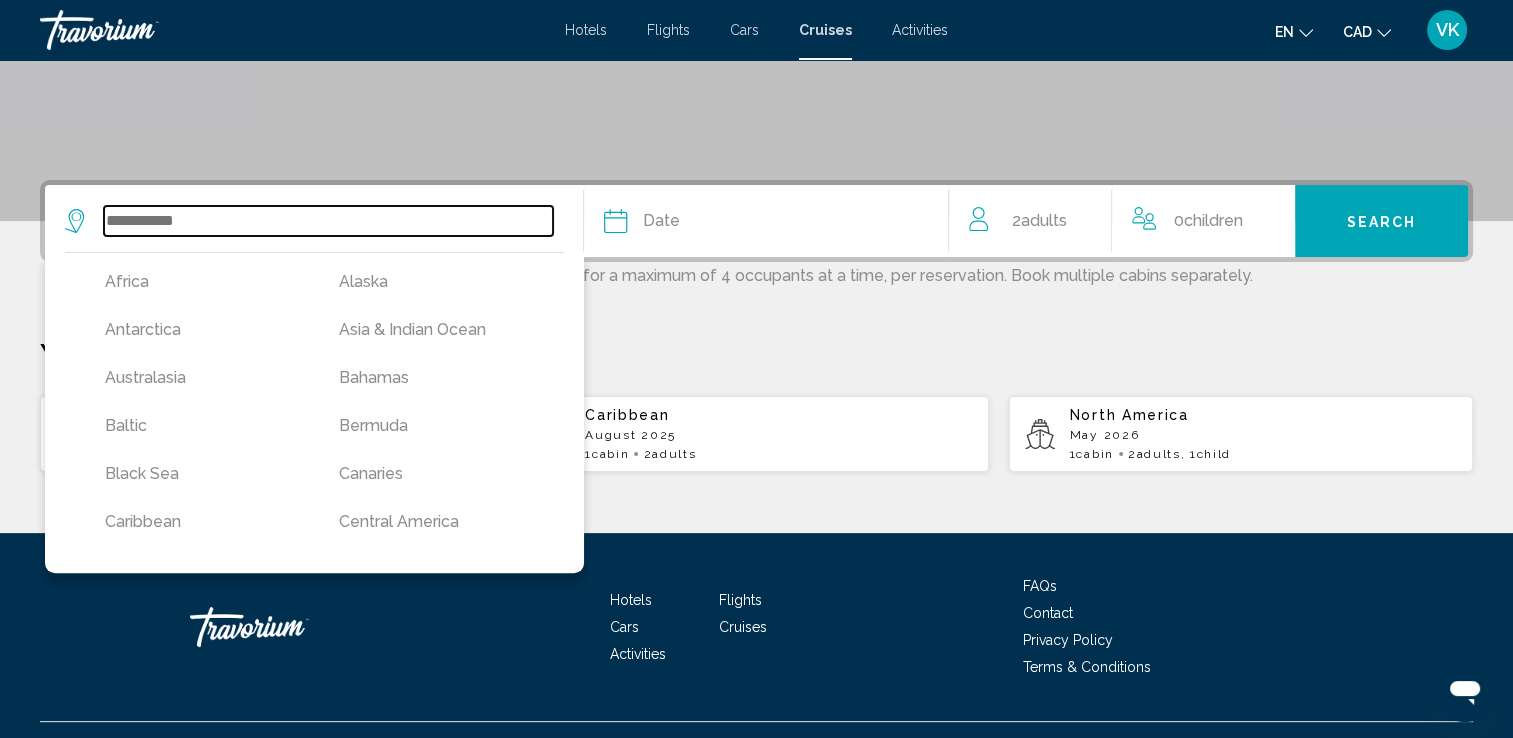 scroll, scrollTop: 417, scrollLeft: 0, axis: vertical 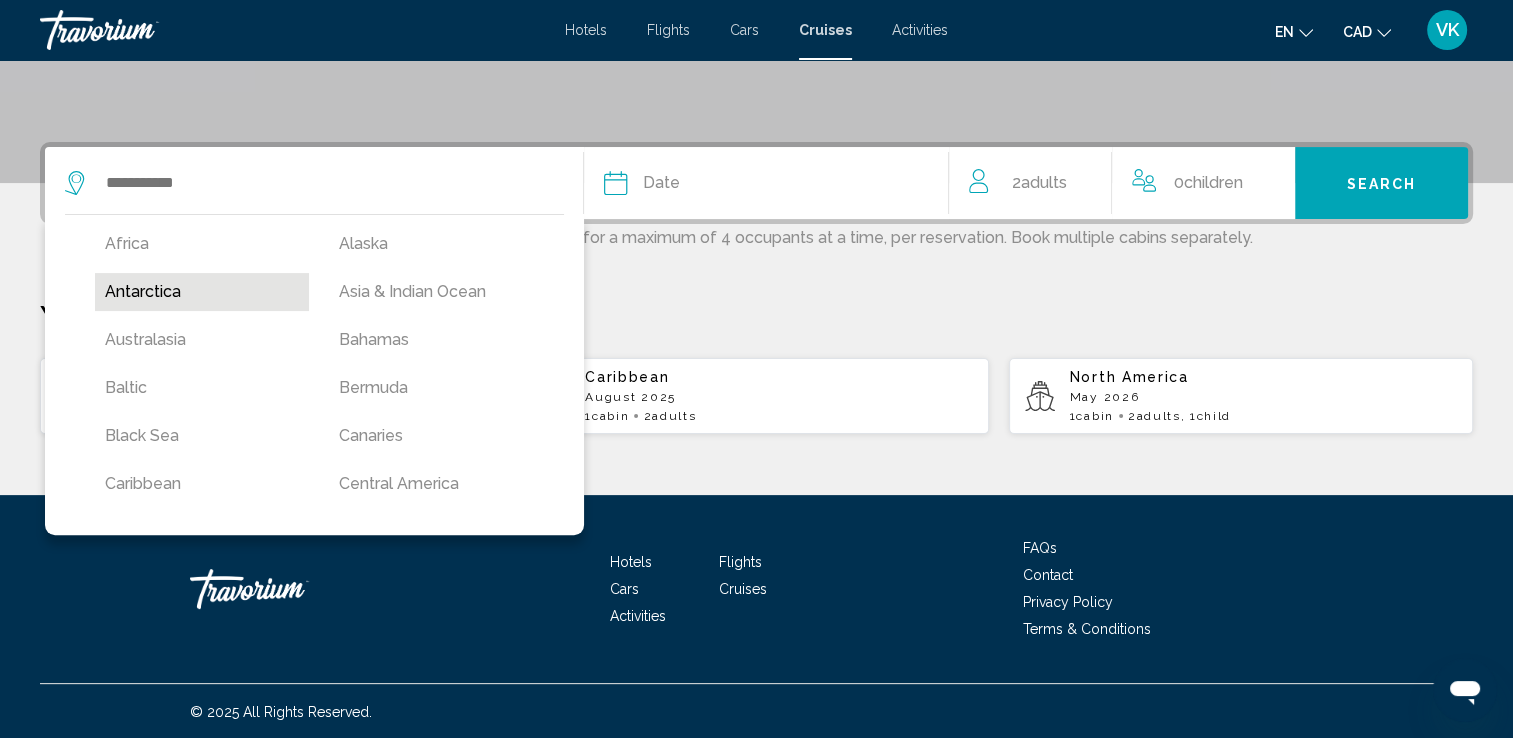click on "Antarctica" at bounding box center [202, 292] 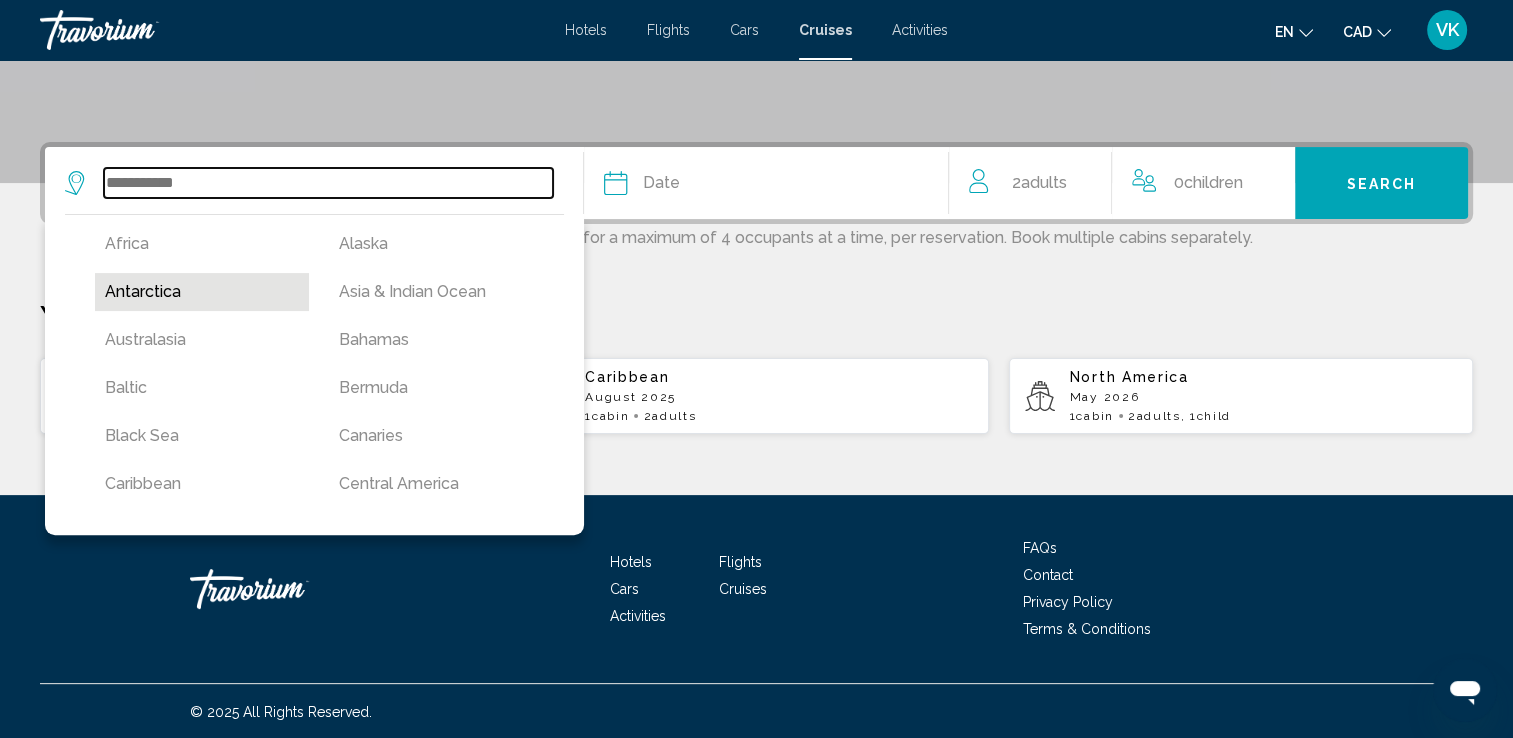 type on "**********" 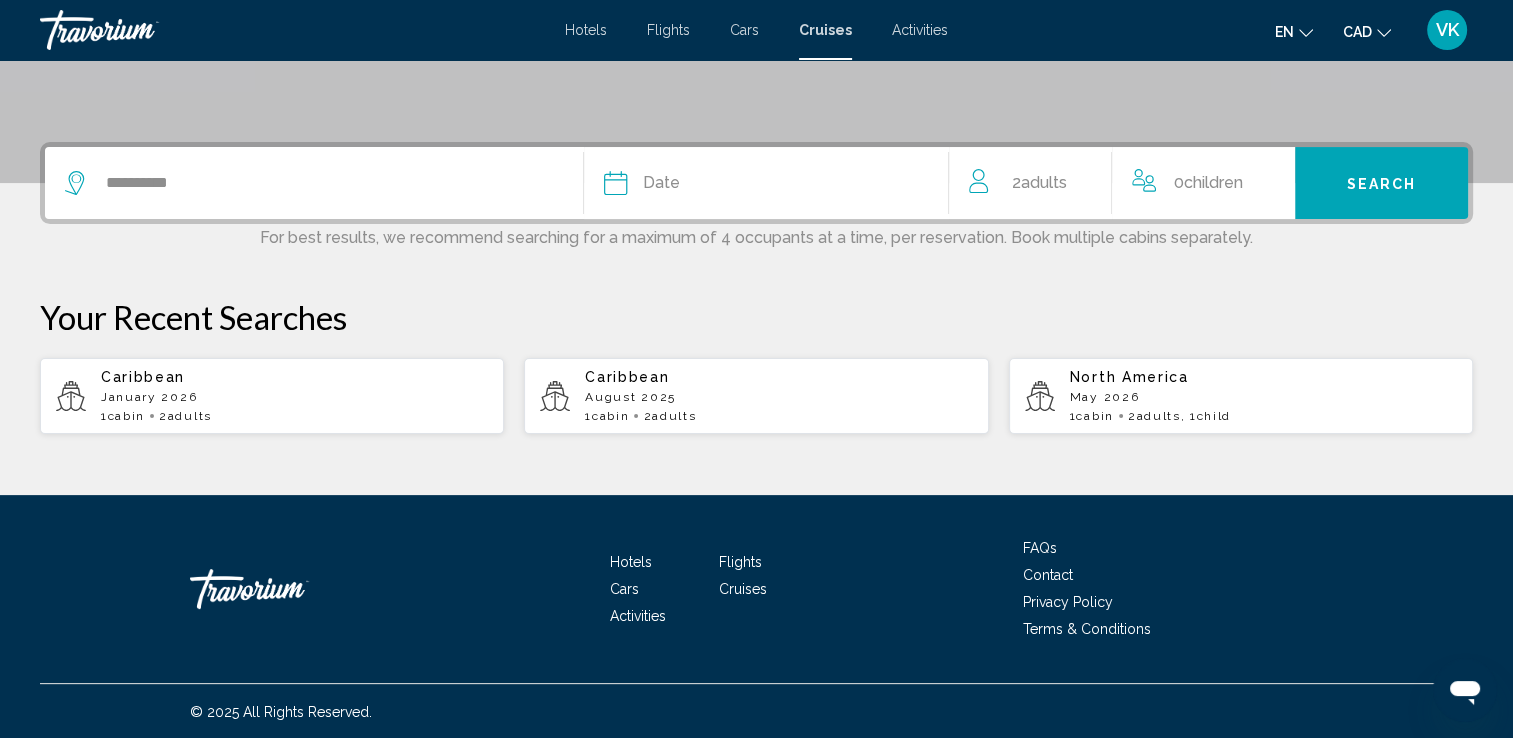 click on "Date" 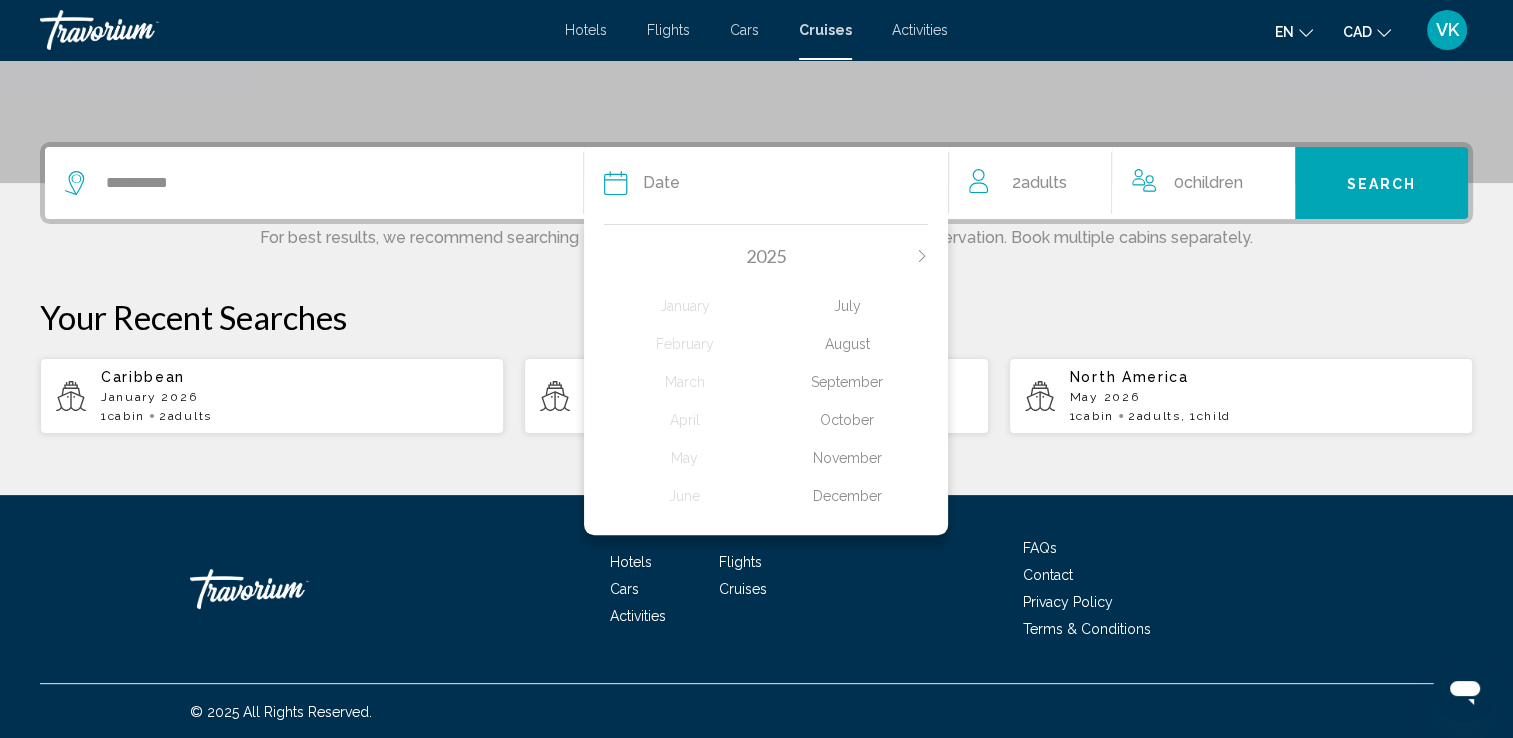 click on "July" 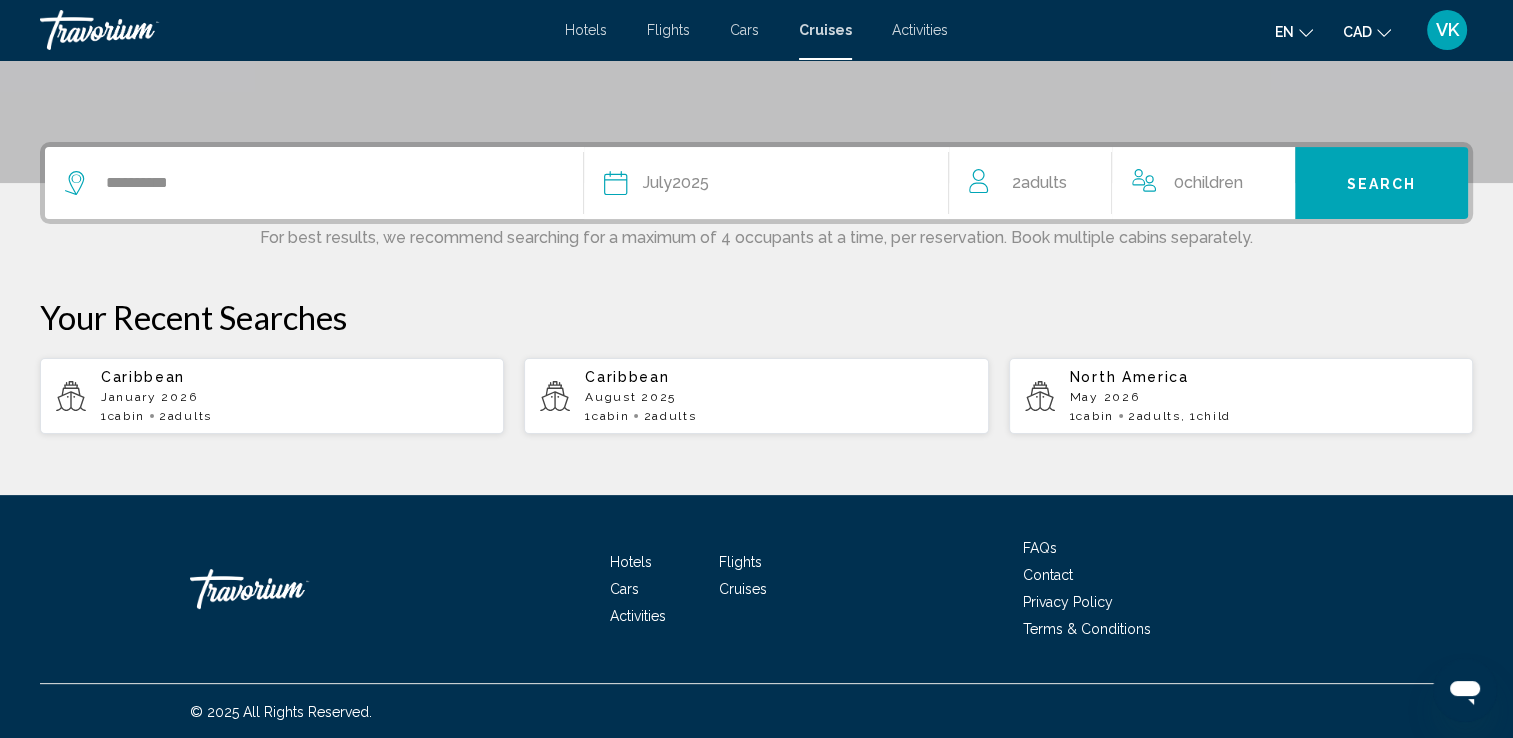 click on "2  Adult Adults" 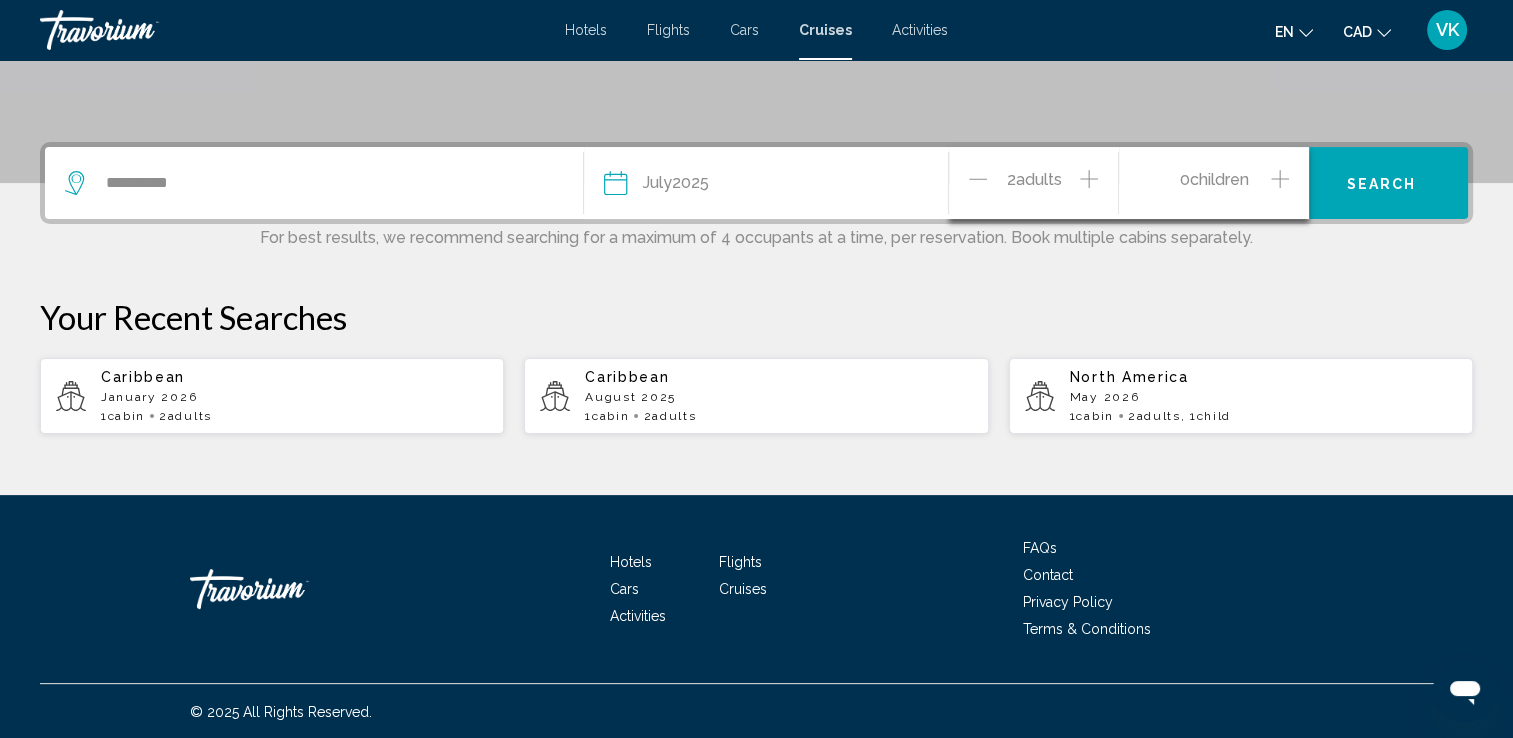 click 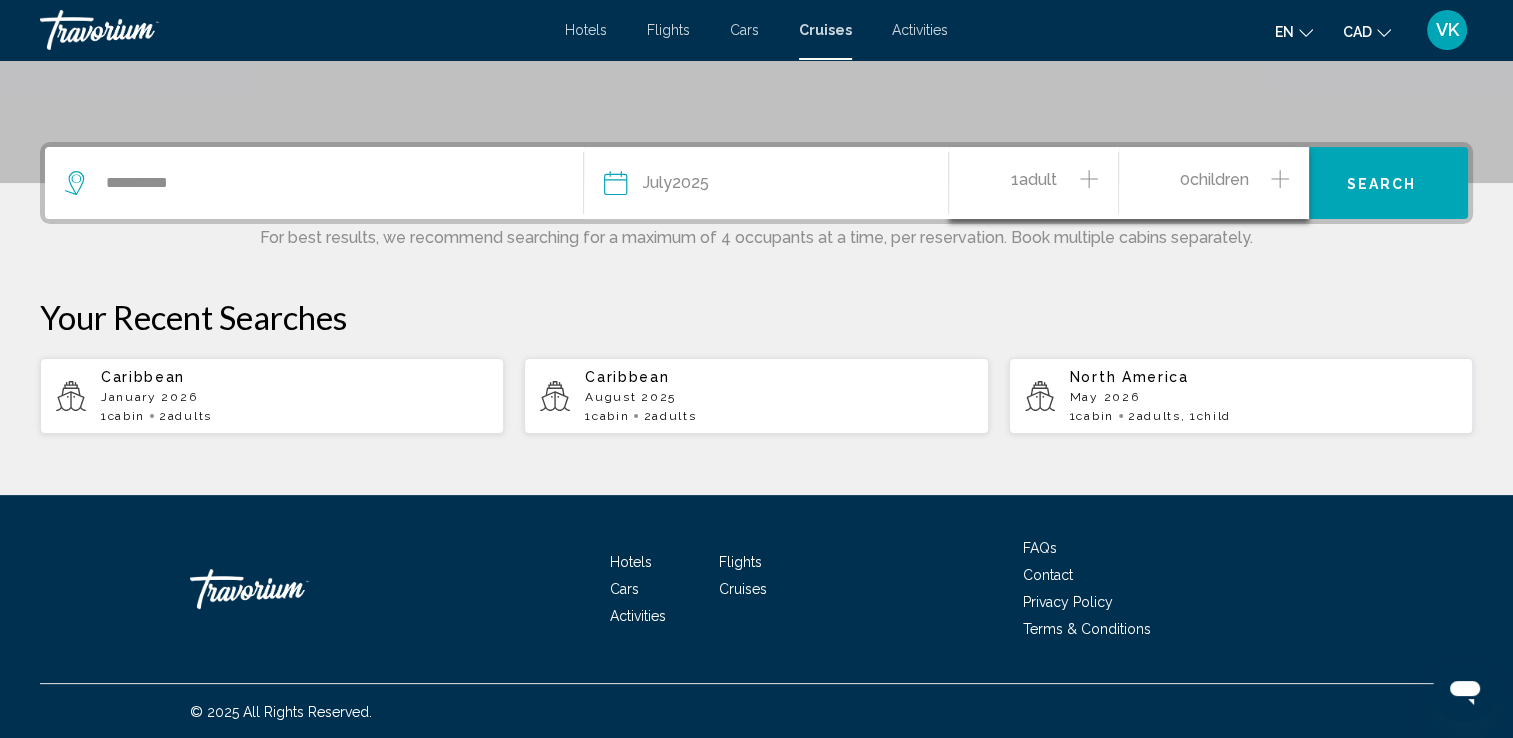 click 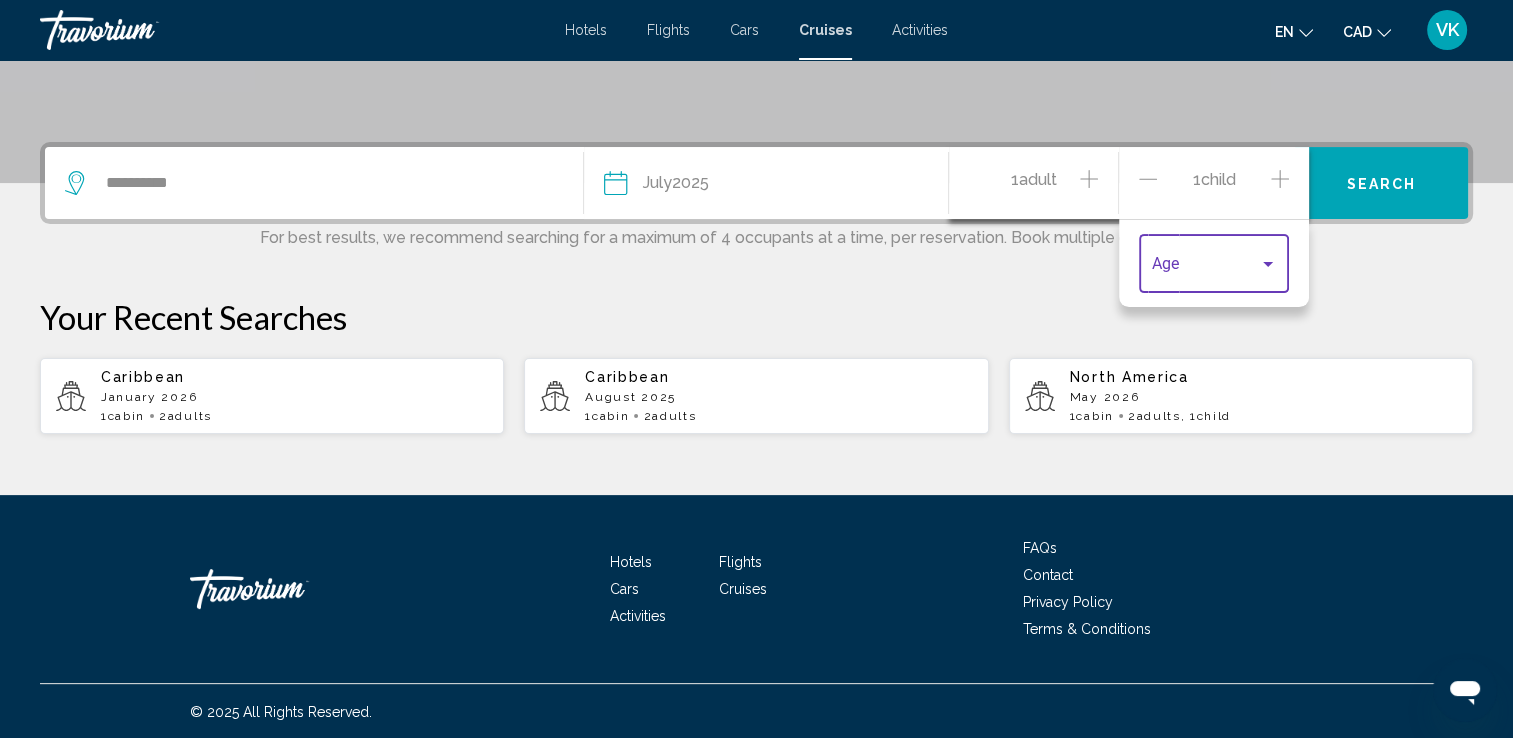 click at bounding box center [1214, 268] 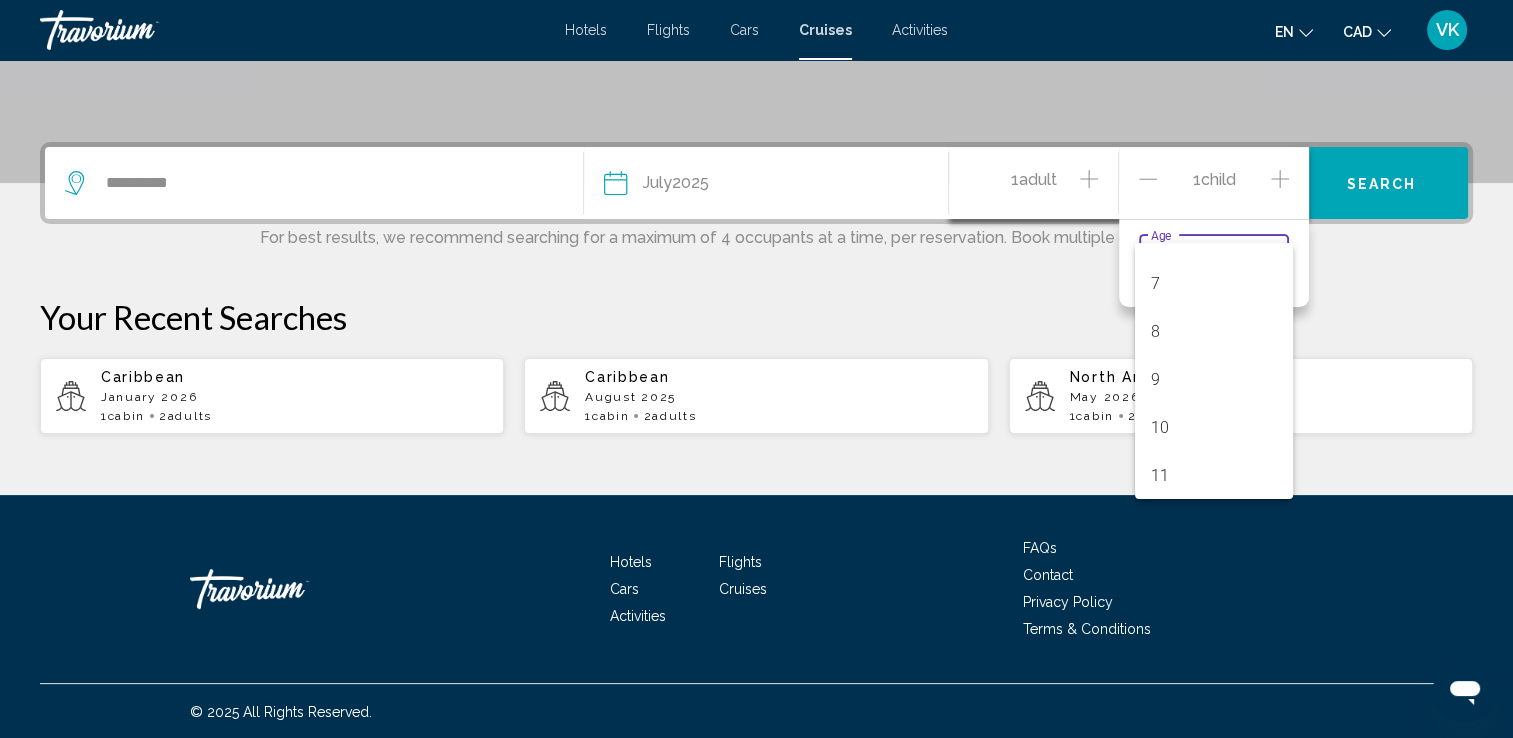 scroll, scrollTop: 320, scrollLeft: 0, axis: vertical 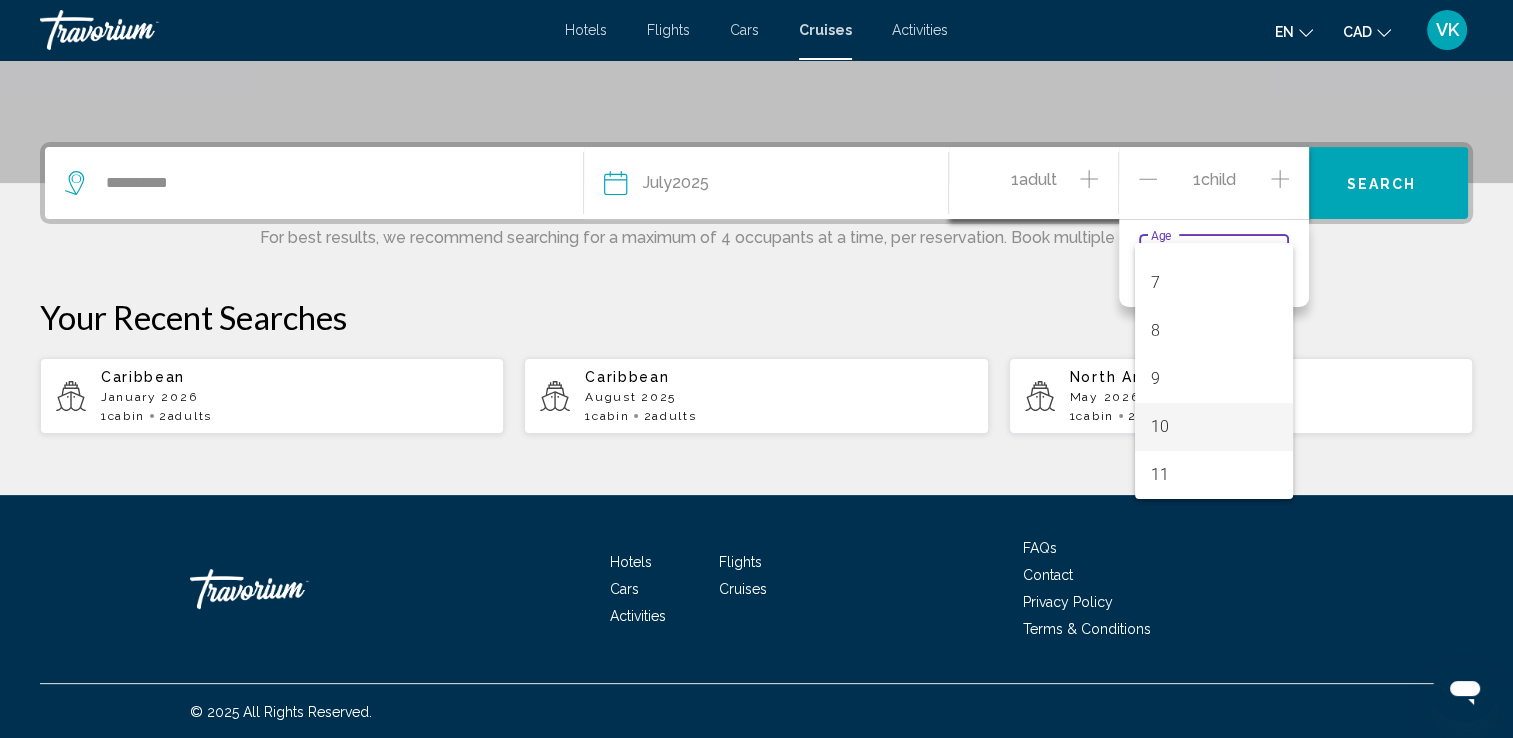 click on "10" at bounding box center [1214, 427] 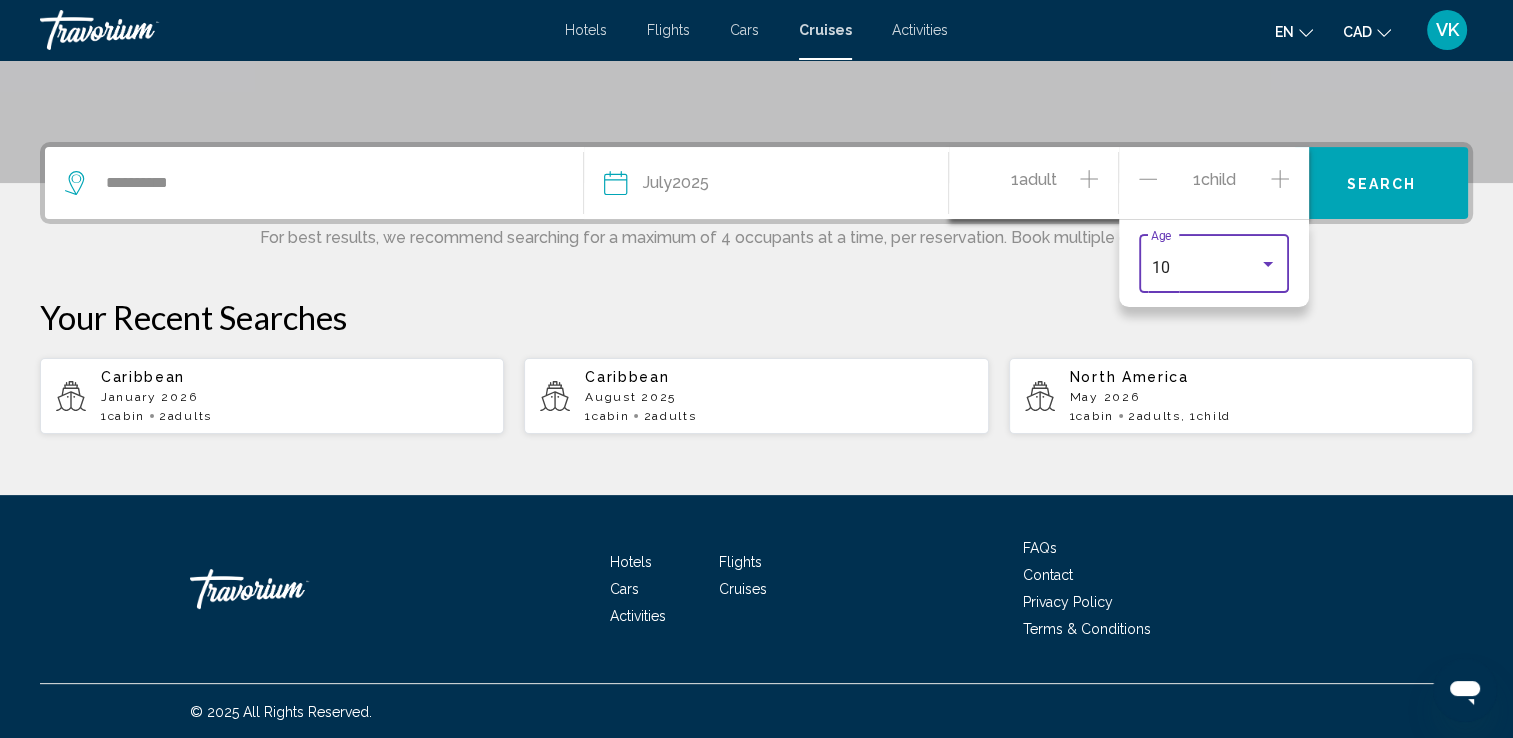 click on "Search" at bounding box center [1381, 183] 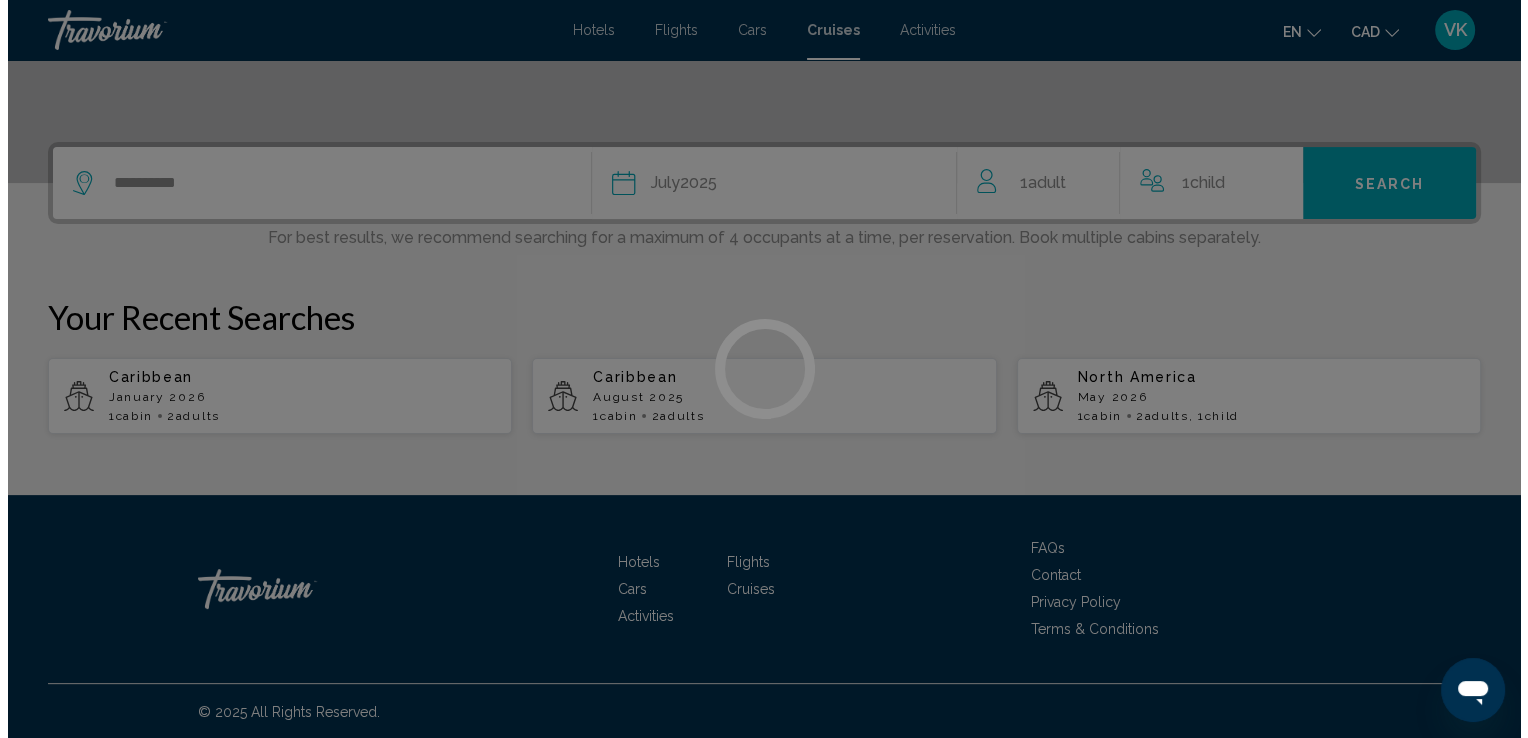 scroll, scrollTop: 0, scrollLeft: 0, axis: both 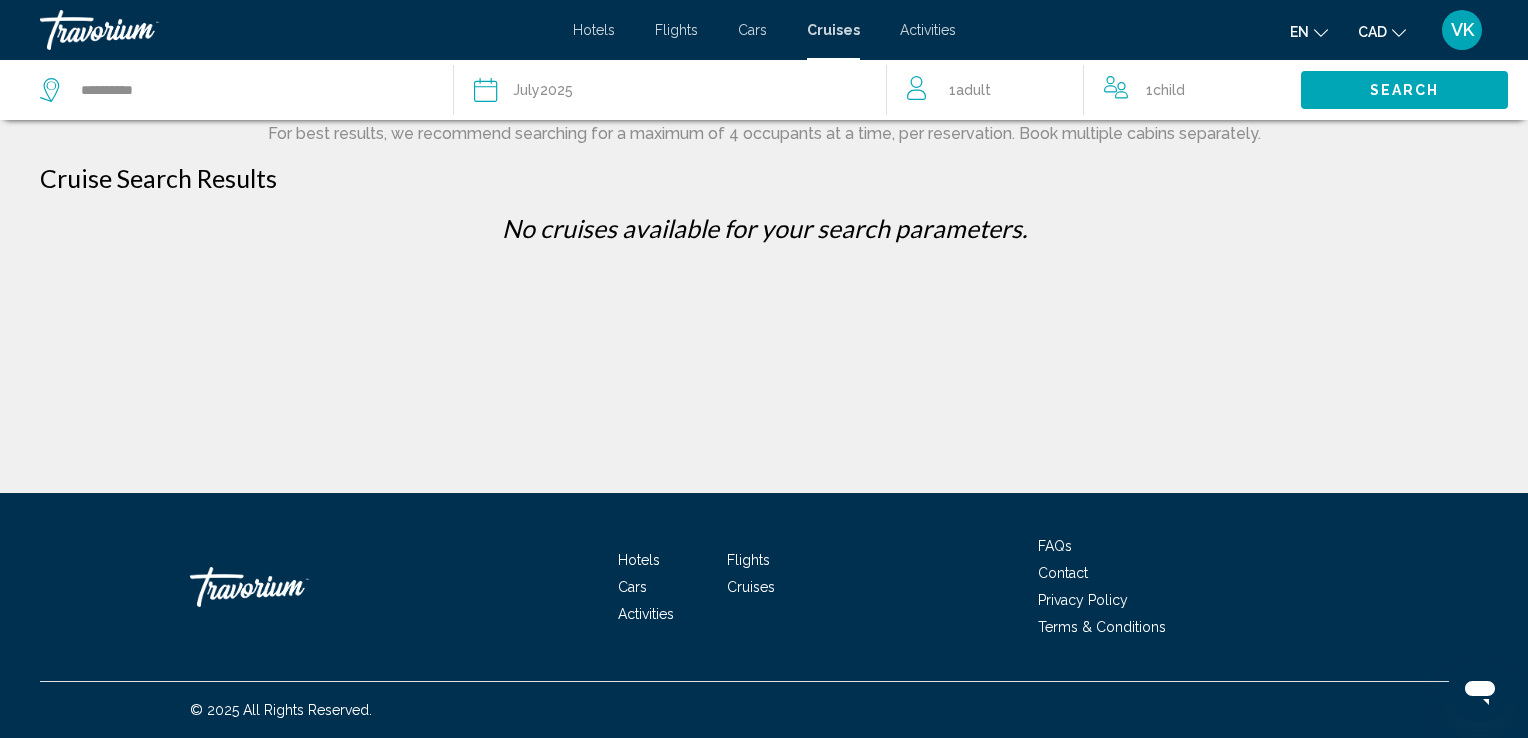 click on "Date July  2025
2025
January February March April May June July August September October November December" 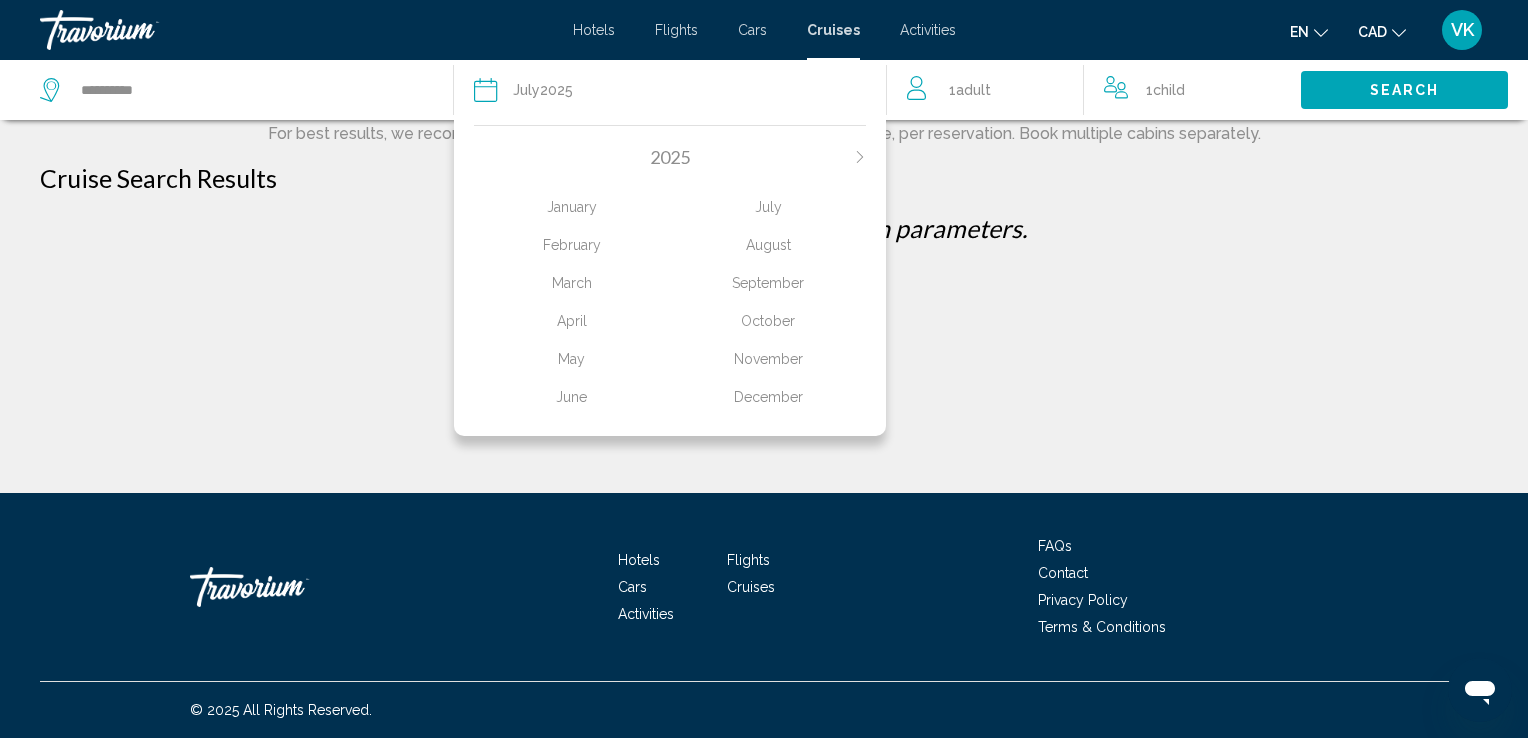 click 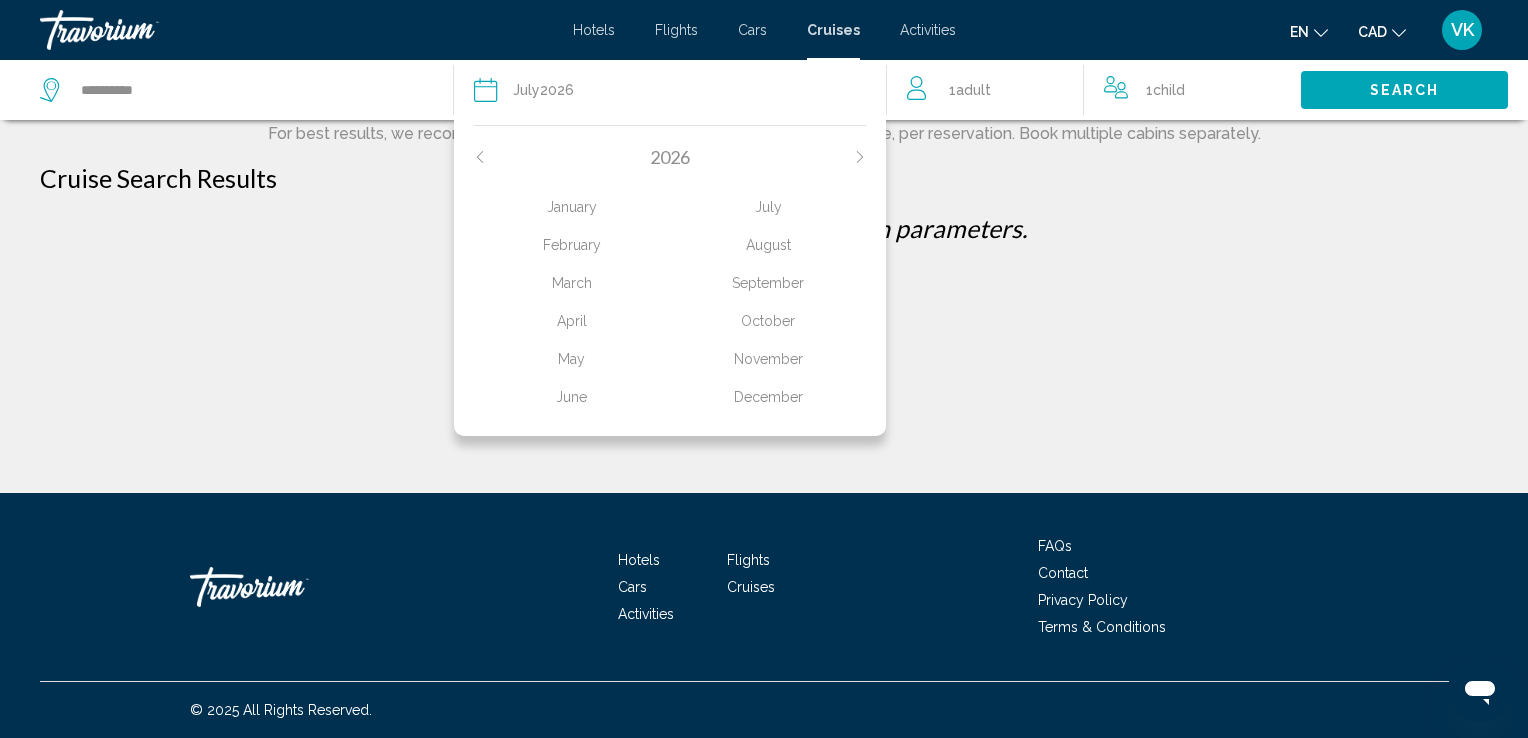 click on "July" 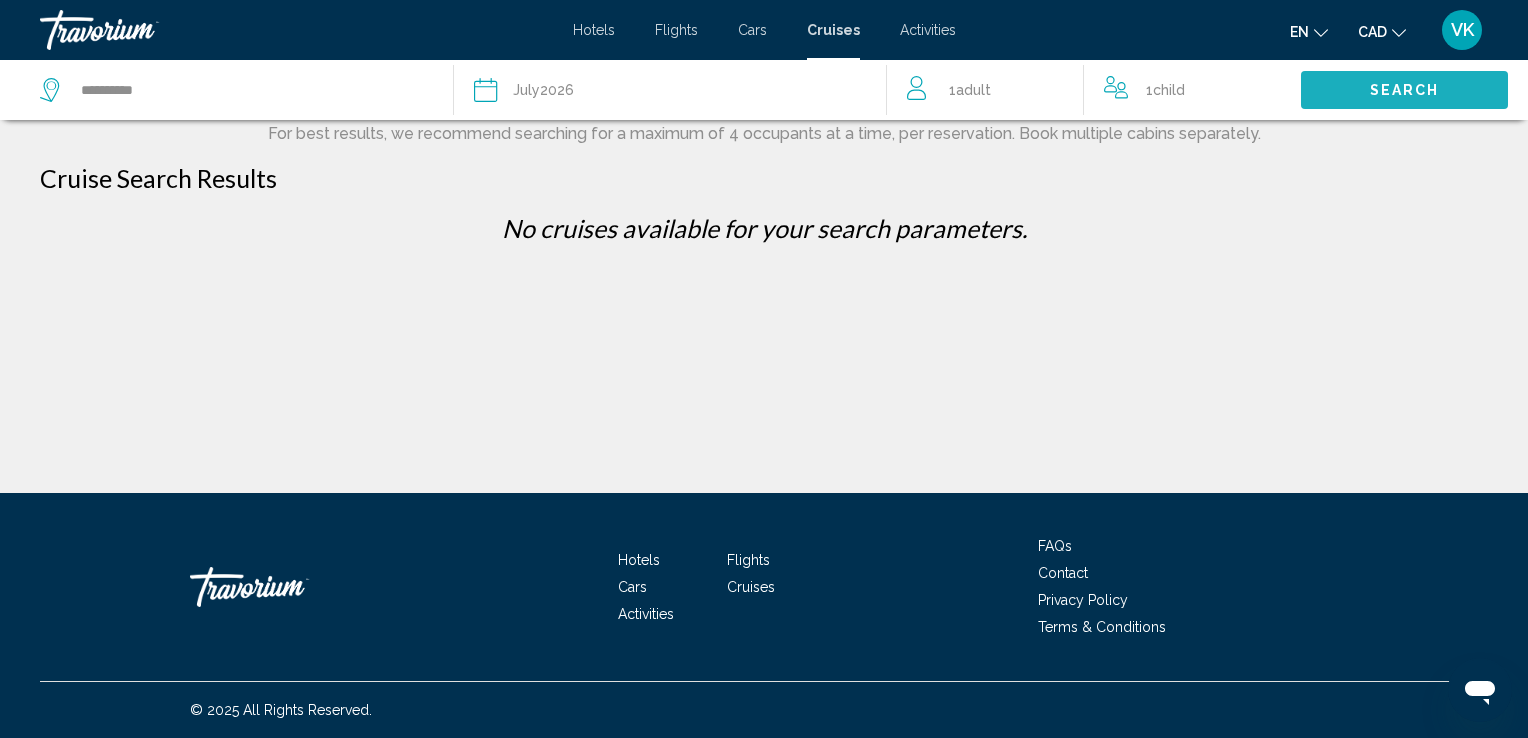 click on "Search" 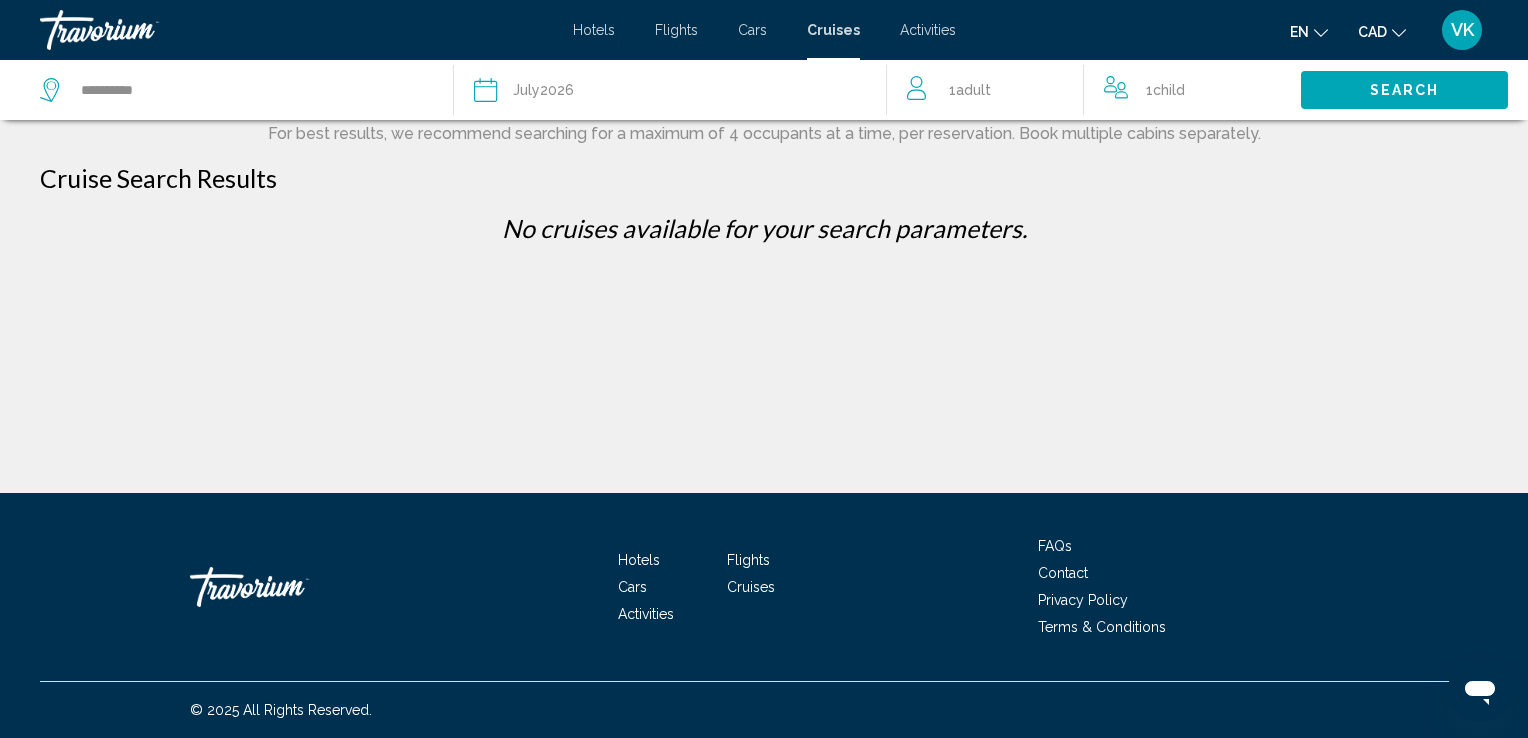 click on "Date July  2026" 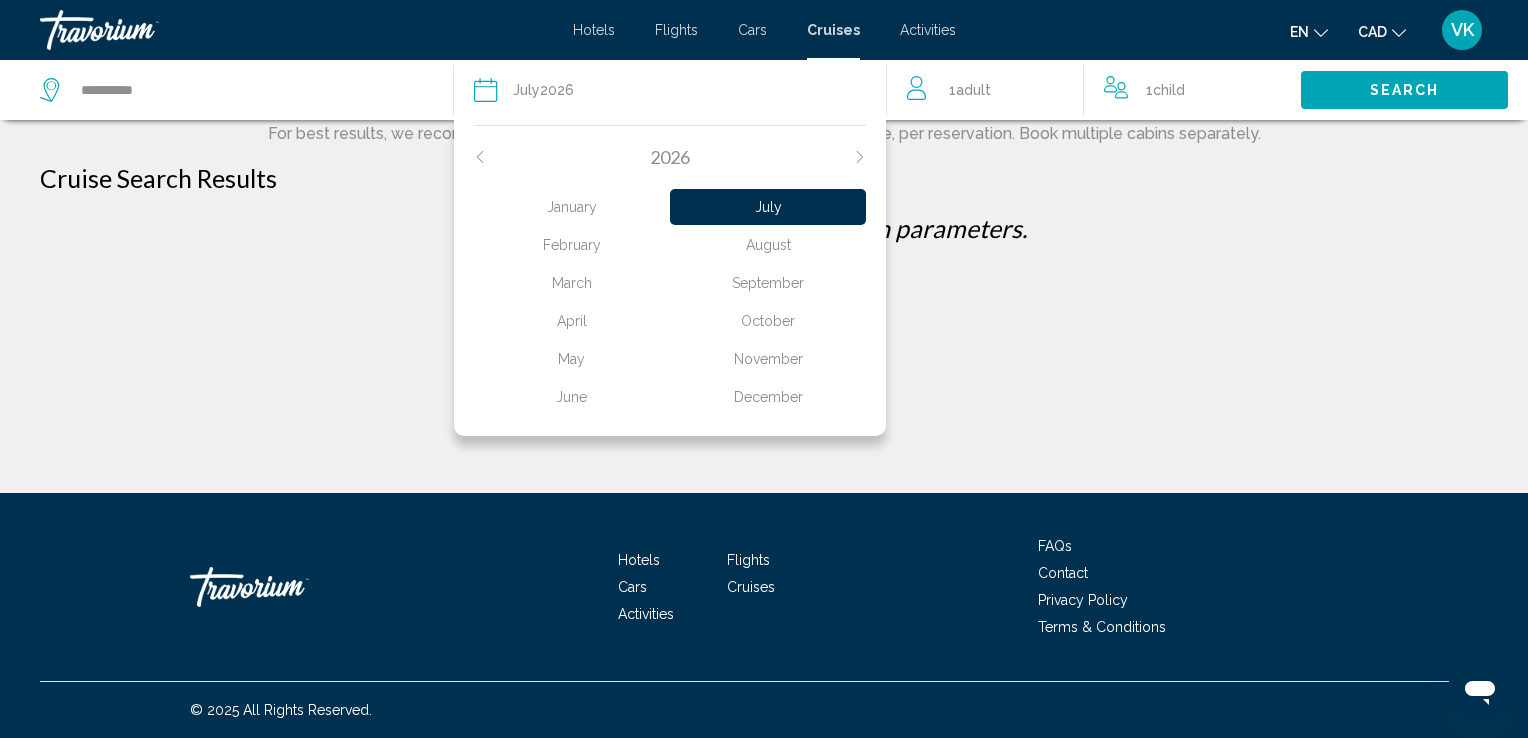 click on "August" 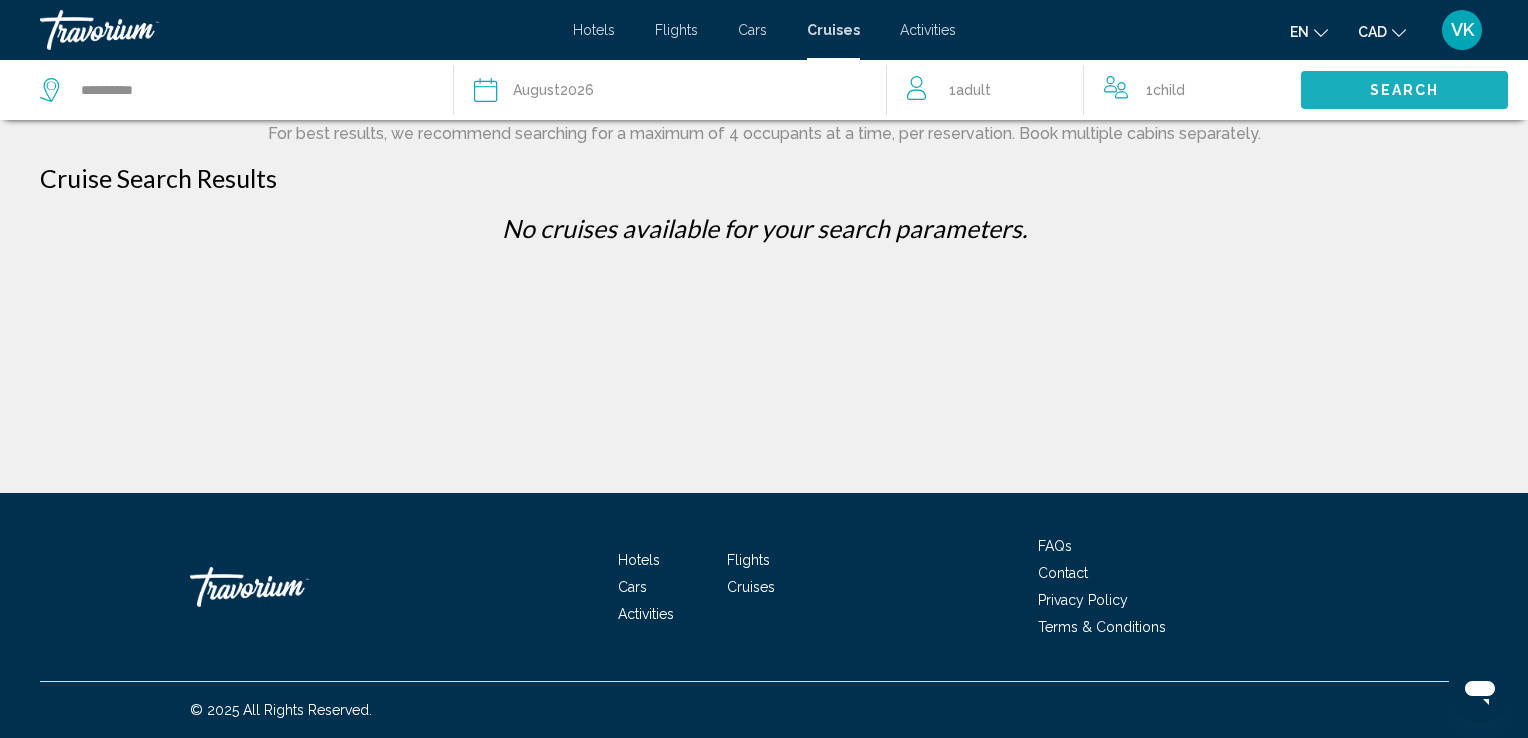 click on "Search" 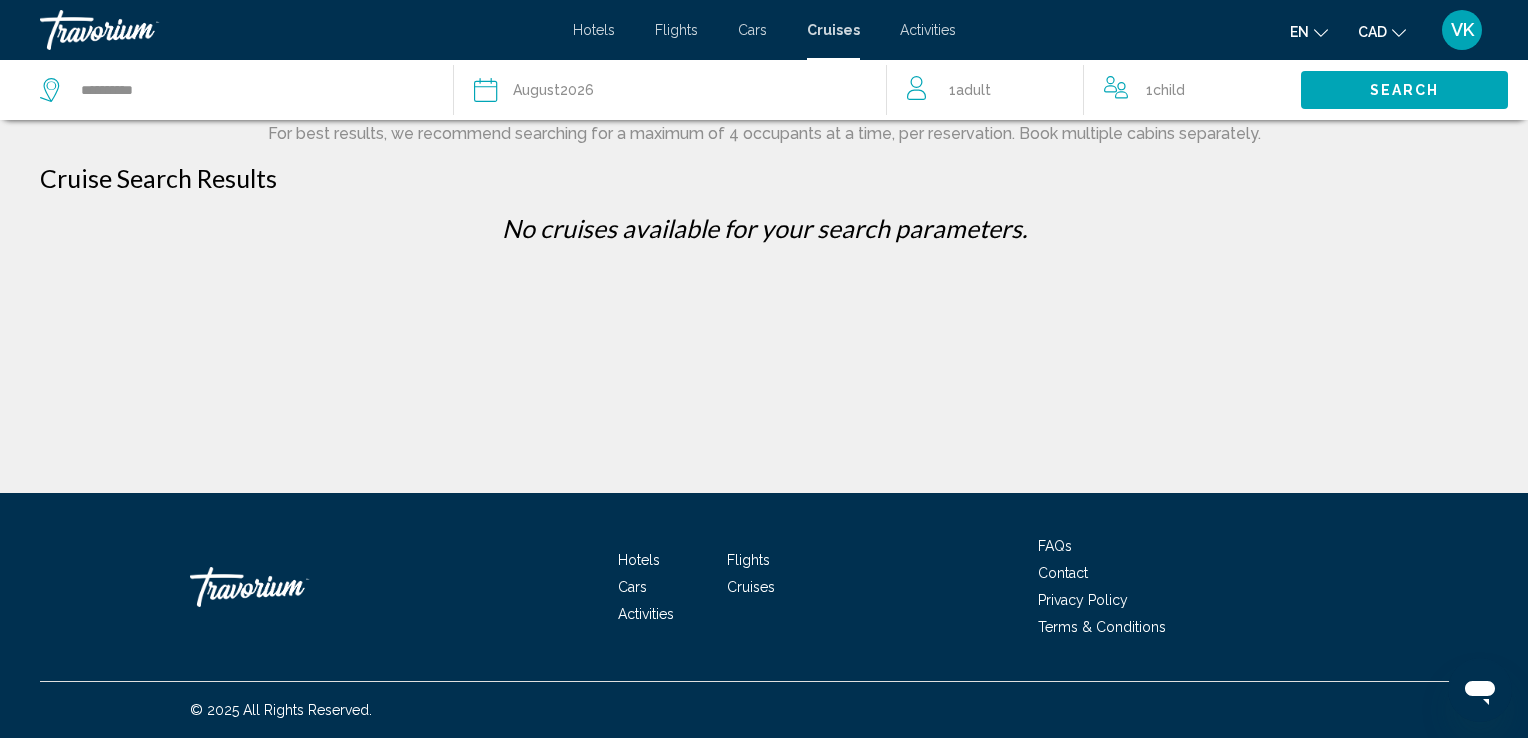 click on "Date August  2026
2026
January February March April May June July August September October November December" 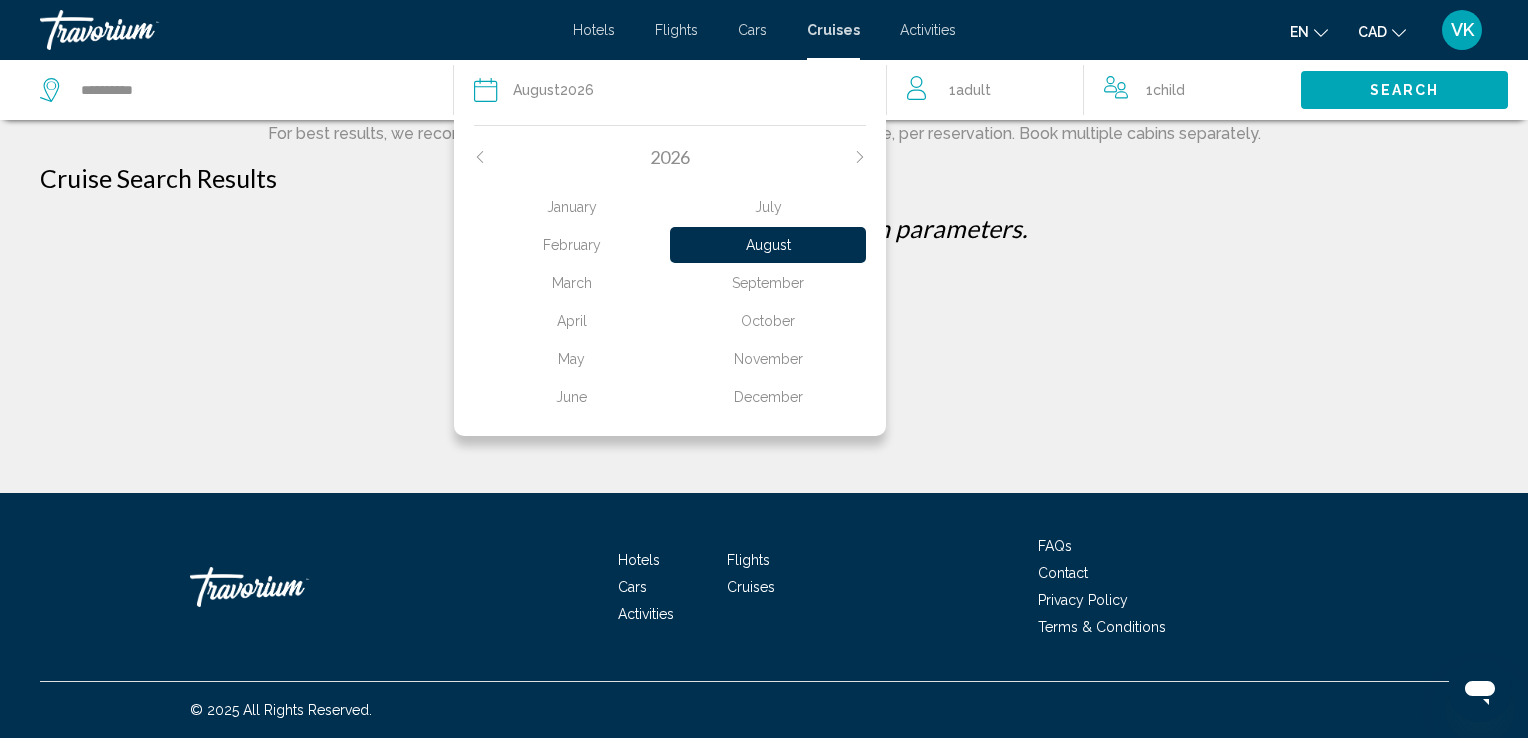 click on "April" 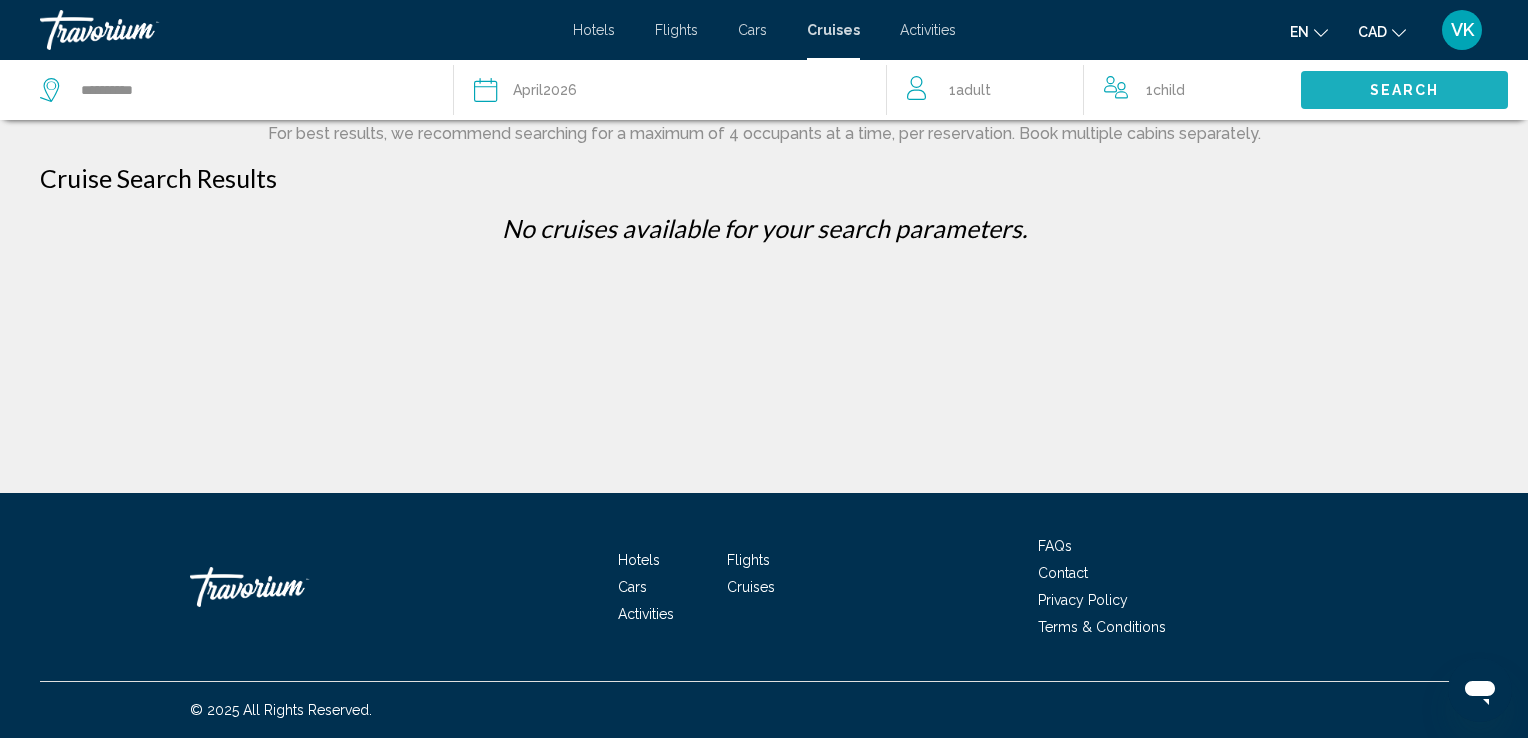 click on "Search" 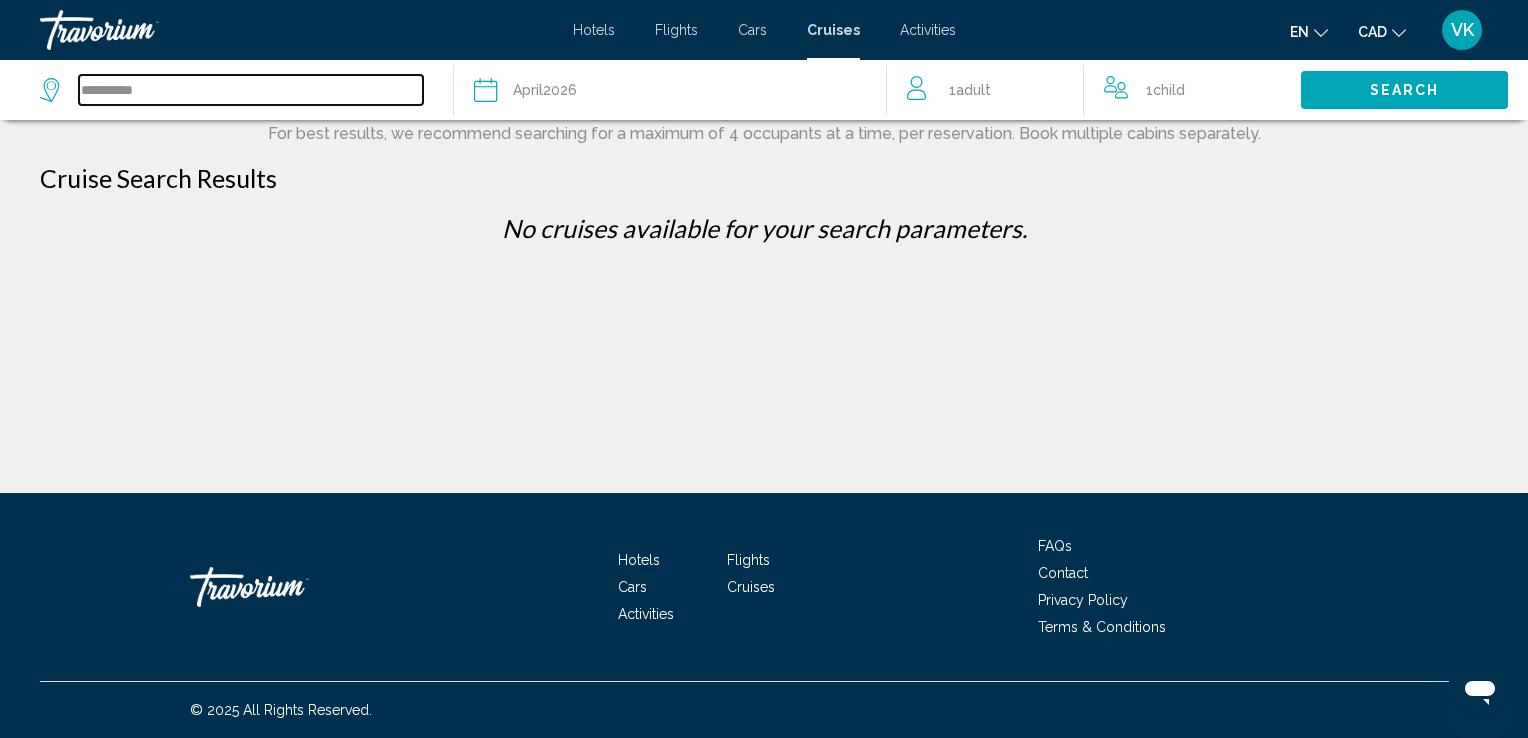 click on "**********" at bounding box center (251, 90) 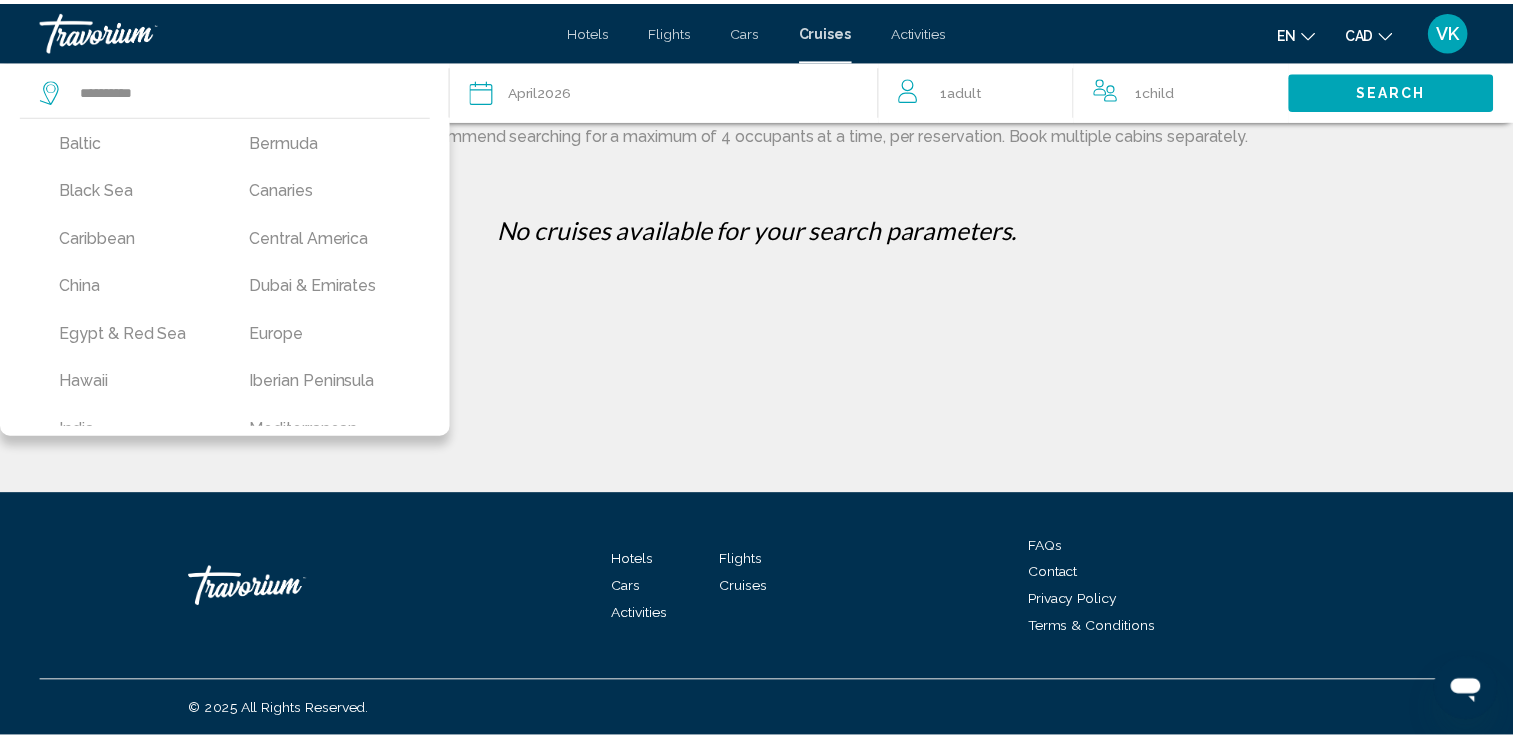 scroll, scrollTop: 160, scrollLeft: 0, axis: vertical 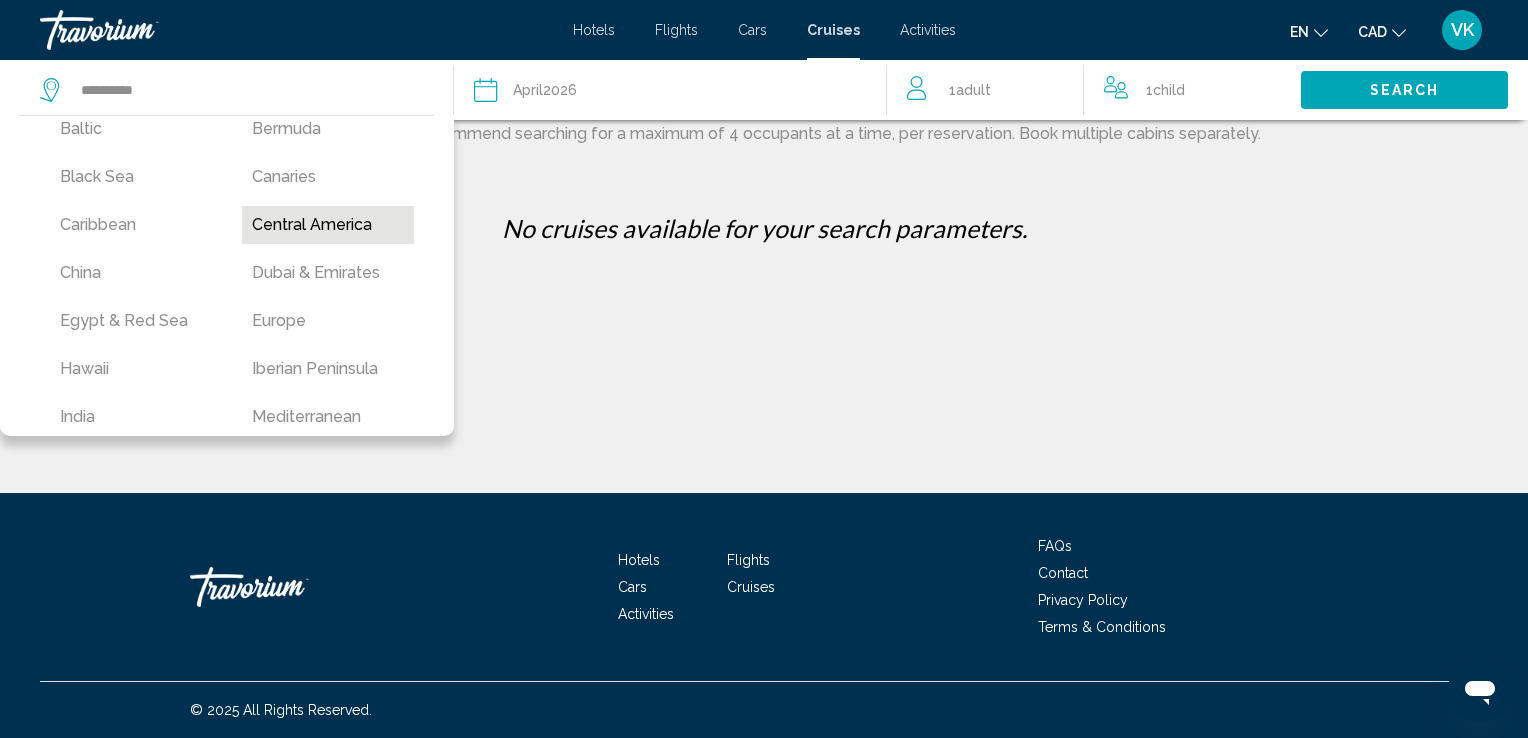 click on "Central America" at bounding box center (328, 225) 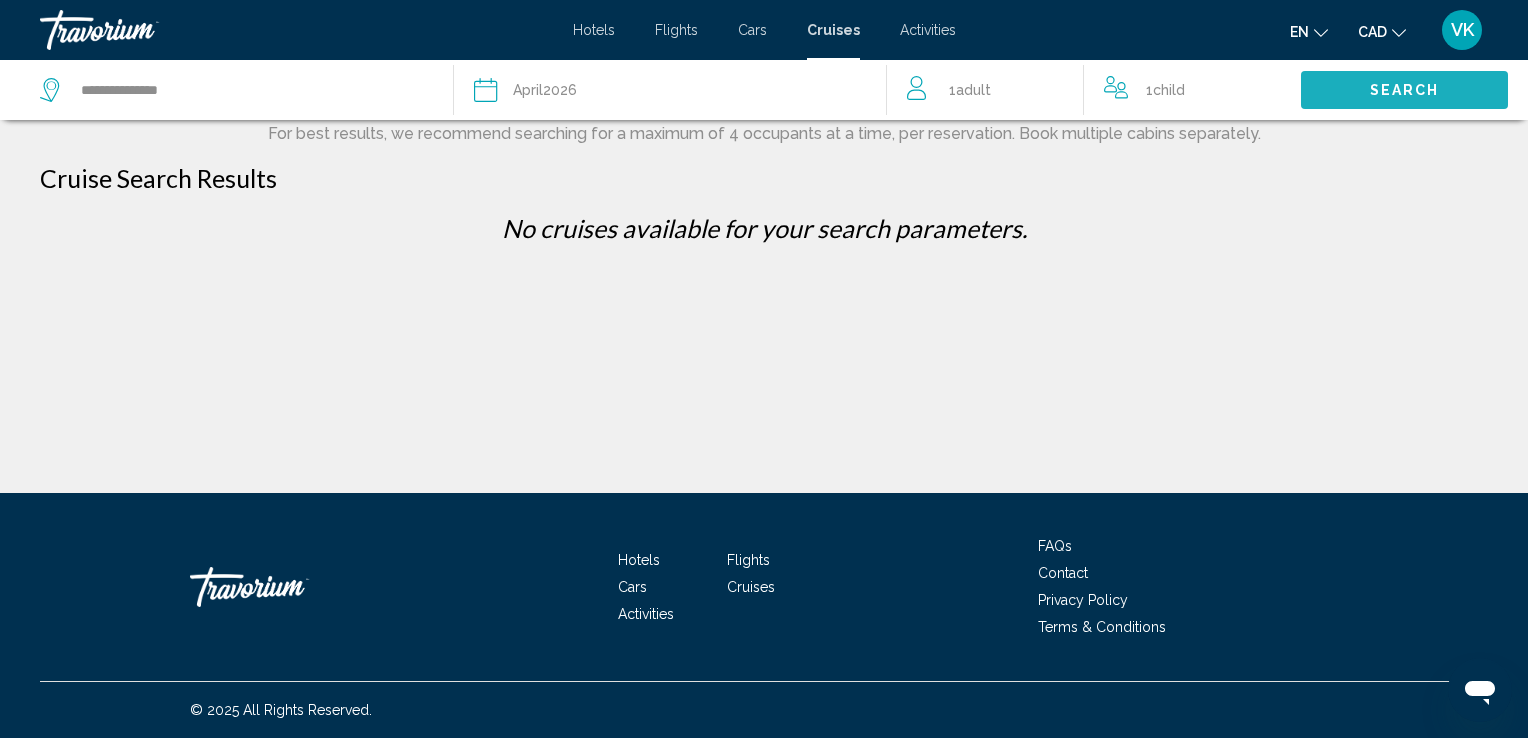 click on "Search" 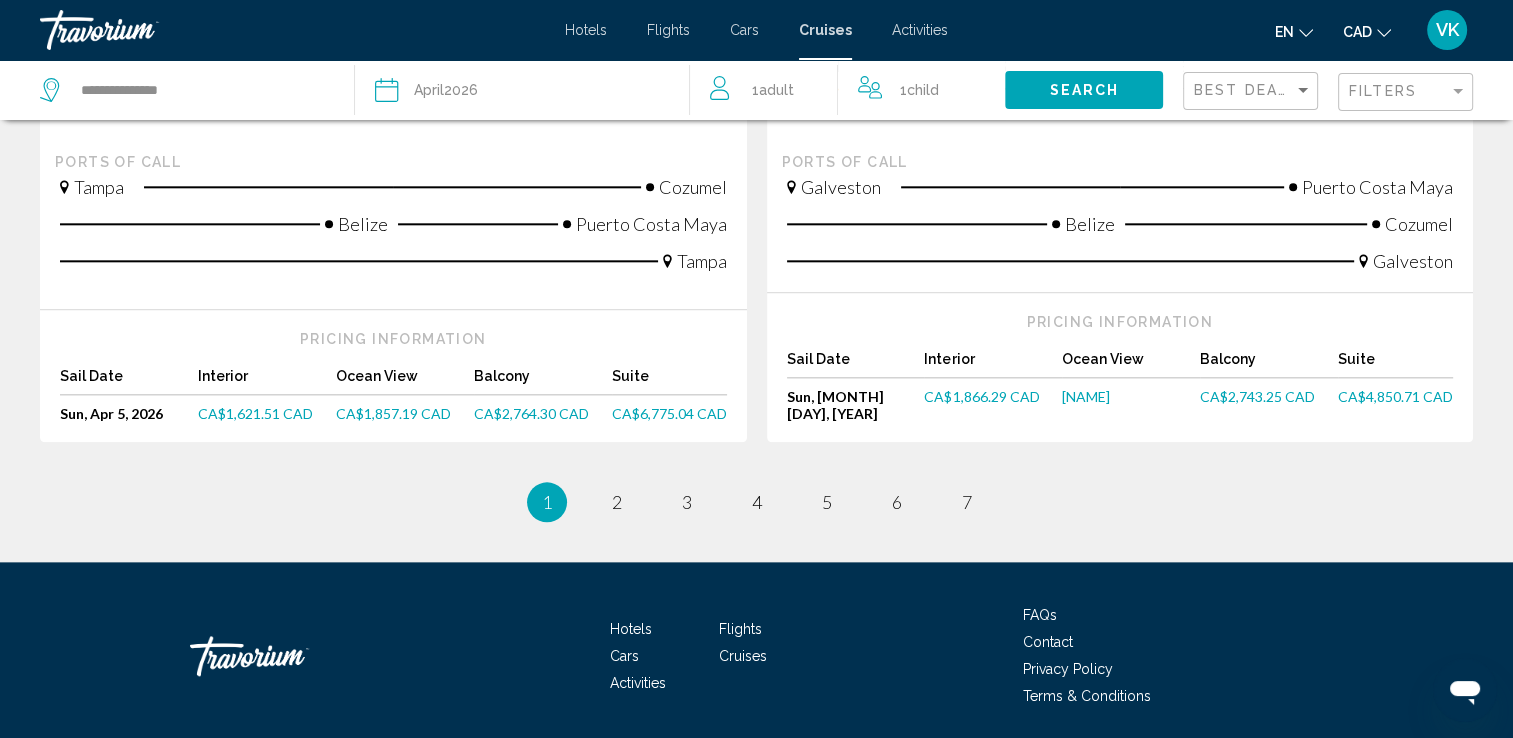scroll, scrollTop: 2243, scrollLeft: 0, axis: vertical 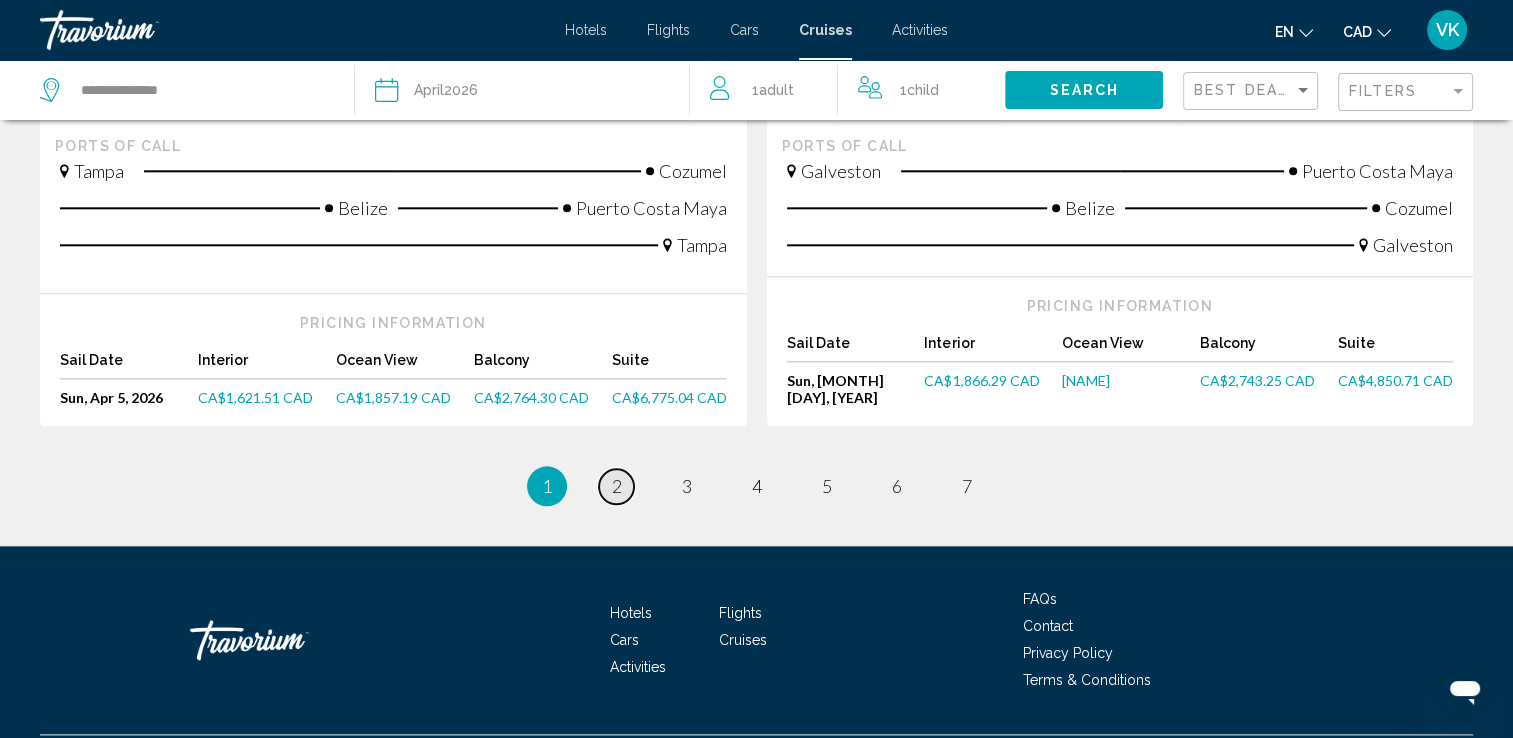 click on "2" at bounding box center [617, 486] 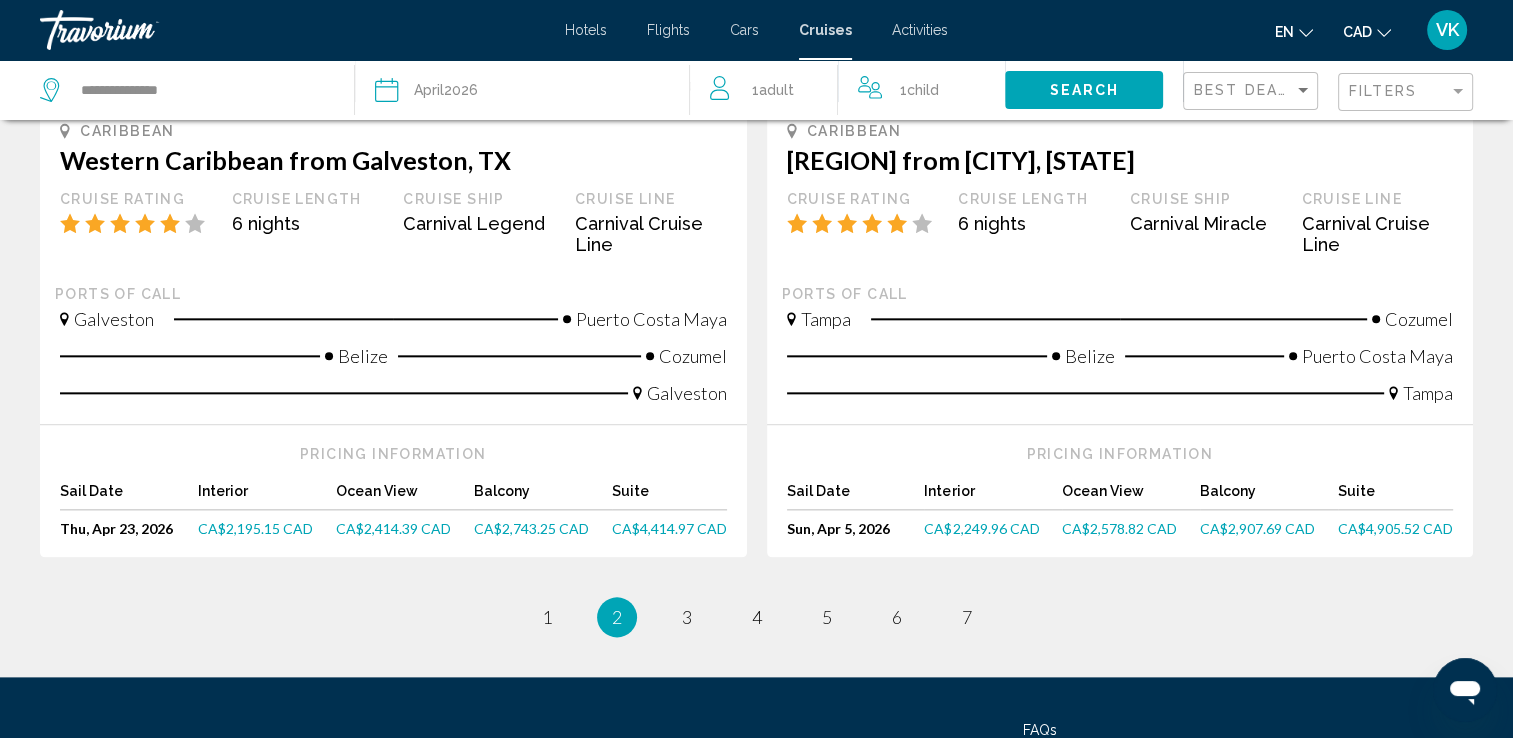 scroll, scrollTop: 2303, scrollLeft: 0, axis: vertical 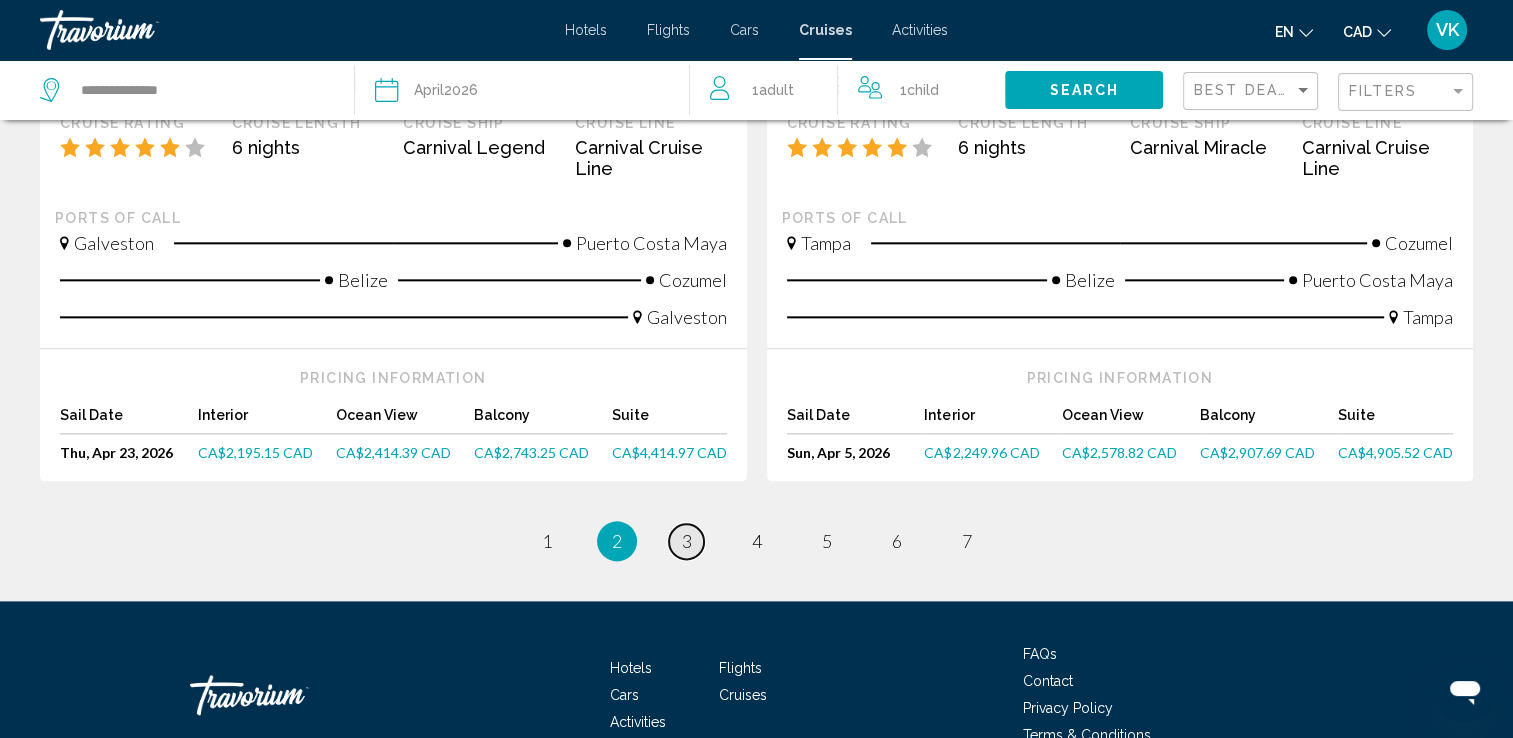 click on "3" at bounding box center (687, 541) 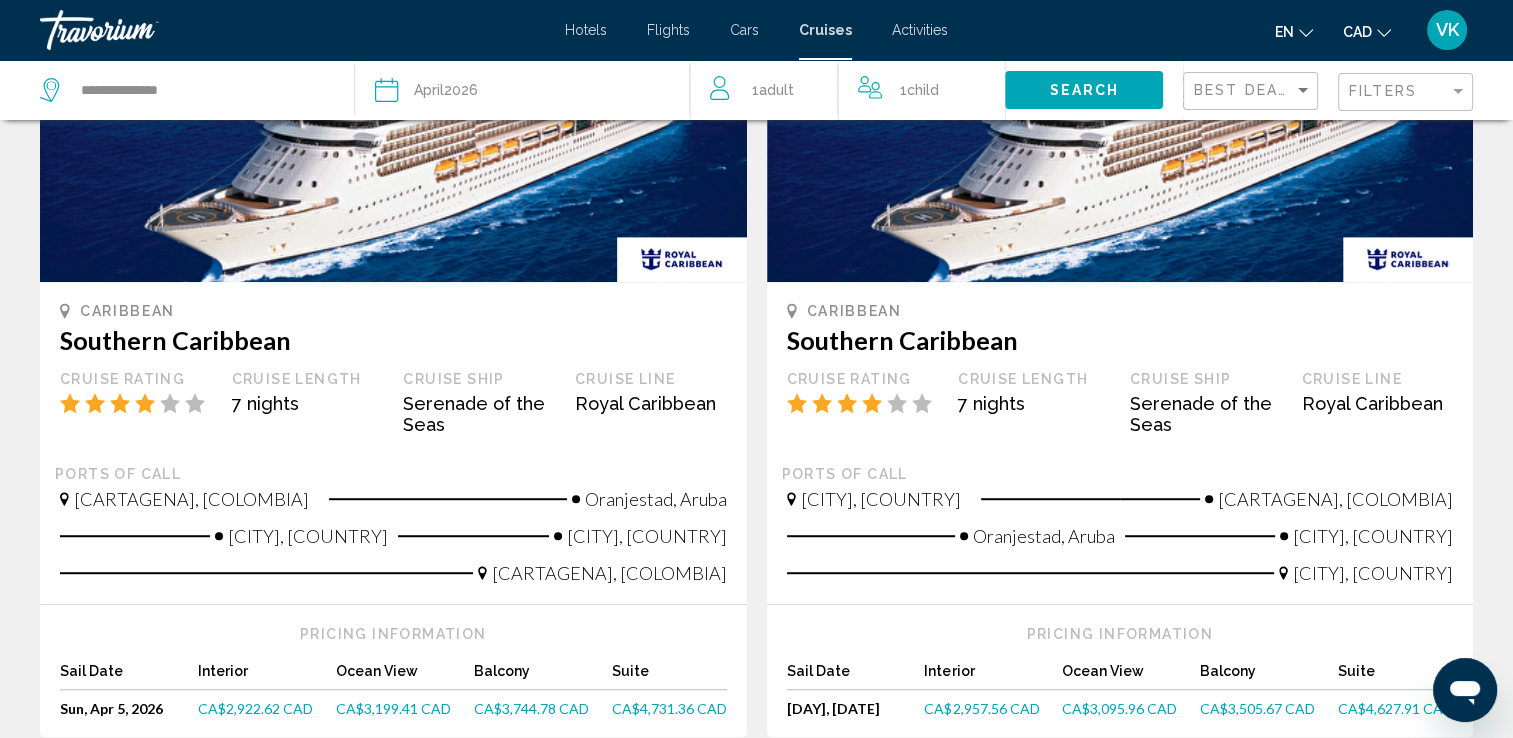 scroll, scrollTop: 1213, scrollLeft: 0, axis: vertical 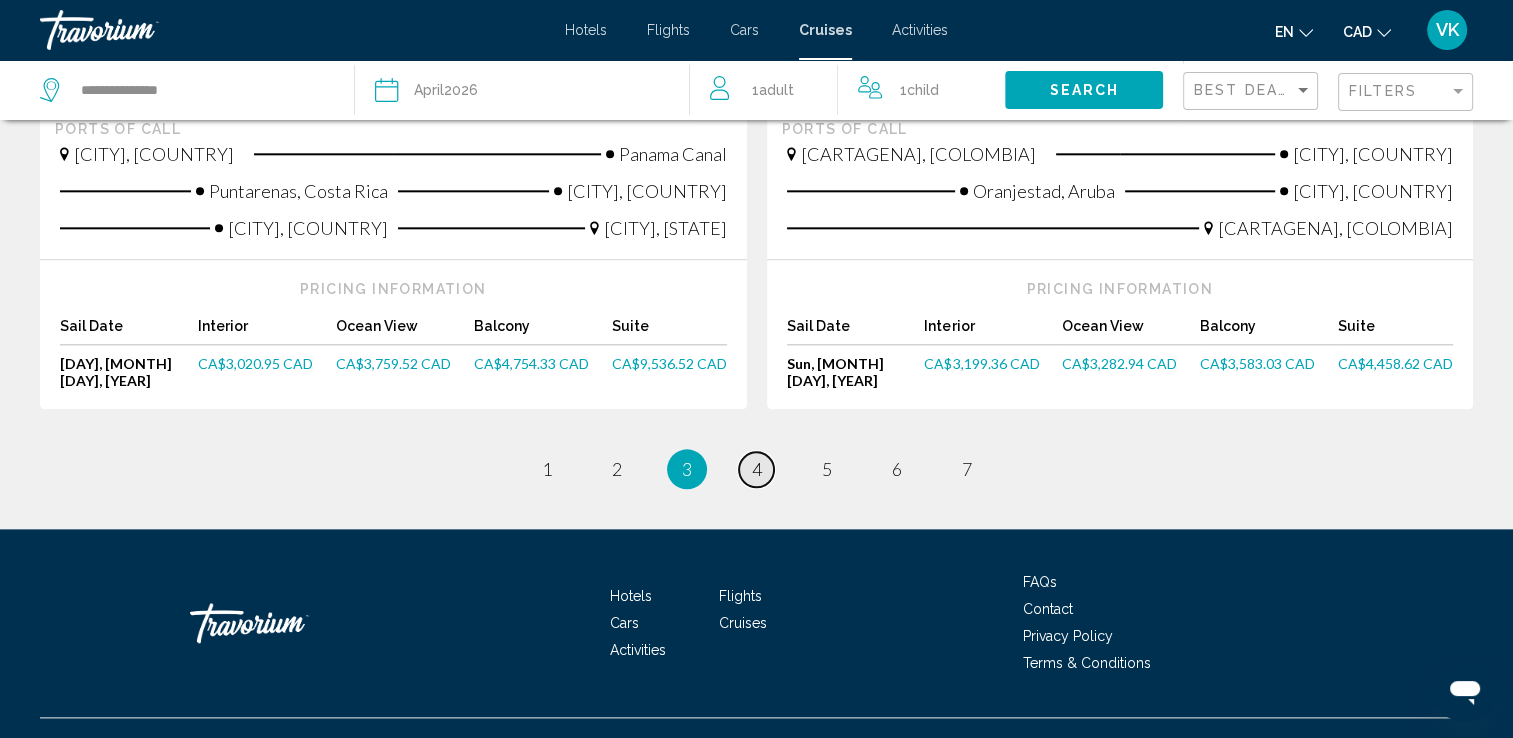 click on "page  4" at bounding box center (756, 469) 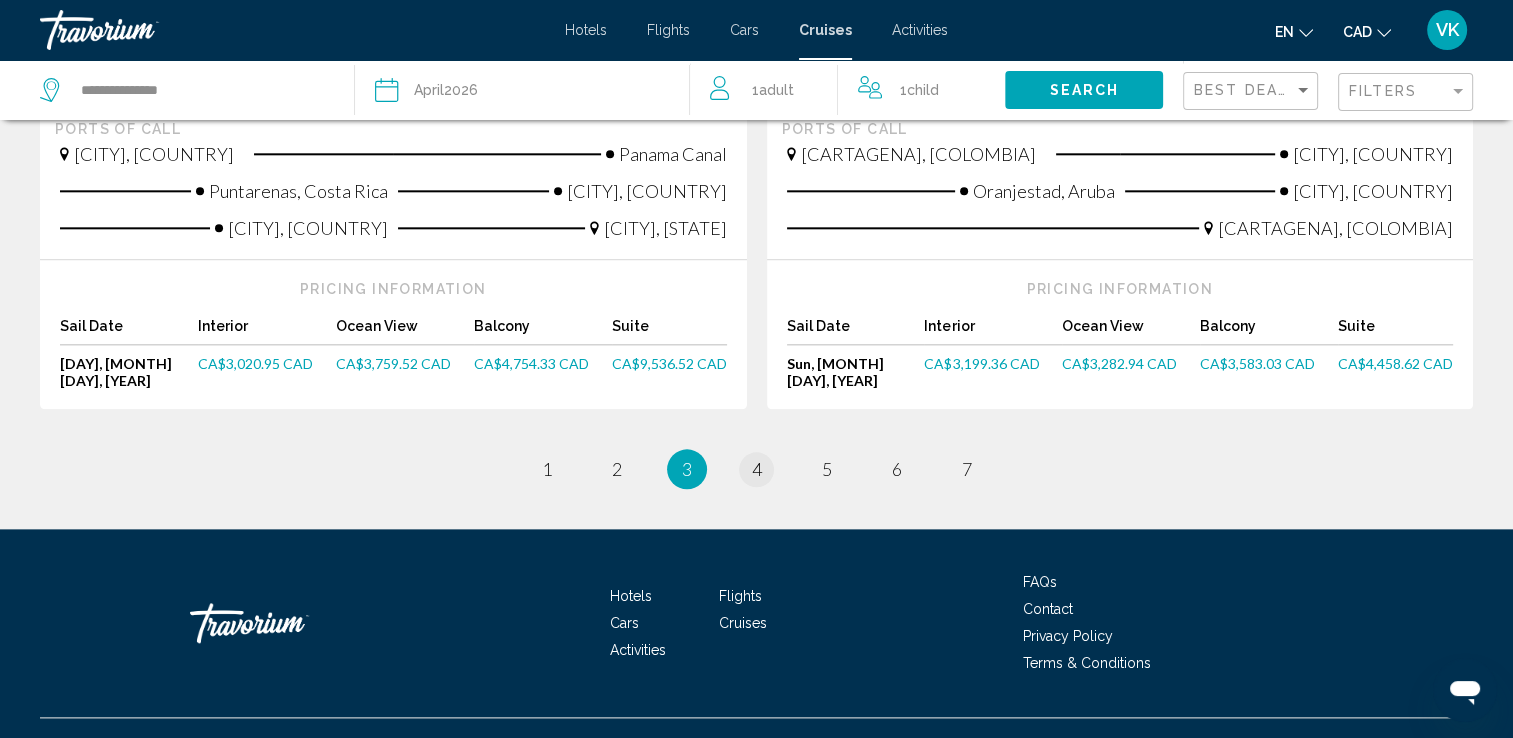 scroll, scrollTop: 0, scrollLeft: 0, axis: both 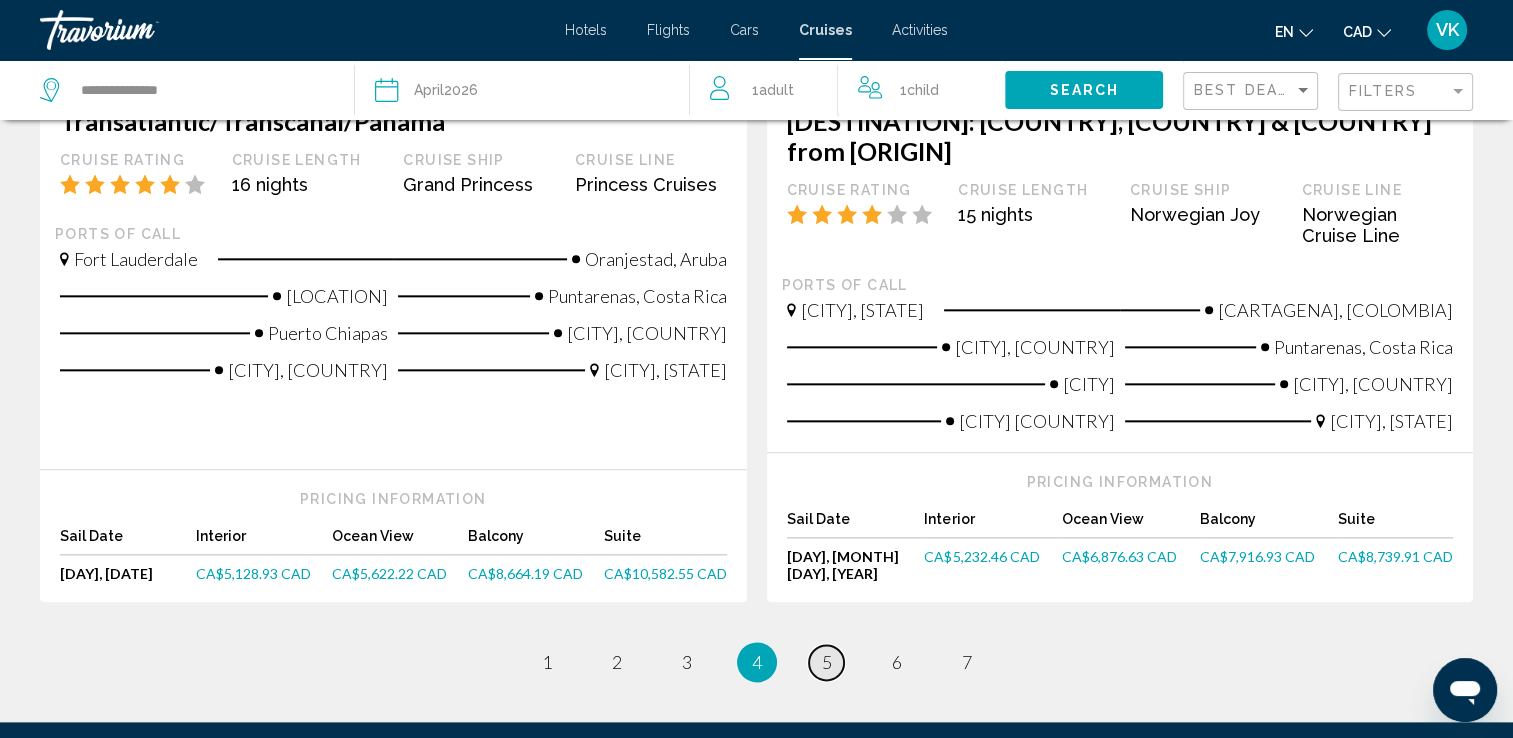 click on "5" at bounding box center (827, 662) 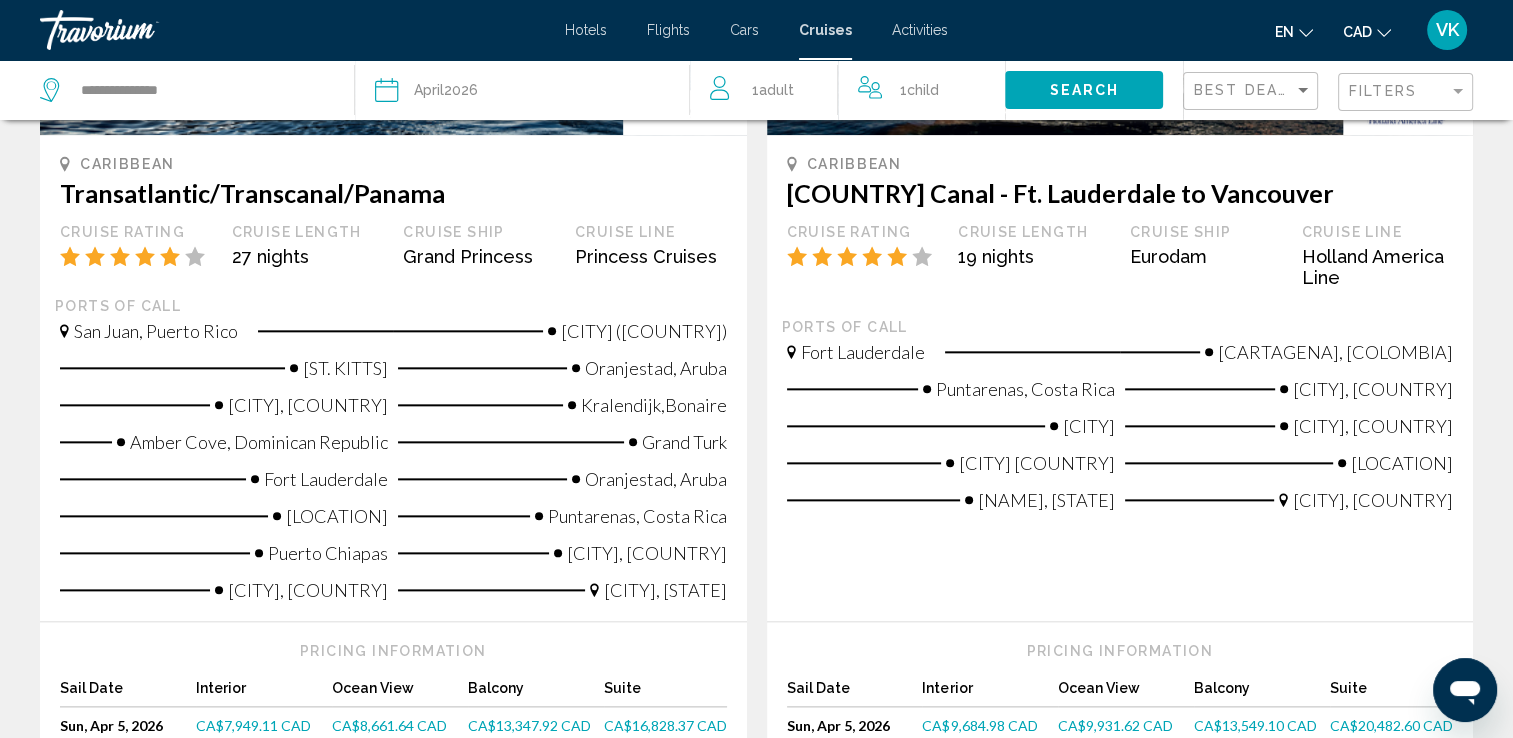 scroll, scrollTop: 0, scrollLeft: 0, axis: both 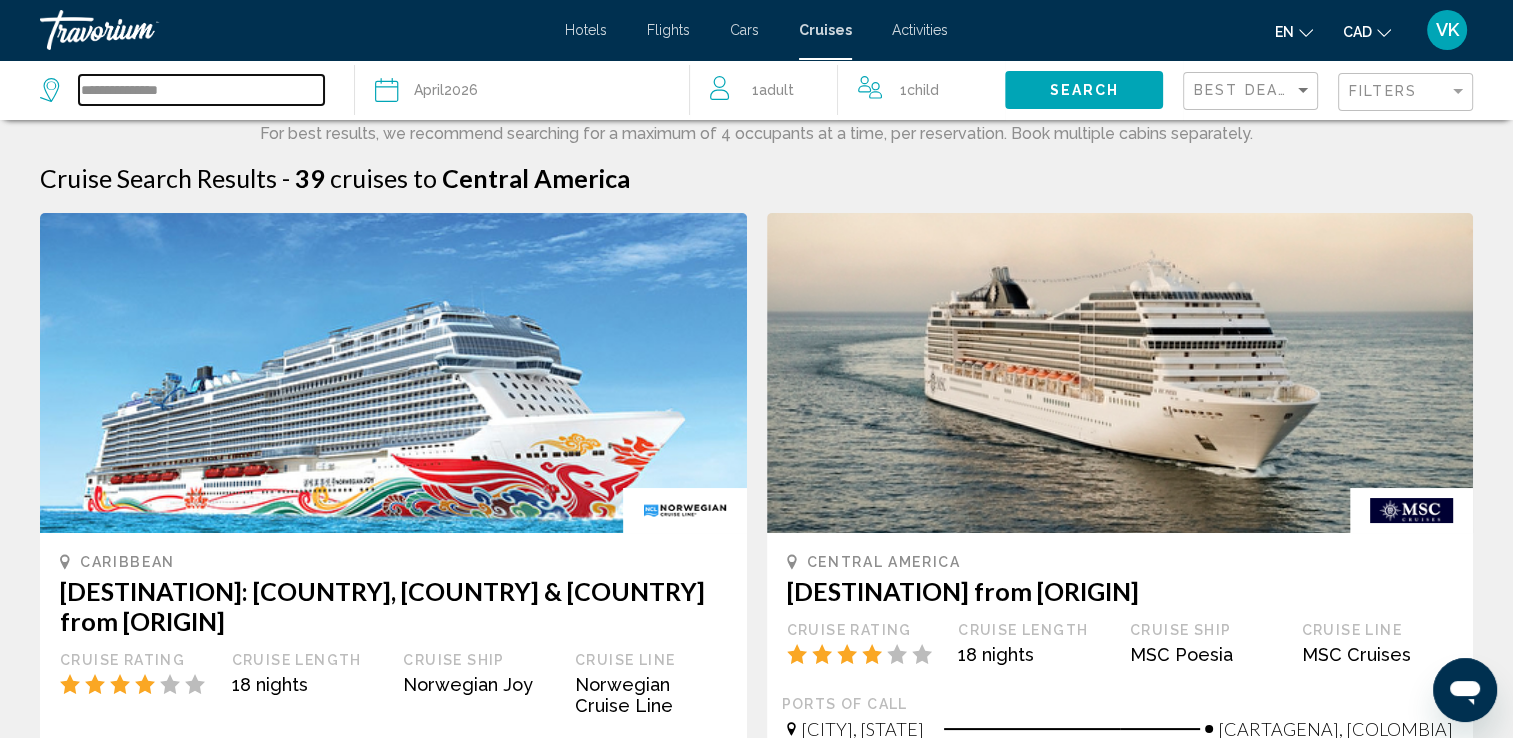 click on "**********" at bounding box center (201, 90) 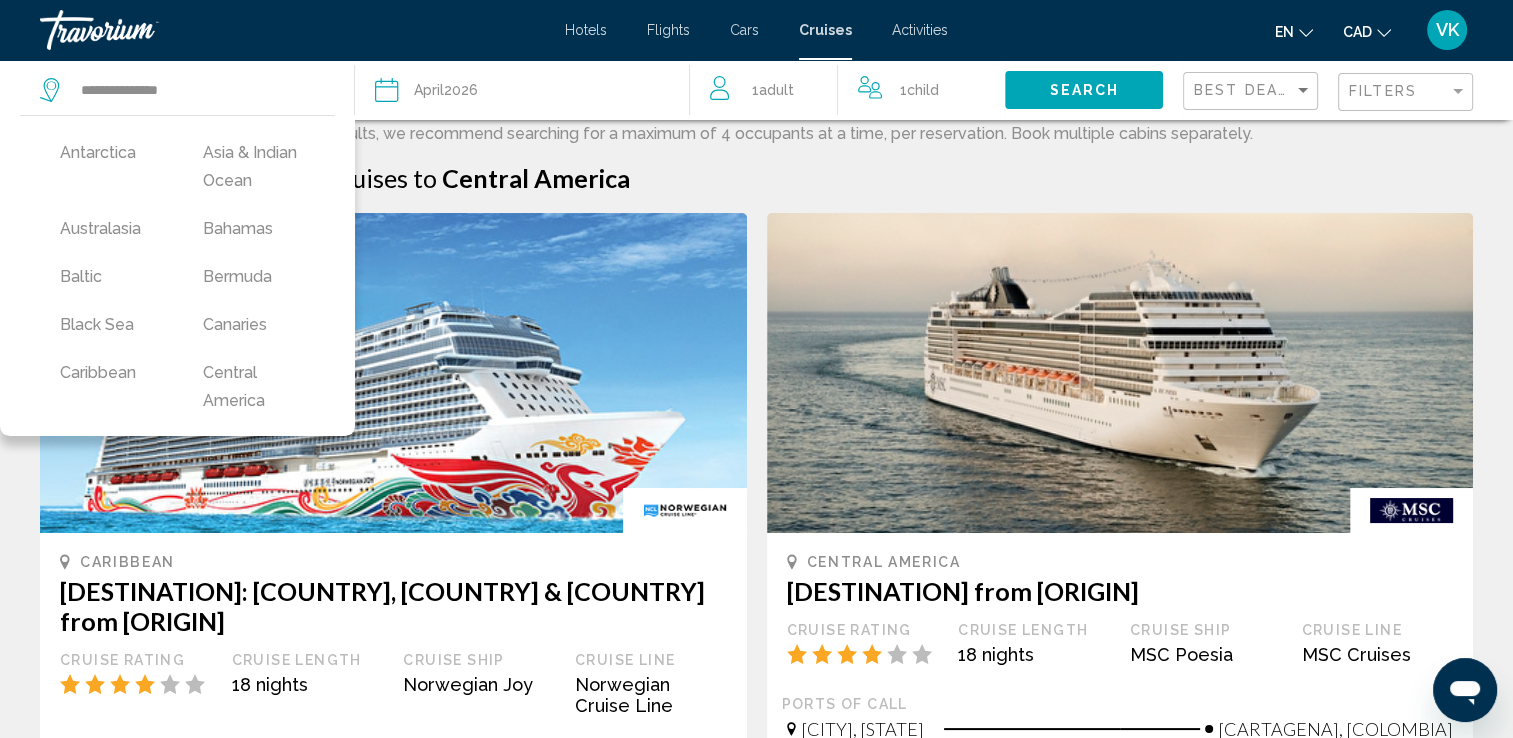 scroll, scrollTop: 80, scrollLeft: 0, axis: vertical 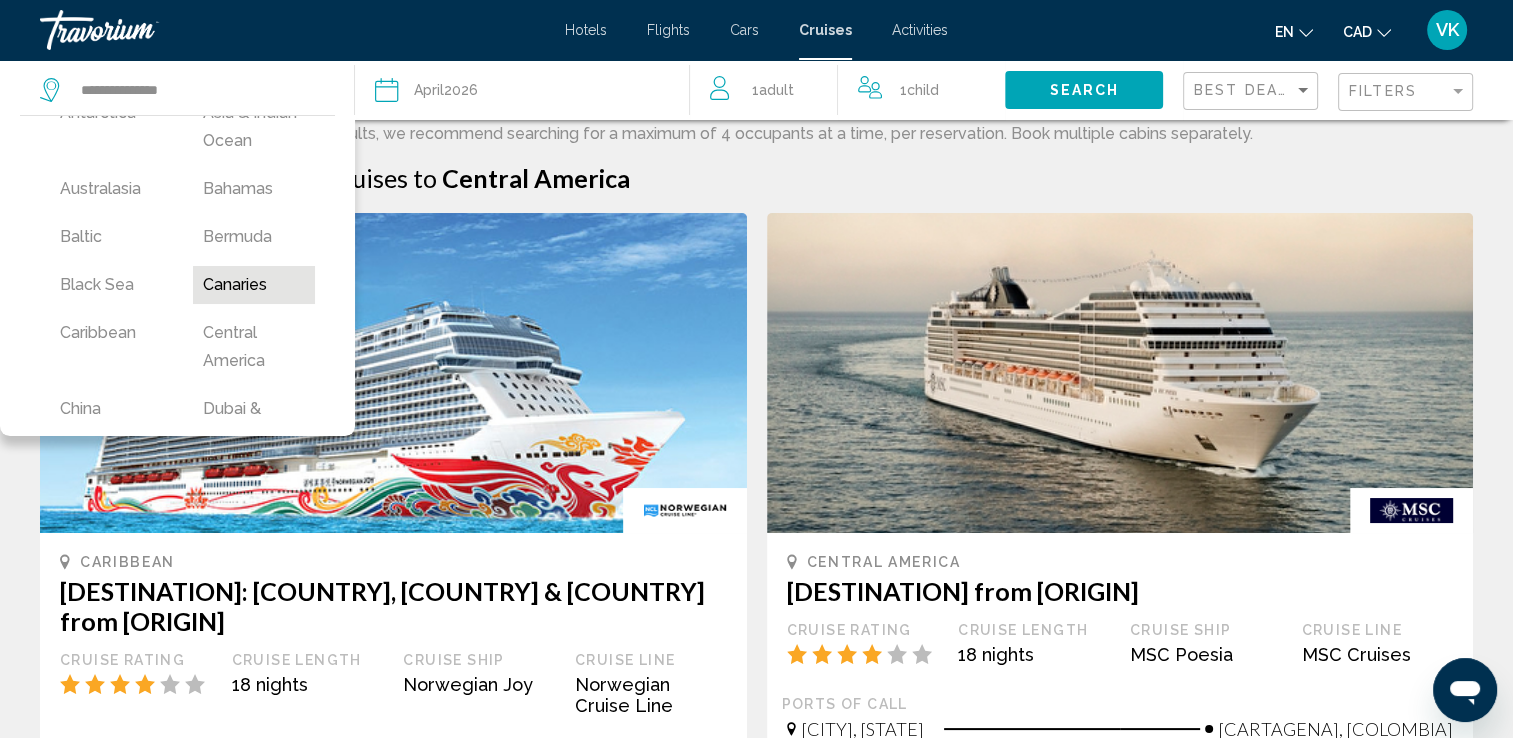 click on "Canaries" at bounding box center (254, 285) 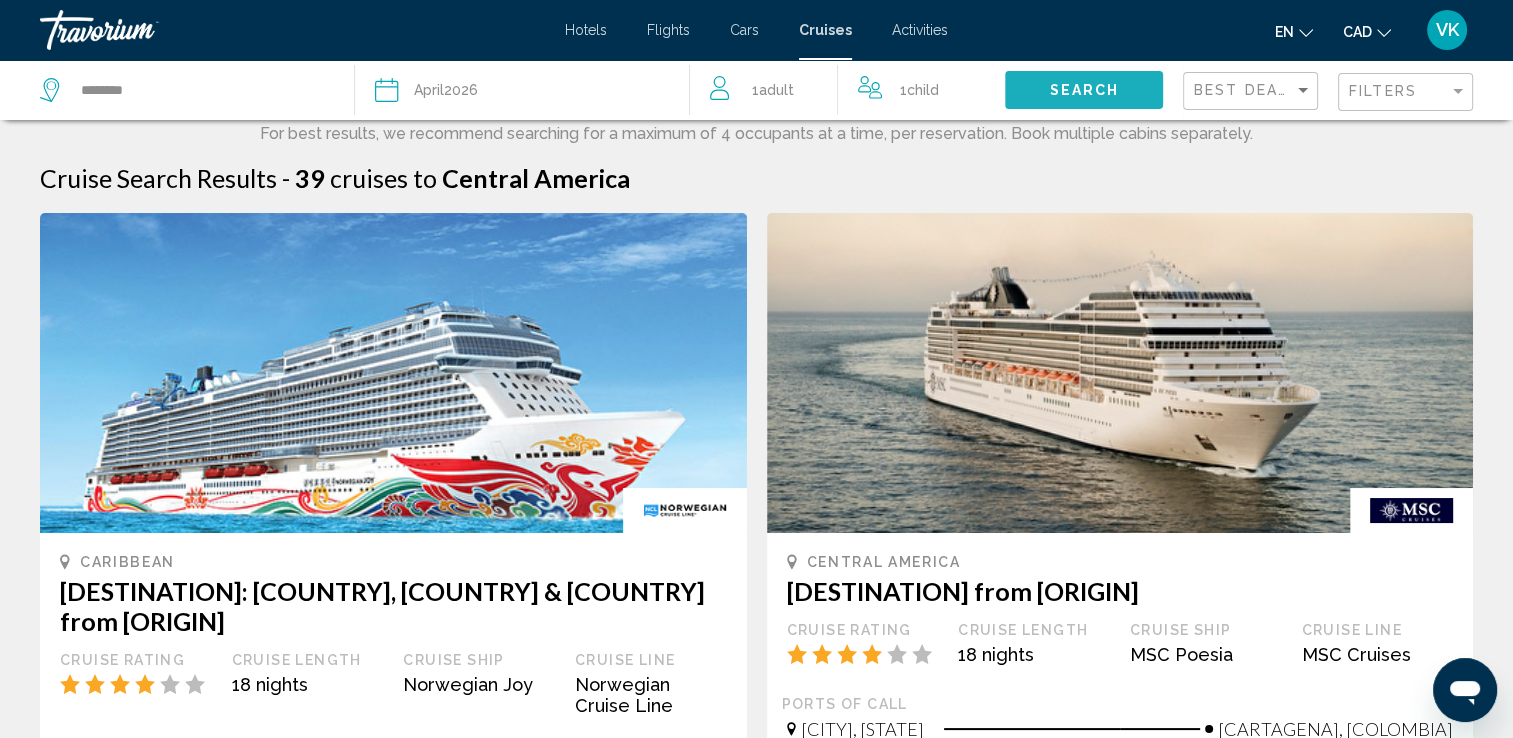 click on "Search" 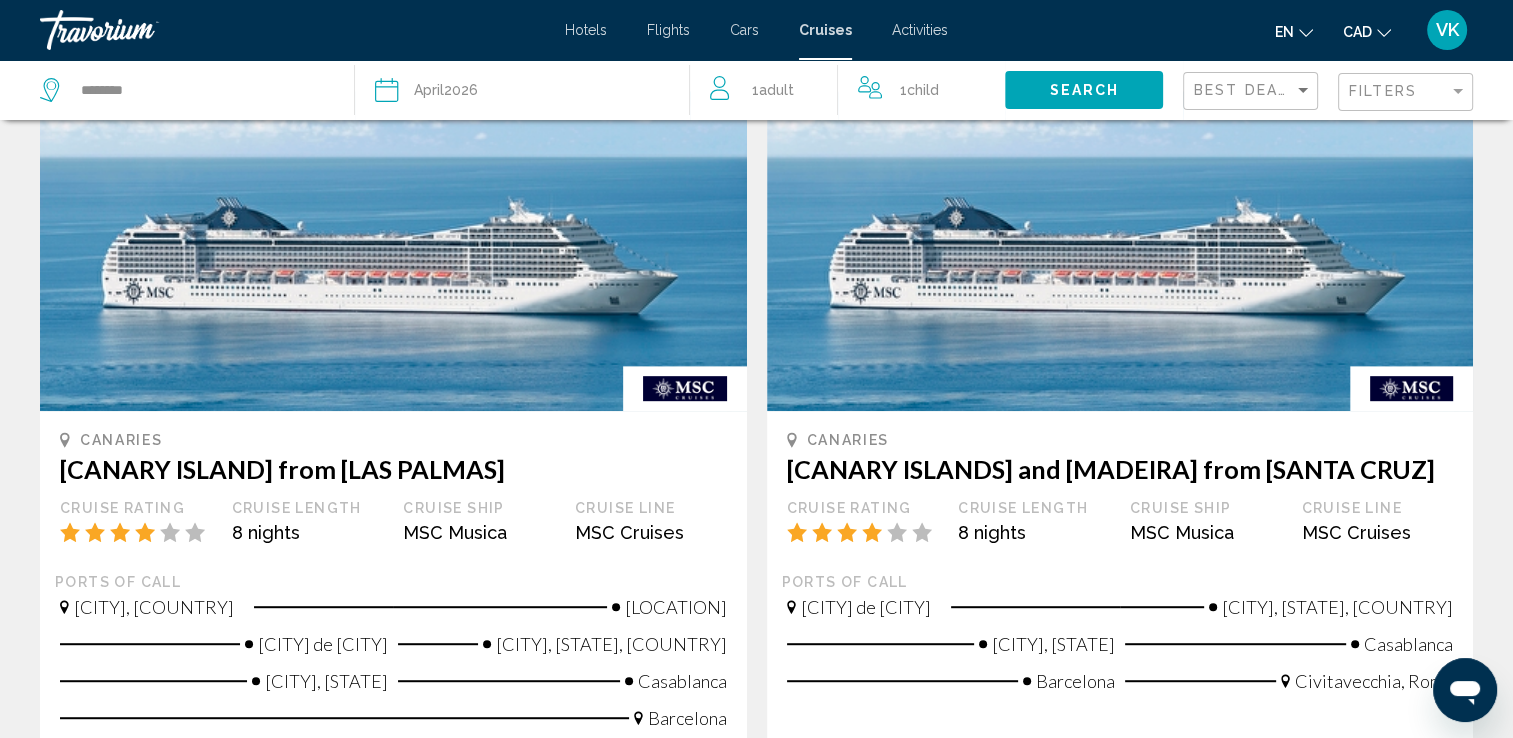 scroll, scrollTop: 1027, scrollLeft: 0, axis: vertical 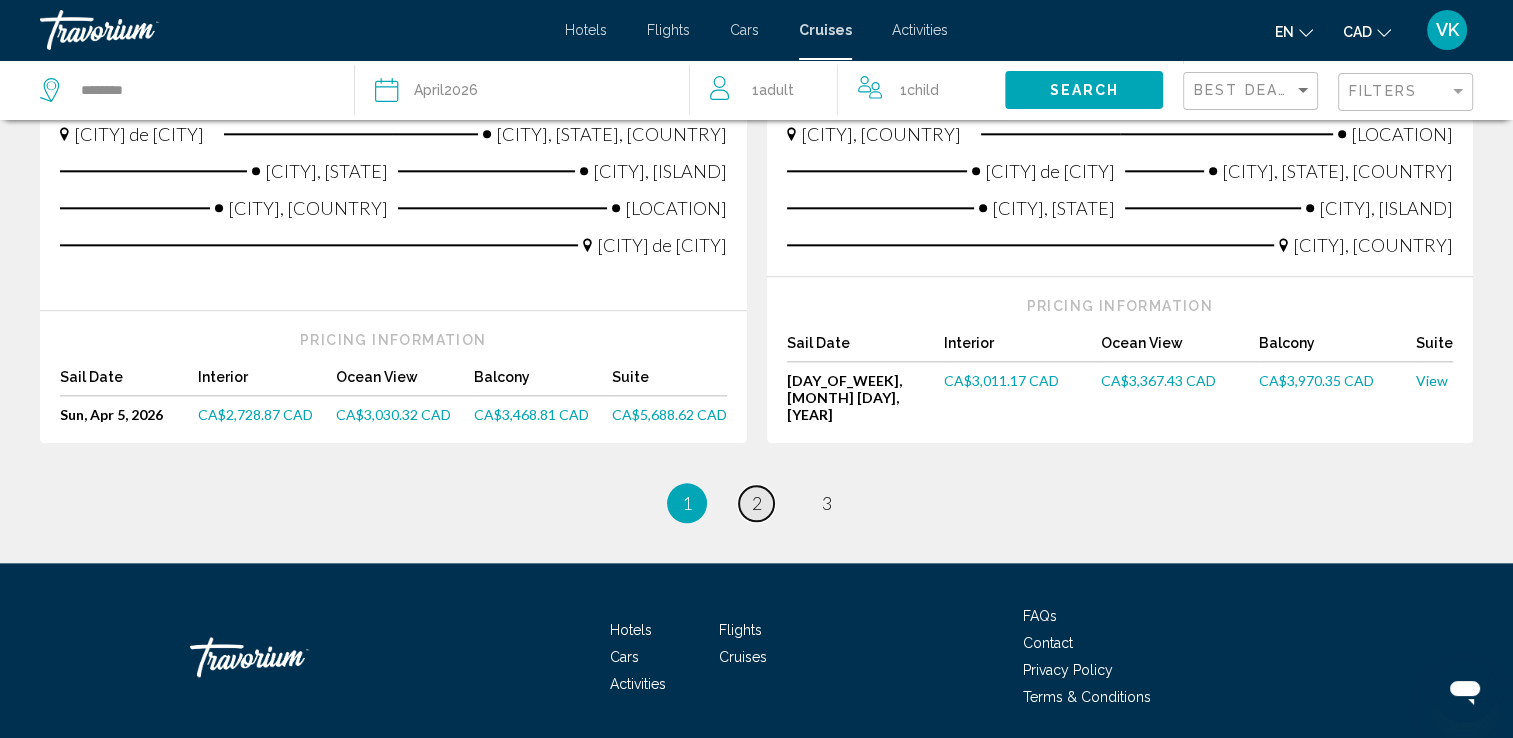 click on "page  2" at bounding box center [756, 503] 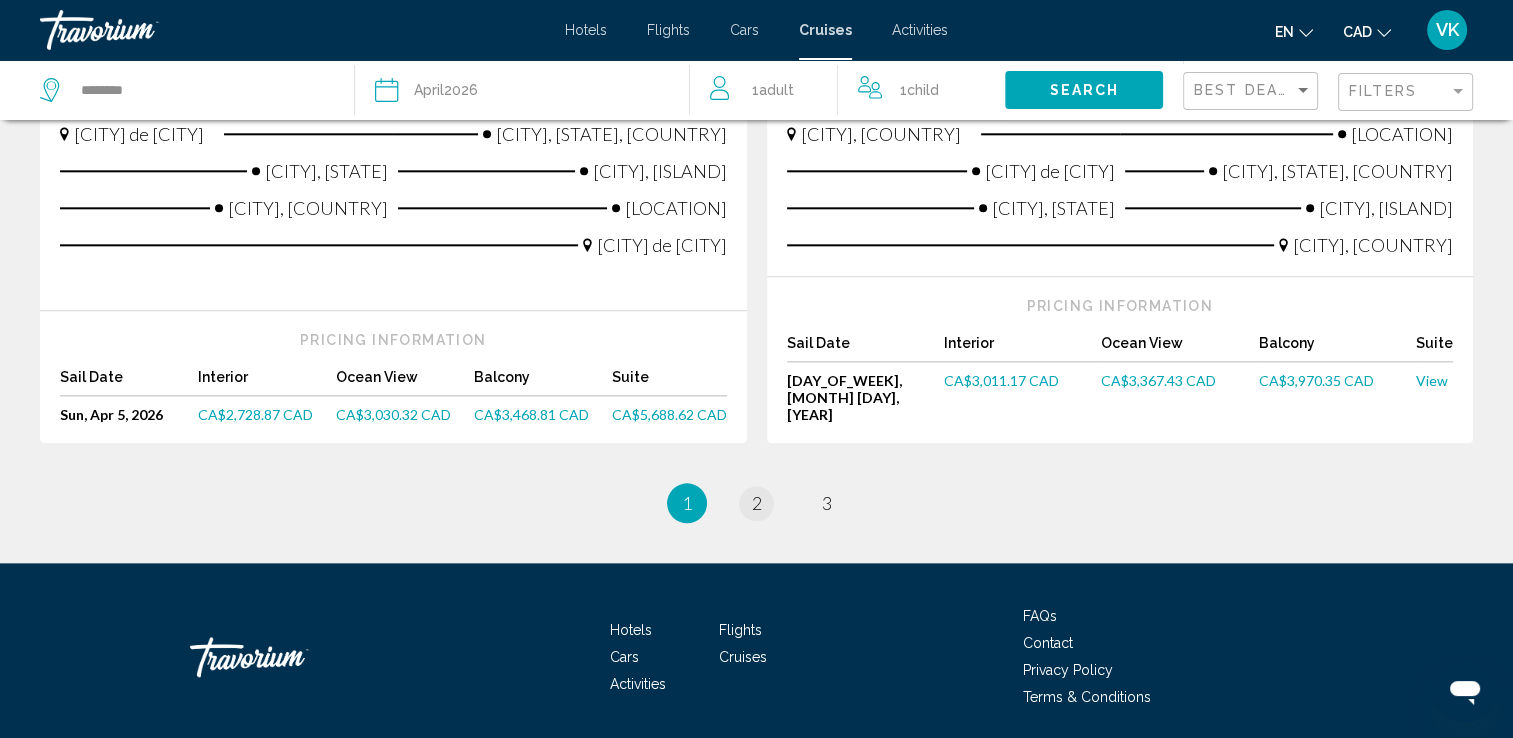 scroll, scrollTop: 0, scrollLeft: 0, axis: both 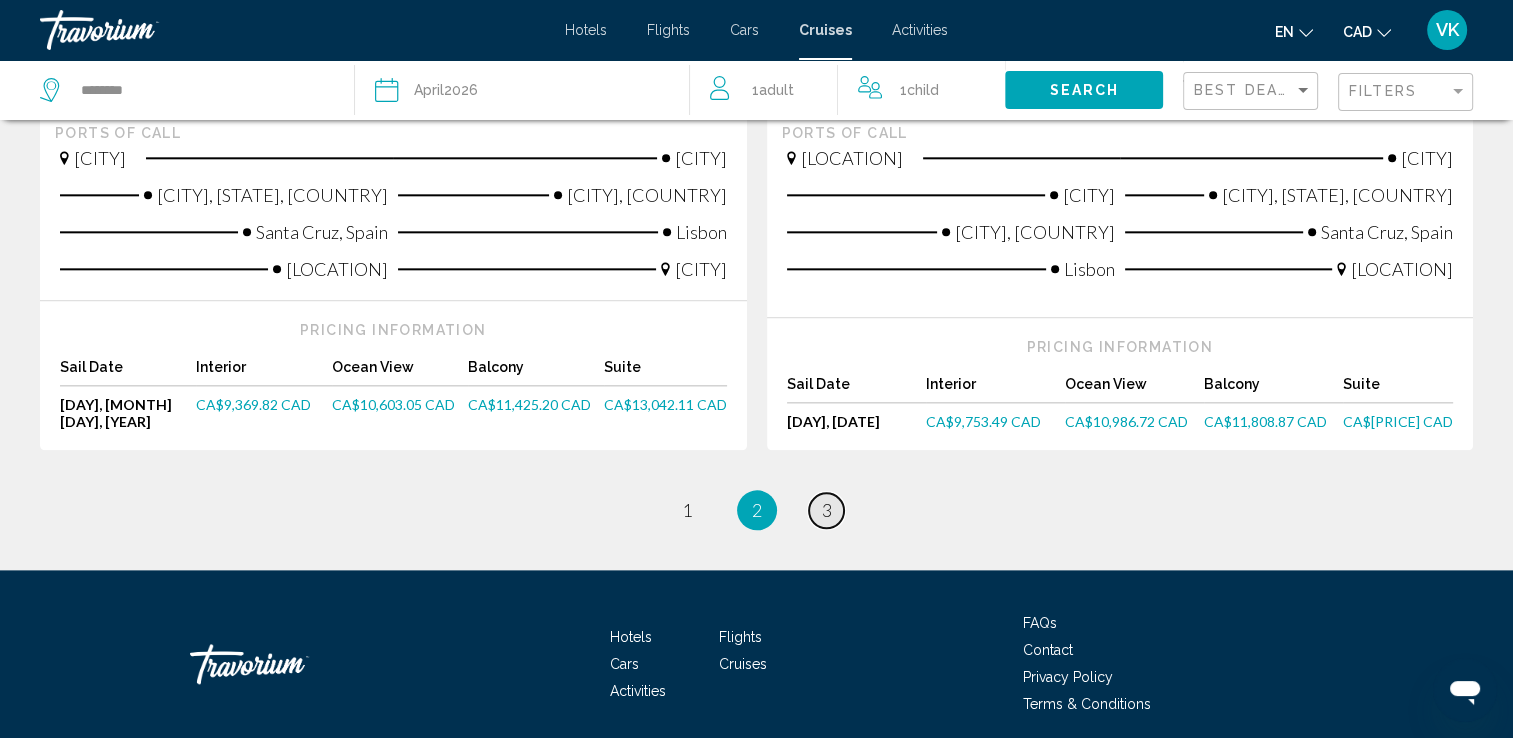 click on "3" at bounding box center (827, 510) 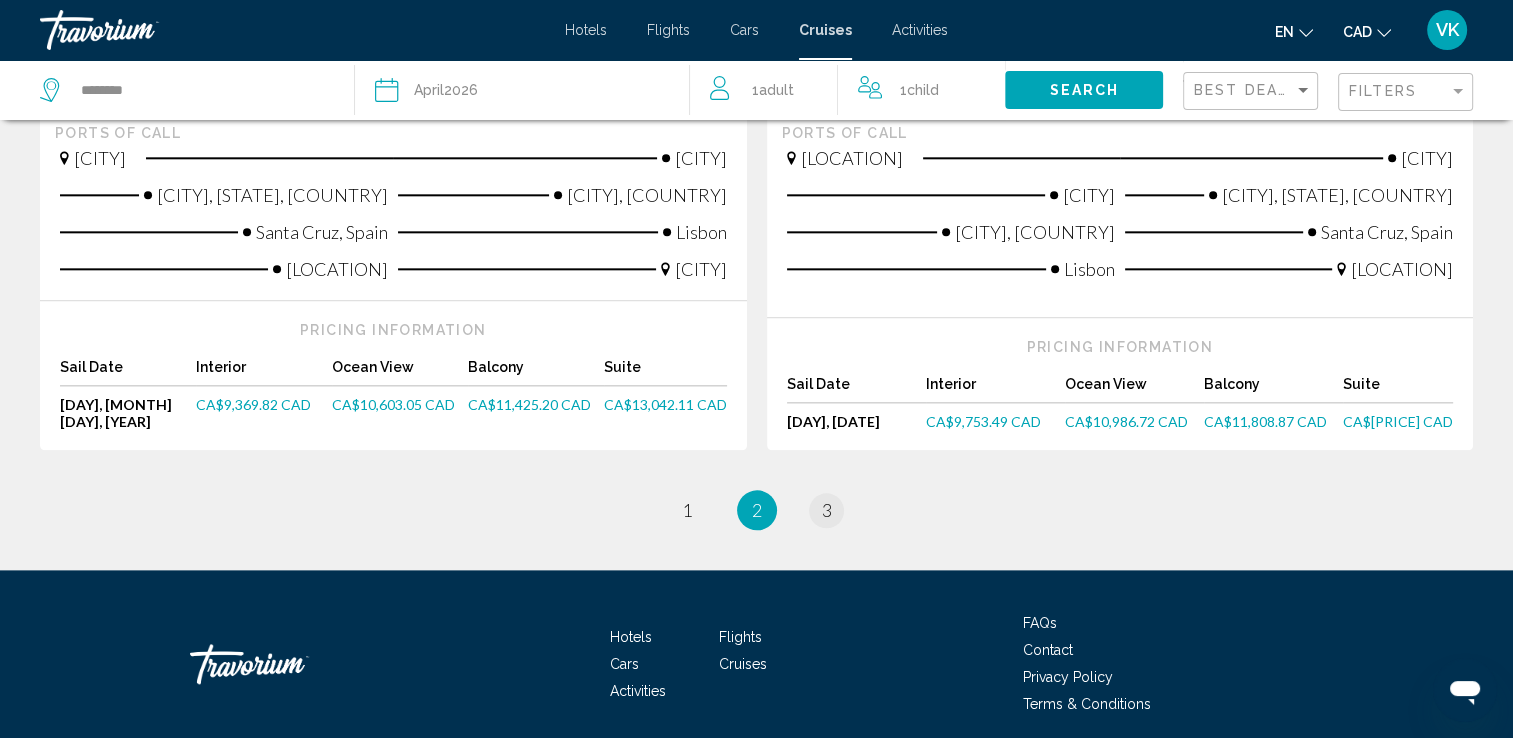 scroll, scrollTop: 0, scrollLeft: 0, axis: both 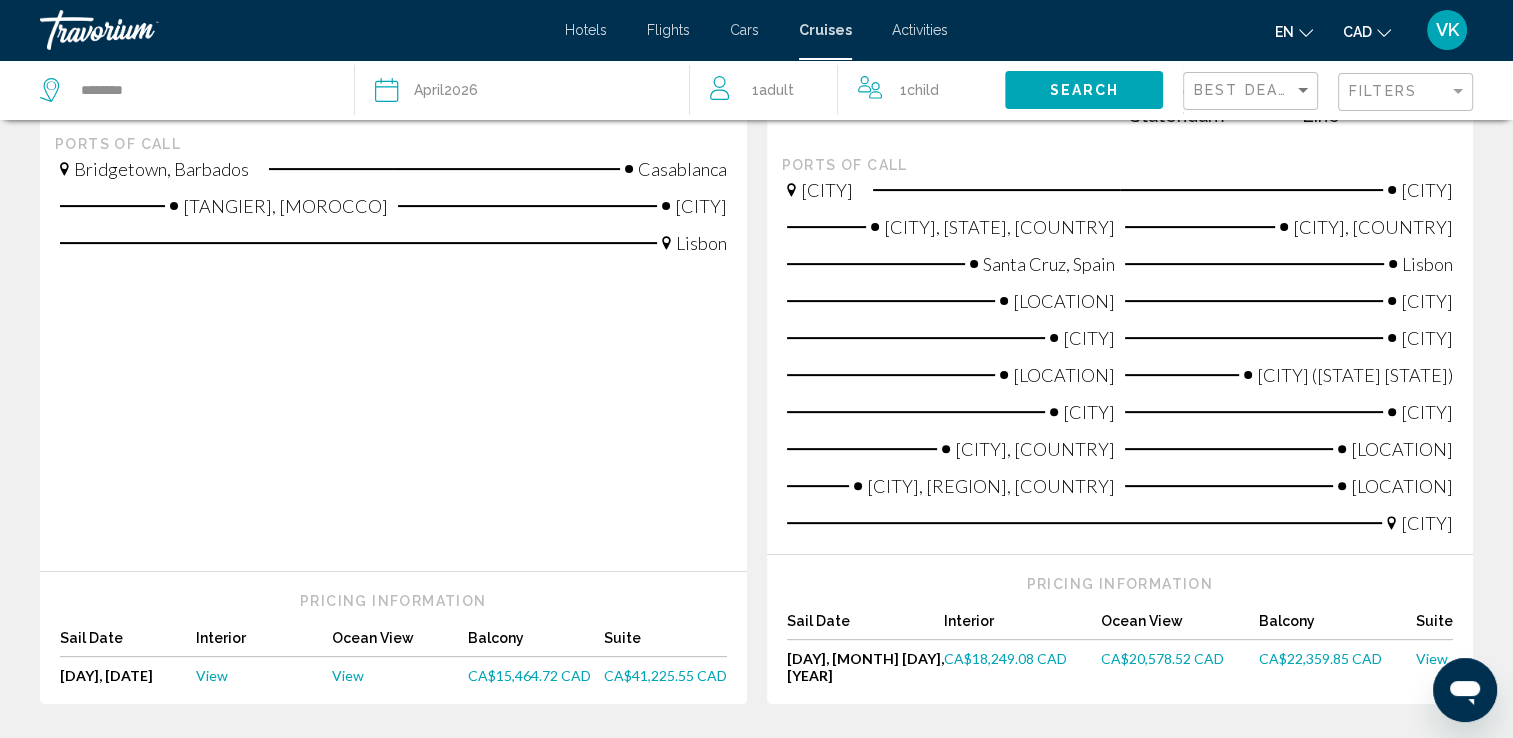 click on "Cruise Search Results  -  15 cruises to Canaries
Canaries Caribbean & Atlantic Passage Cruise Rating
Cruise Length 13 nights Cruise Ship Seabourn Ovation Cruise Line Seabourn Ports of call
Bridgetown, Barbados Casablanca Tangier, Morocco Portimao
Lisbon Pricing Information Sail Date Interior Ocean View Balcony Suite  Sat, Apr 4, 2026   Apr 4, 26  View View CA$15,464.72 CAD CA$41,225.55 CAD
Canaries Canary Islands & British Isles Collectors' Voyage Cruise Rating
Cruise Length 28 nights Cruise Ship Nieuw Statendam Cruise Line Holland America Line Ports of call
Rotterdam Agadir Las Palmas,Gran Canaria Lisbon 1 2" at bounding box center [756, 730] 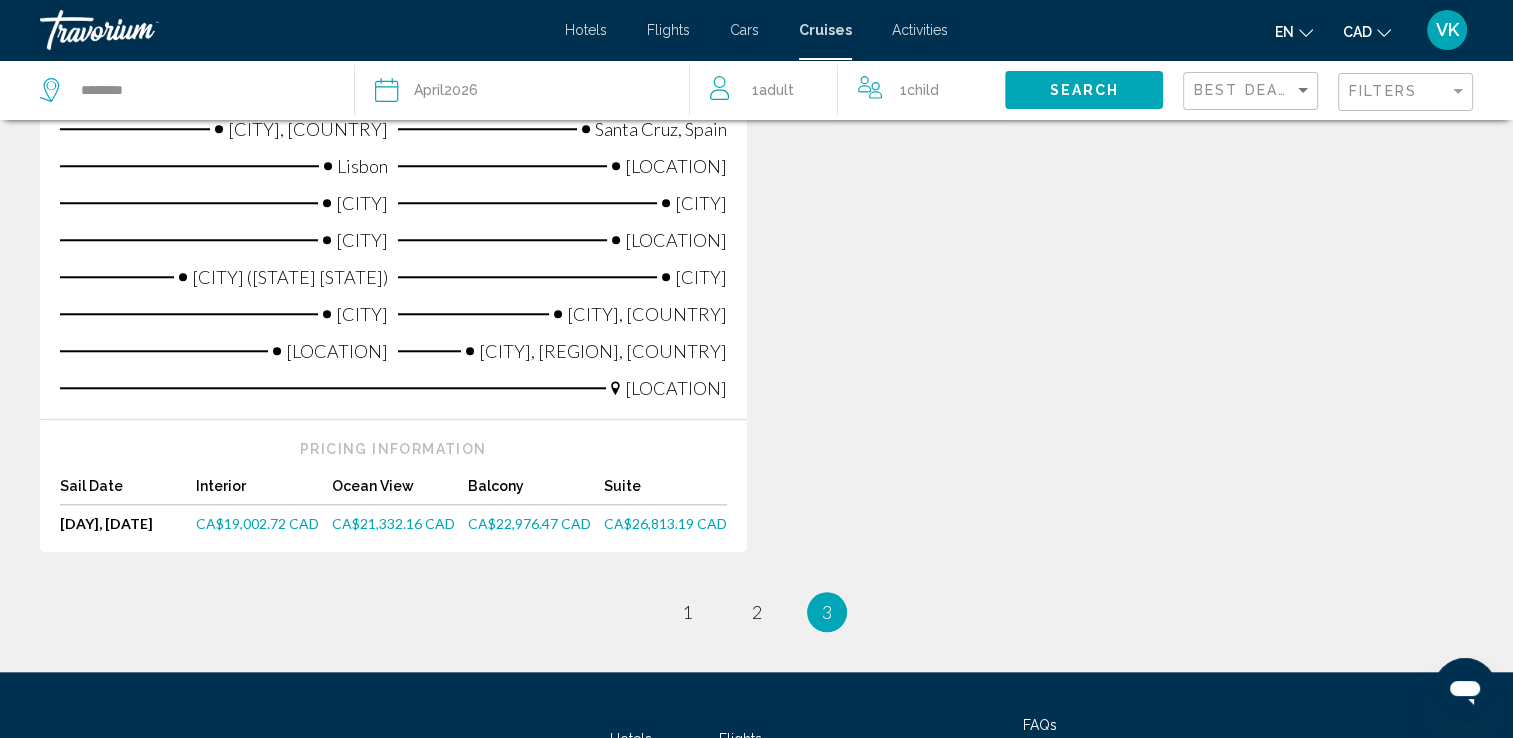 scroll, scrollTop: 1893, scrollLeft: 0, axis: vertical 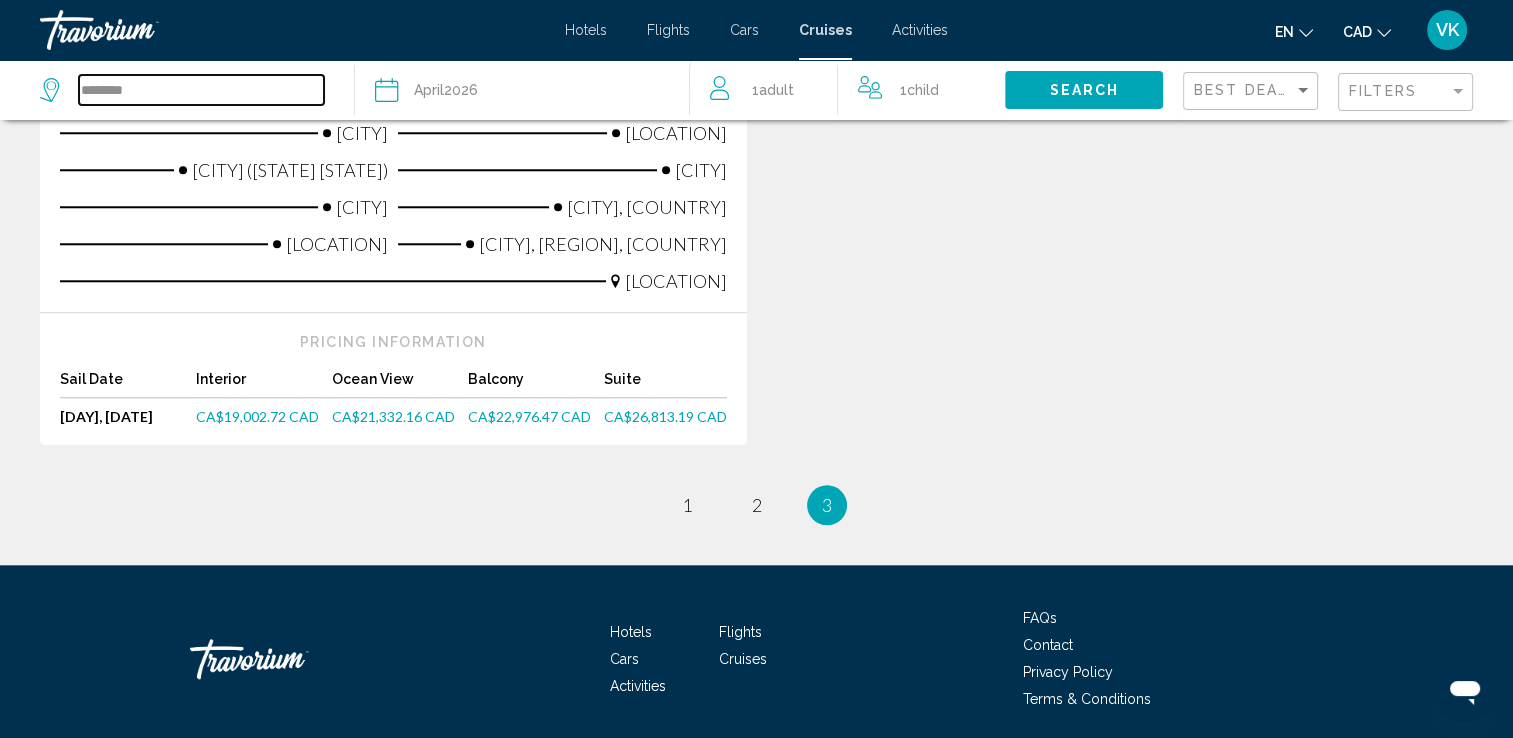 click on "********" at bounding box center (201, 90) 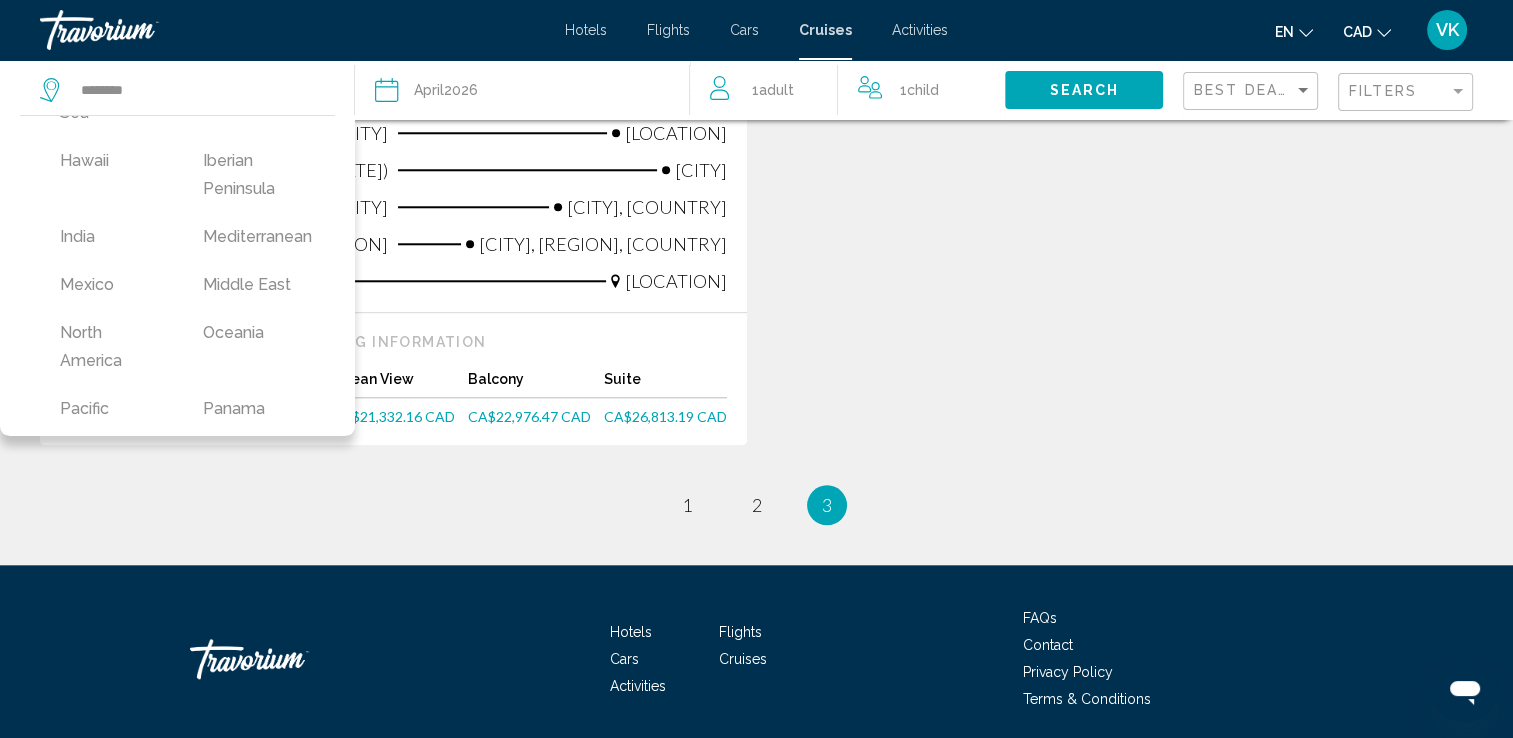 scroll, scrollTop: 520, scrollLeft: 0, axis: vertical 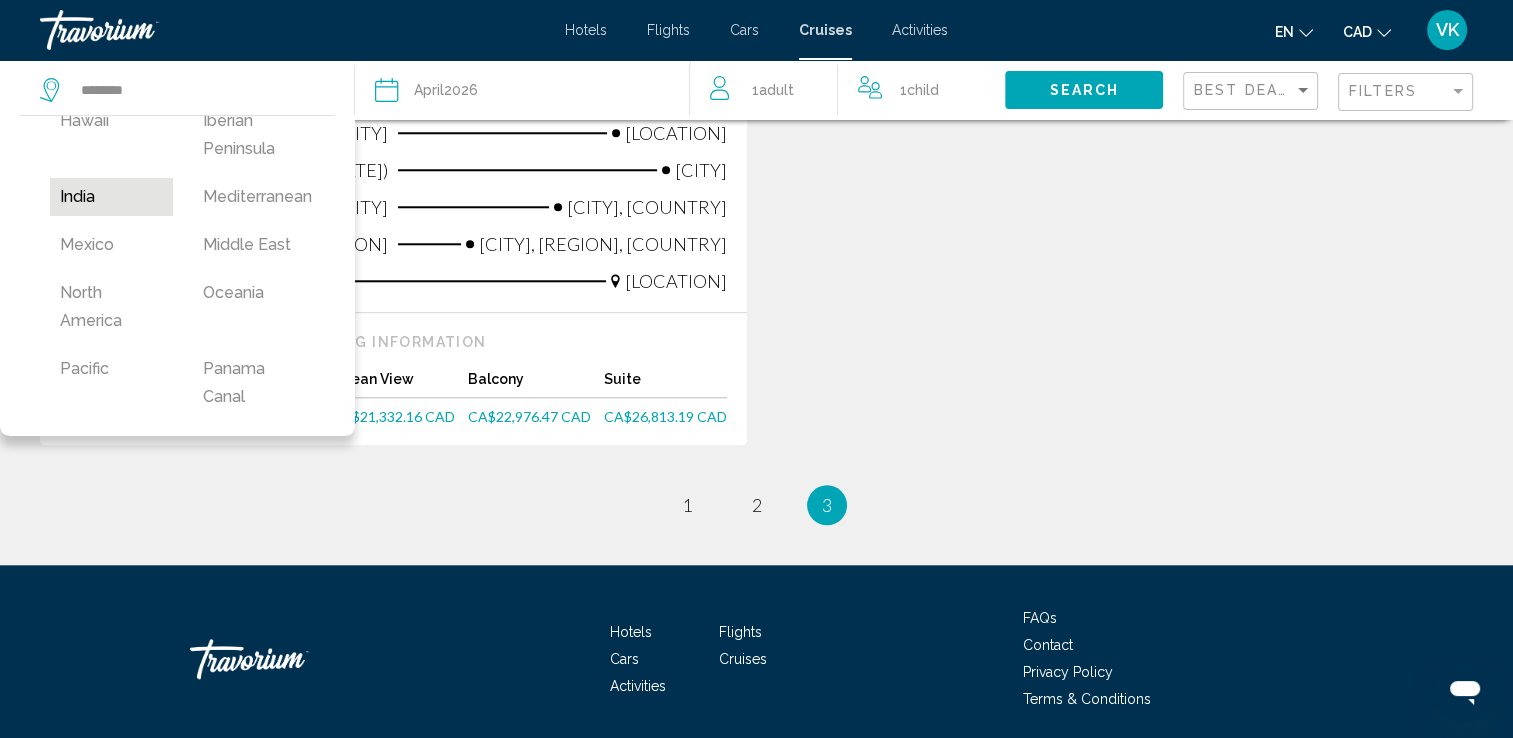 click on "India" at bounding box center [111, 197] 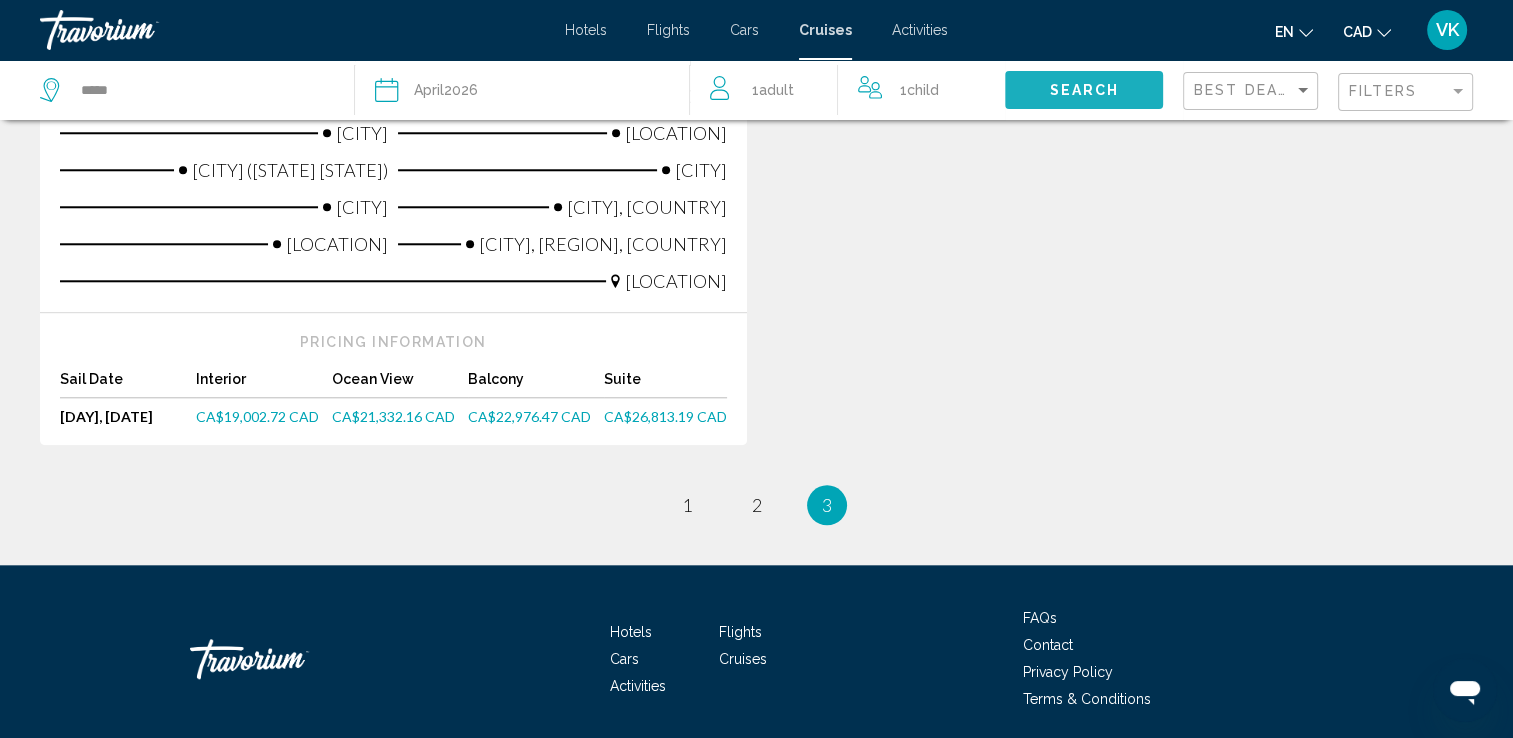 click on "Search" 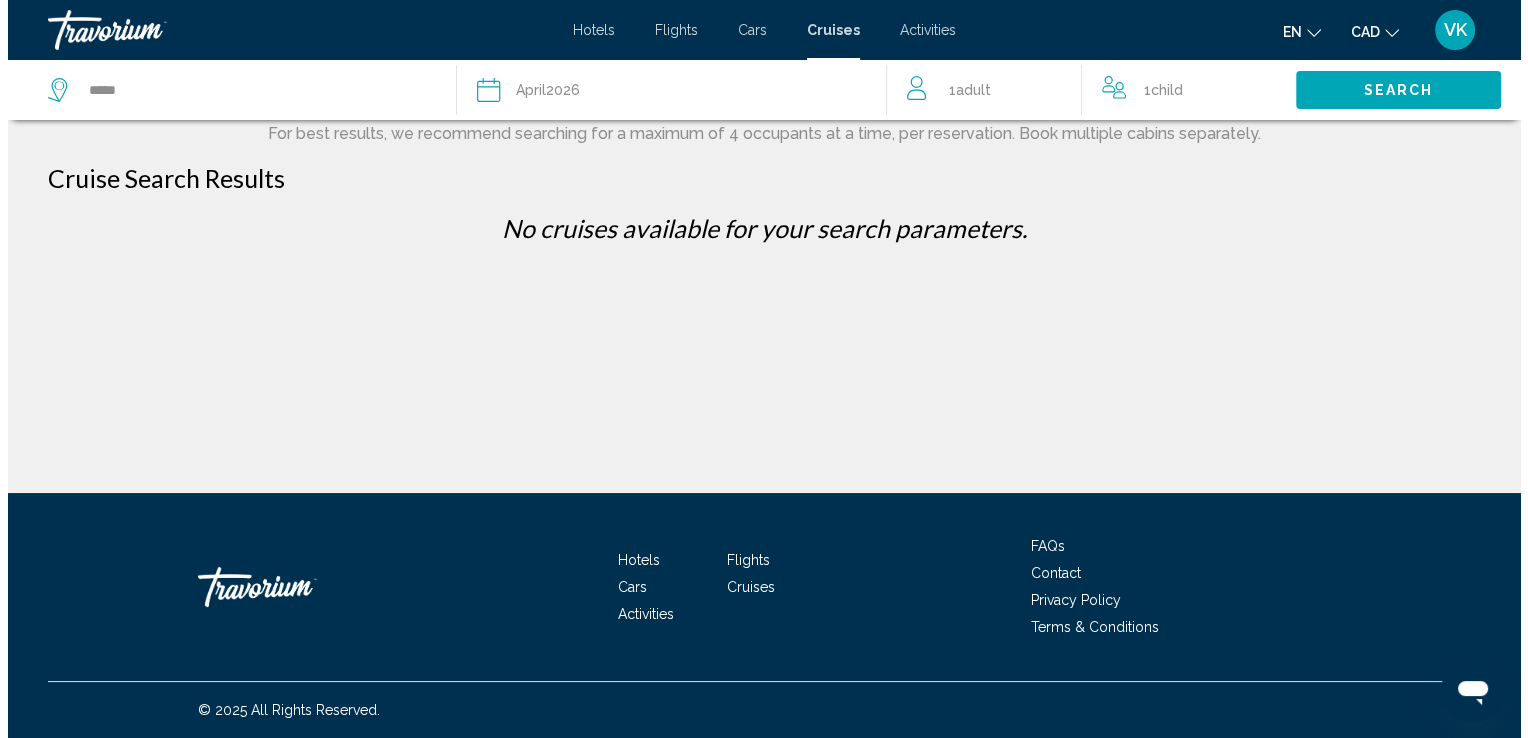 scroll, scrollTop: 0, scrollLeft: 0, axis: both 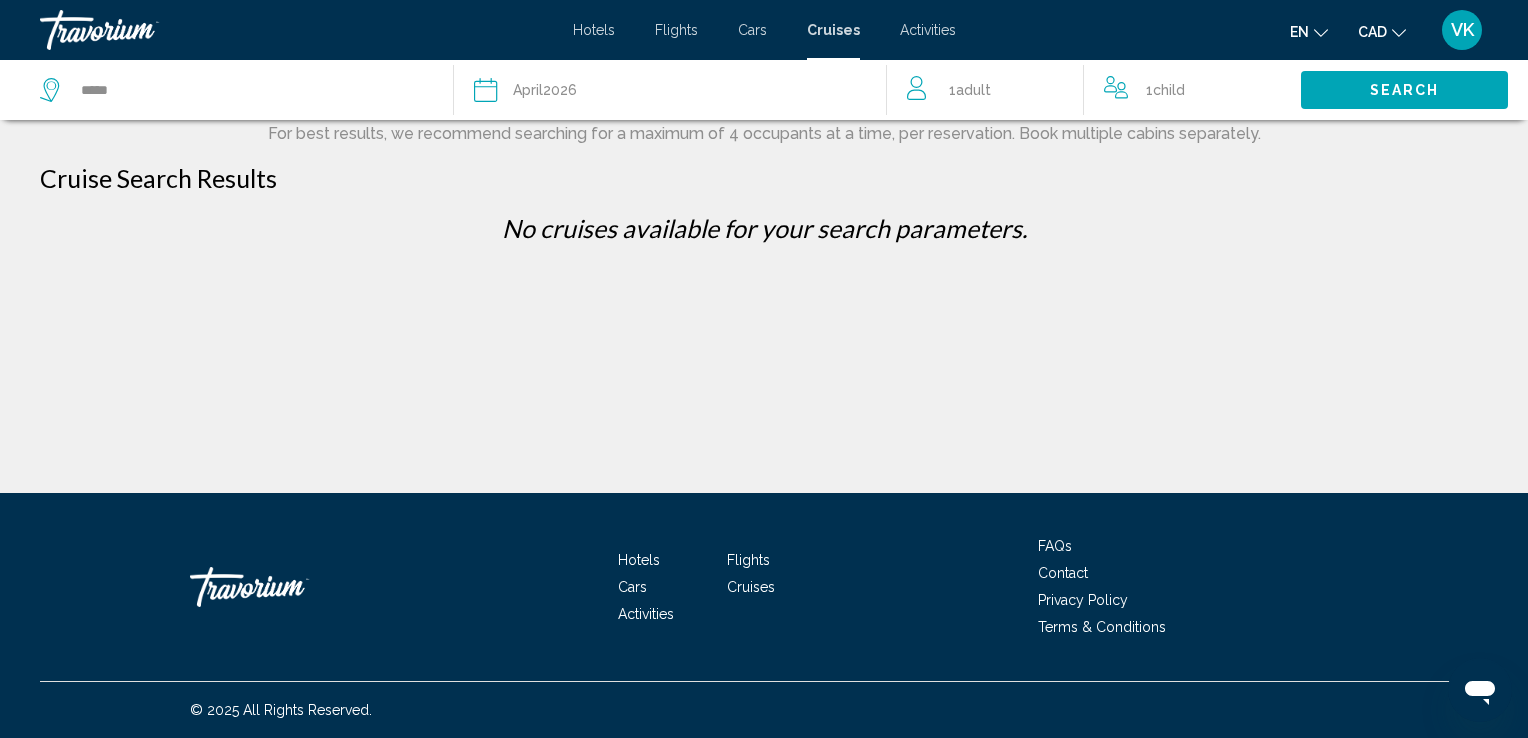 click on "Date April  2026" 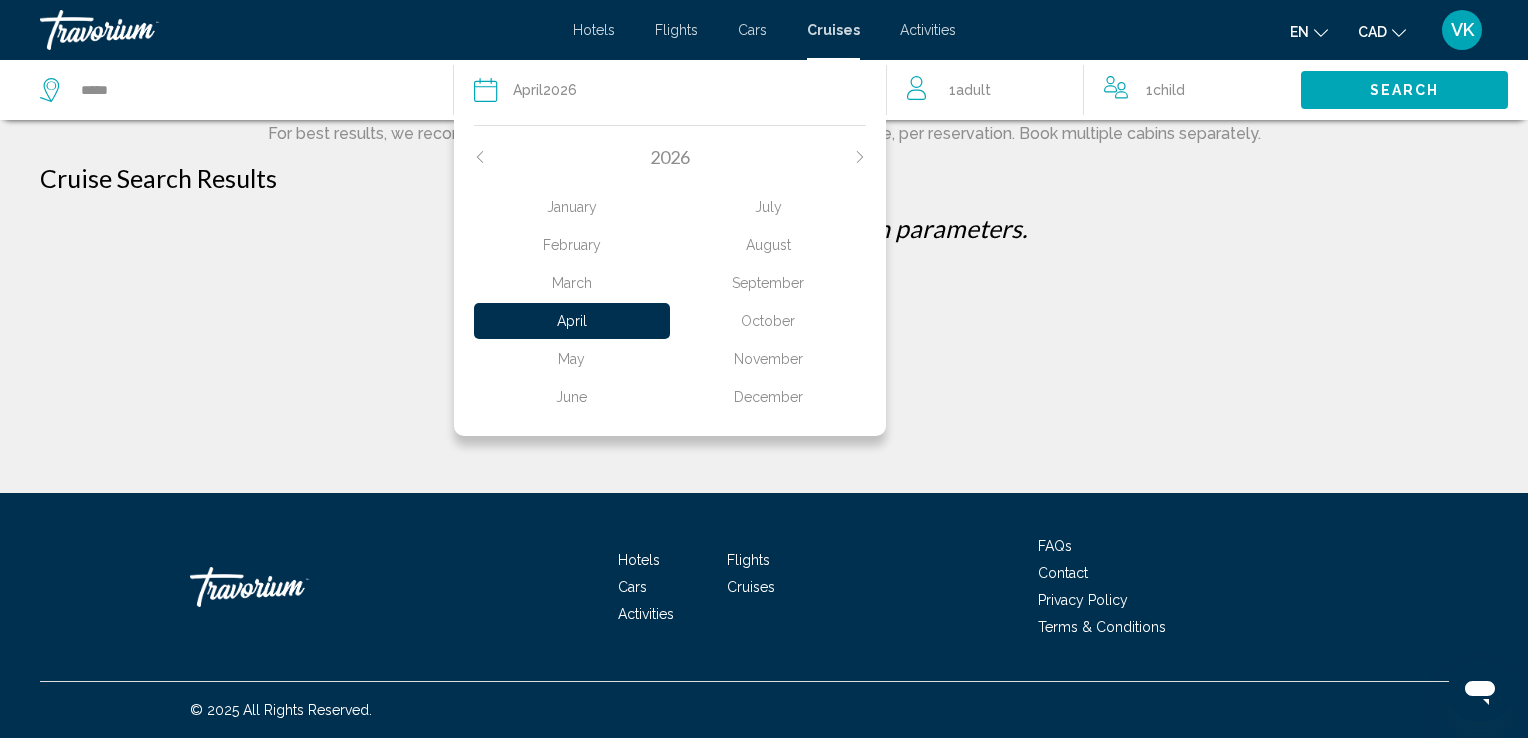 click on "May" 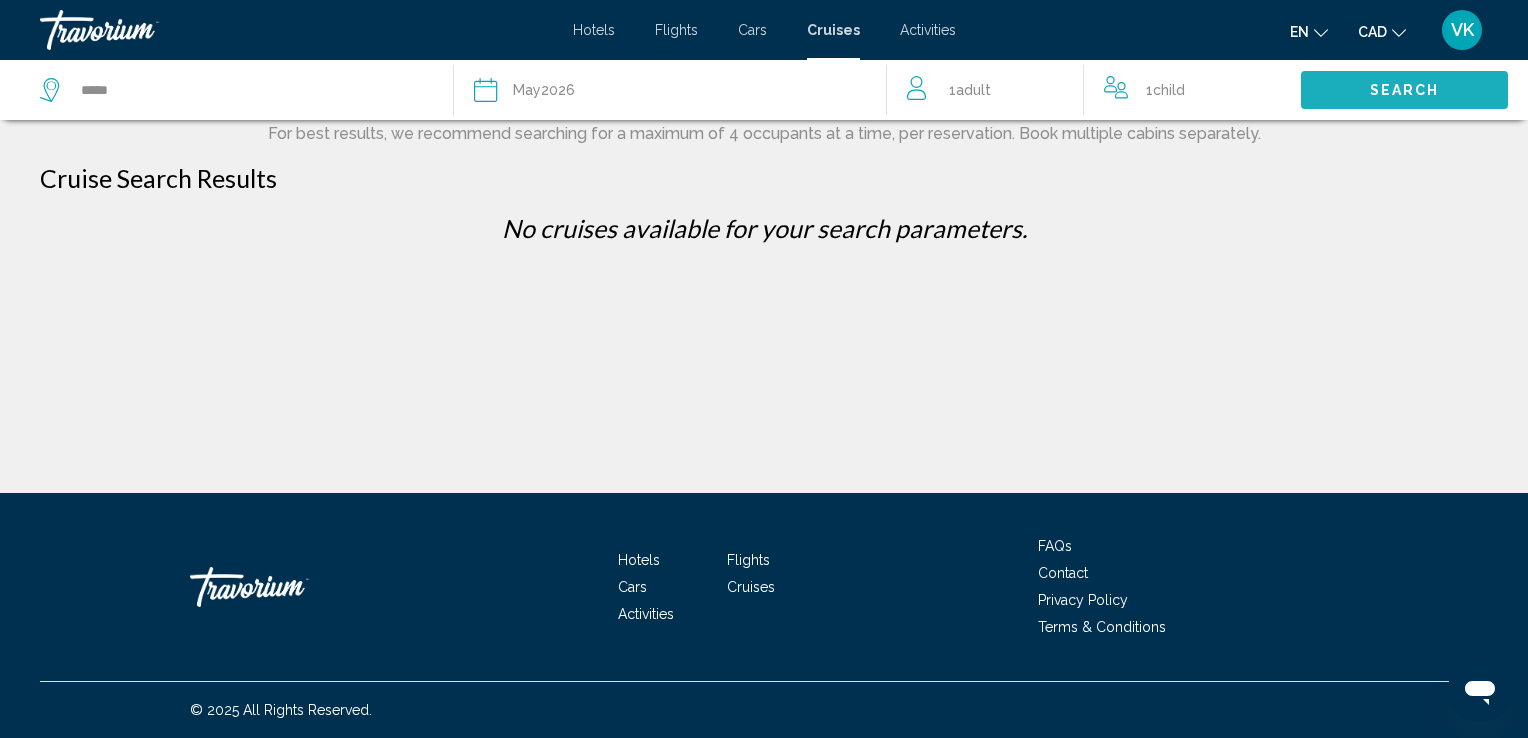 click on "Search" 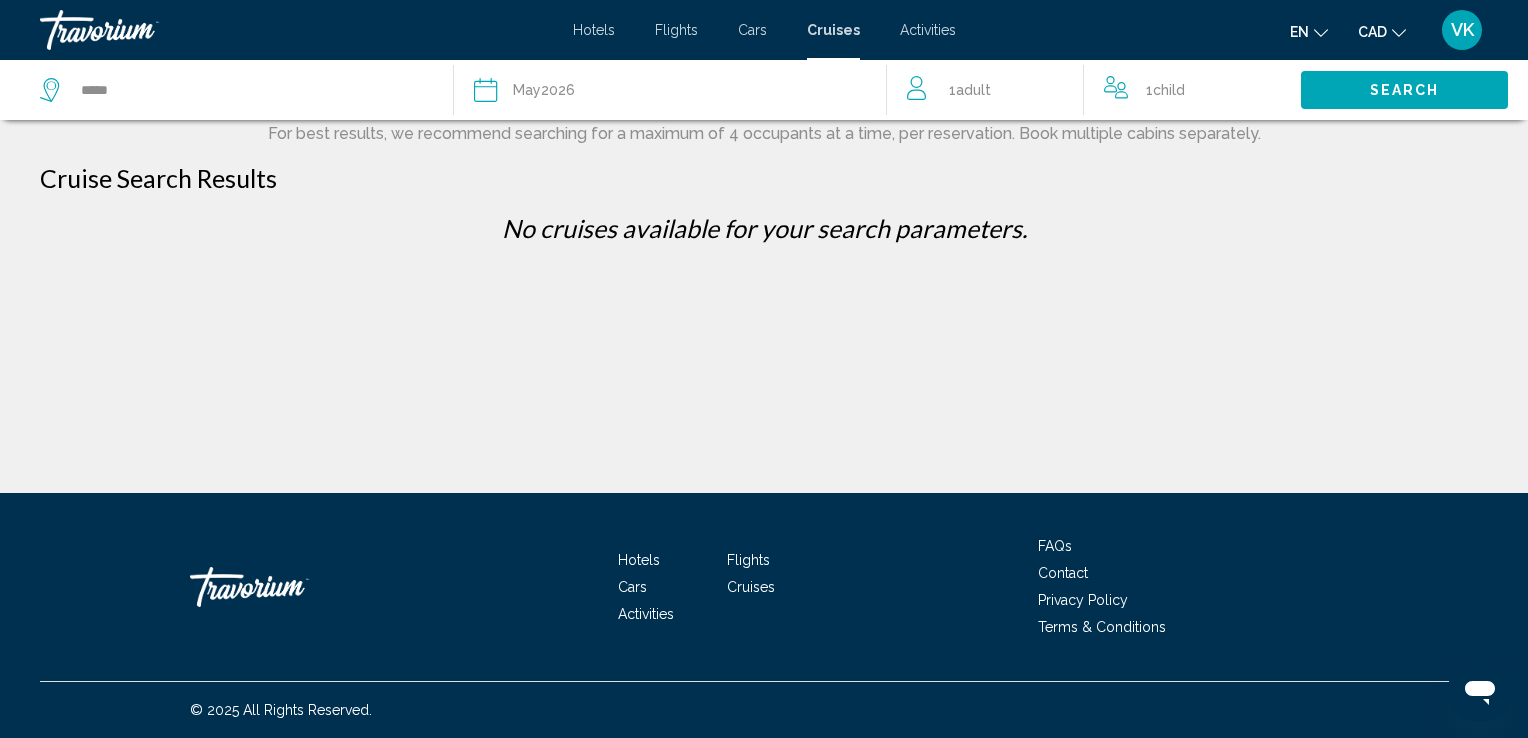 click on "Date May  2026" 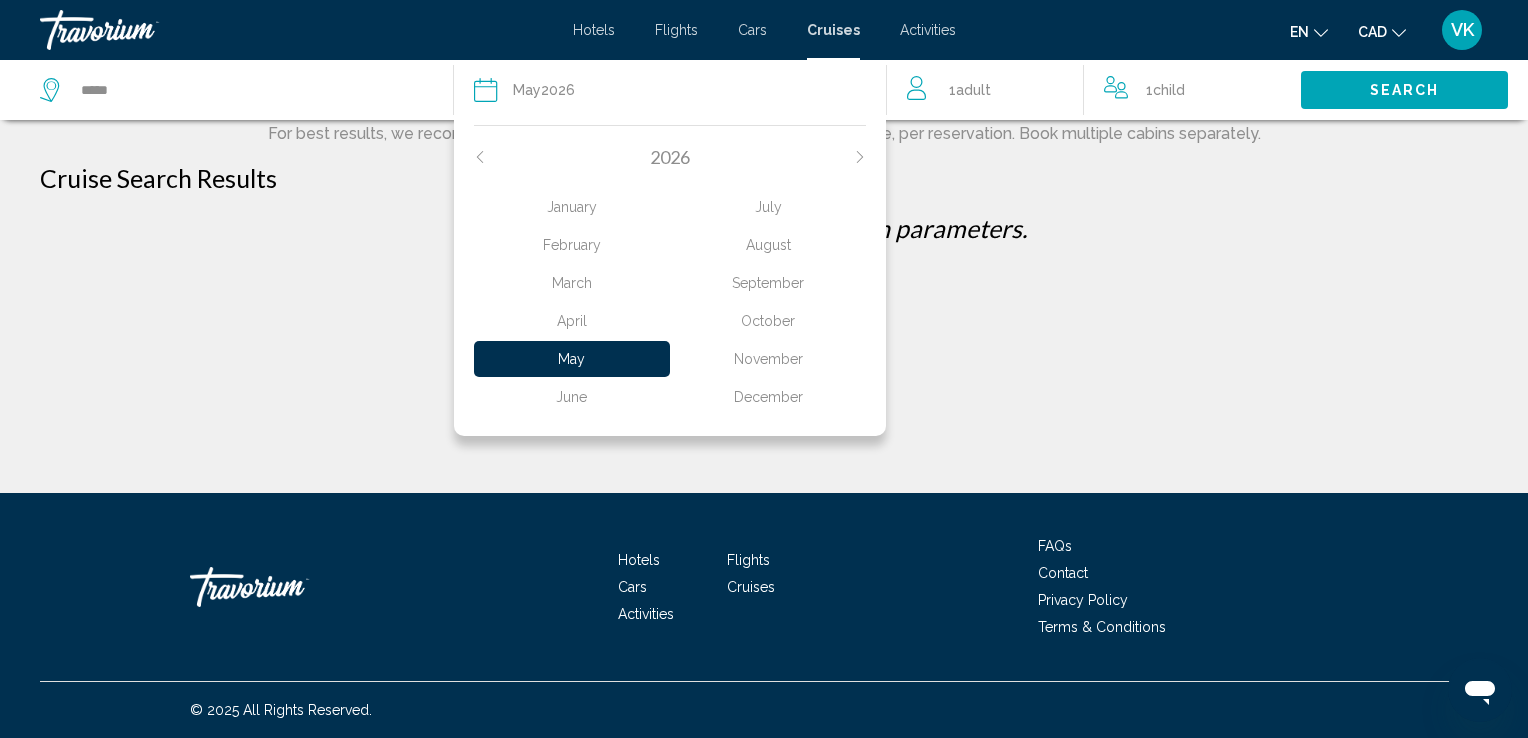 click on "September" 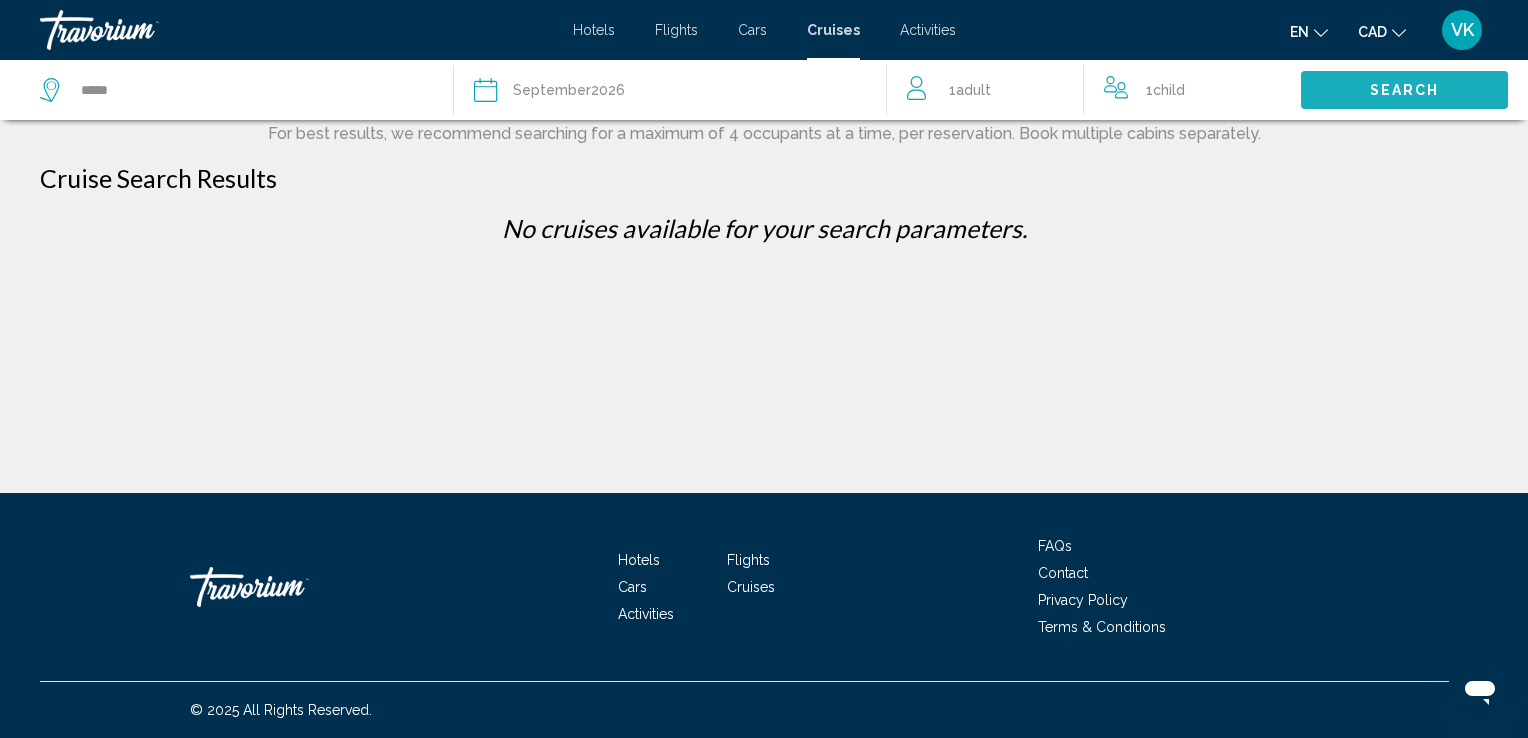 click on "Search" 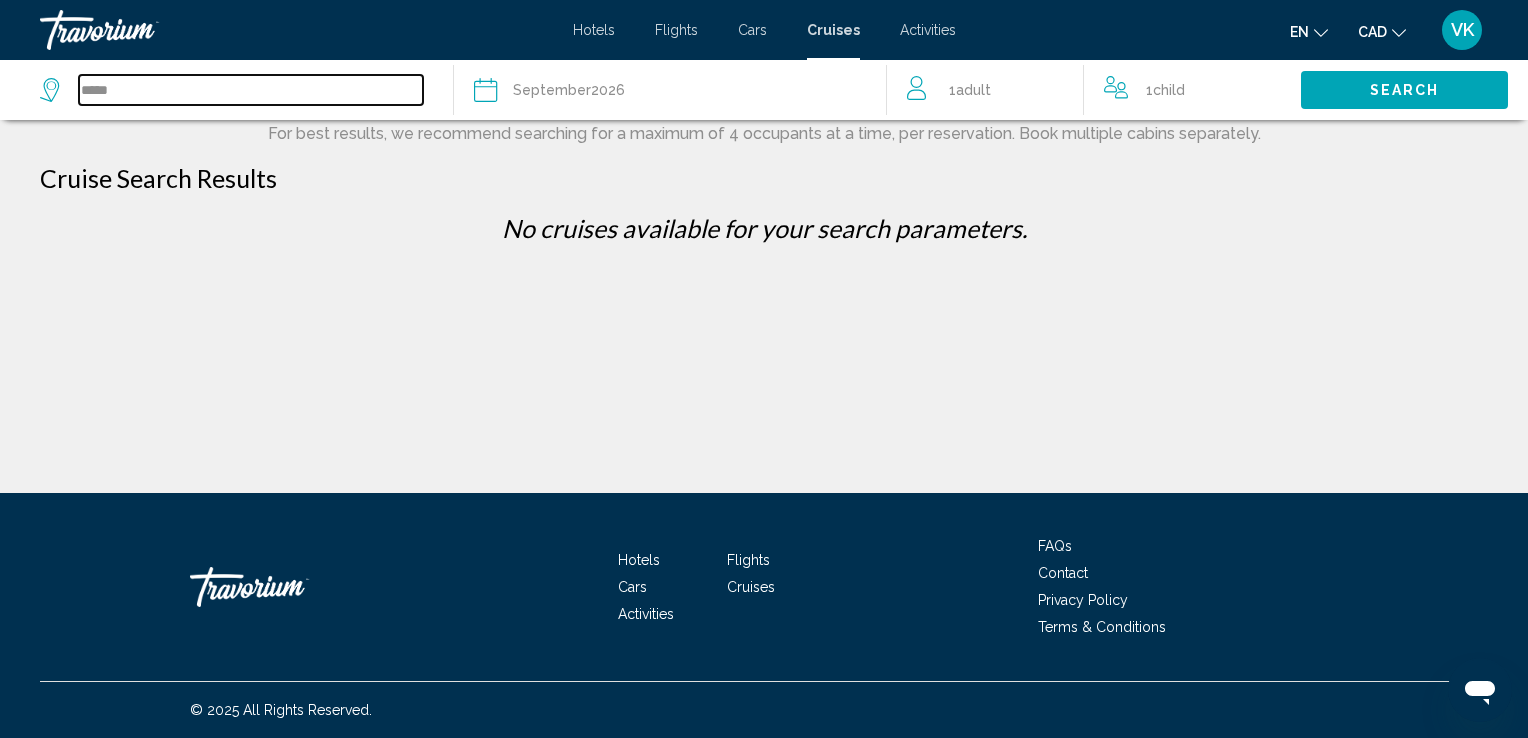 click on "*****" at bounding box center (251, 90) 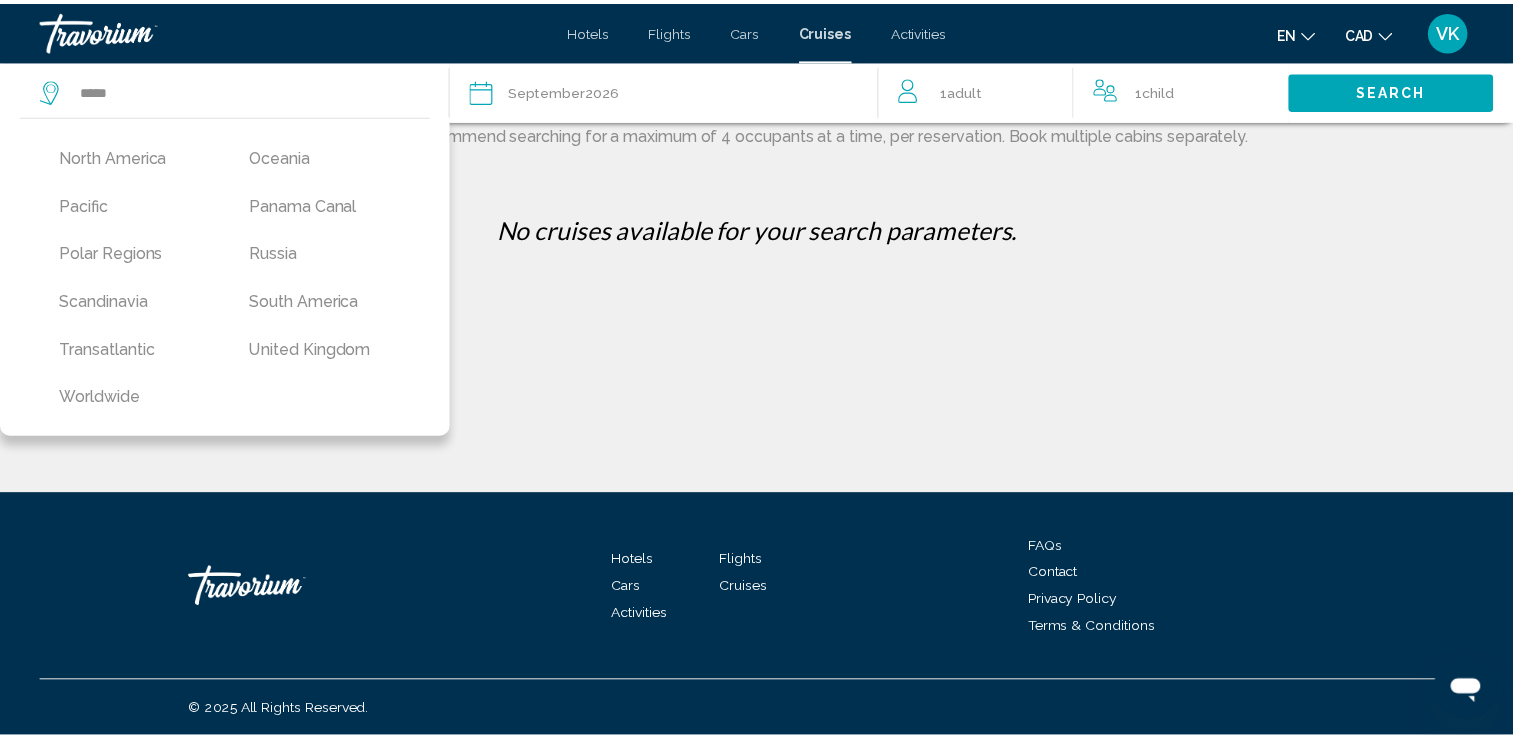 scroll, scrollTop: 544, scrollLeft: 0, axis: vertical 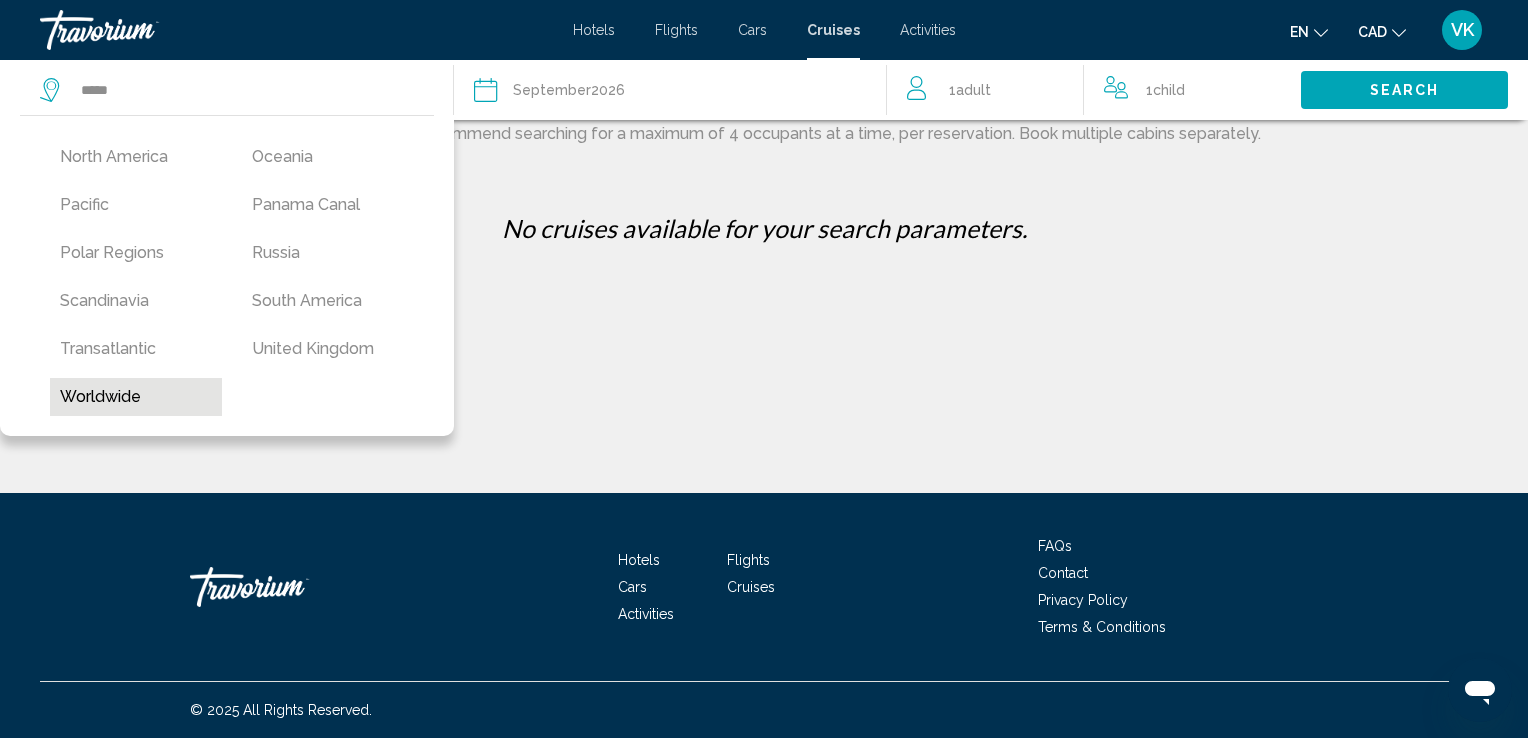 click on "Worldwide" at bounding box center [136, 397] 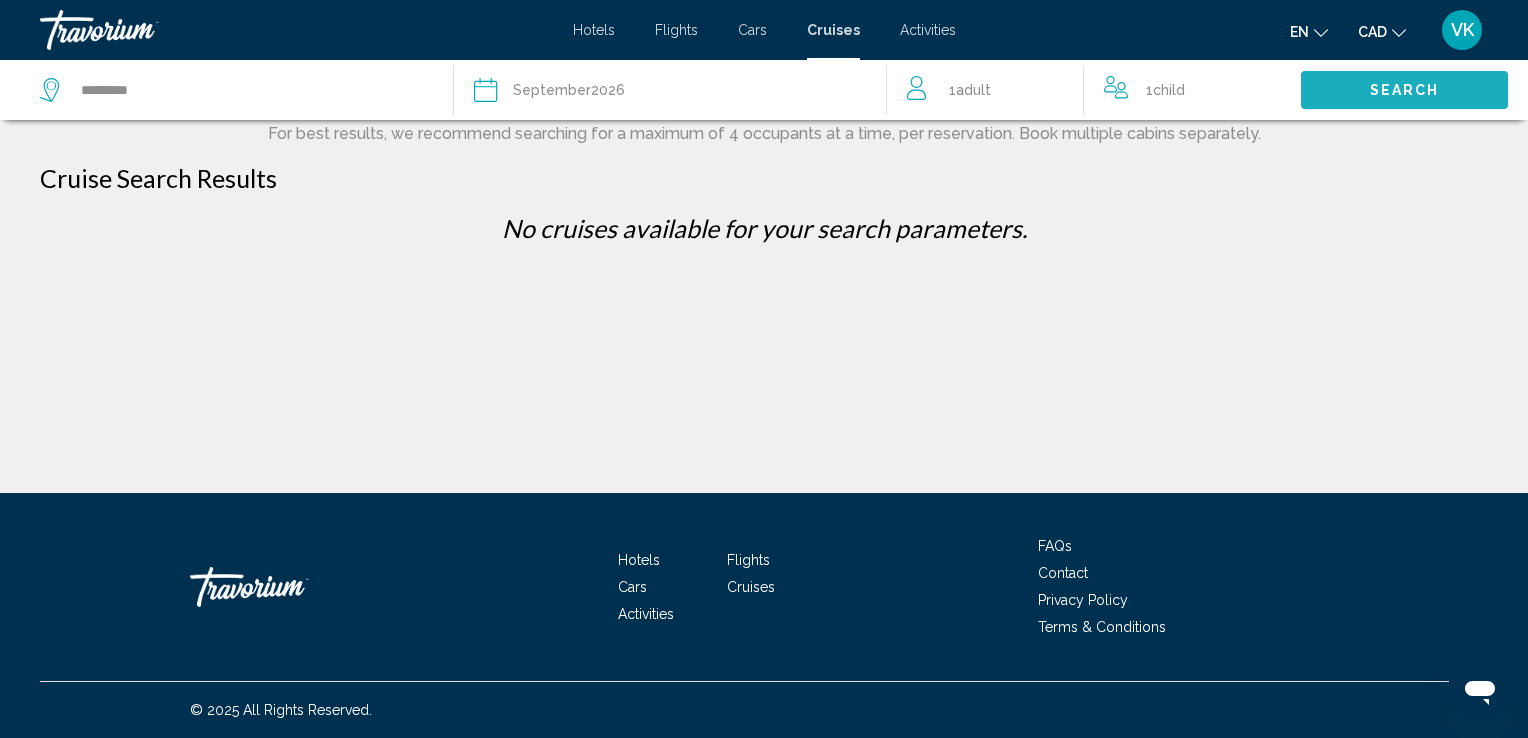 click on "Search" 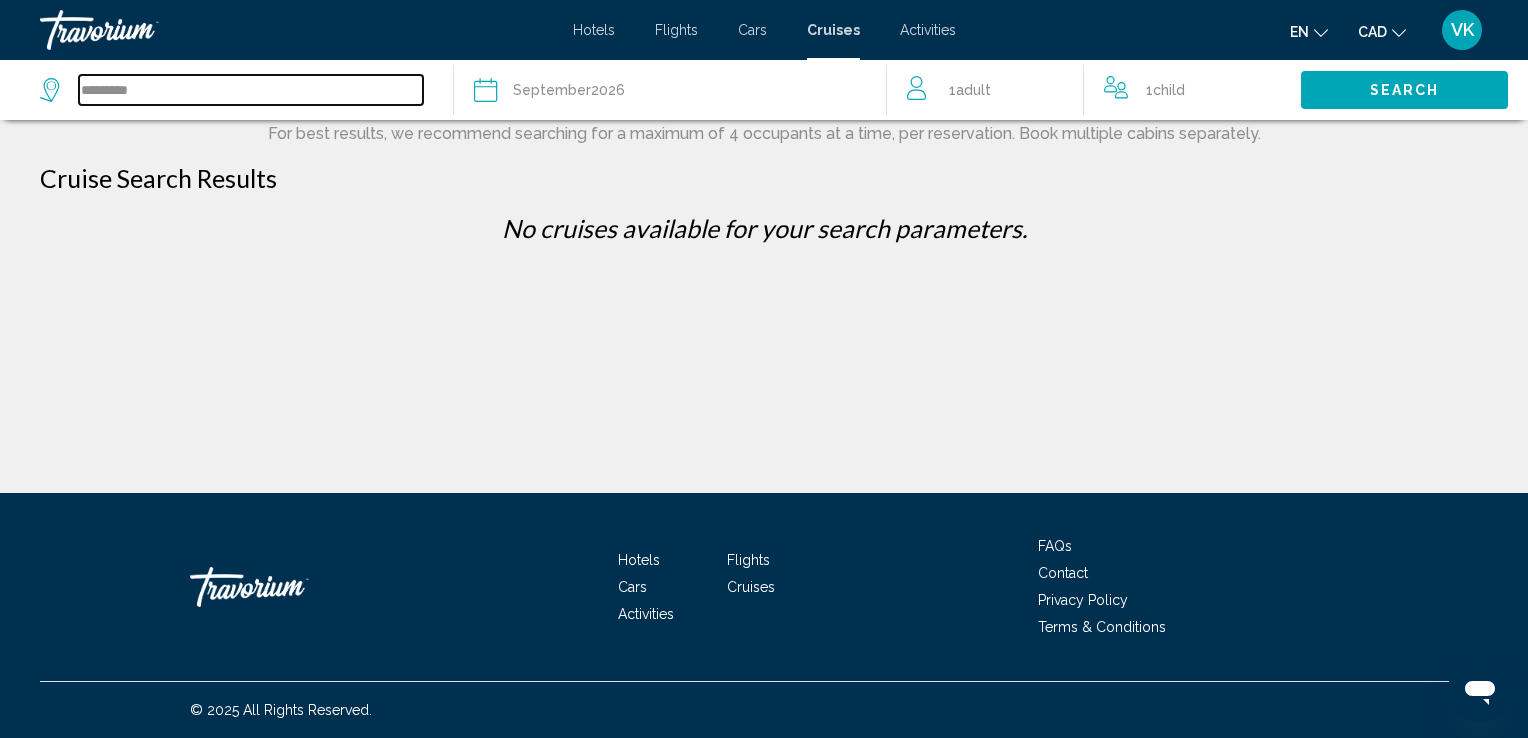 click on "*********" at bounding box center (251, 90) 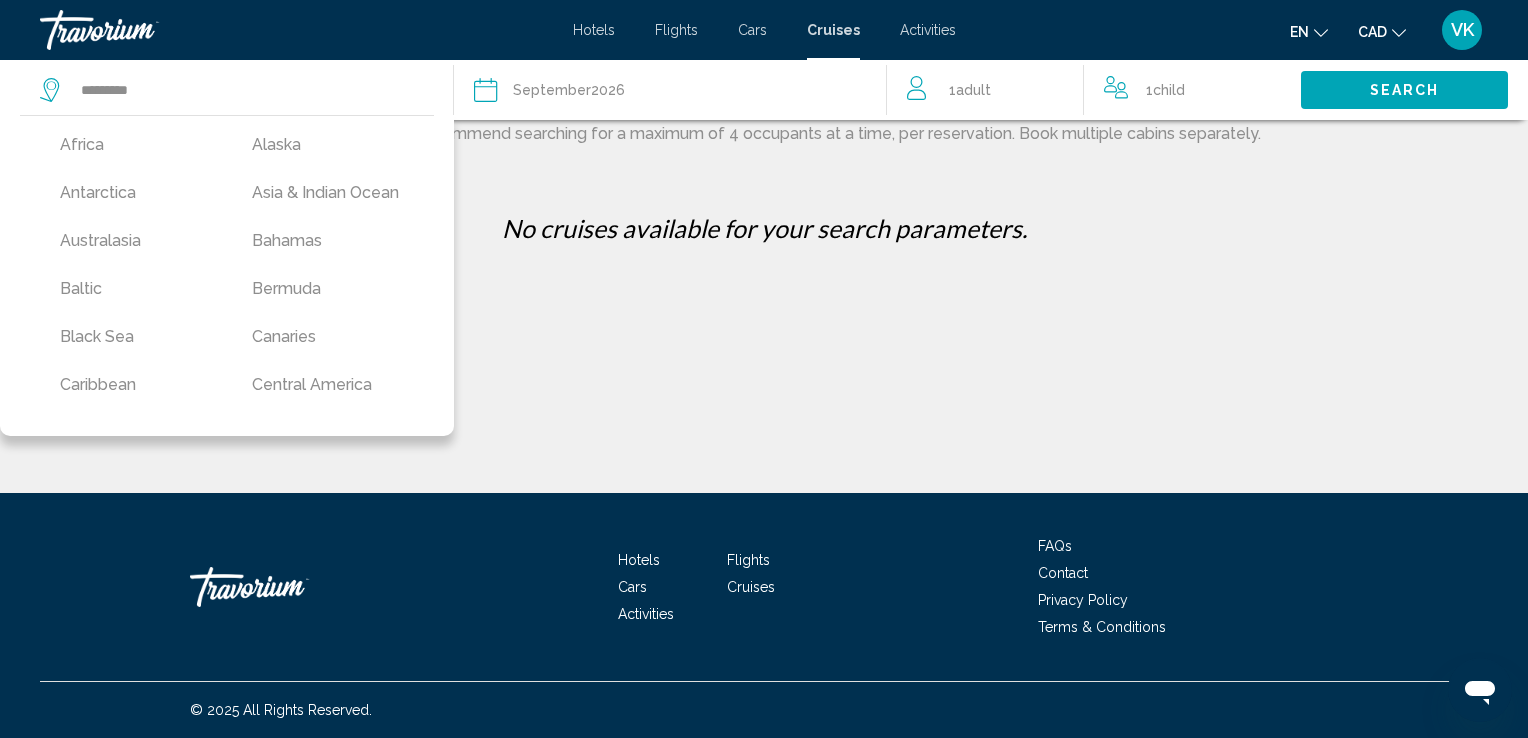 click on "September  2026" 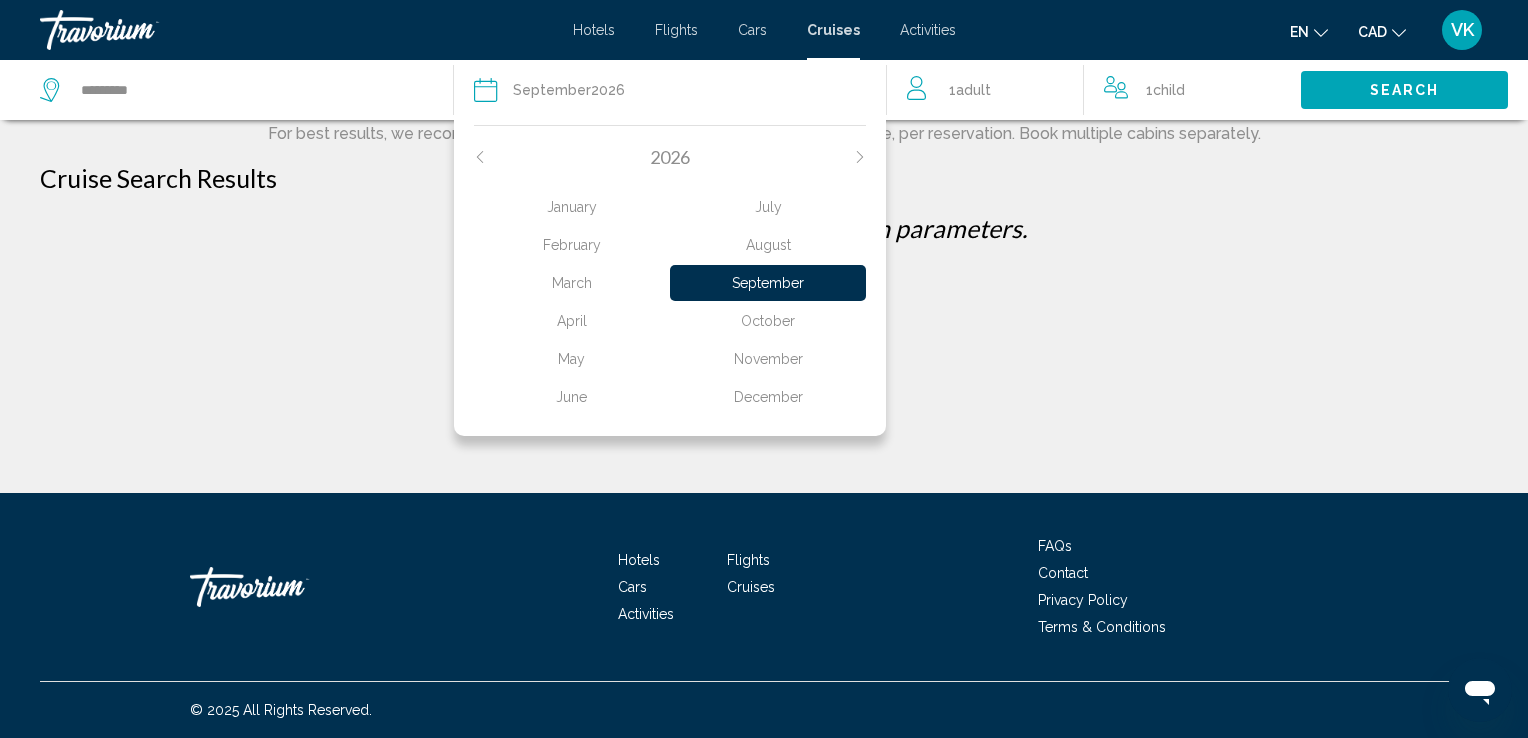 click on "April" 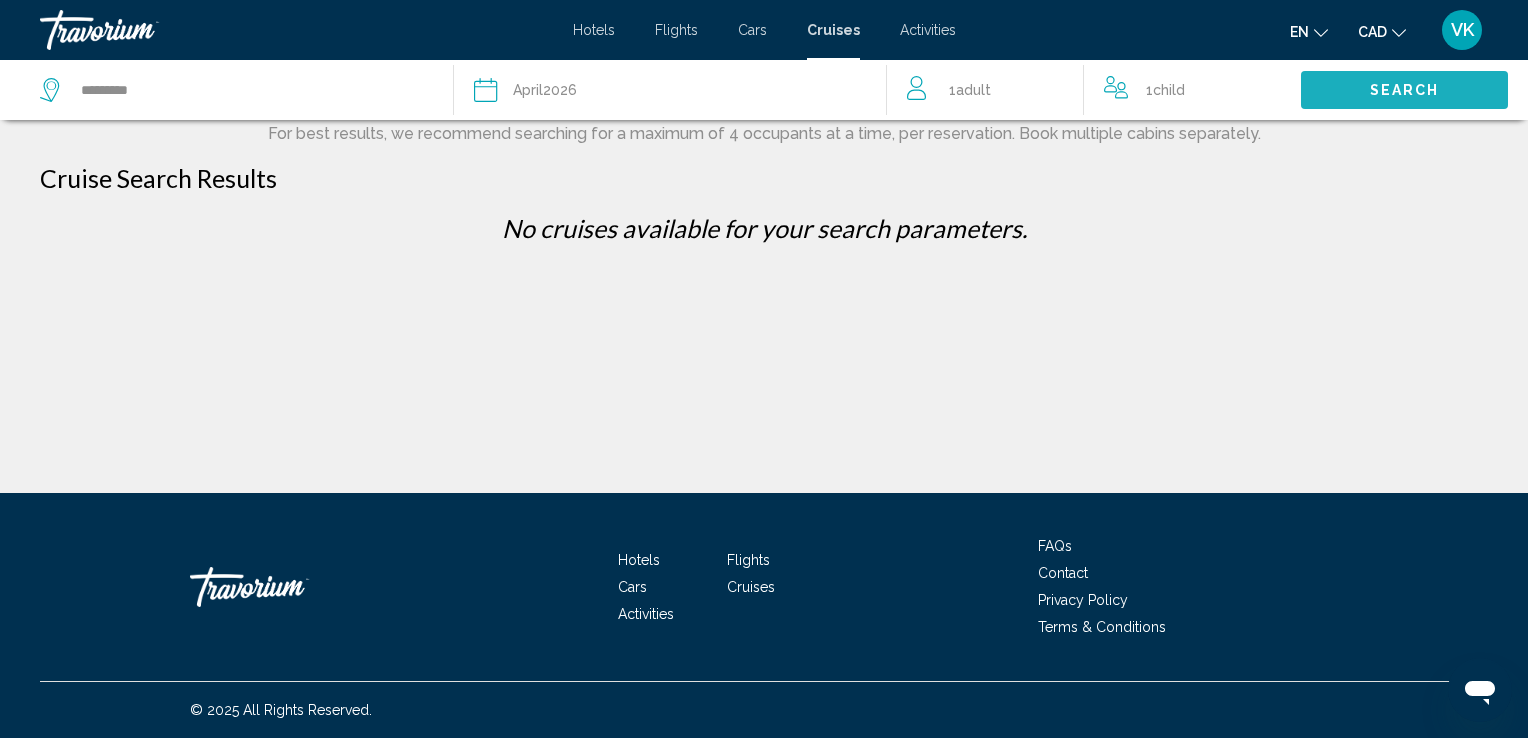 click on "Search" 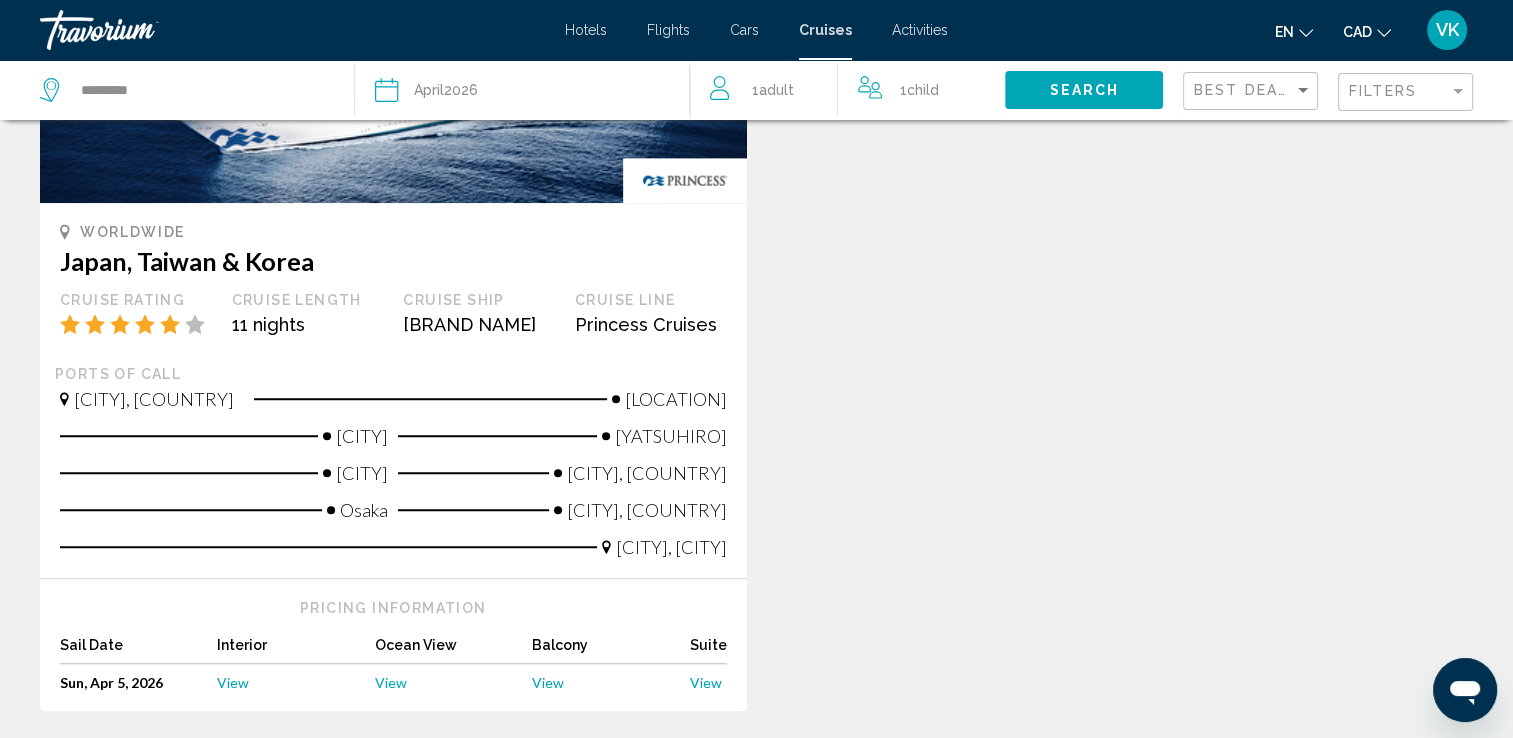 scroll, scrollTop: 1372, scrollLeft: 0, axis: vertical 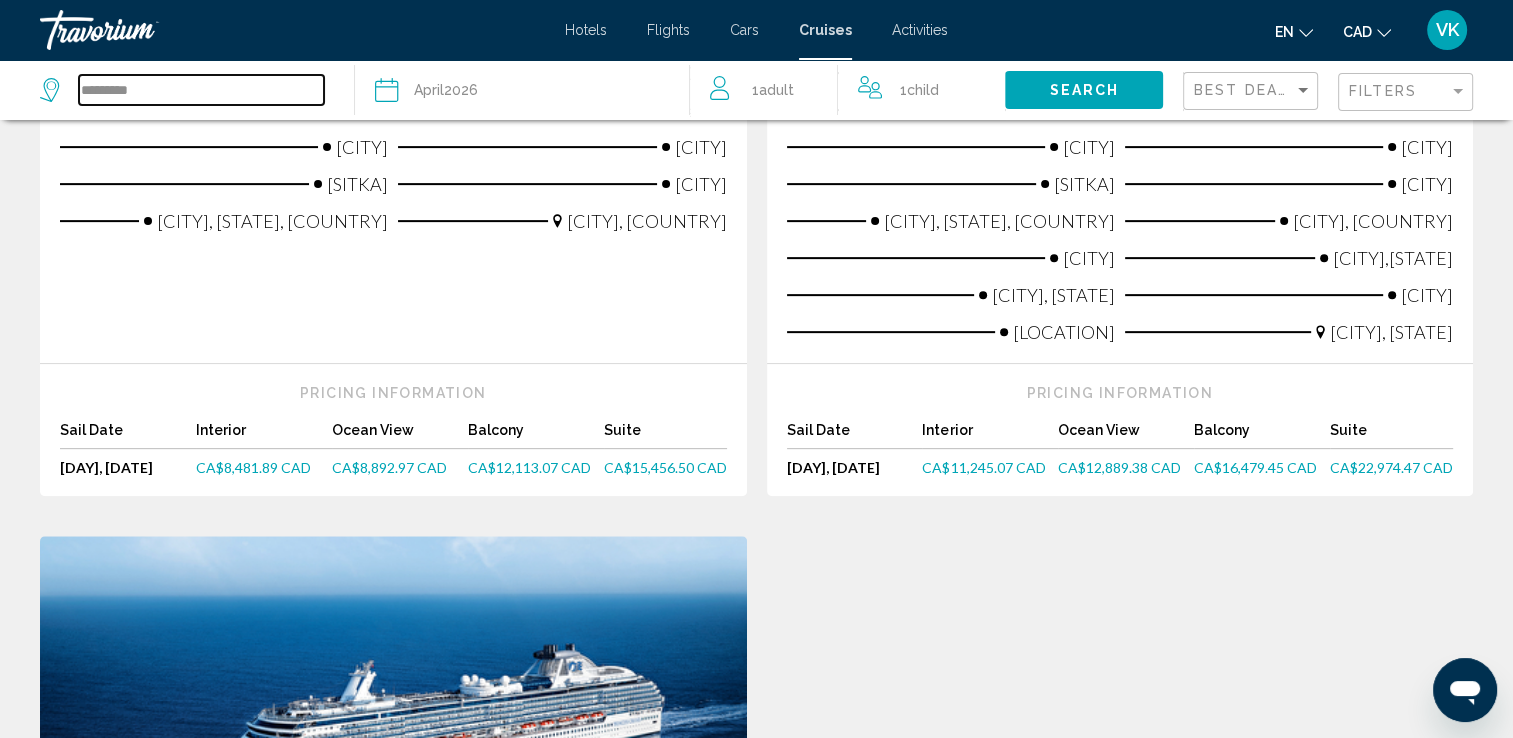 click on "*********" at bounding box center [201, 90] 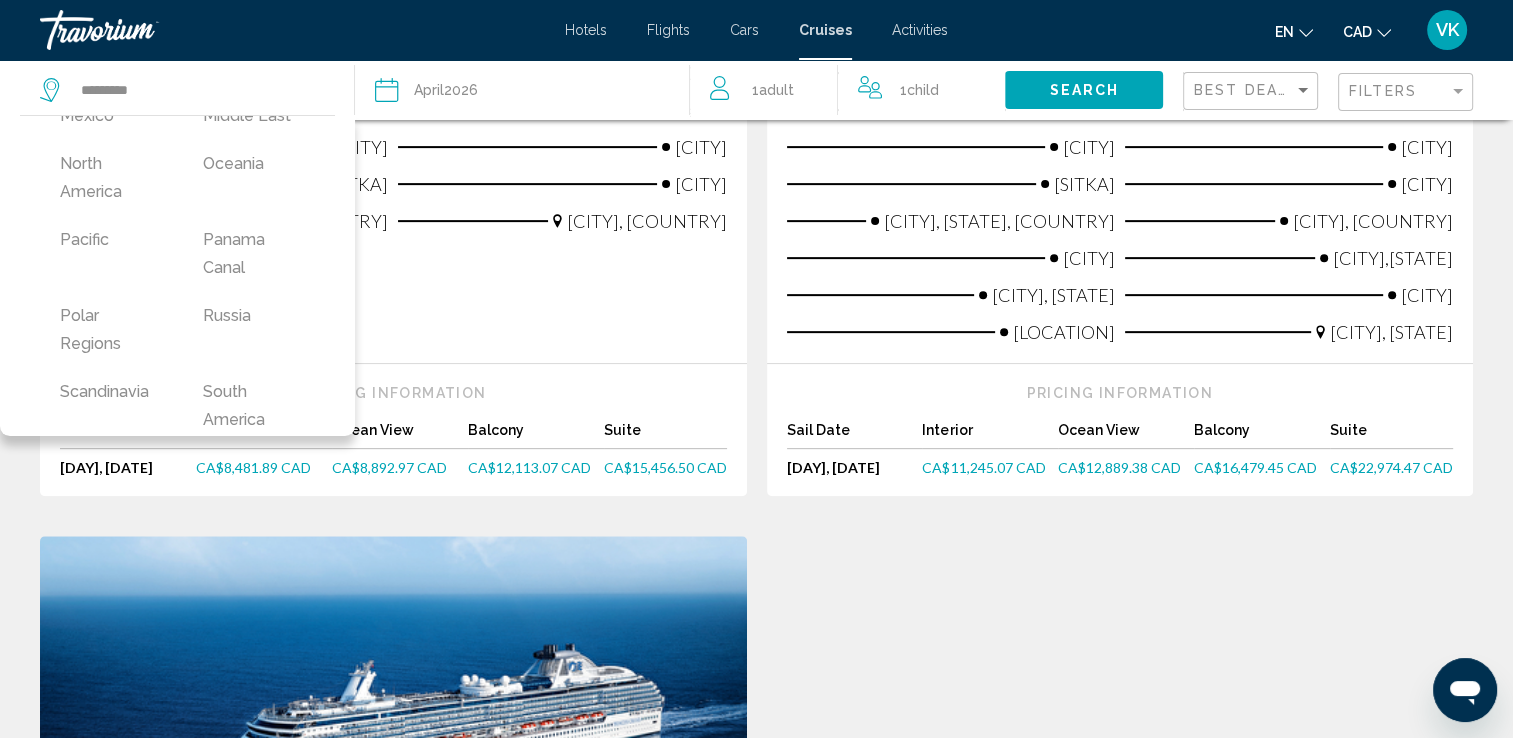 scroll, scrollTop: 604, scrollLeft: 0, axis: vertical 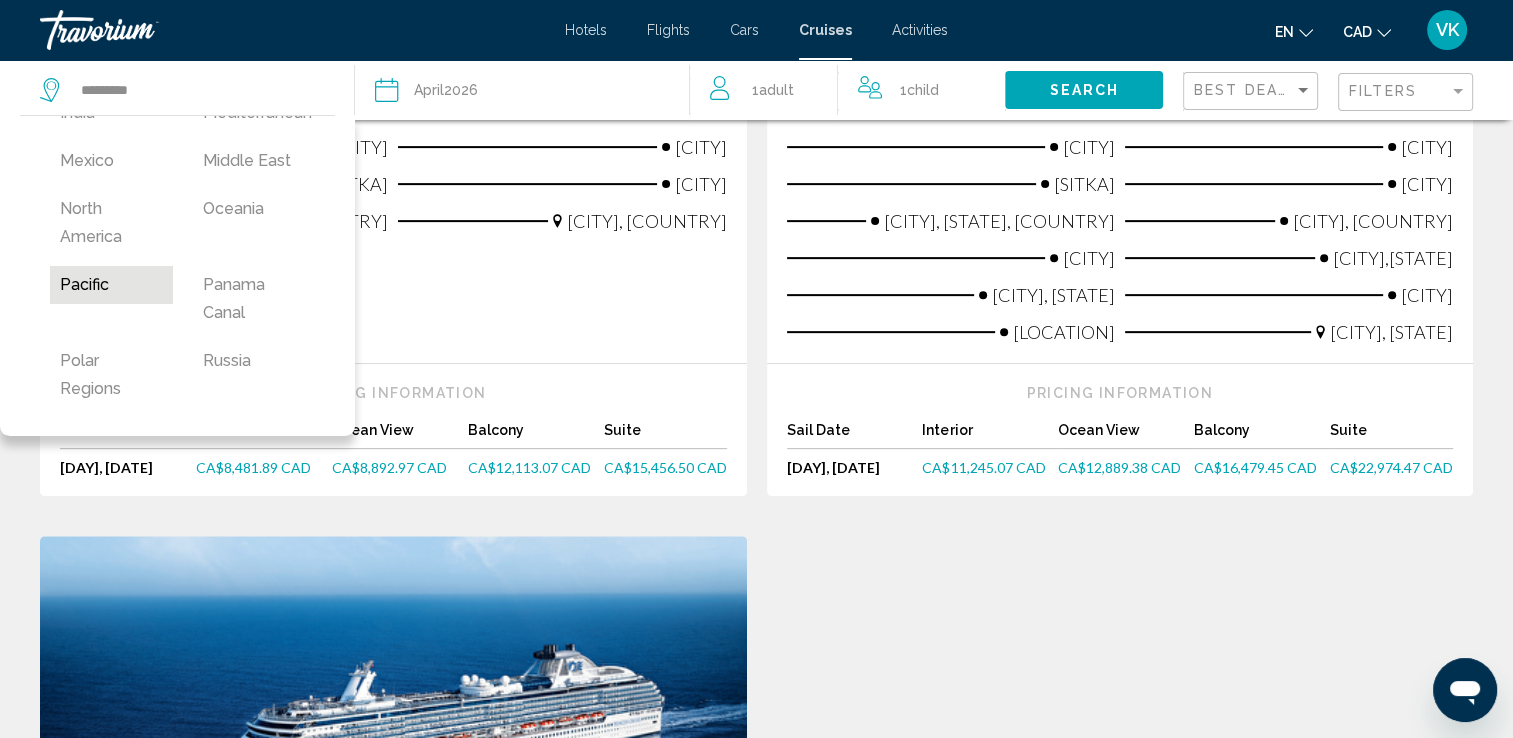 click on "Pacific" at bounding box center [111, 285] 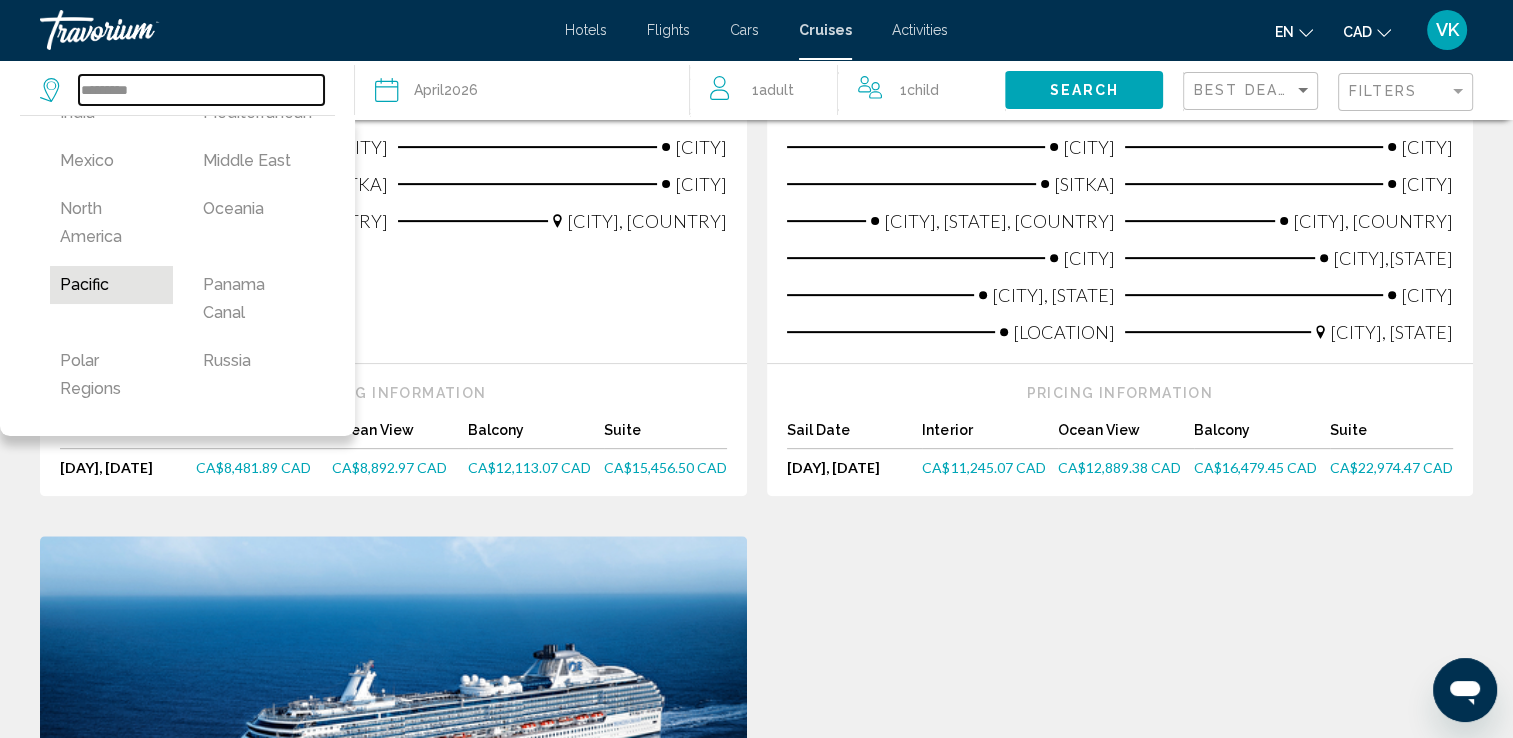 type on "*******" 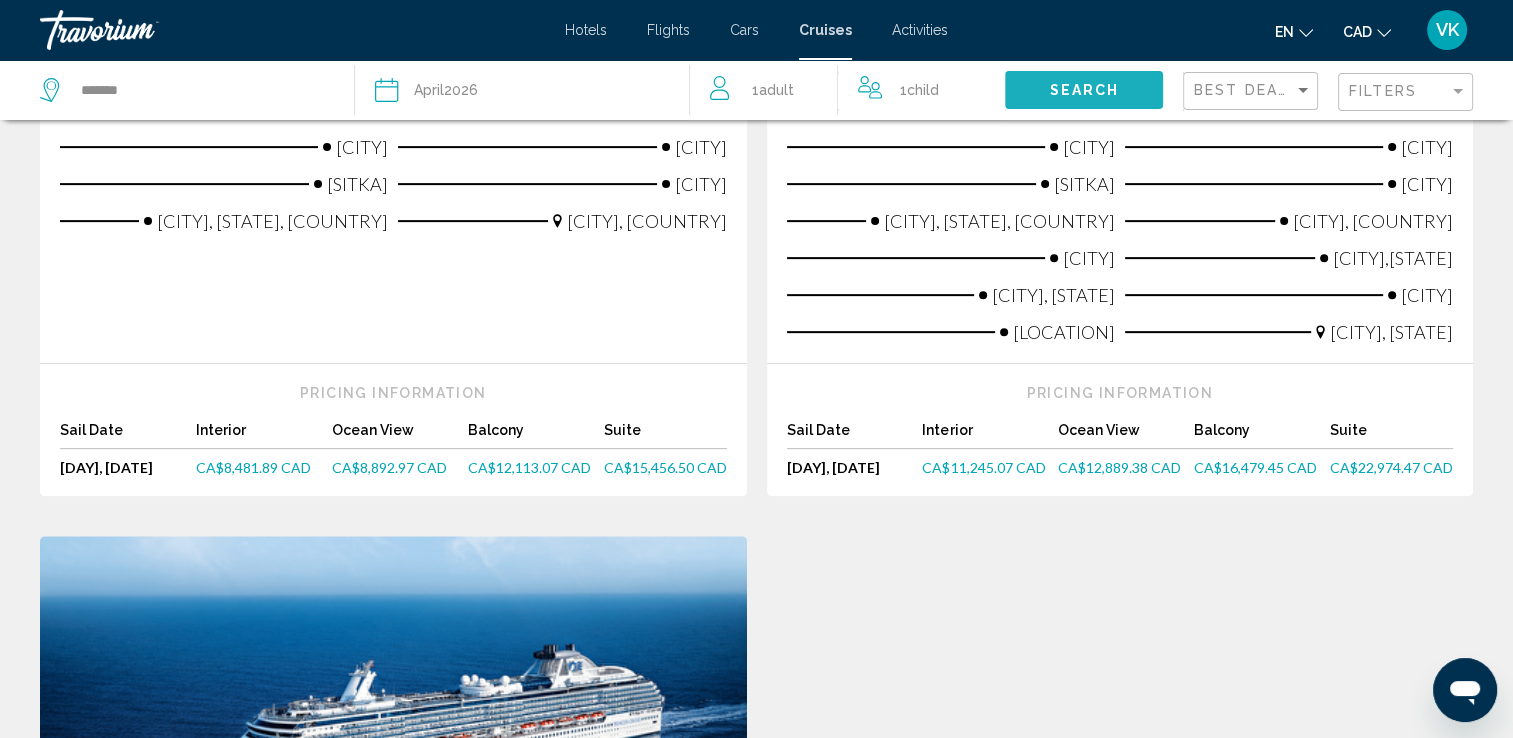 click on "Search" 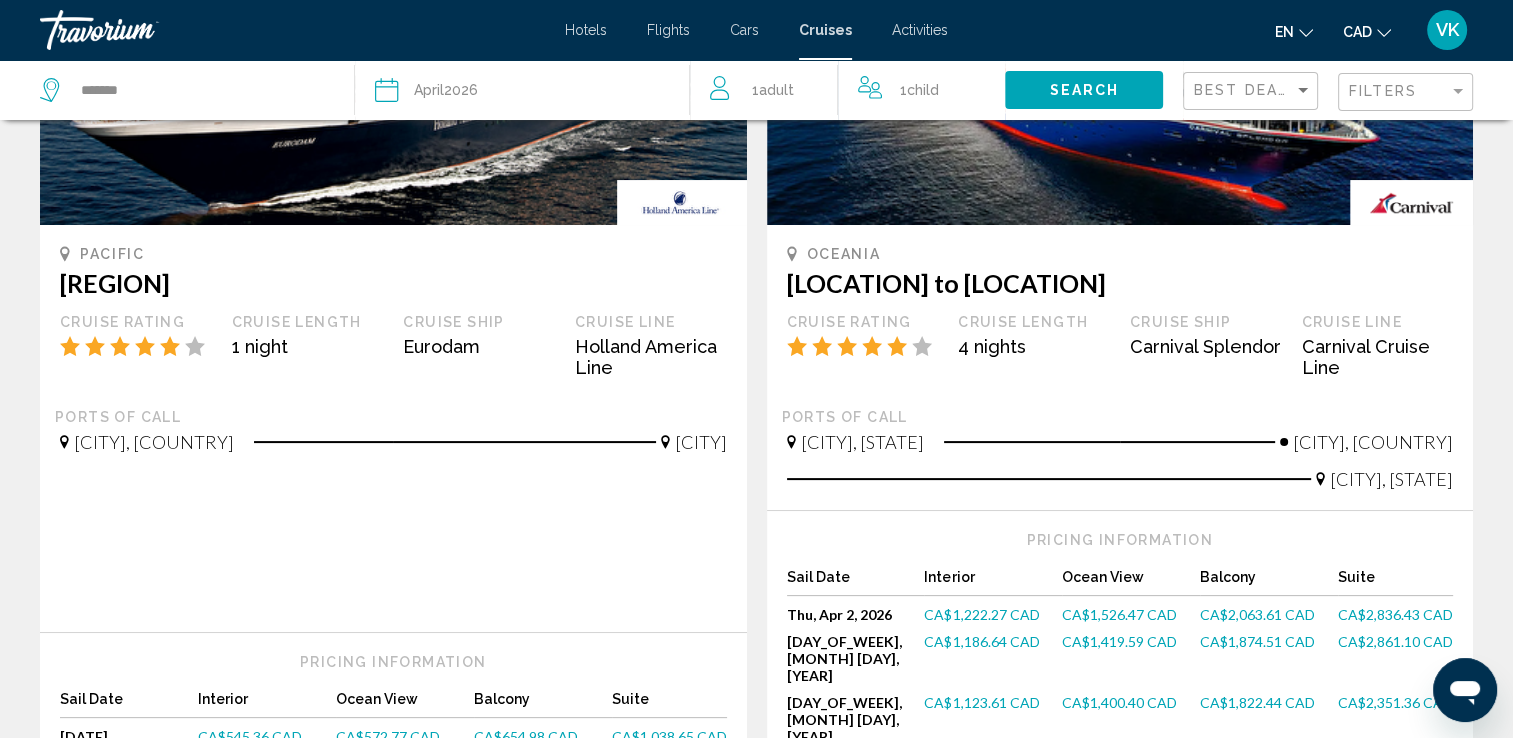scroll, scrollTop: 148, scrollLeft: 0, axis: vertical 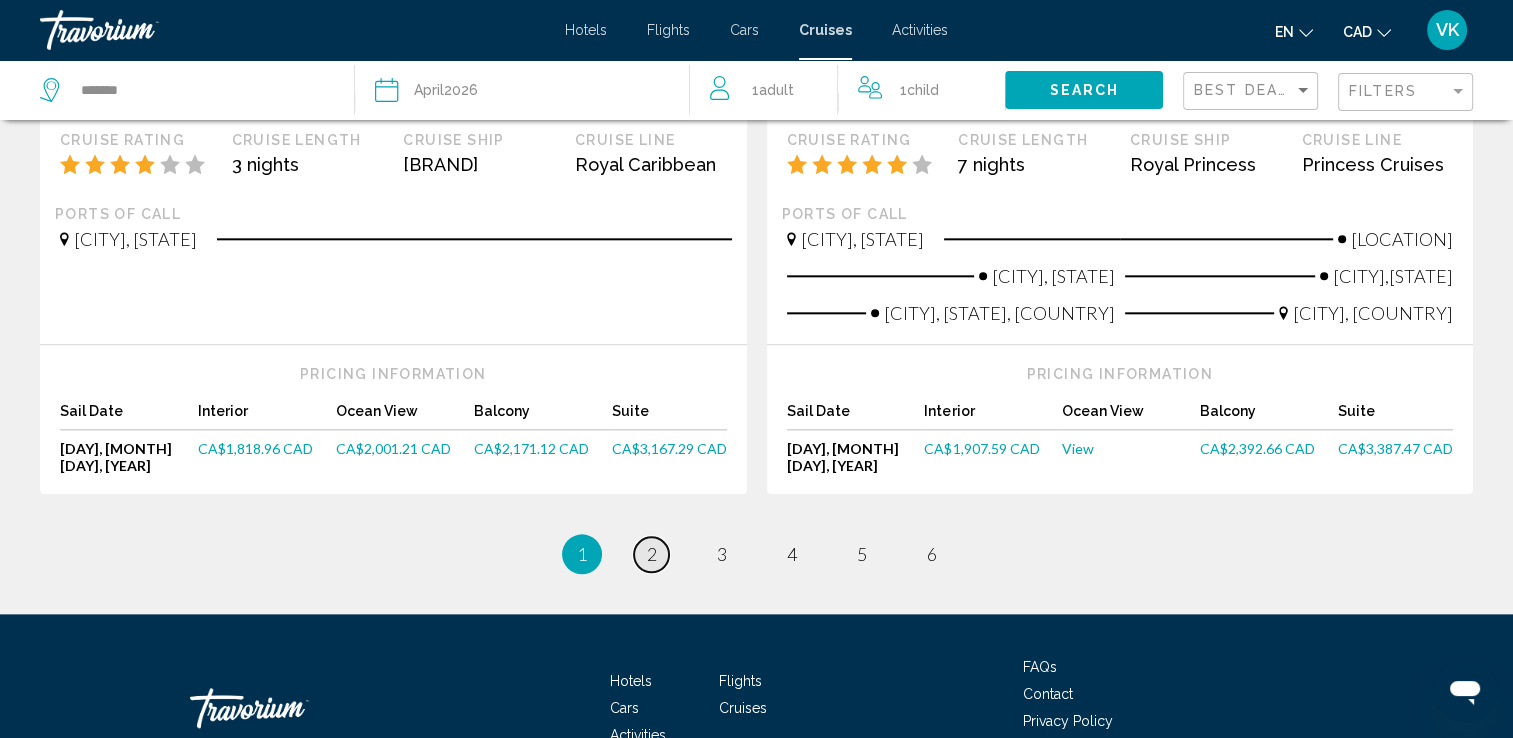 click on "2" at bounding box center [652, 554] 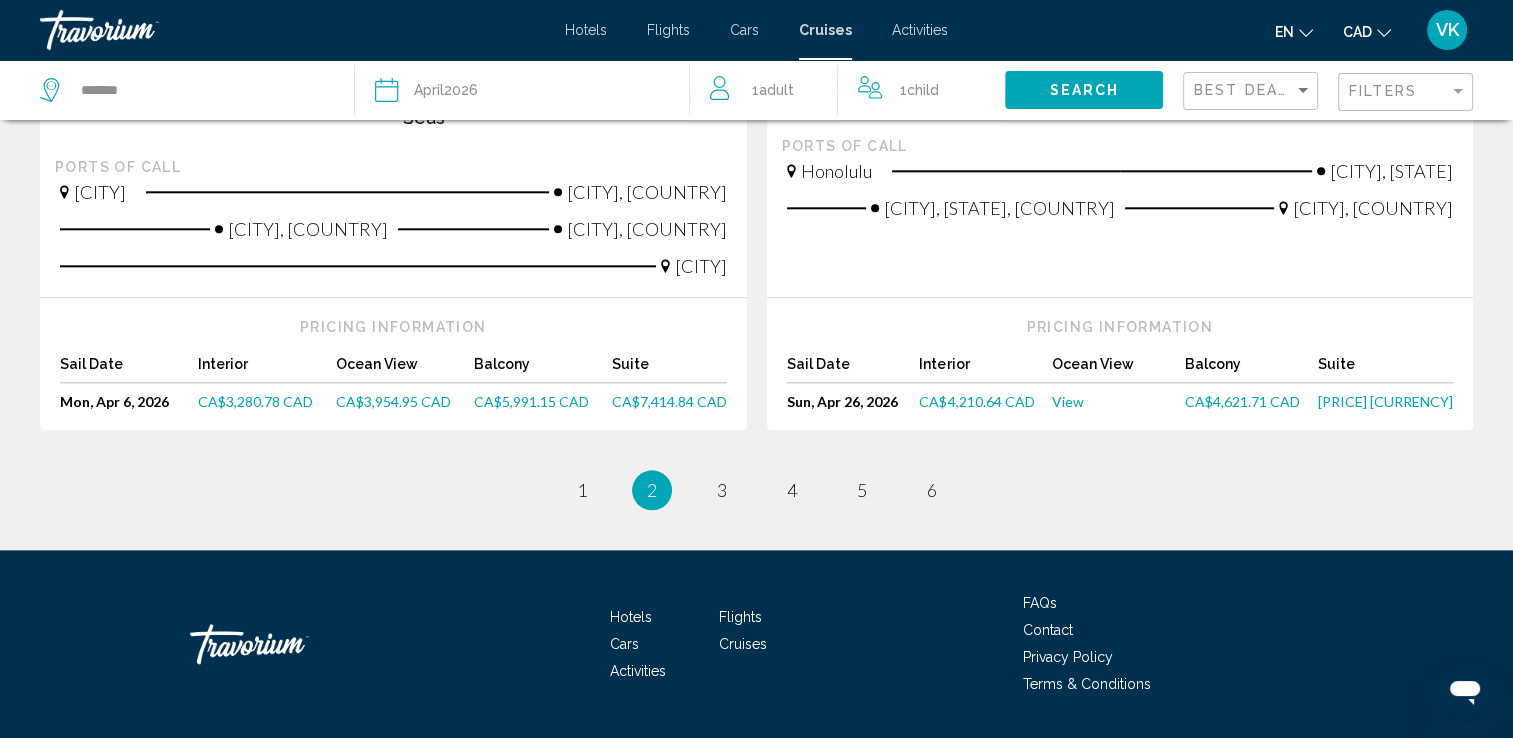 scroll, scrollTop: 0, scrollLeft: 0, axis: both 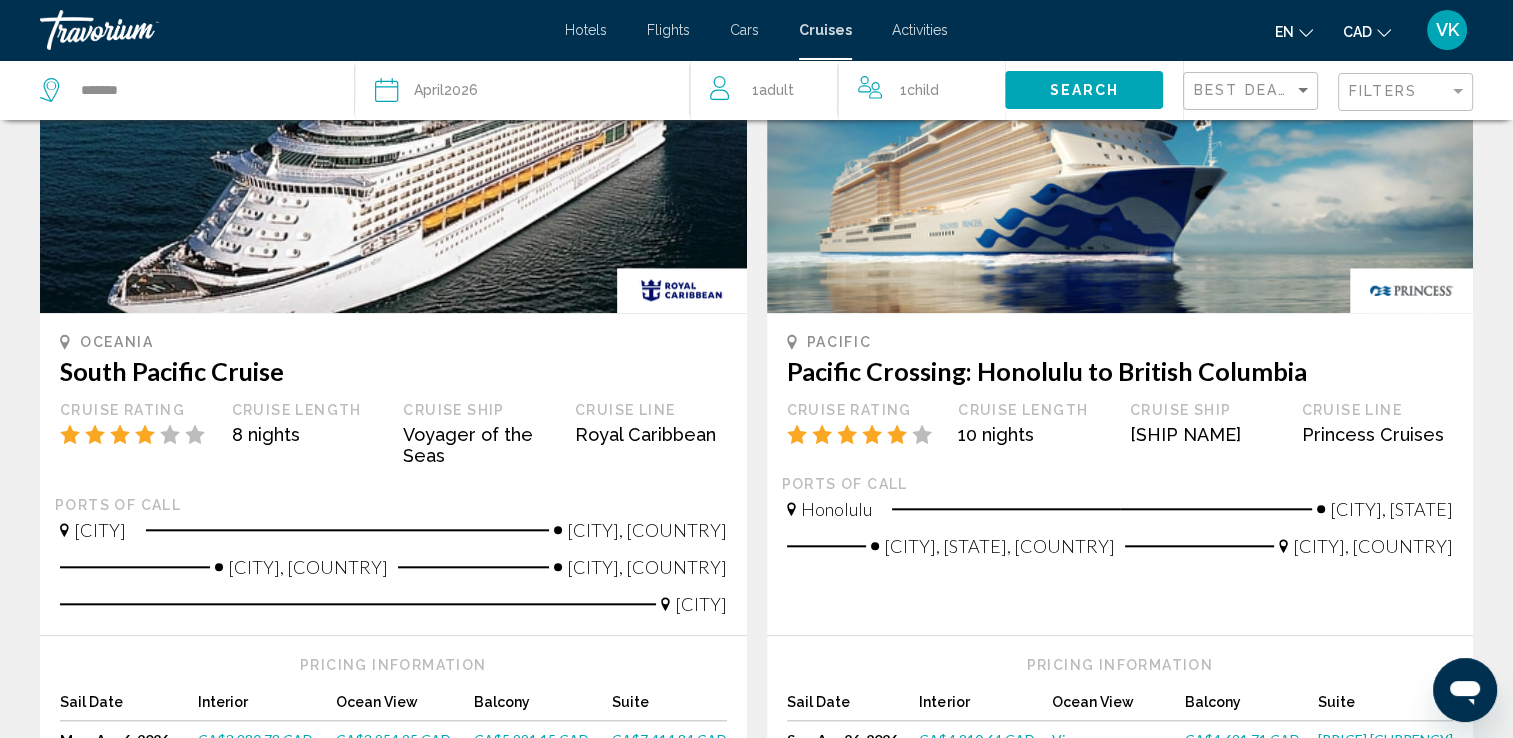 click on "CA$3,280.78 CAD" at bounding box center (255, 739) 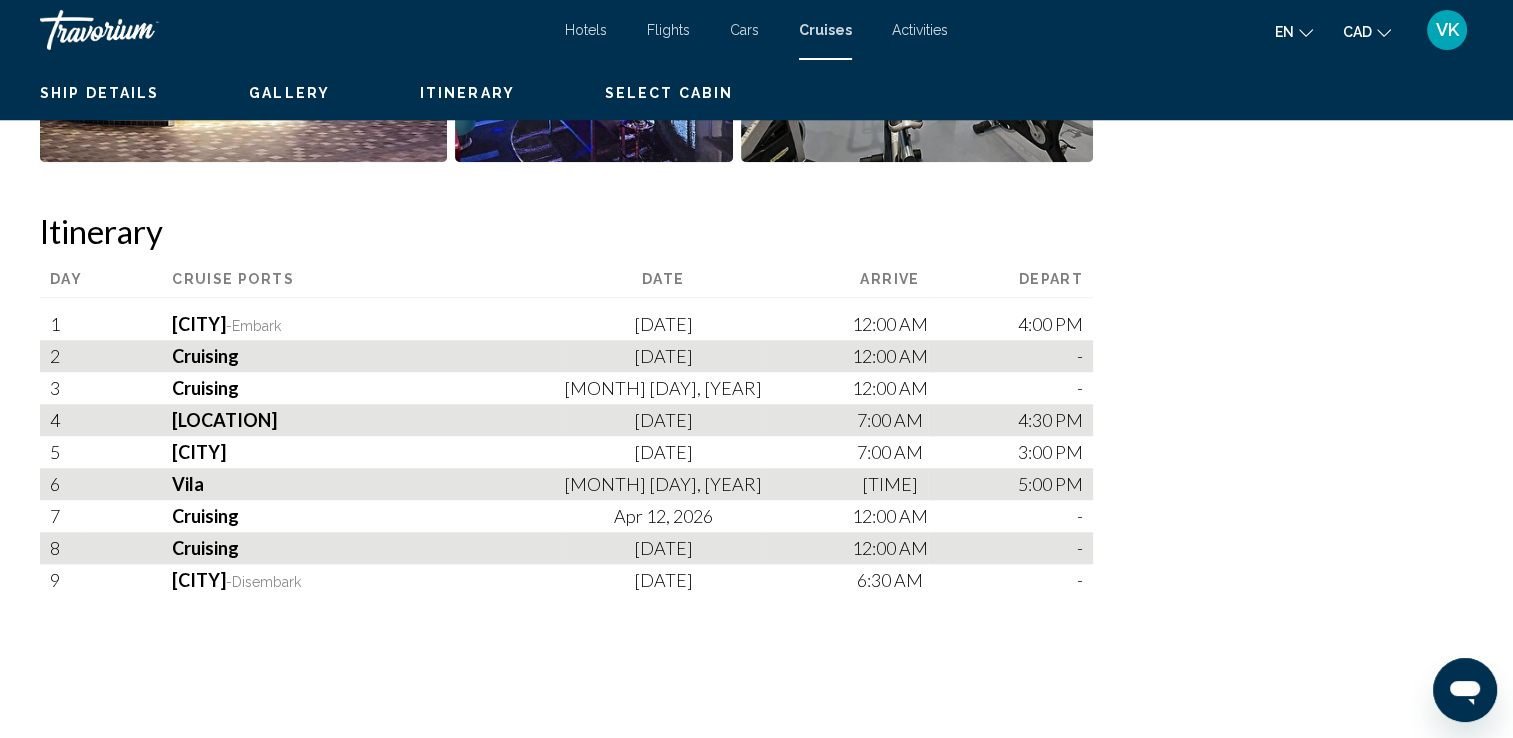 scroll, scrollTop: 0, scrollLeft: 0, axis: both 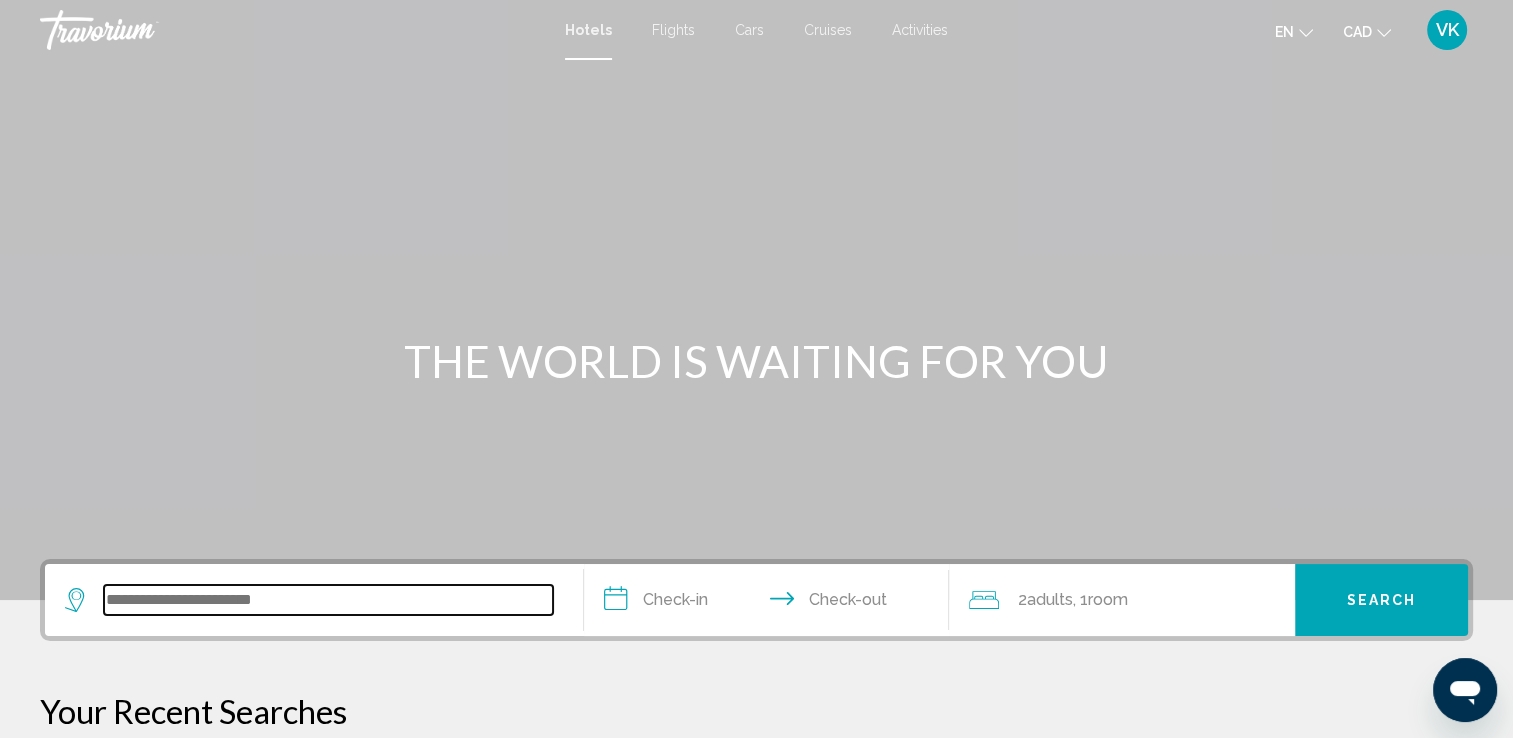 click at bounding box center [328, 600] 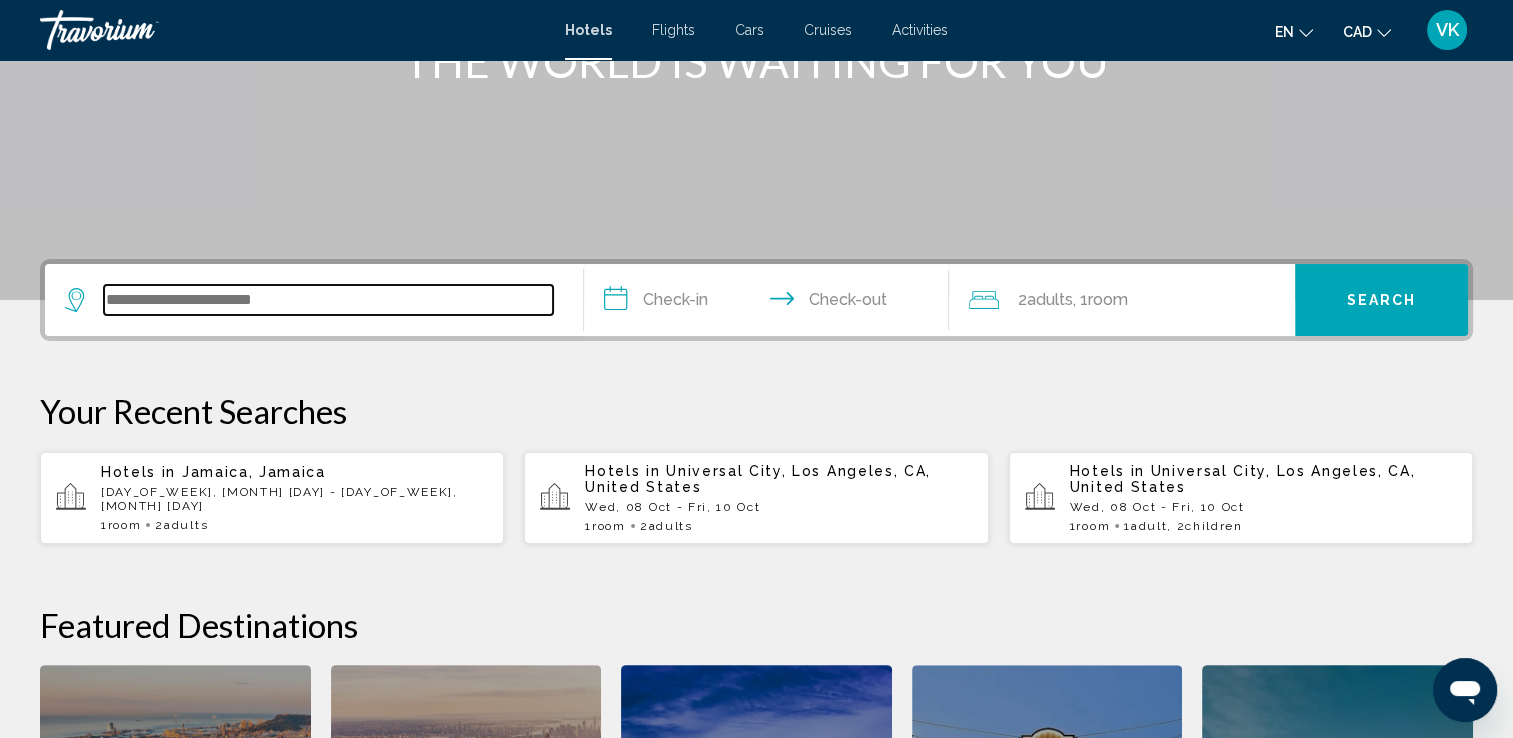 scroll, scrollTop: 493, scrollLeft: 0, axis: vertical 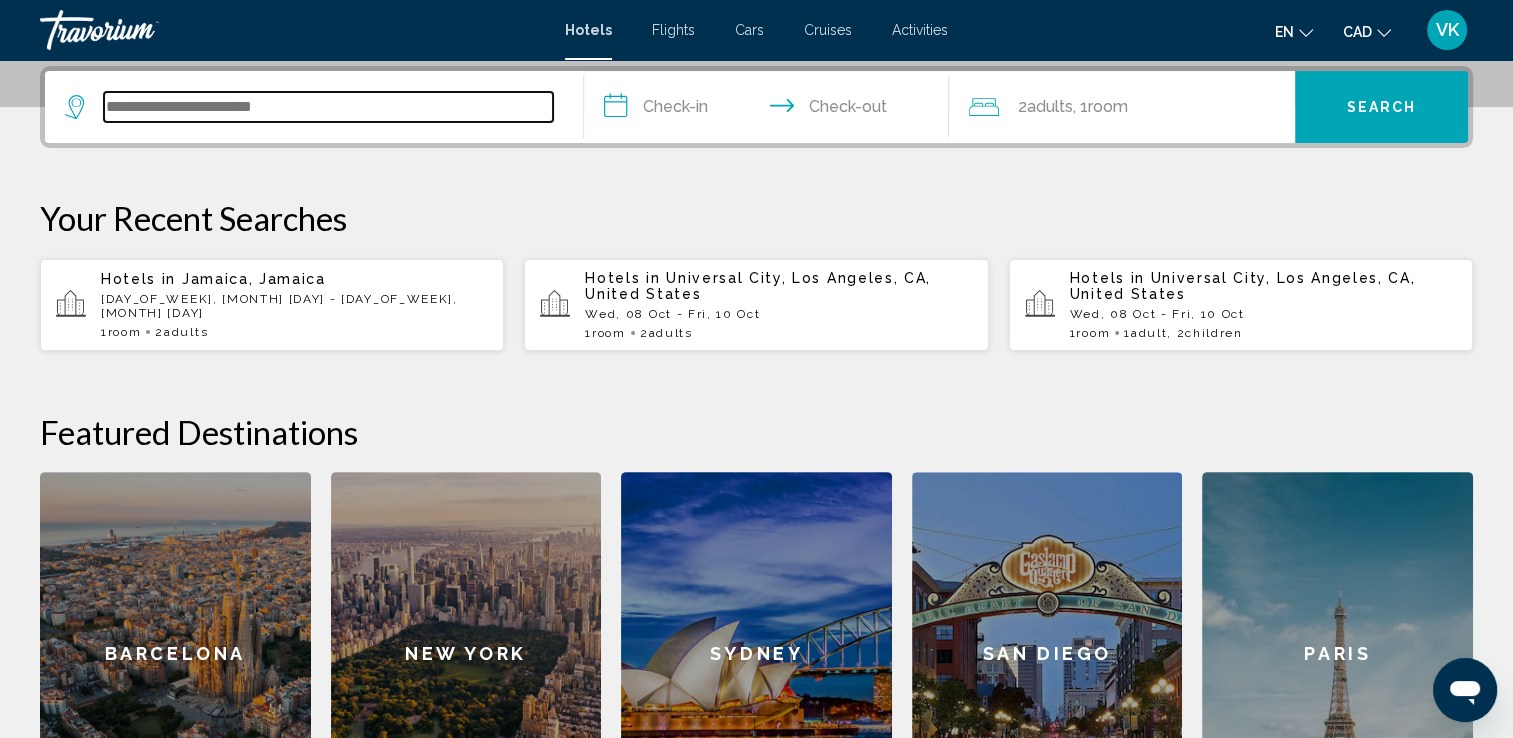 click at bounding box center [328, 107] 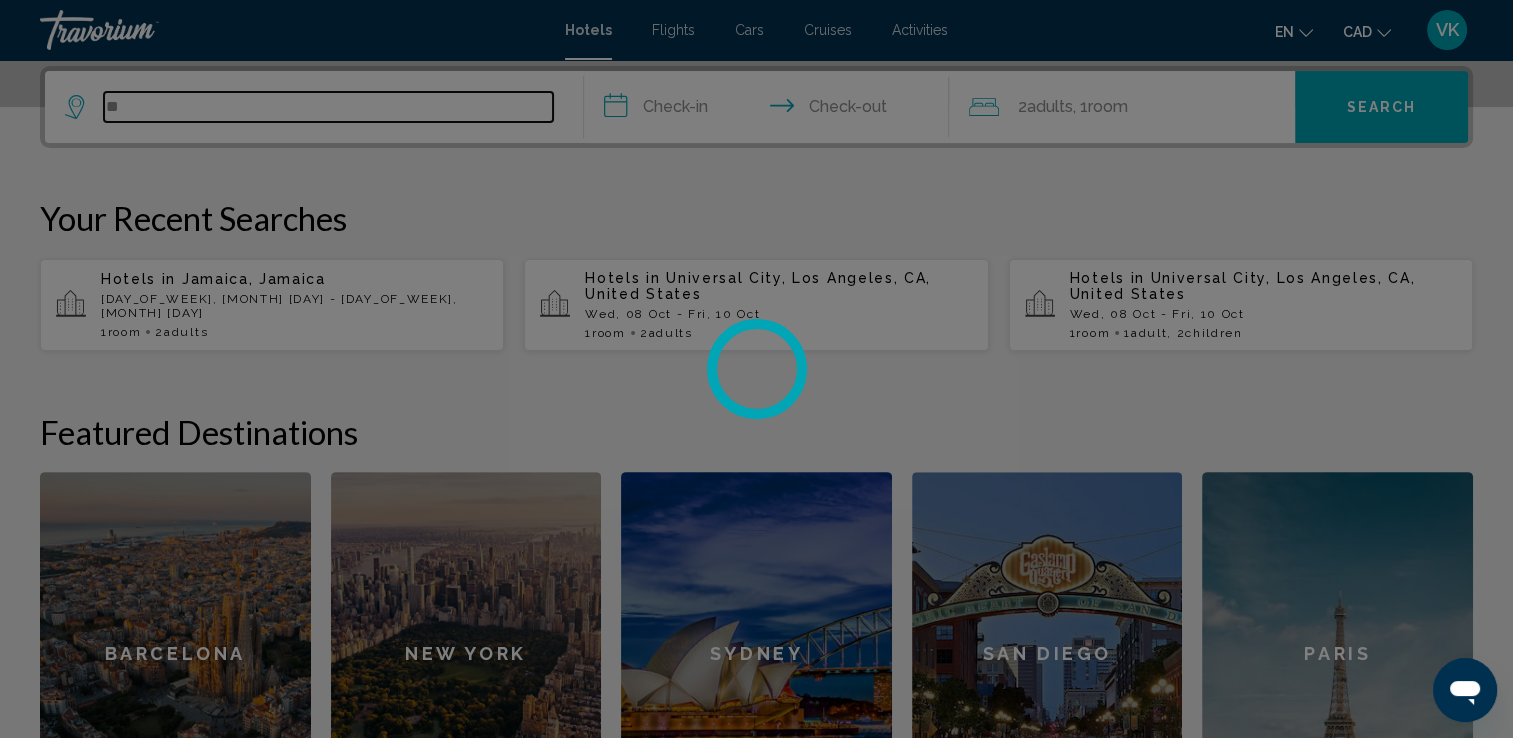 type on "*" 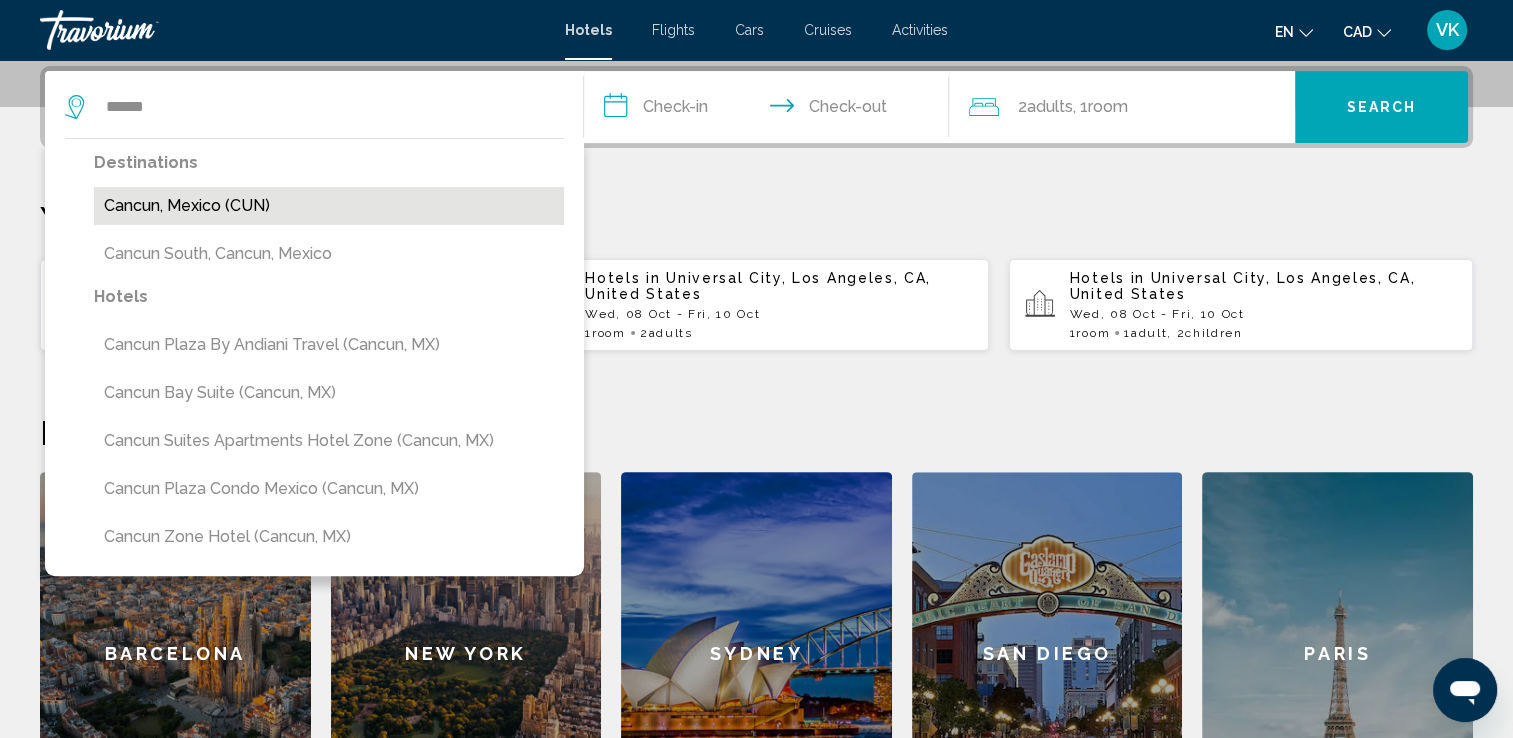 click on "Cancun, Mexico (CUN)" at bounding box center (329, 206) 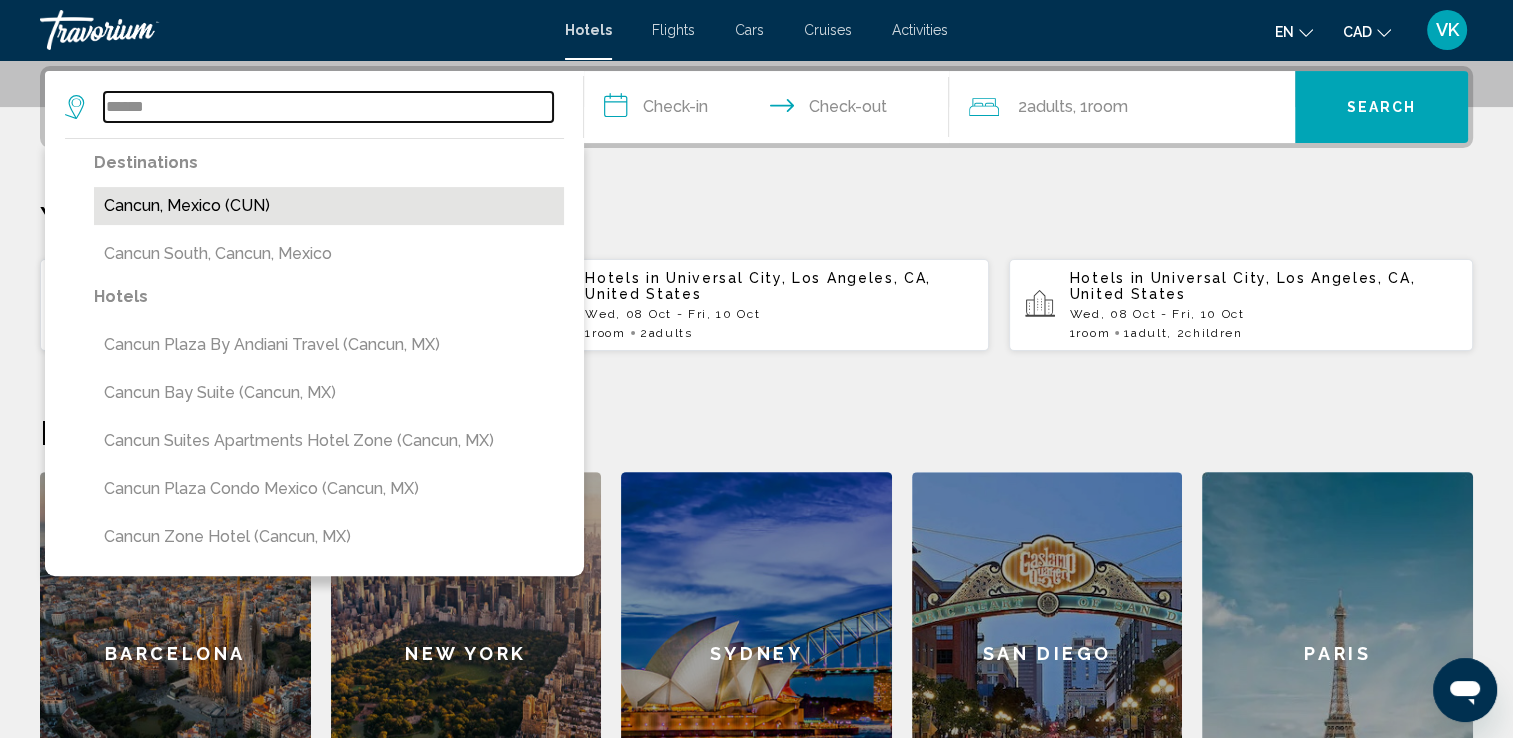 type on "**********" 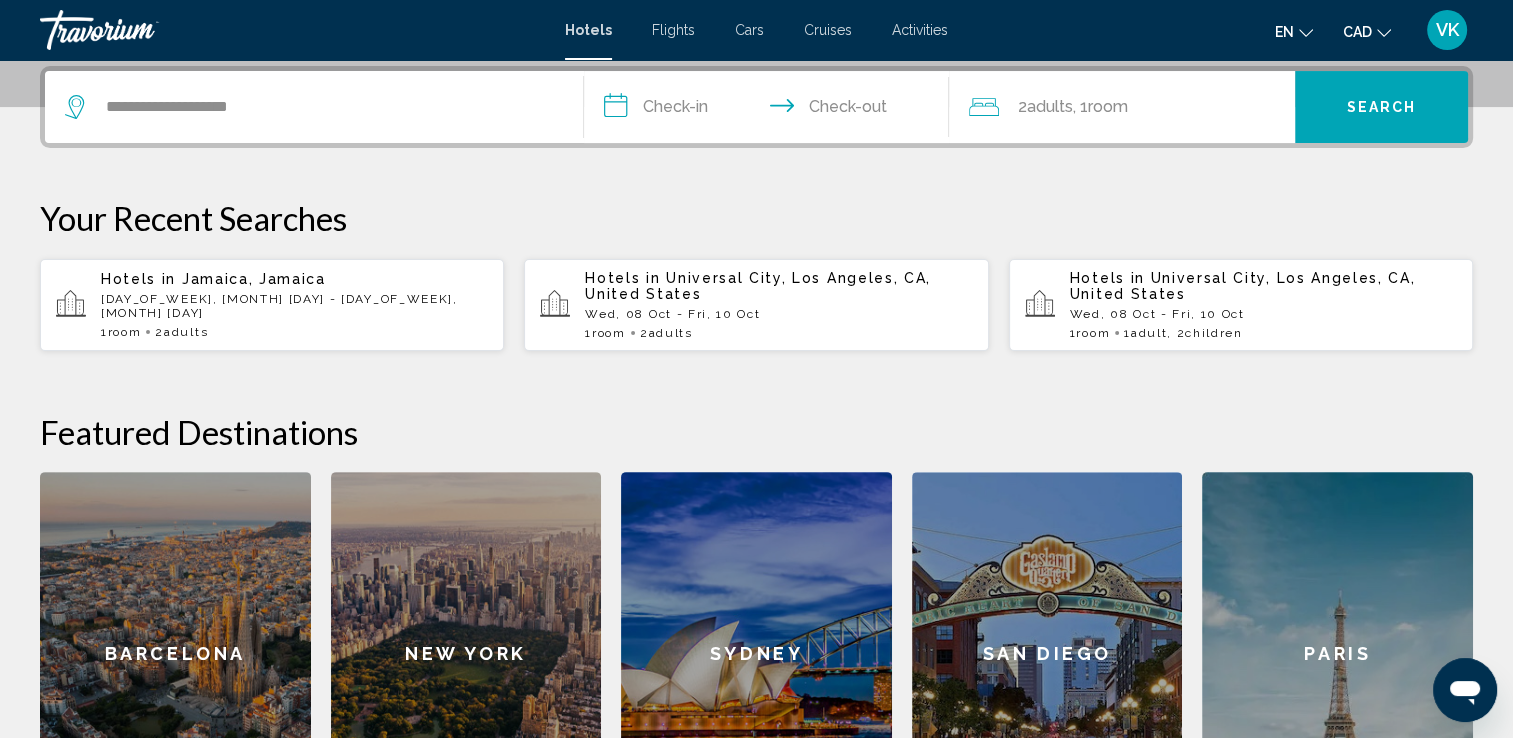 click on "**********" at bounding box center [771, 110] 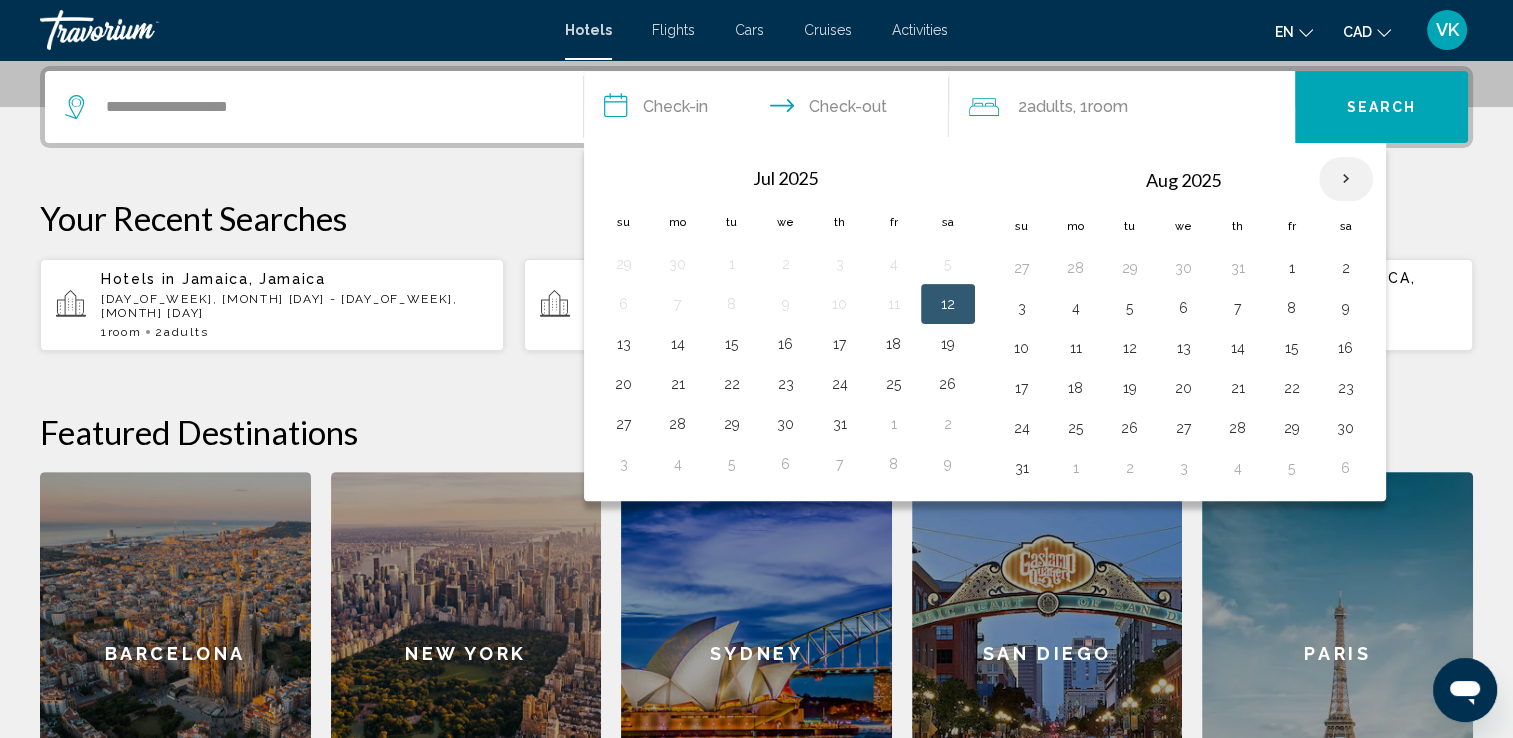 click at bounding box center [1346, 179] 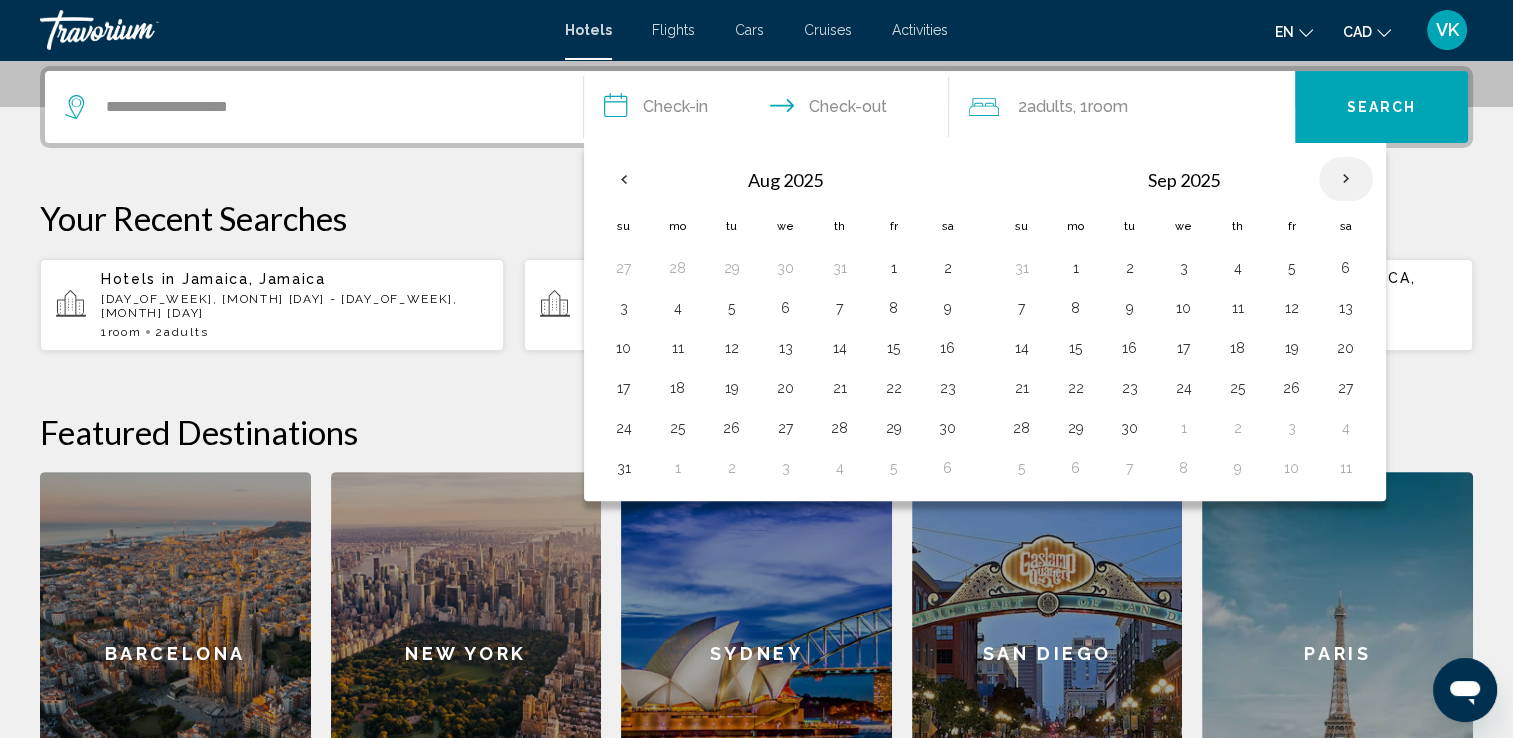 click at bounding box center (1346, 179) 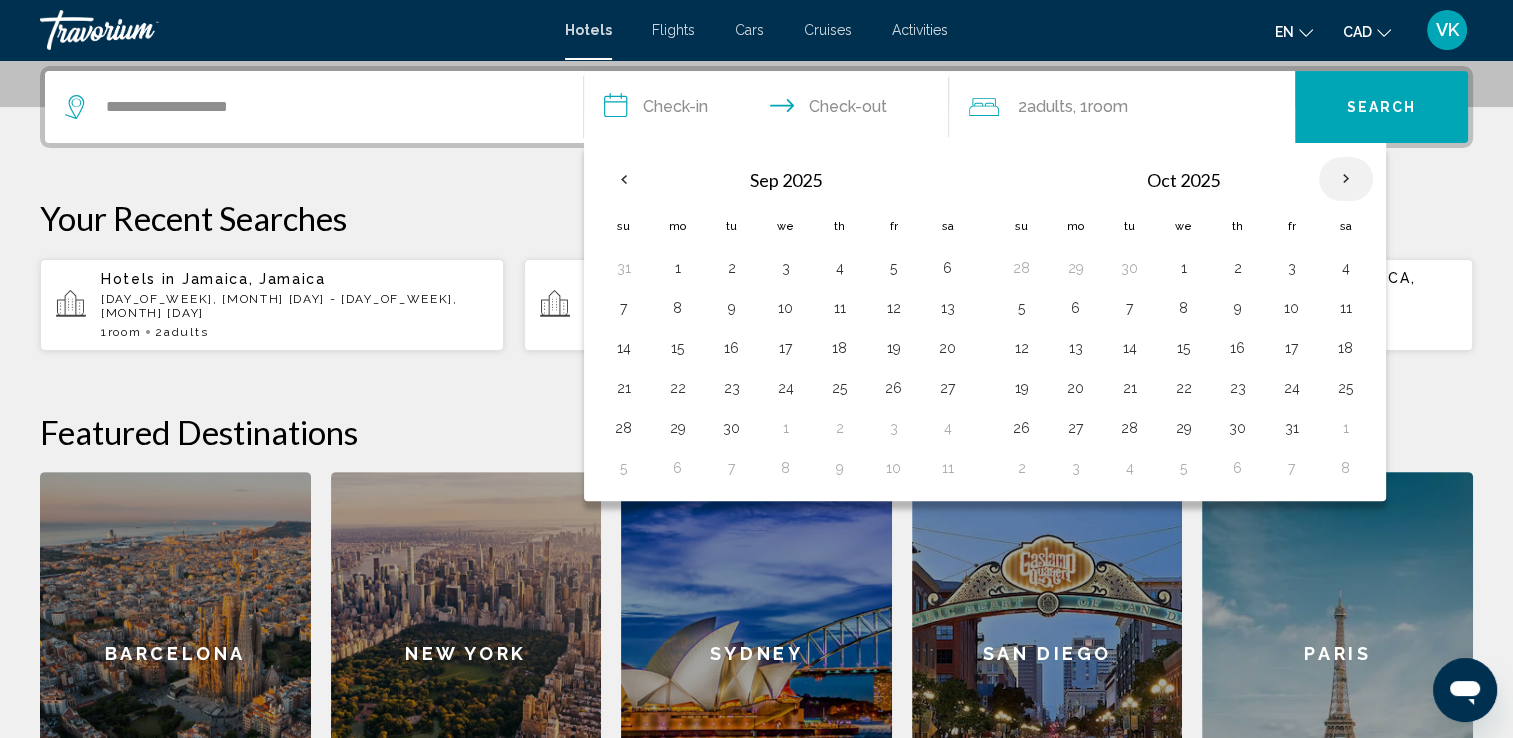 click at bounding box center (1346, 179) 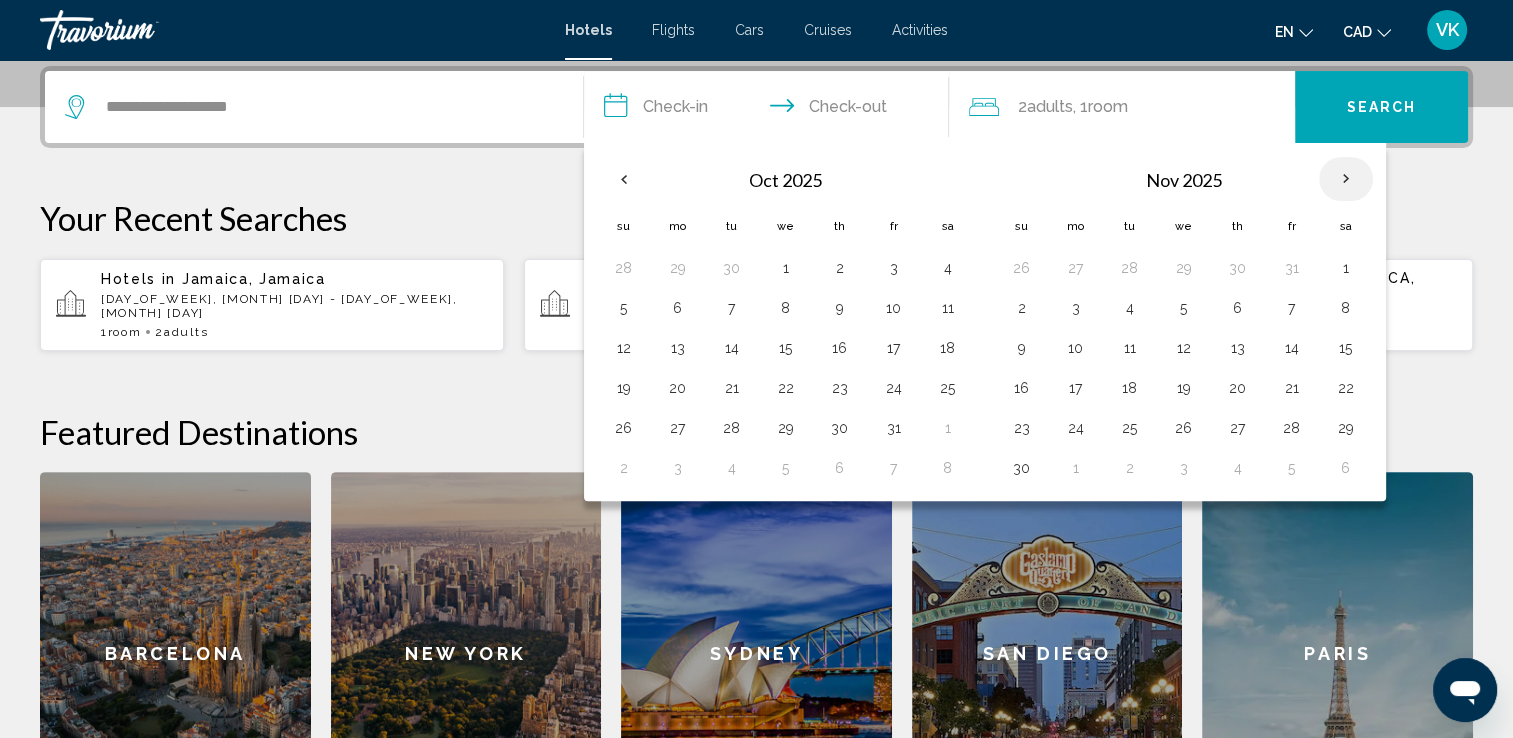 click at bounding box center [1346, 179] 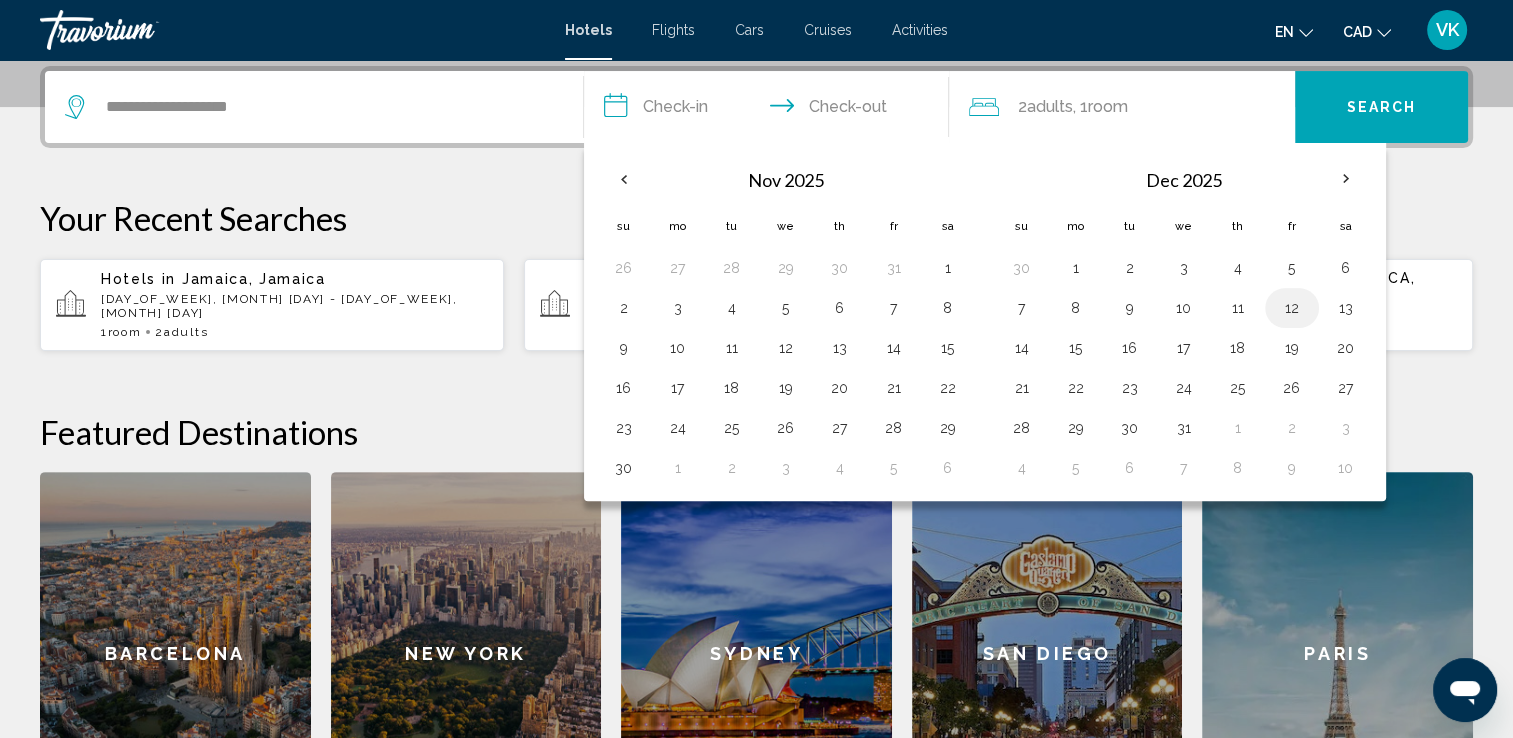click on "12" at bounding box center (1292, 308) 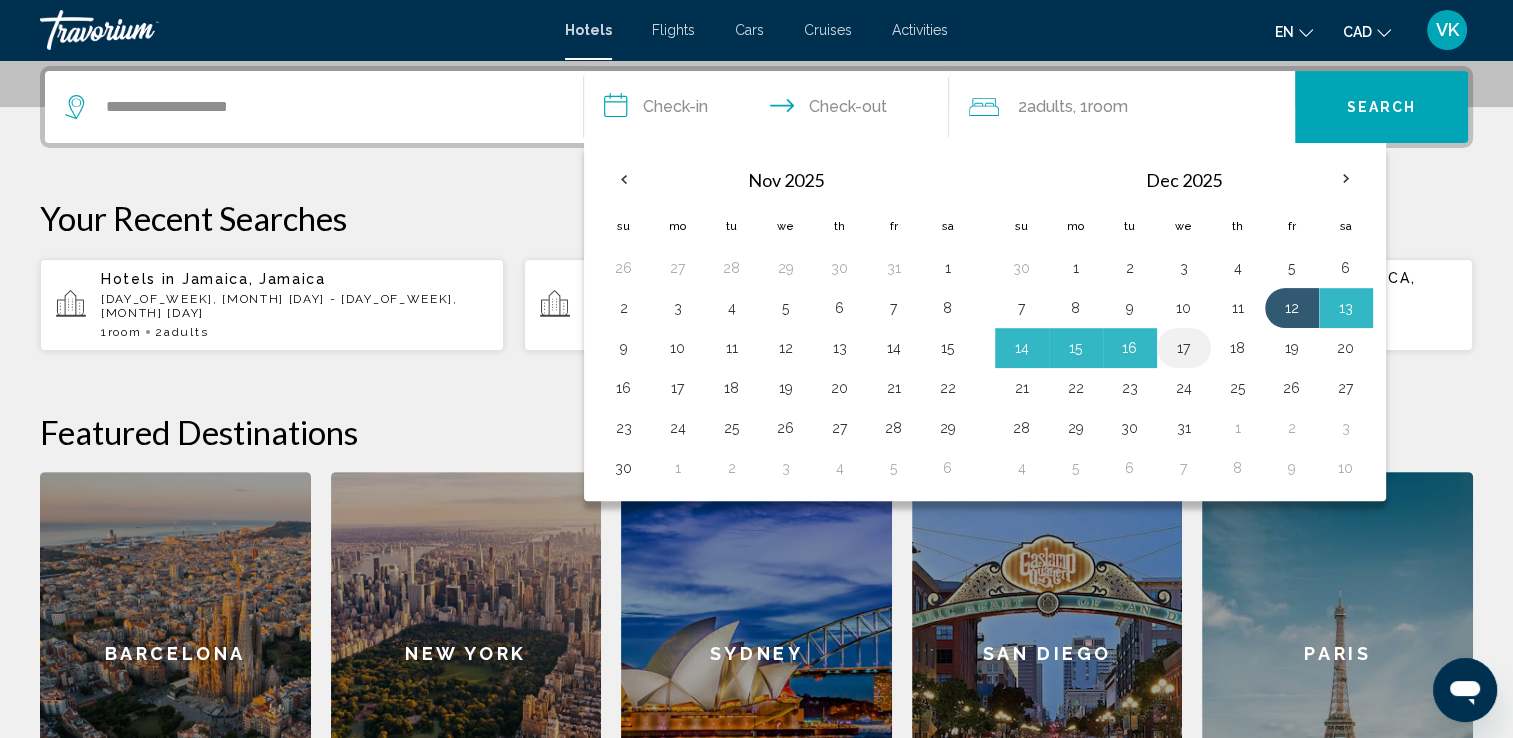 click on "17" at bounding box center (1184, 348) 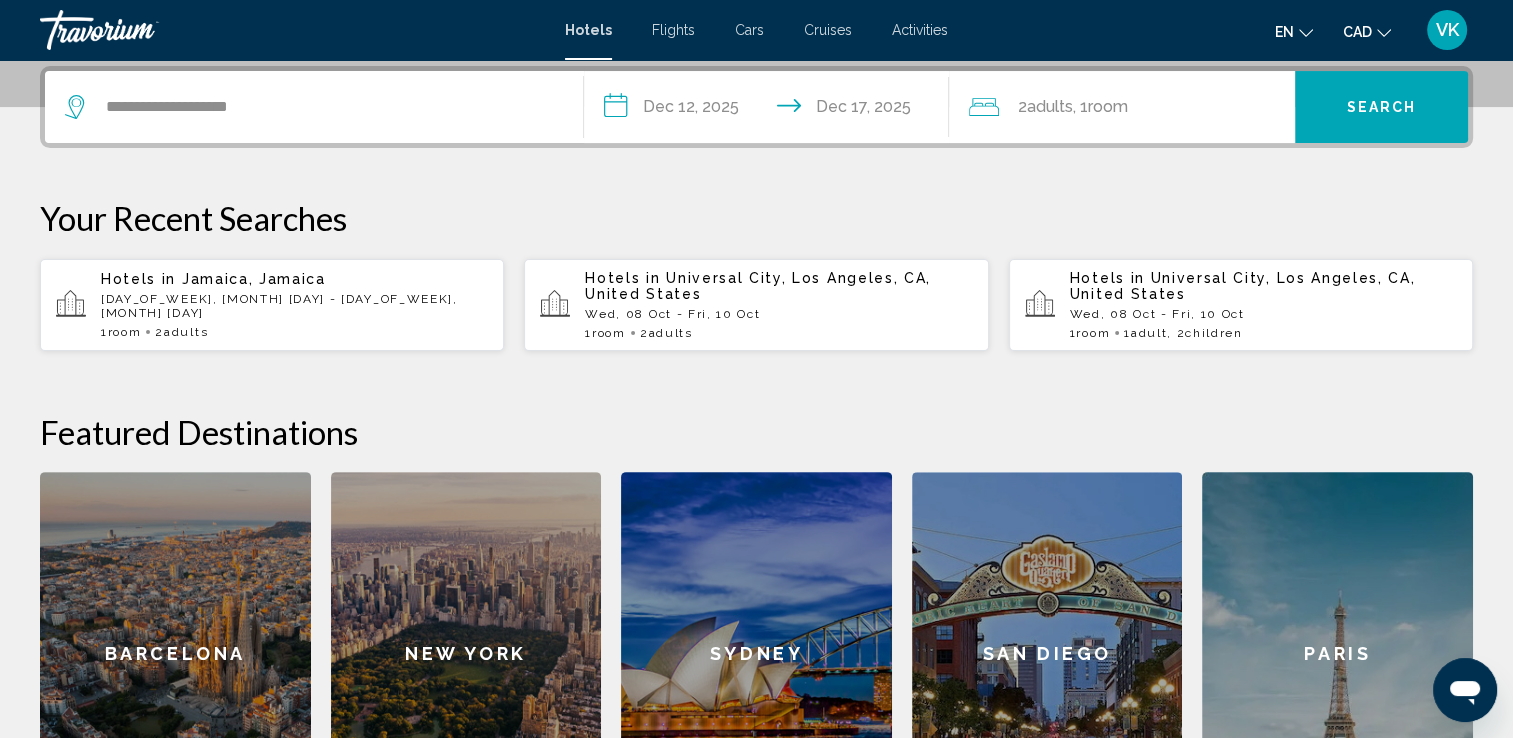 click on ", 1  Room rooms" 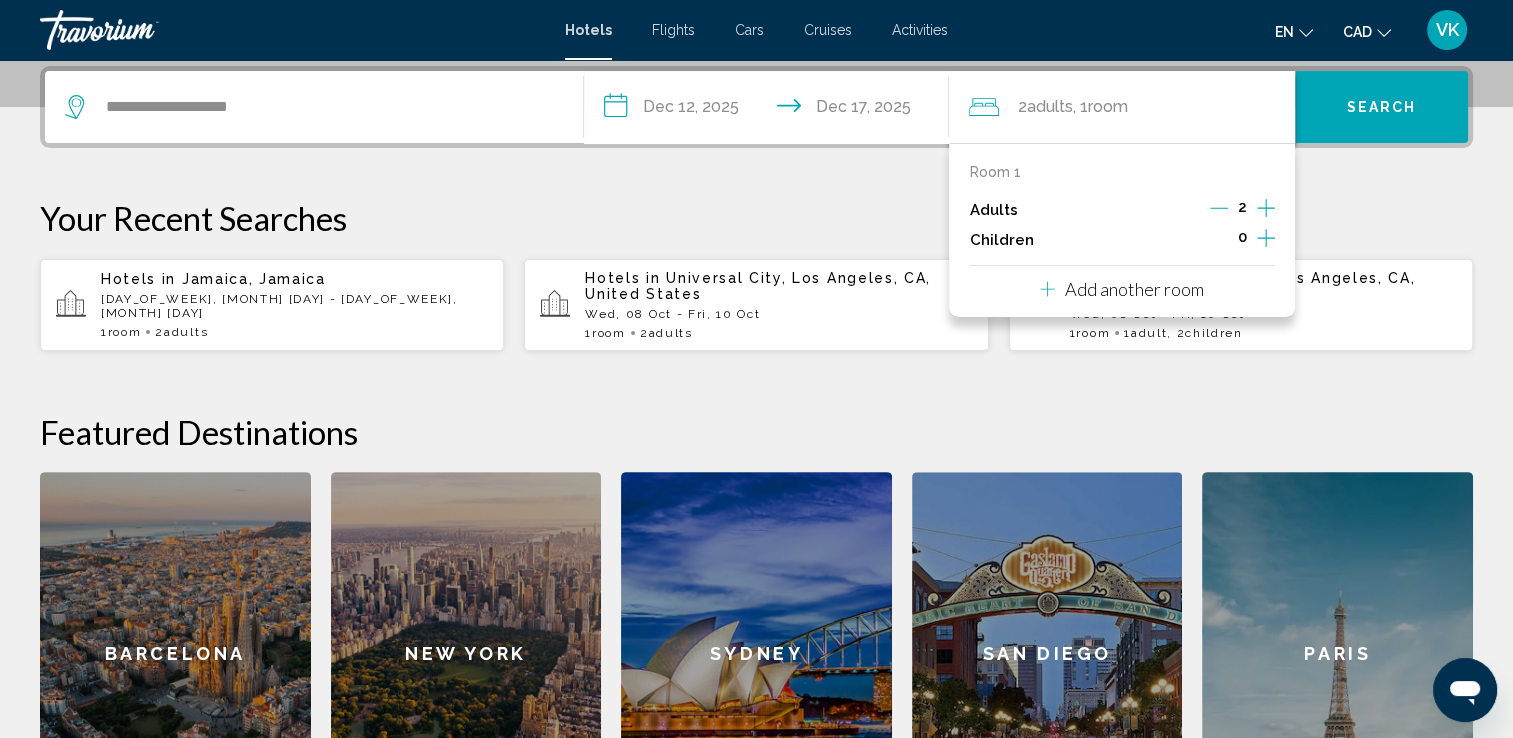 click 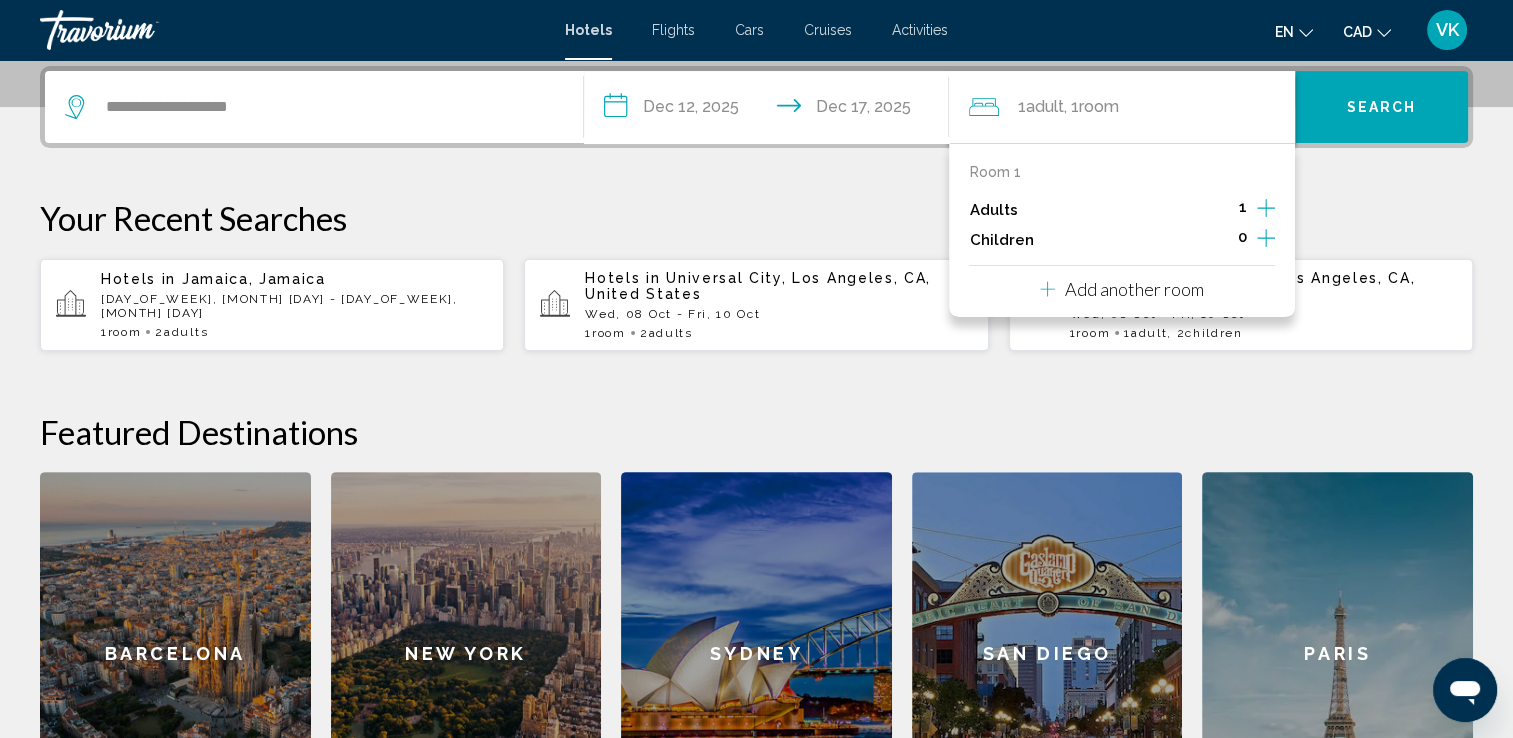 click 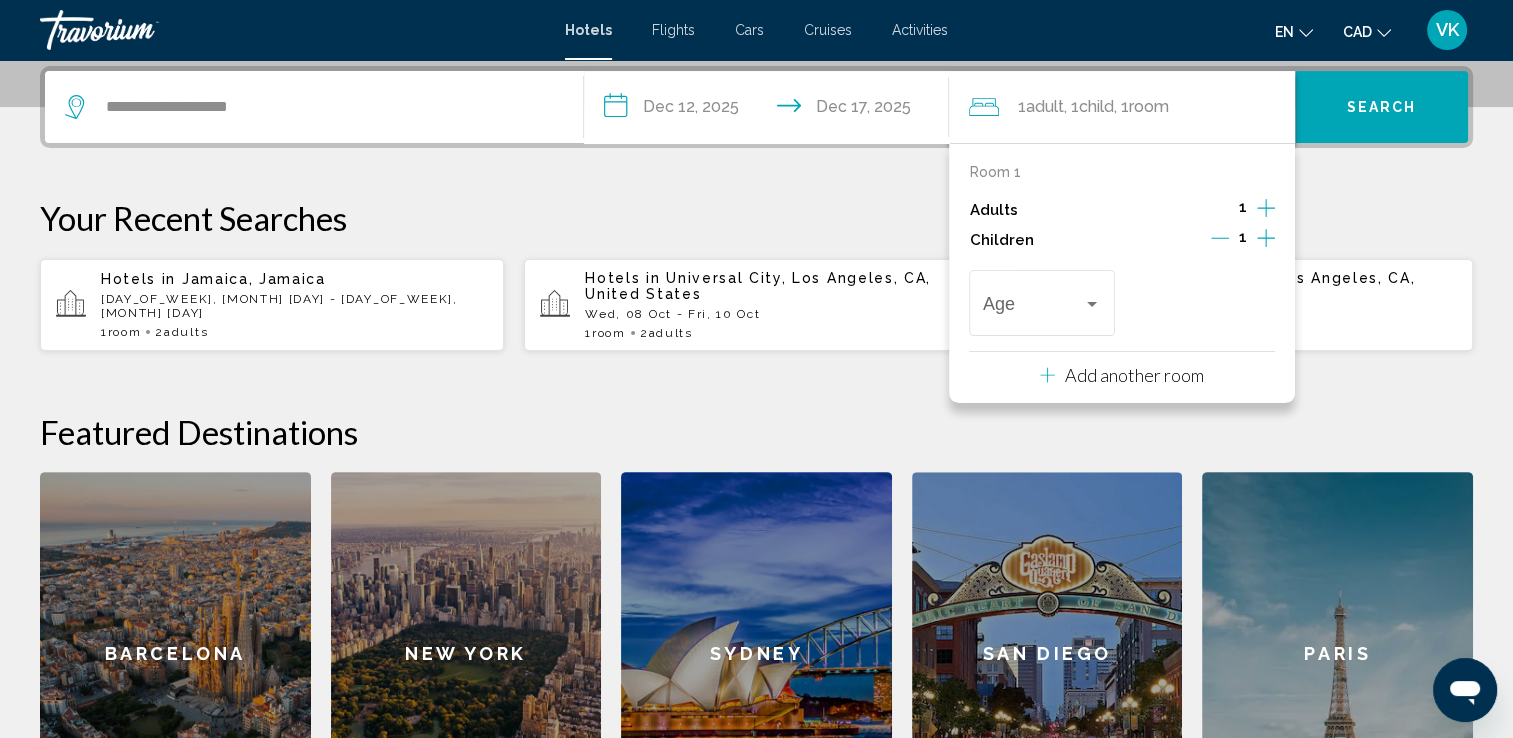 click 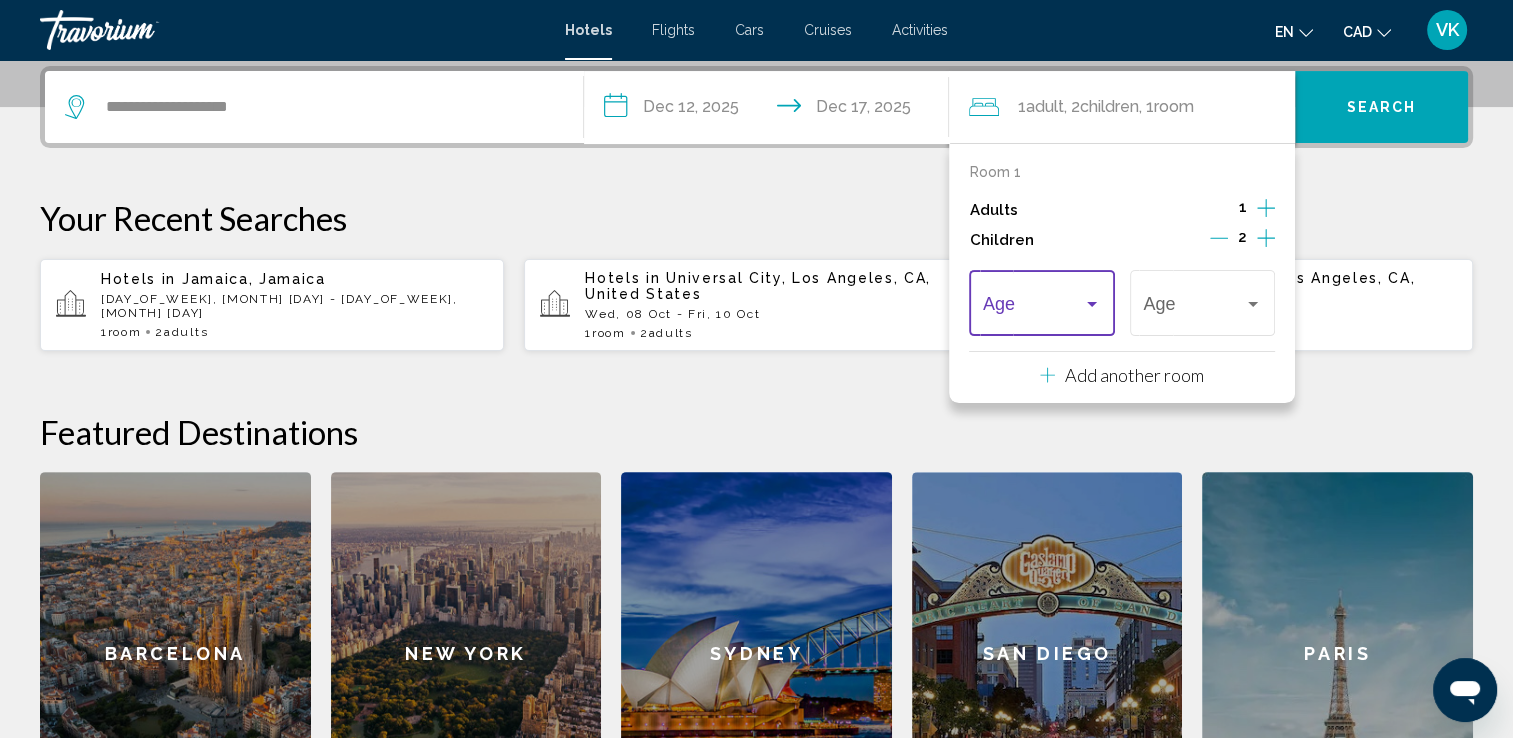 click at bounding box center (1042, 308) 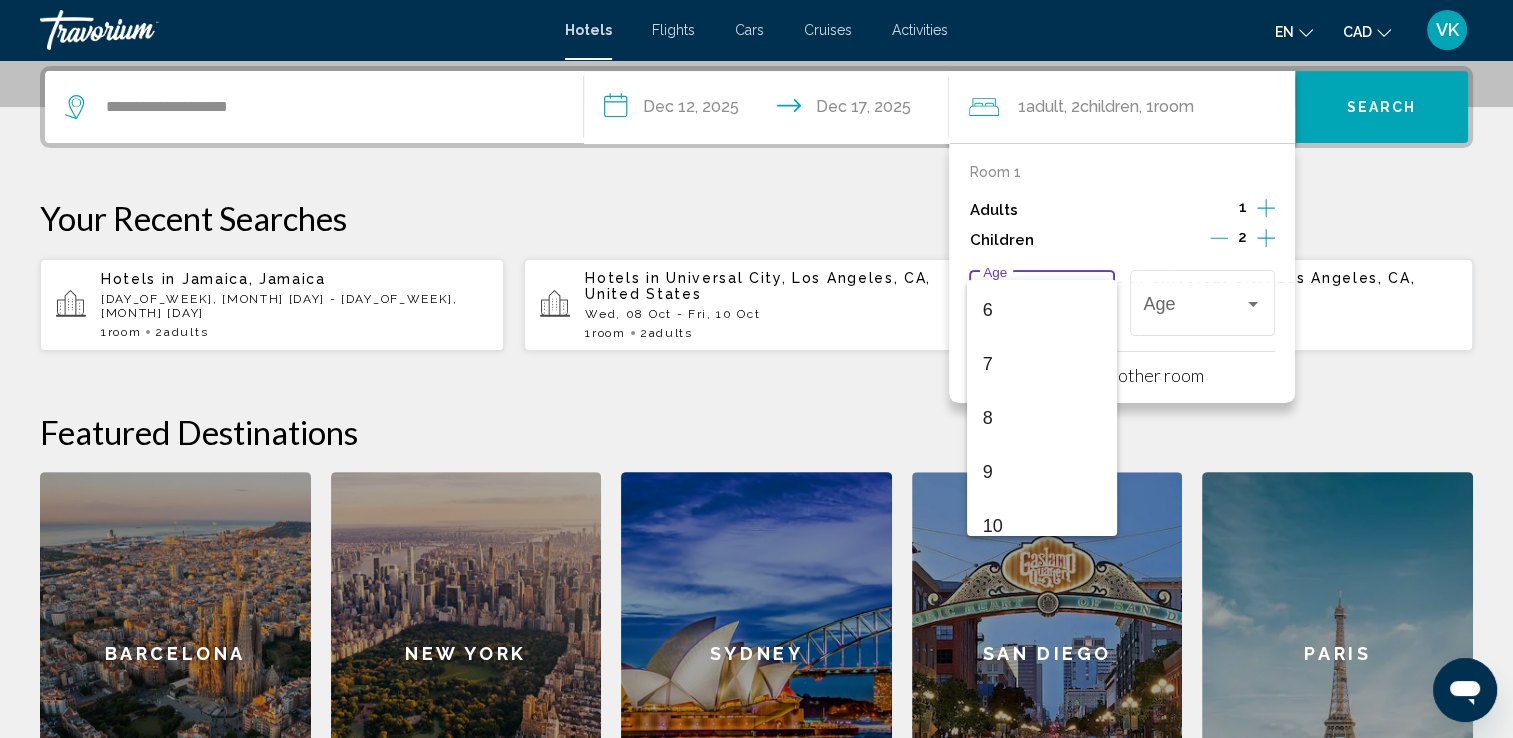 scroll, scrollTop: 360, scrollLeft: 0, axis: vertical 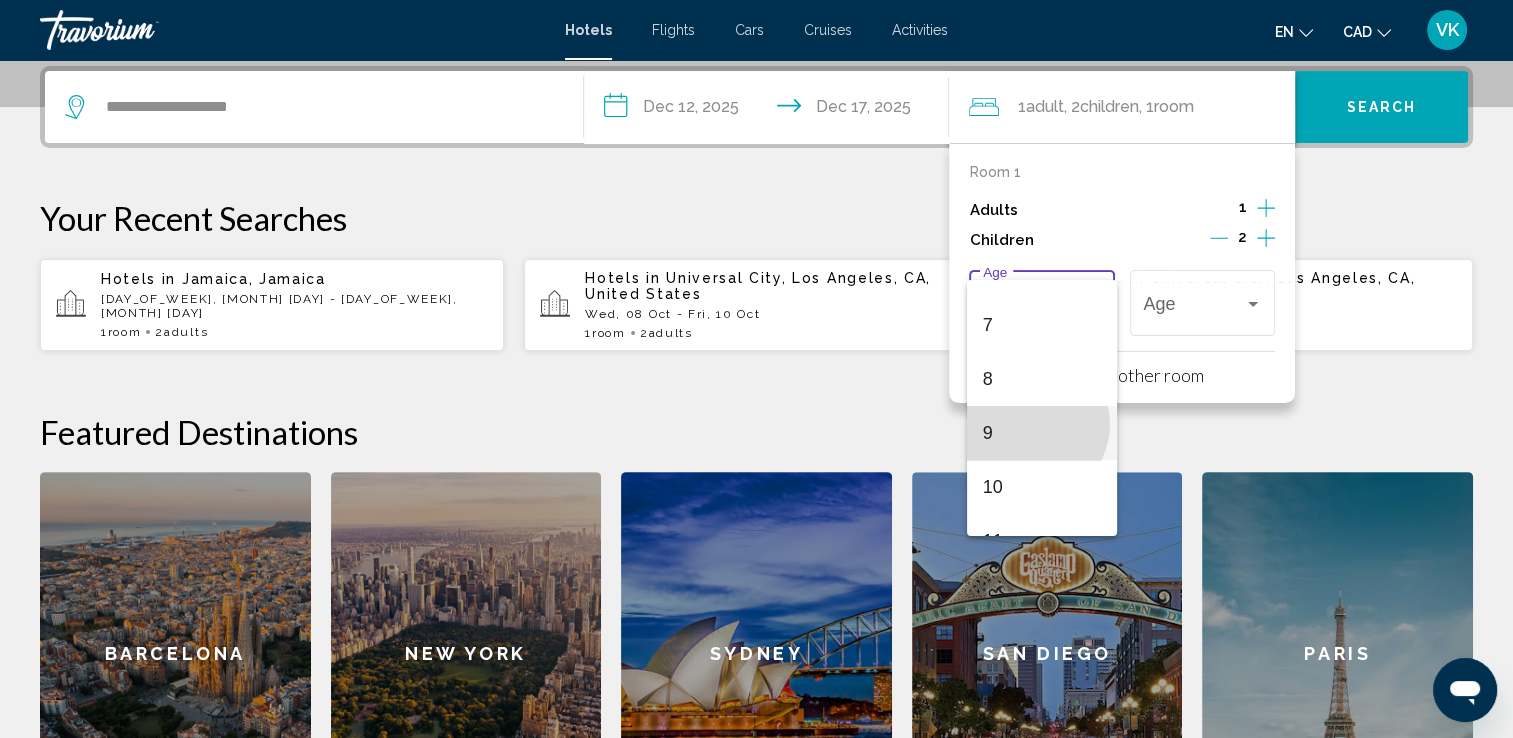 click on "9" at bounding box center [1042, 433] 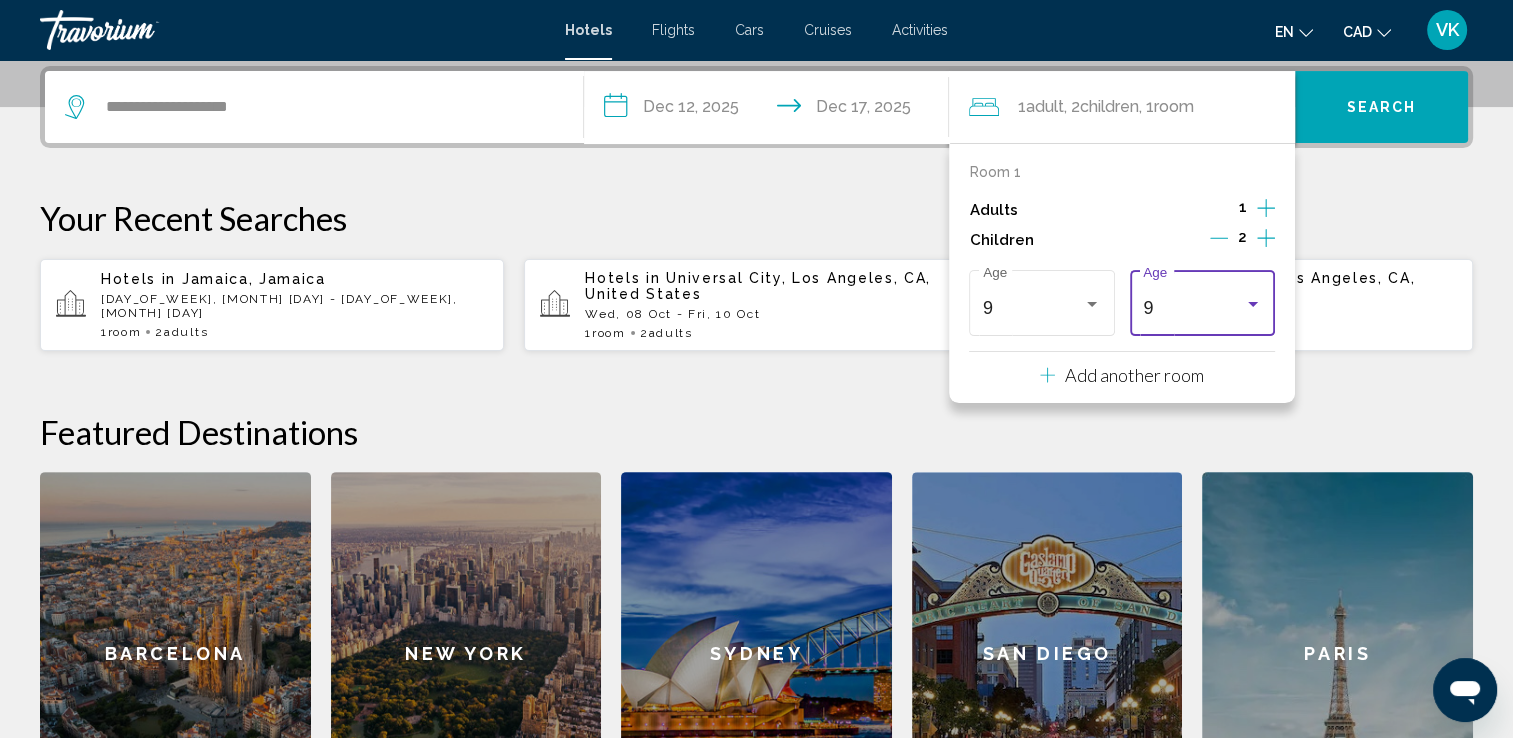 click at bounding box center [1253, 304] 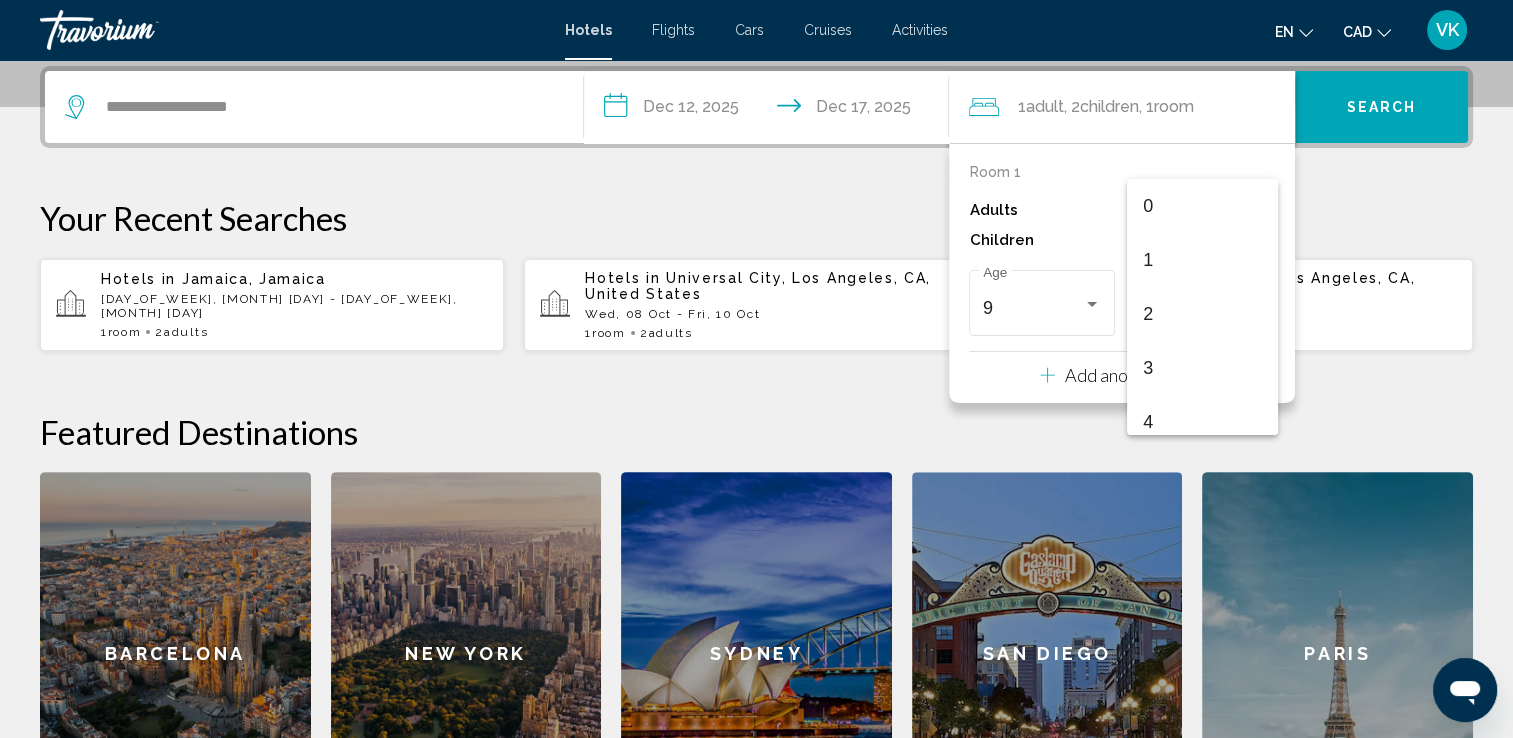 scroll, scrollTop: 384, scrollLeft: 0, axis: vertical 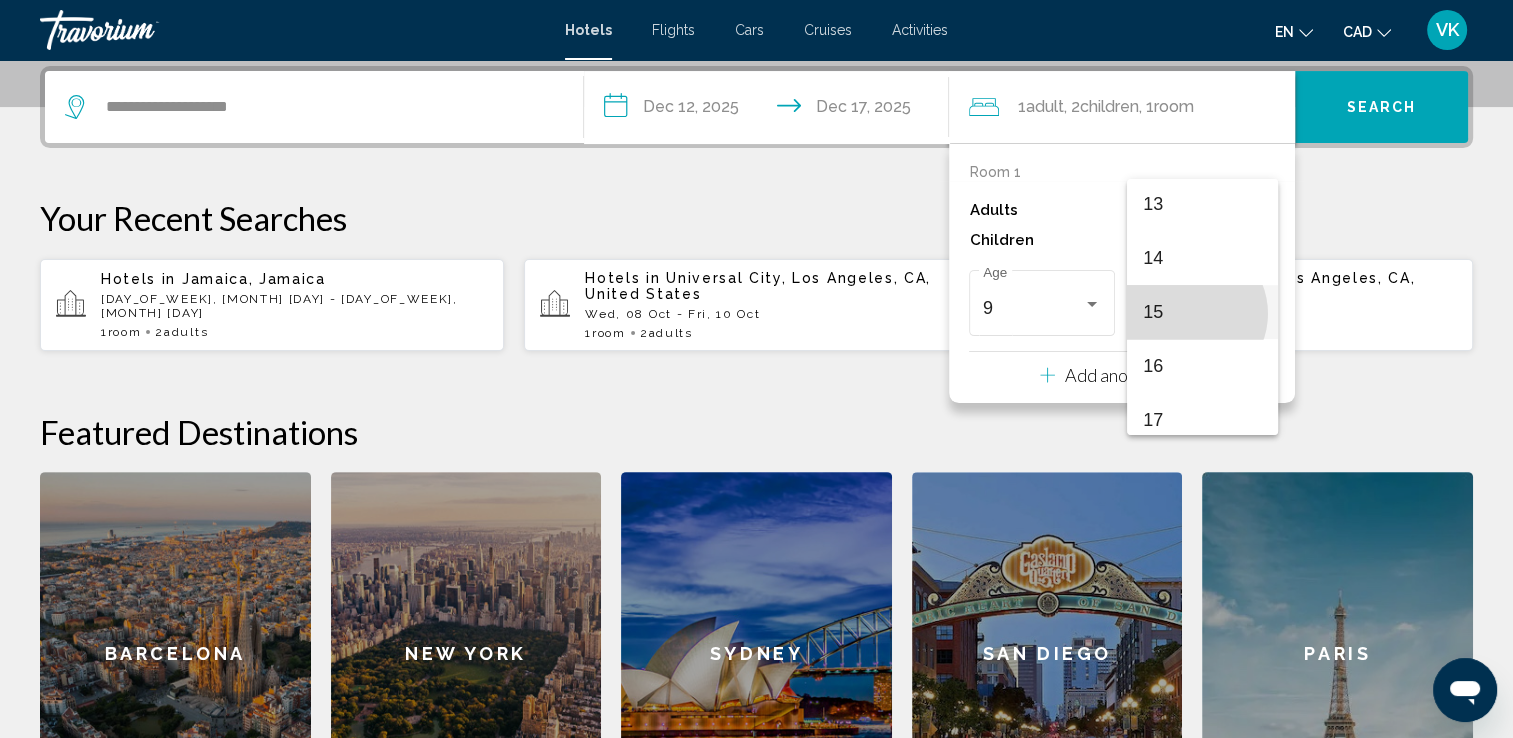 click on "15" at bounding box center [1202, 312] 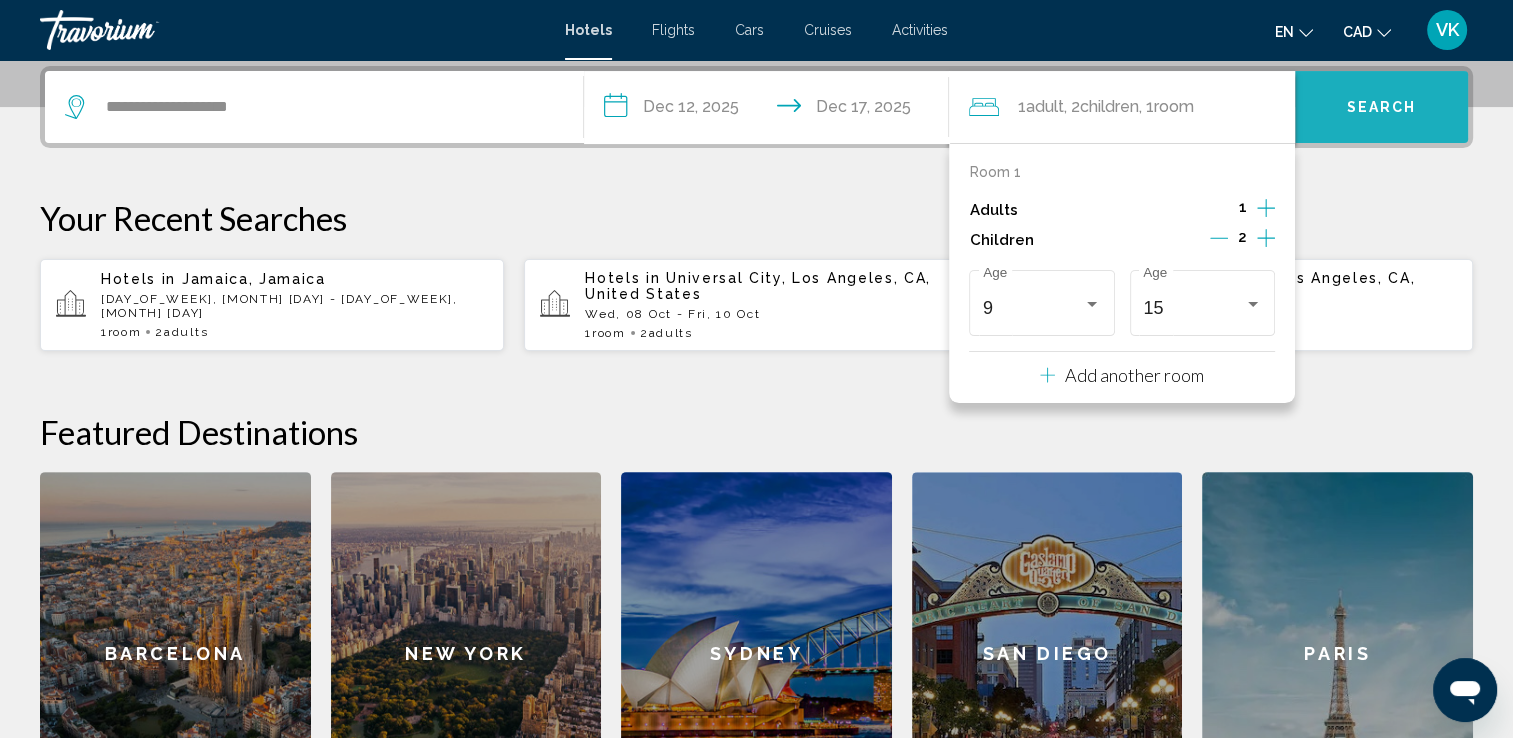 click on "Search" at bounding box center (1382, 106) 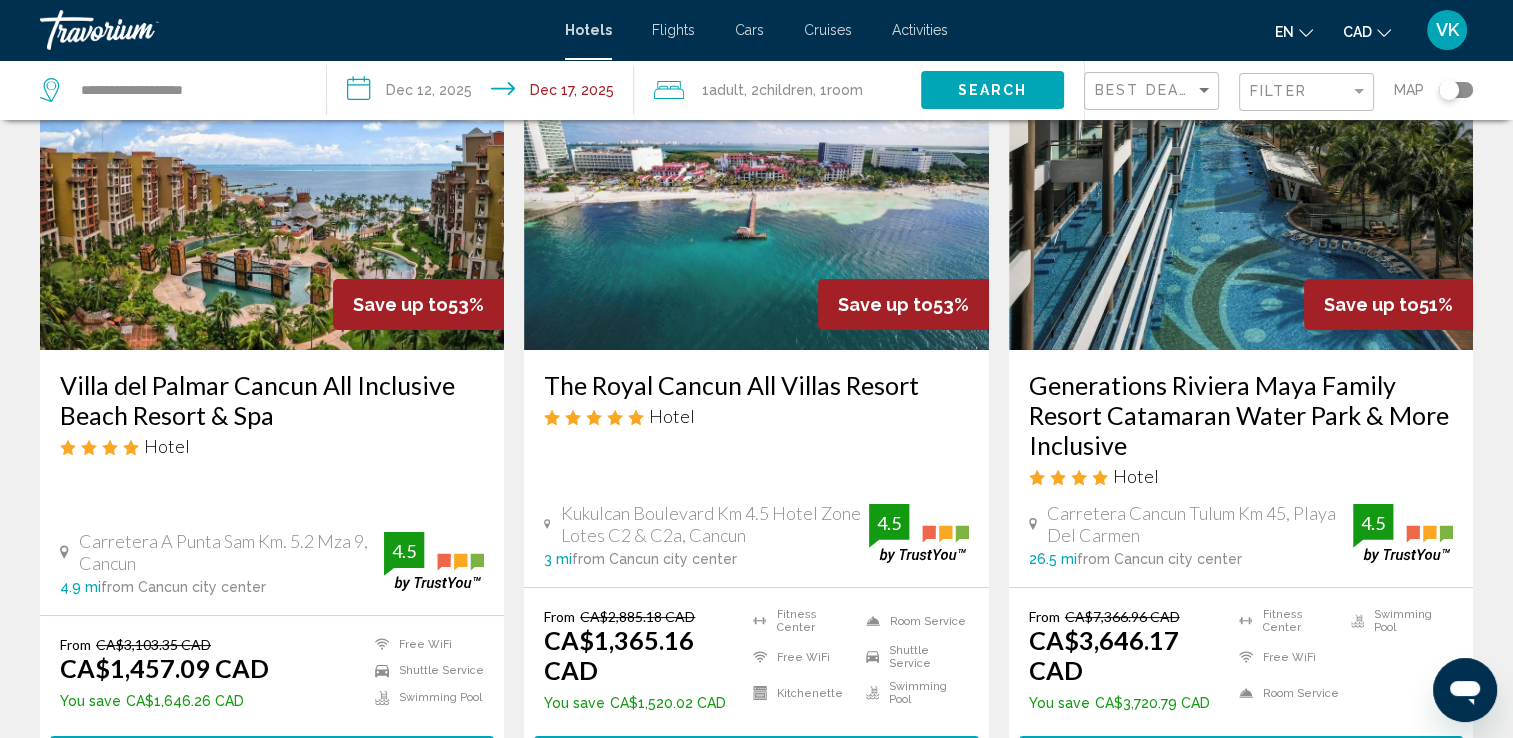 scroll, scrollTop: 187, scrollLeft: 0, axis: vertical 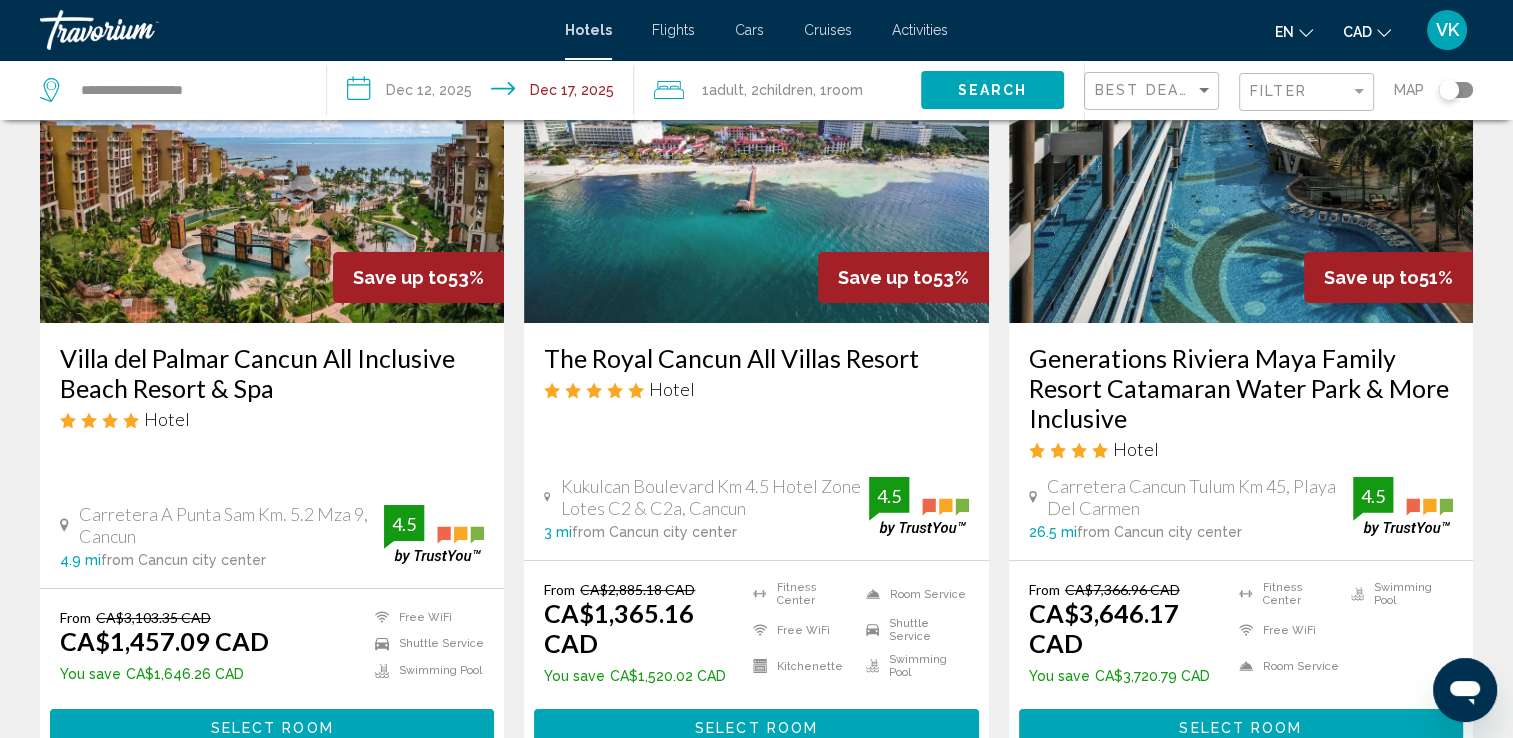 click at bounding box center [1241, 163] 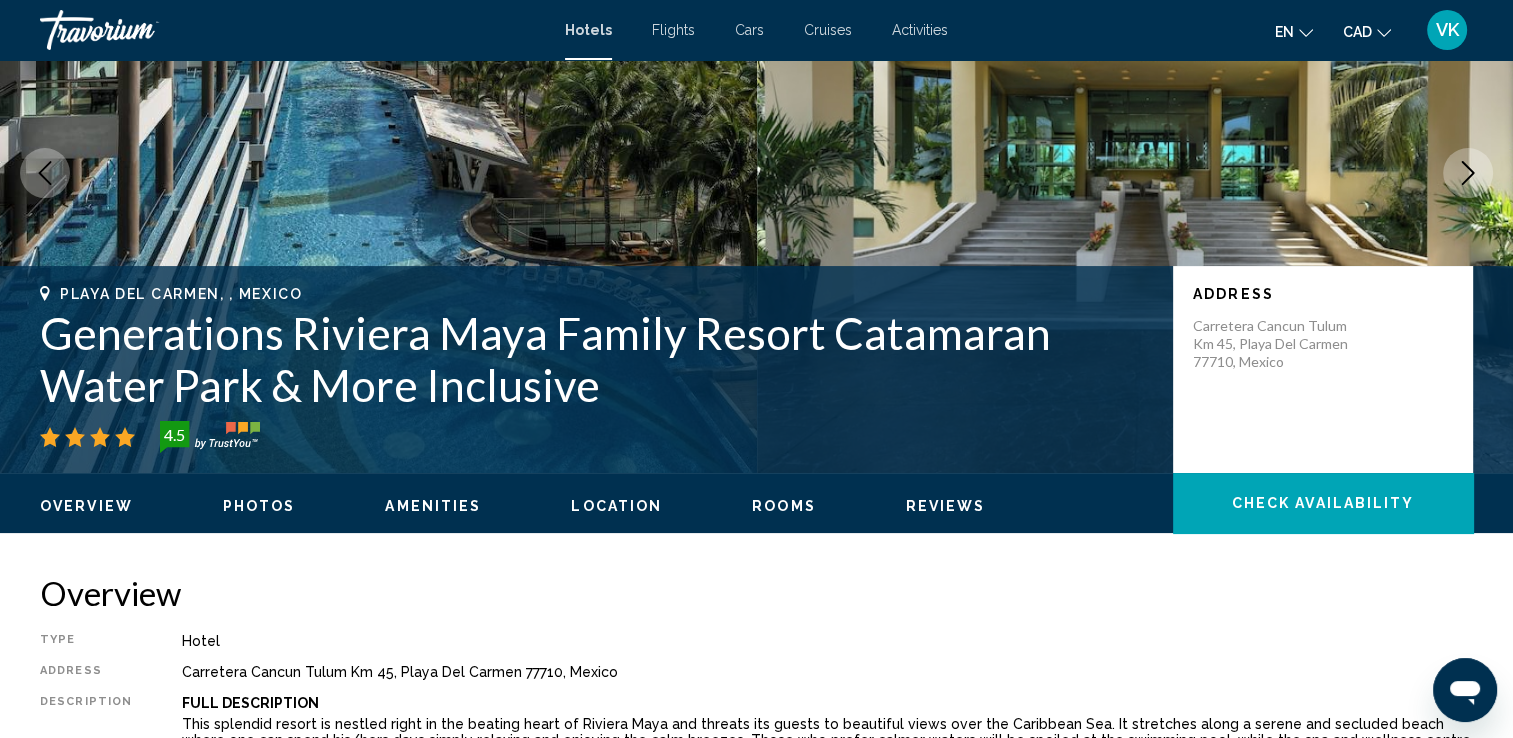 scroll, scrollTop: 0, scrollLeft: 0, axis: both 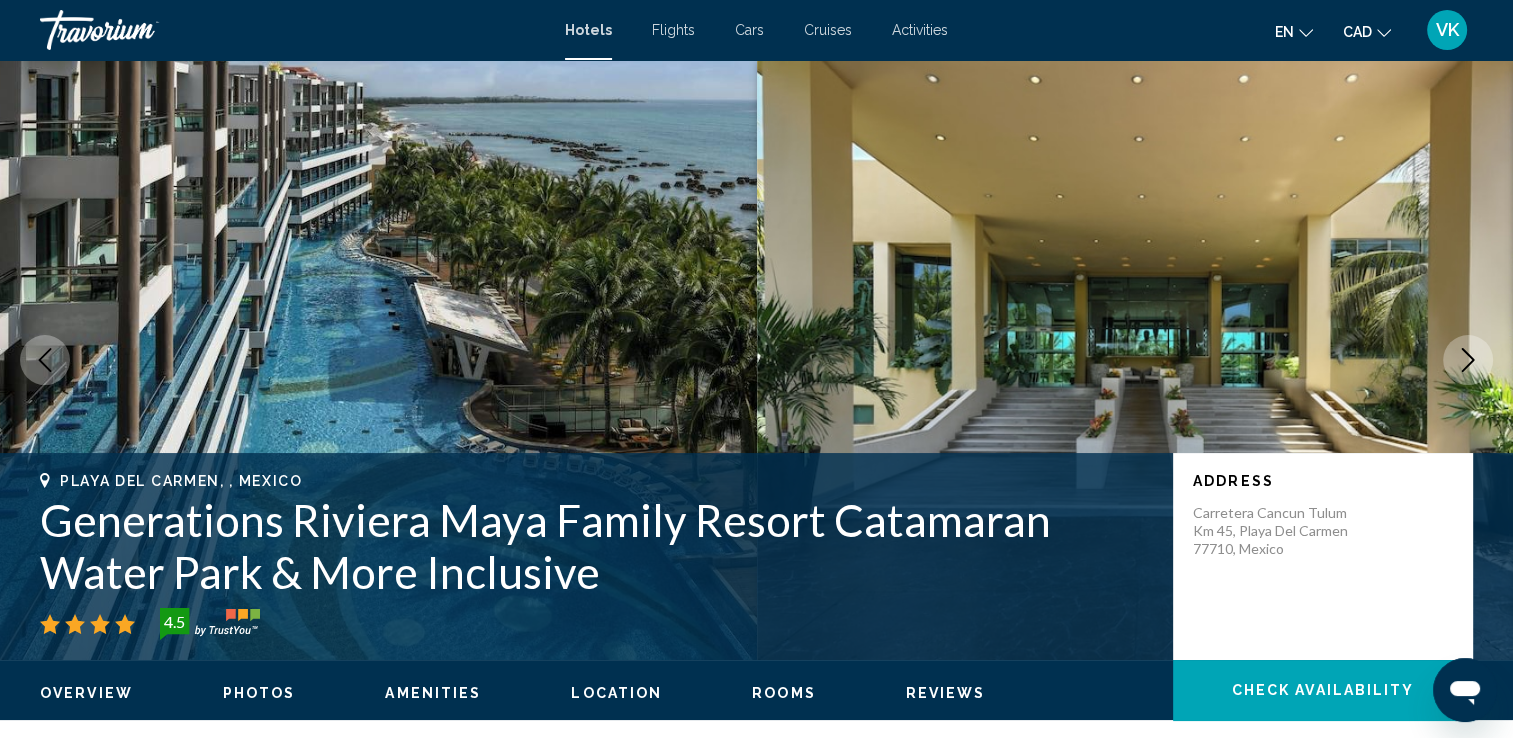 click 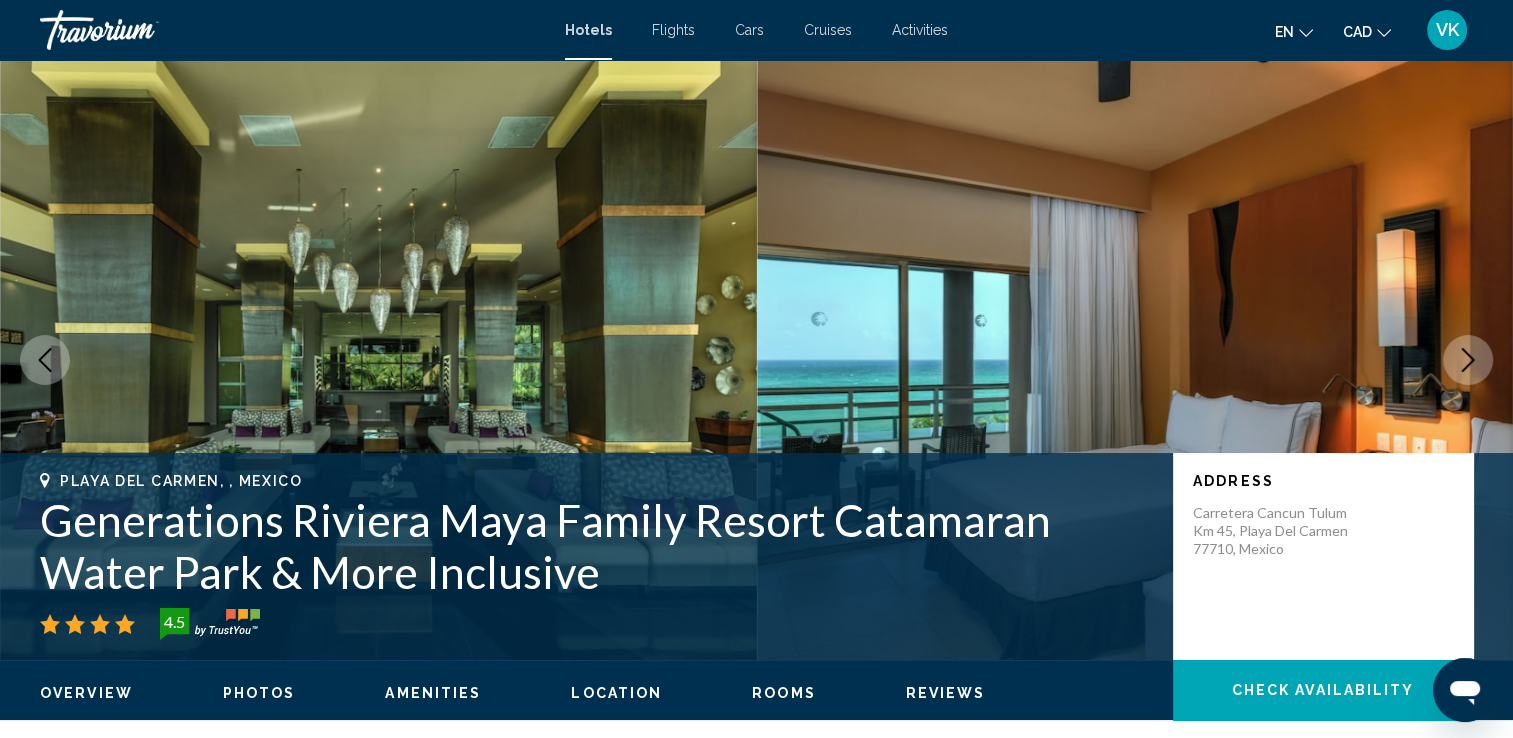 click 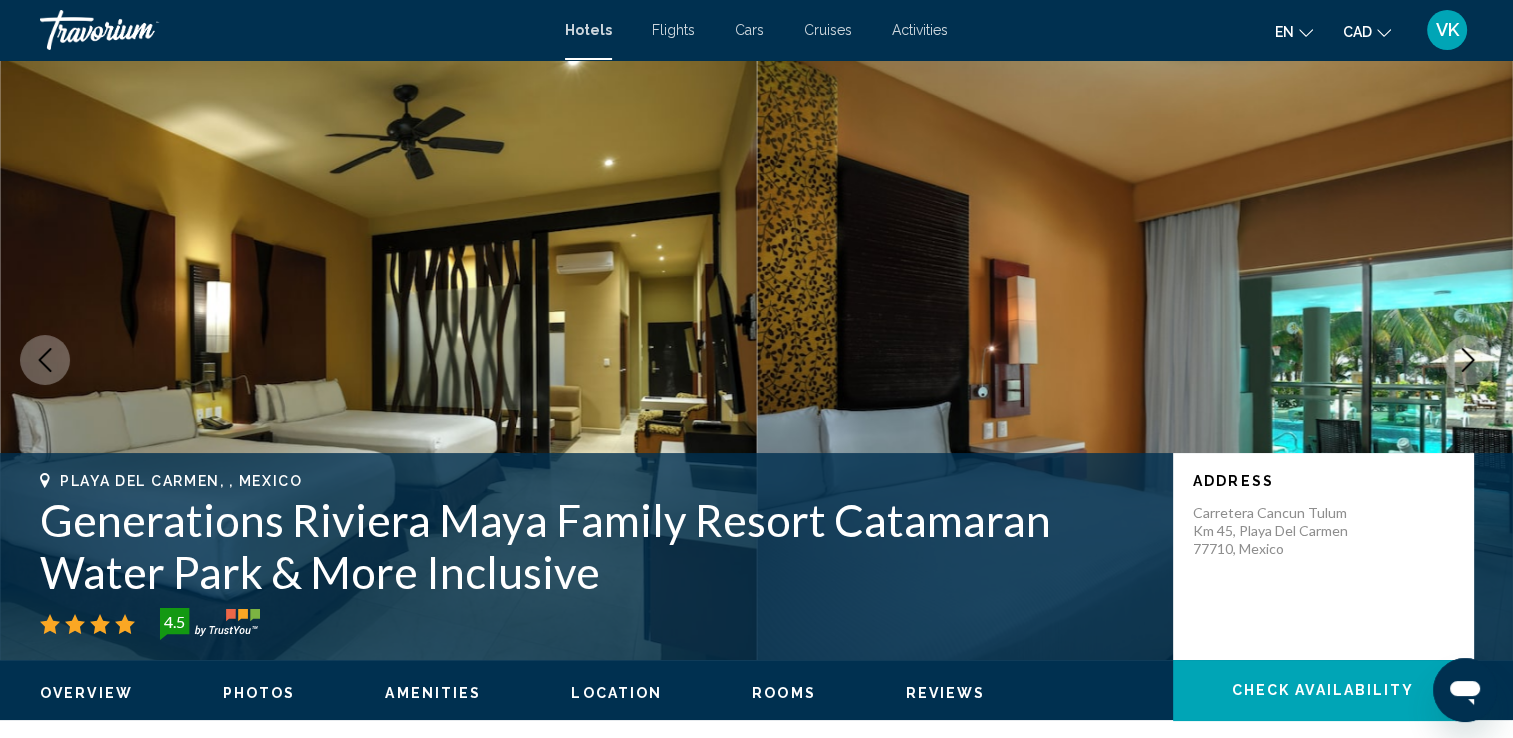 click 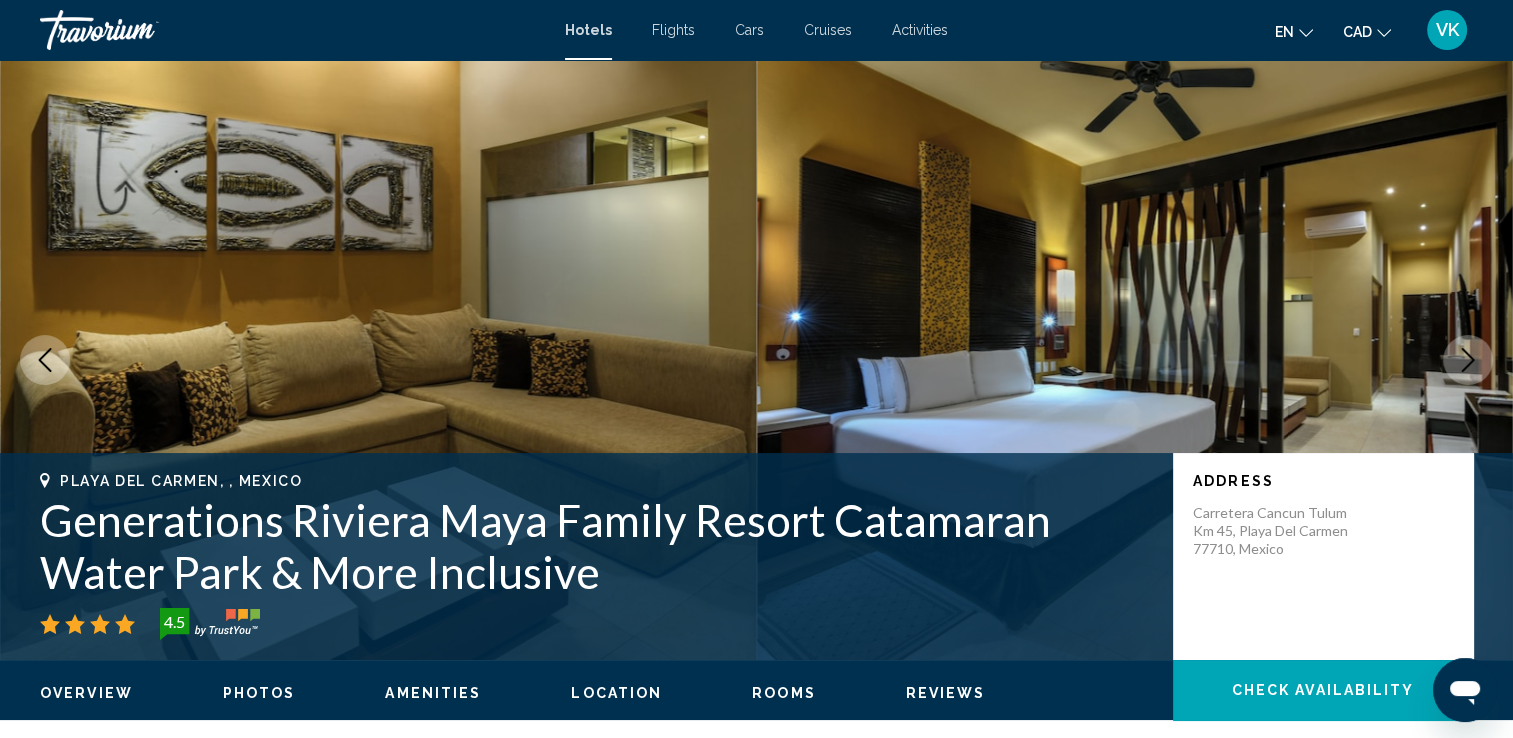 click 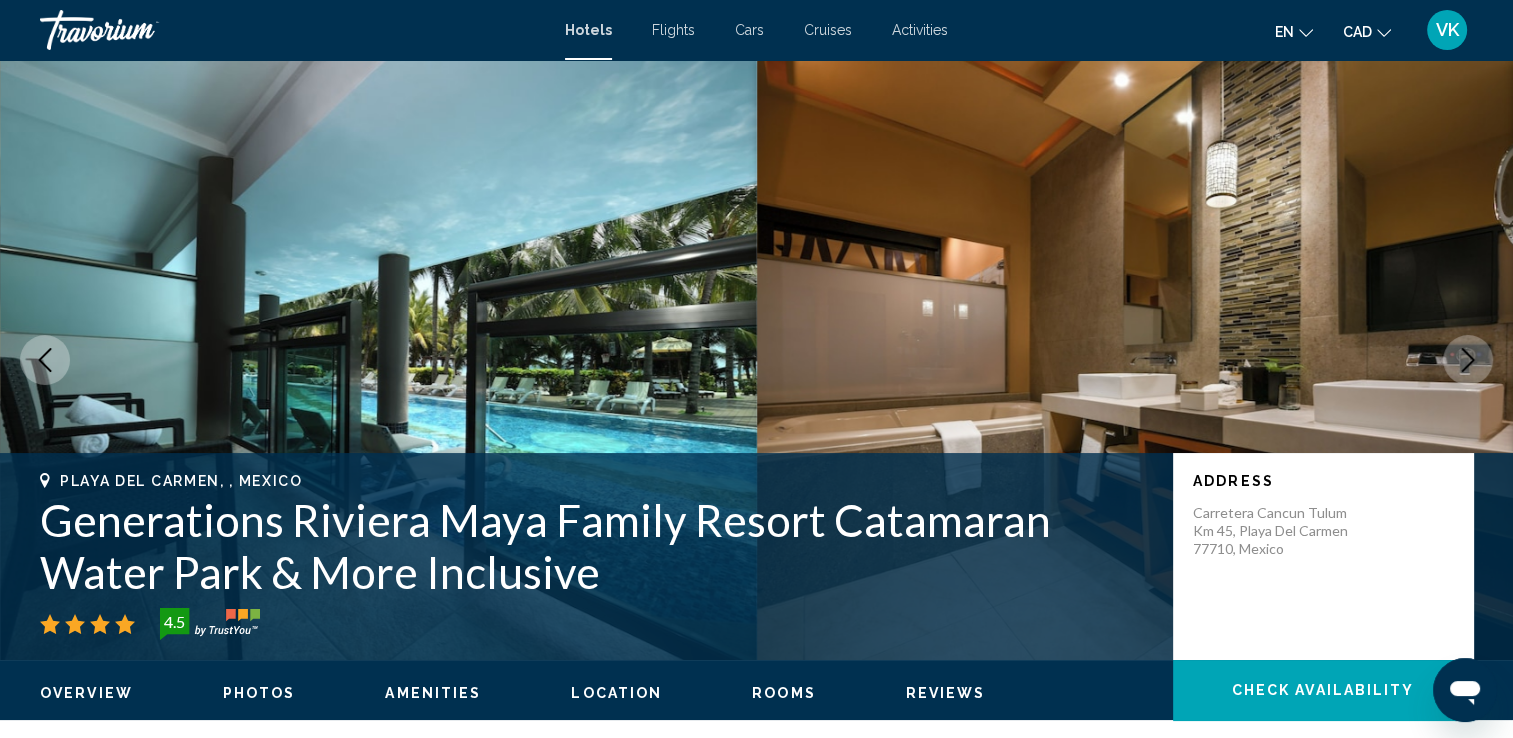 click 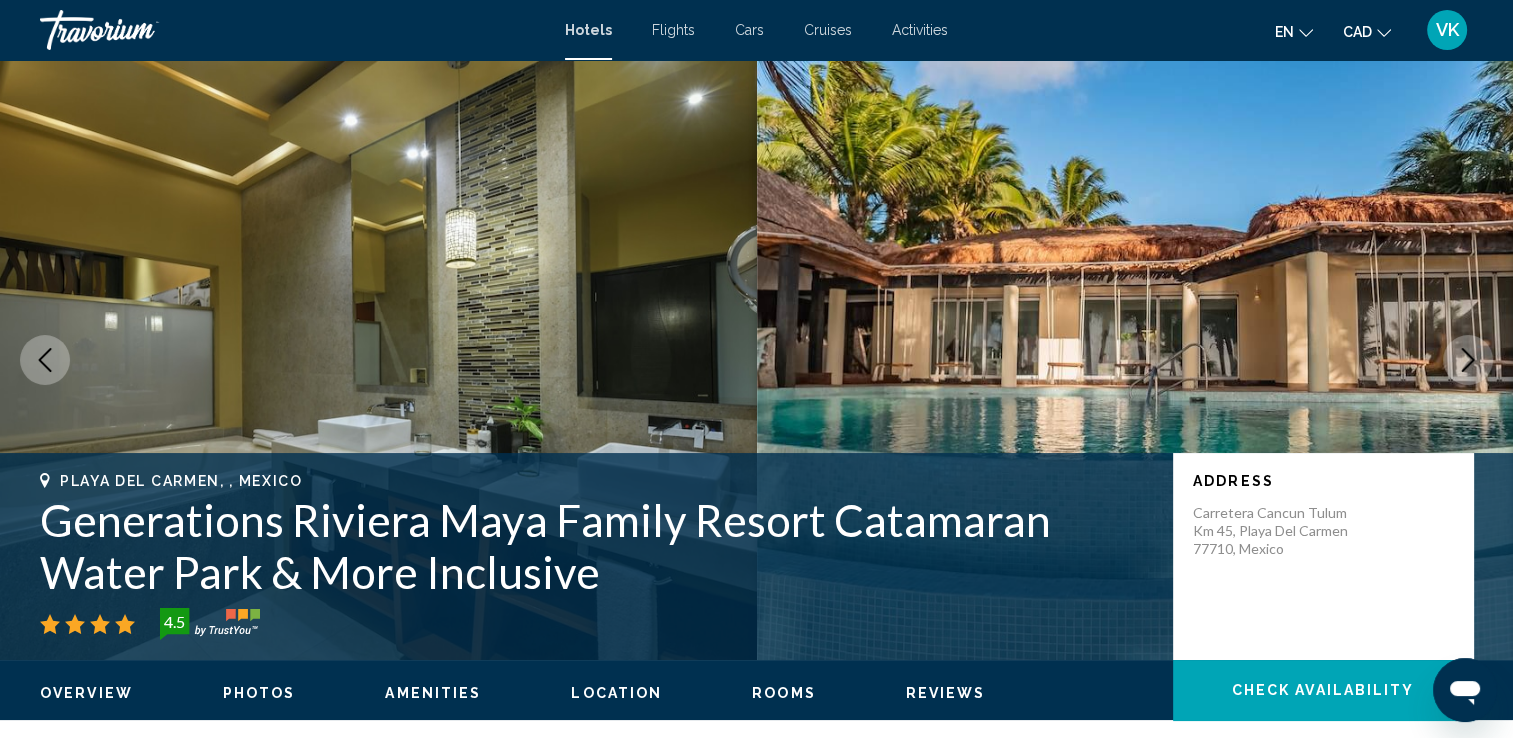 click 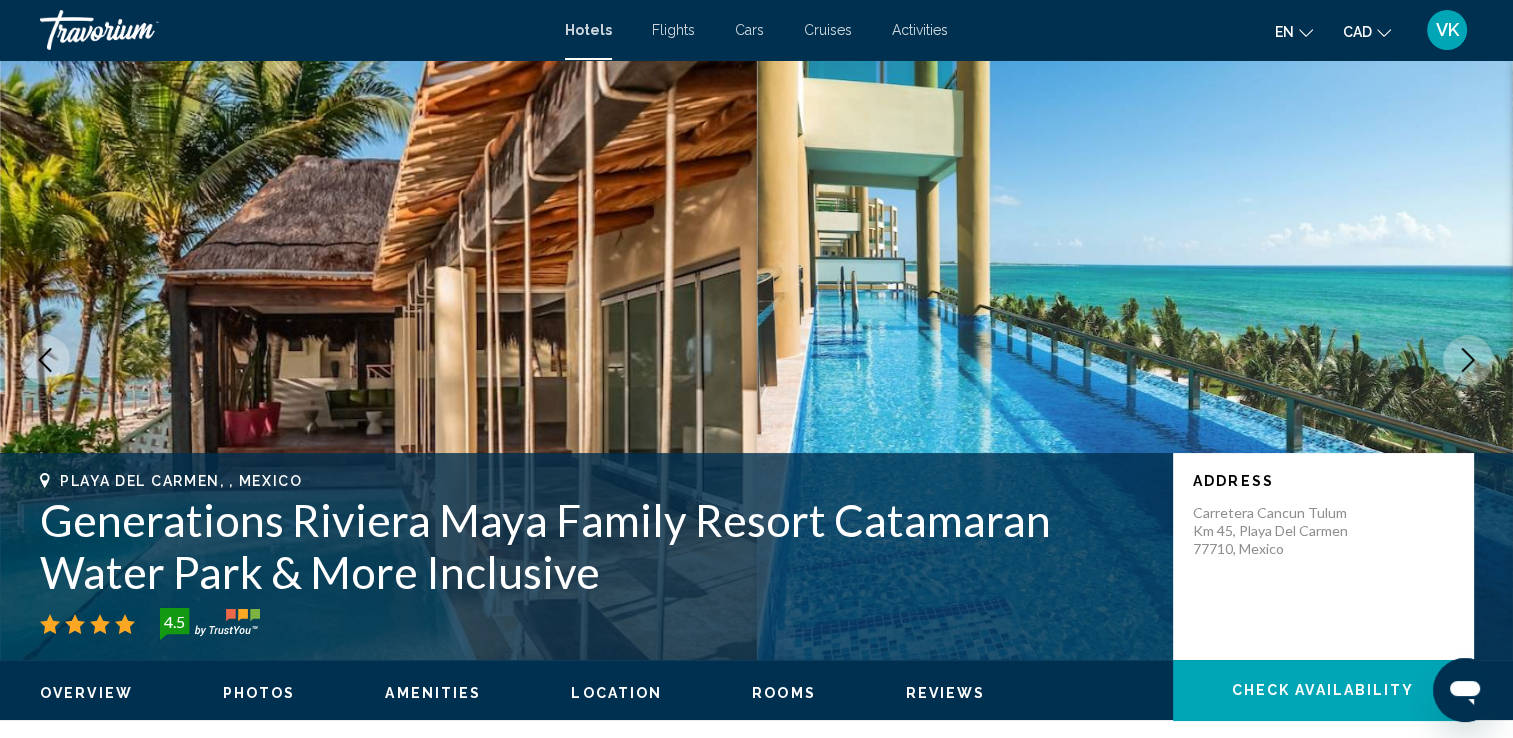 click 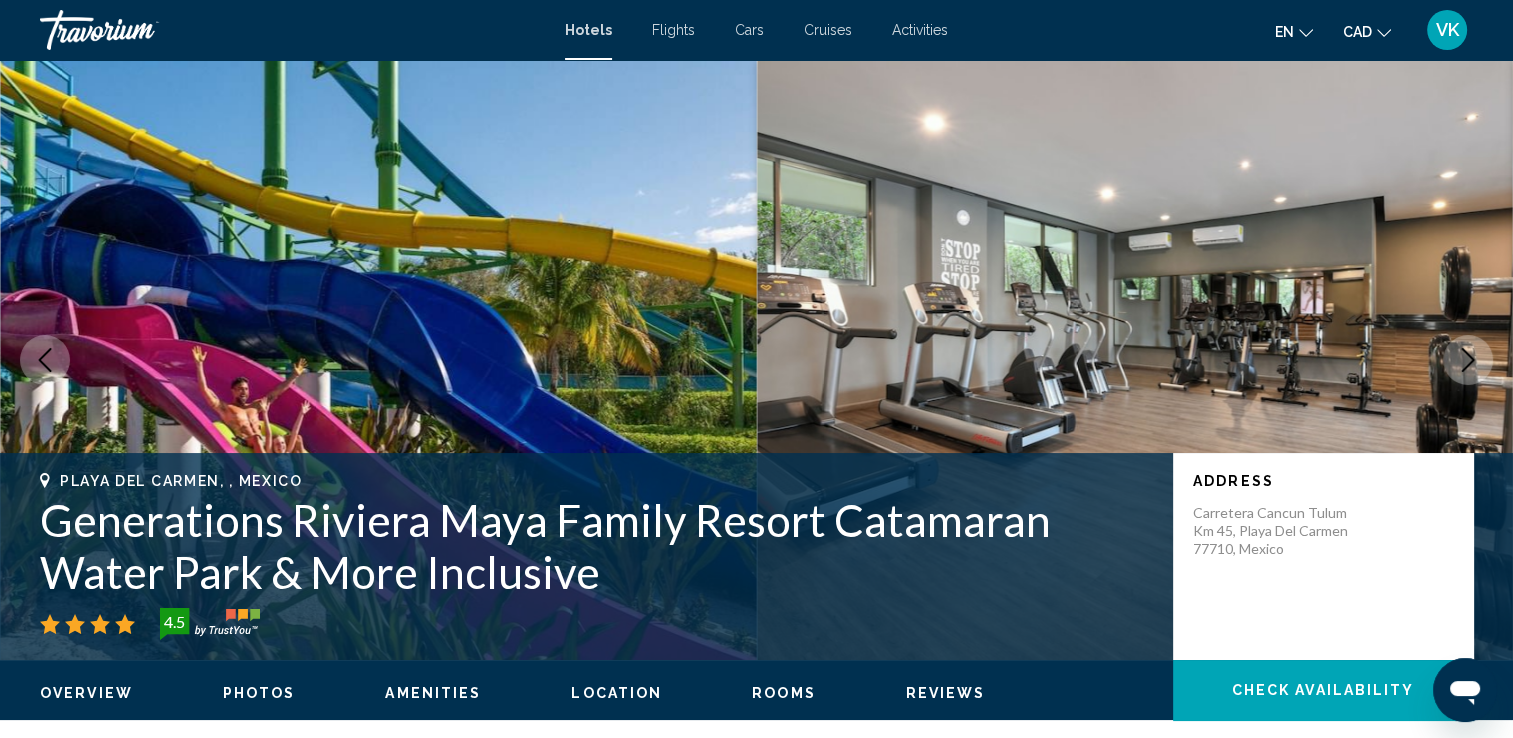 click 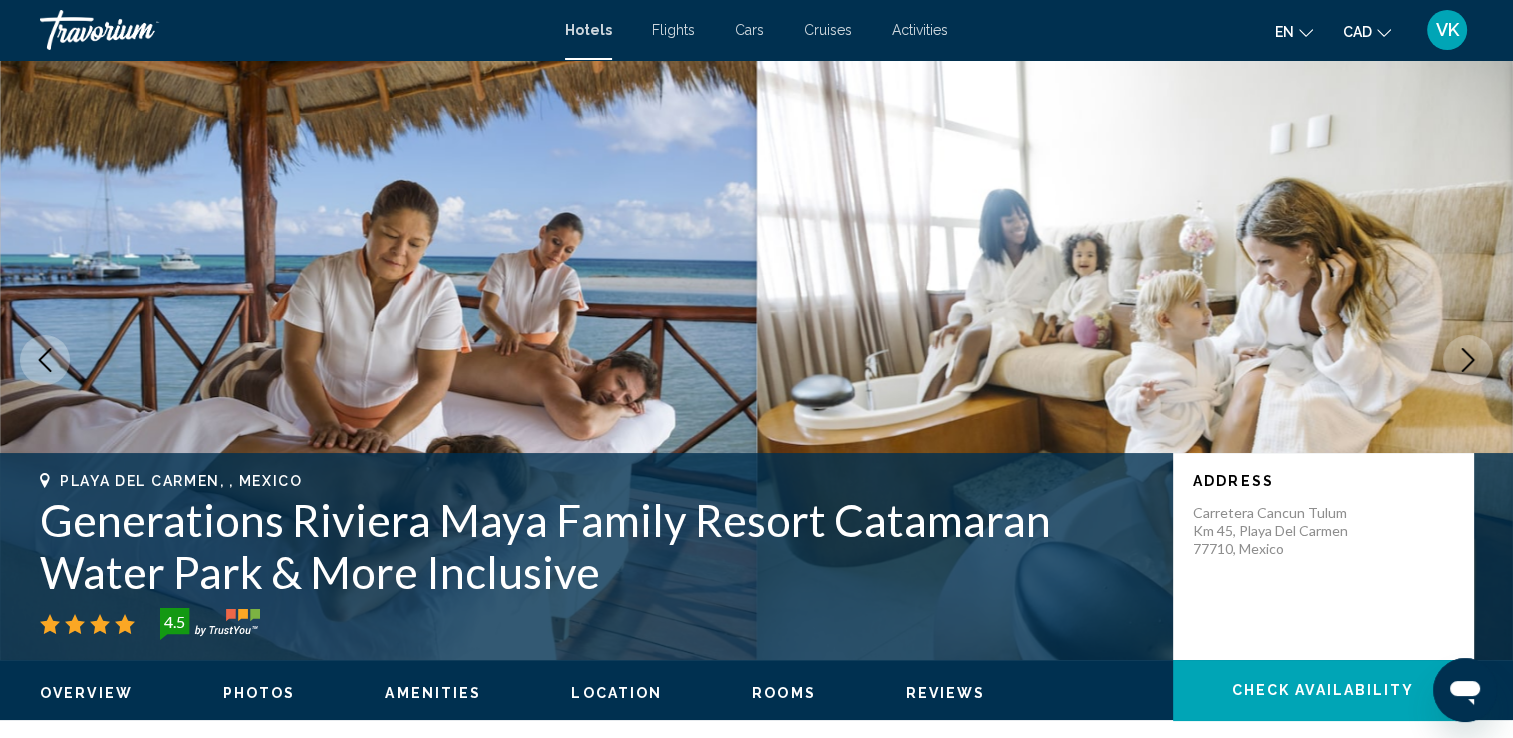 click 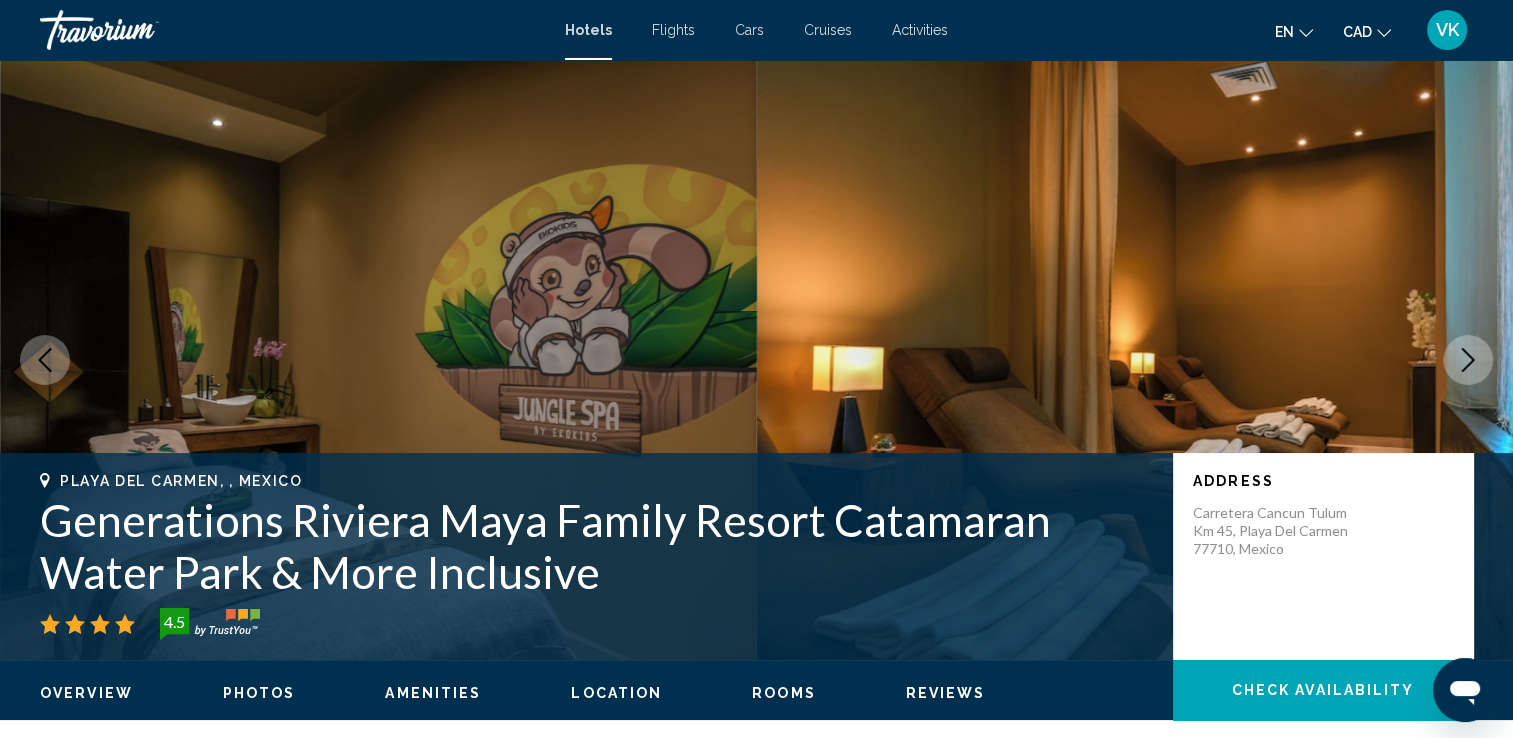 click 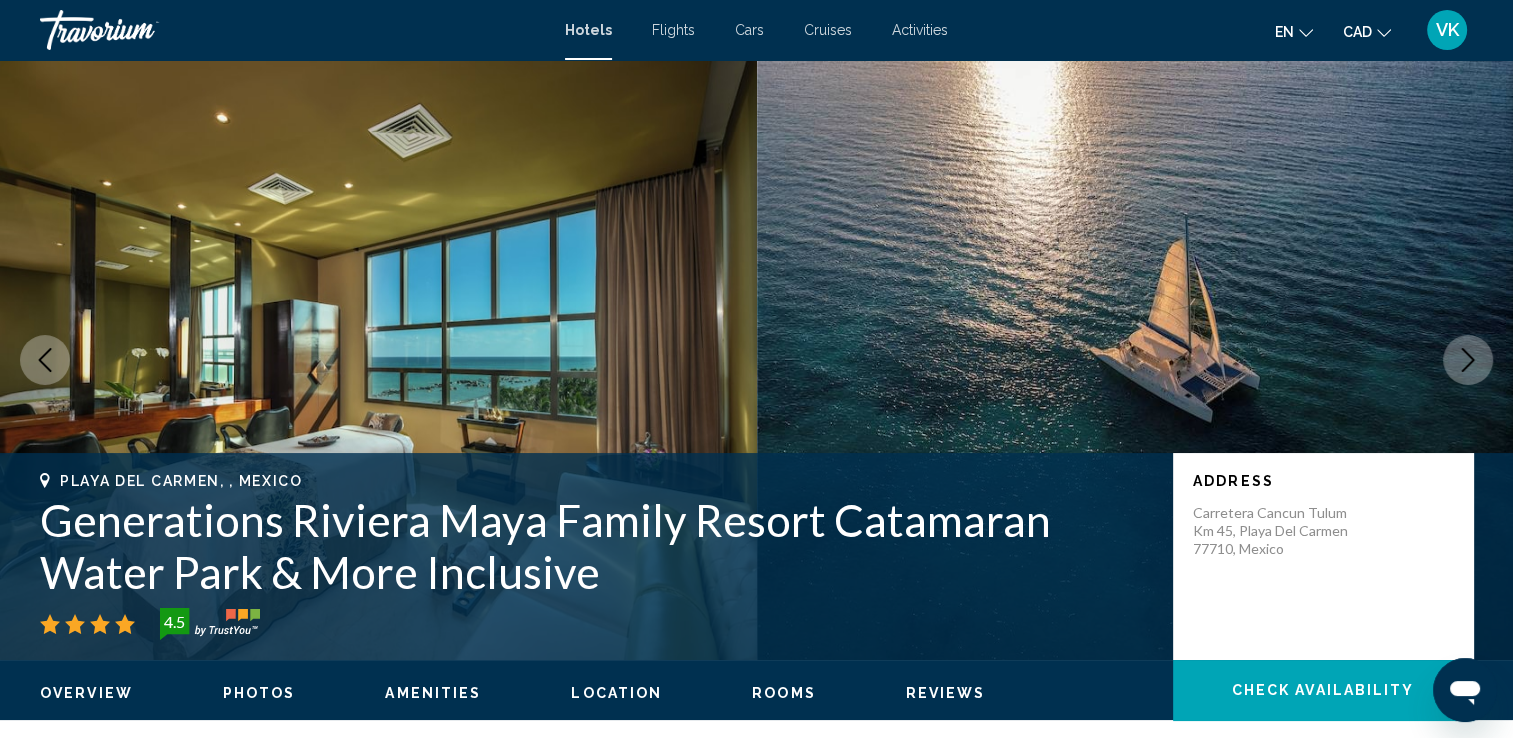 click 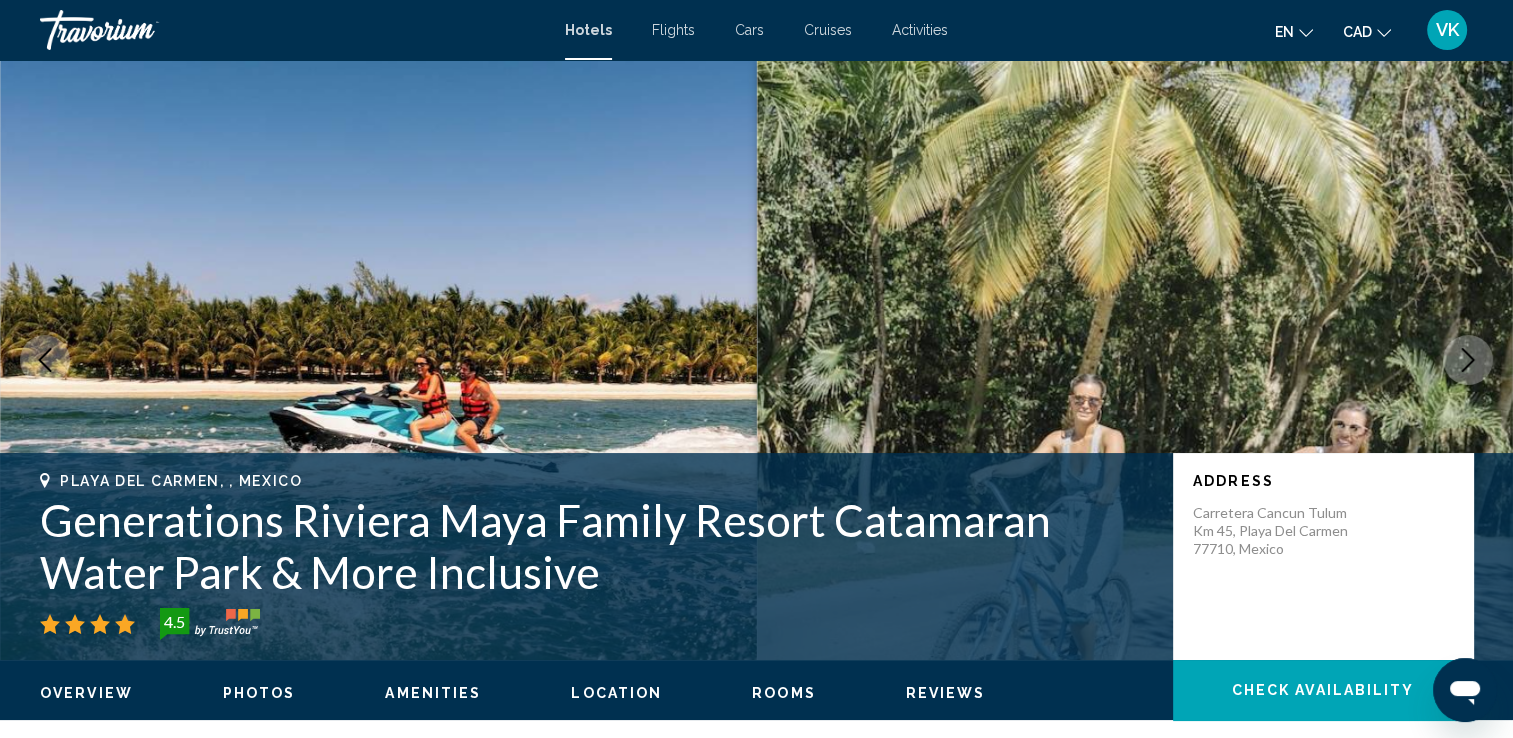 click 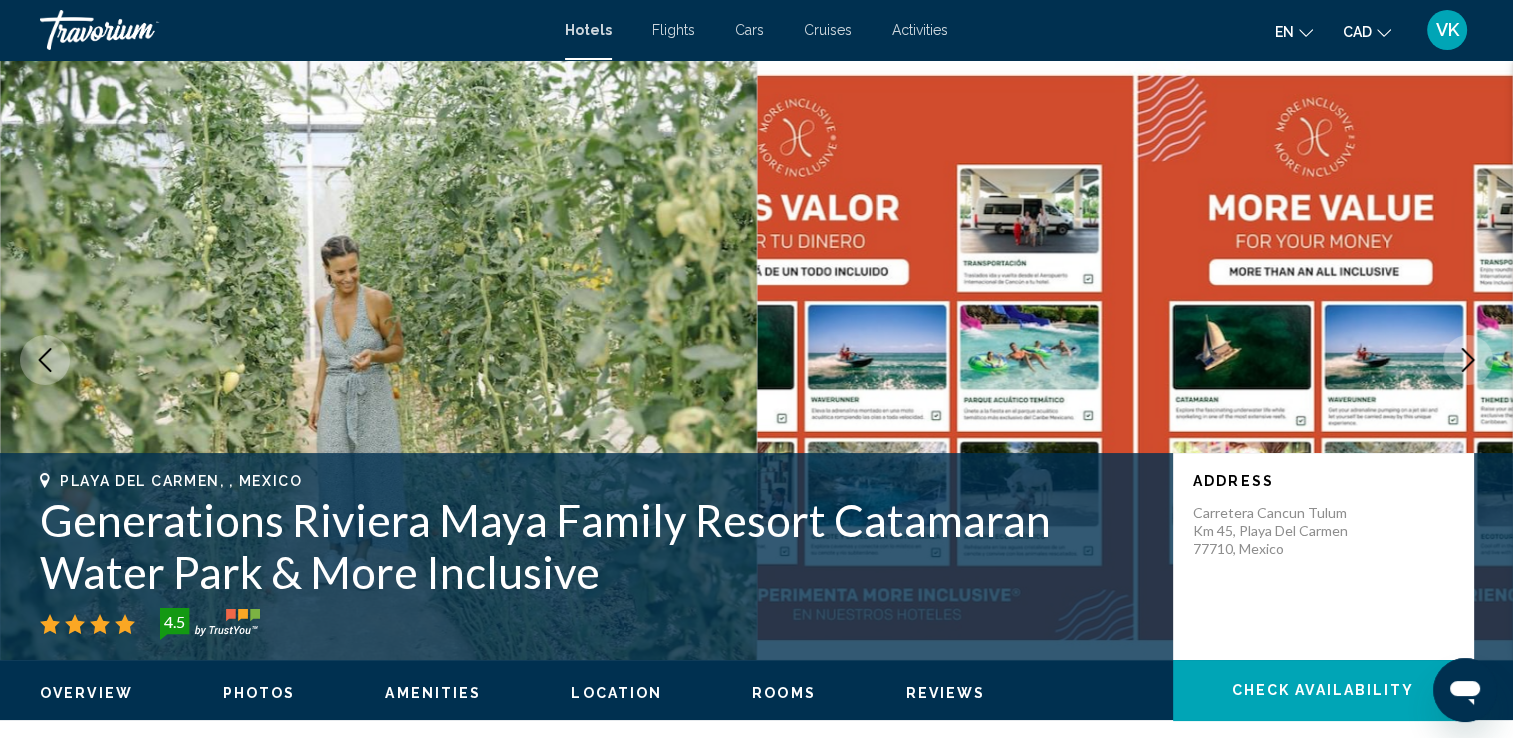 click 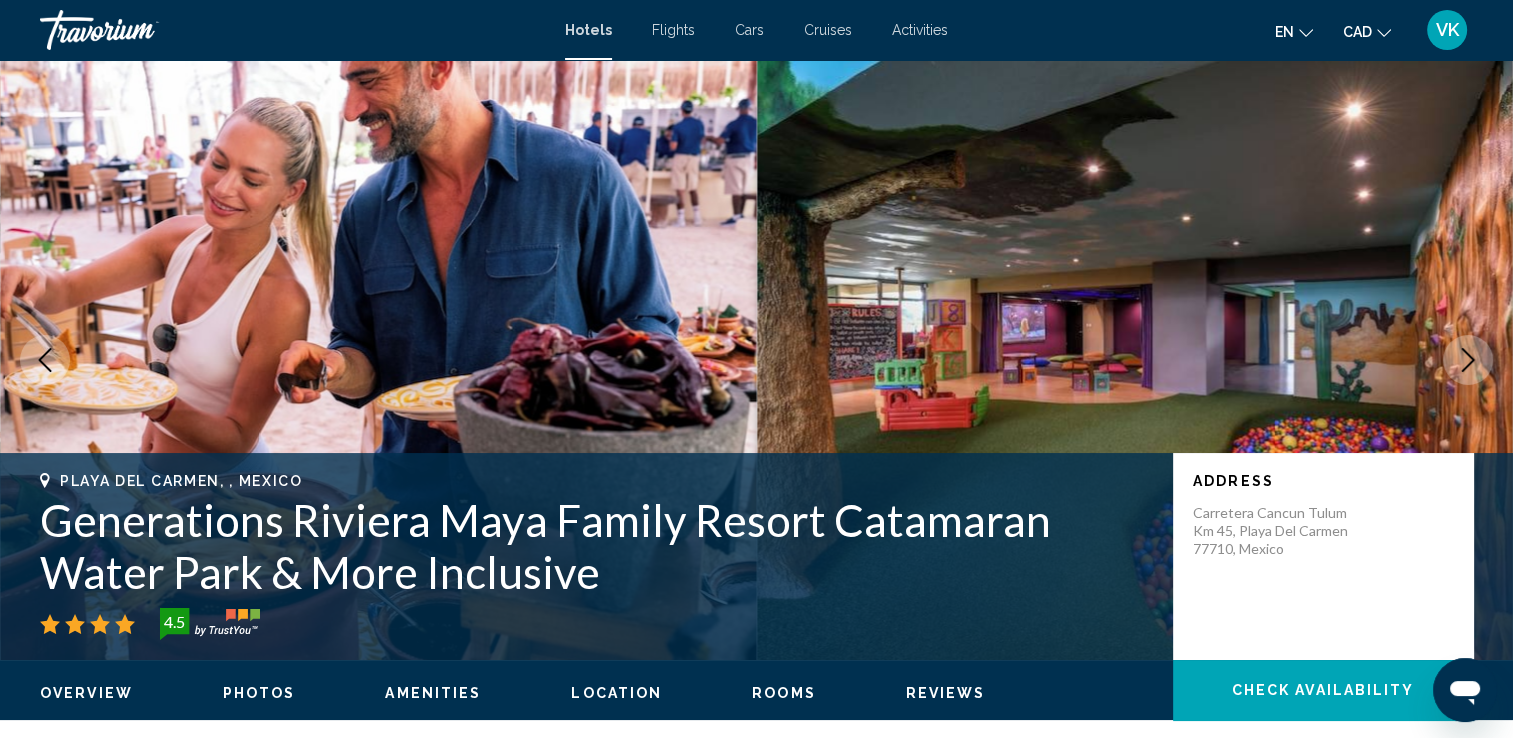 click 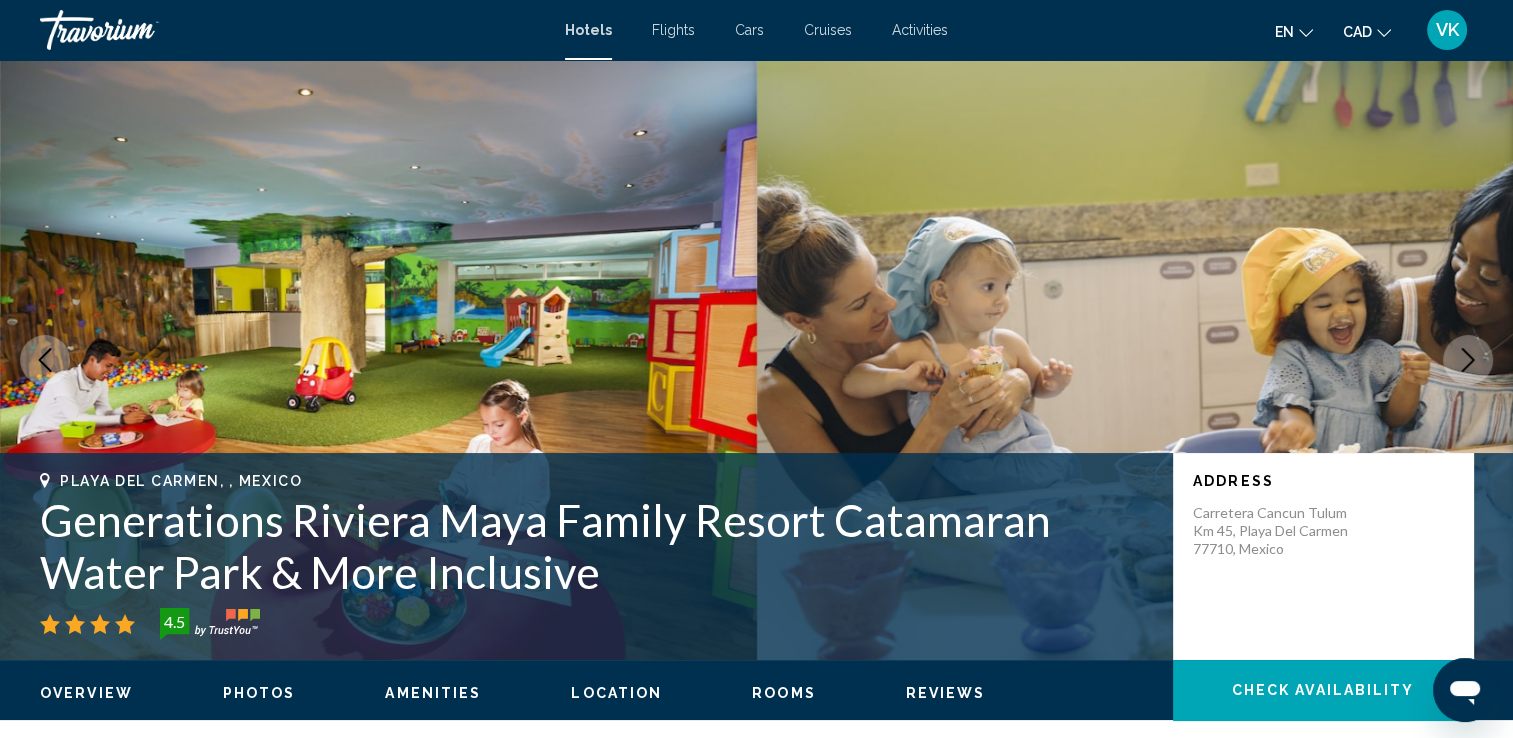 click 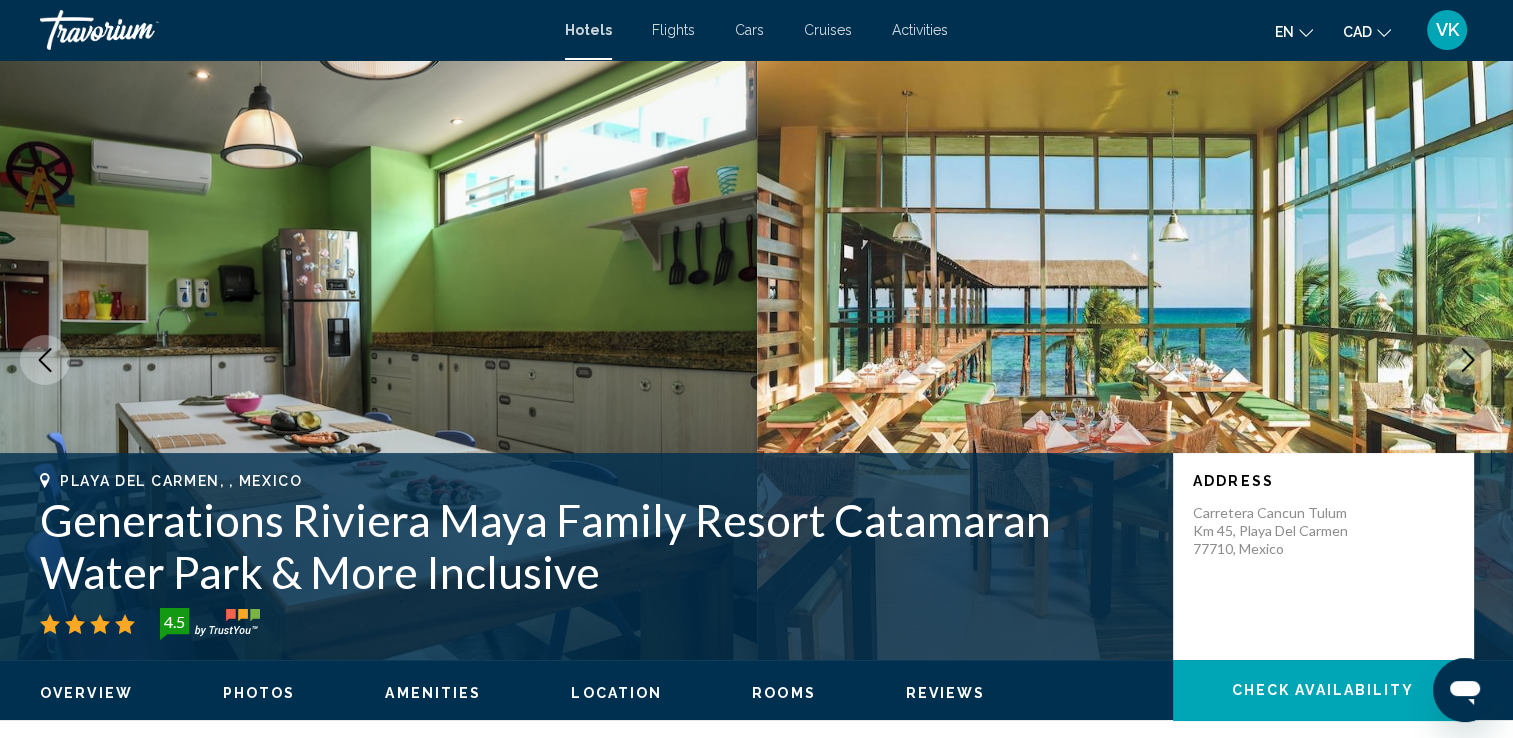 click 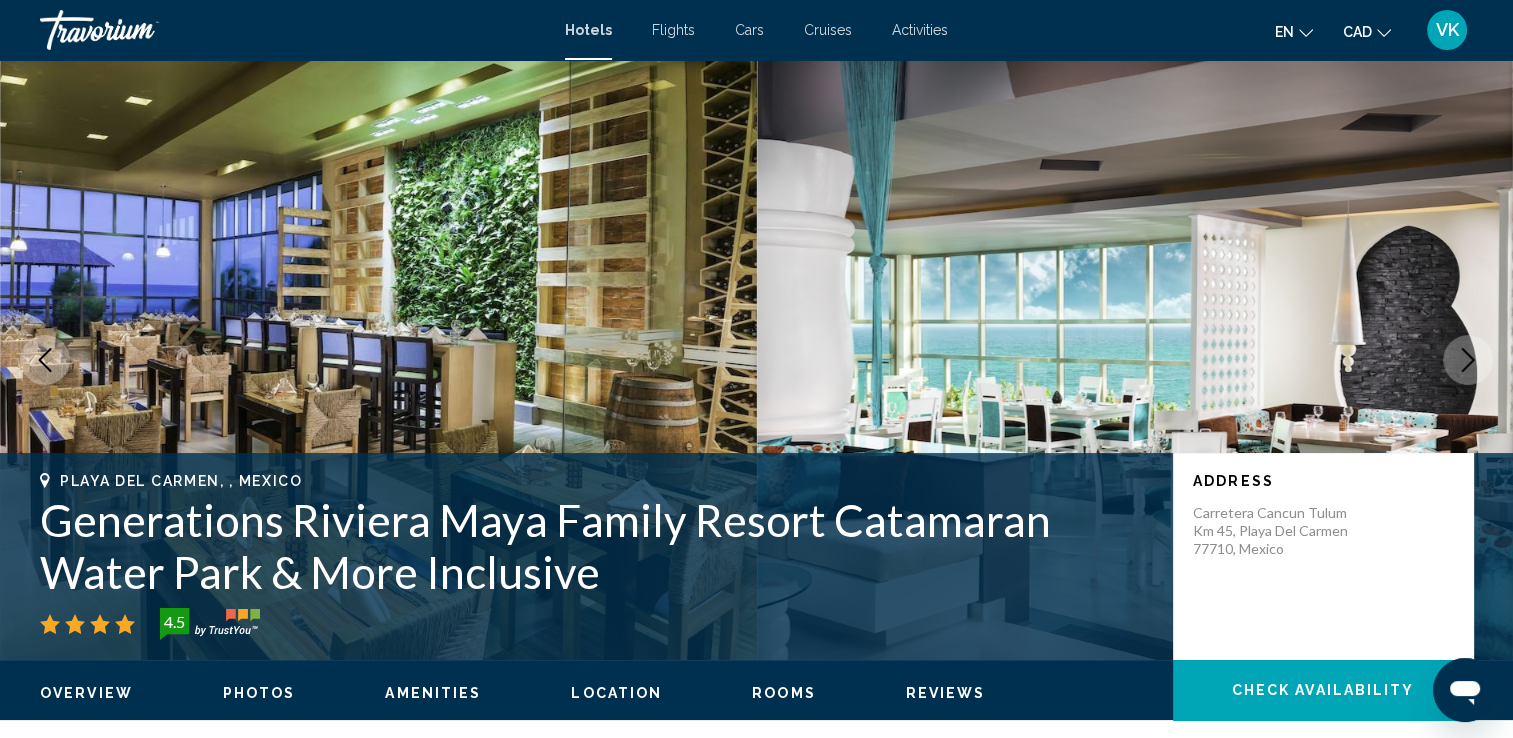 click 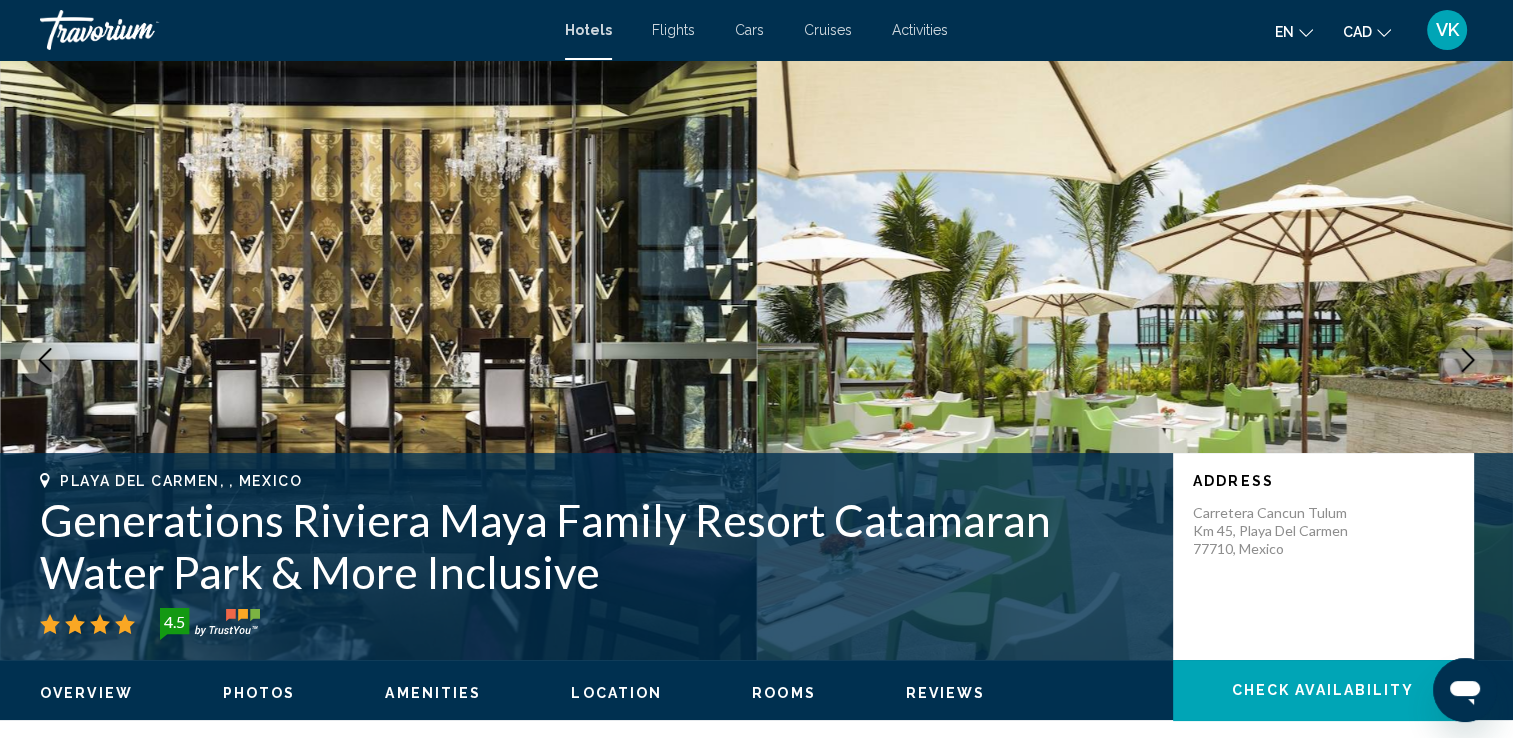 click 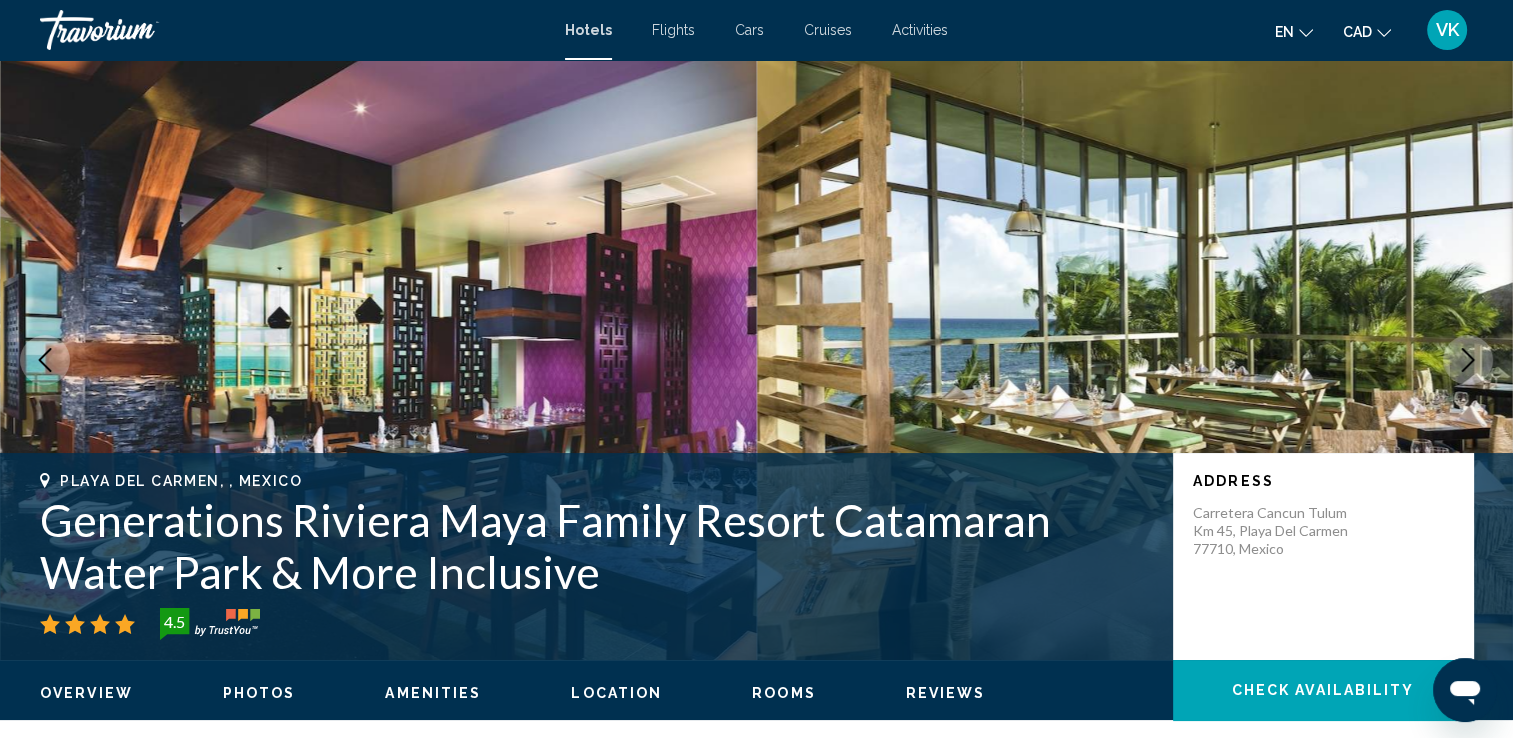 click 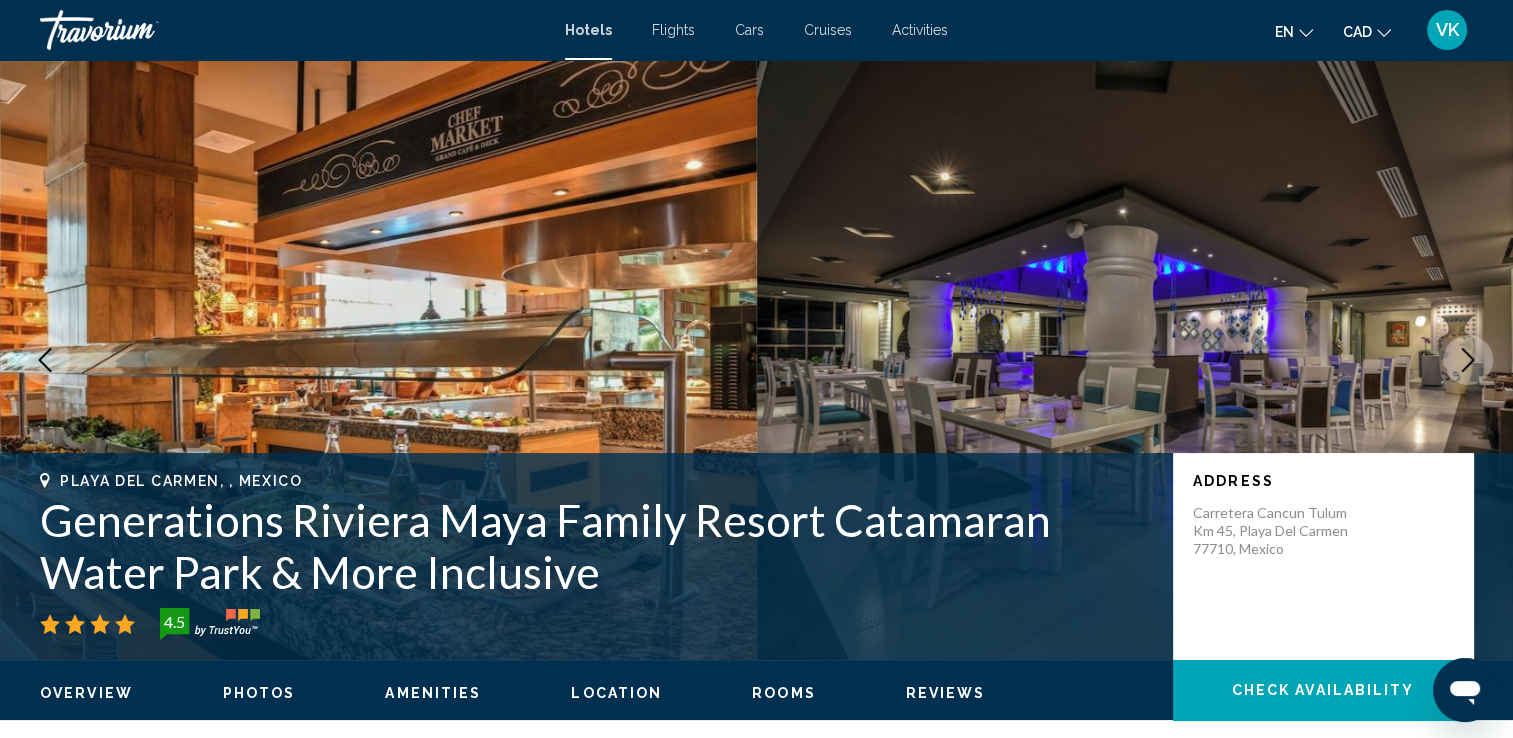 click 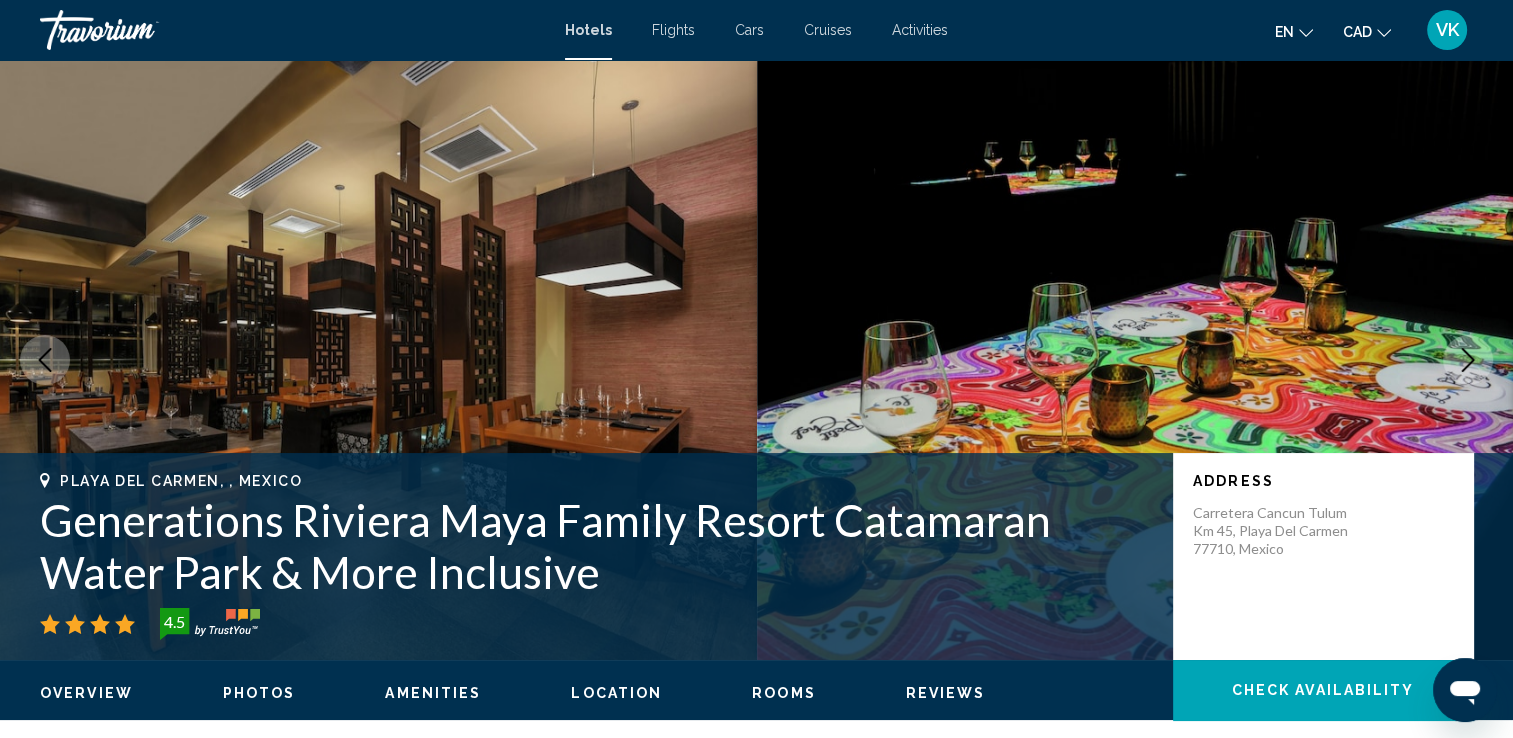 click 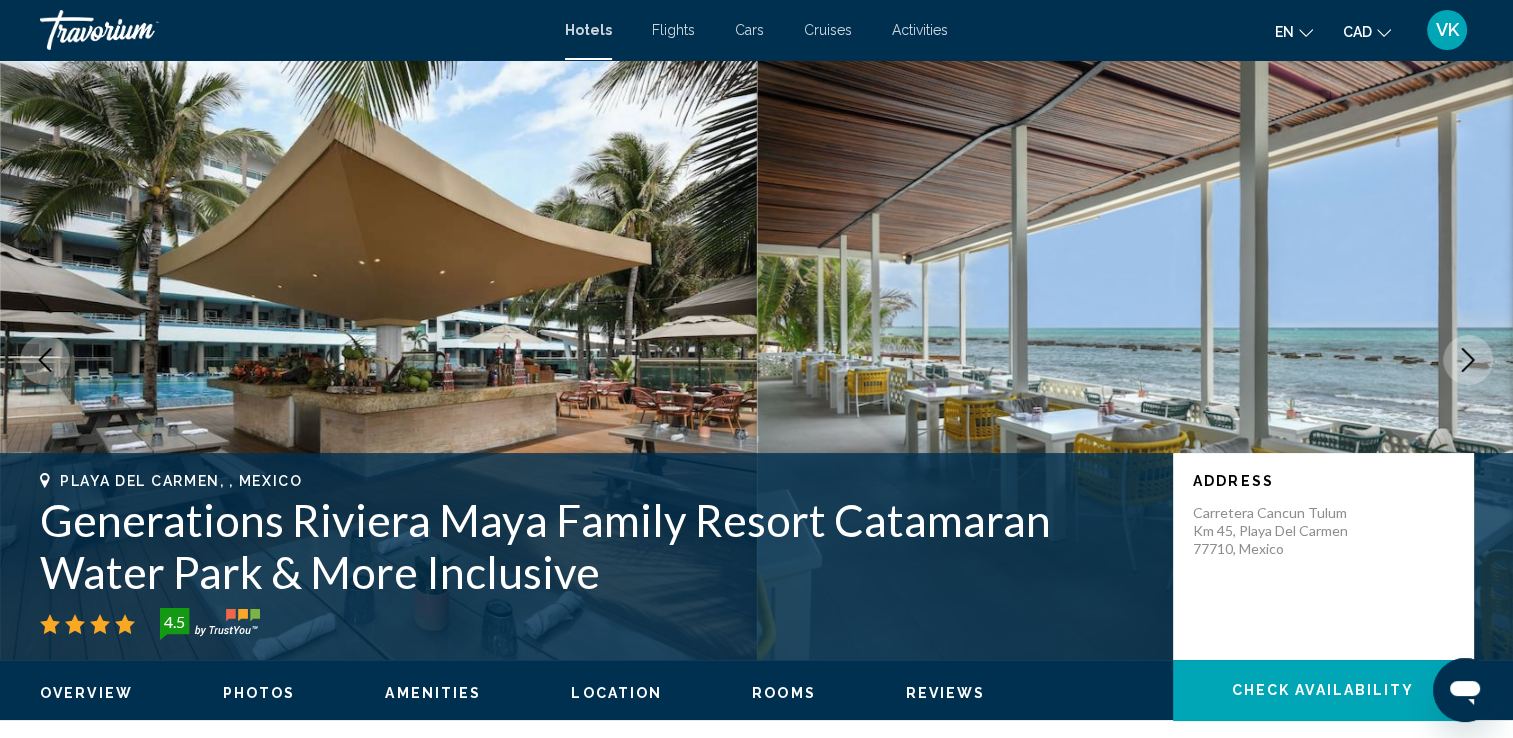 click 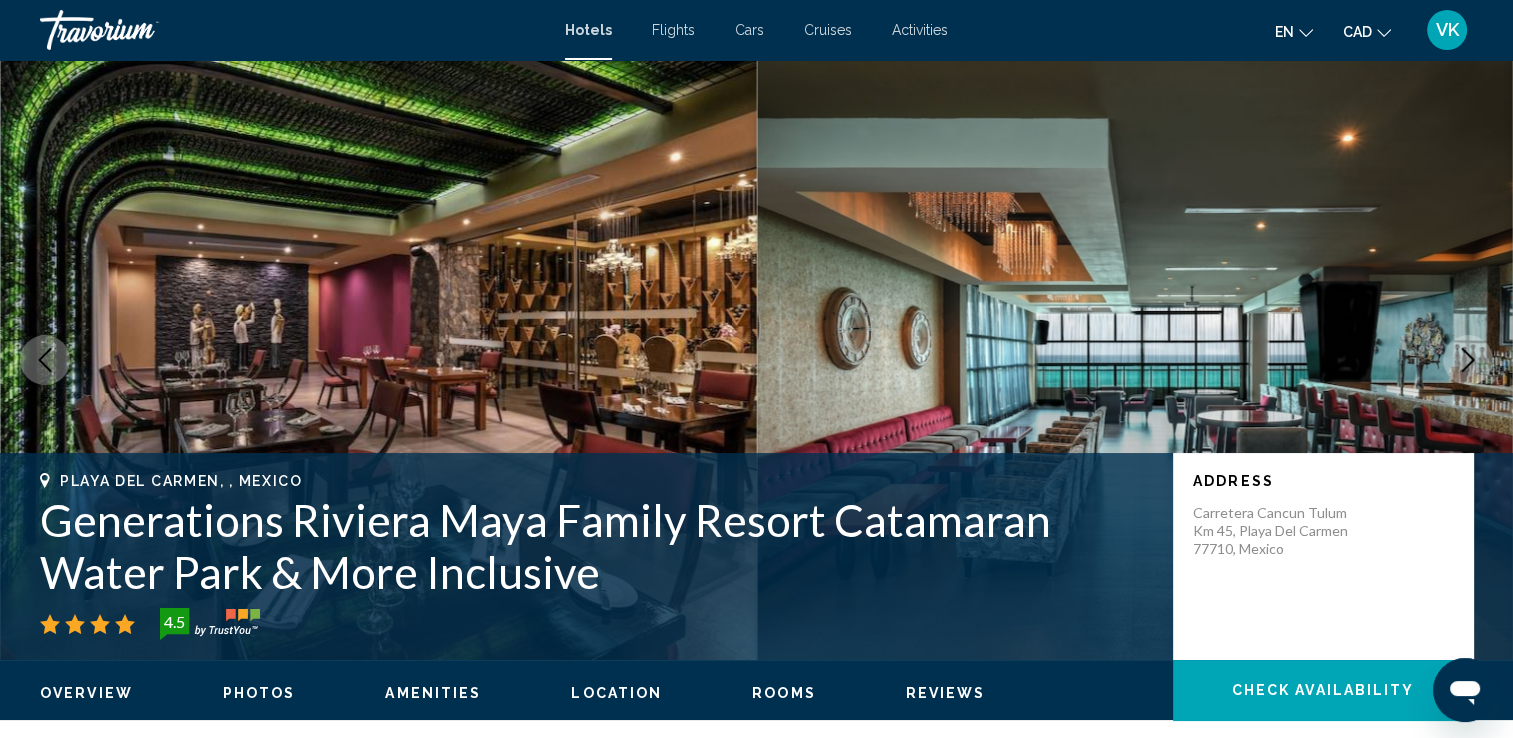 click 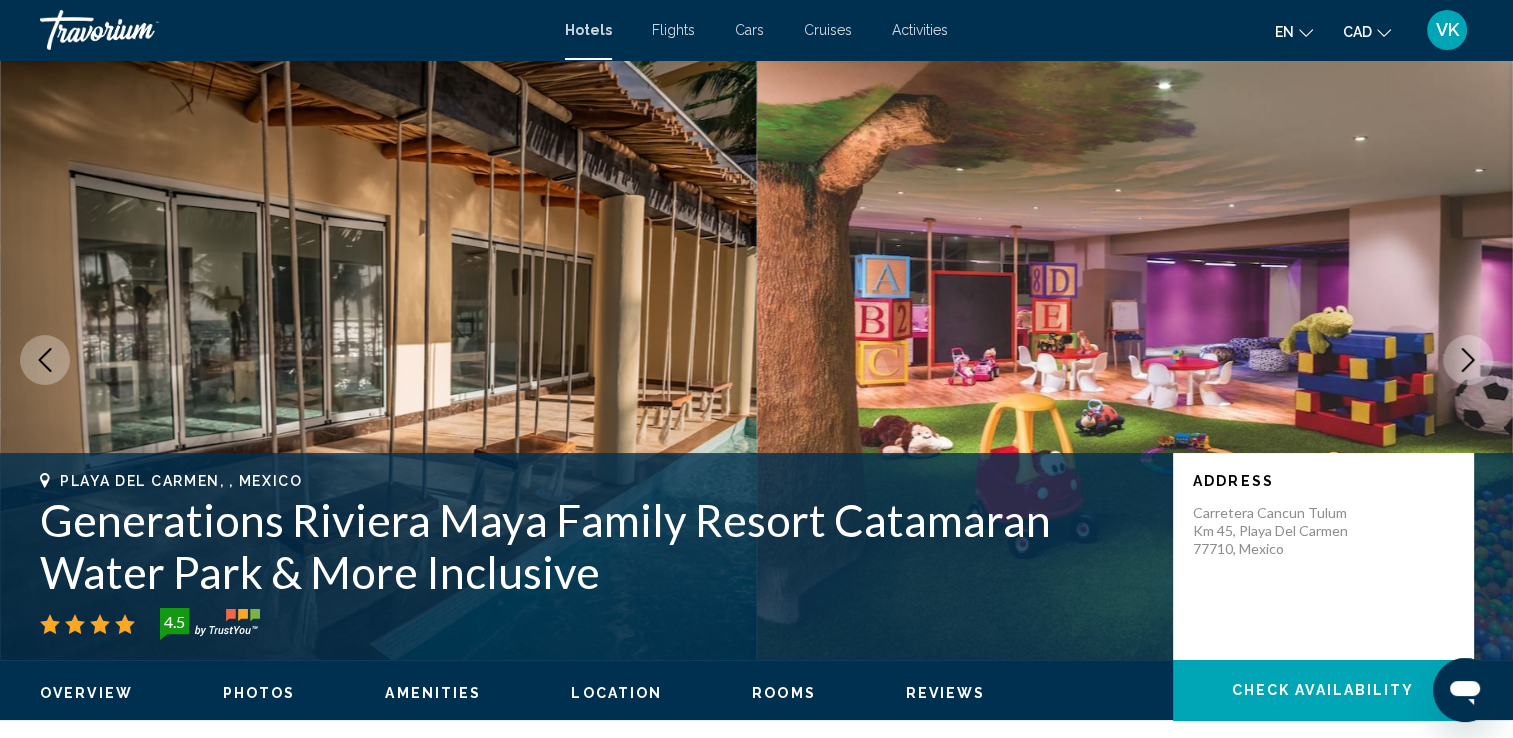 click 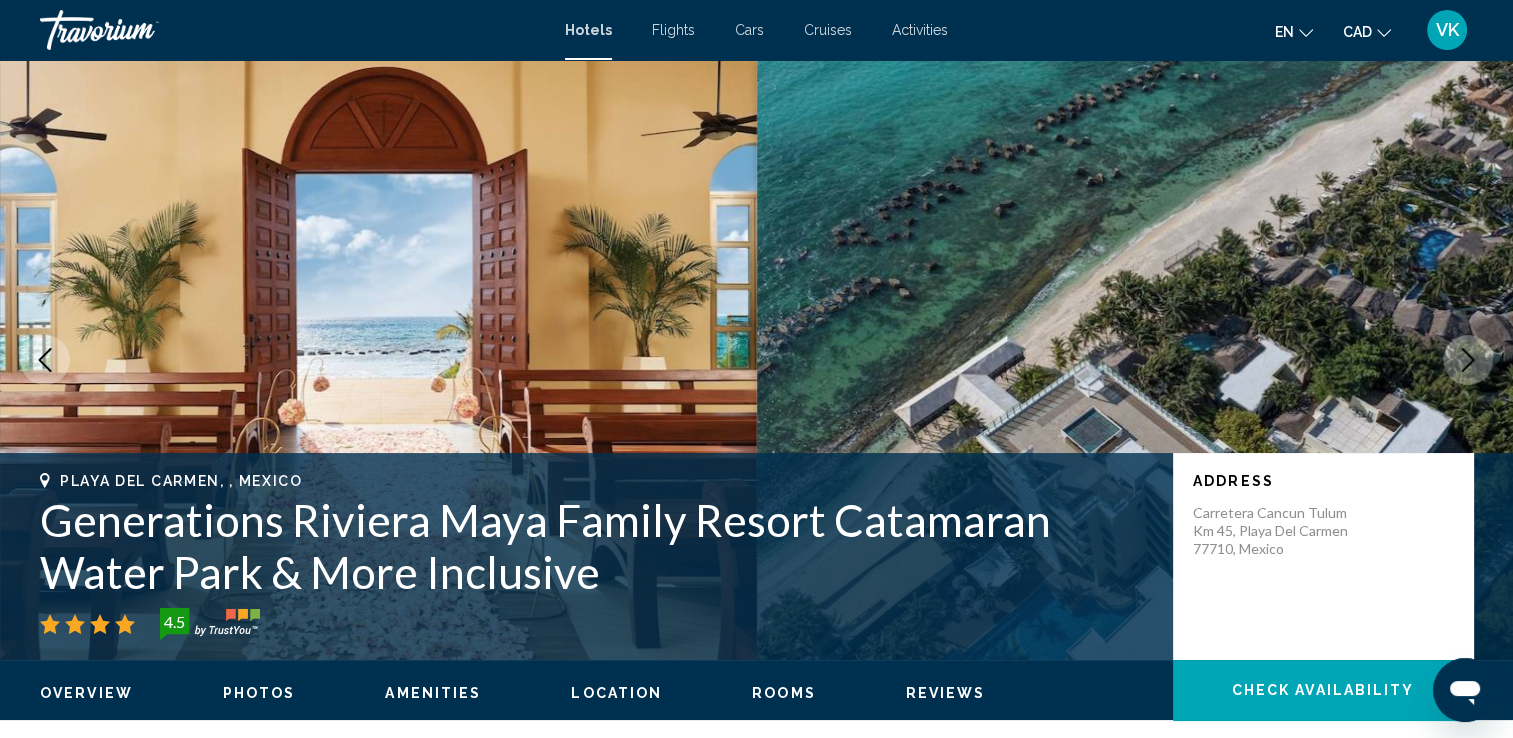 click 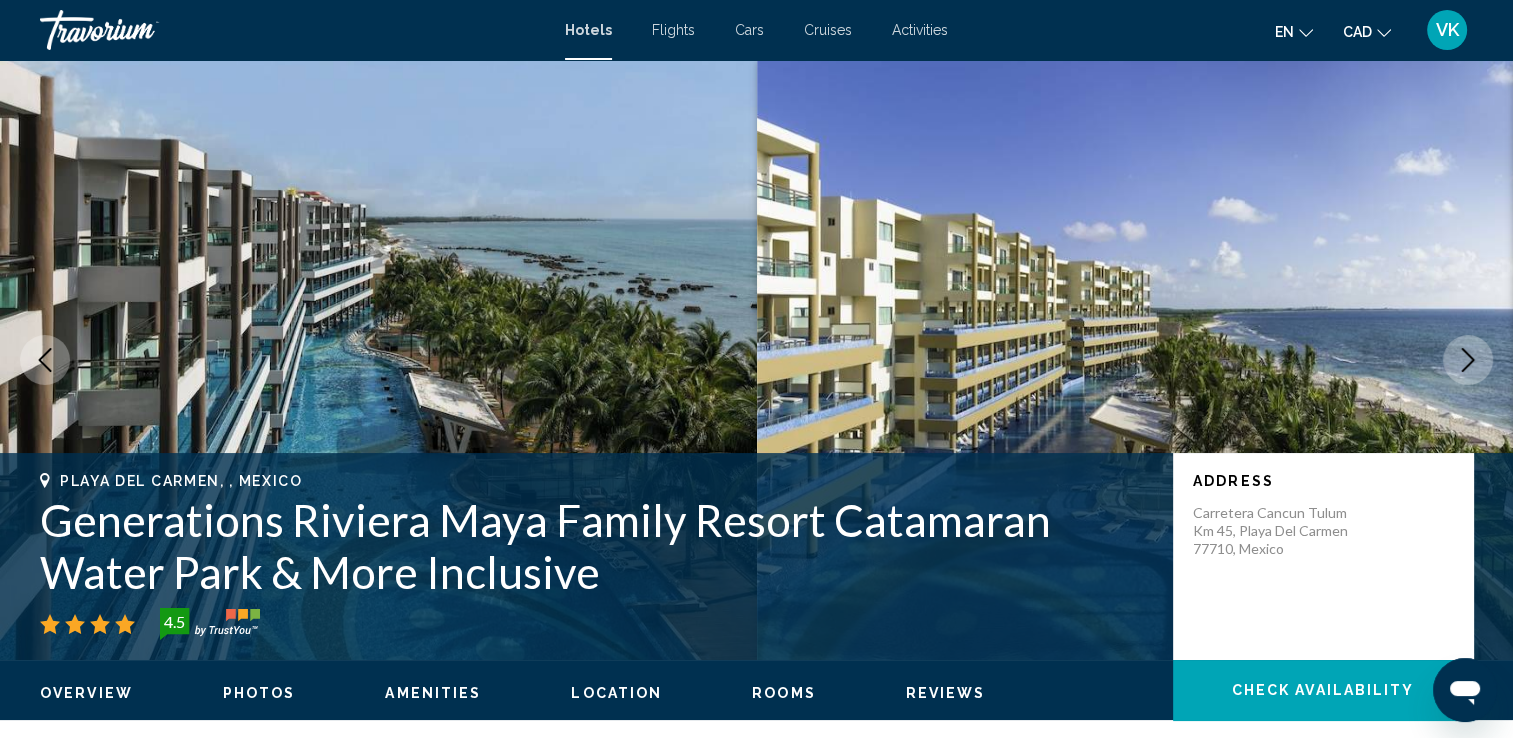 click 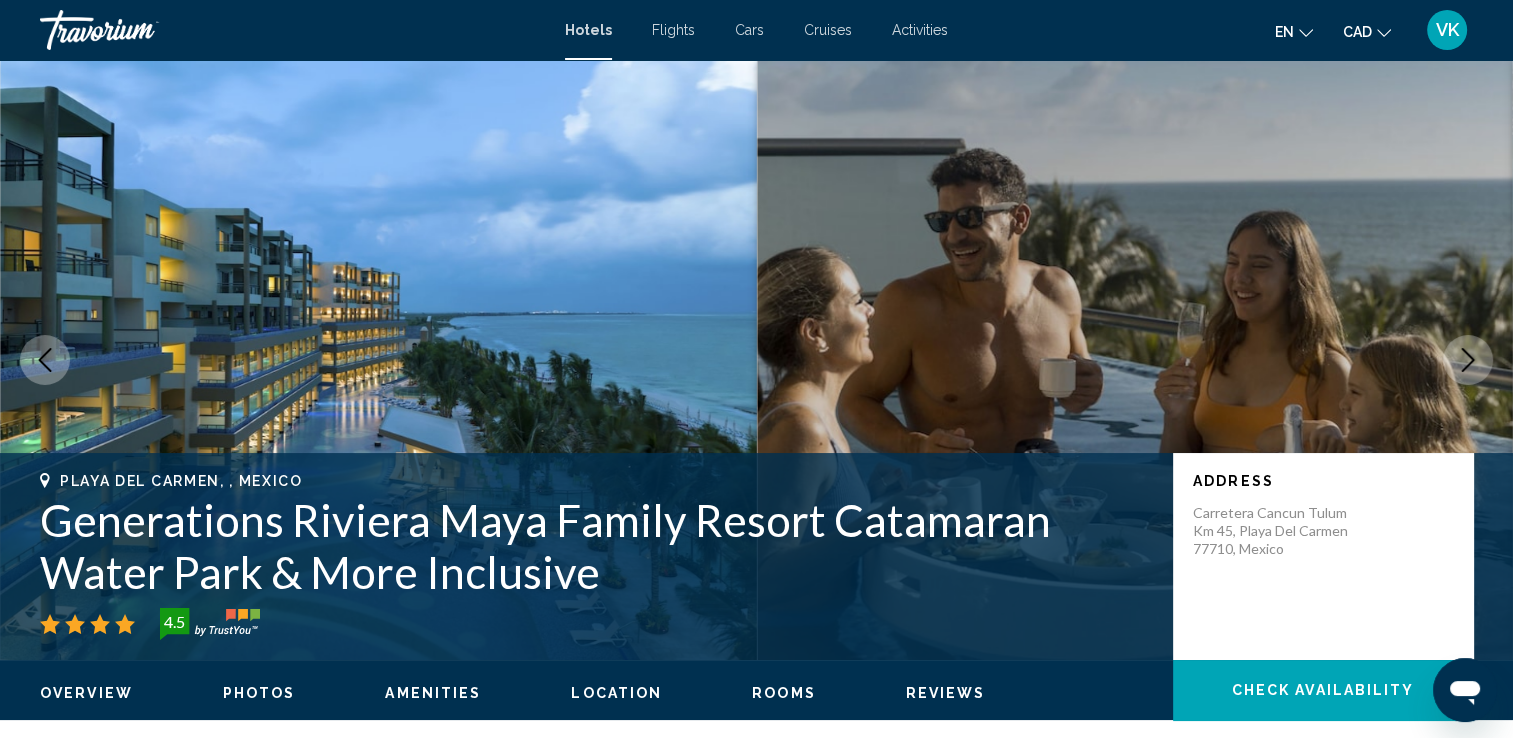 click 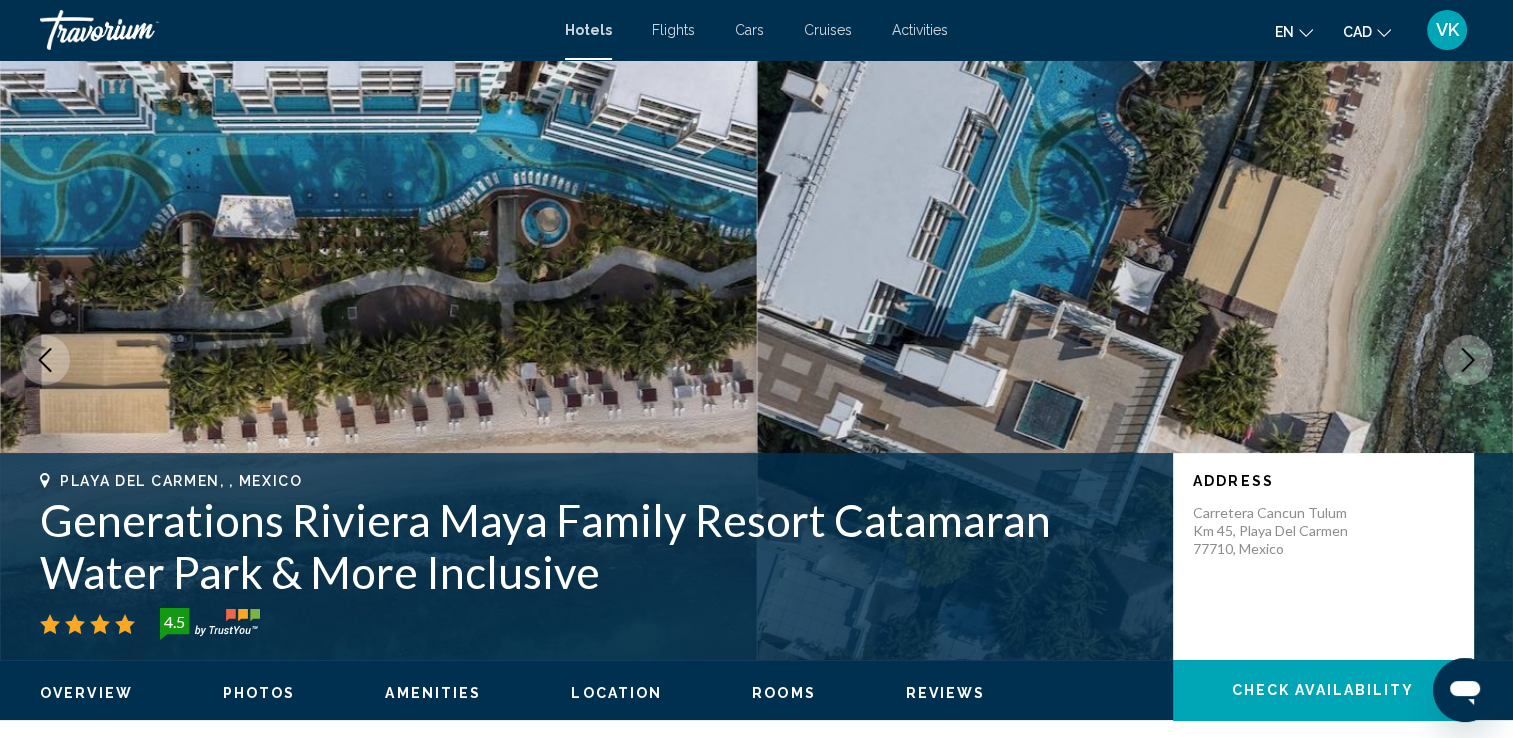 click 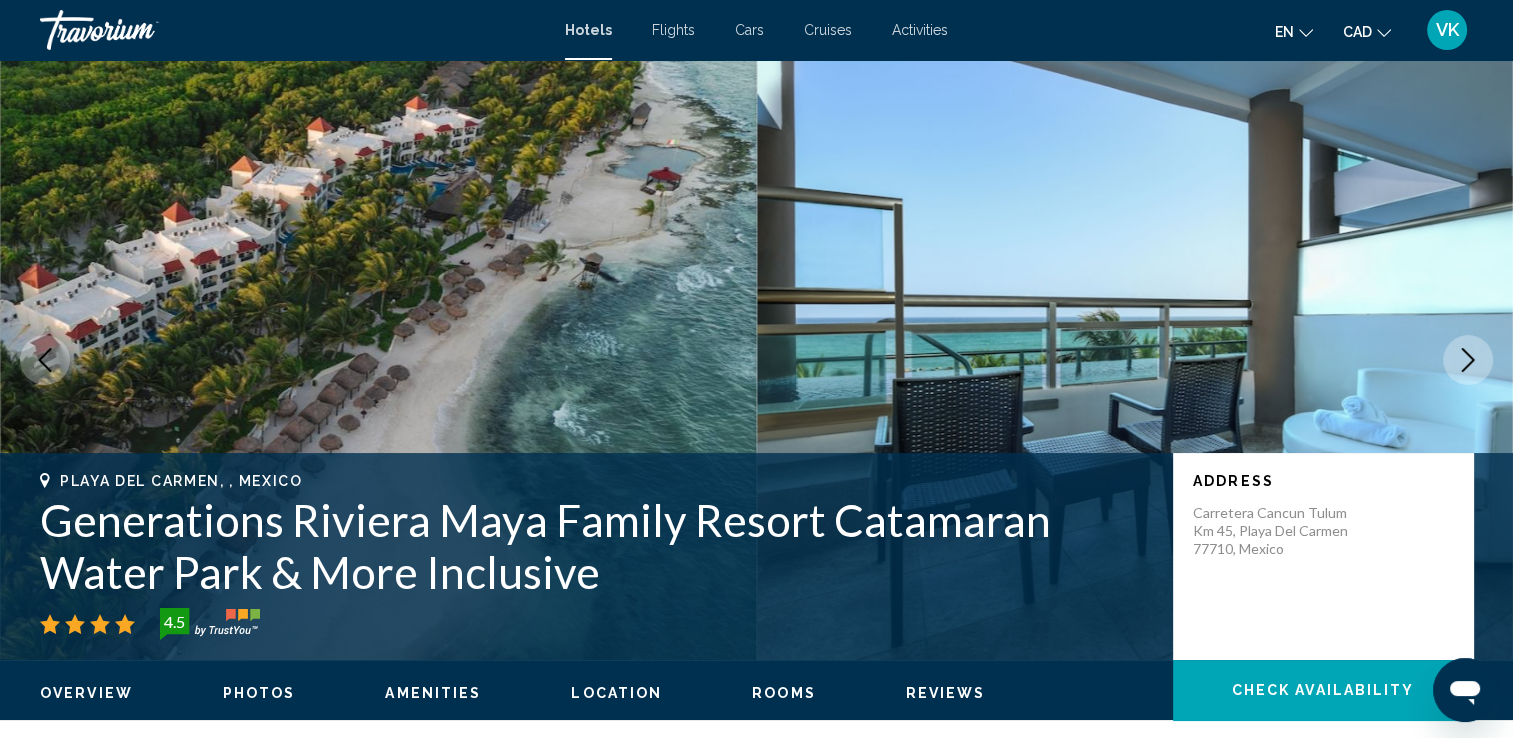 click 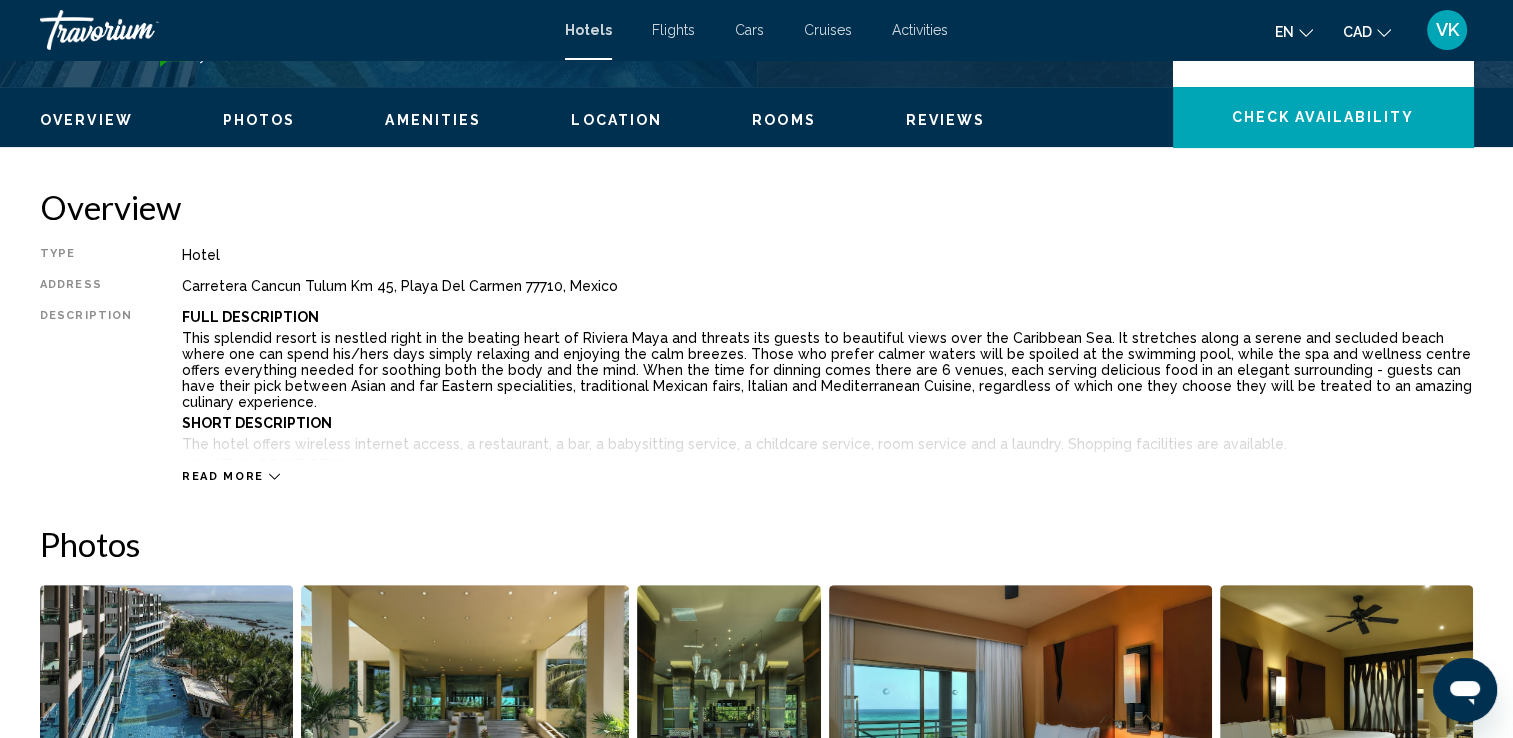 scroll, scrollTop: 612, scrollLeft: 0, axis: vertical 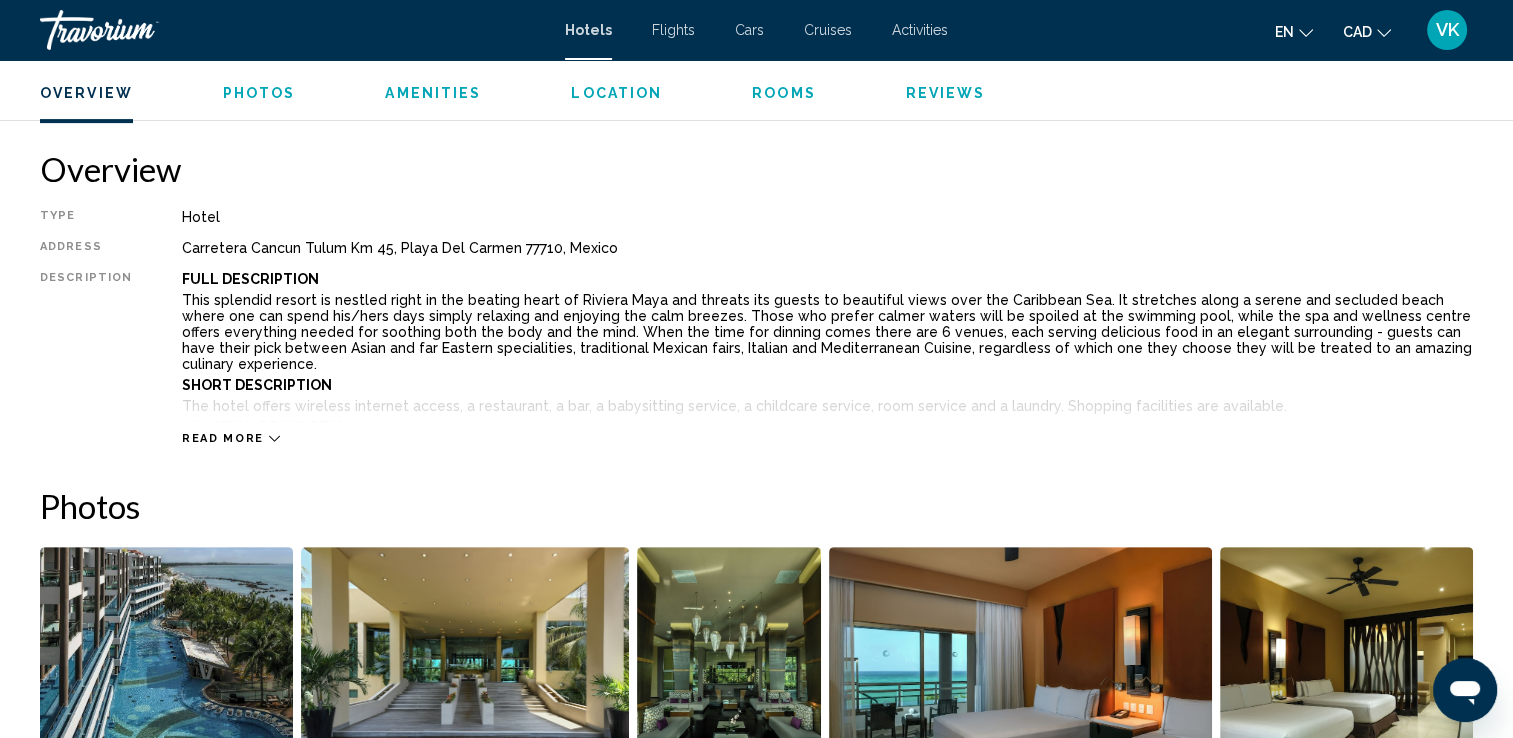 click 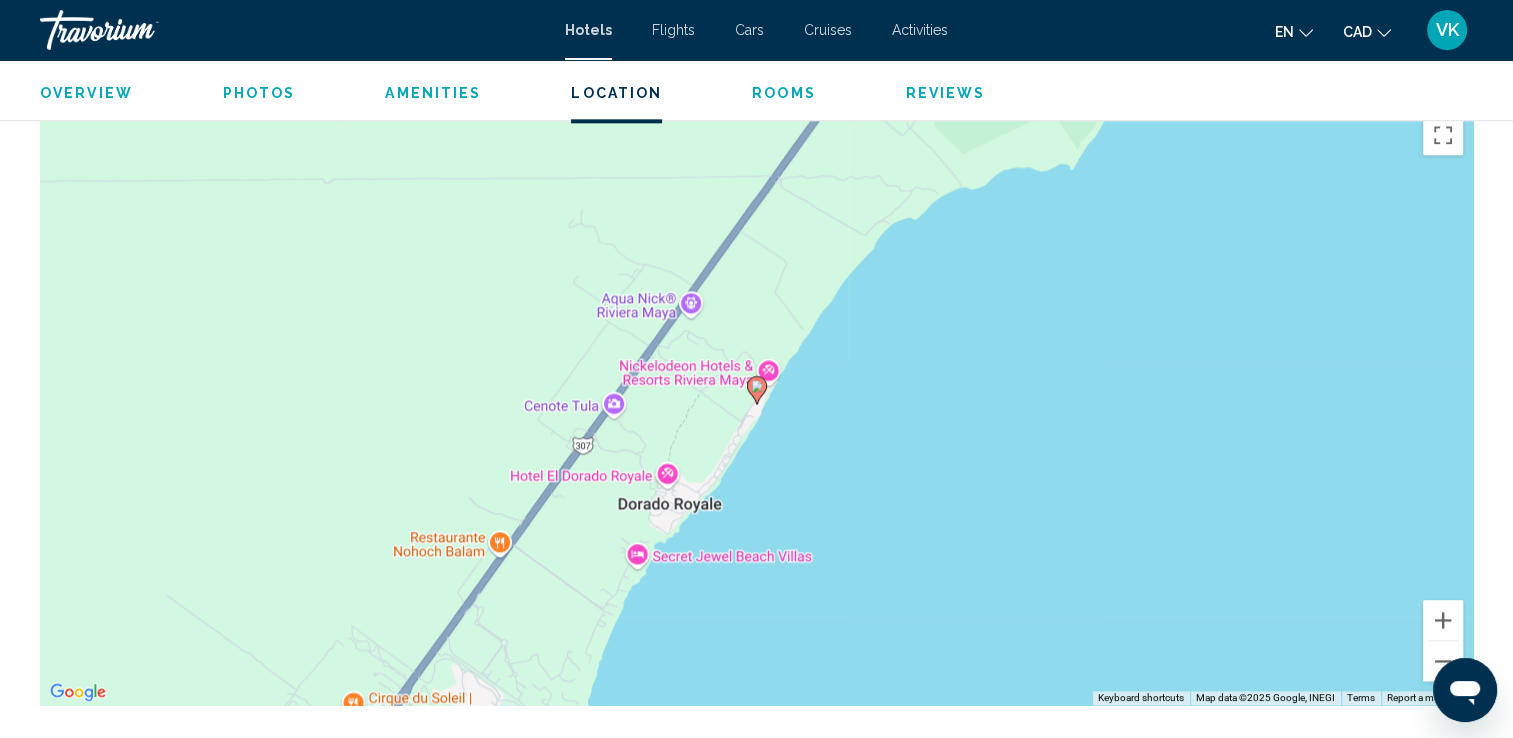 scroll, scrollTop: 2587, scrollLeft: 0, axis: vertical 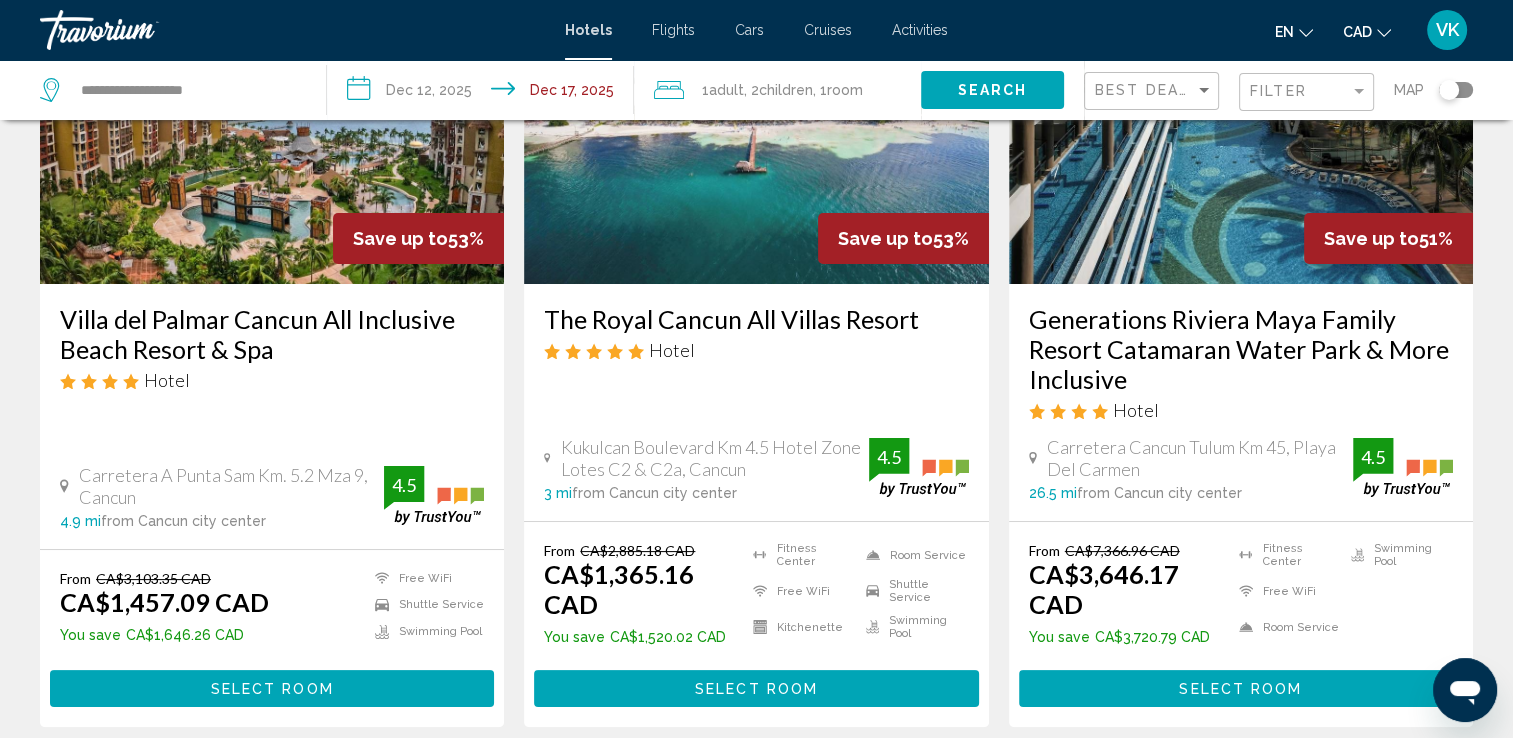 click at bounding box center [756, 124] 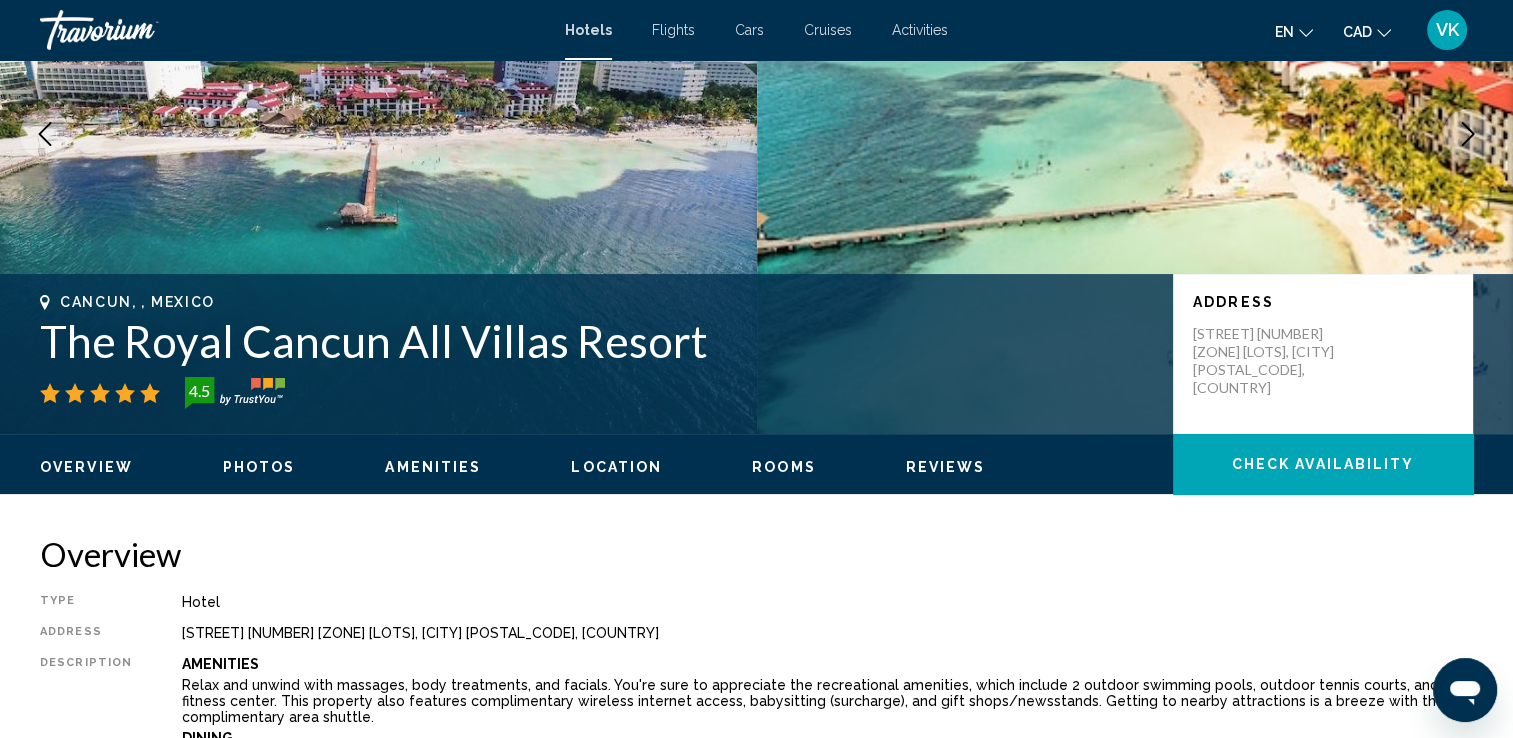scroll, scrollTop: 0, scrollLeft: 0, axis: both 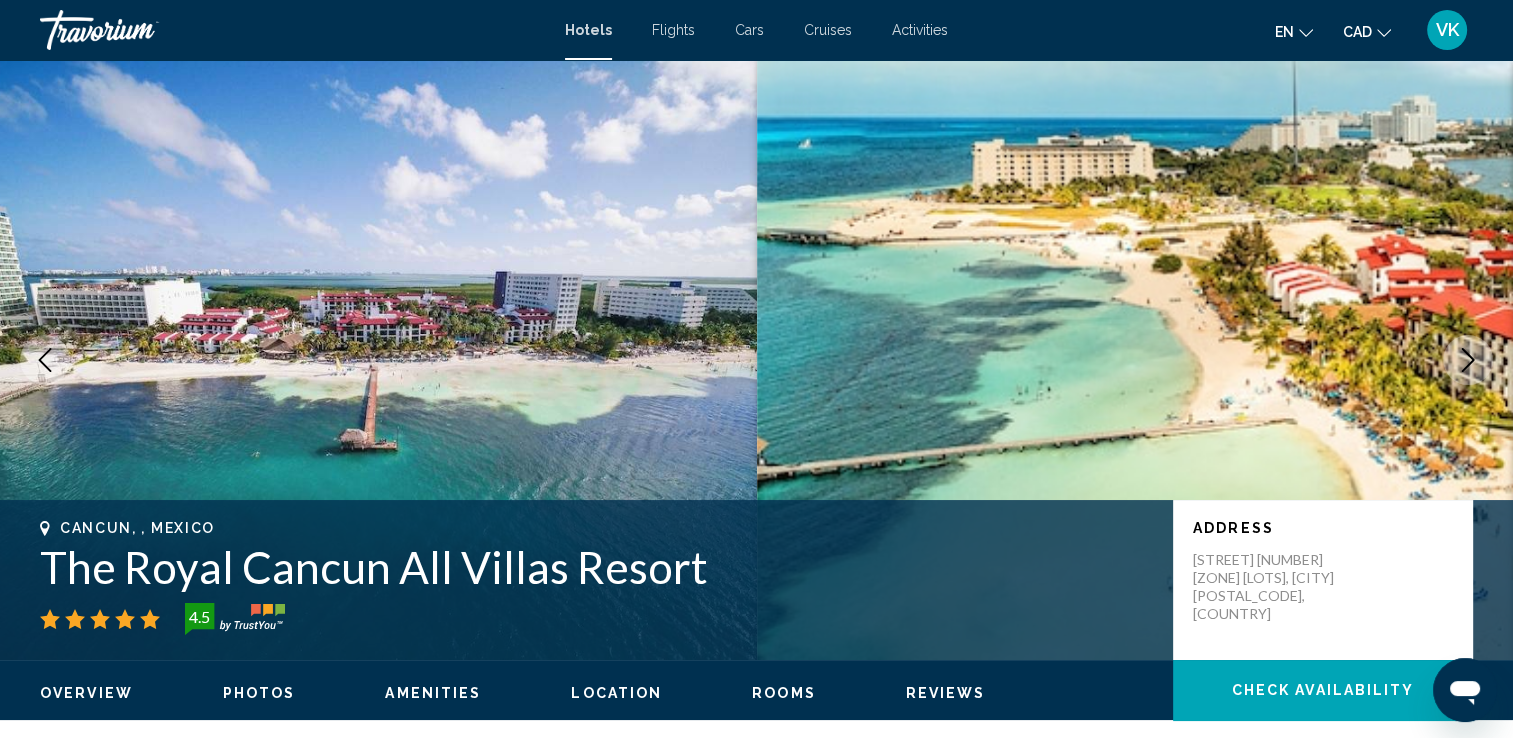 click 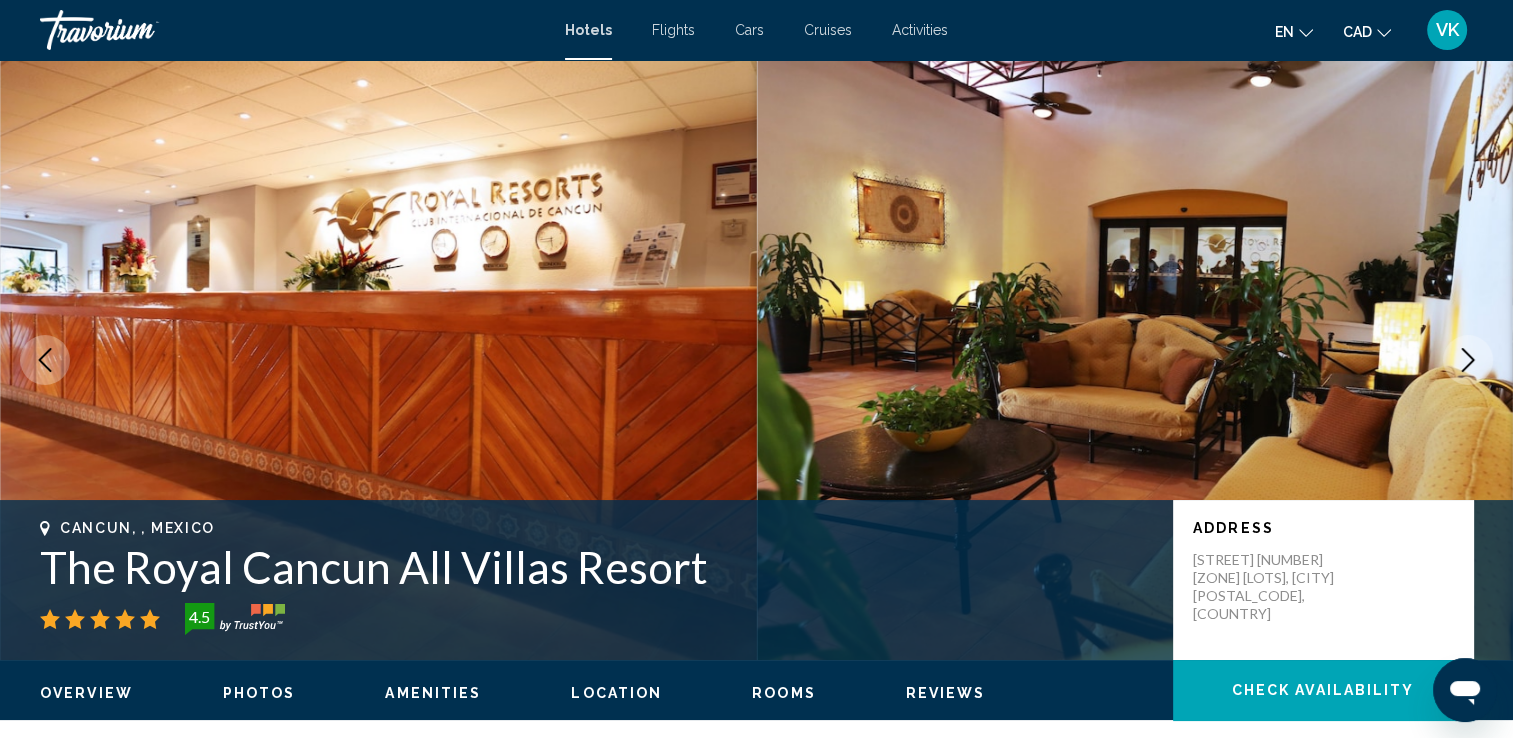 click 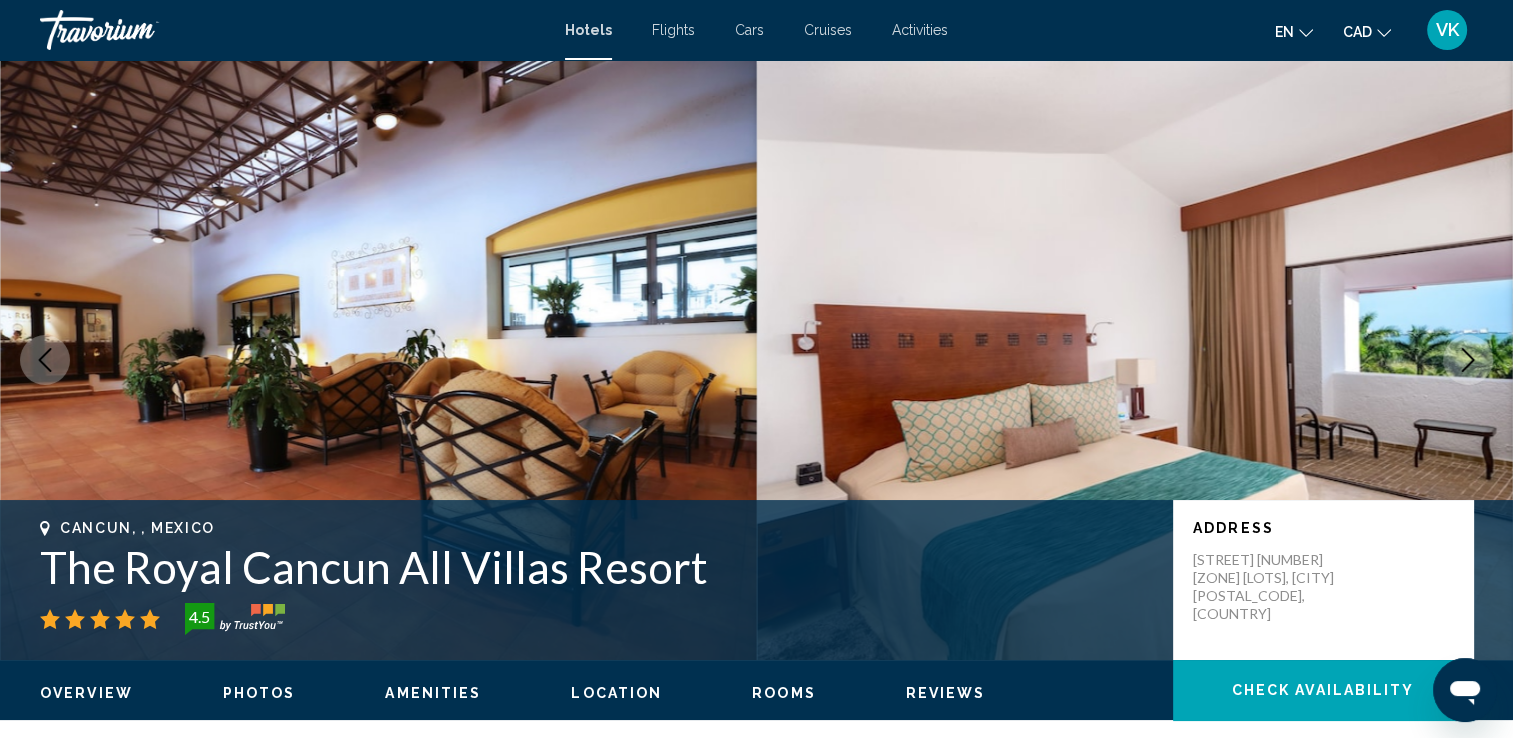 click 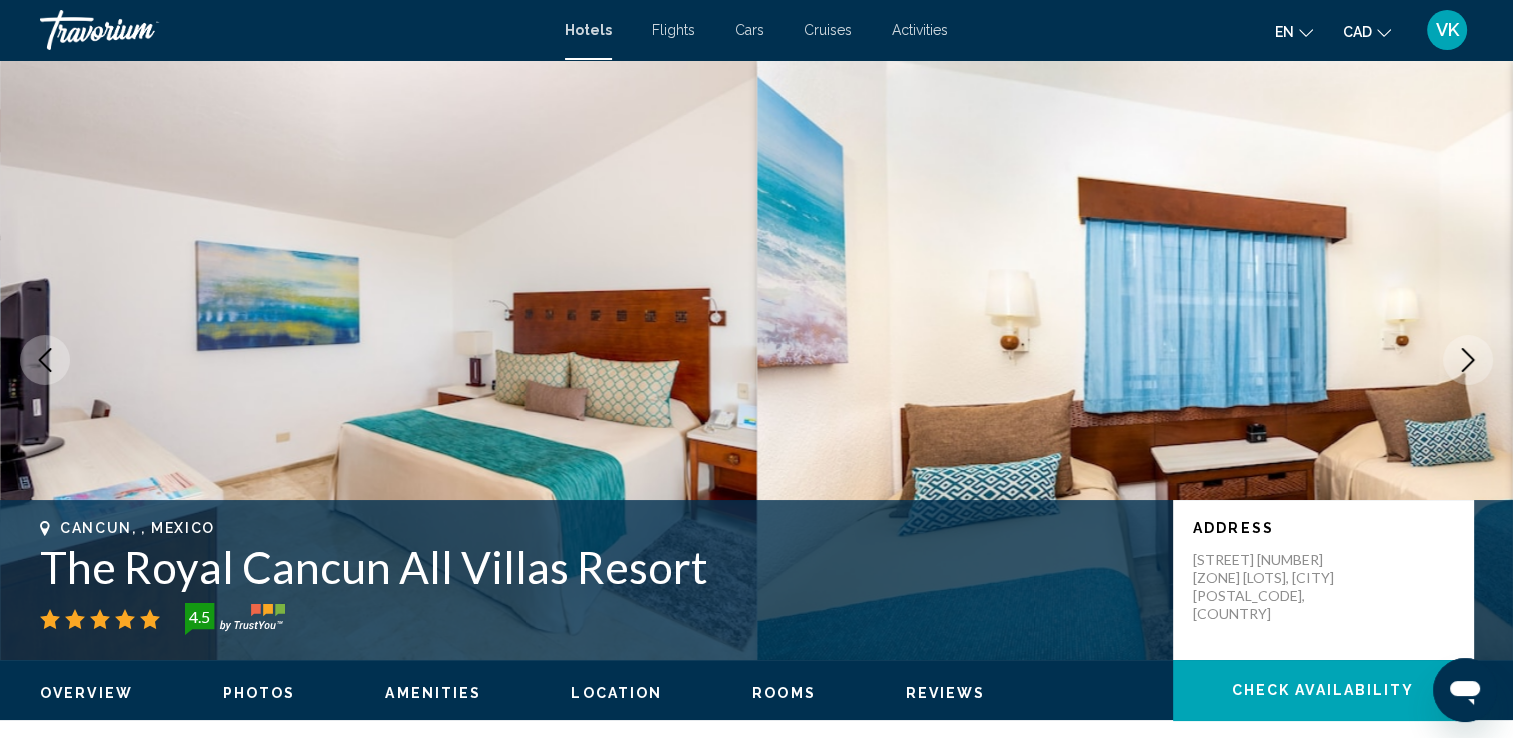 click 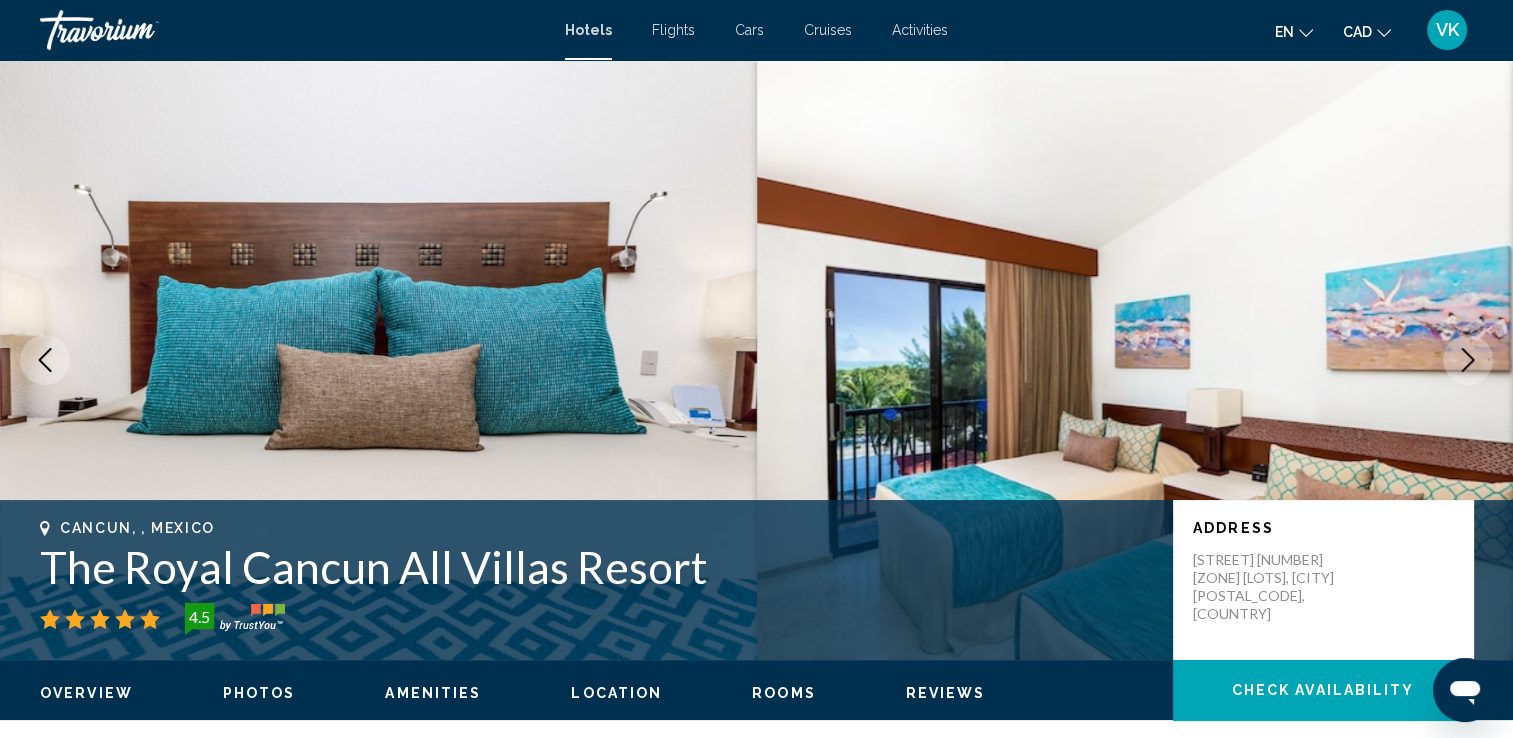 click 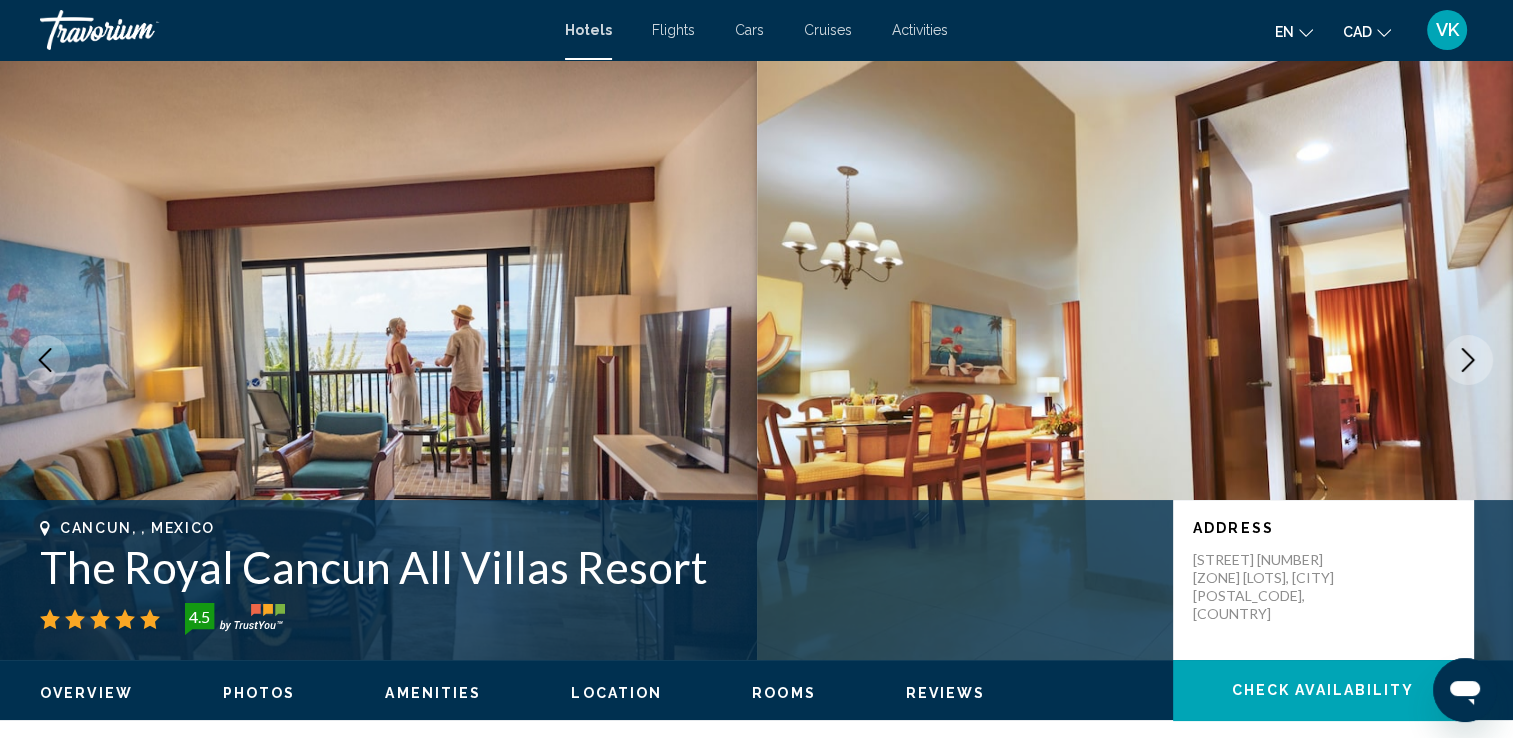 click 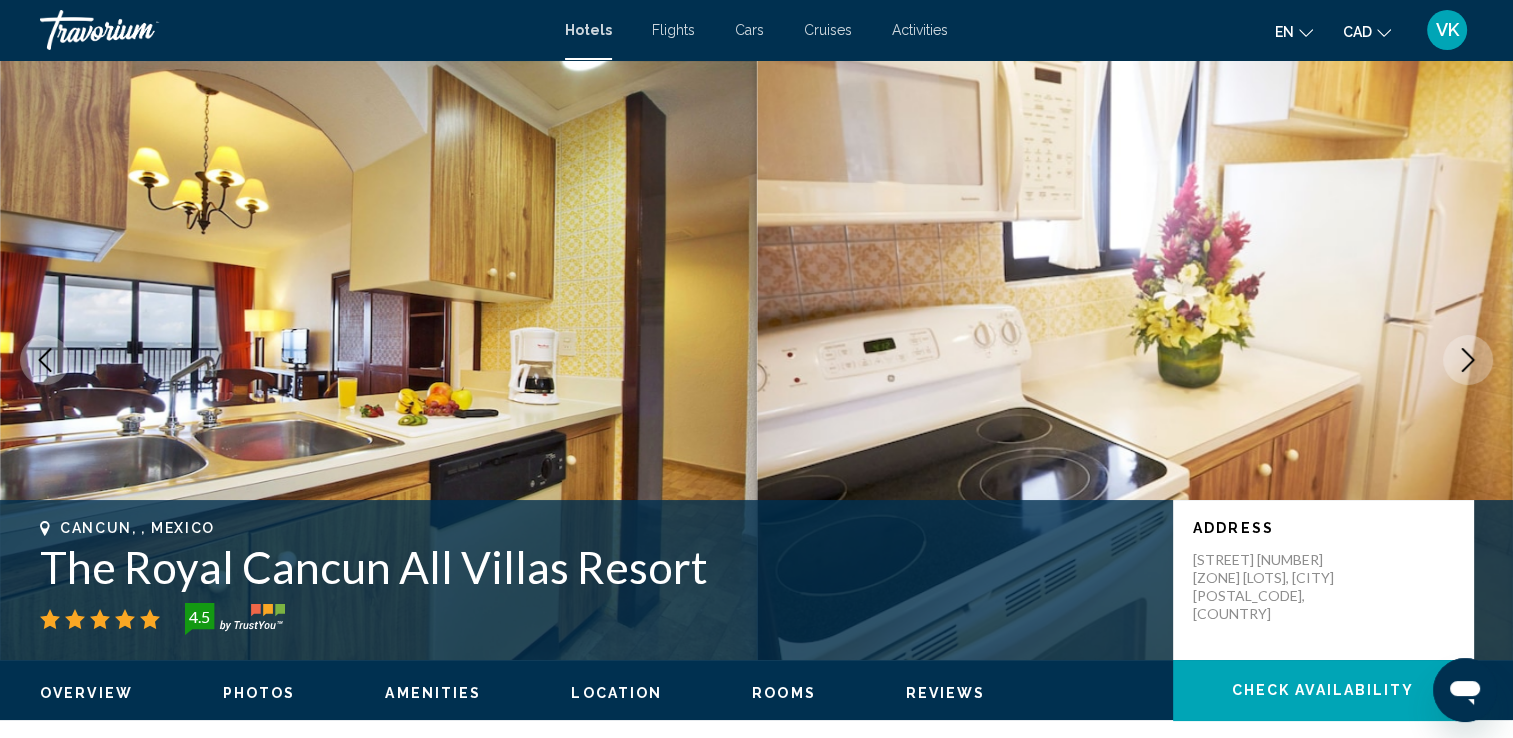 click 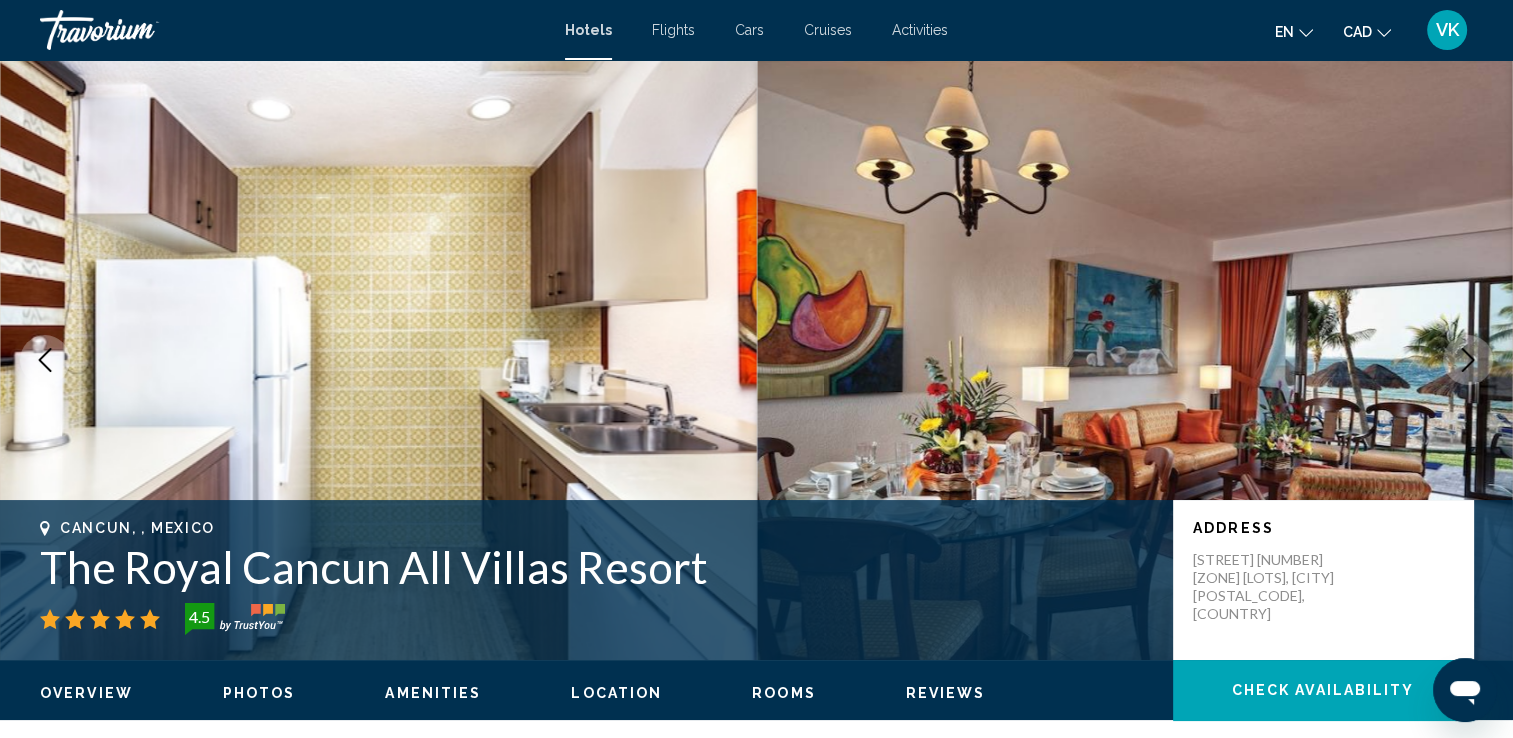 click 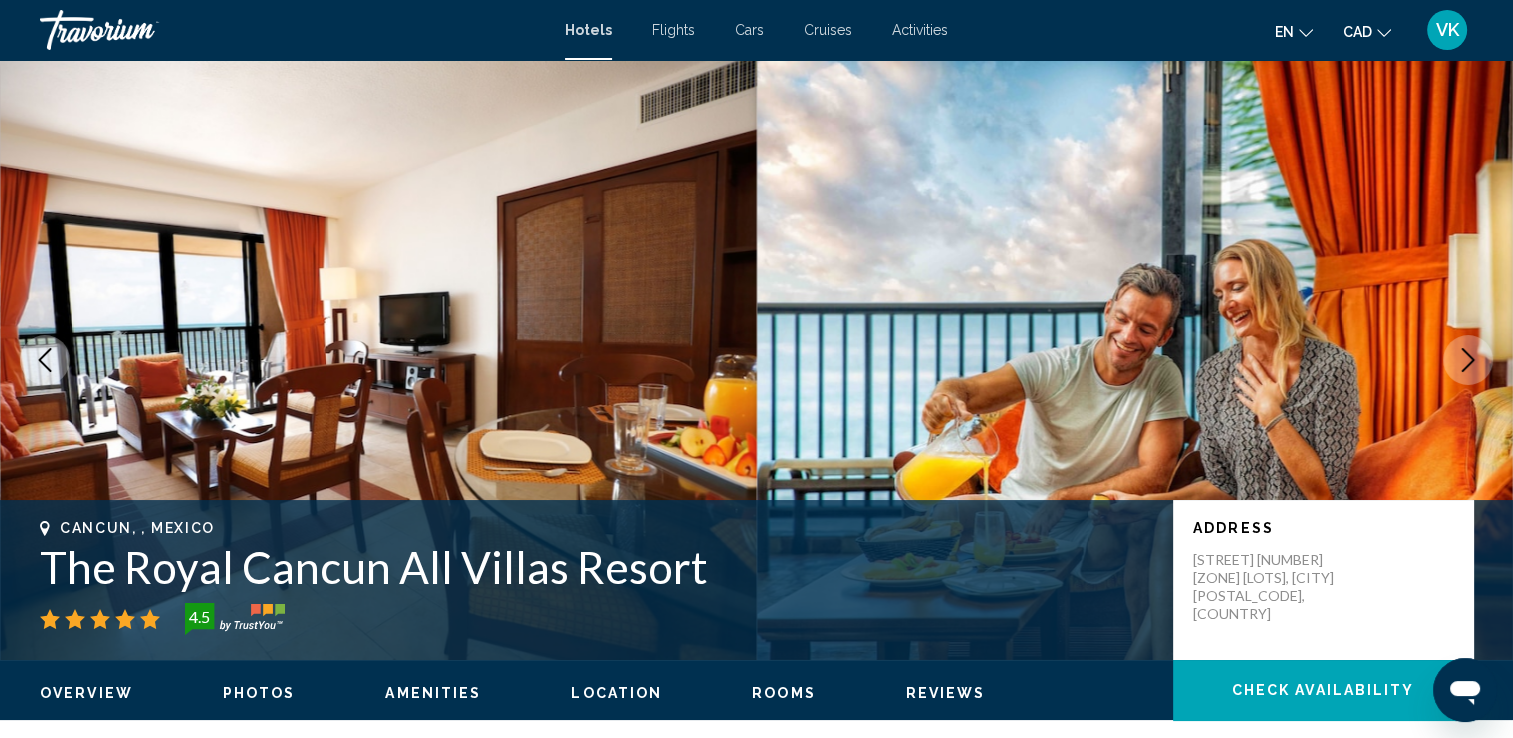 click 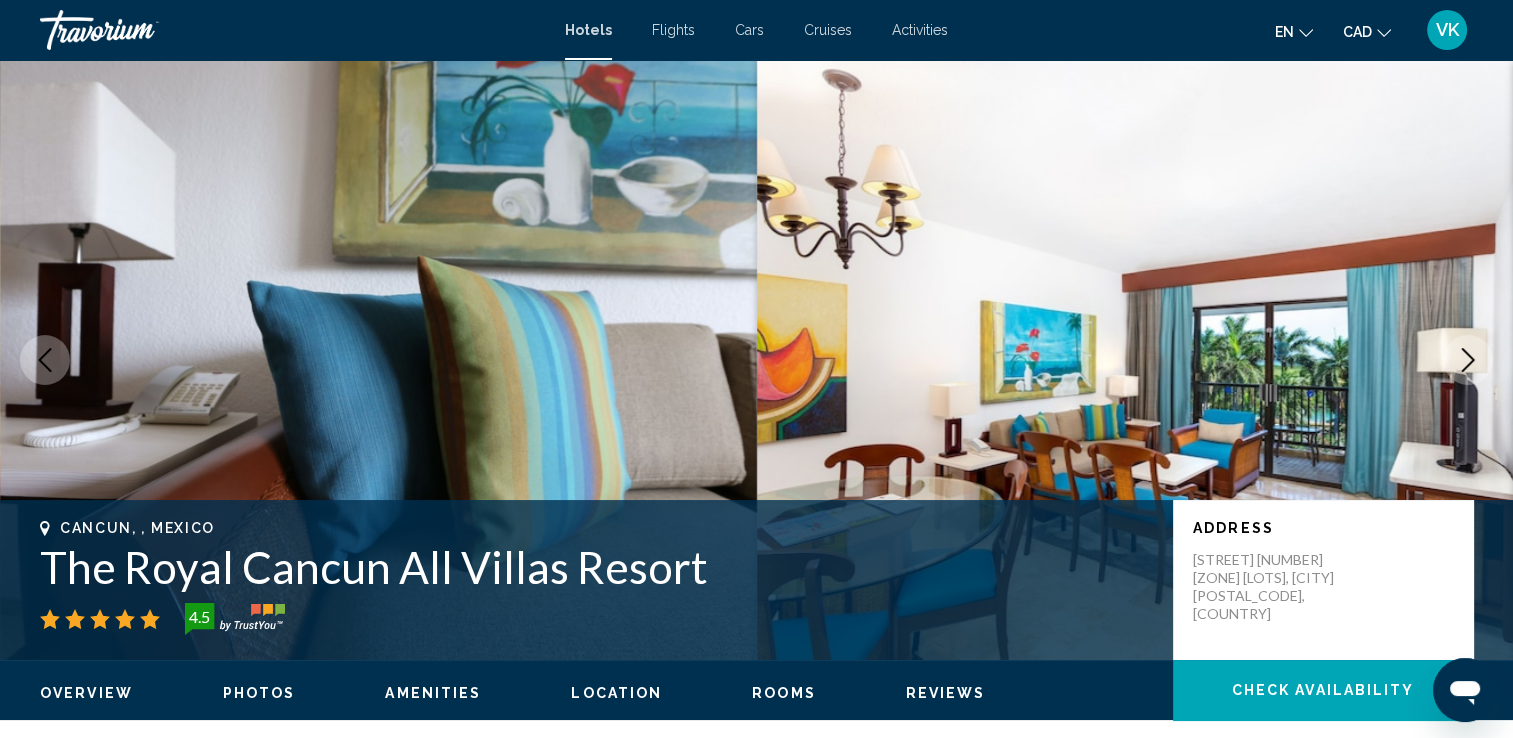 click 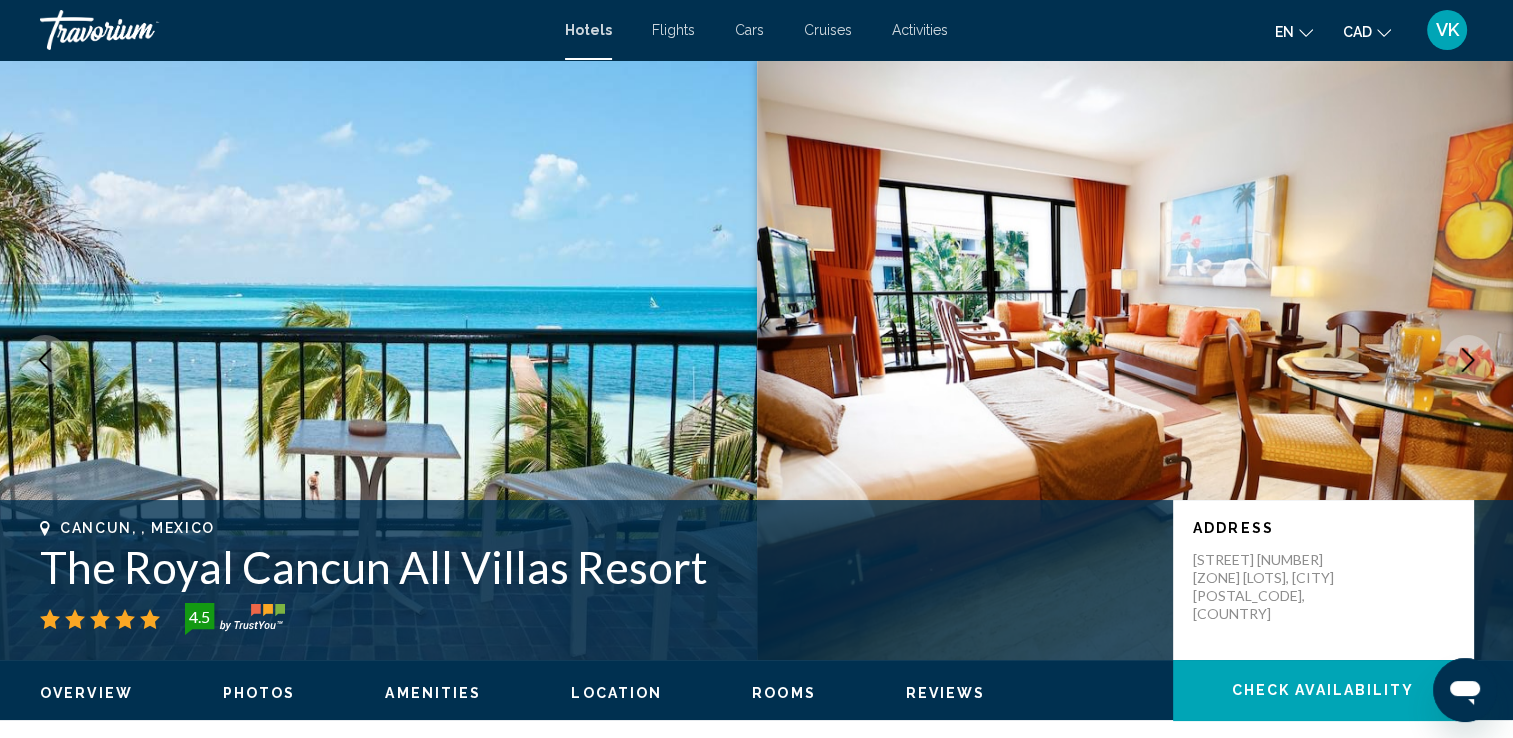click 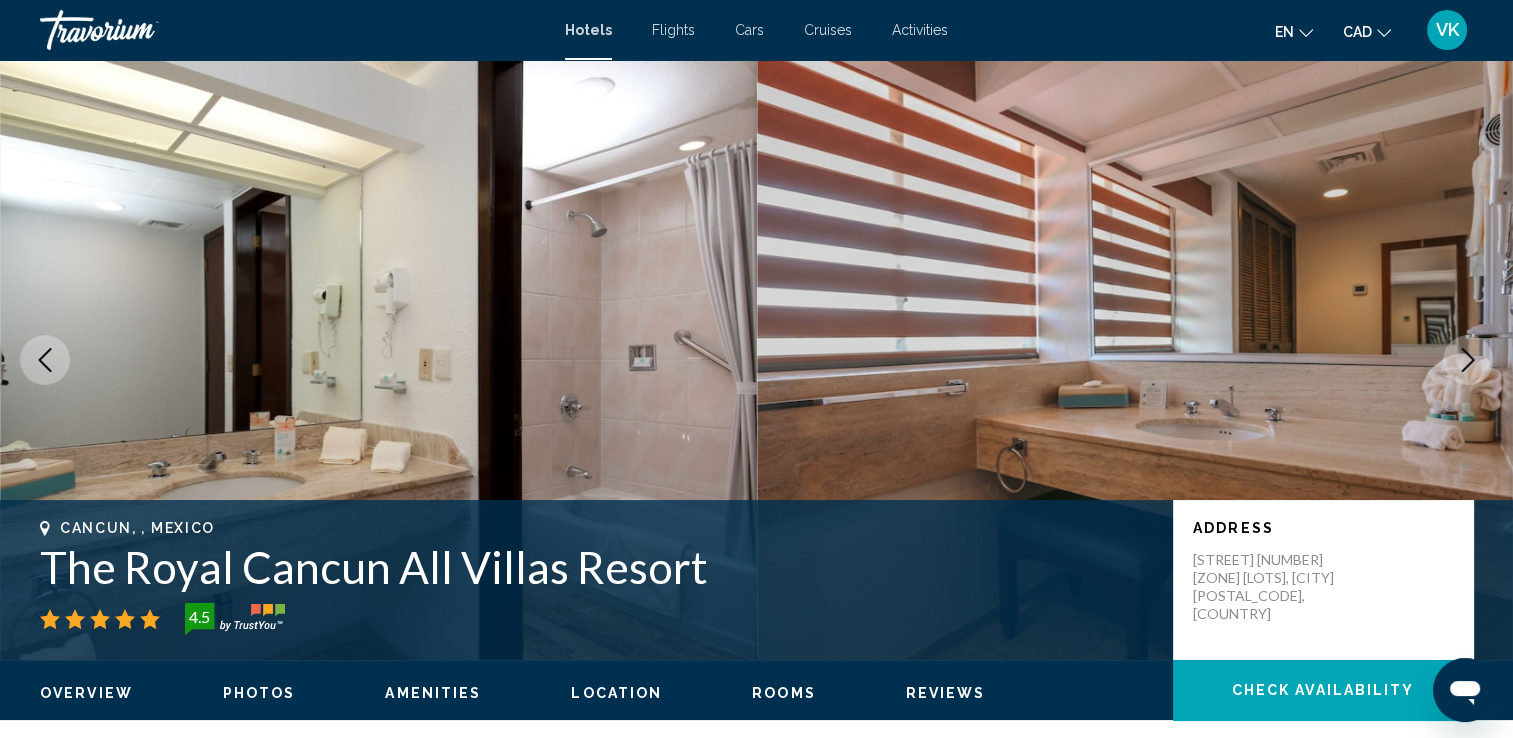 click 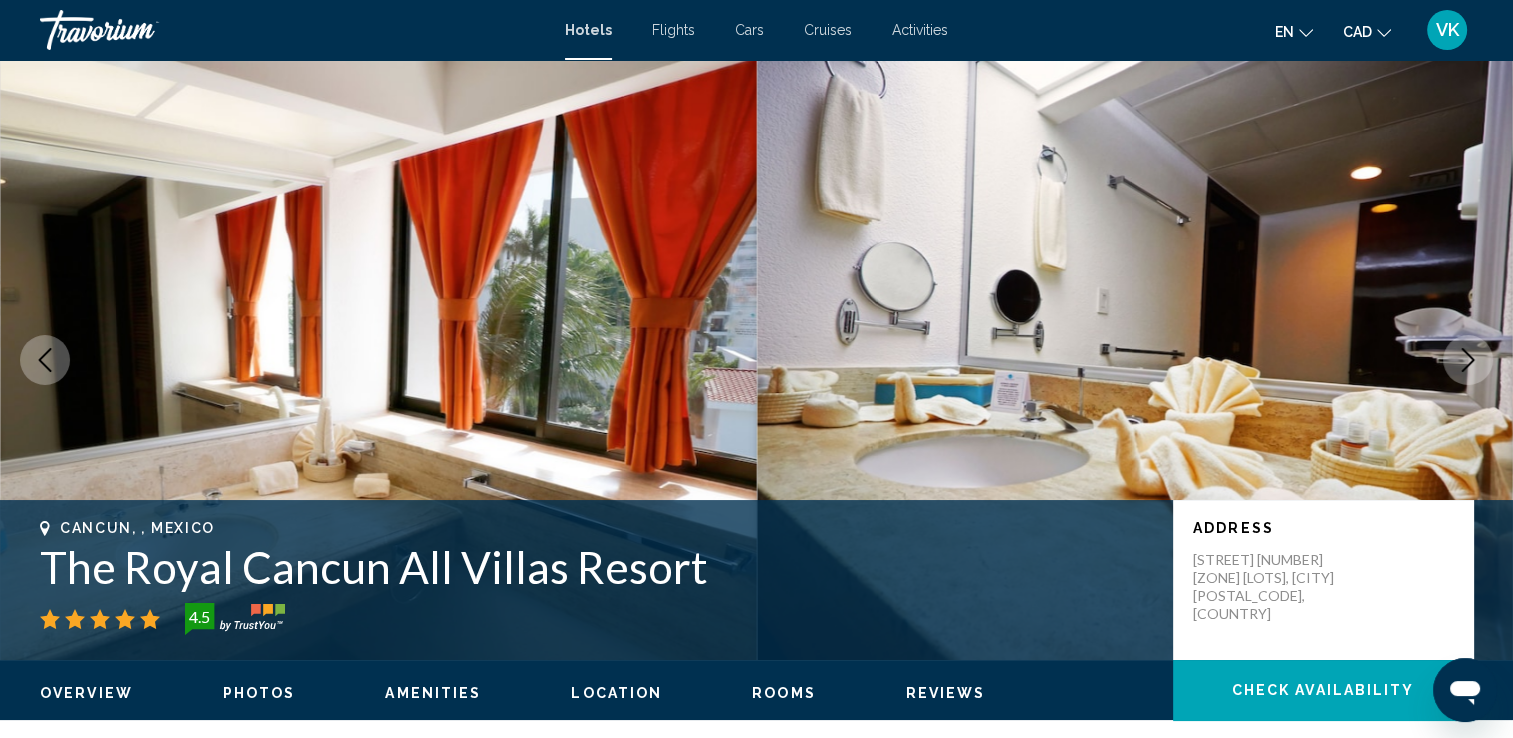 click 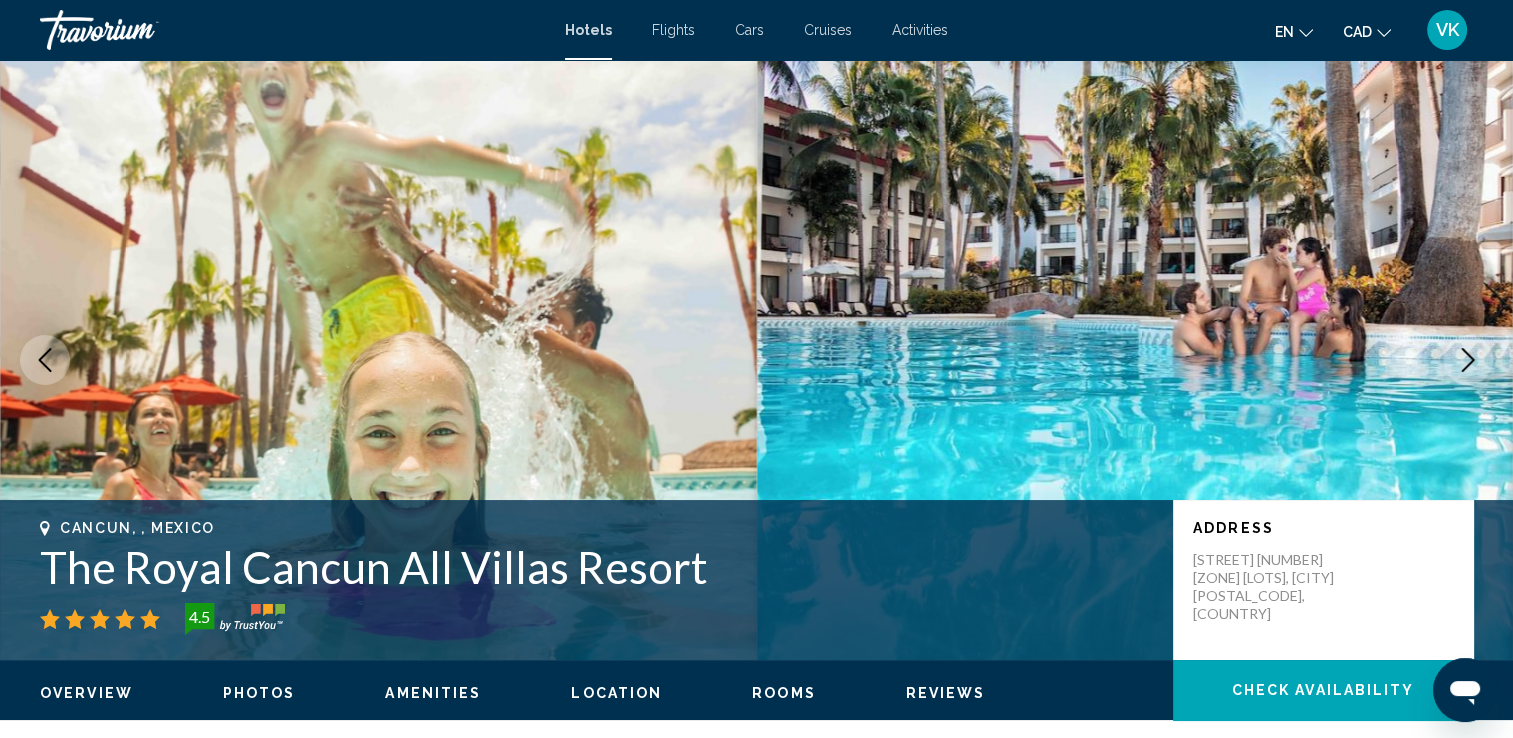 click 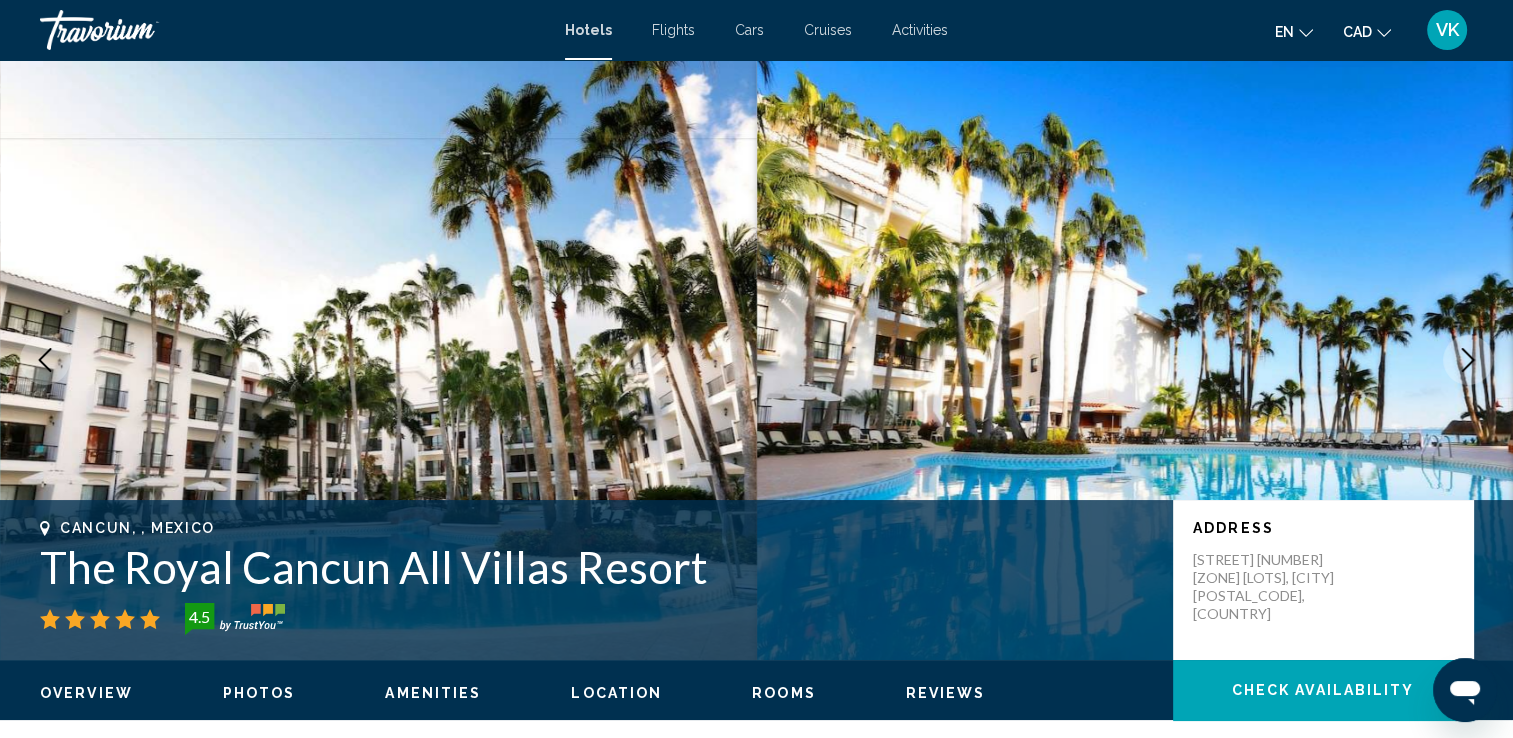 click 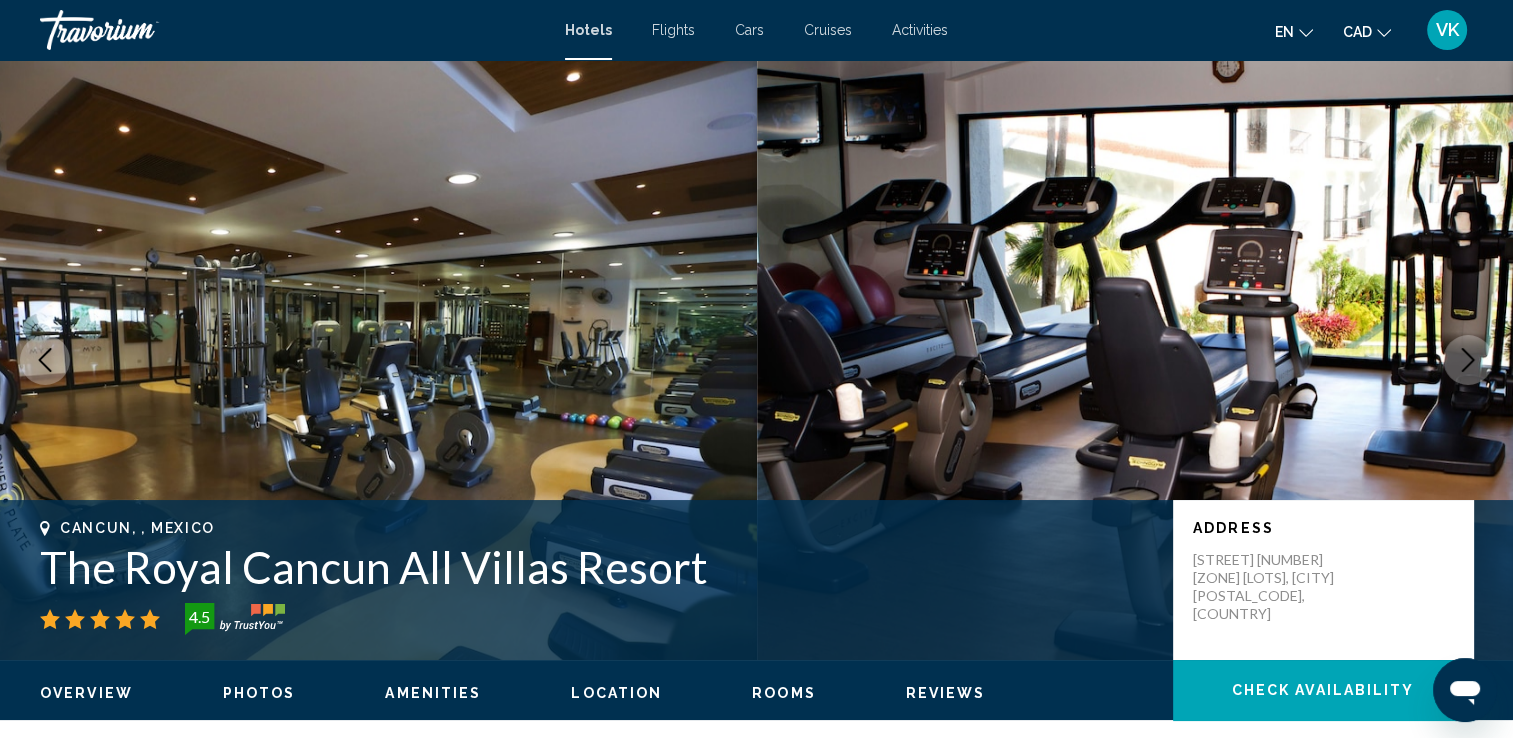 click 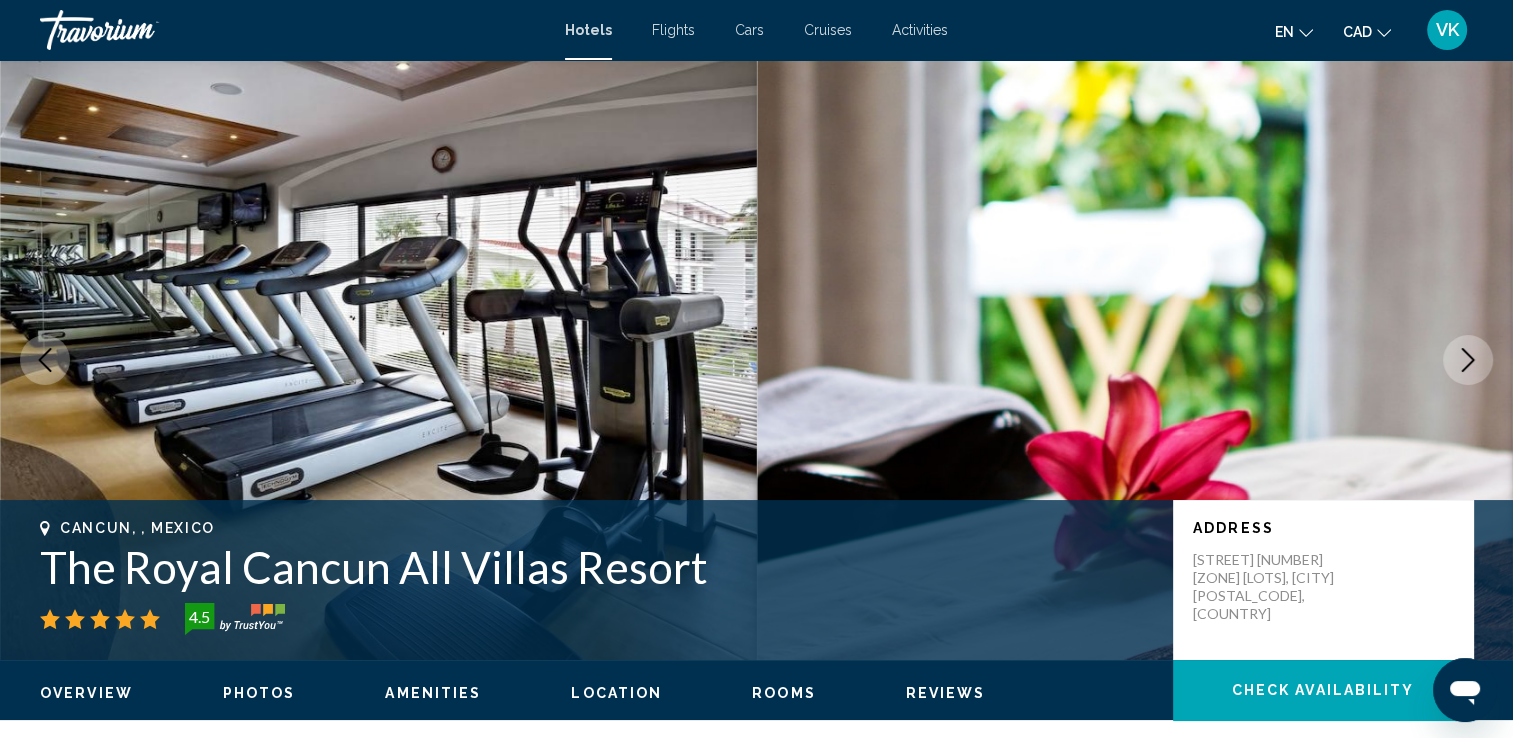 click 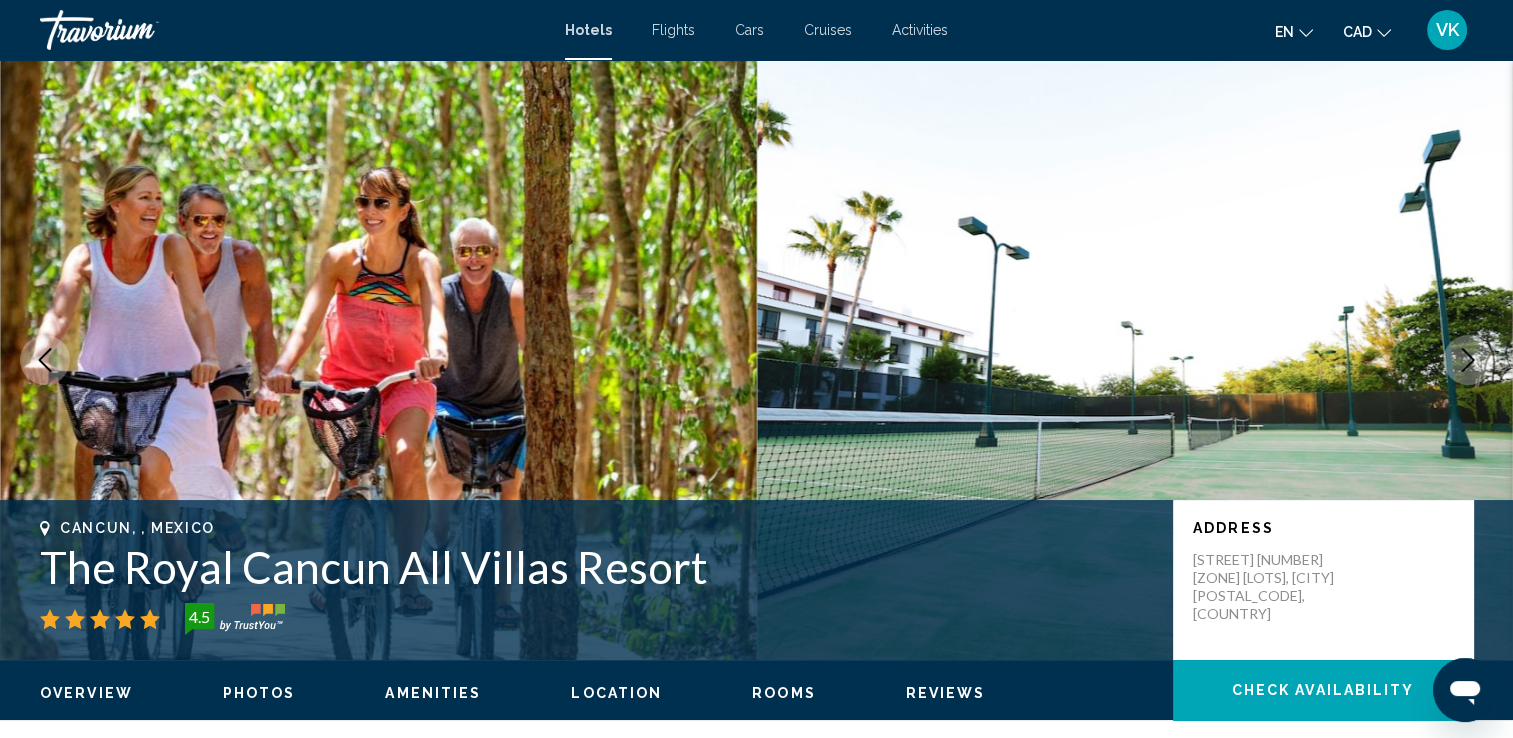 click 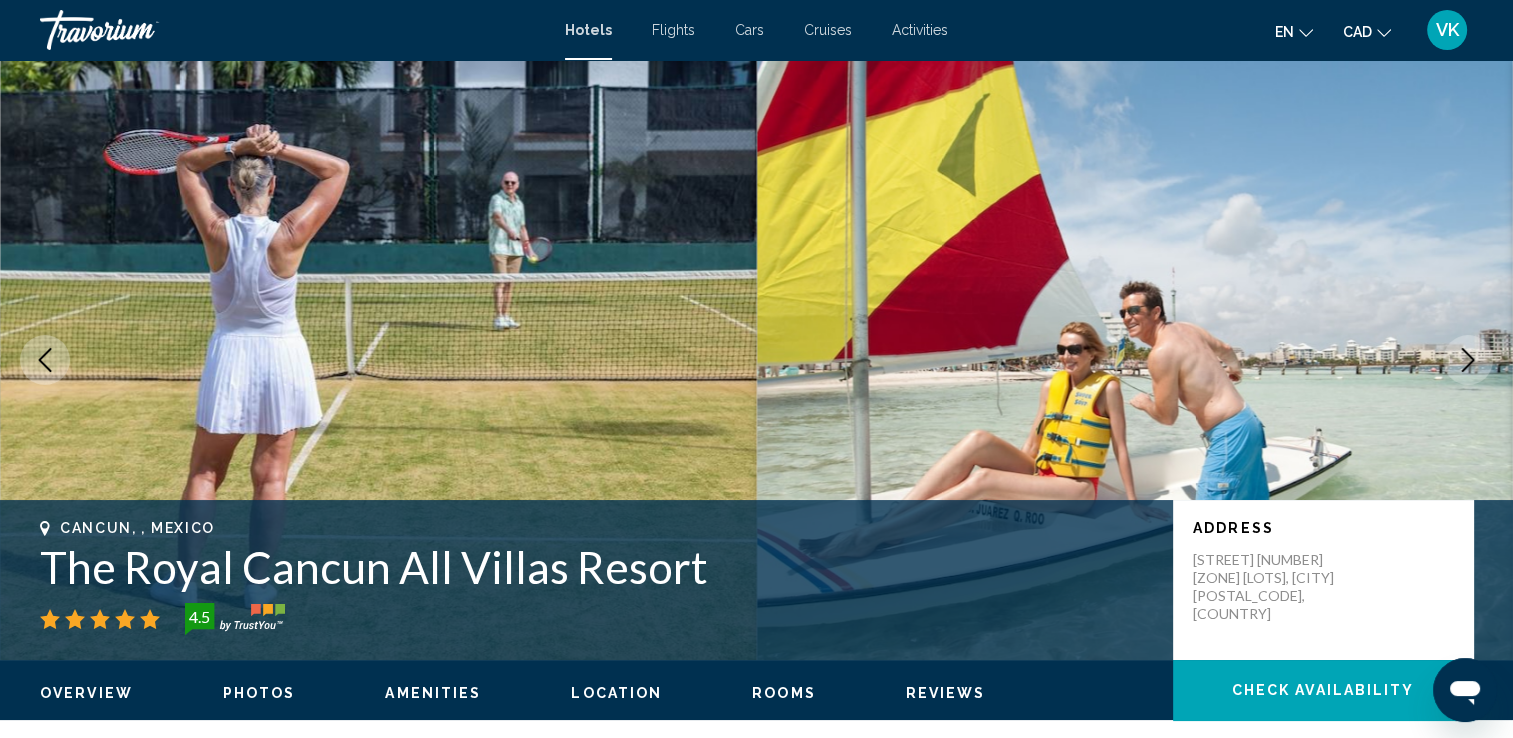click 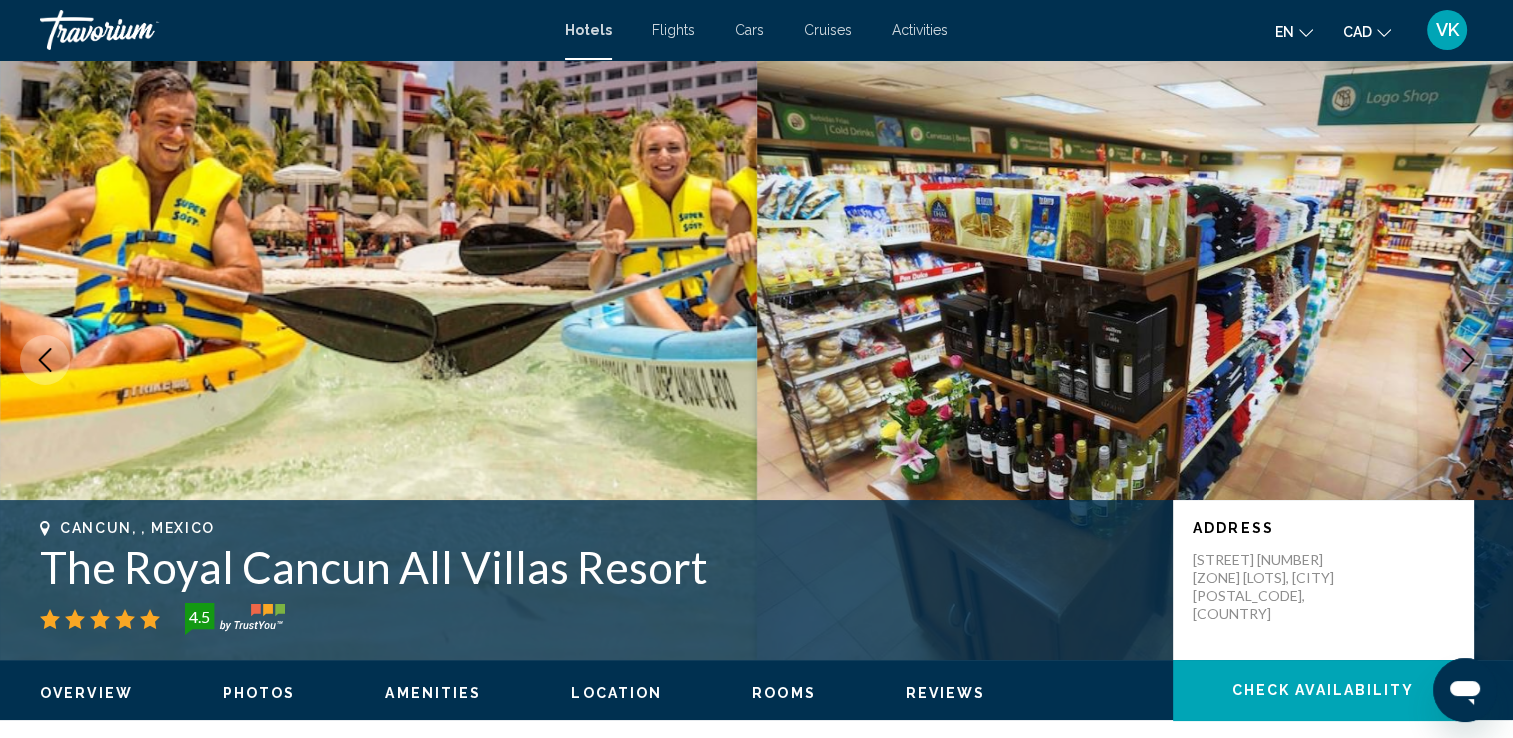 click 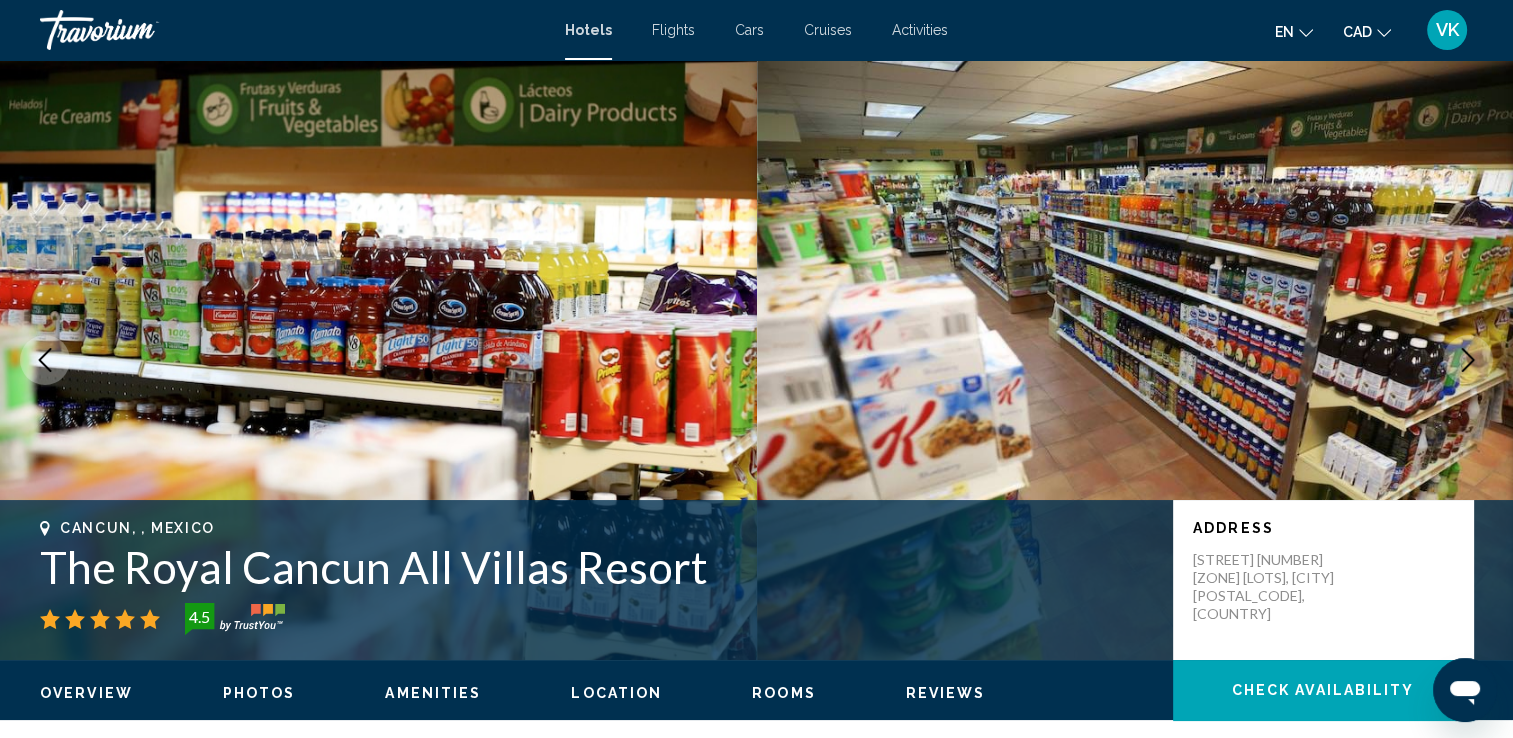 click 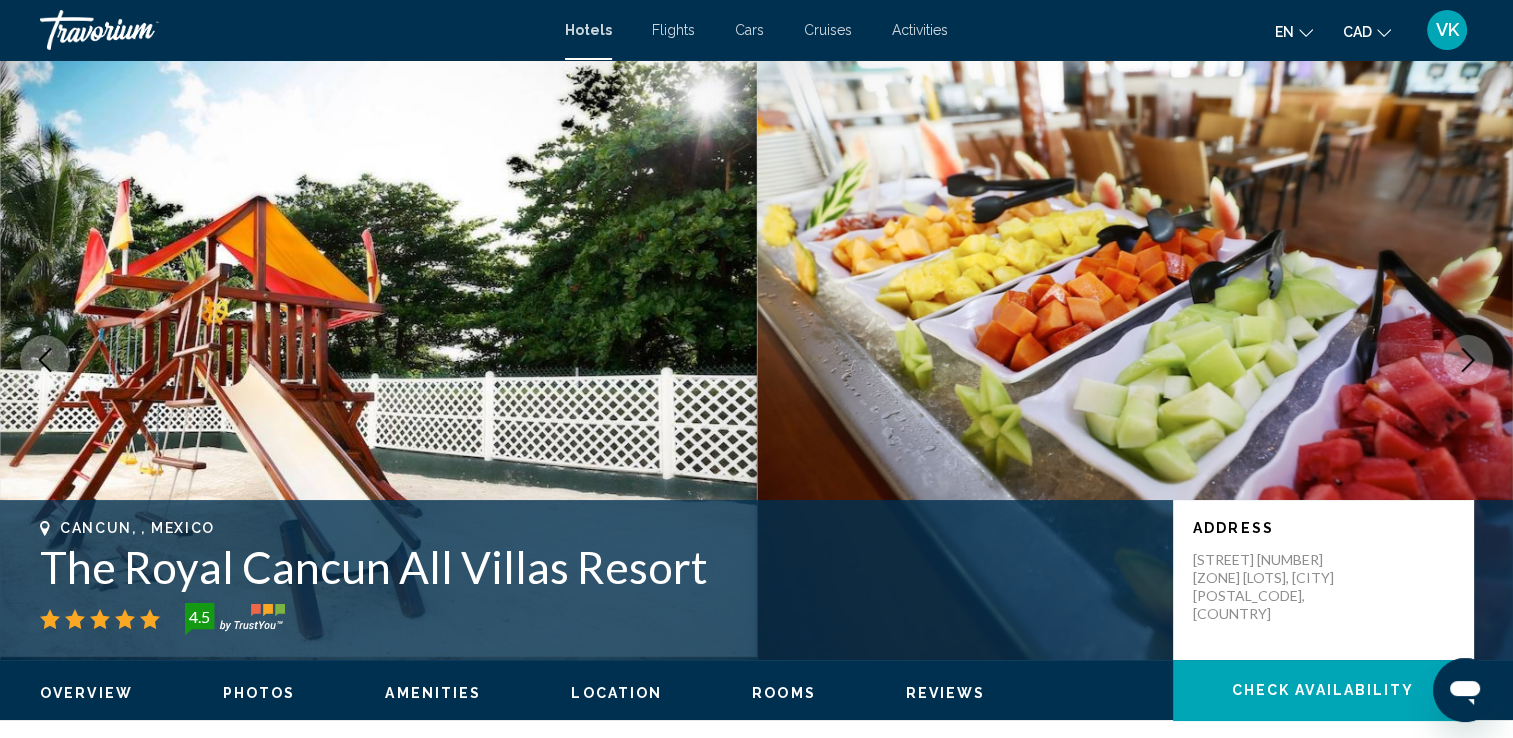 click 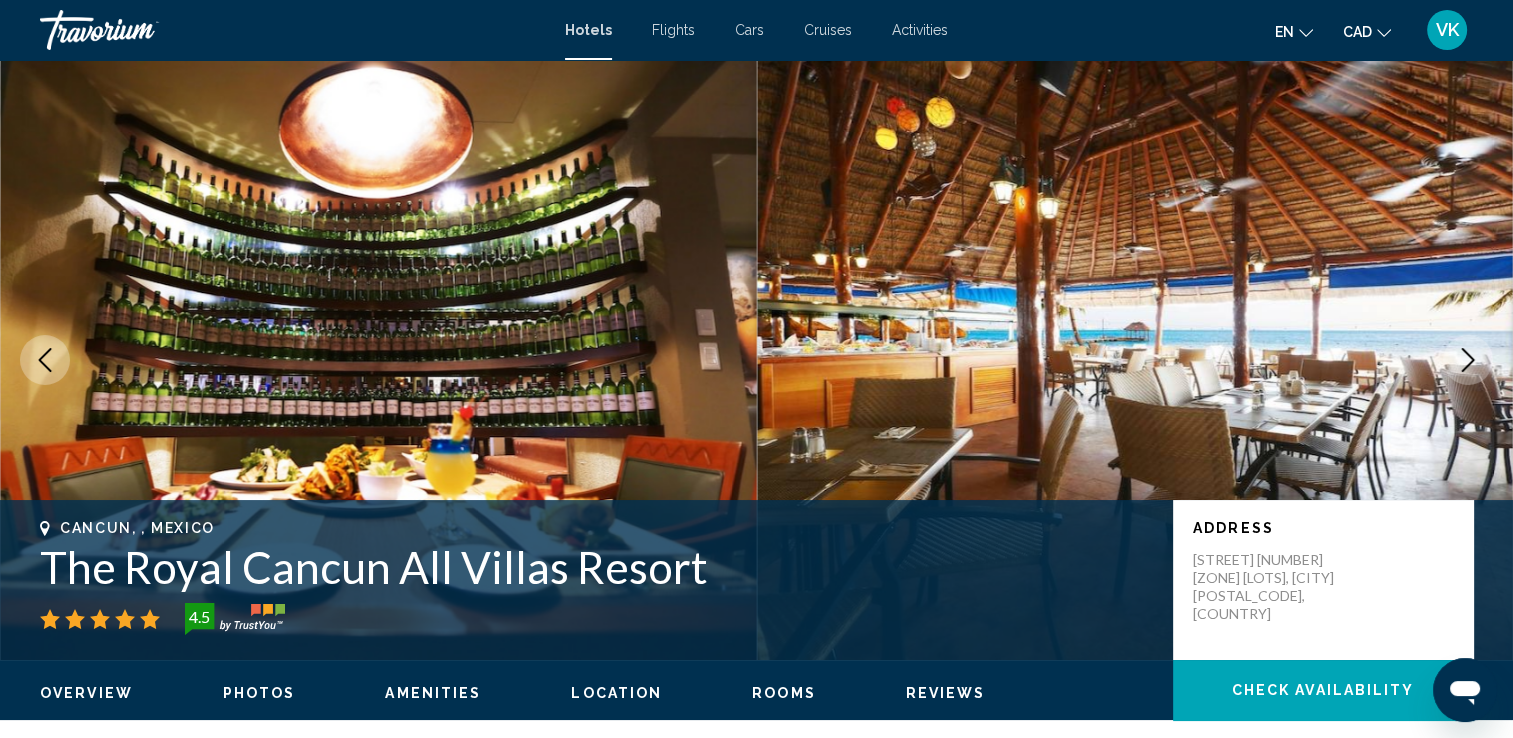 click 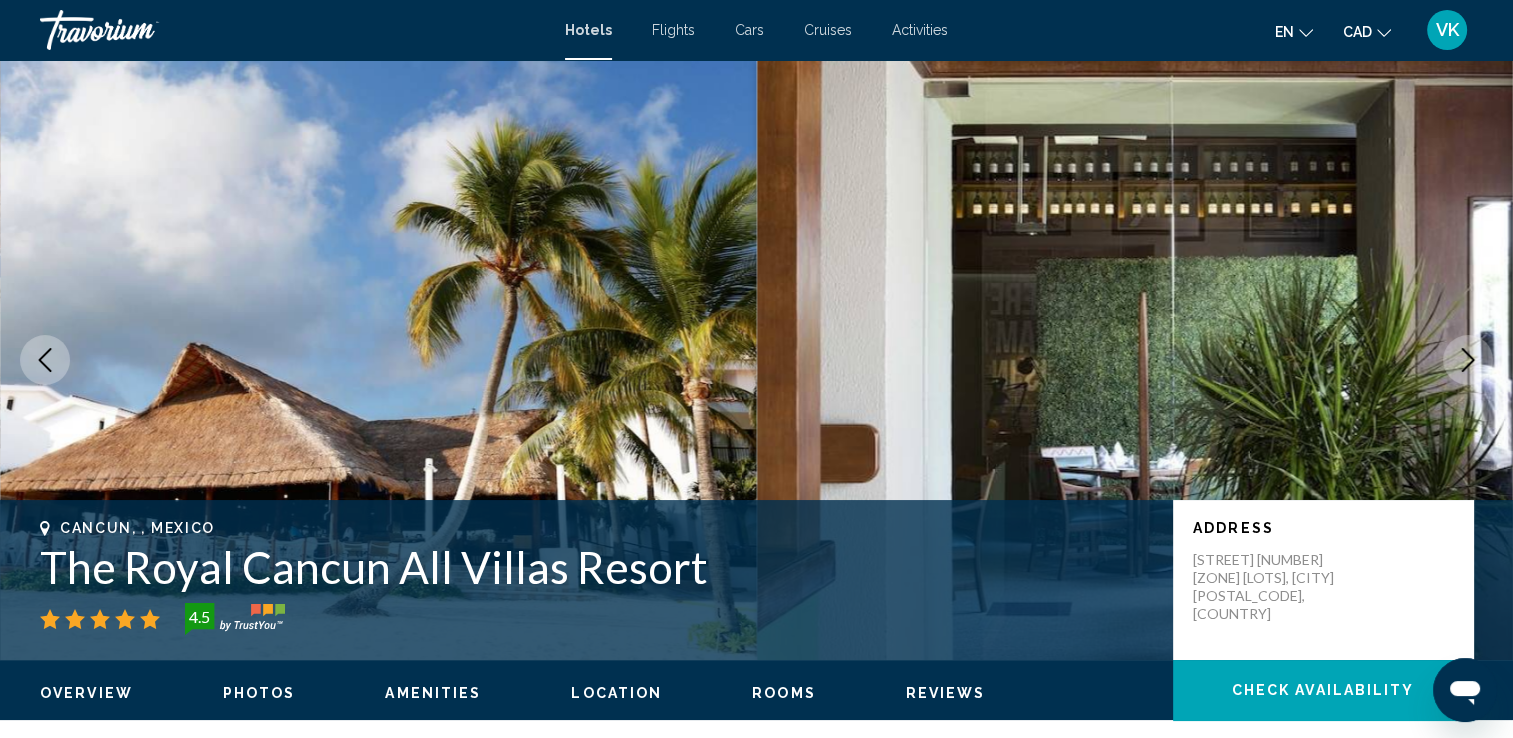 click 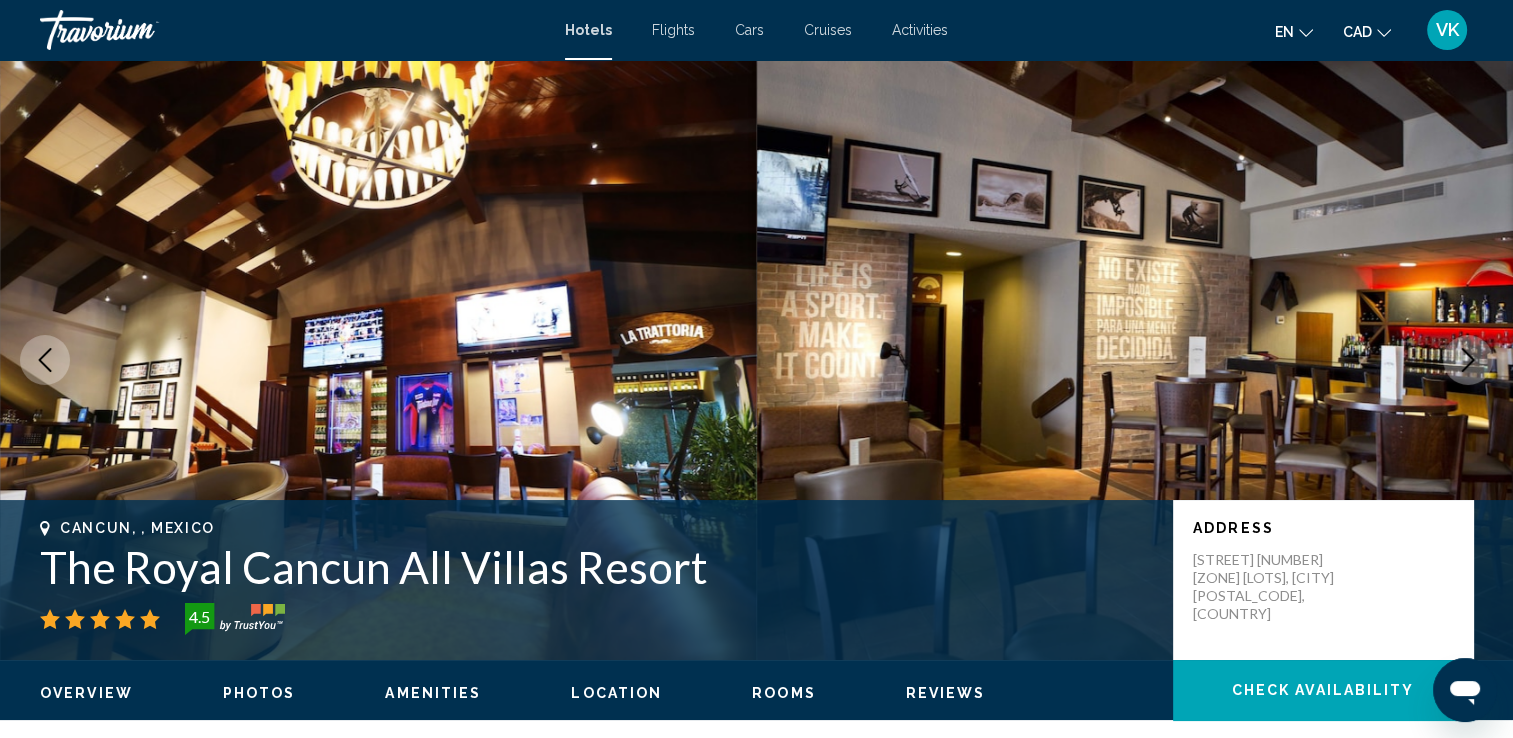click 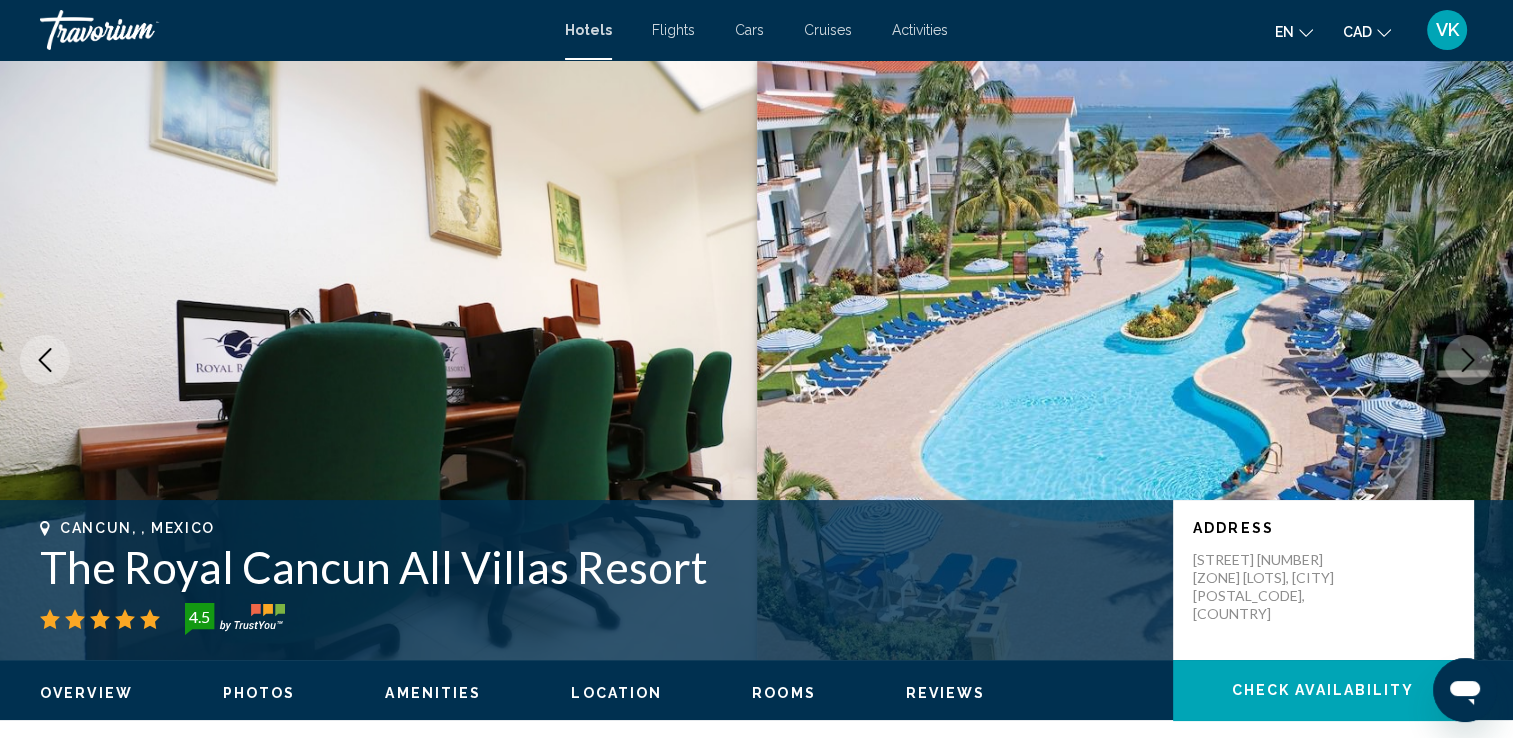 click 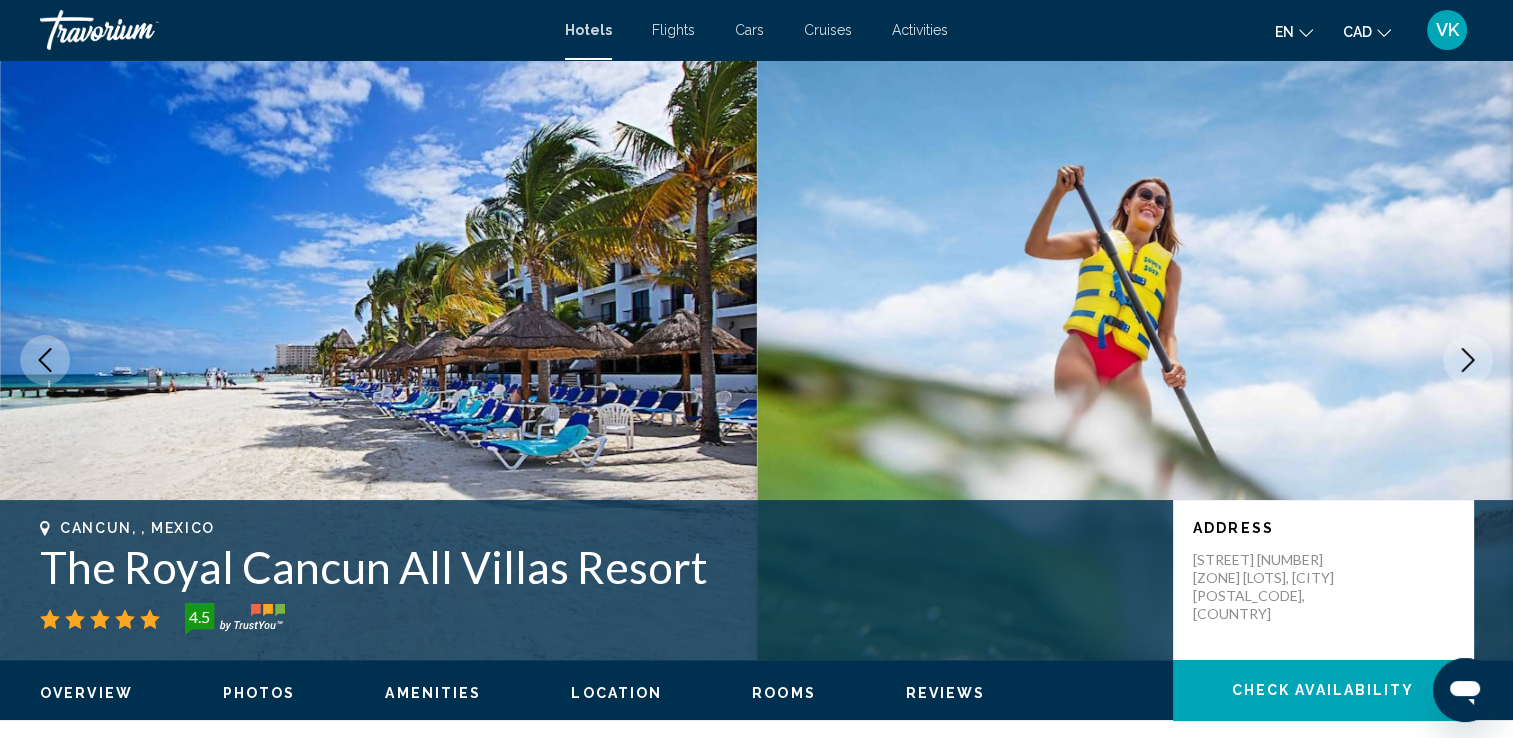 click 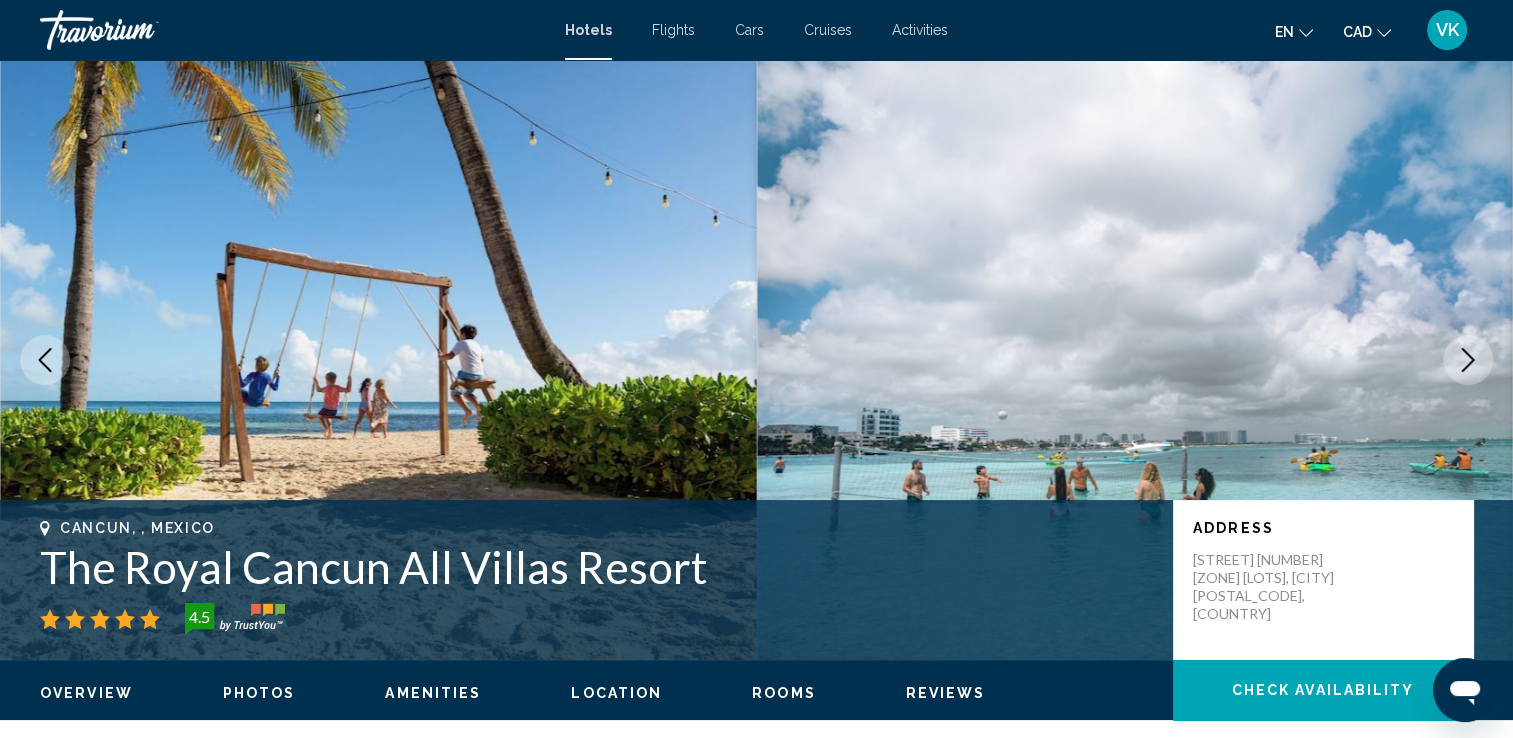 click 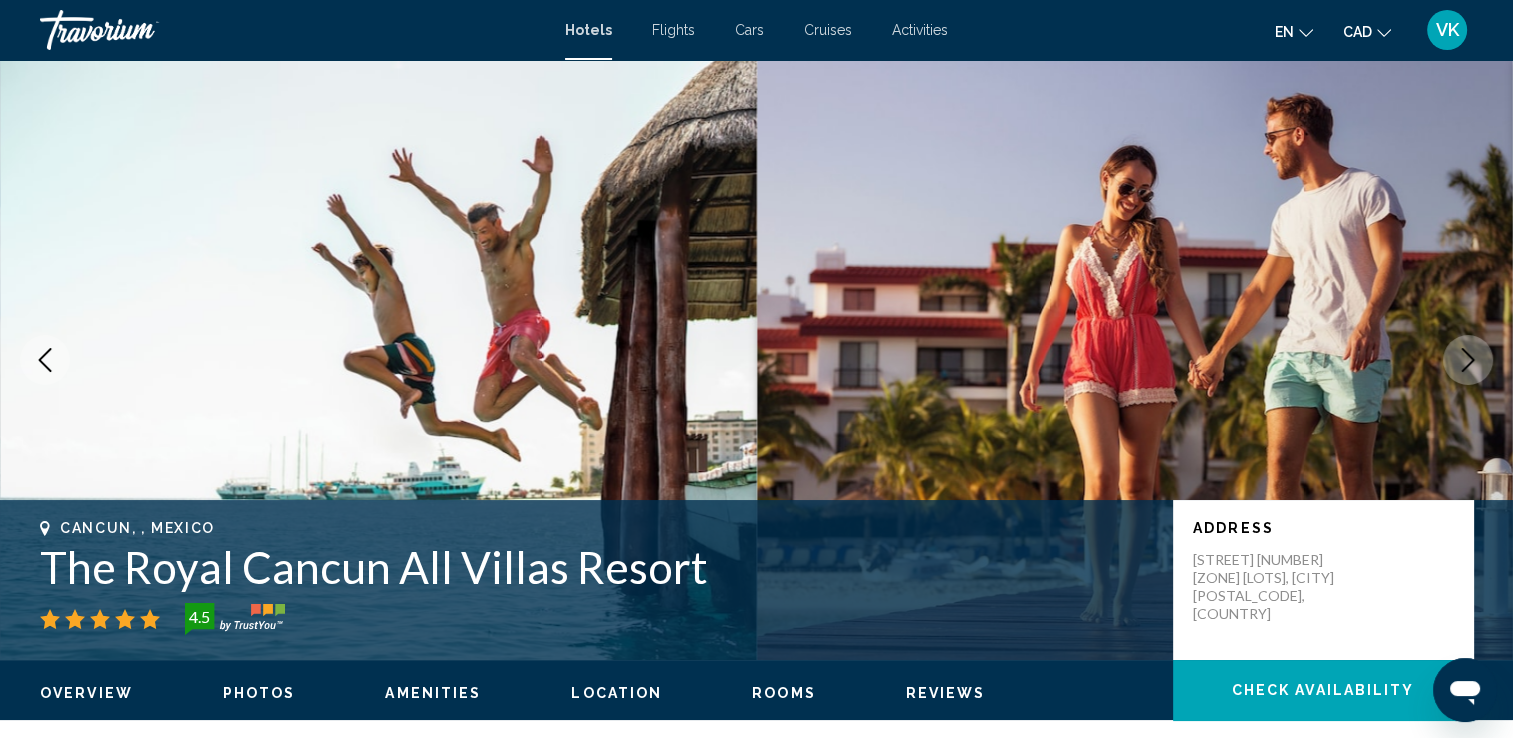 click 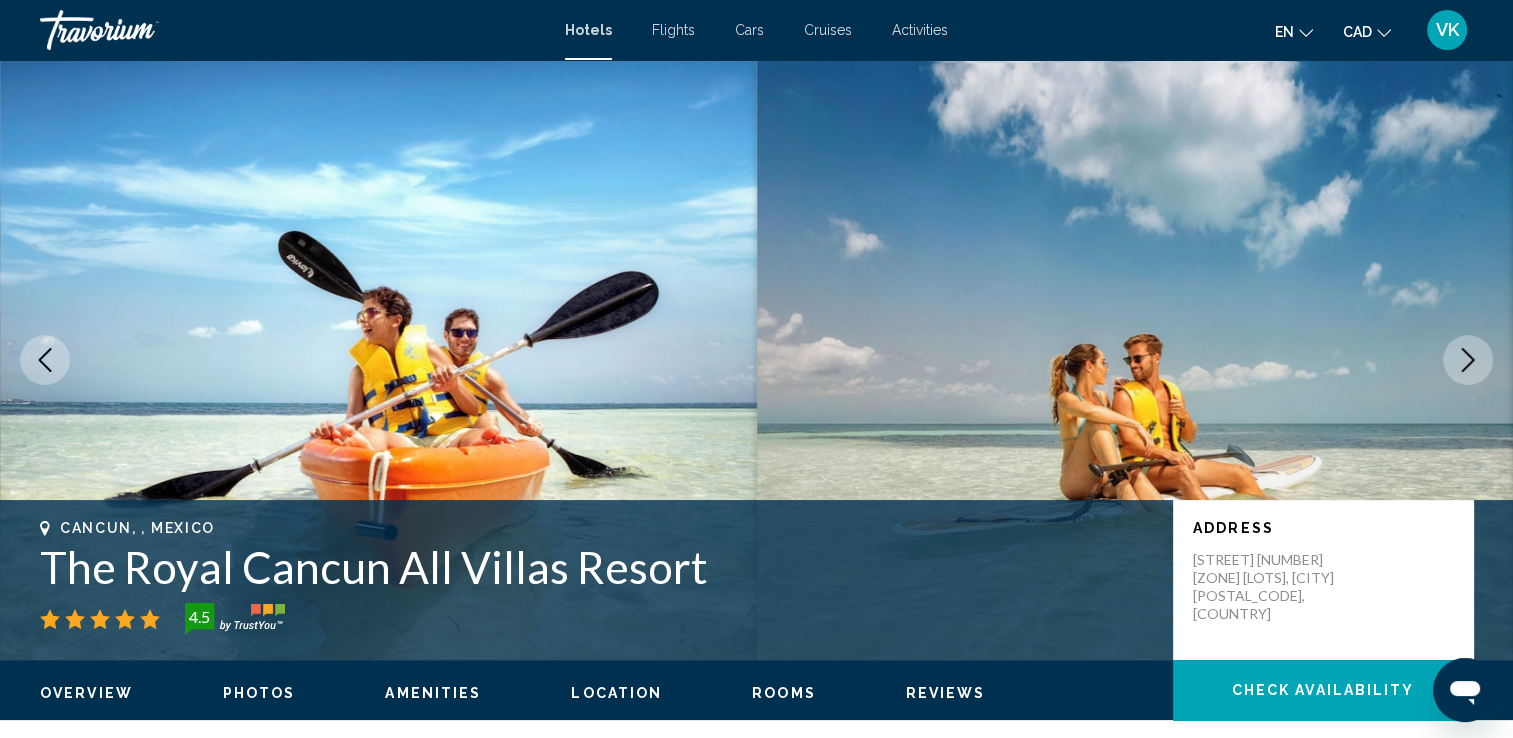 click 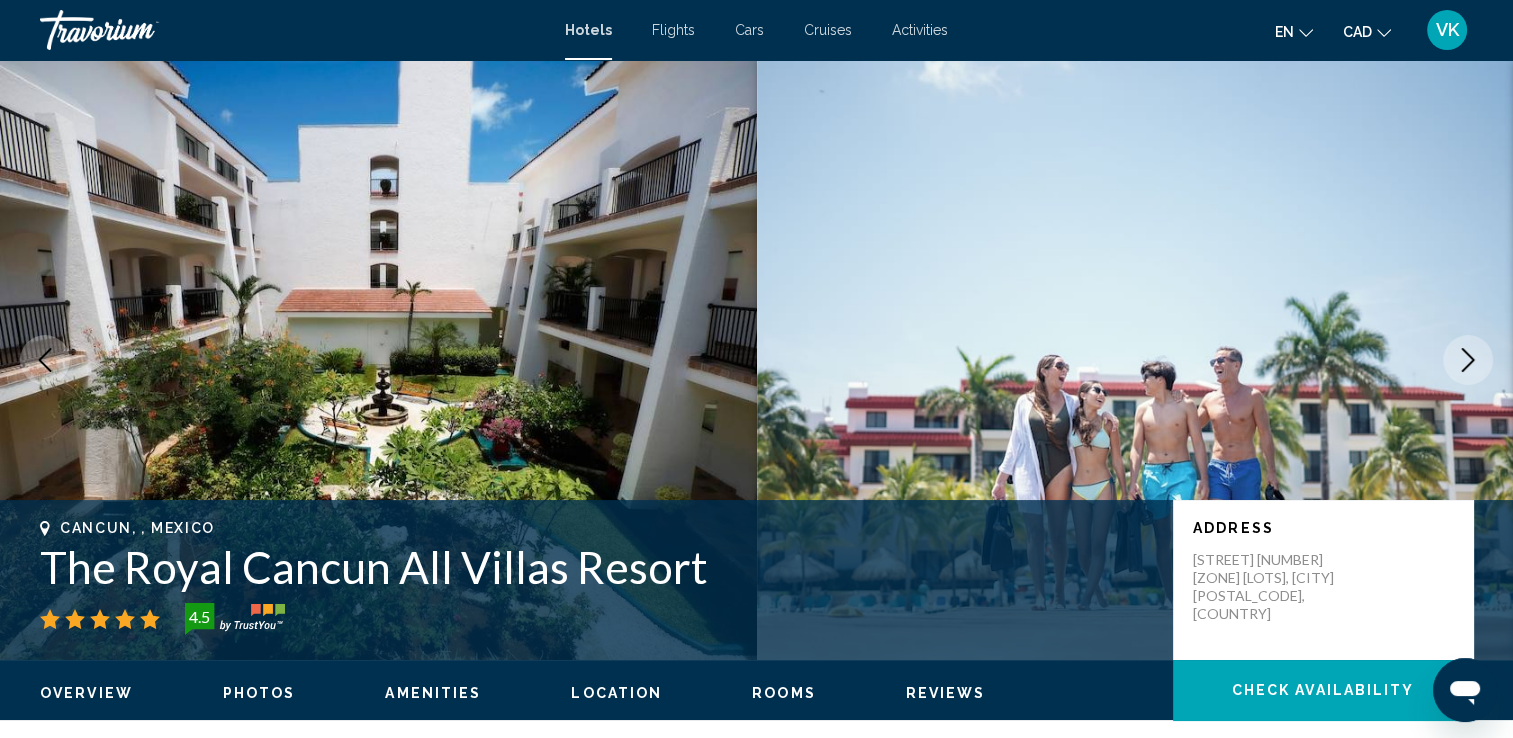 click 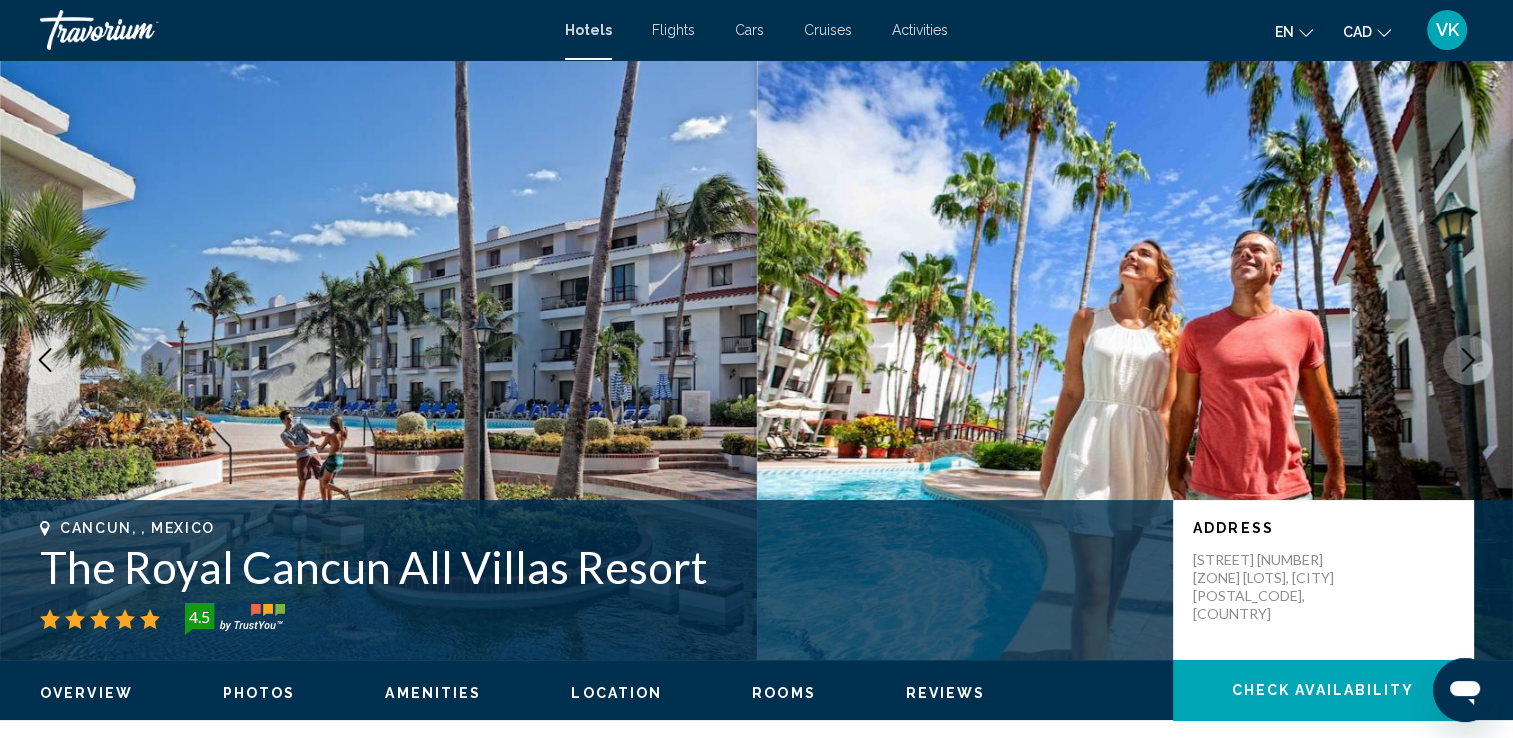click 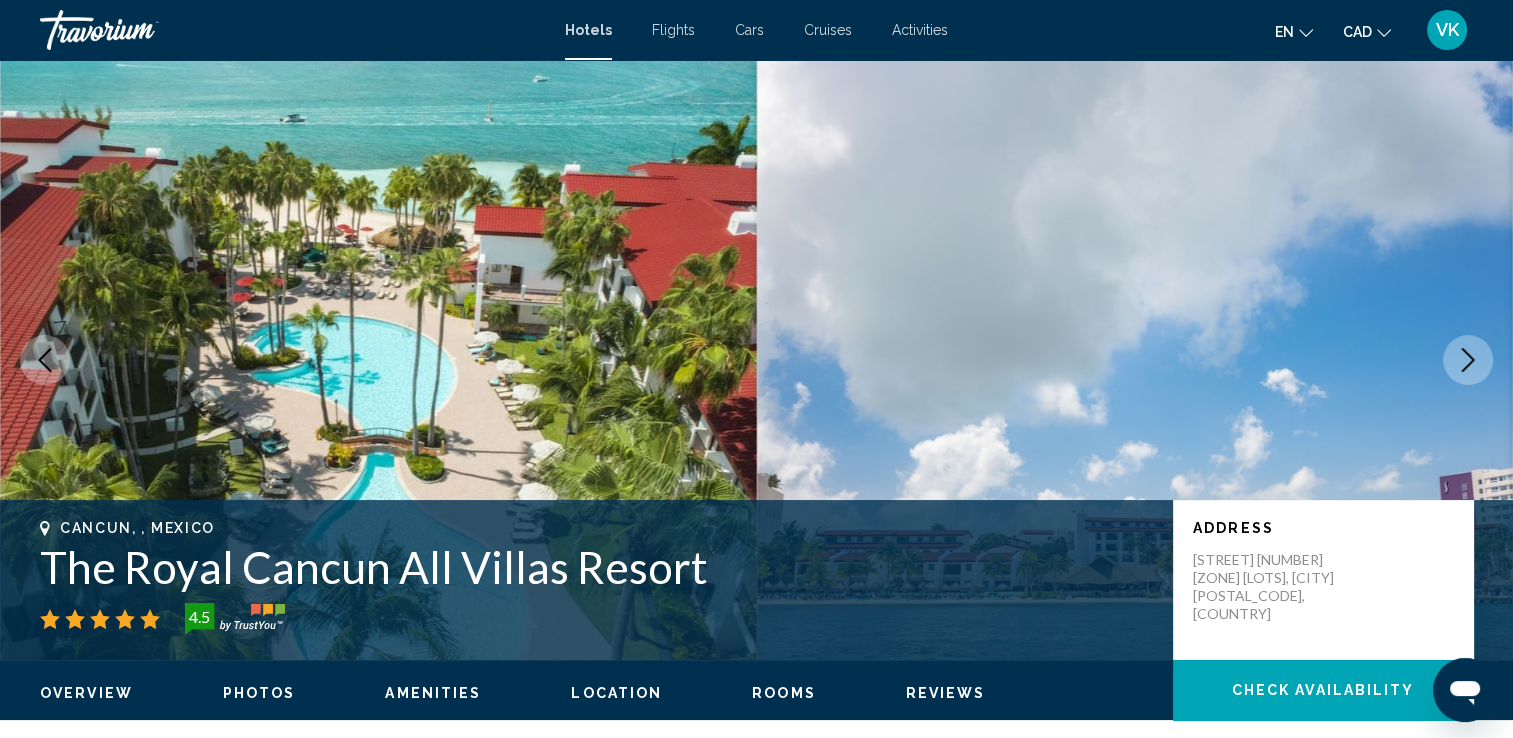 click 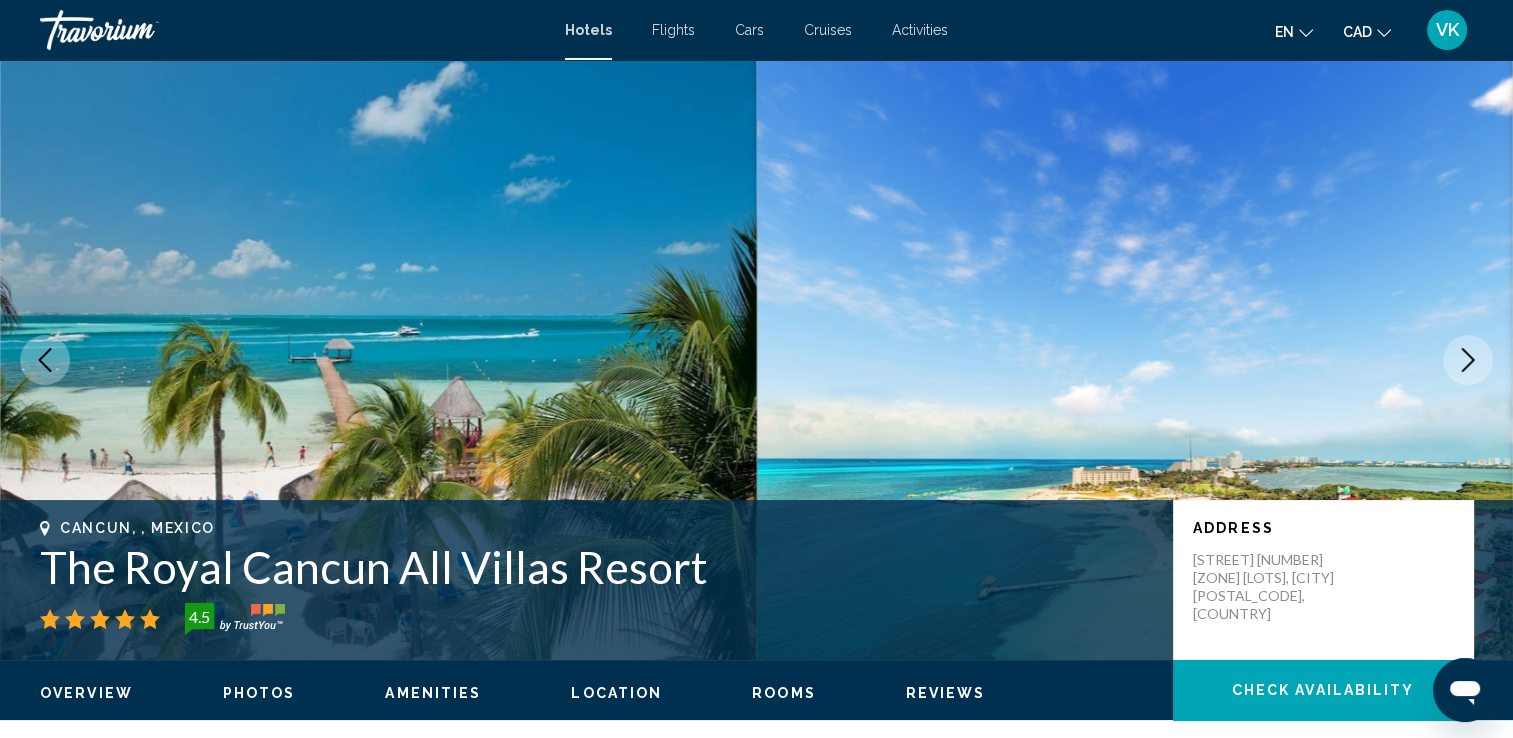 click 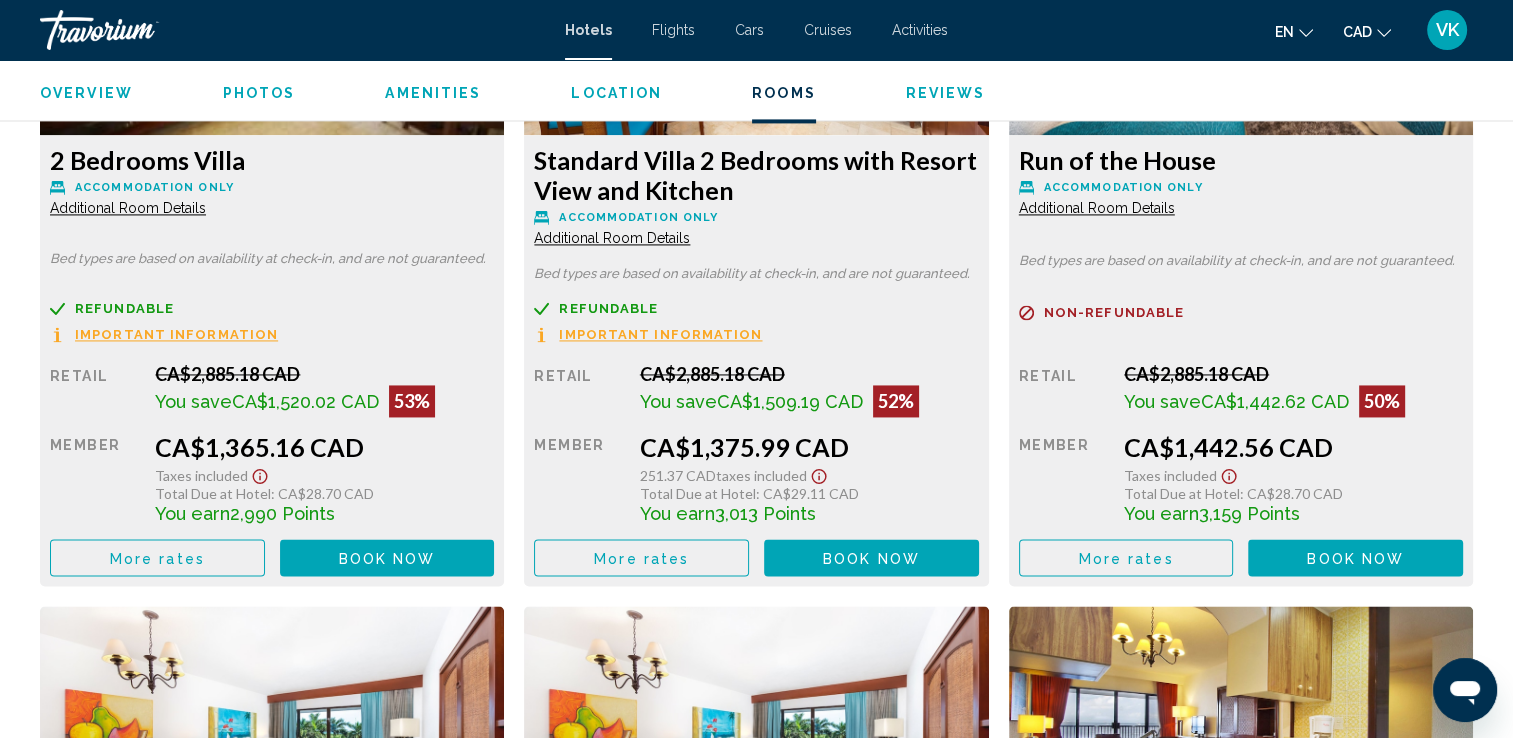 scroll, scrollTop: 3028, scrollLeft: 0, axis: vertical 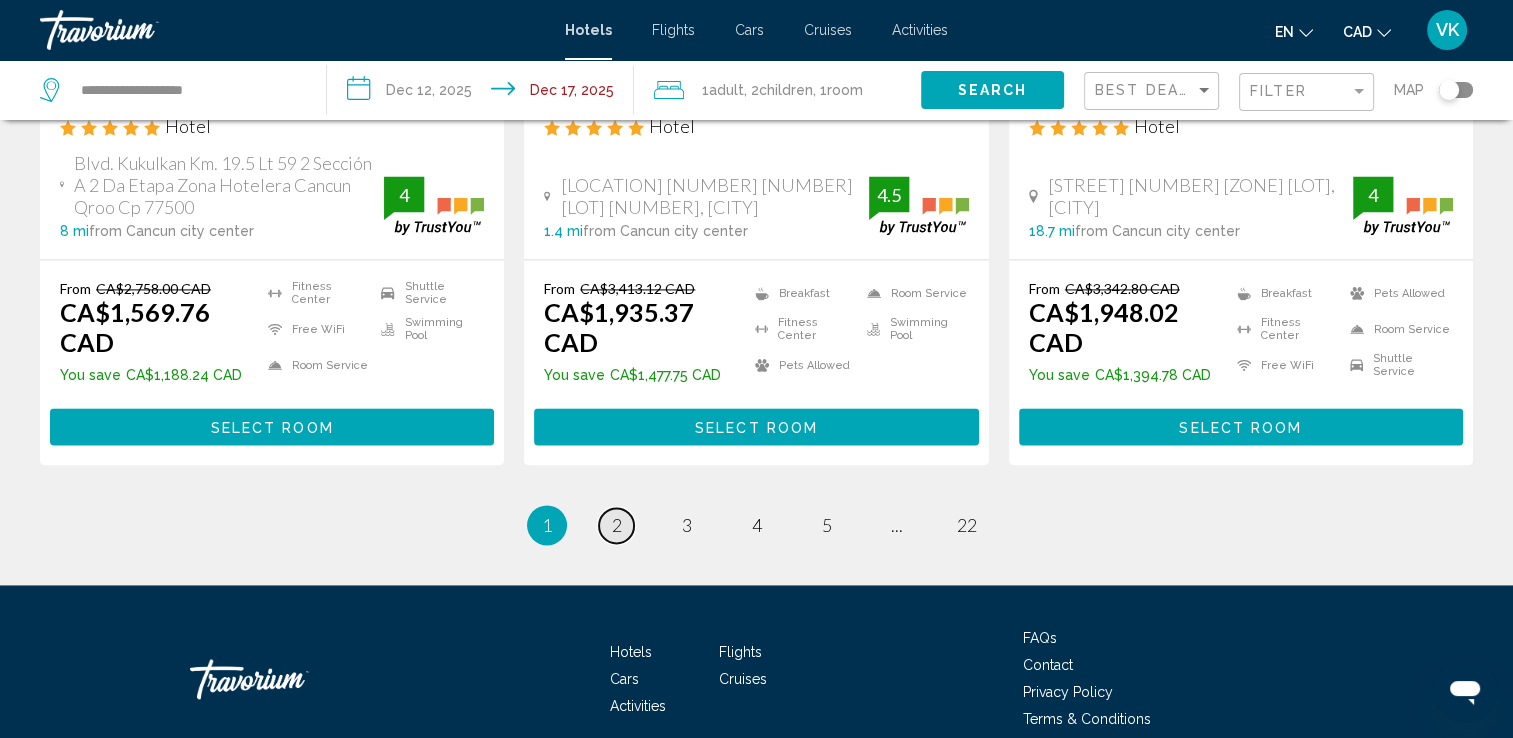 click on "2" at bounding box center (617, 525) 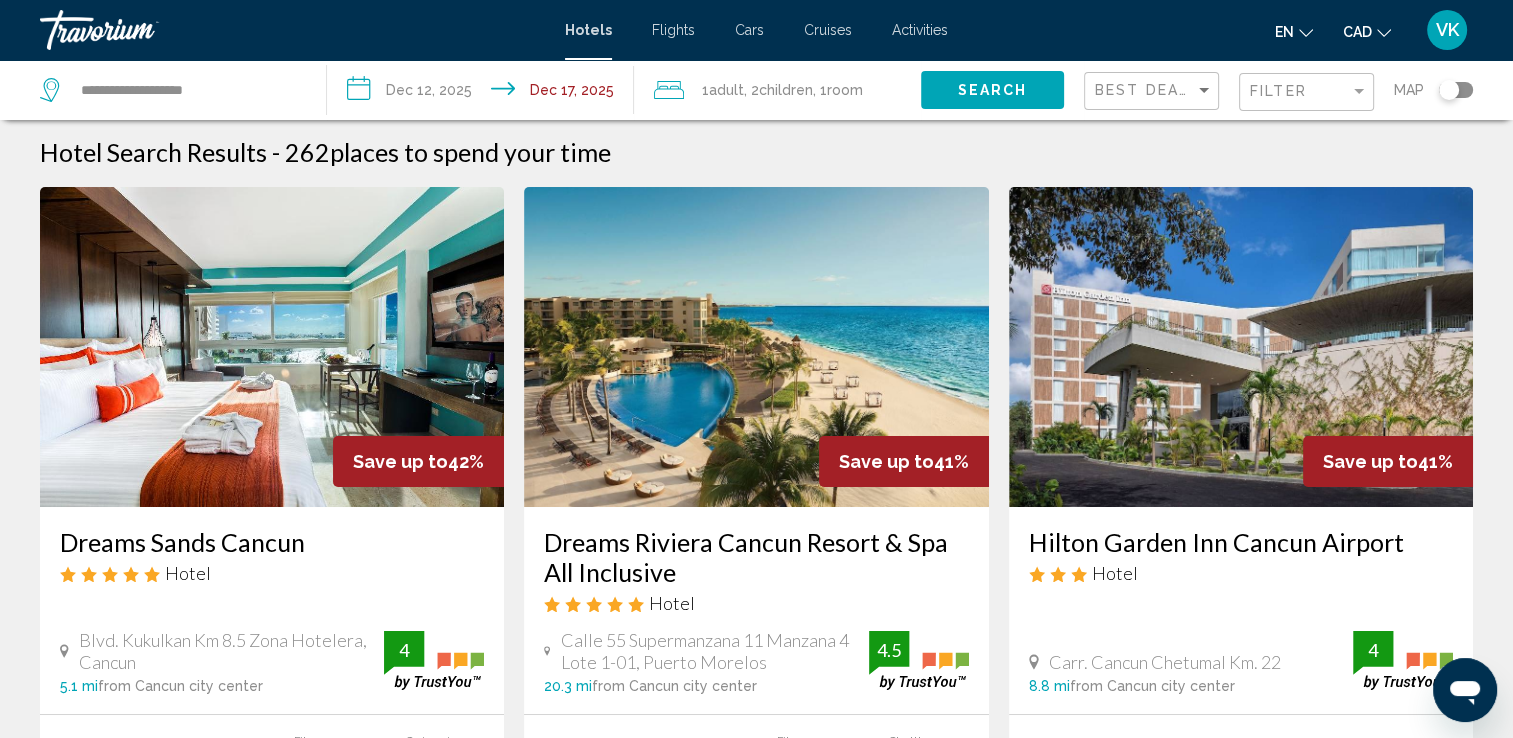 scroll, scrollTop: 0, scrollLeft: 0, axis: both 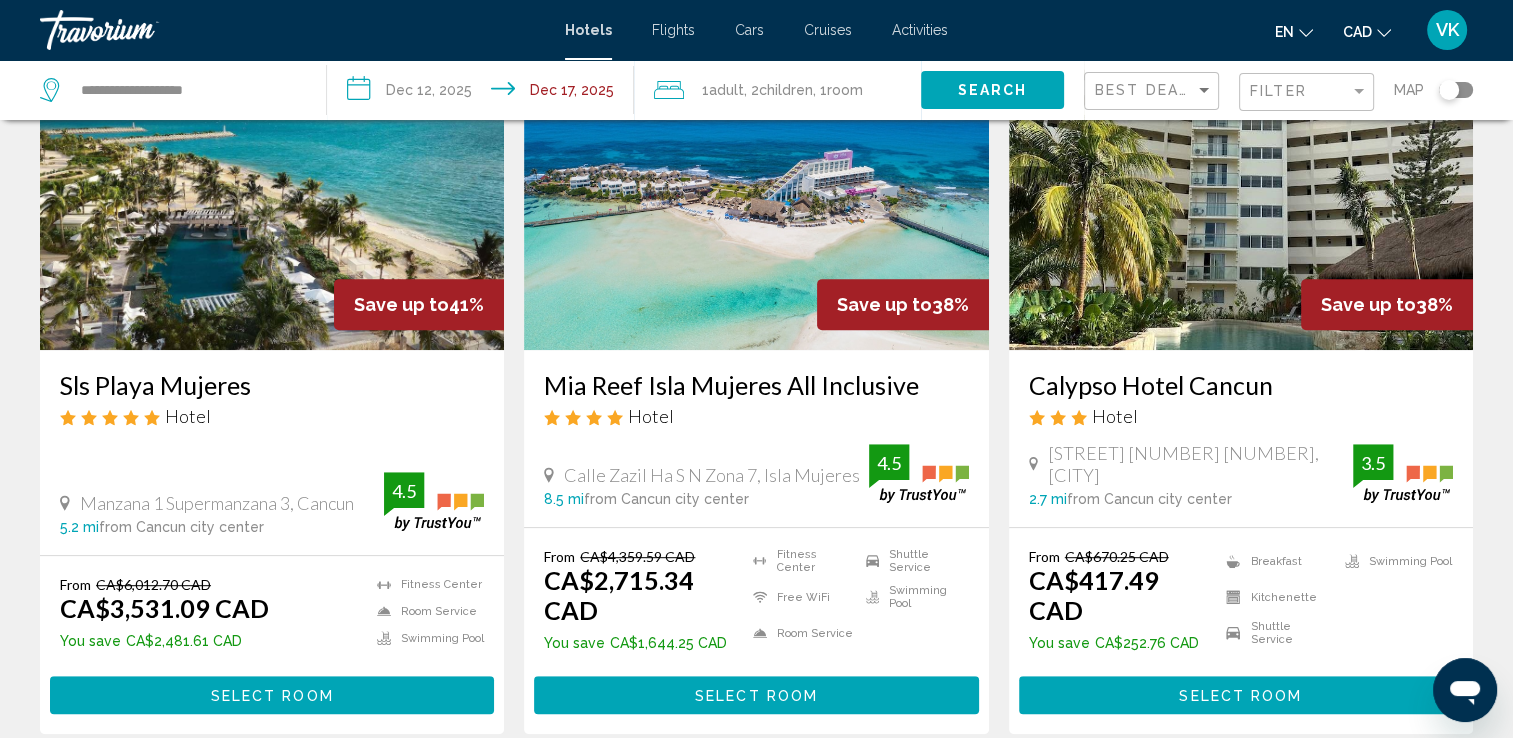 click at bounding box center (756, 190) 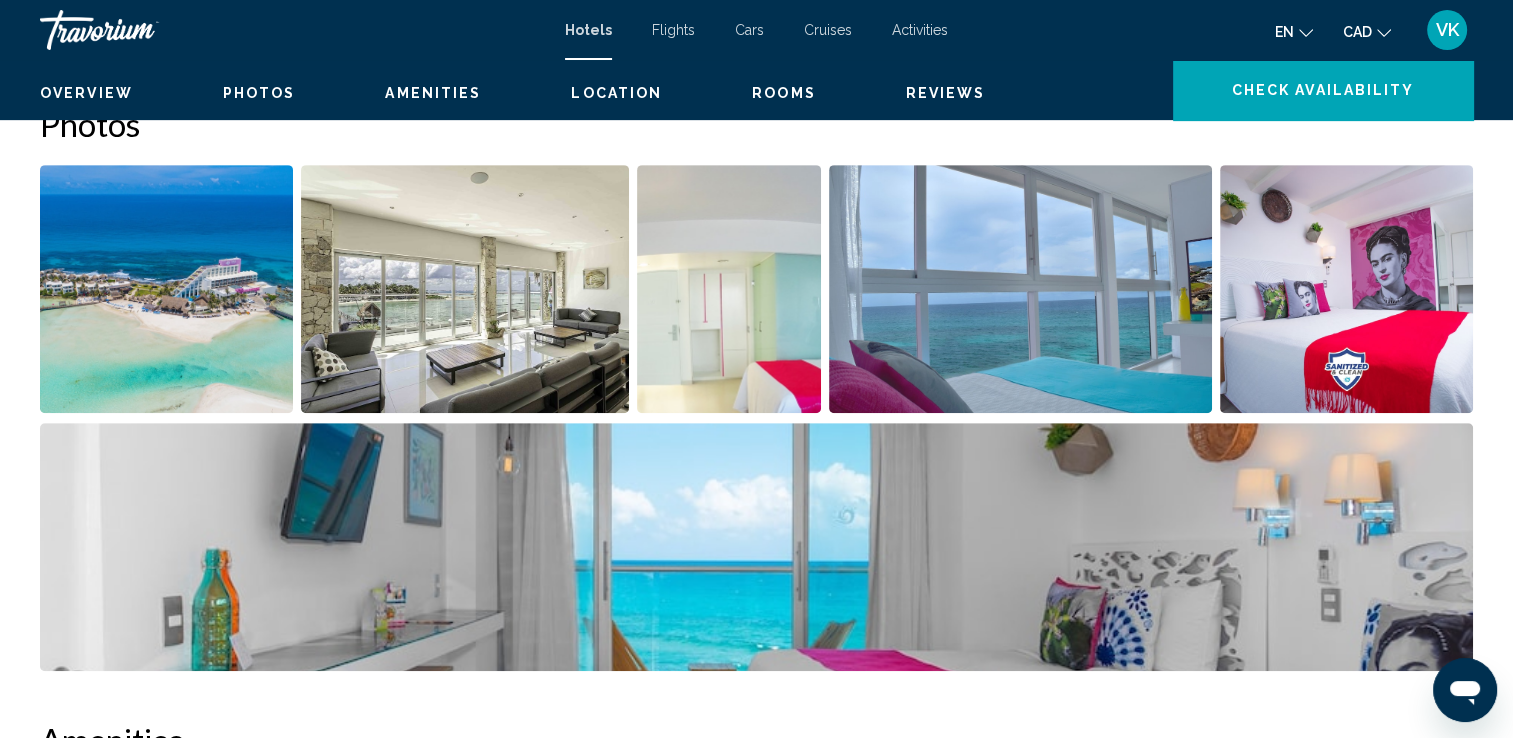scroll, scrollTop: 0, scrollLeft: 0, axis: both 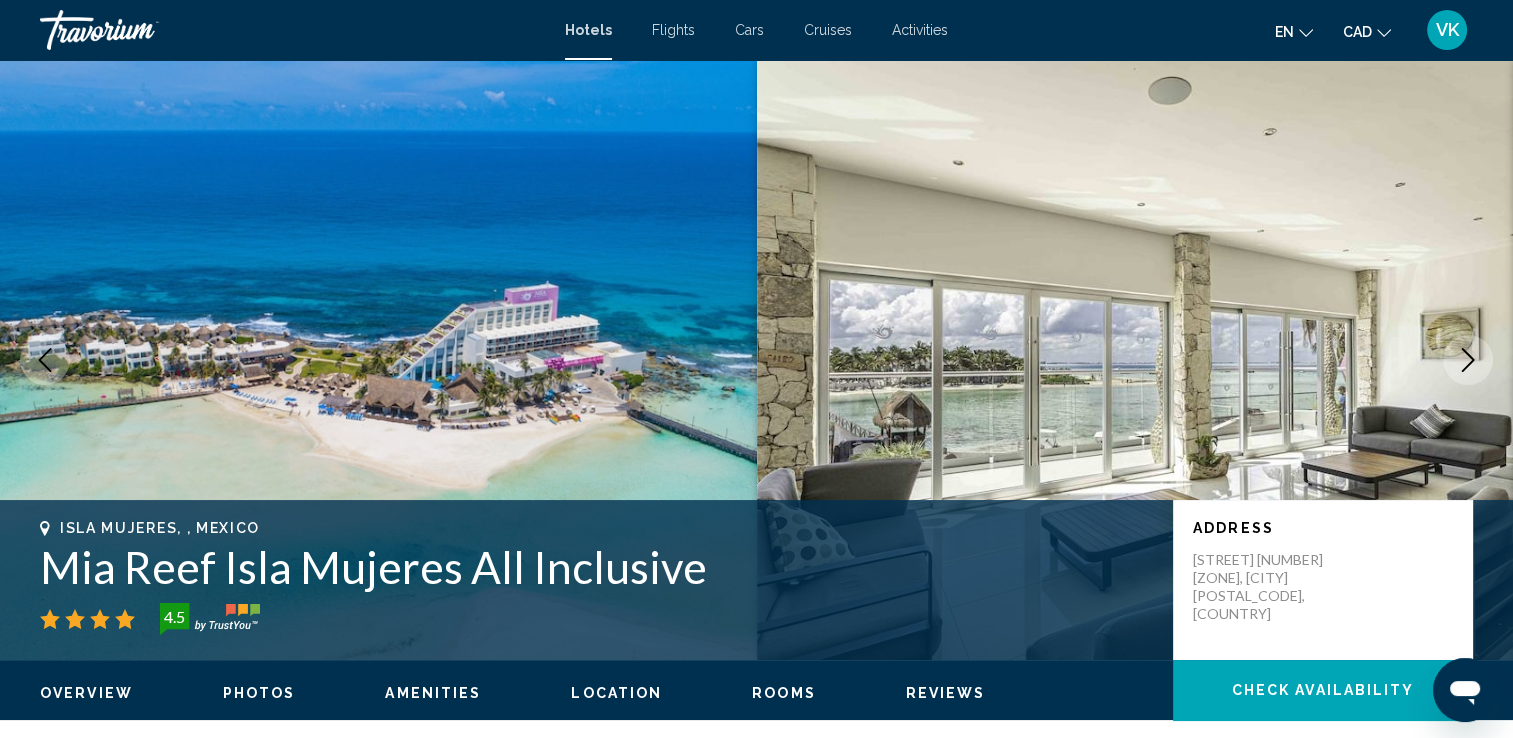 click 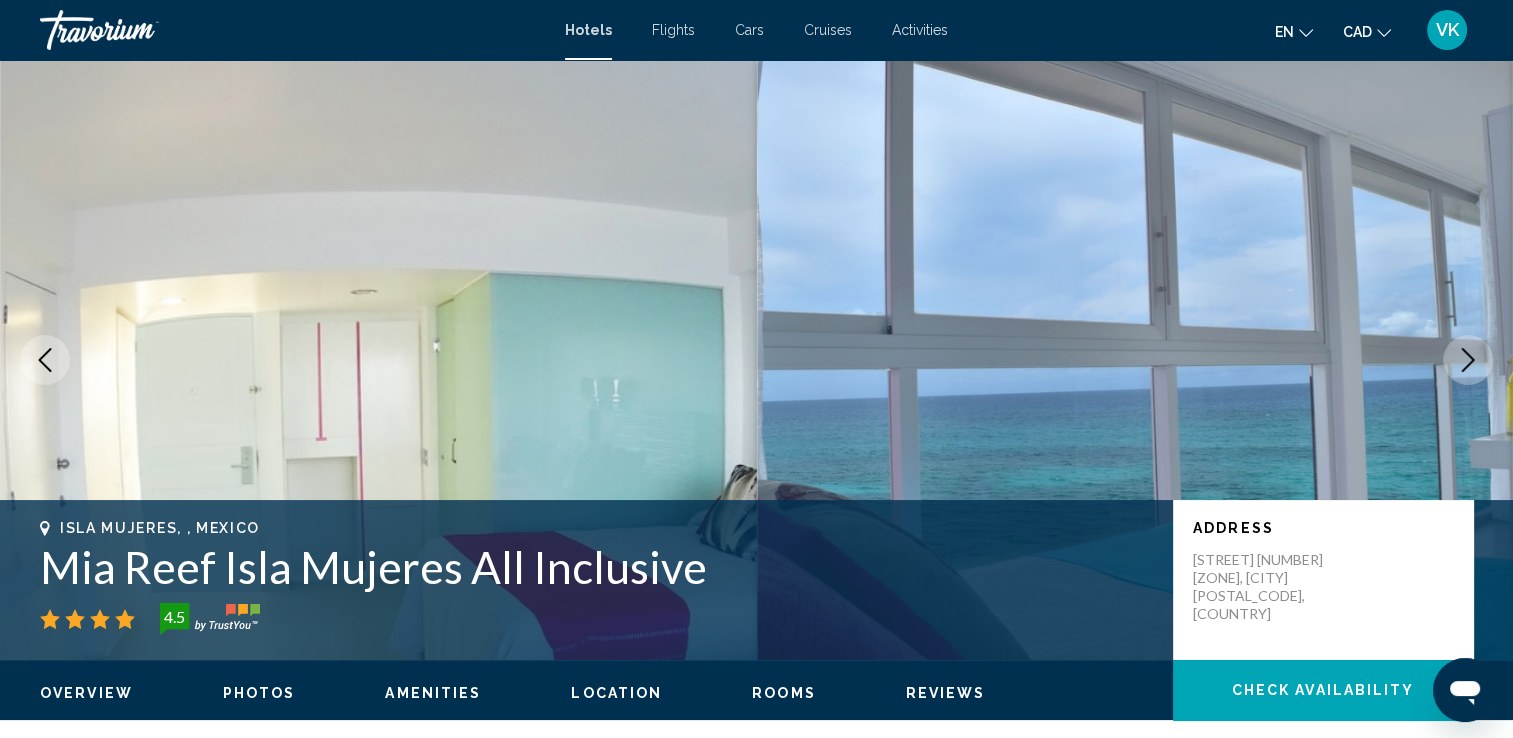 click 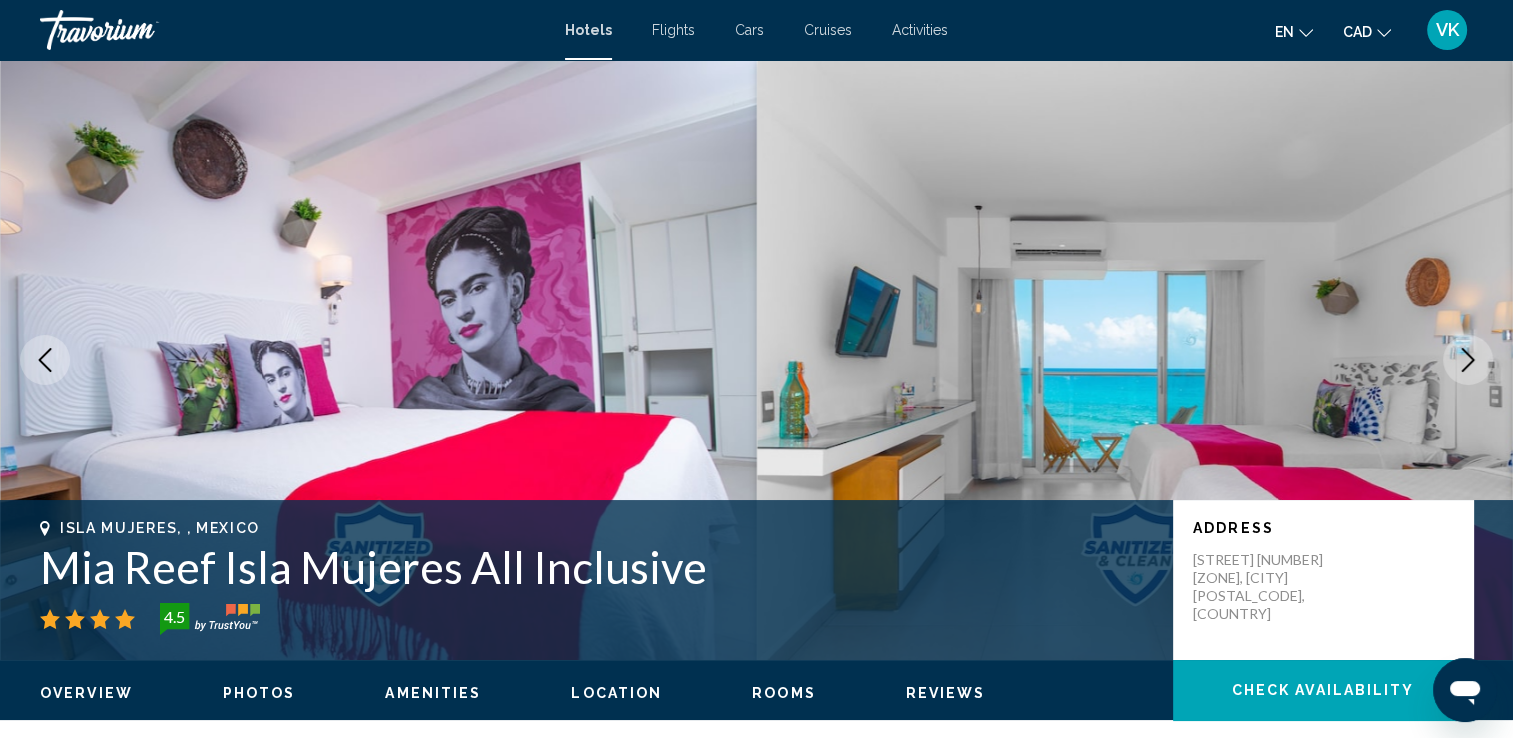 click 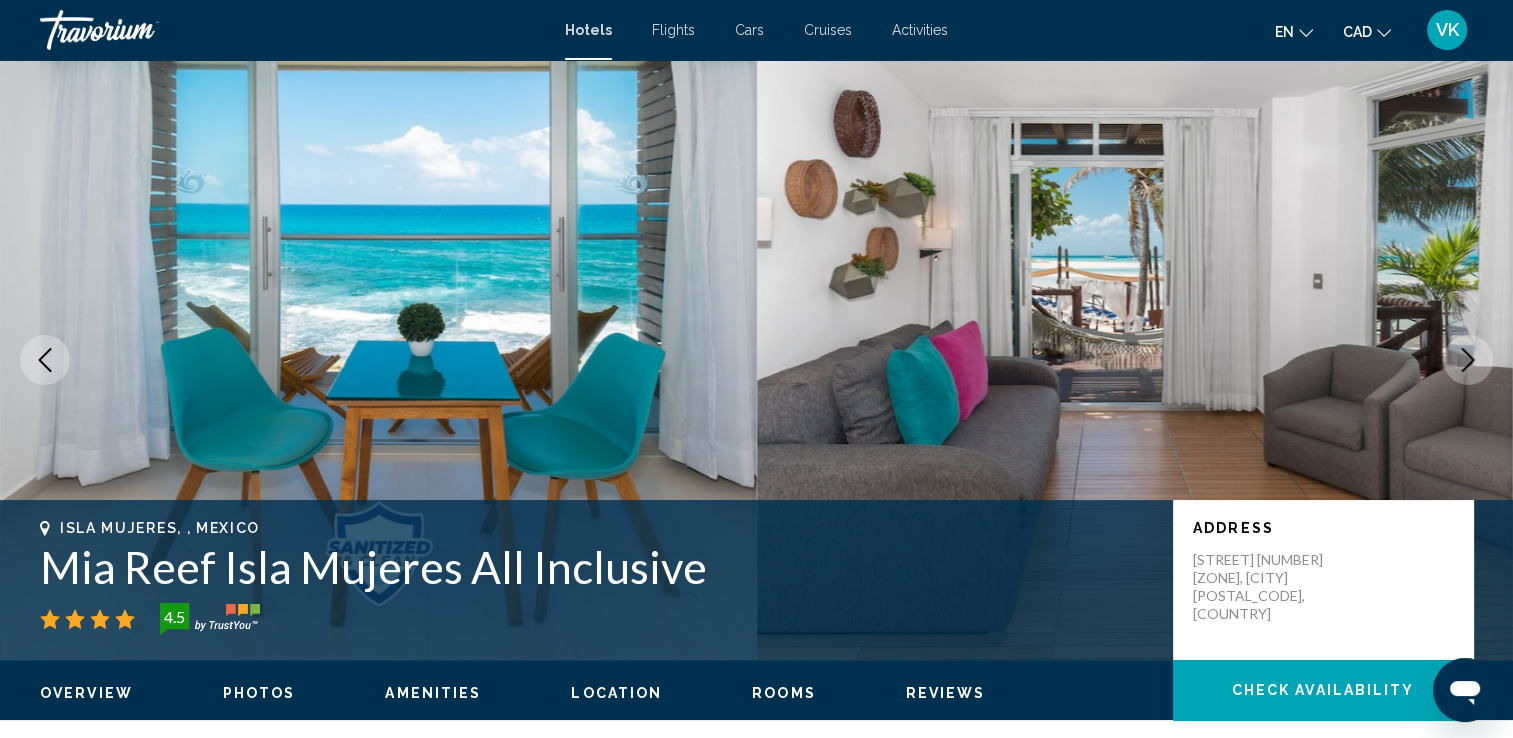 click 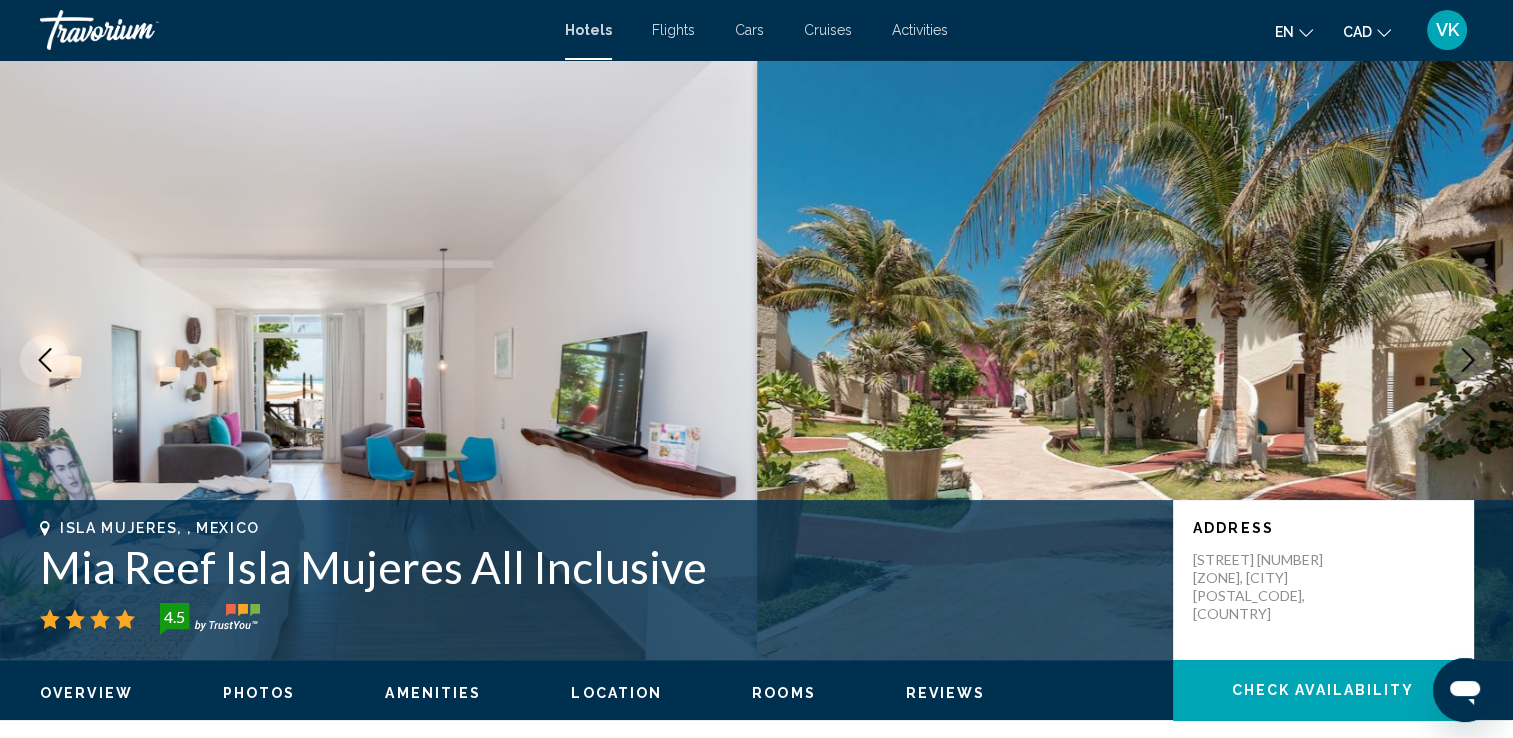 click 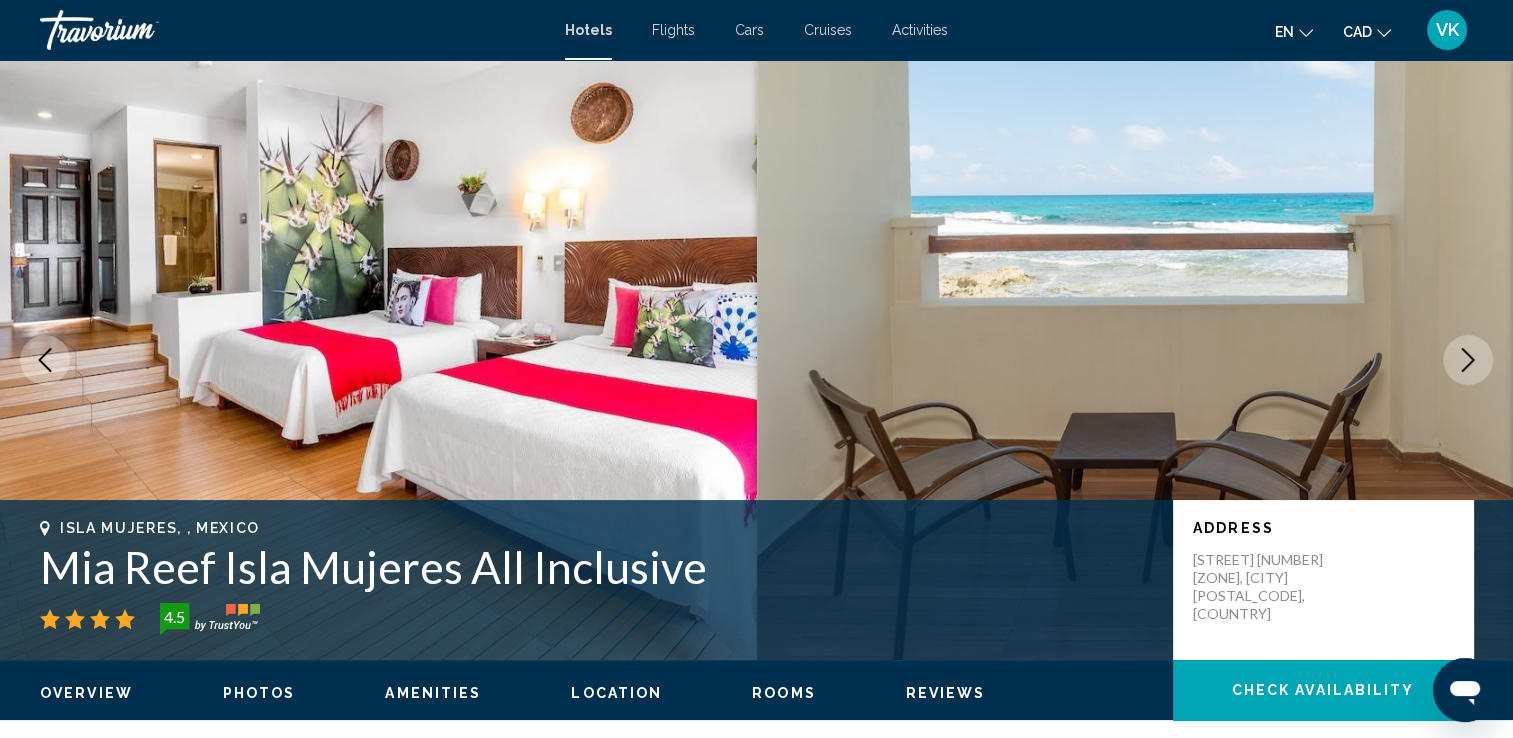 click 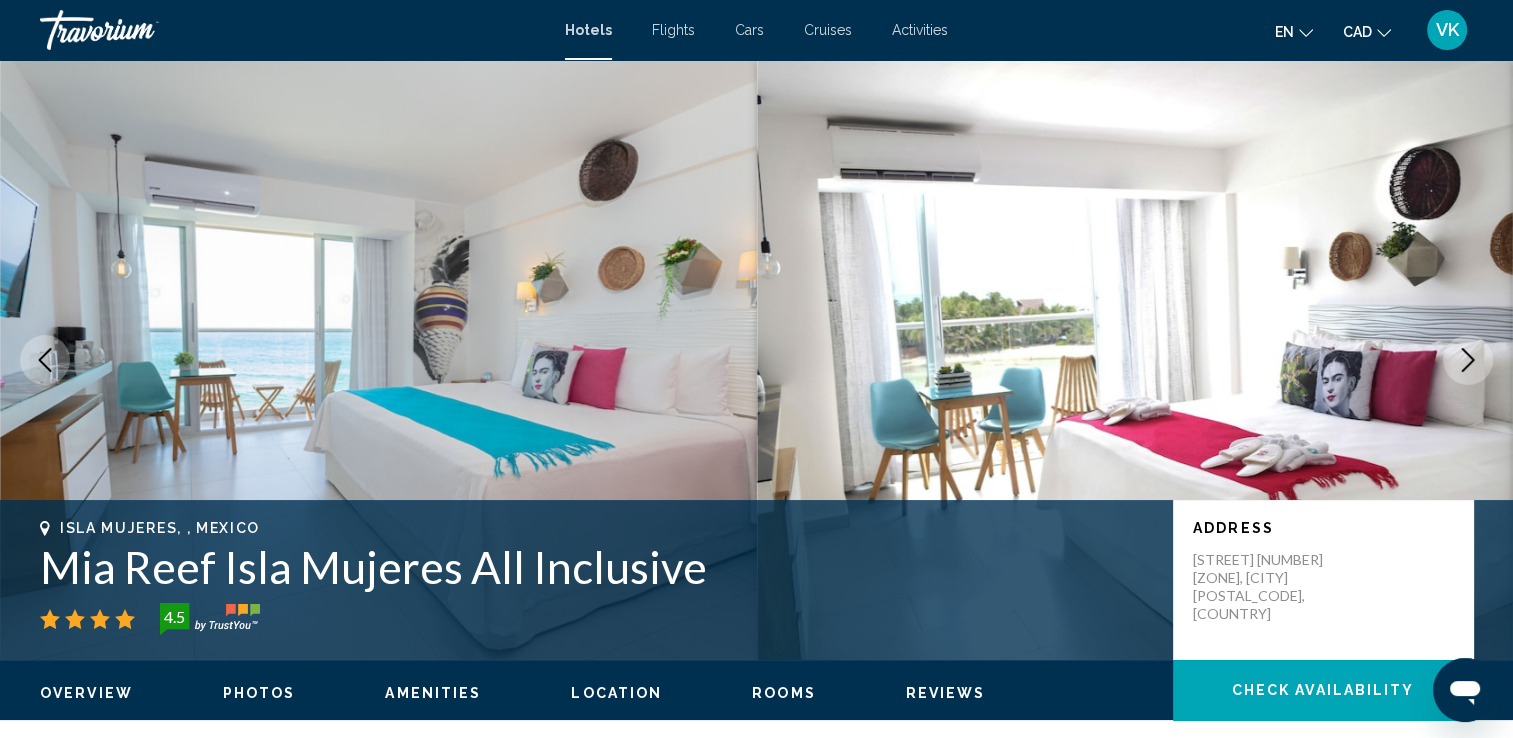 click 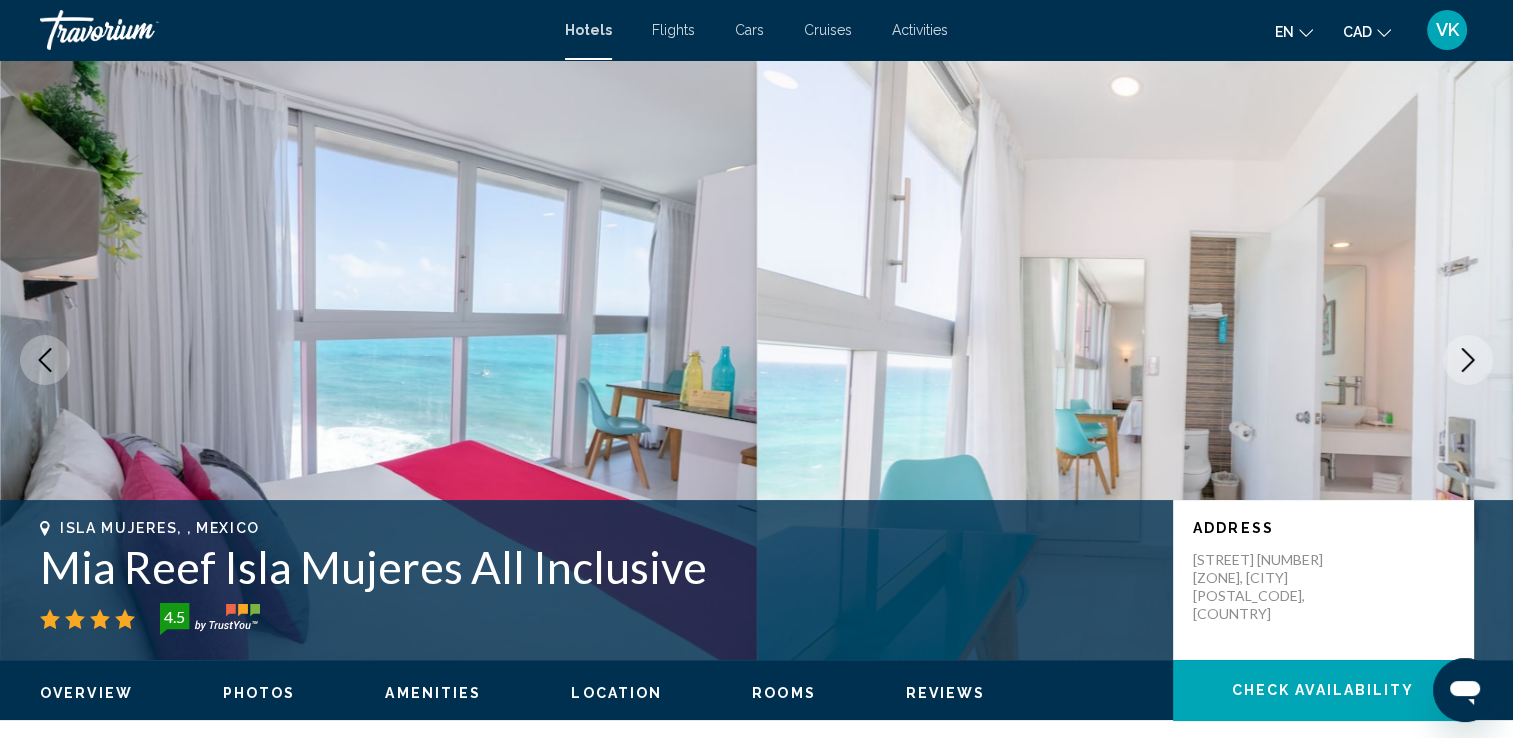 click 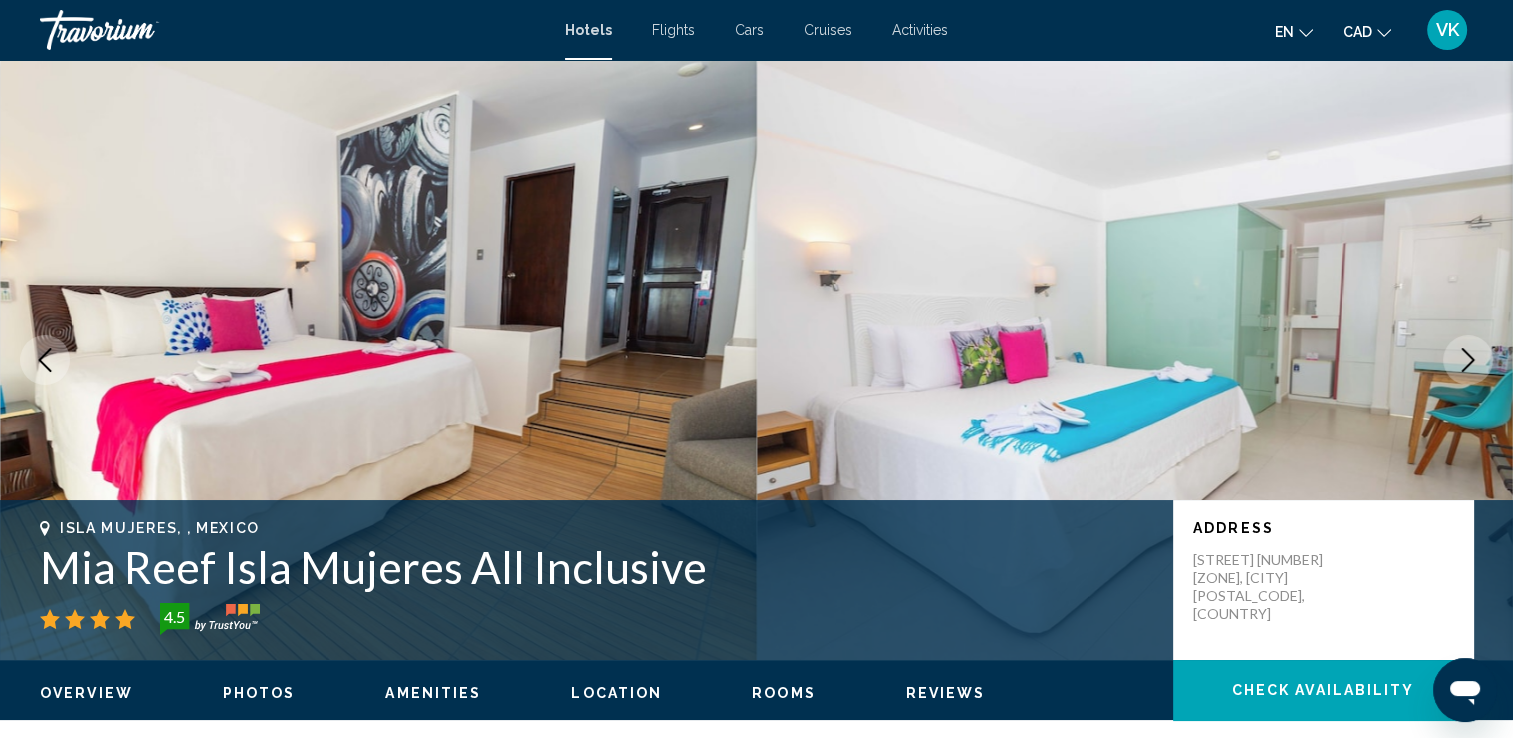 click 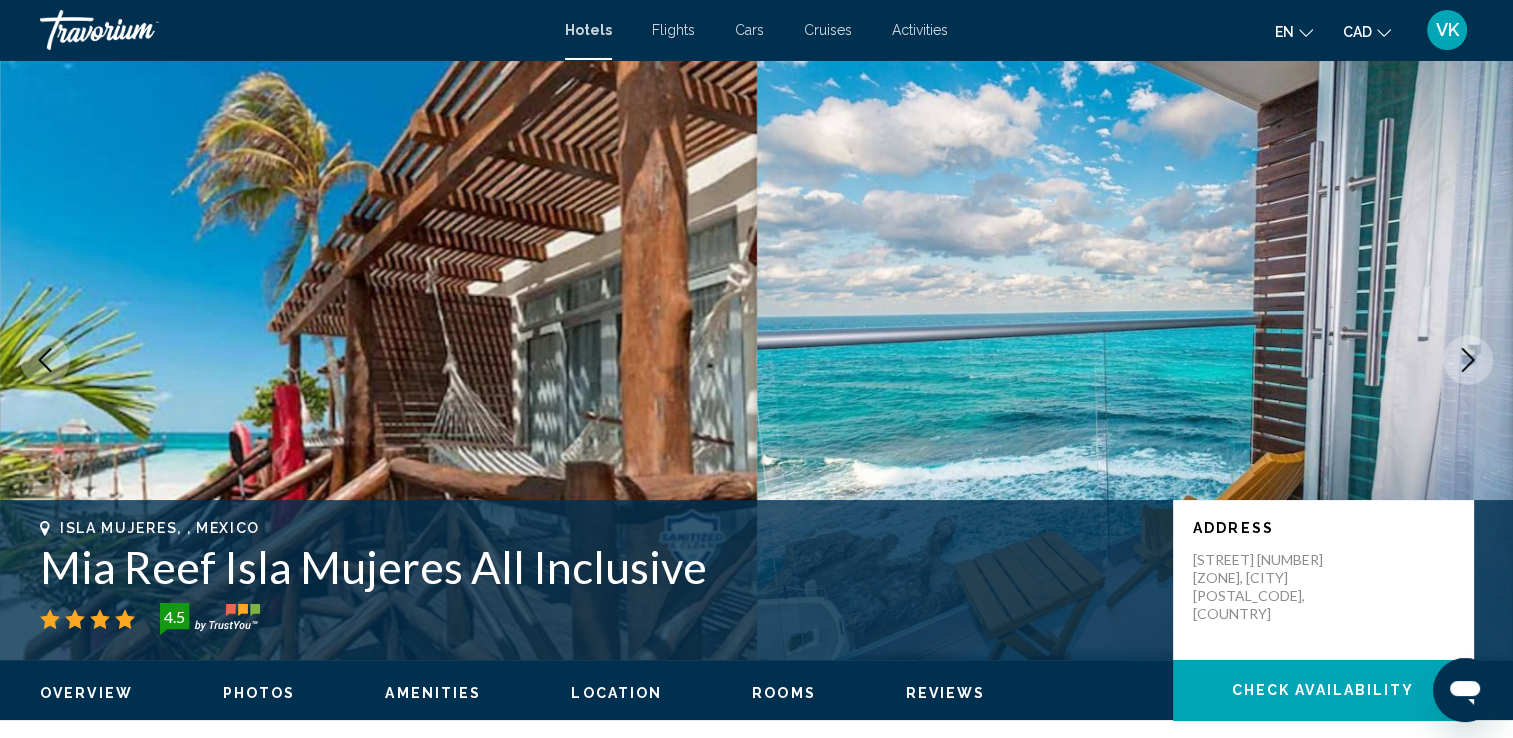 click 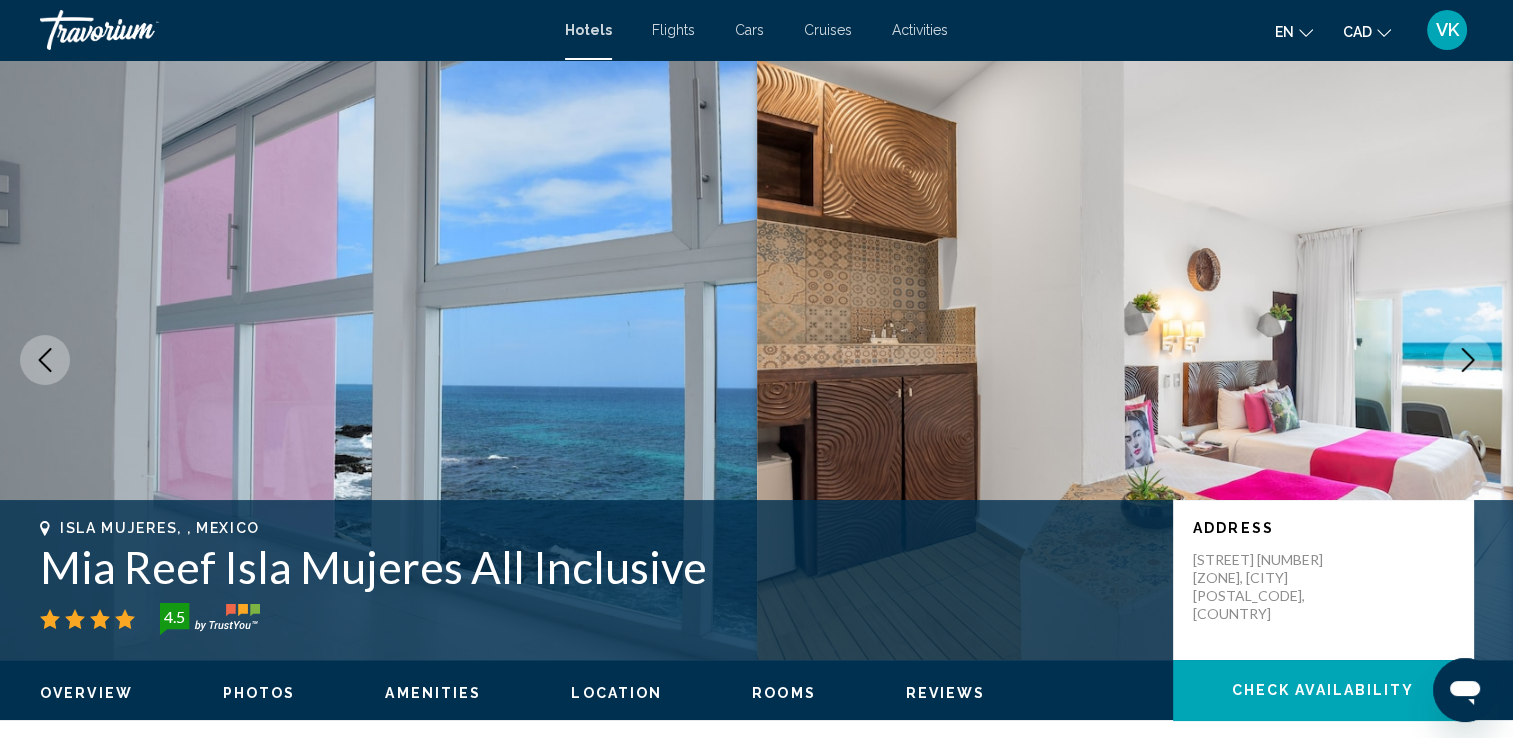 click 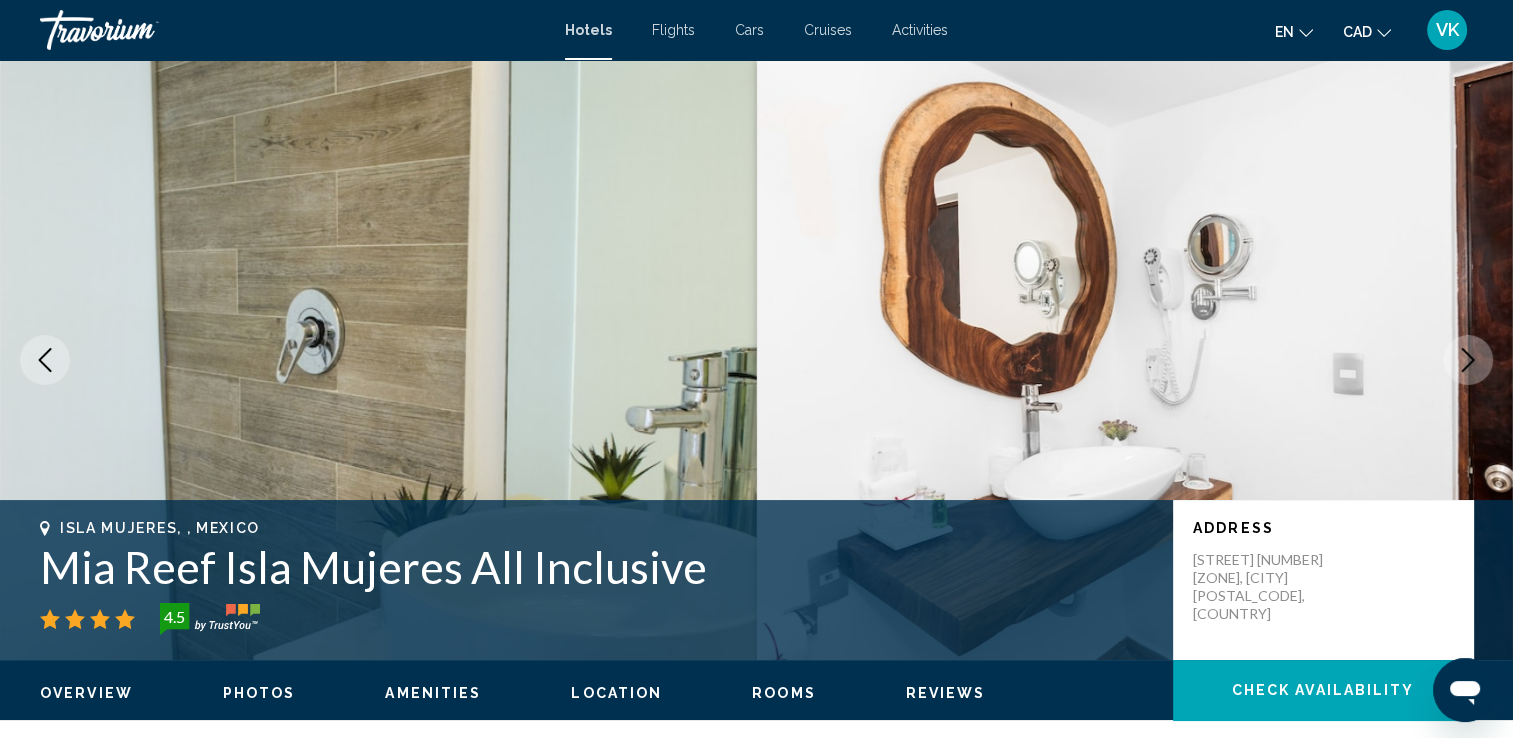click 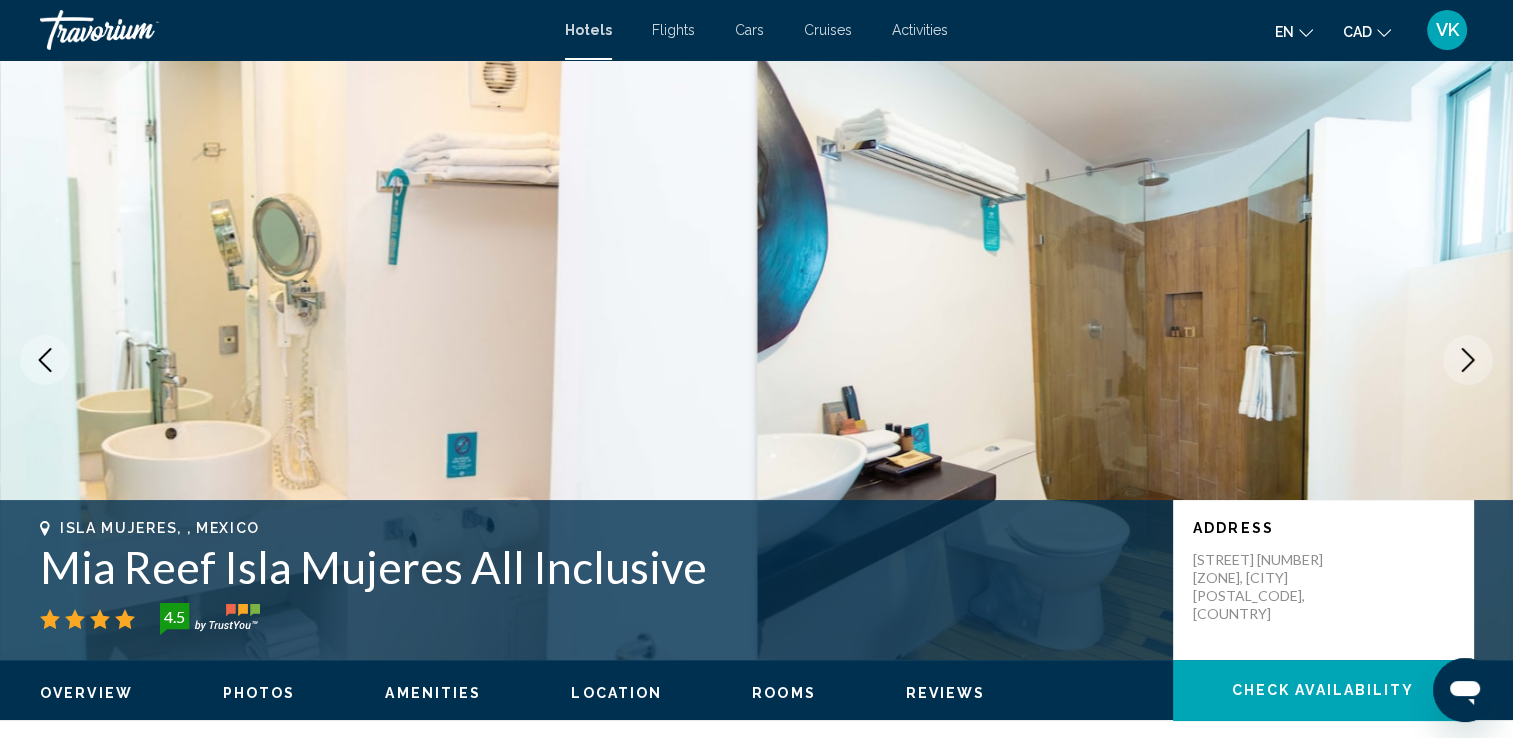 click 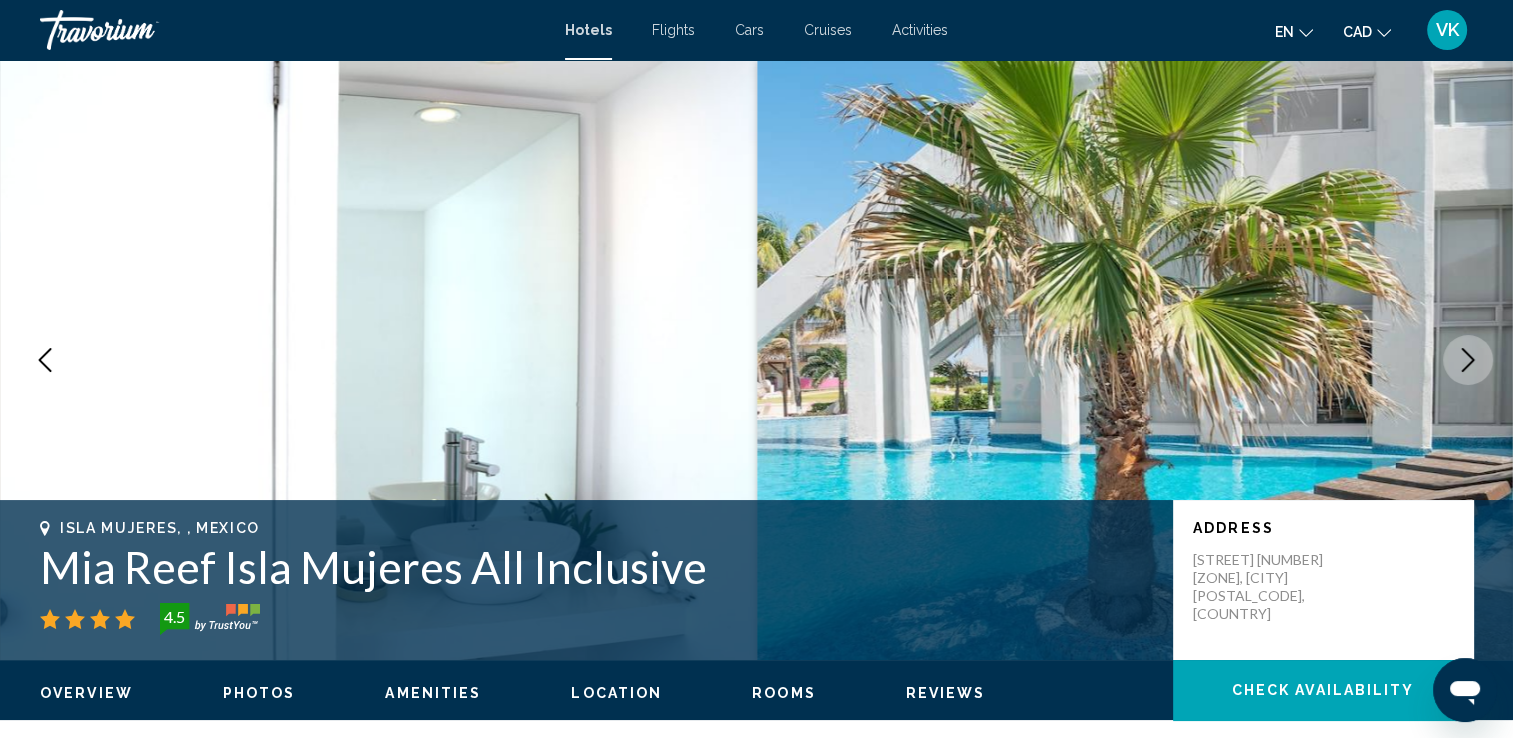 click 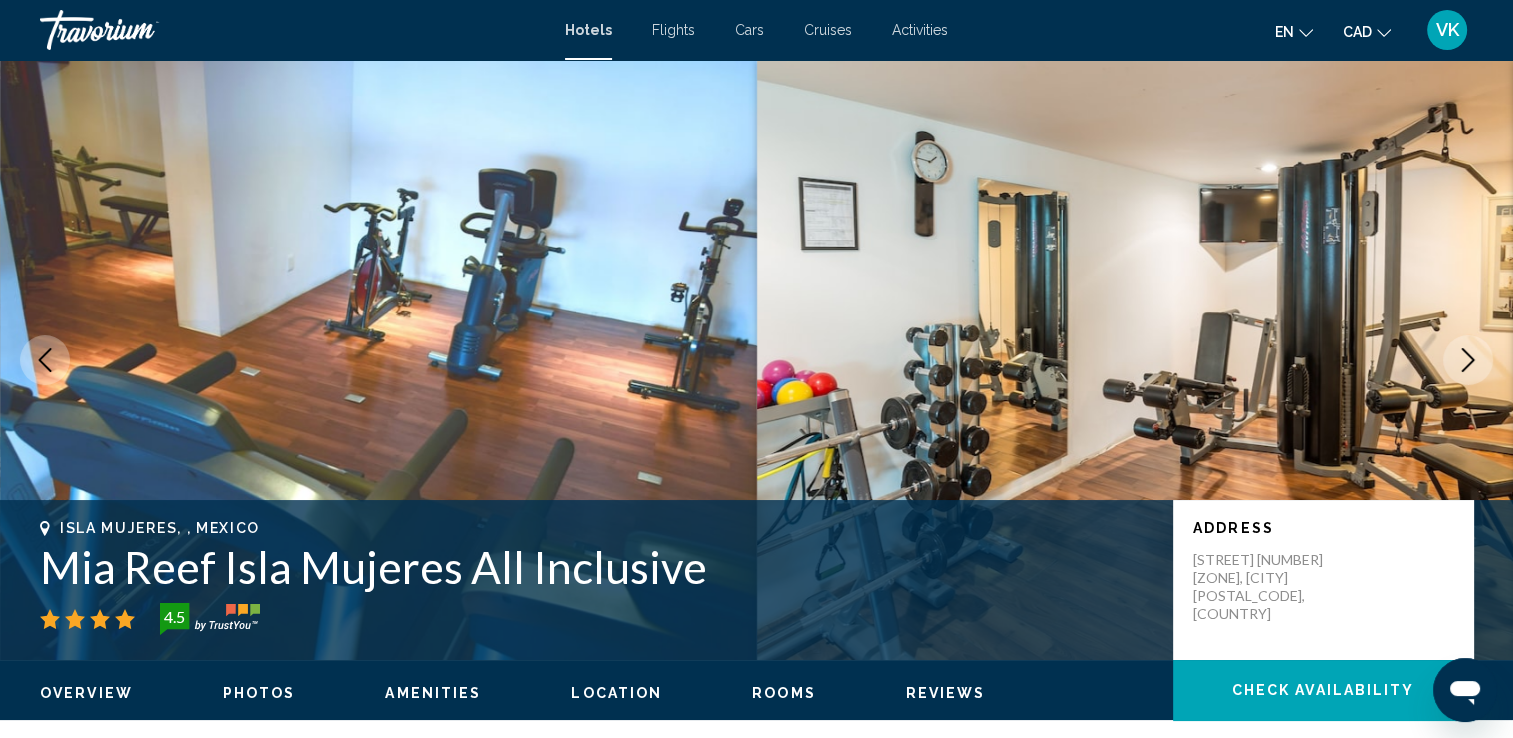 click 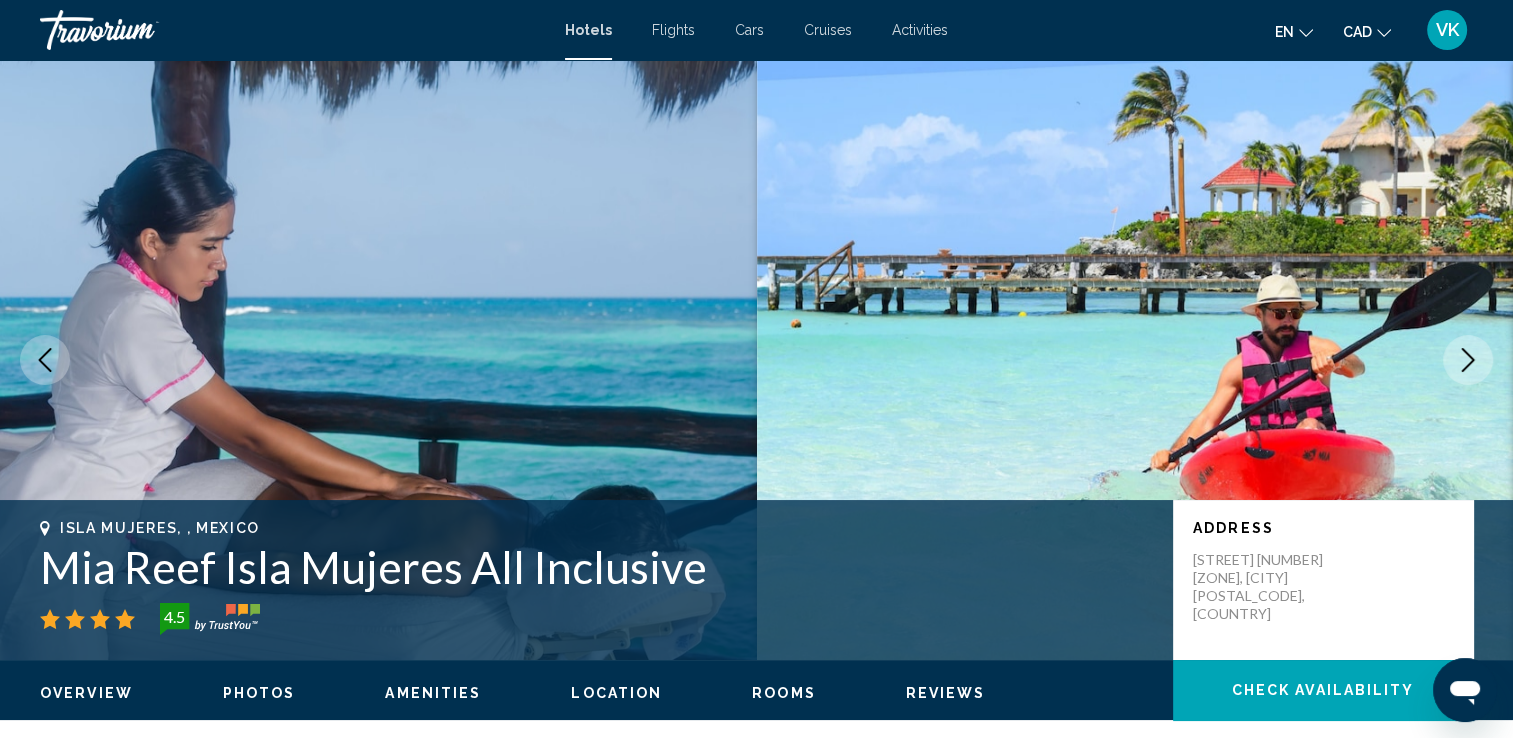 click 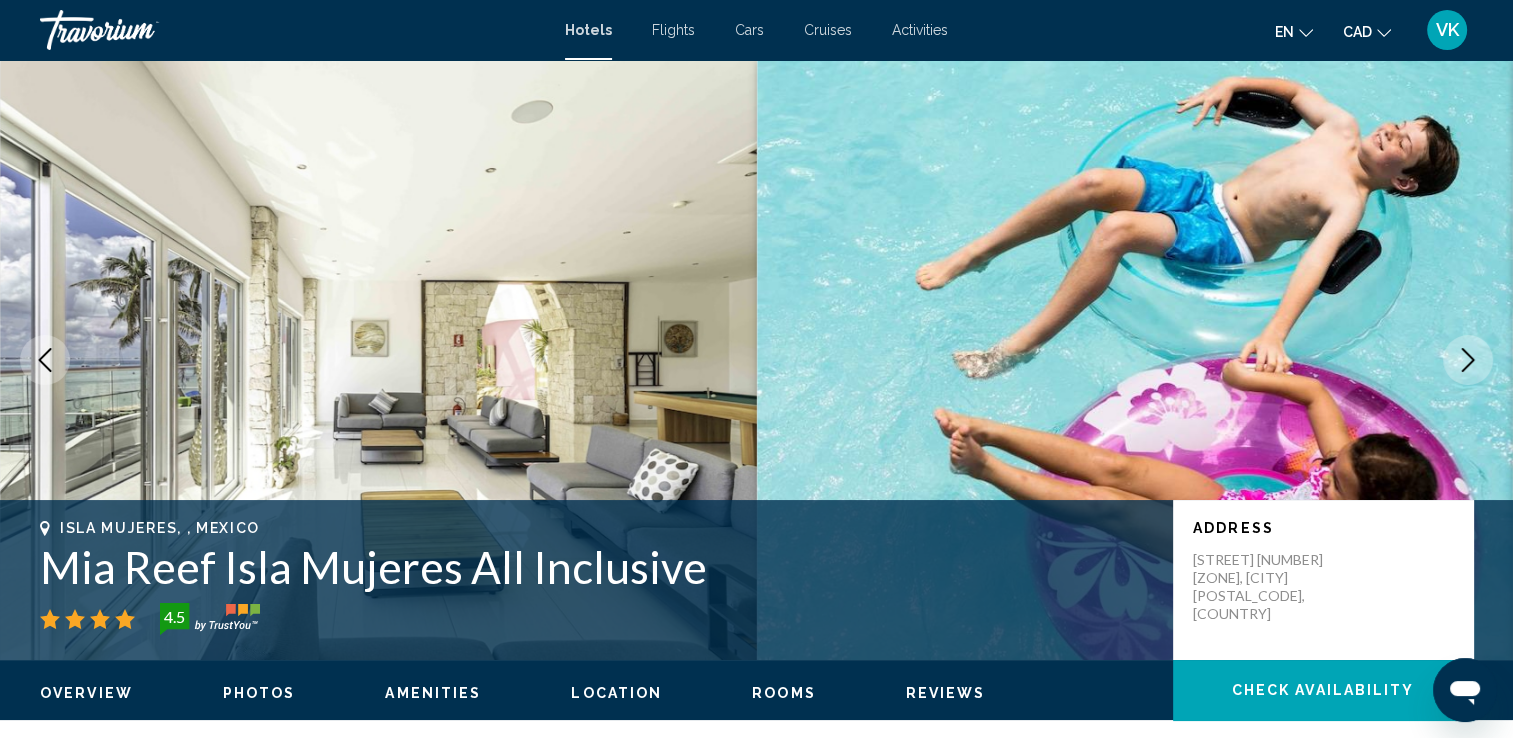 click 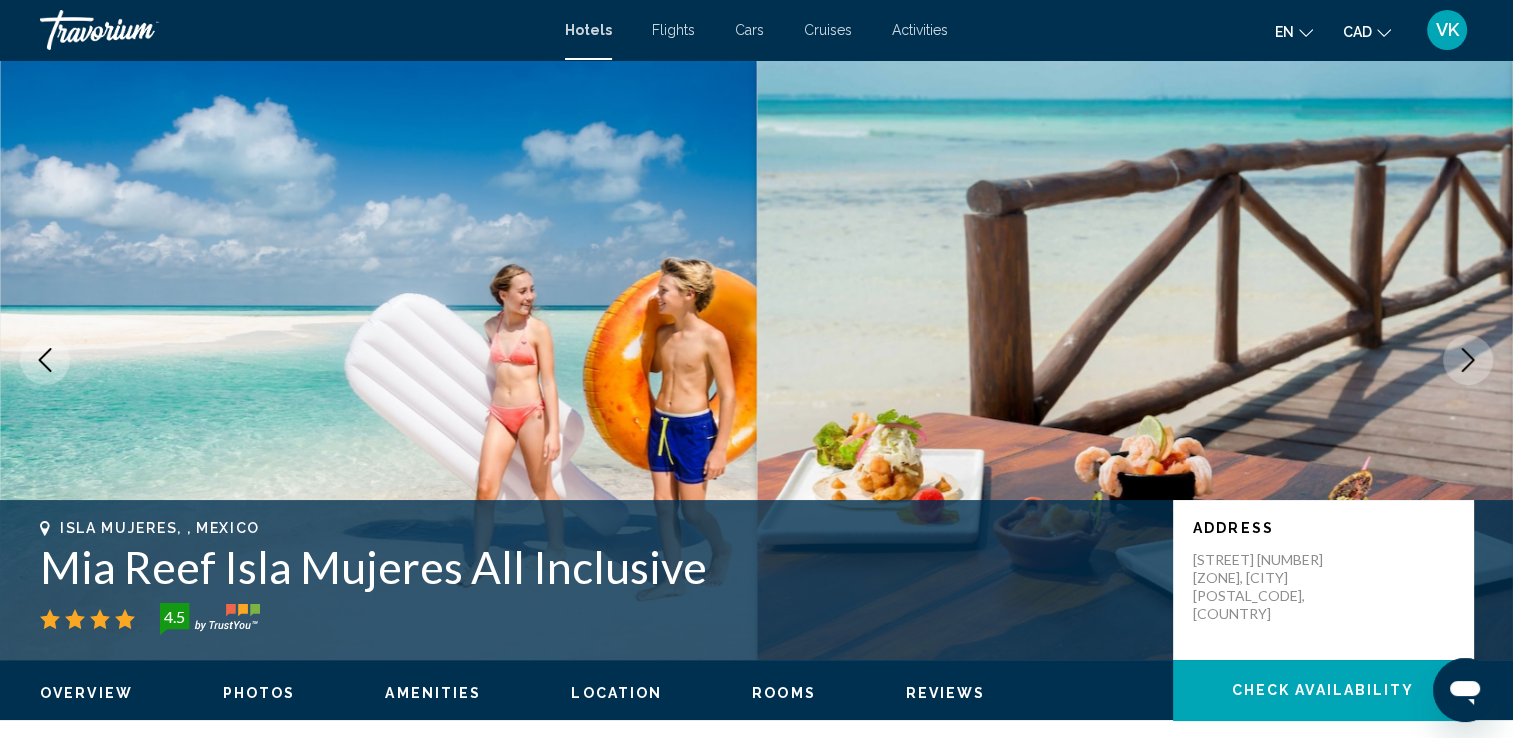 click 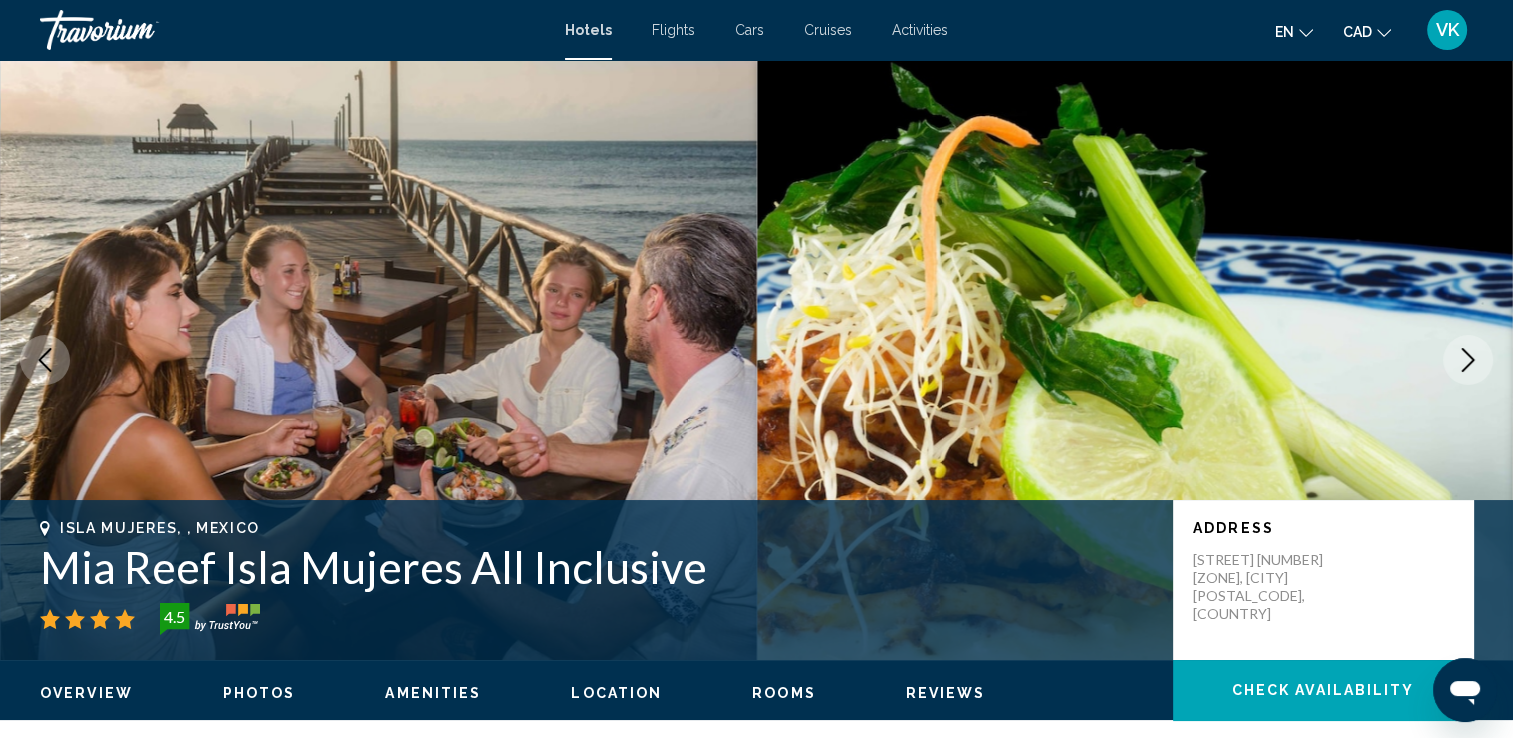 click 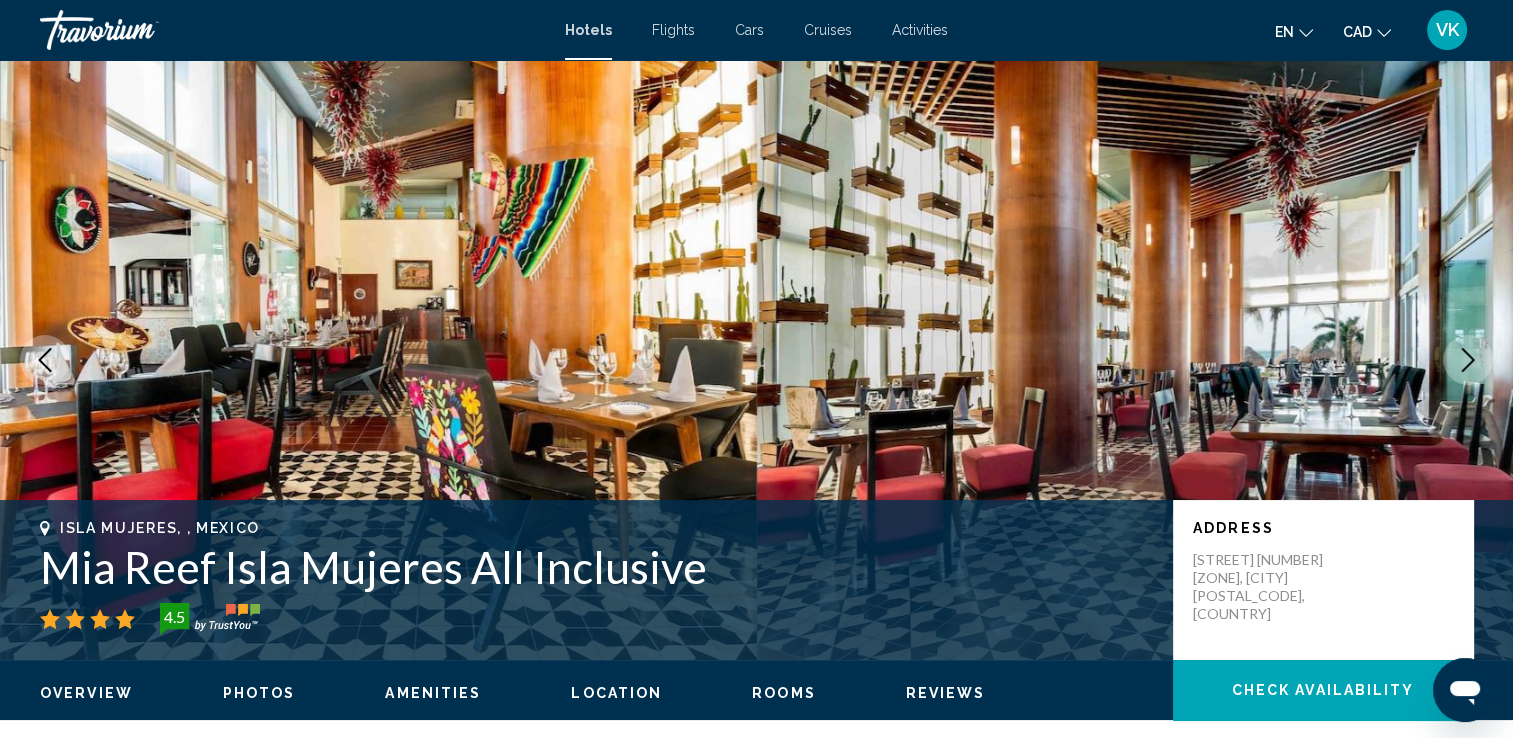 click 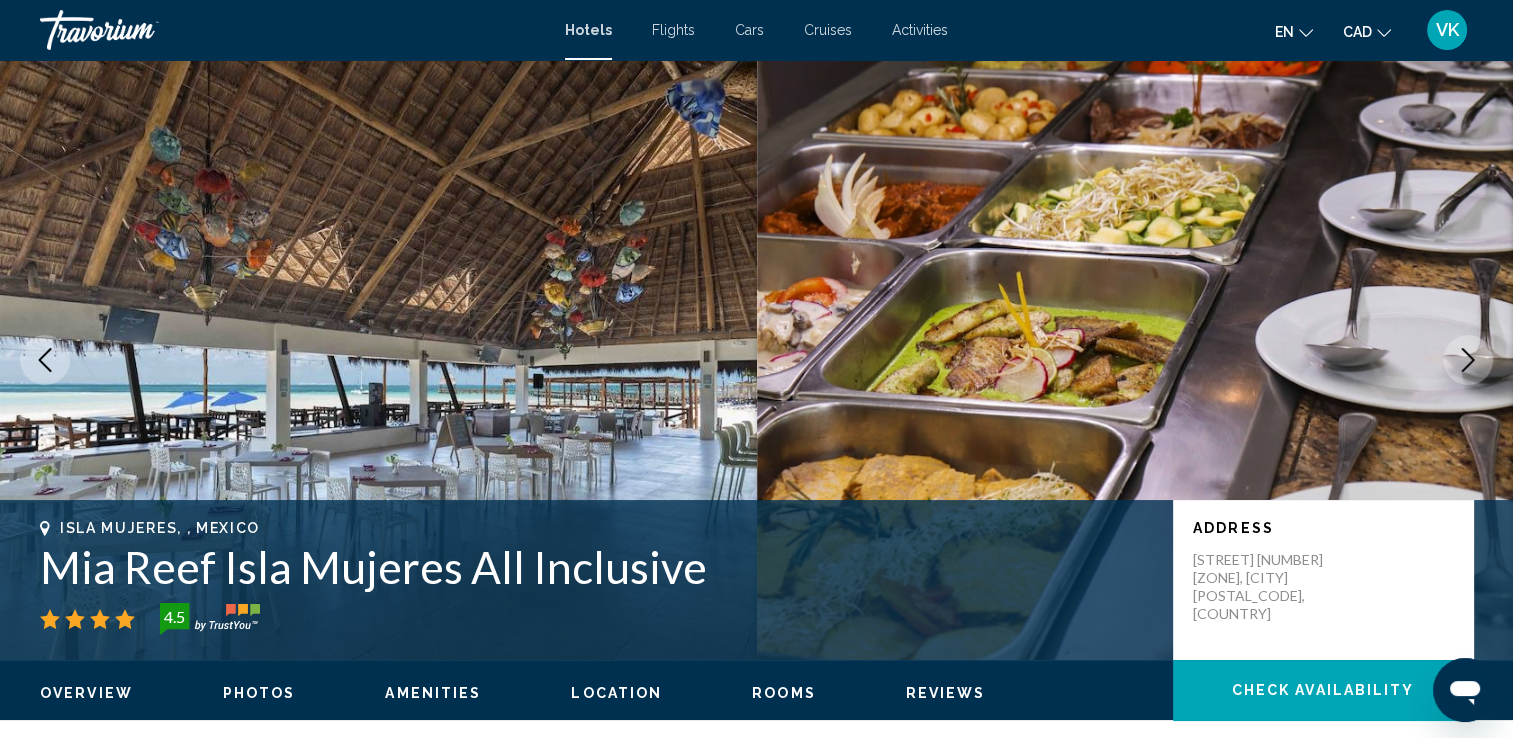 click 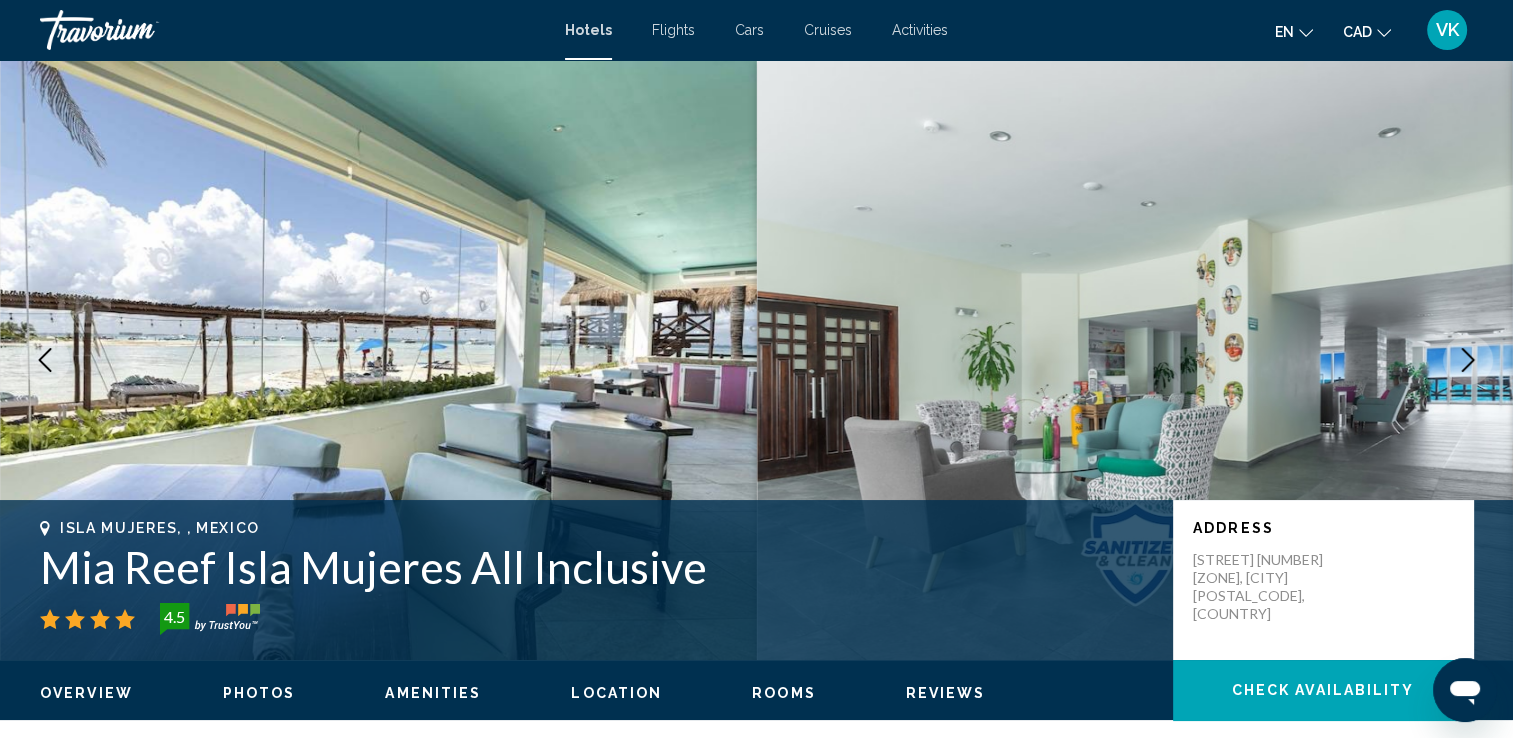click 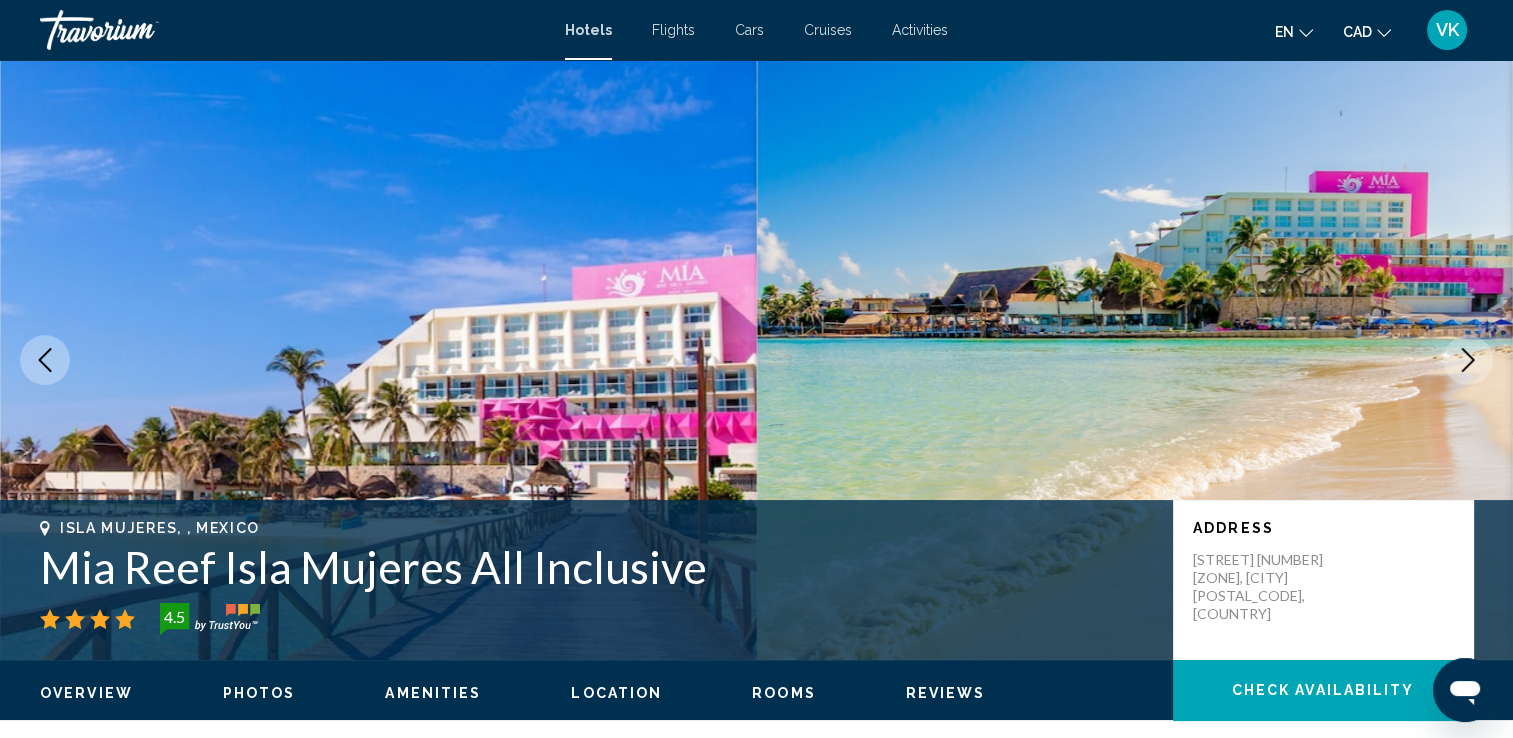 click 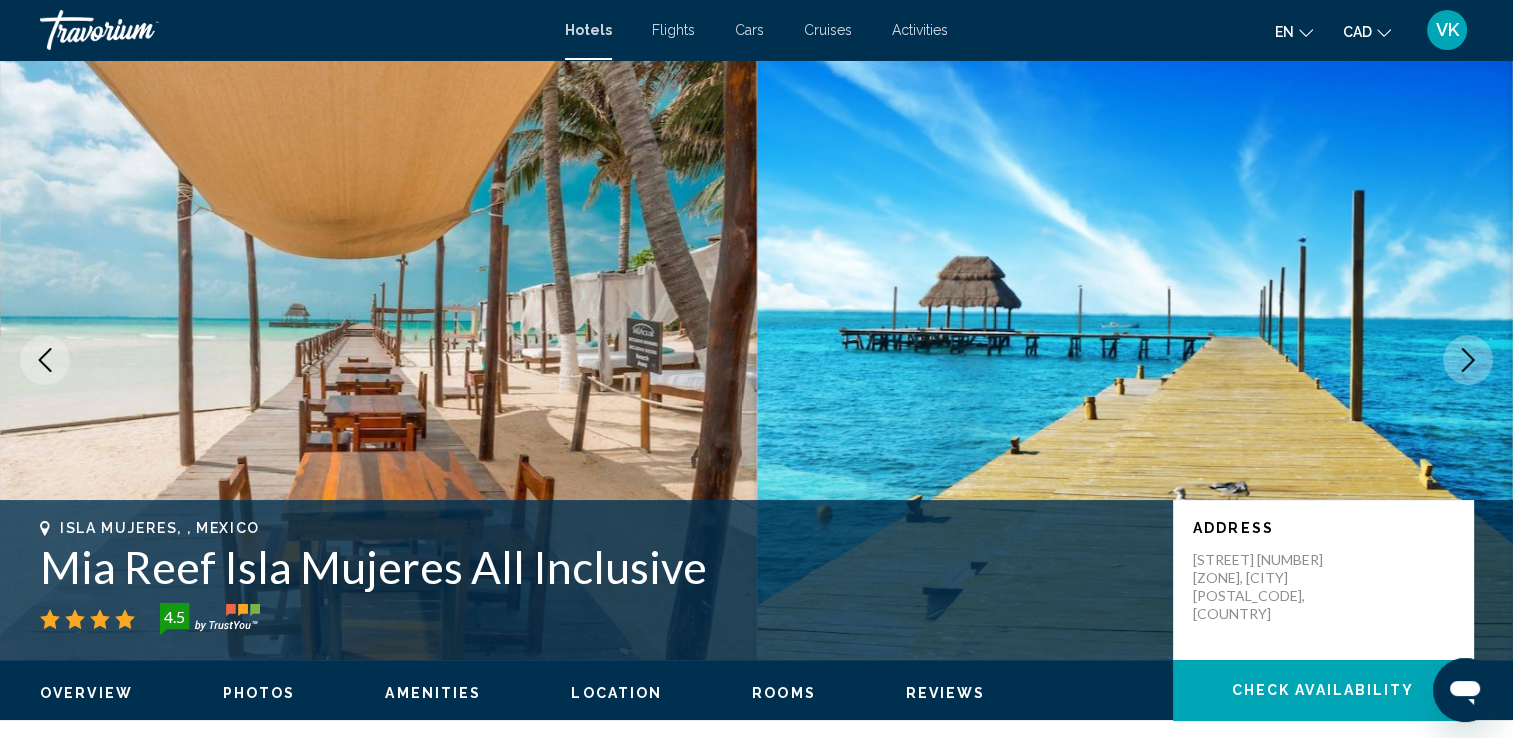 click 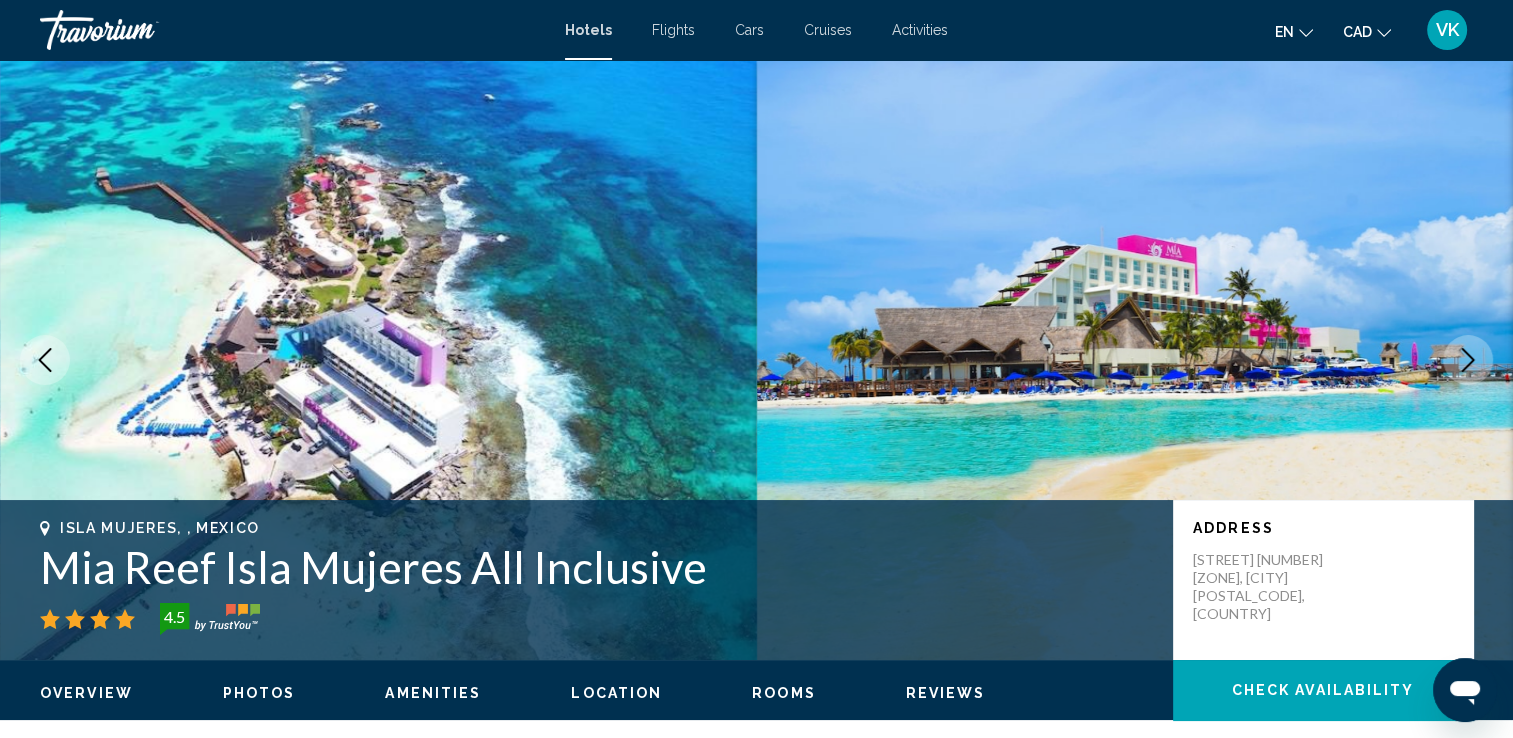 click 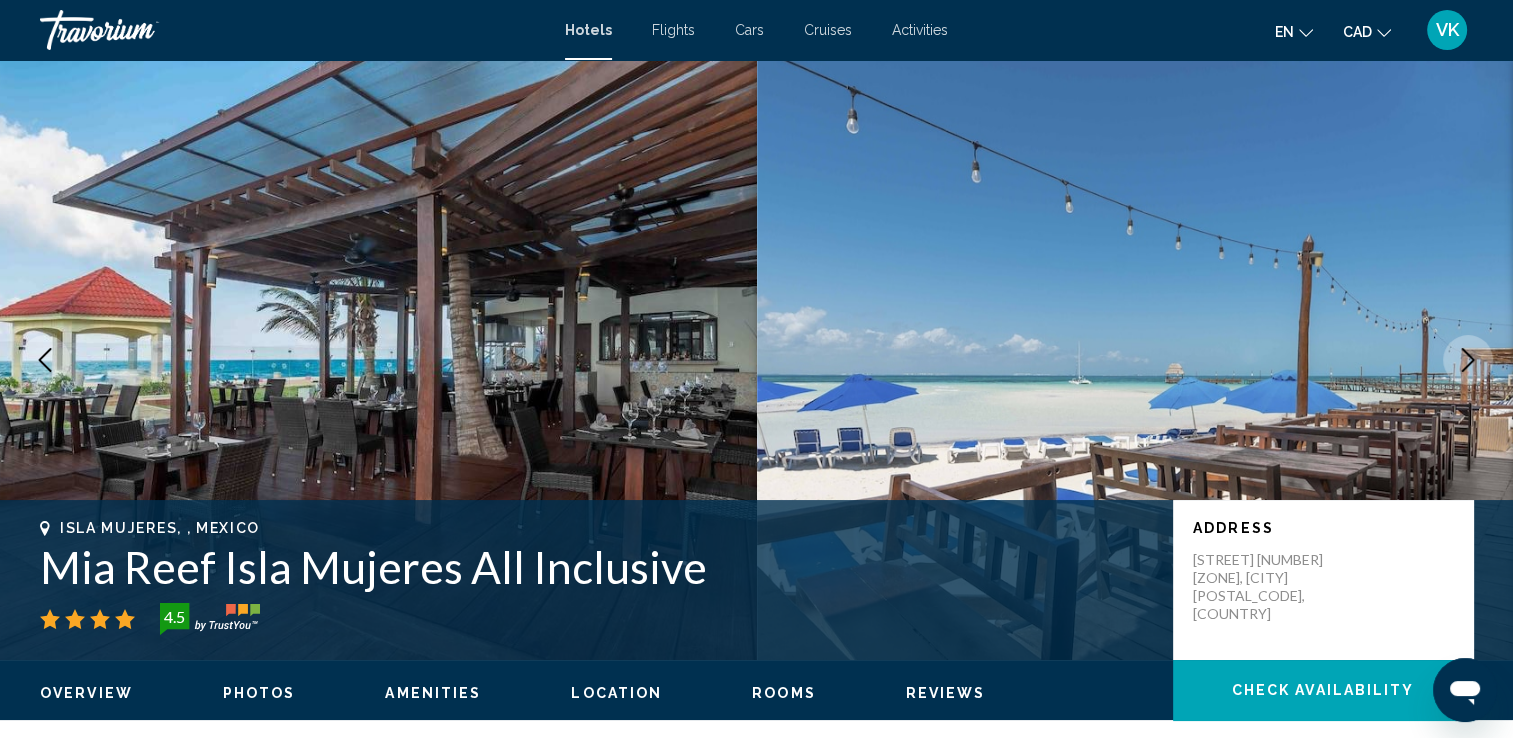 click 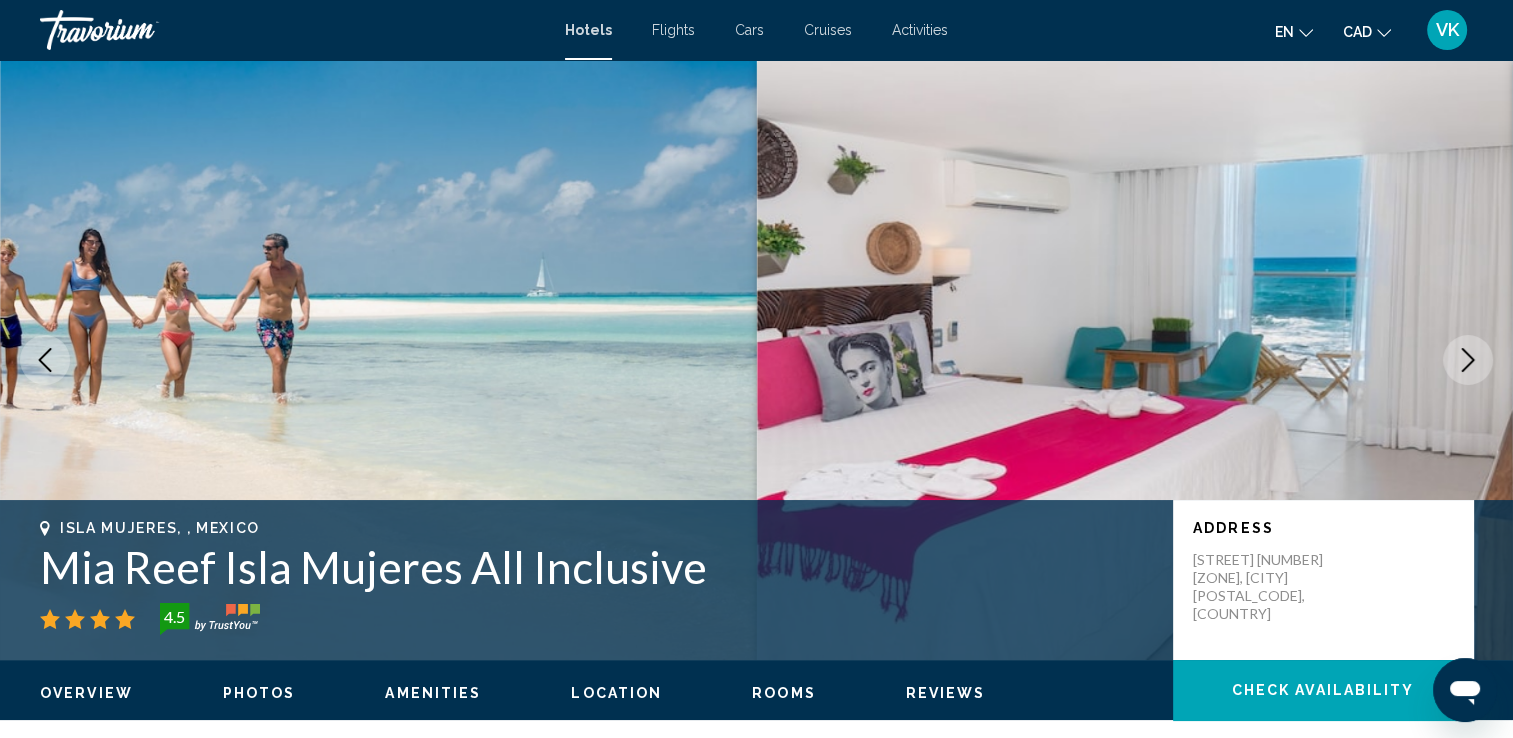click 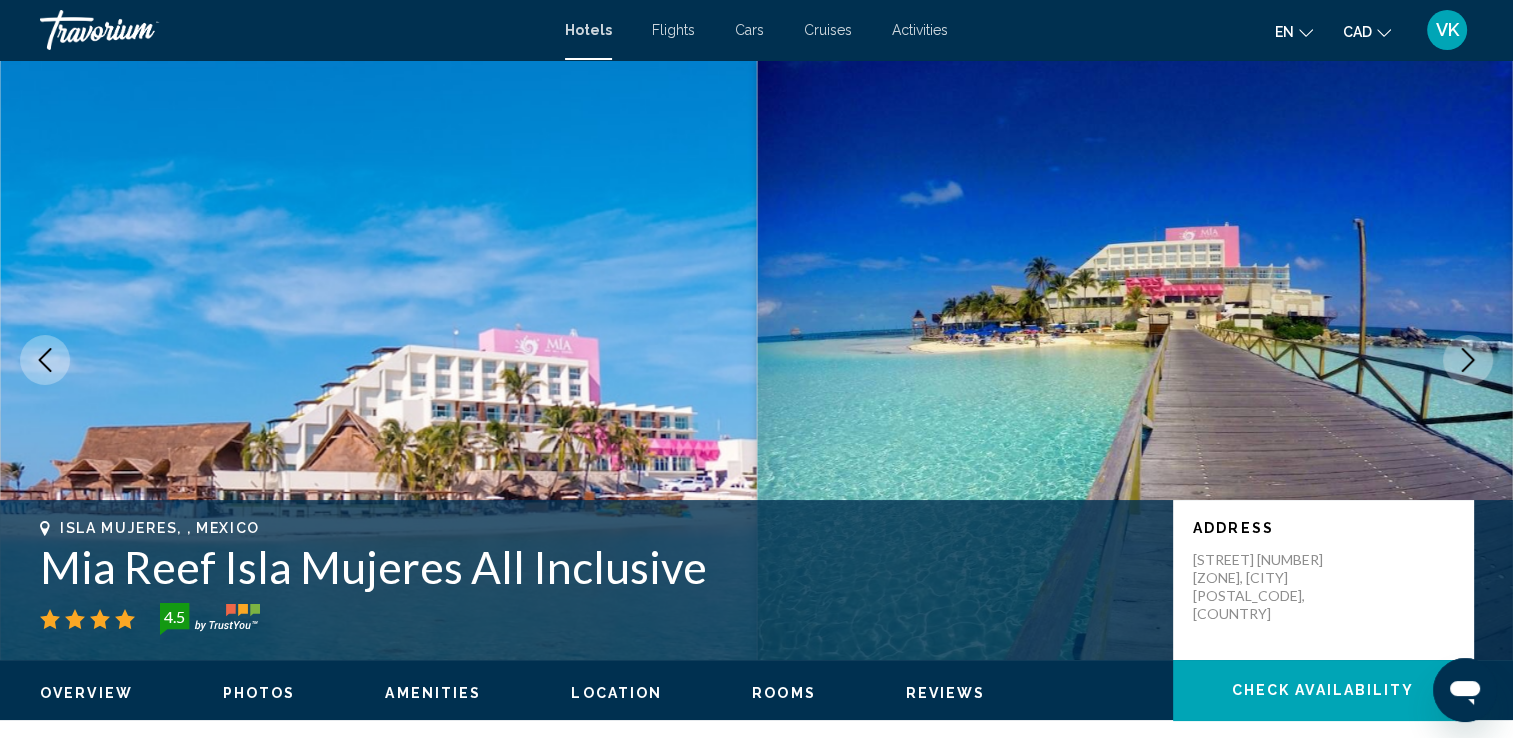 click 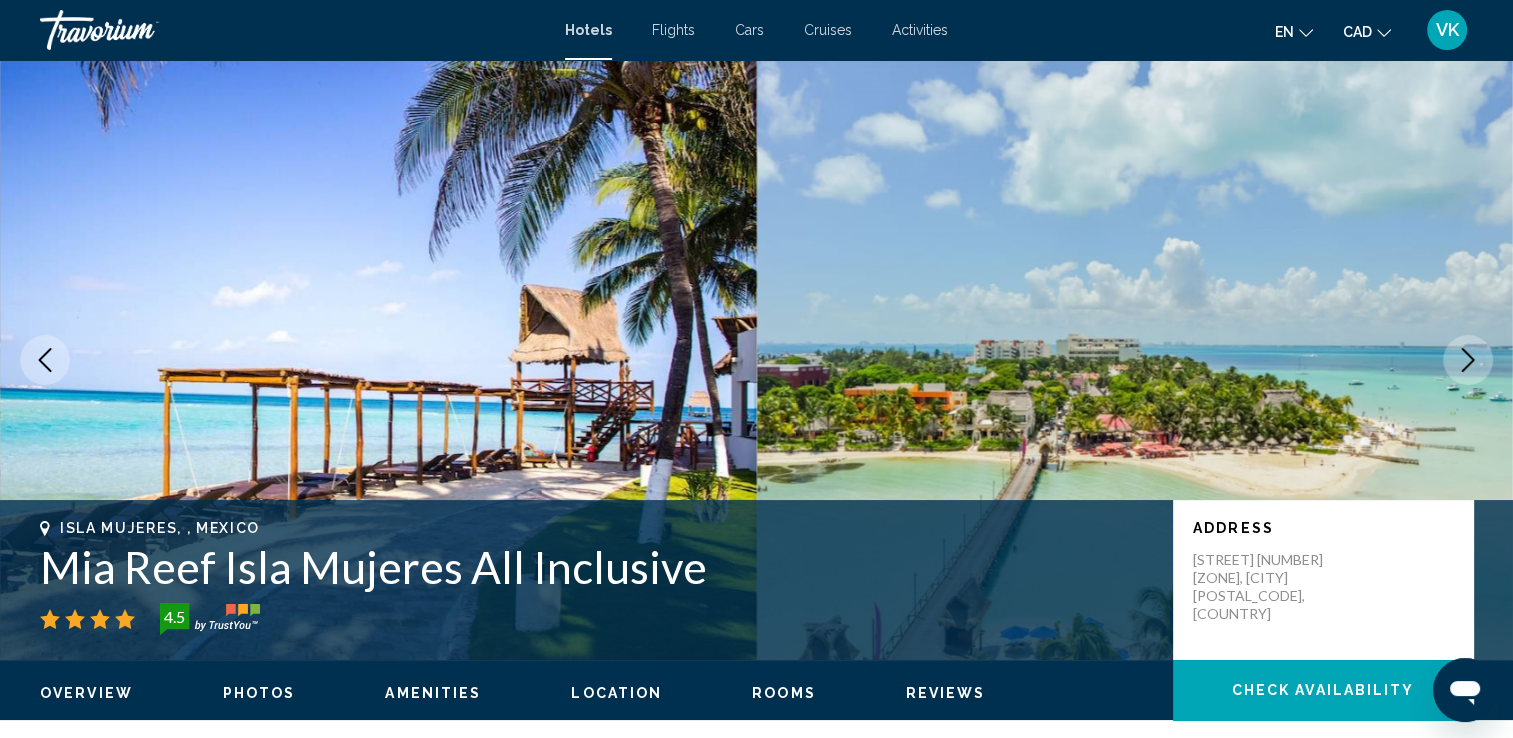 click 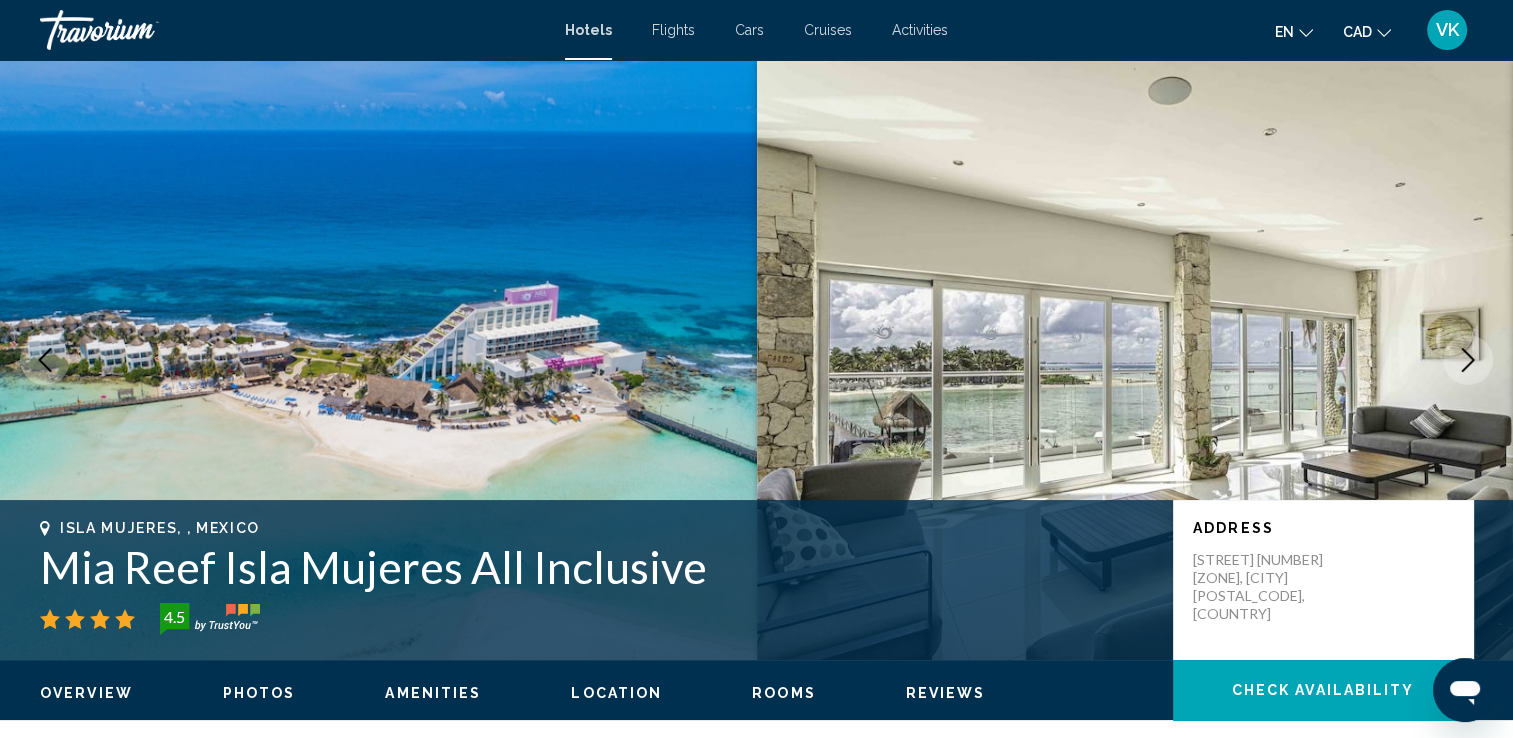 click 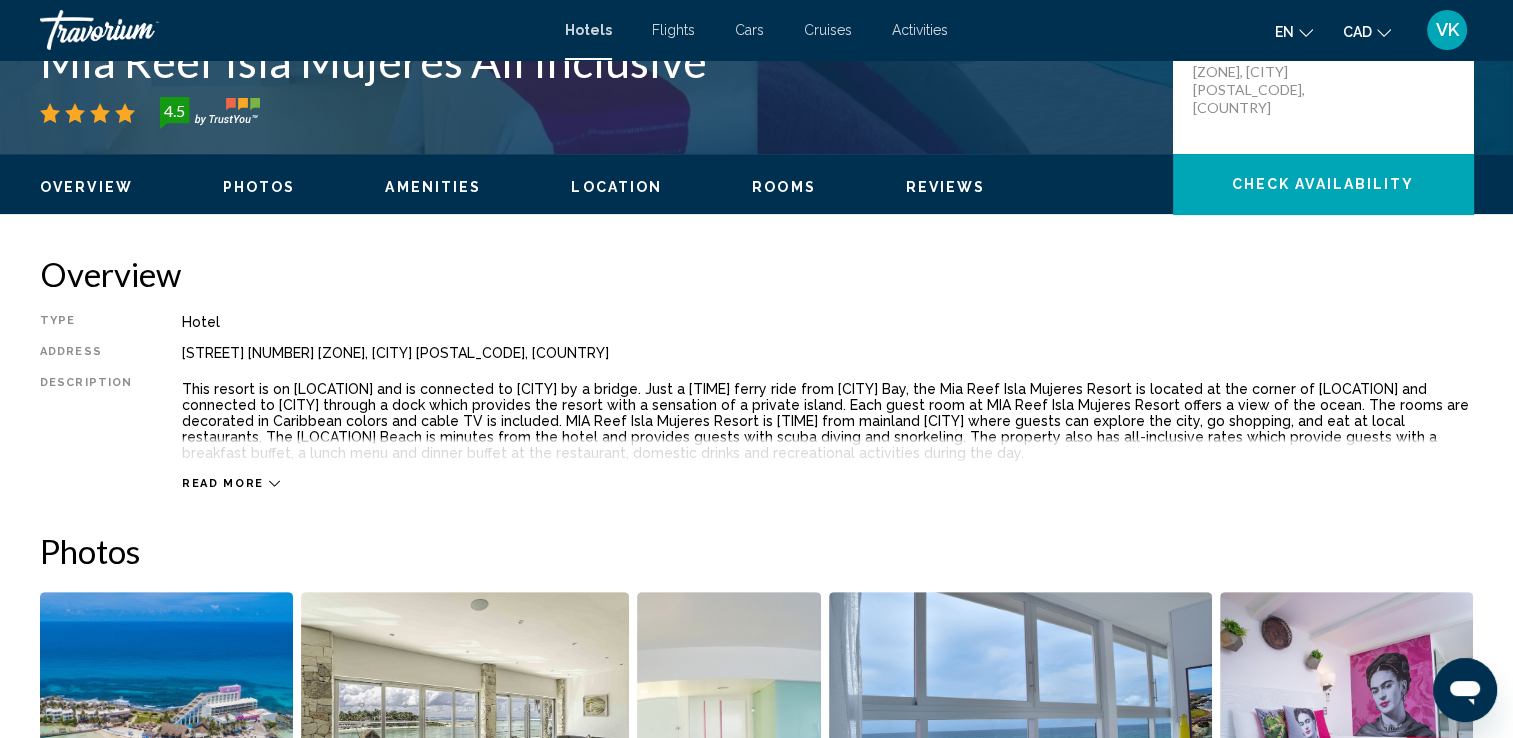 scroll, scrollTop: 600, scrollLeft: 0, axis: vertical 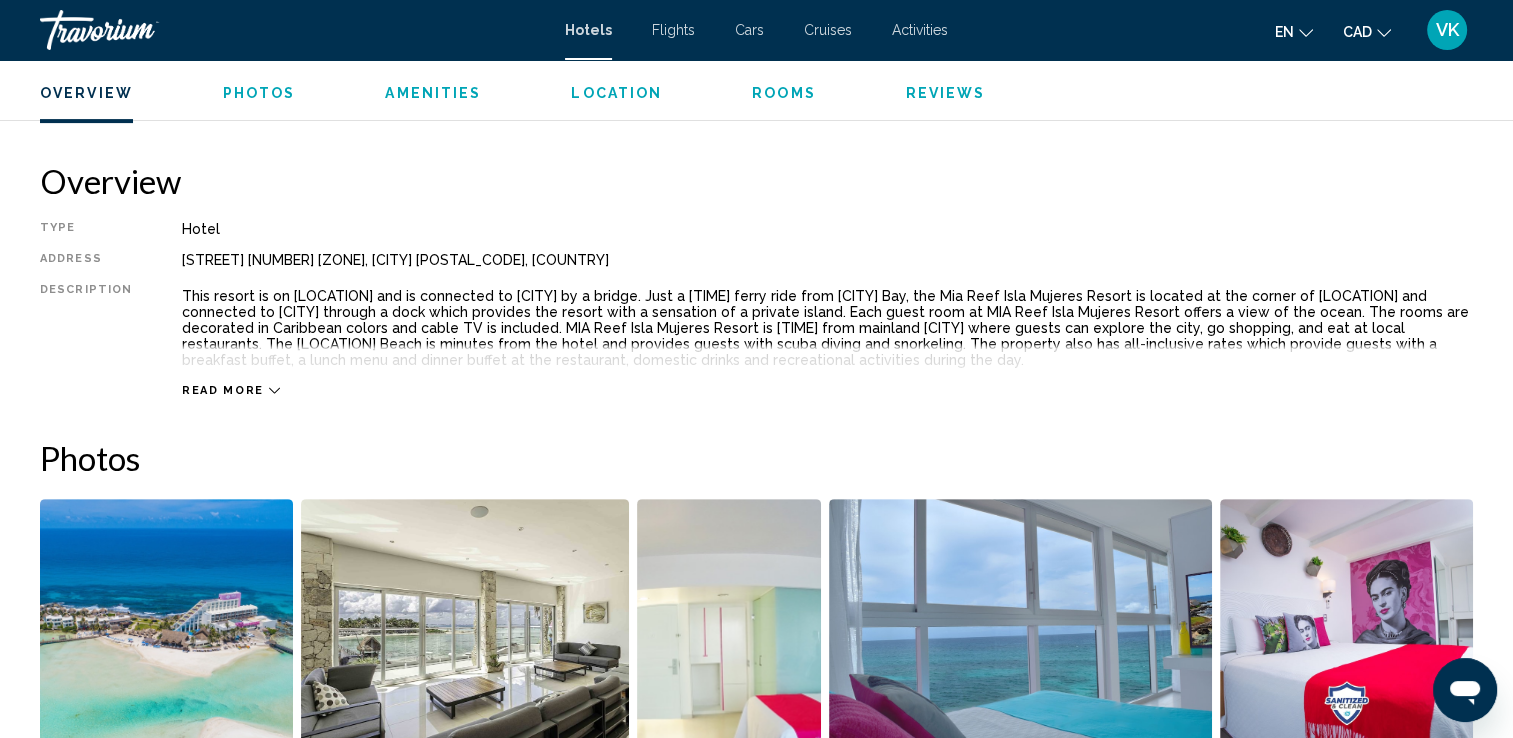 click 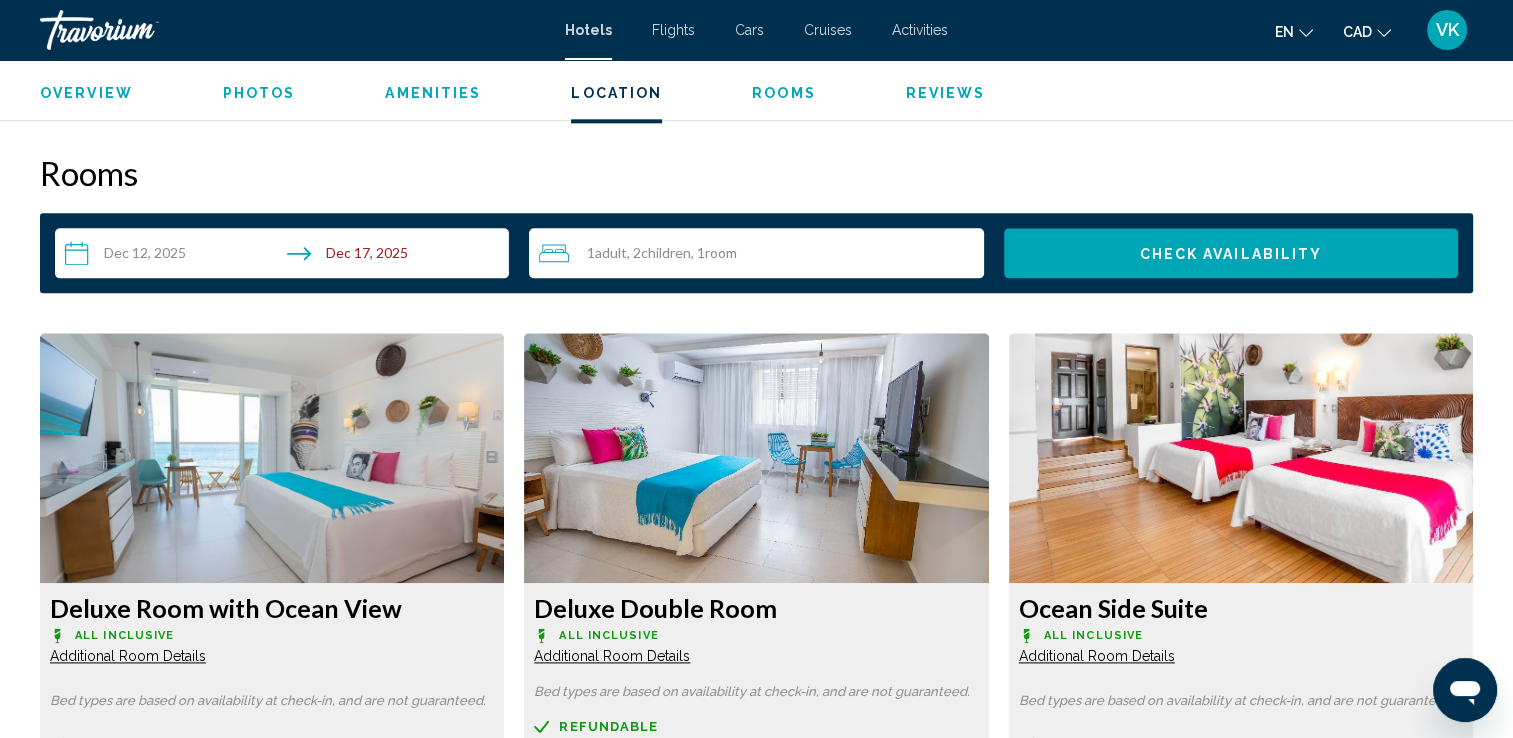scroll, scrollTop: 2452, scrollLeft: 0, axis: vertical 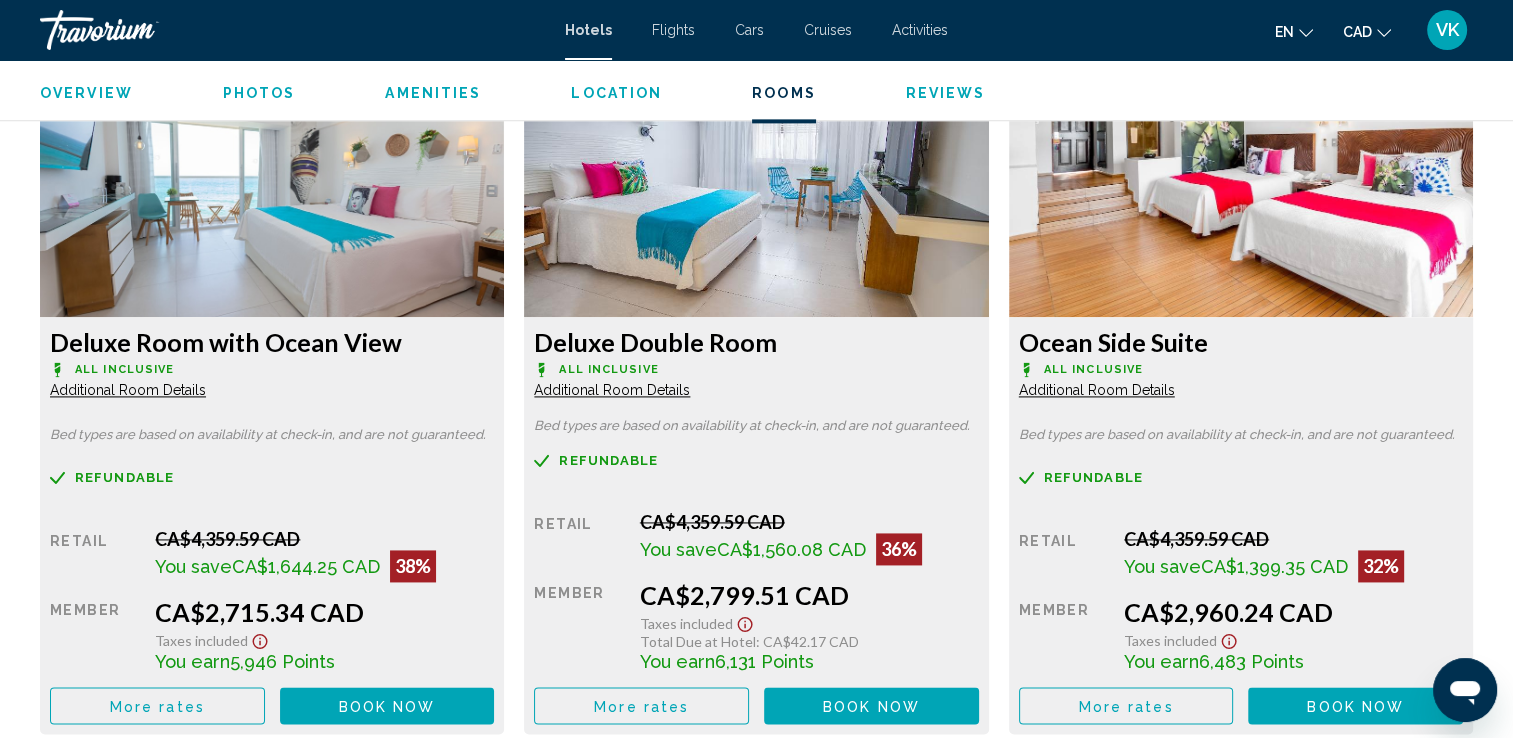 click on "Additional Room Details" at bounding box center (128, 390) 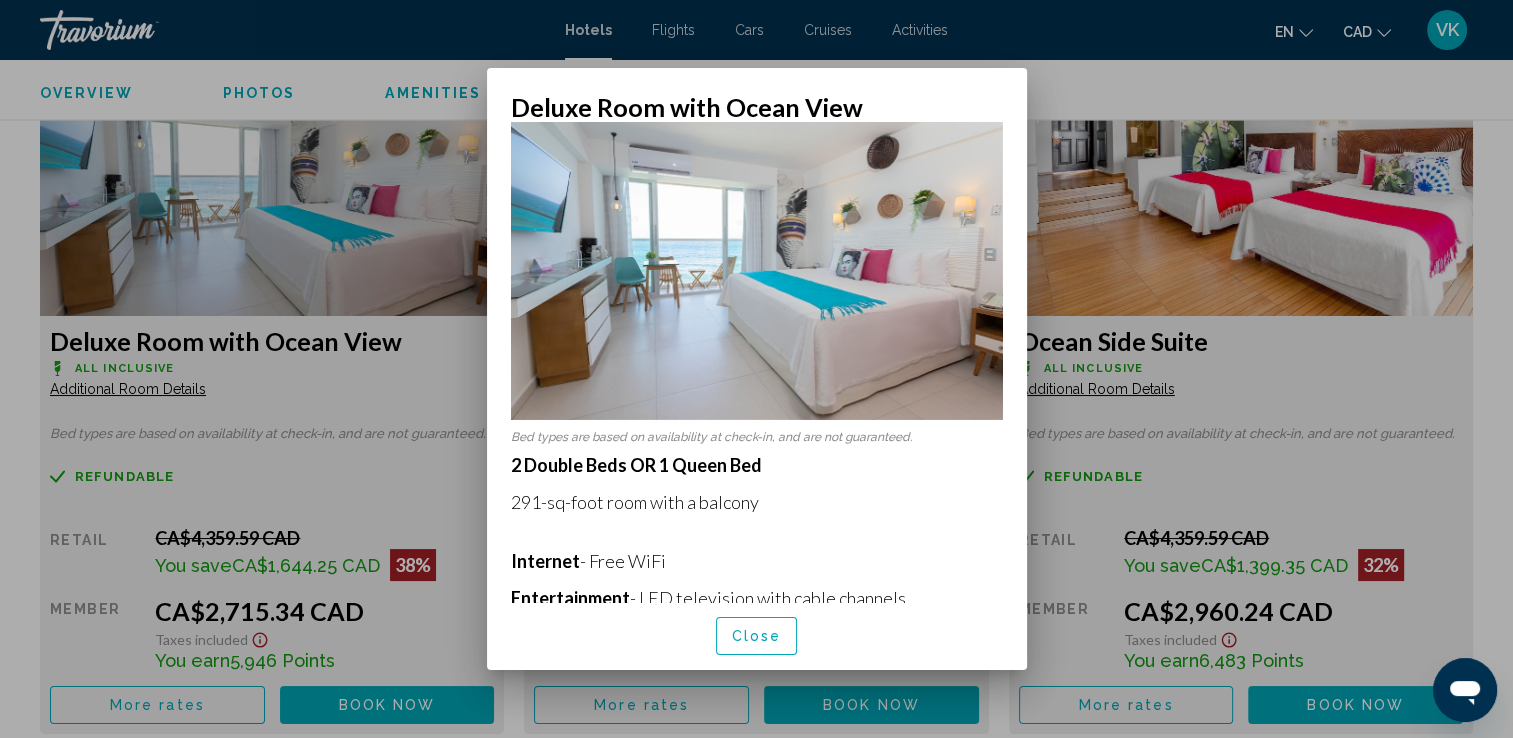 scroll, scrollTop: 213, scrollLeft: 0, axis: vertical 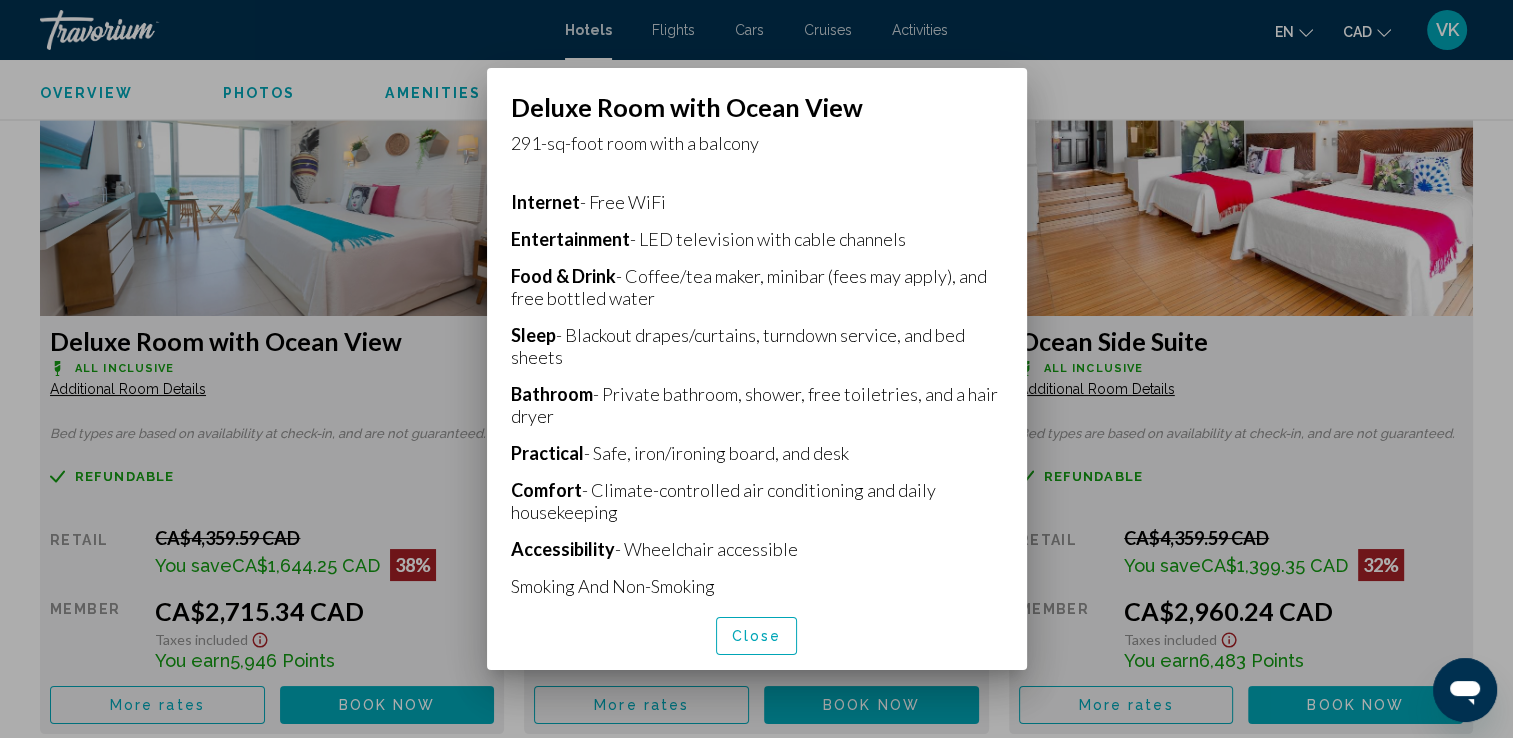 click at bounding box center (756, 369) 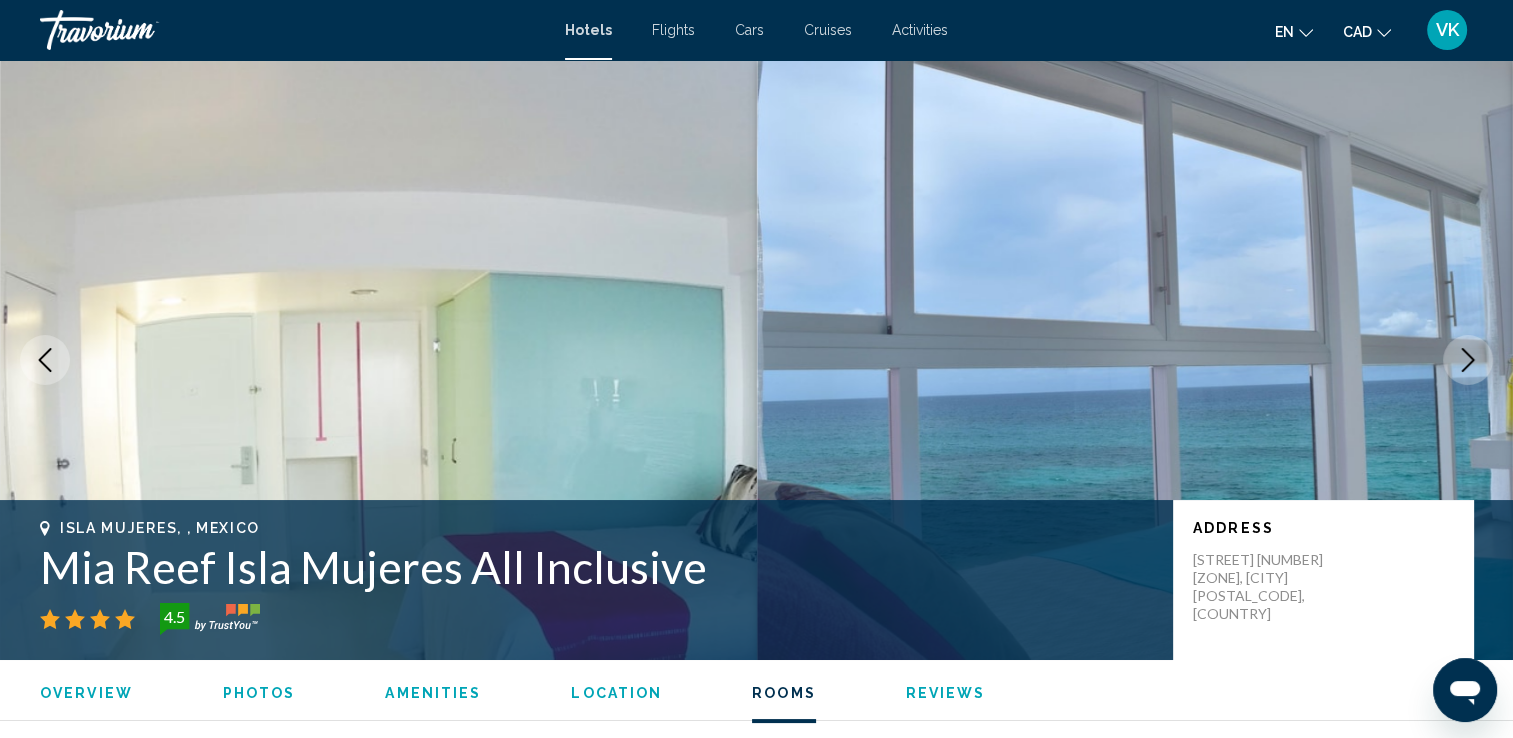 scroll, scrollTop: 2705, scrollLeft: 0, axis: vertical 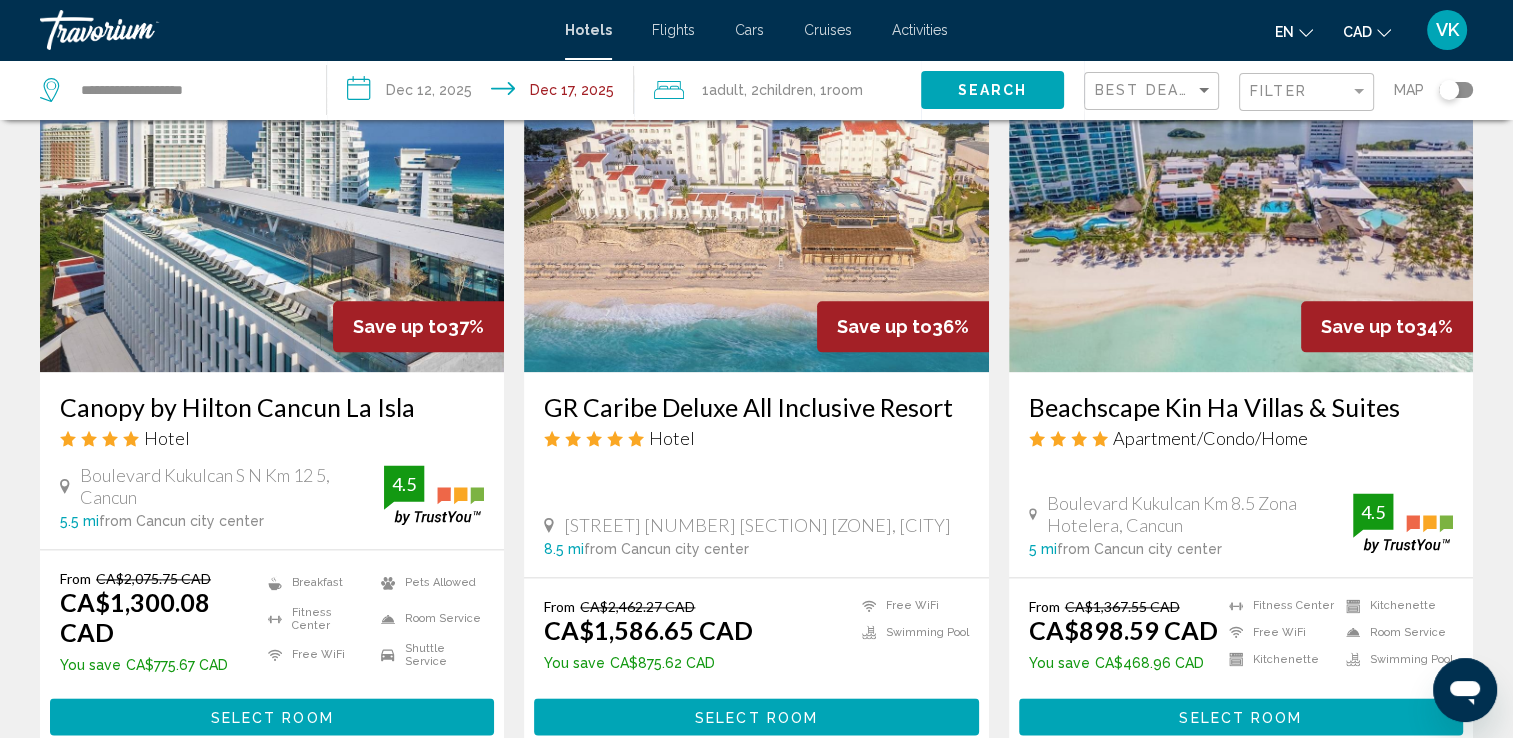 click at bounding box center (756, 212) 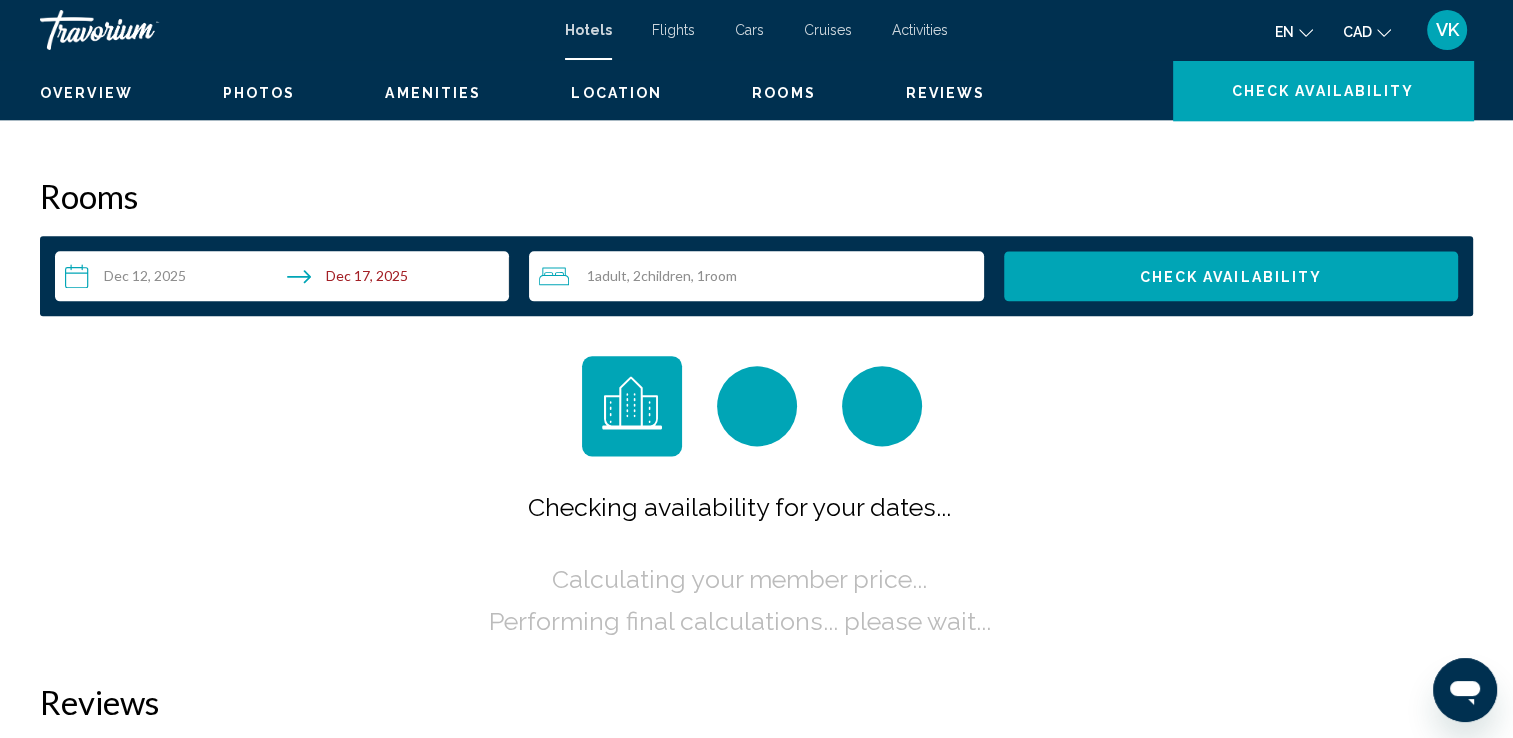 scroll, scrollTop: 0, scrollLeft: 0, axis: both 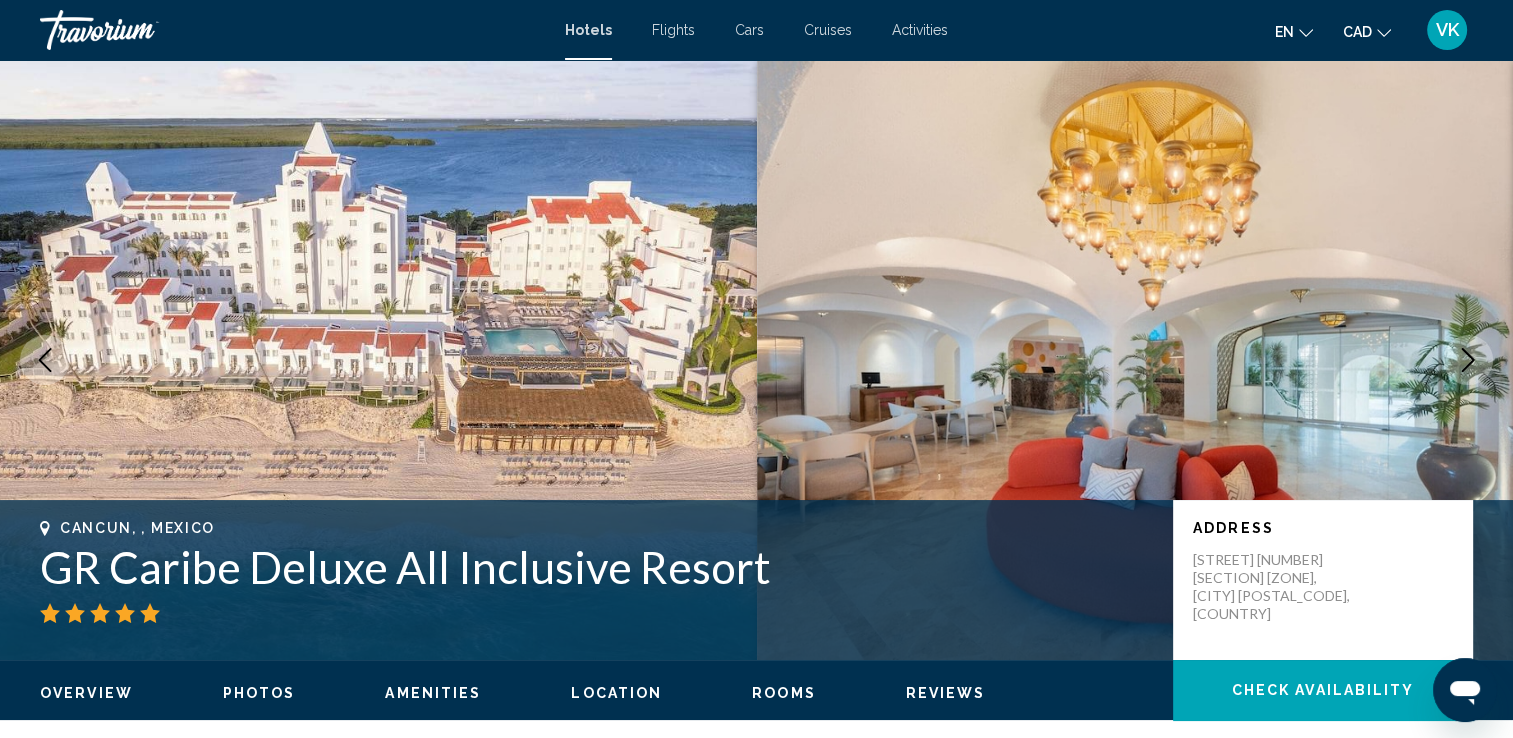 click 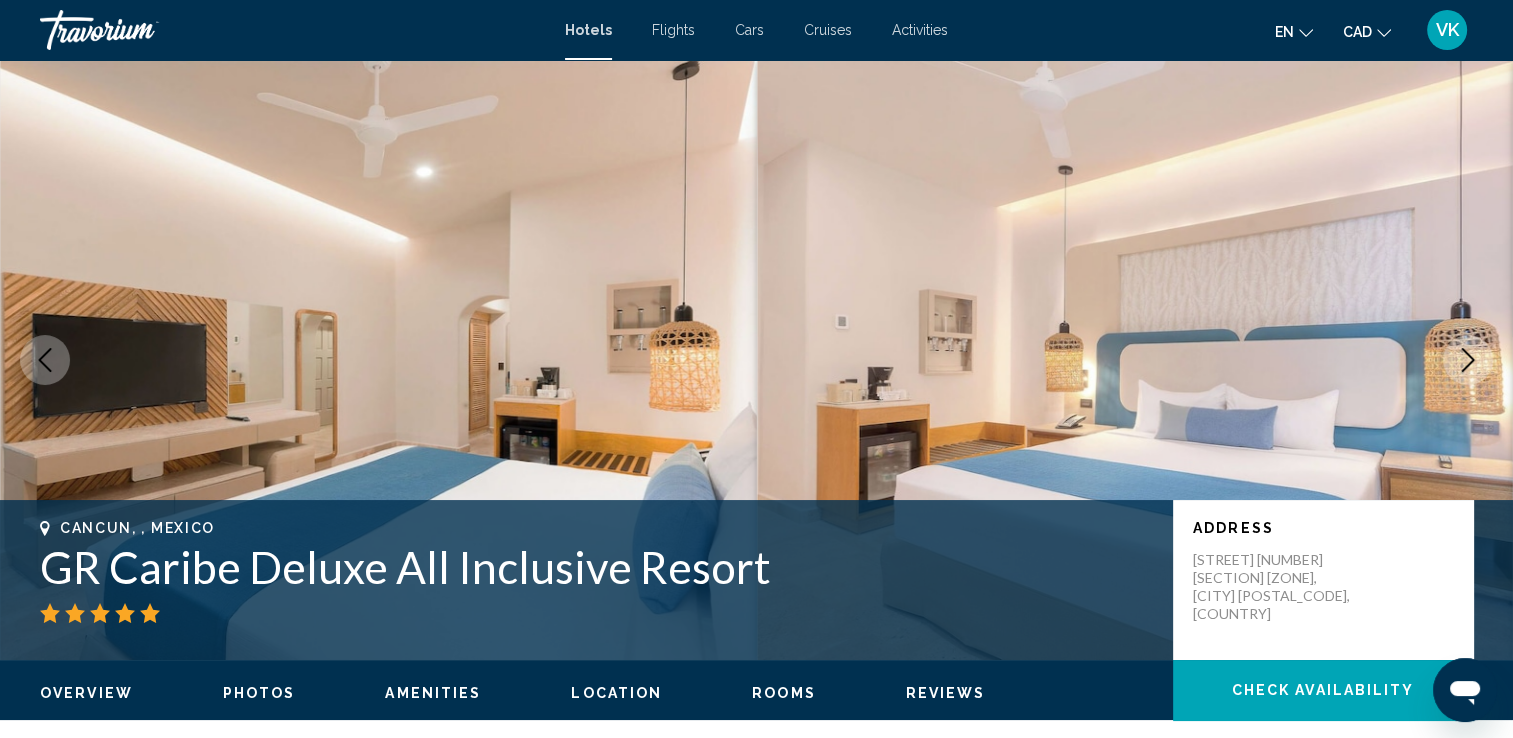 click 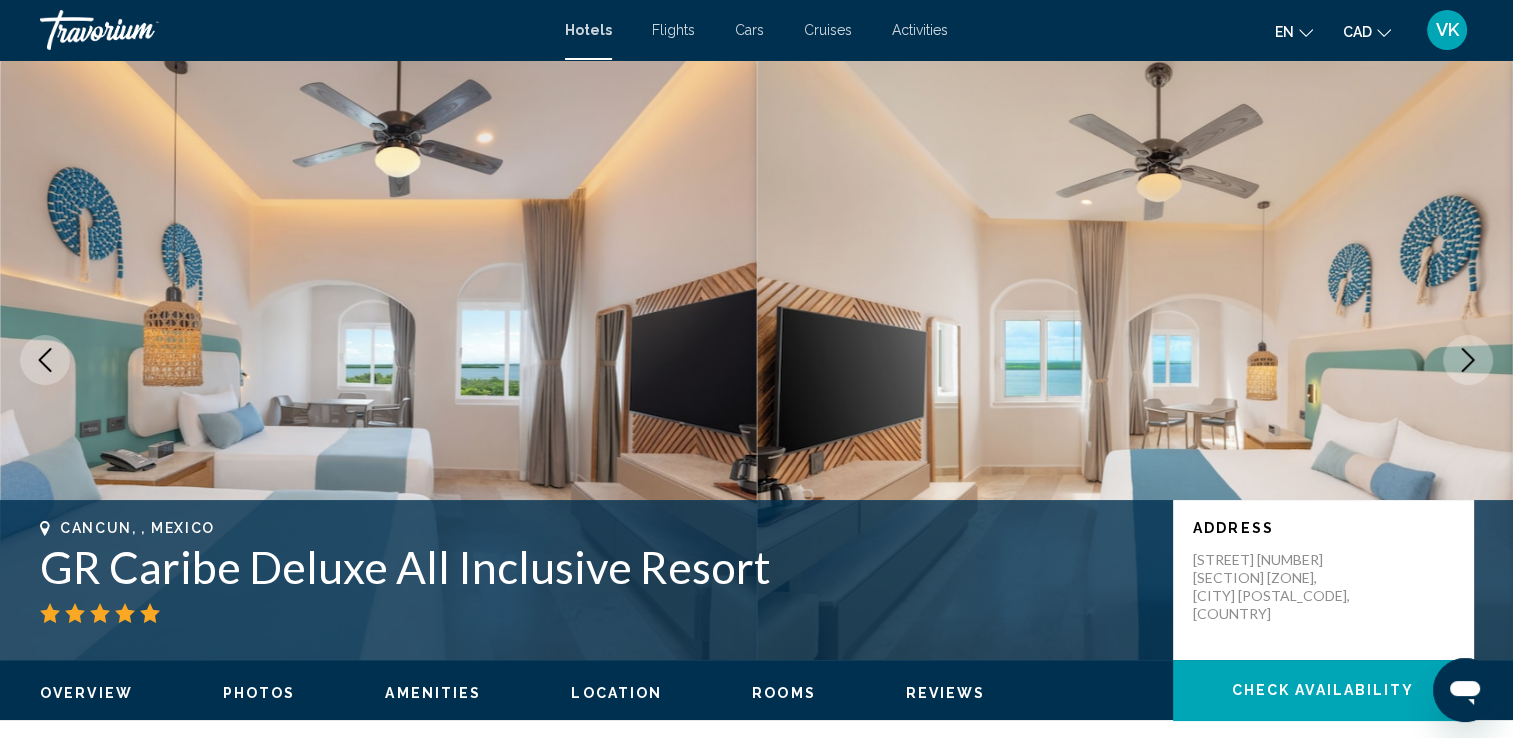 click 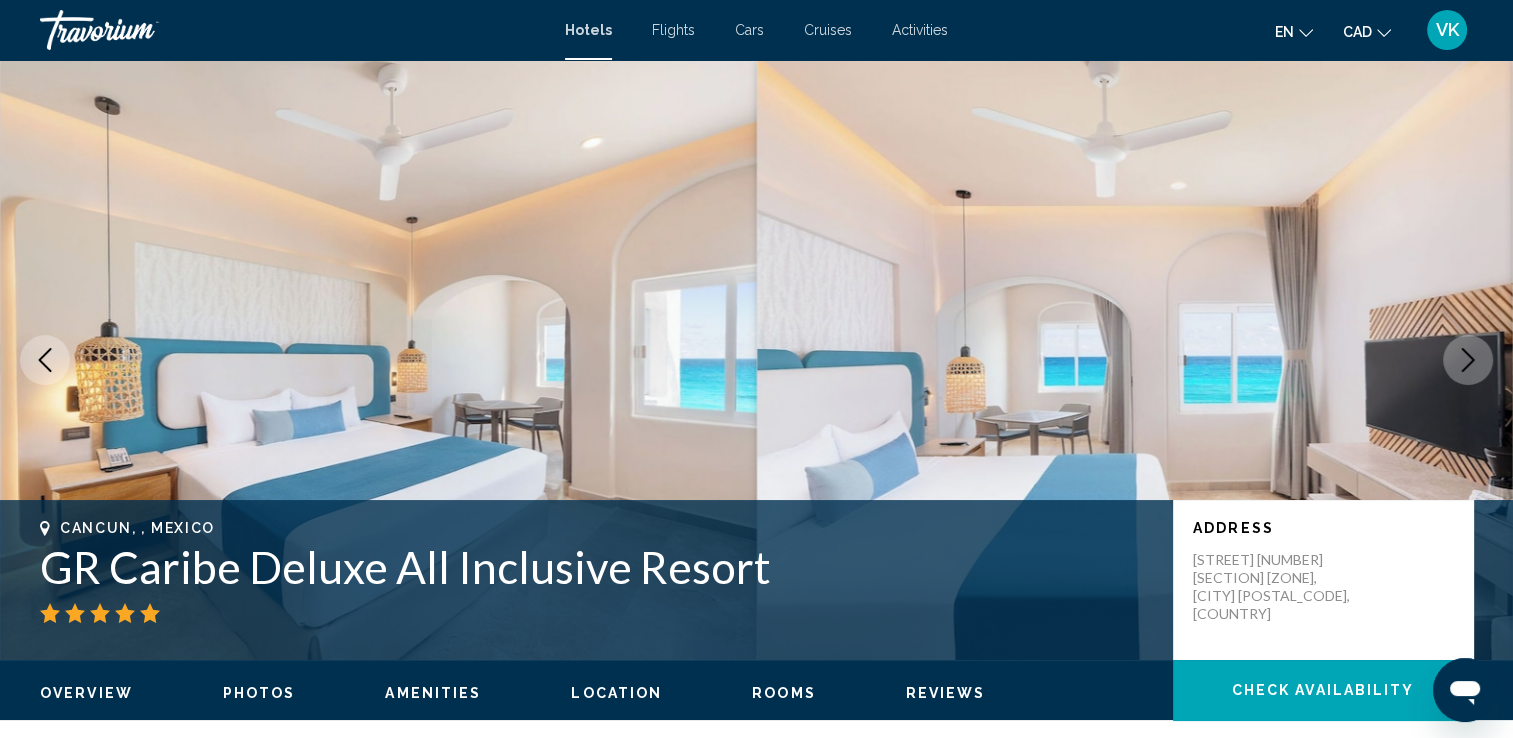 click 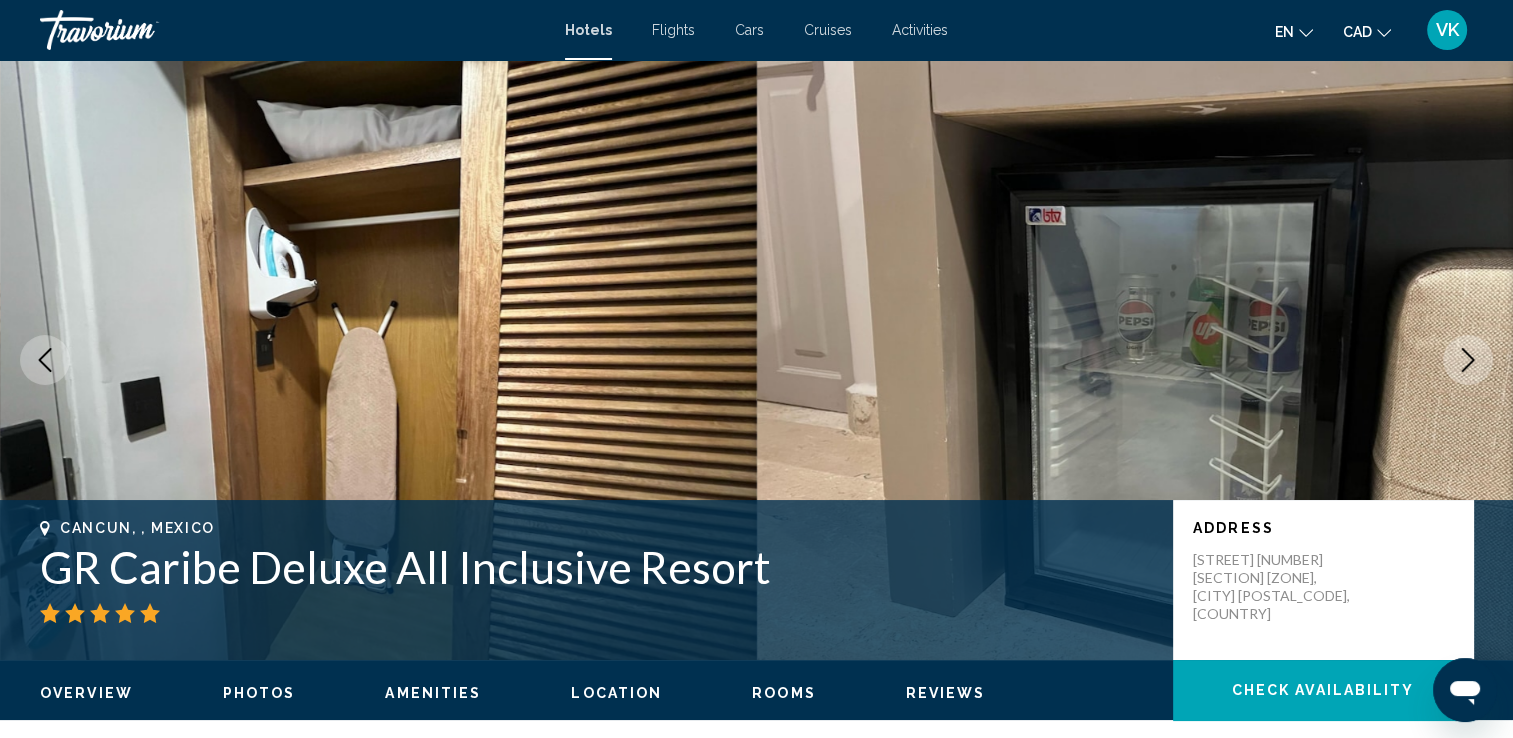 click 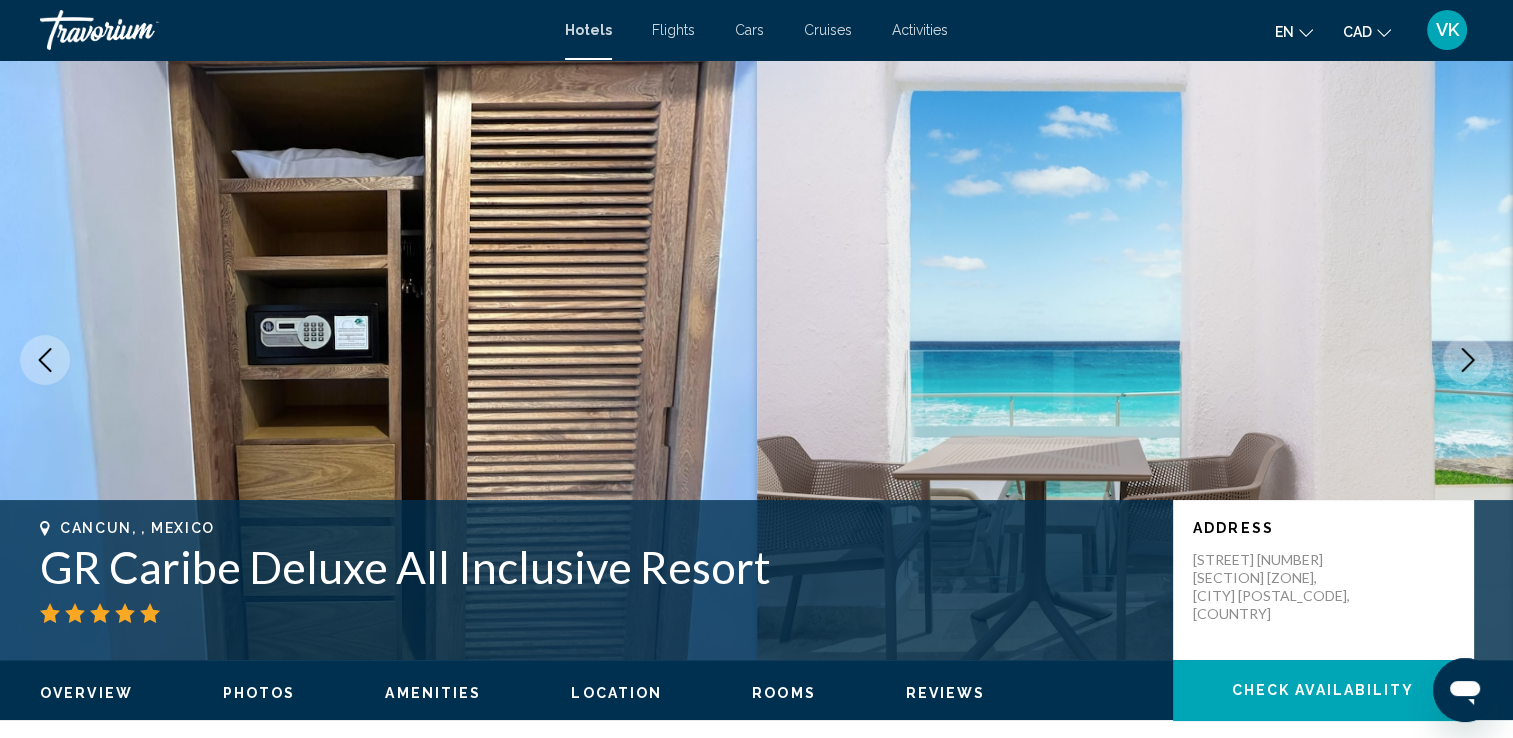 click 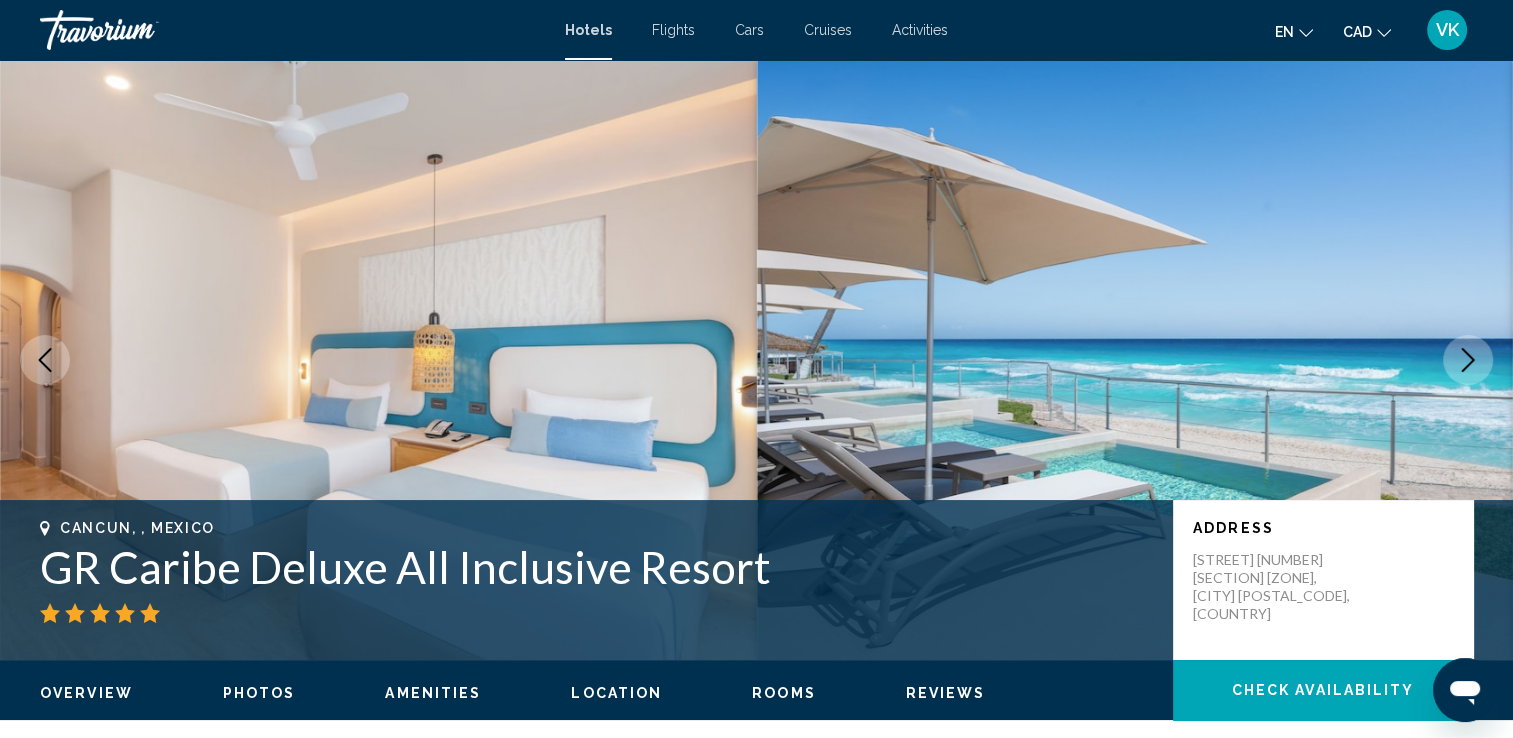 click 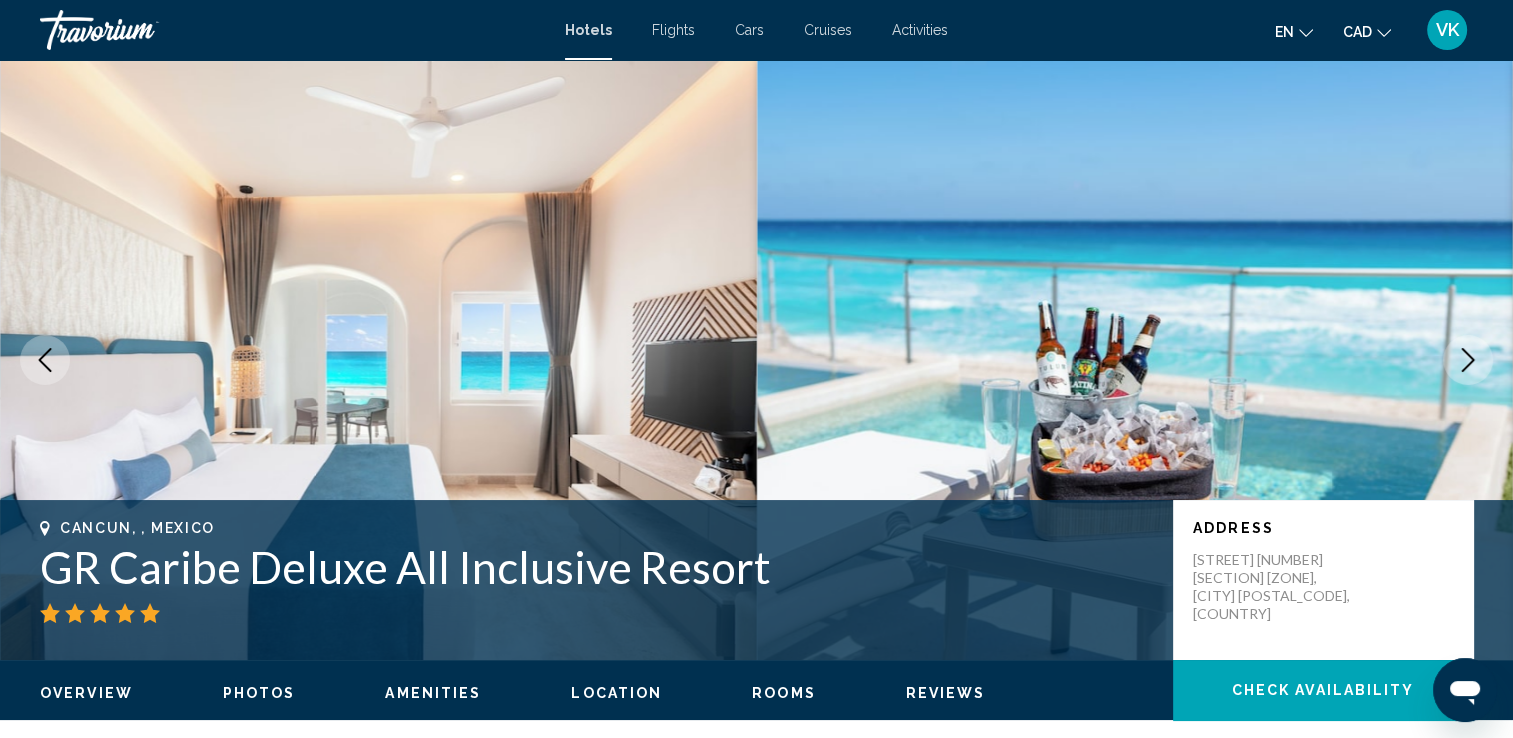 click 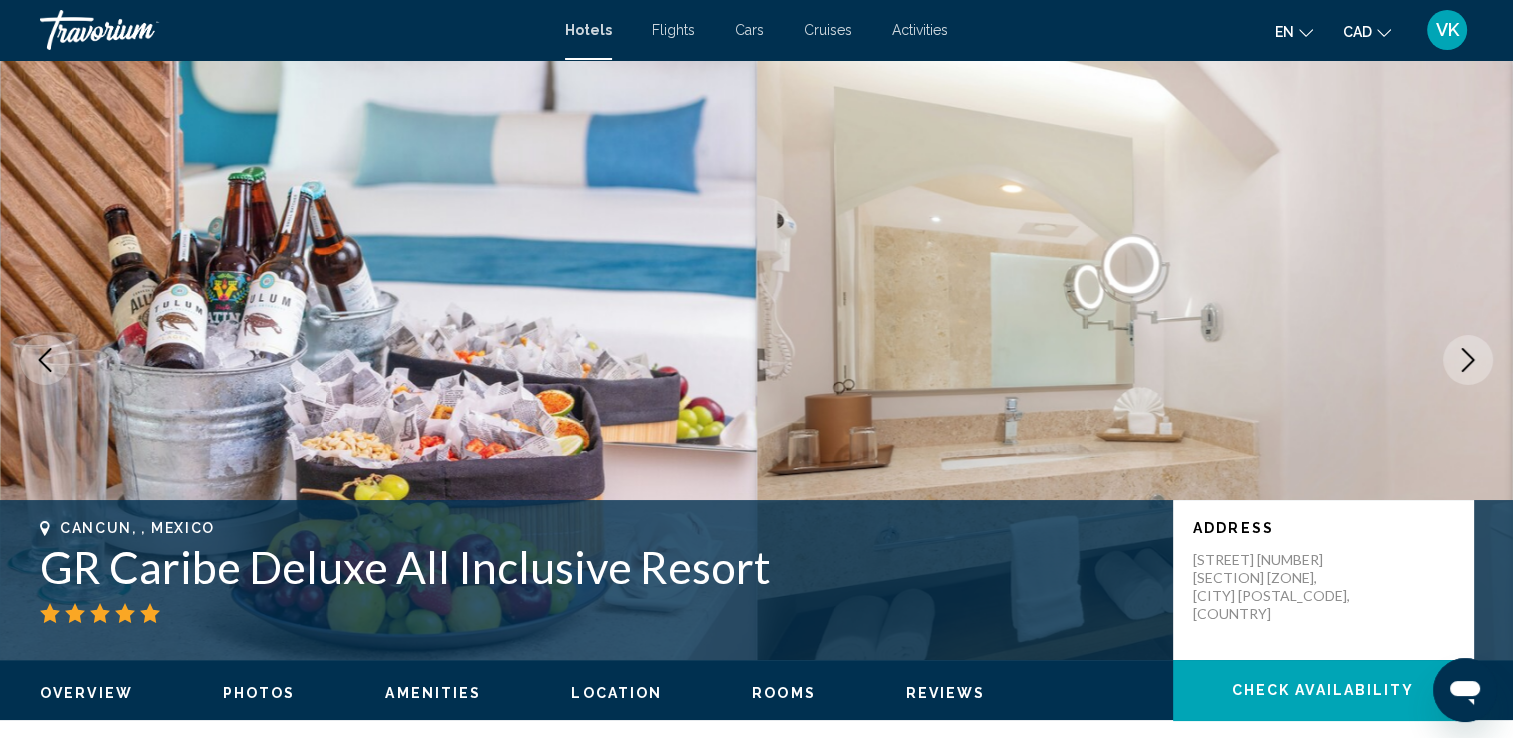 click 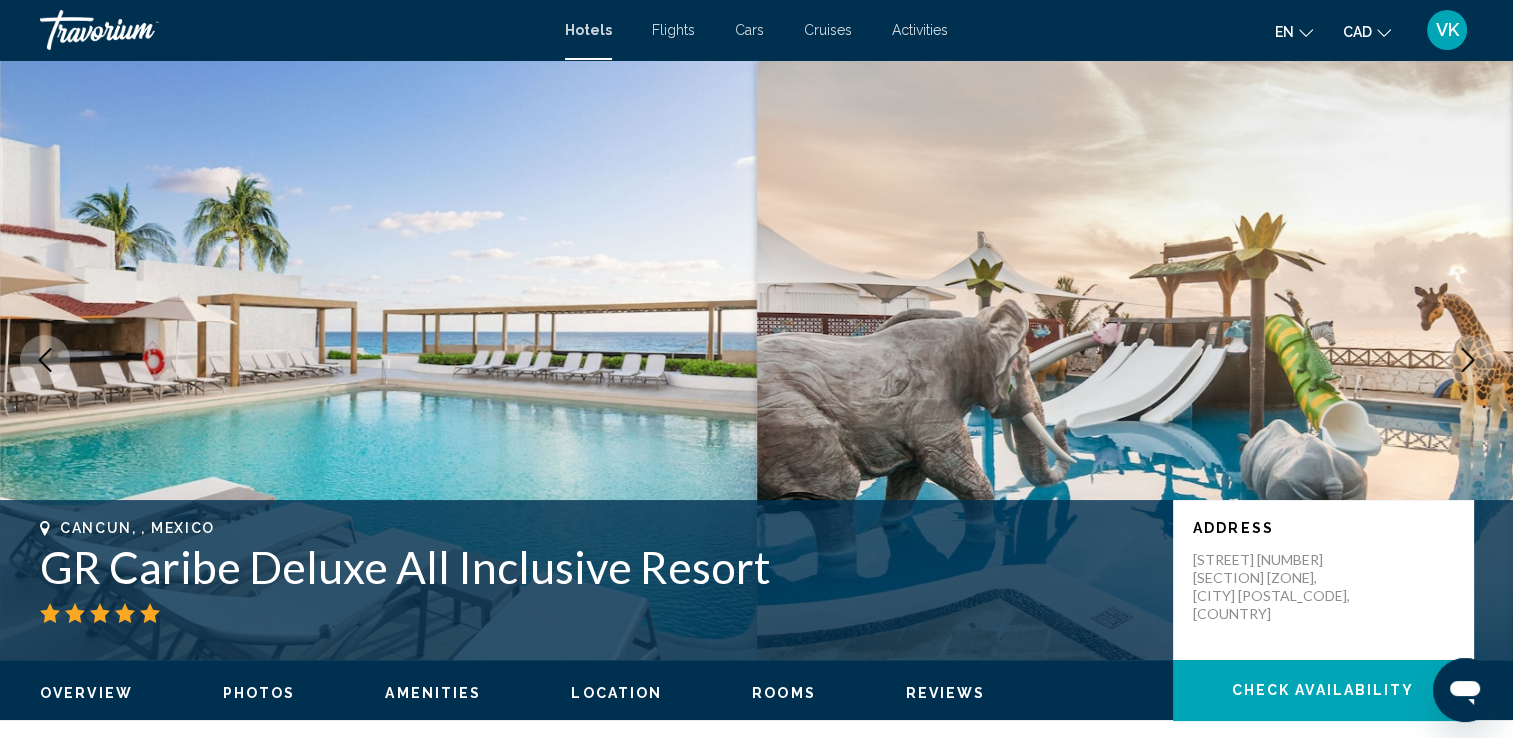 click 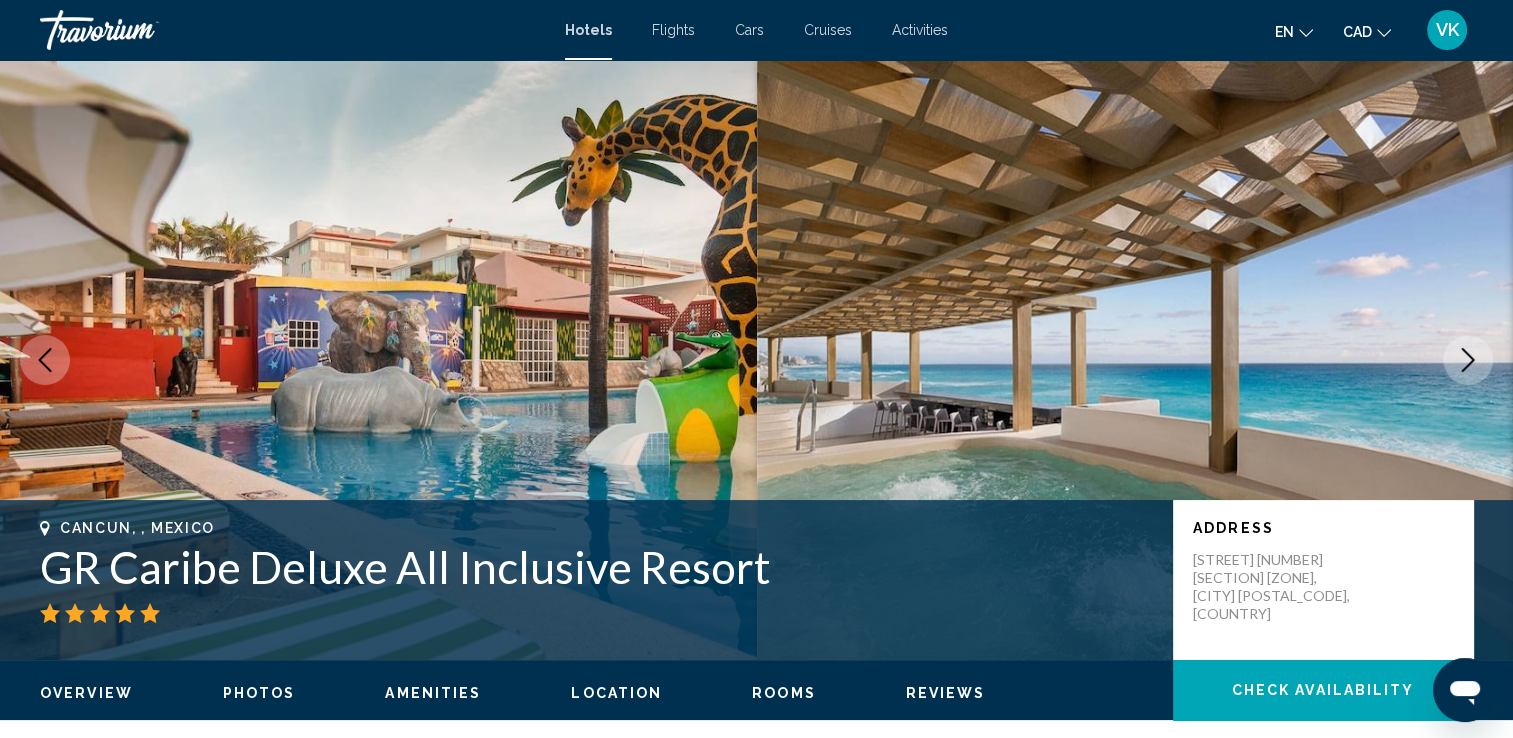 click 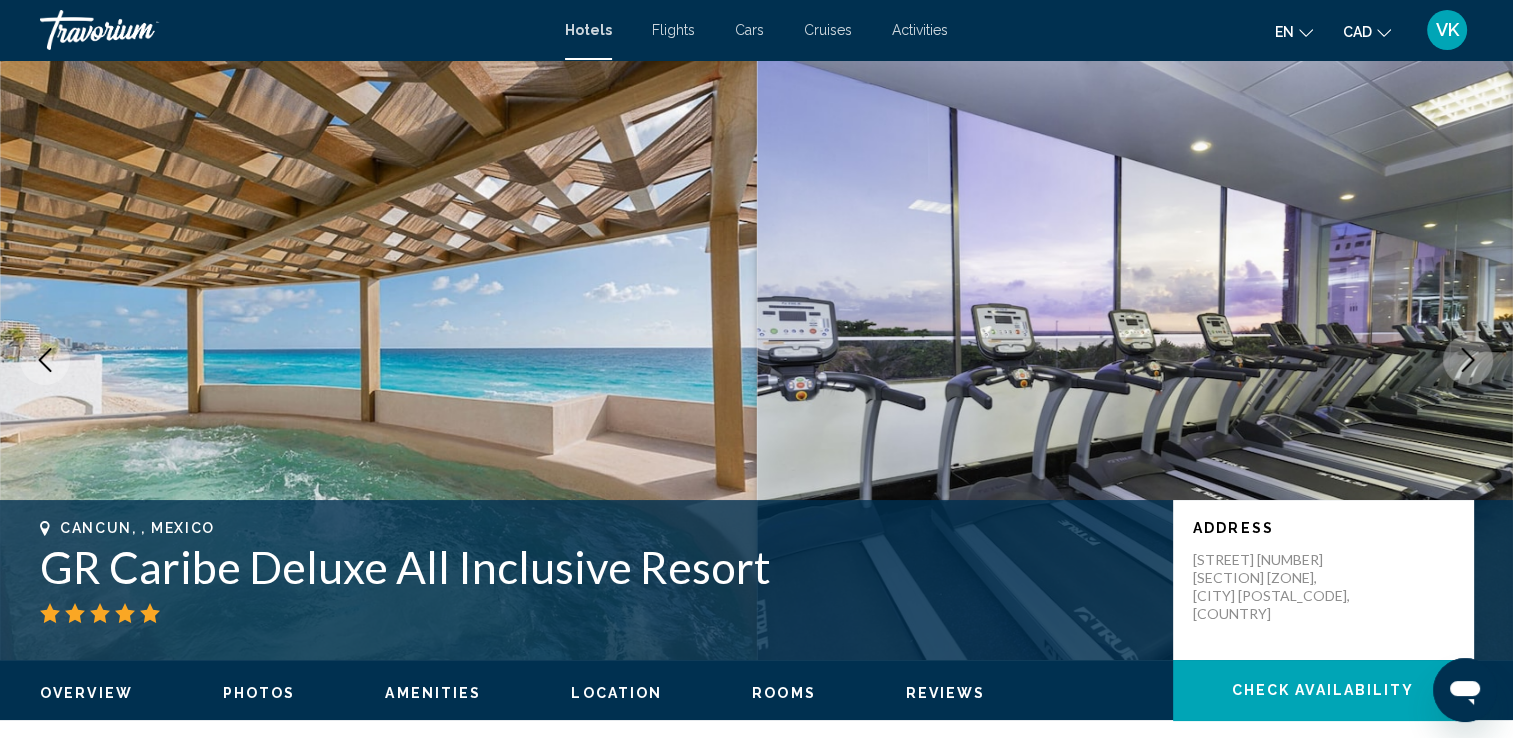 click 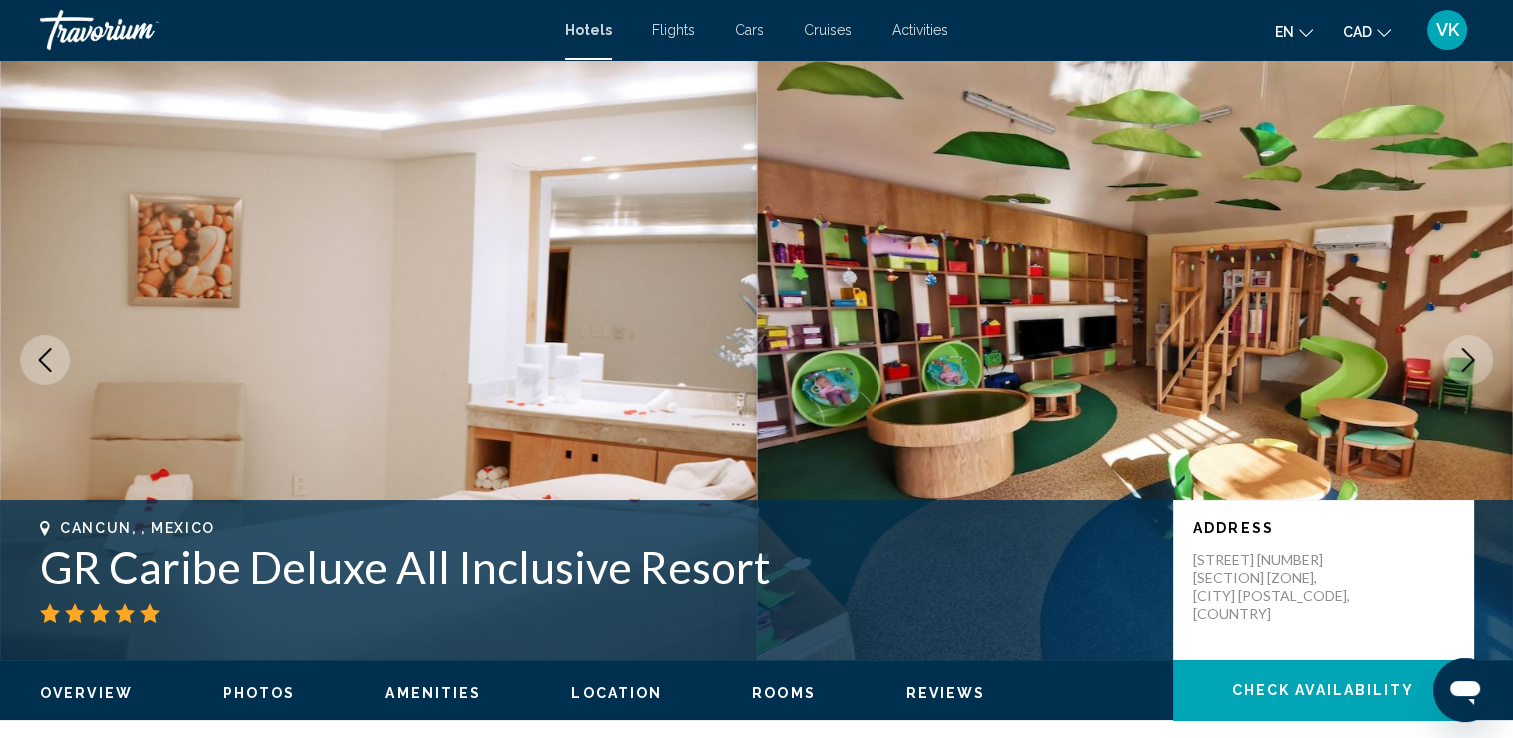 click 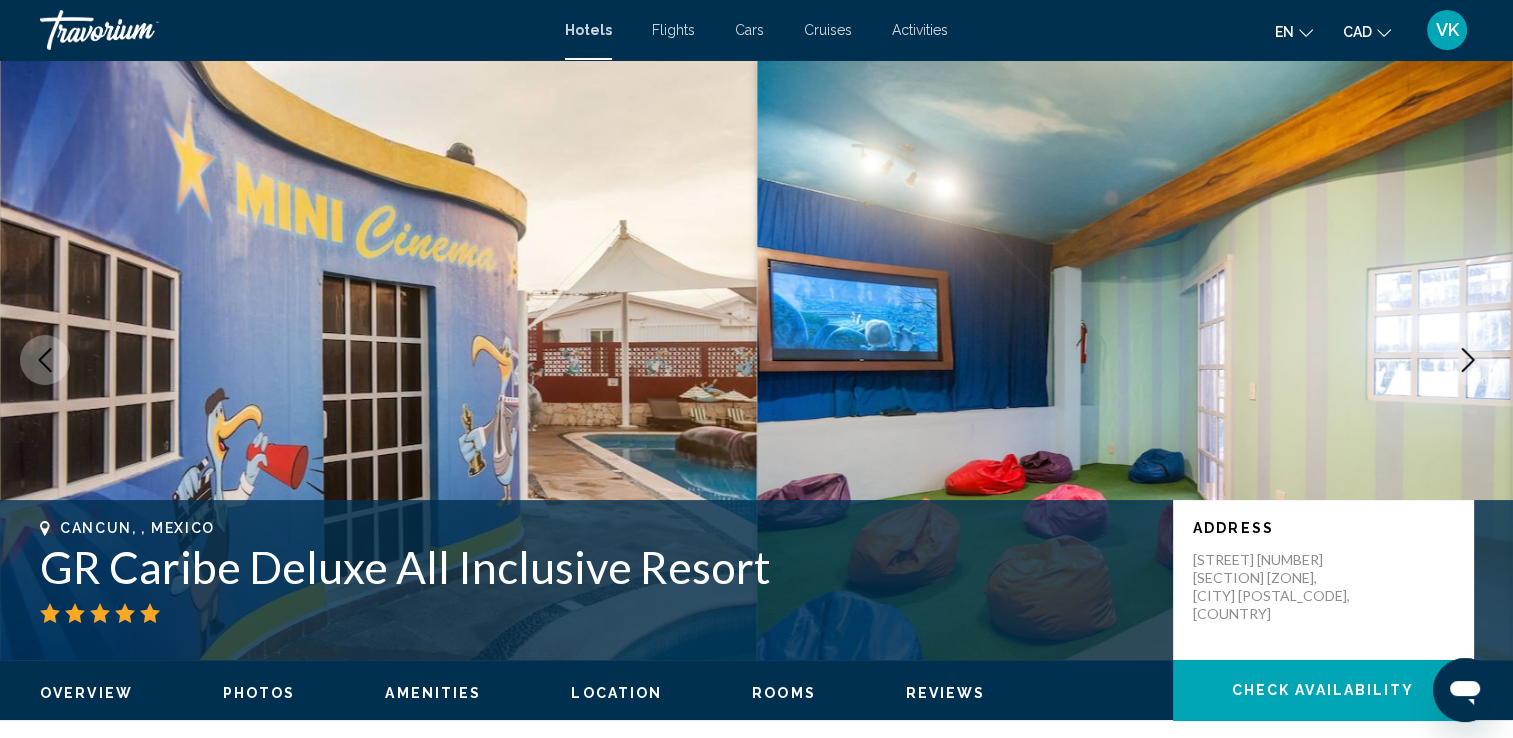click 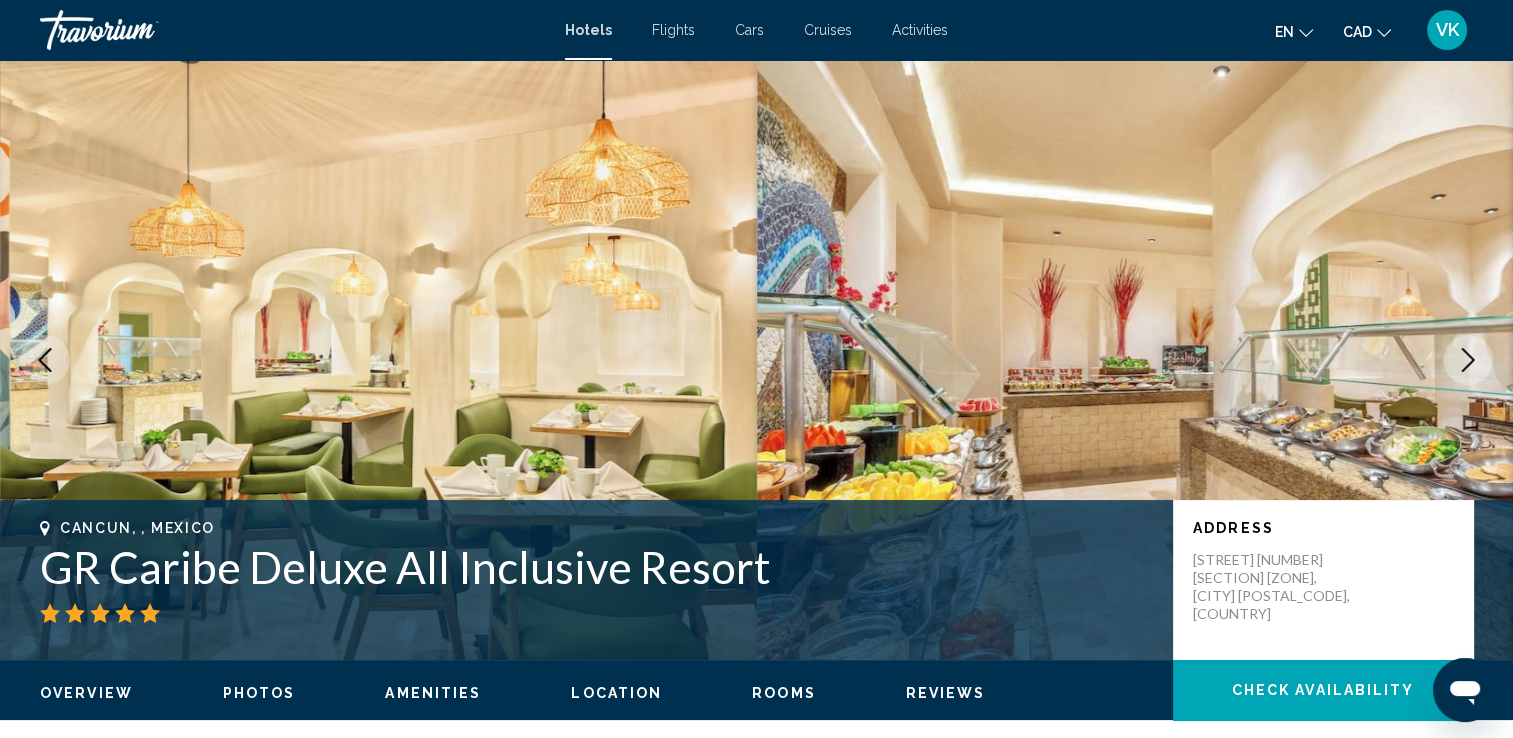 click 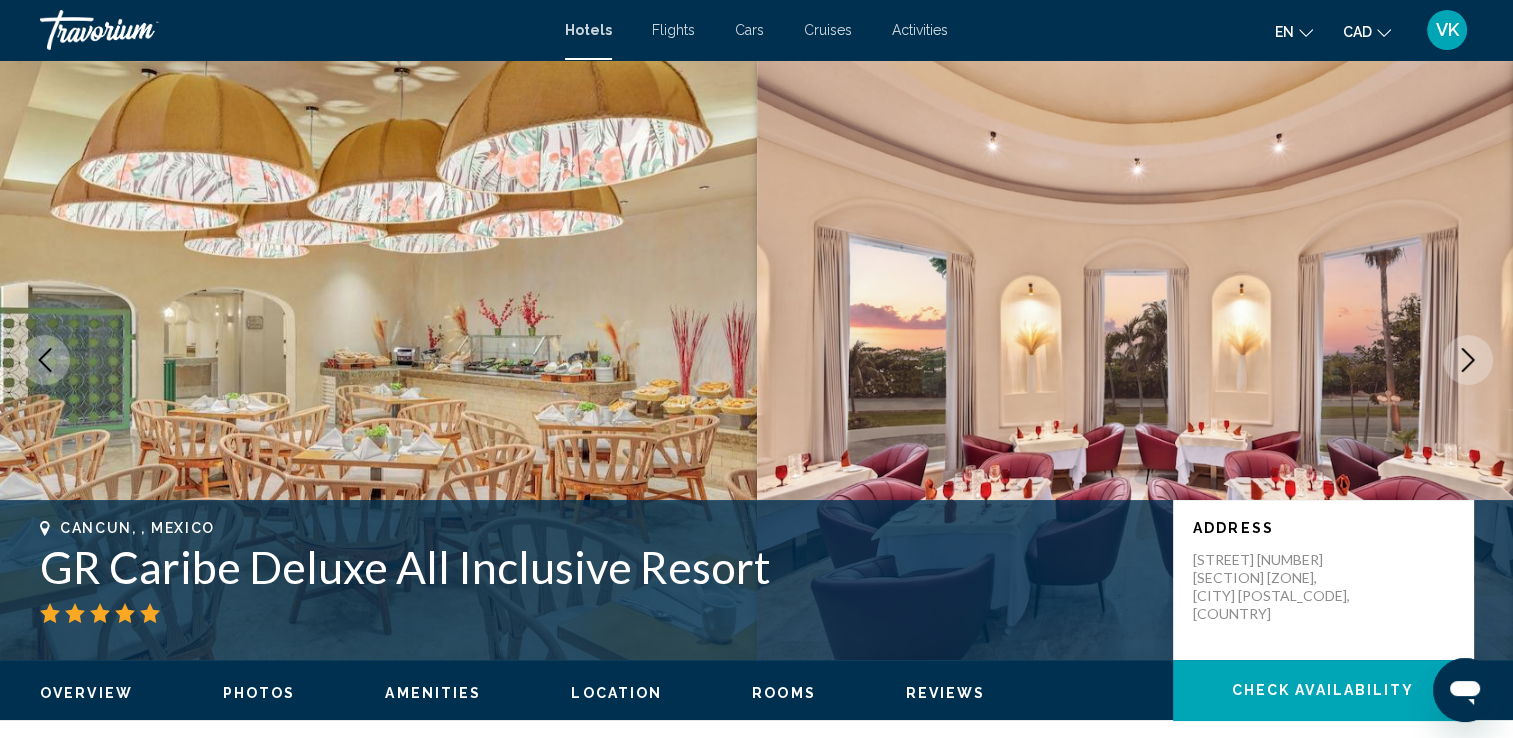 click 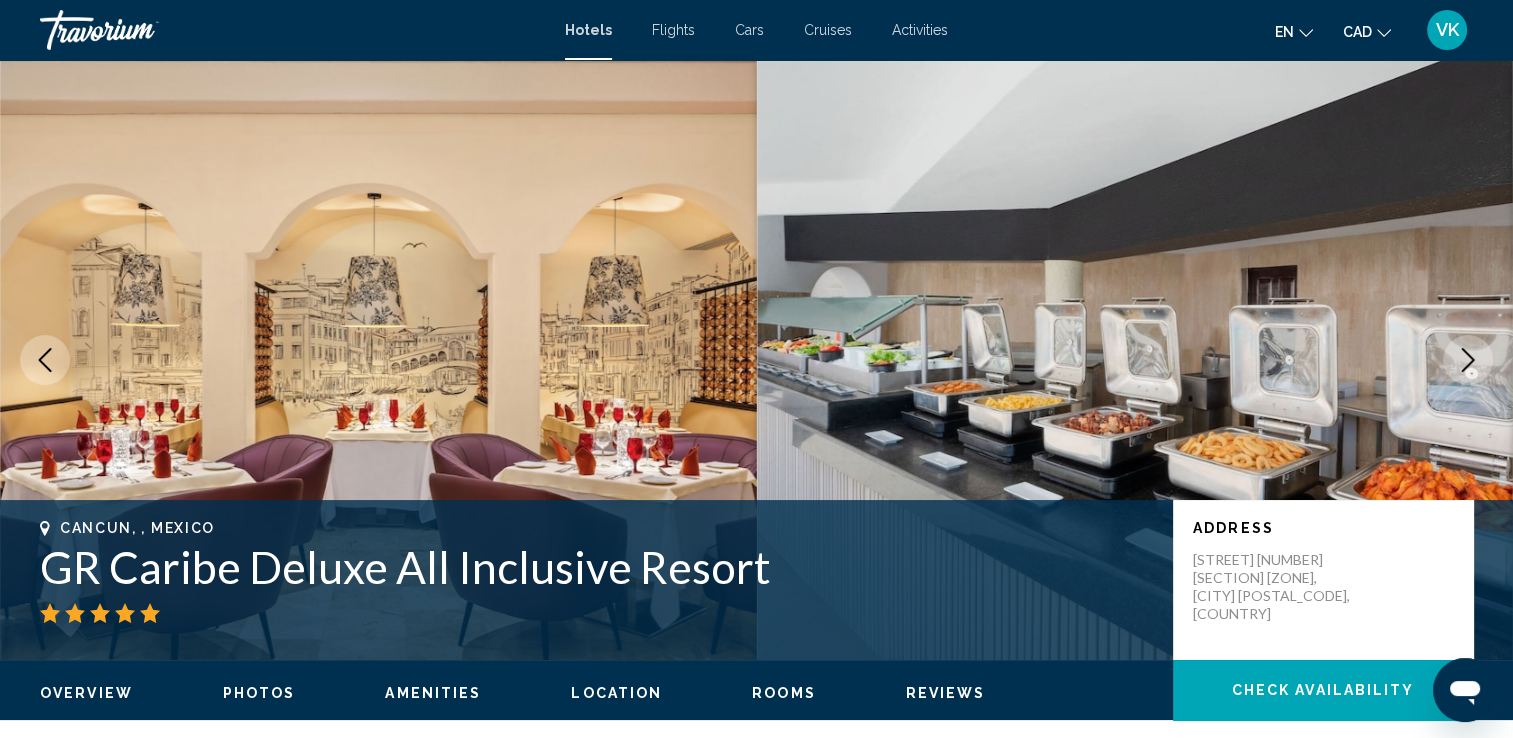 click 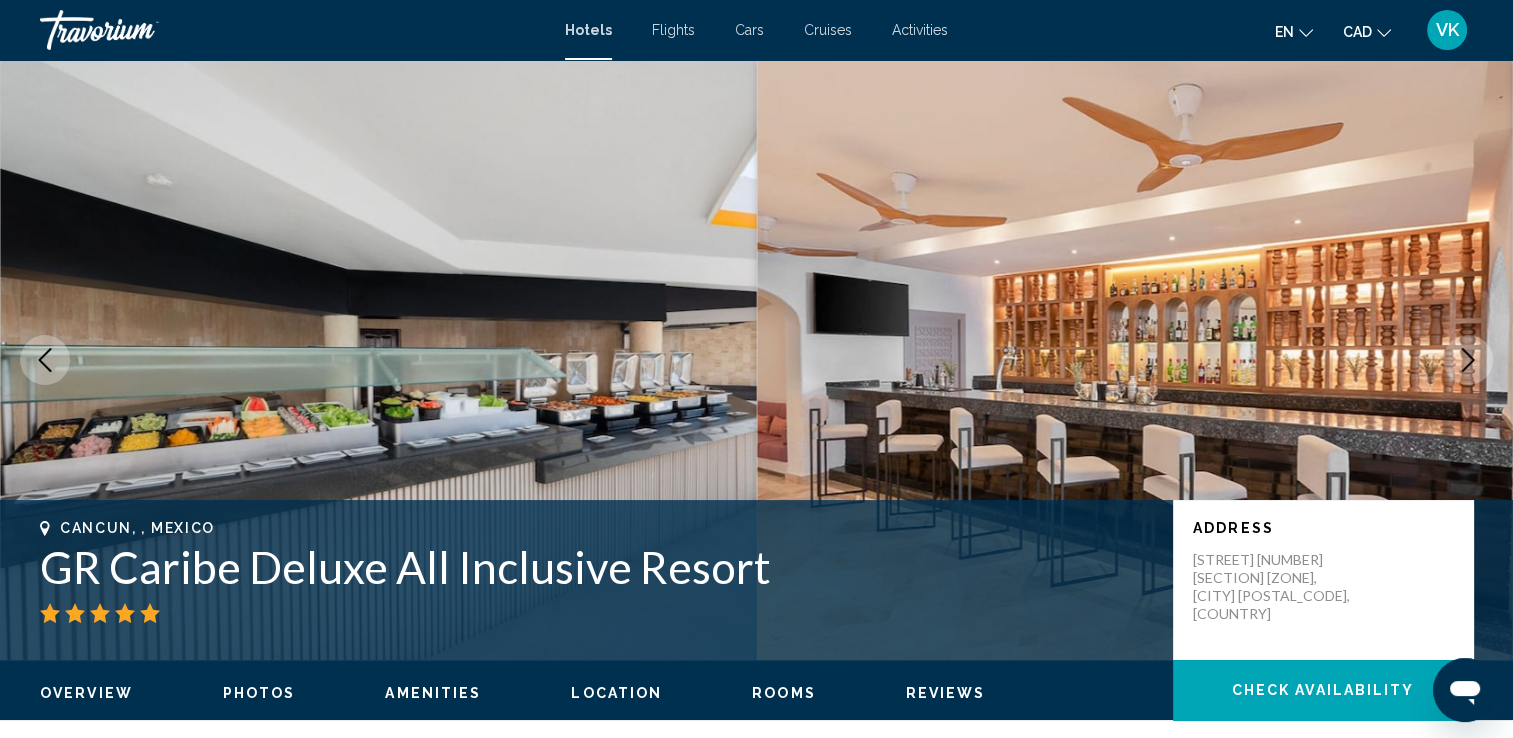 click 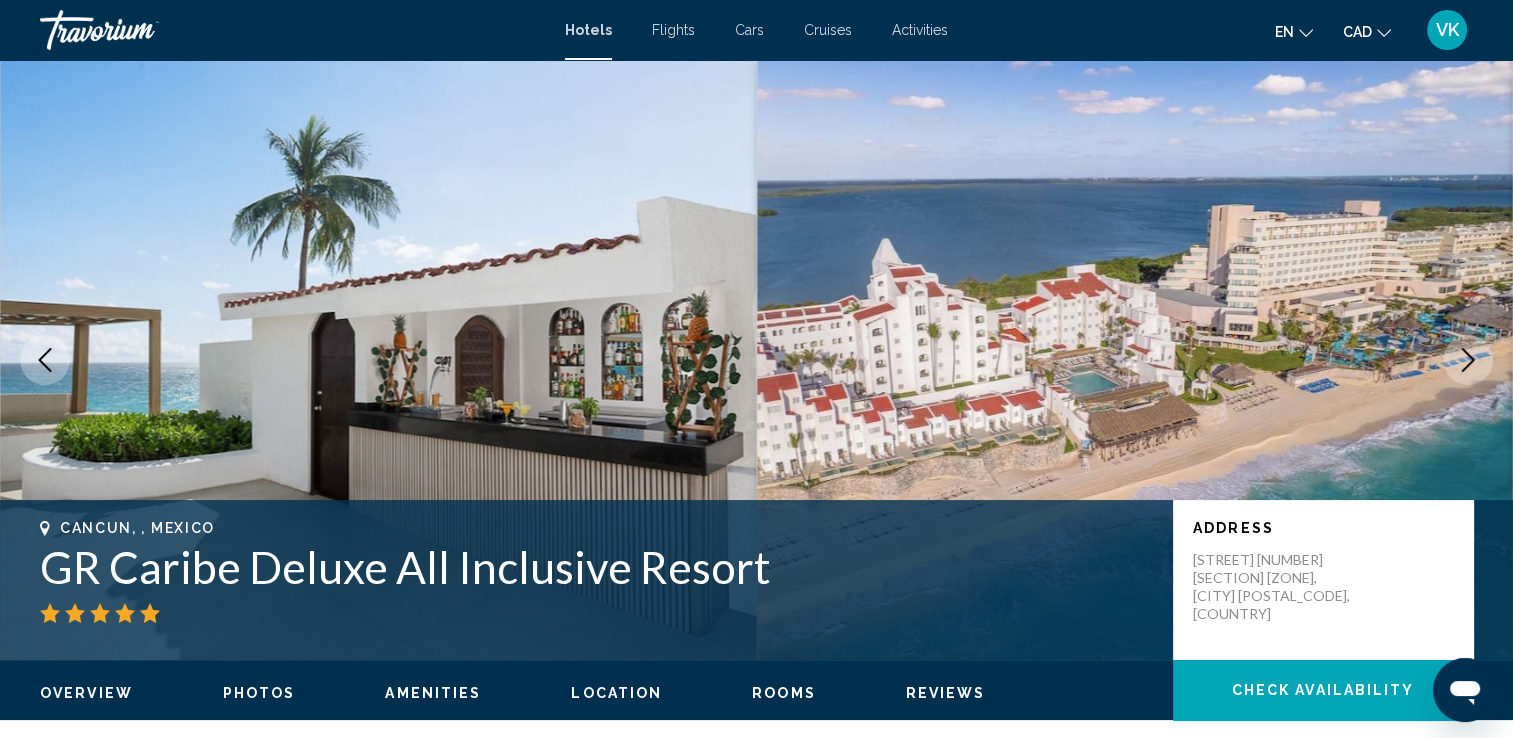 click 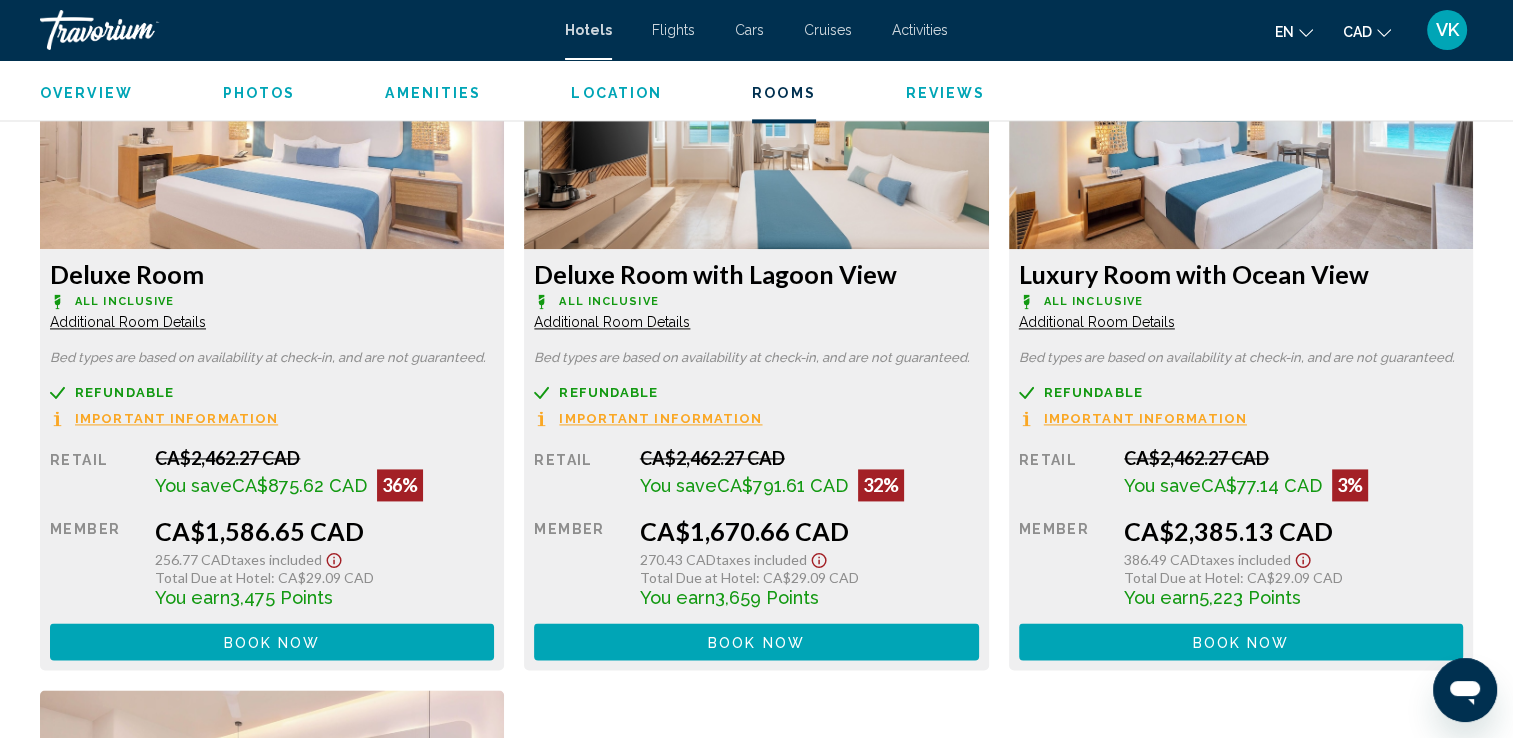 scroll, scrollTop: 2752, scrollLeft: 0, axis: vertical 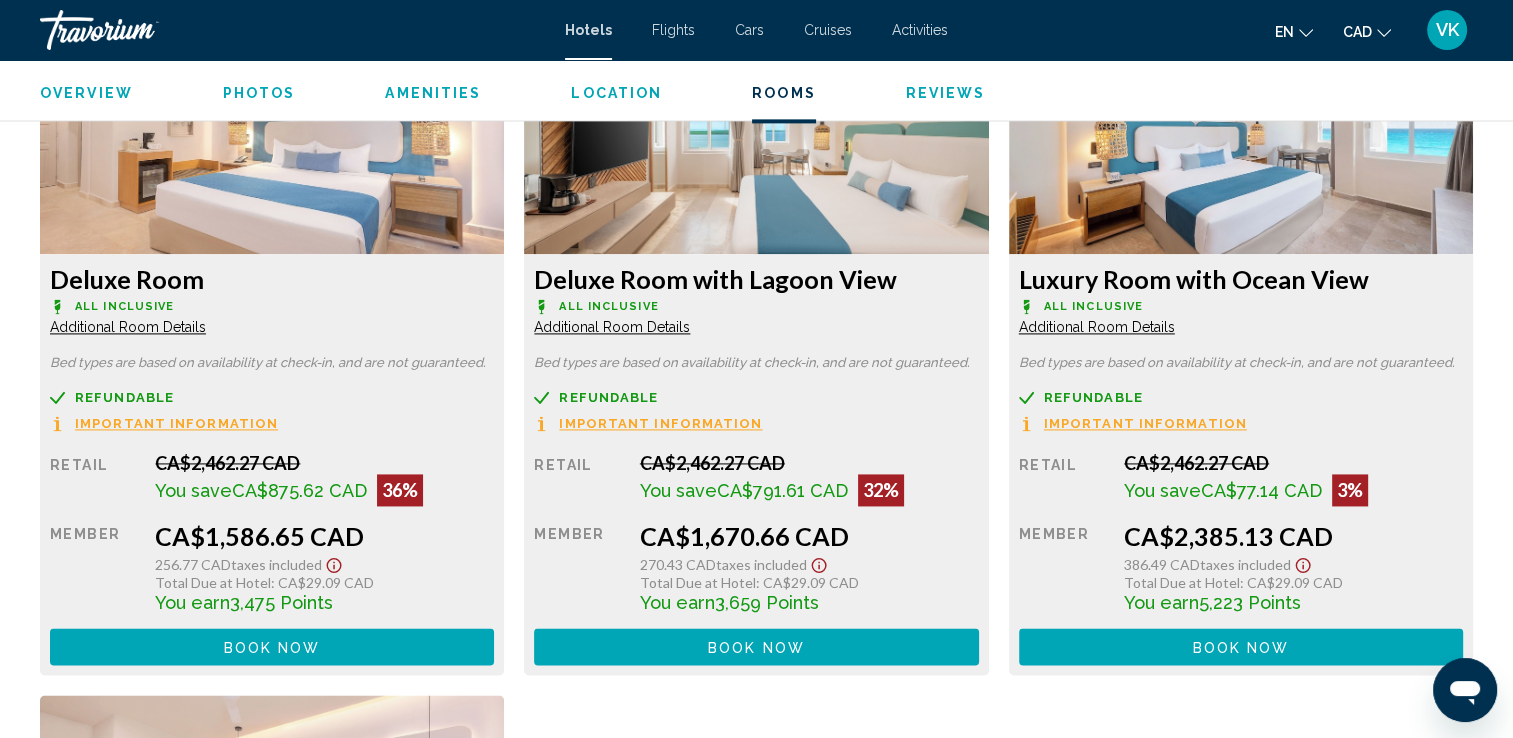 click on "Additional Room Details" at bounding box center [128, 327] 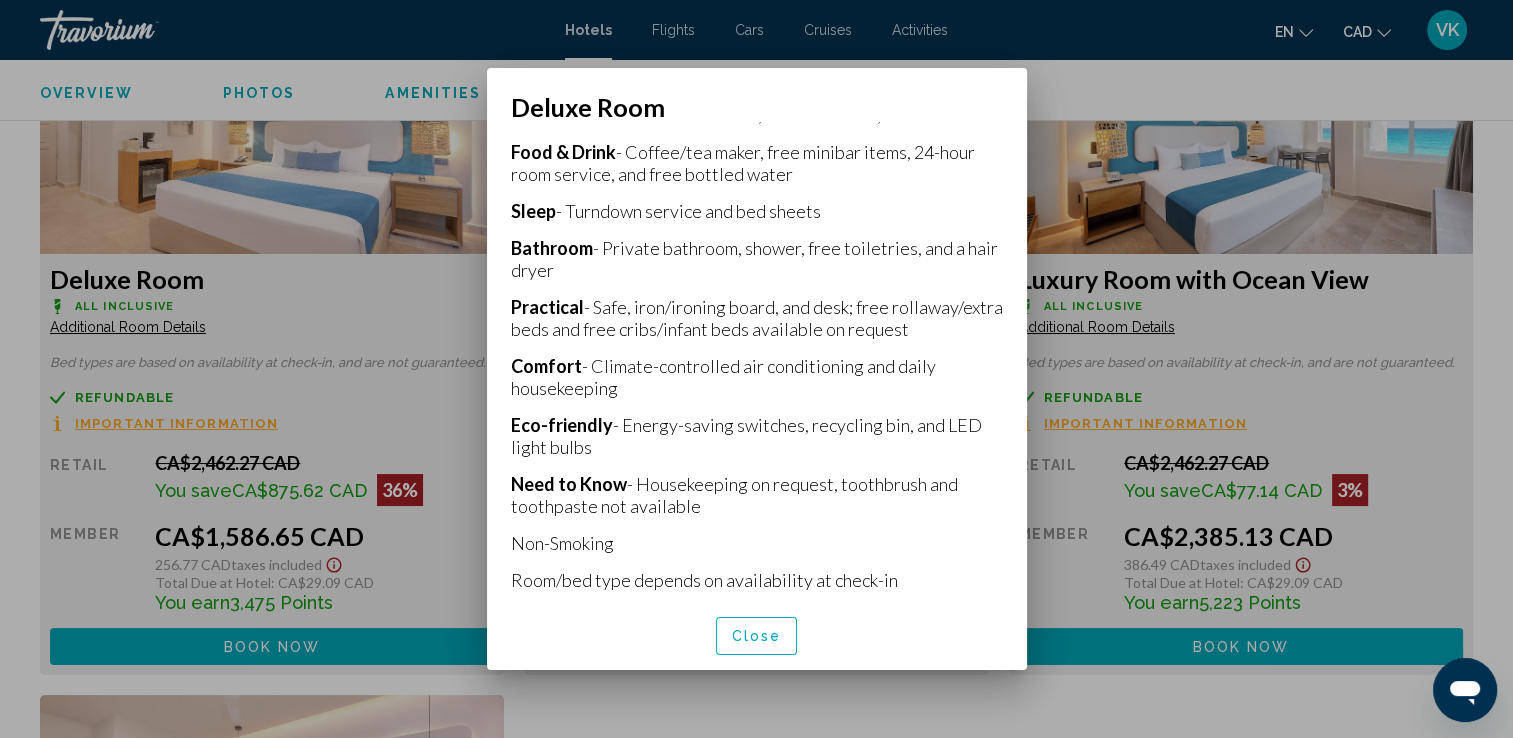 scroll, scrollTop: 504, scrollLeft: 0, axis: vertical 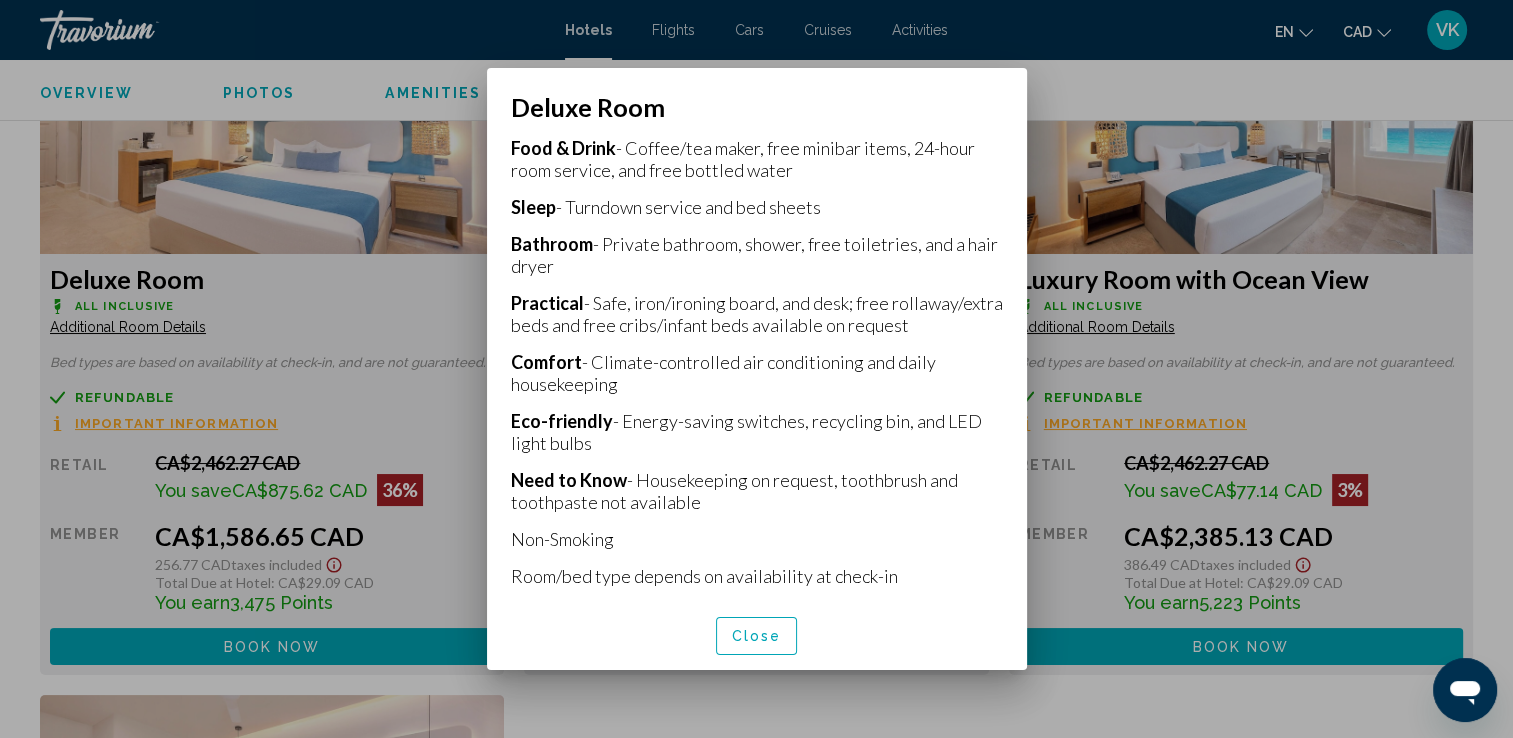 click at bounding box center (756, 369) 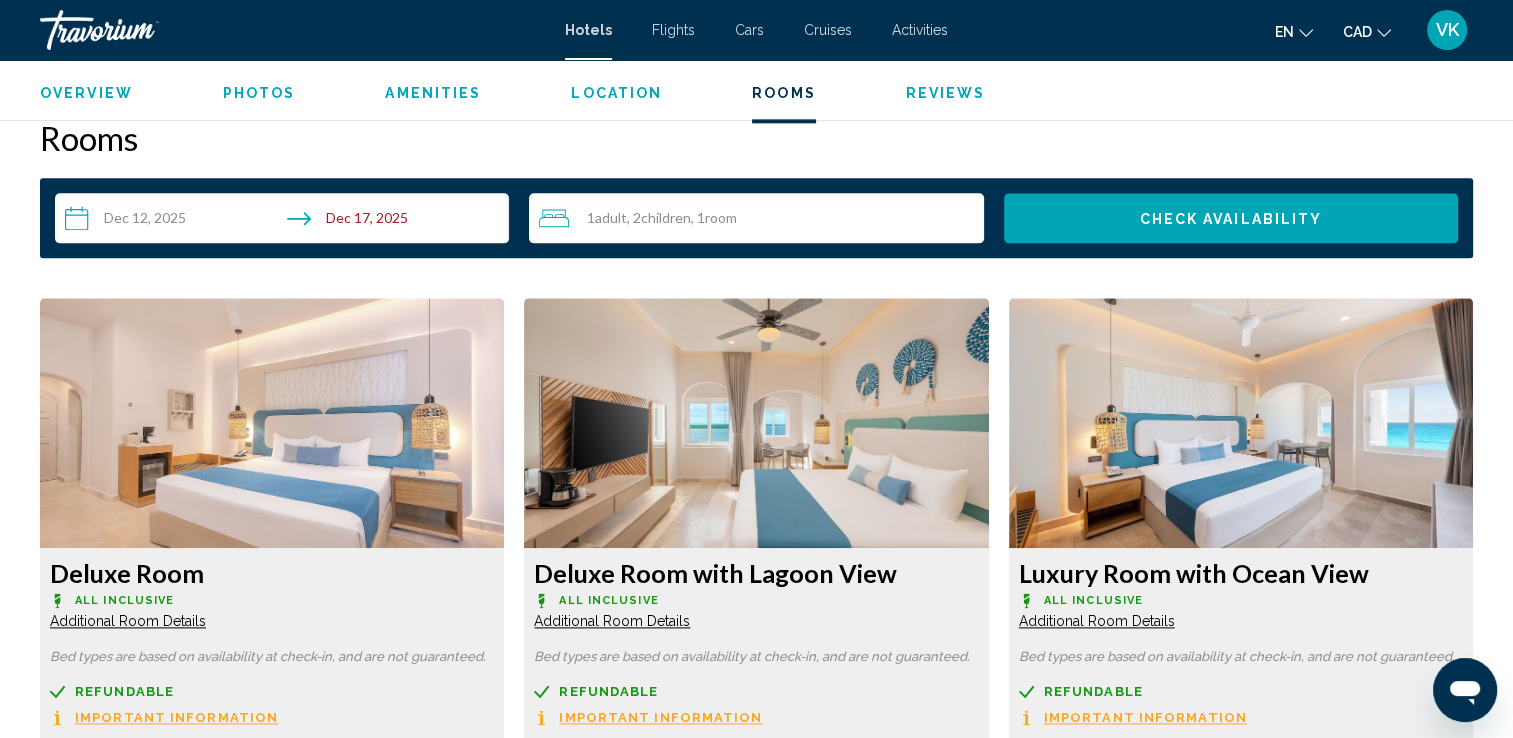scroll, scrollTop: 2421, scrollLeft: 0, axis: vertical 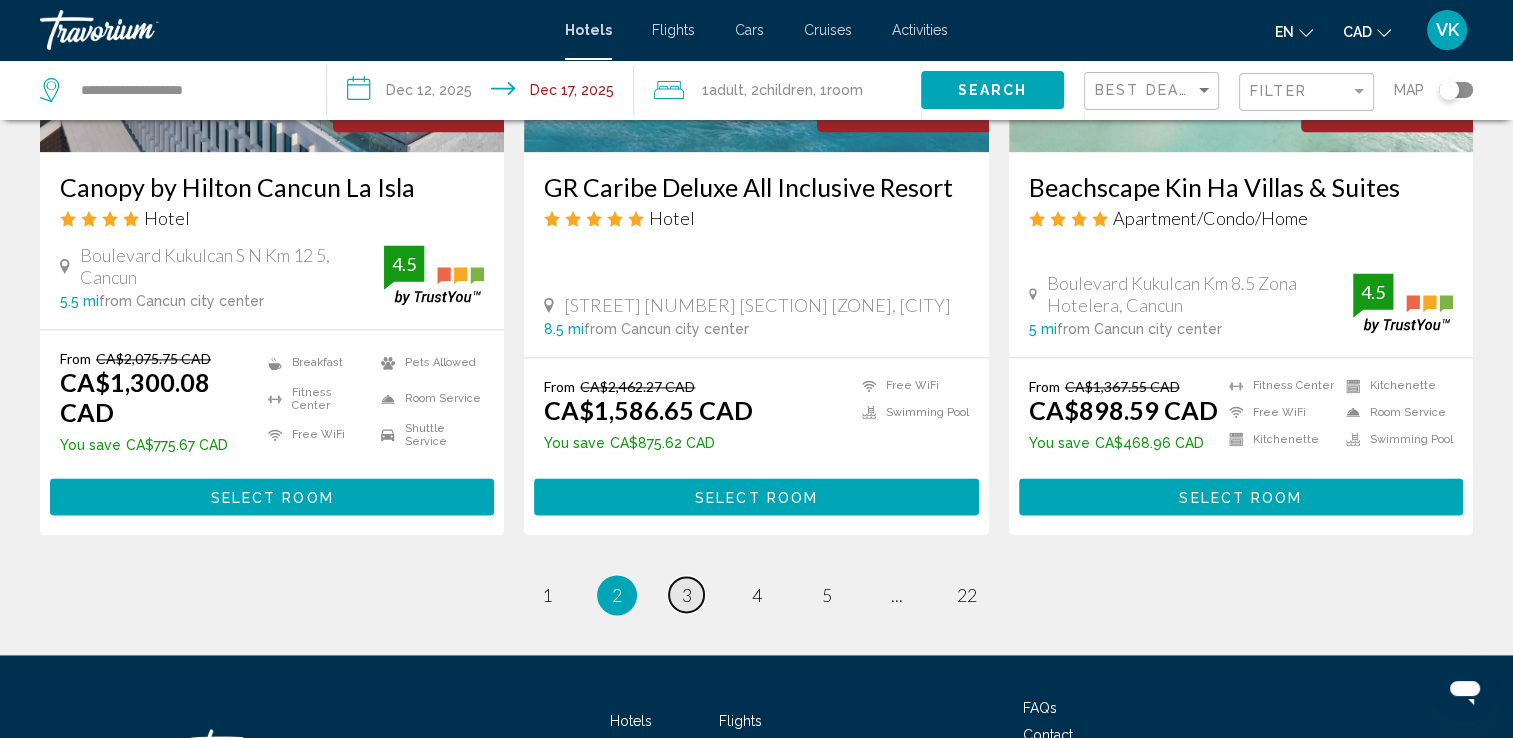 click on "3" at bounding box center (687, 595) 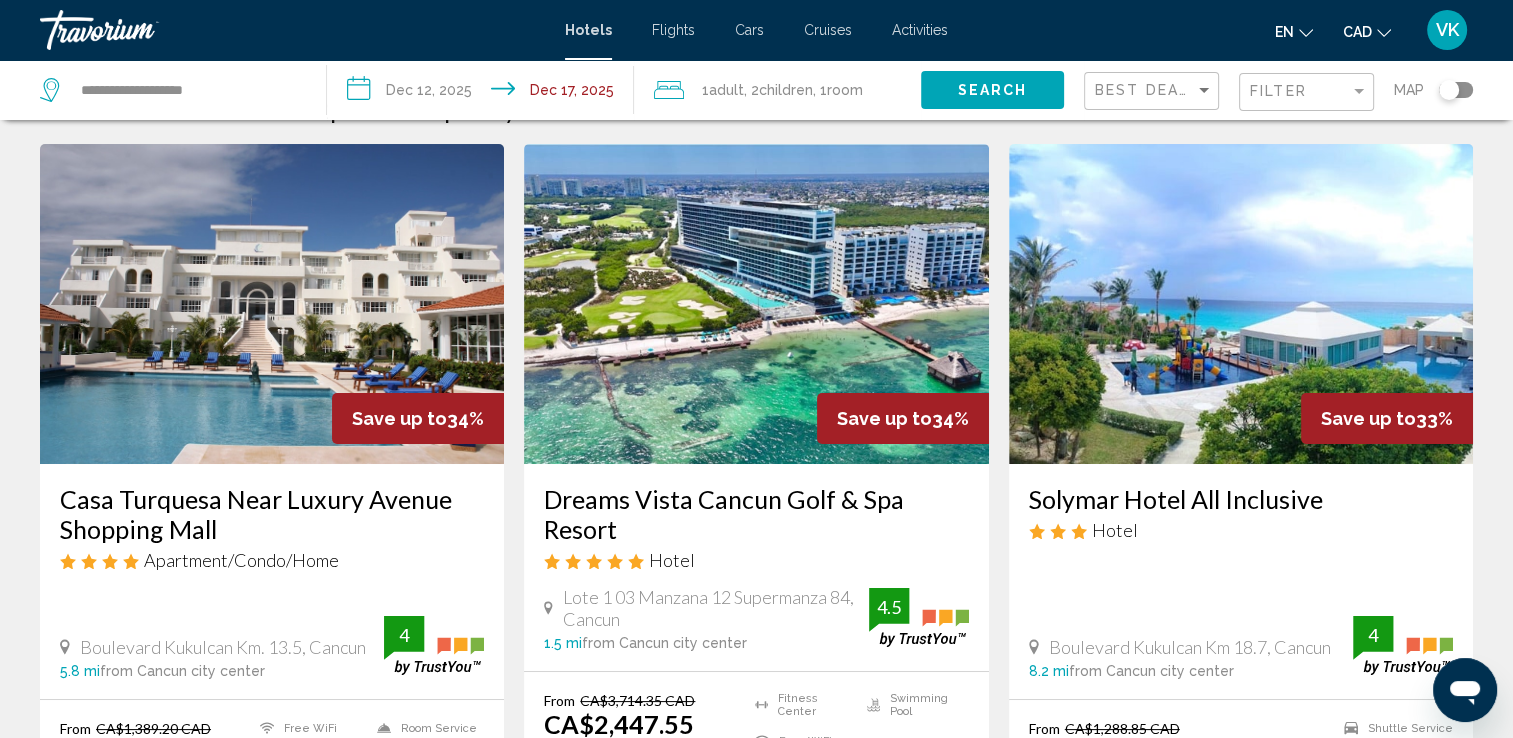scroll, scrollTop: 0, scrollLeft: 0, axis: both 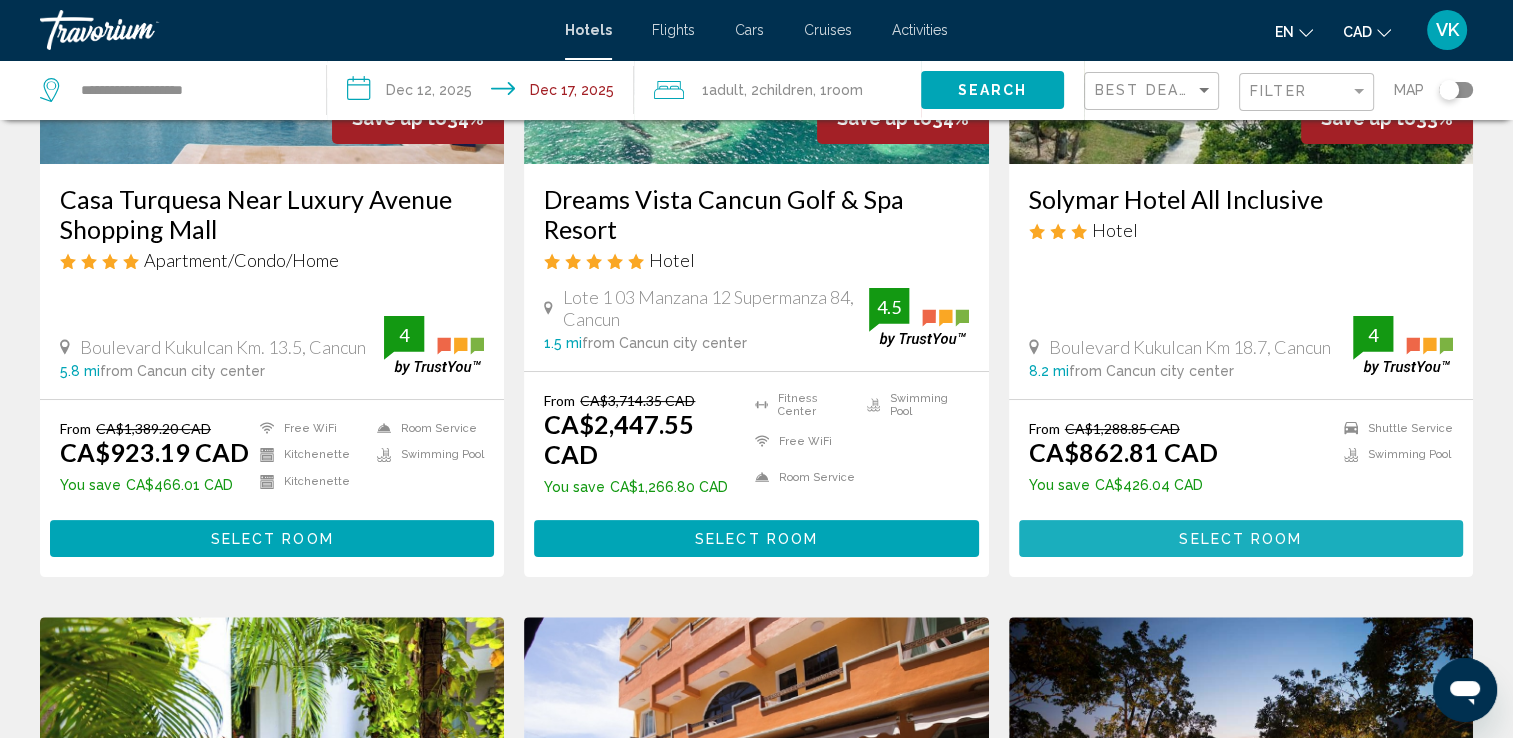 click on "Select Room" at bounding box center [1240, 539] 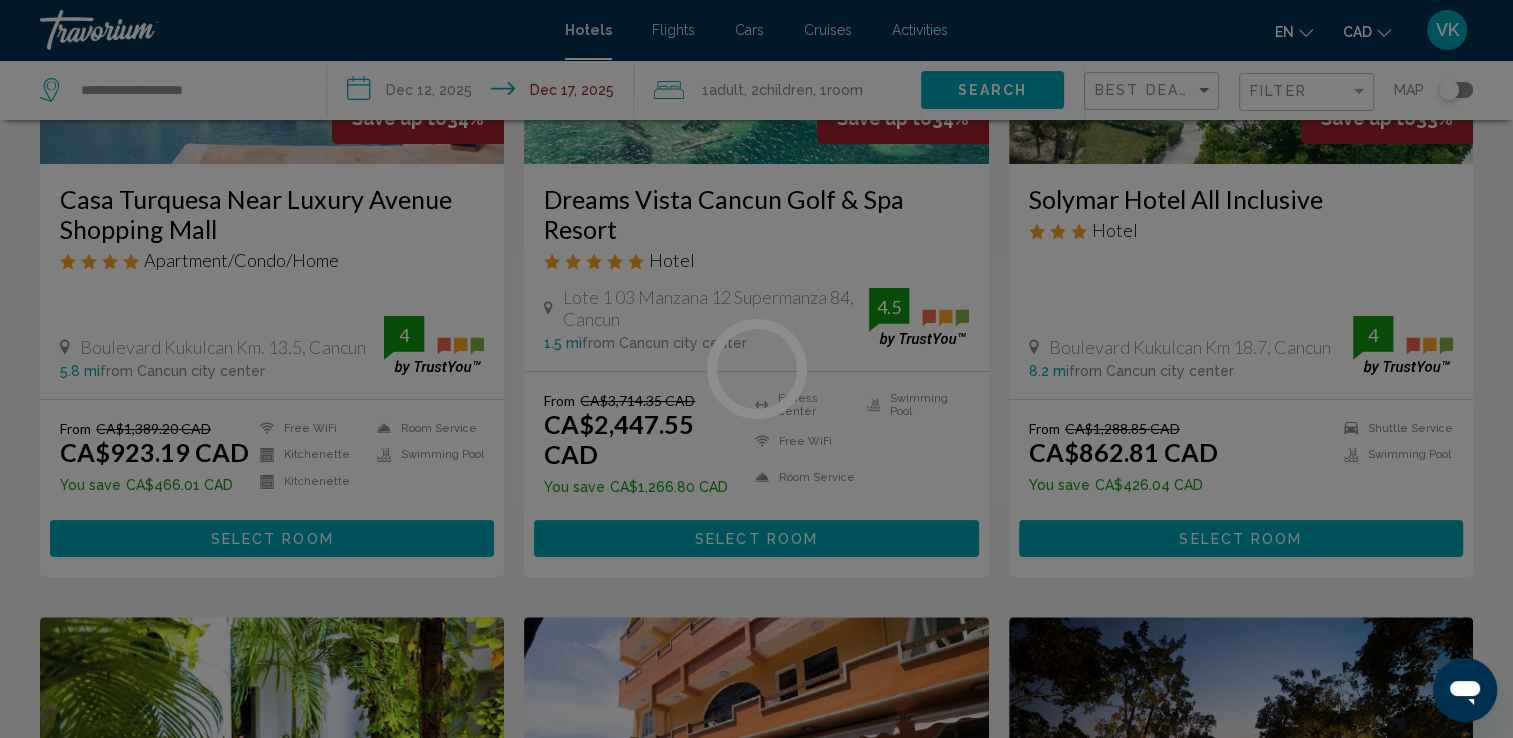 scroll, scrollTop: 0, scrollLeft: 0, axis: both 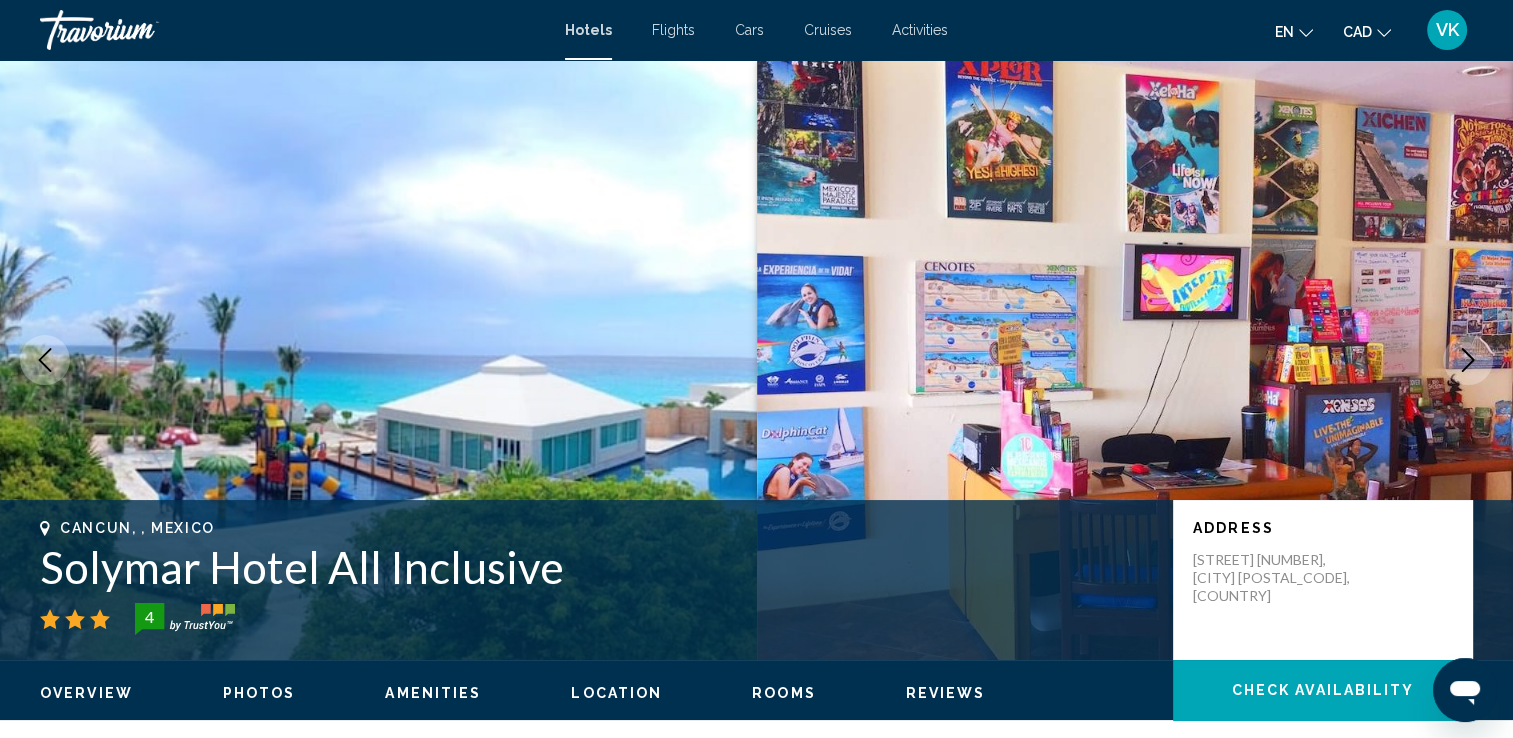 click 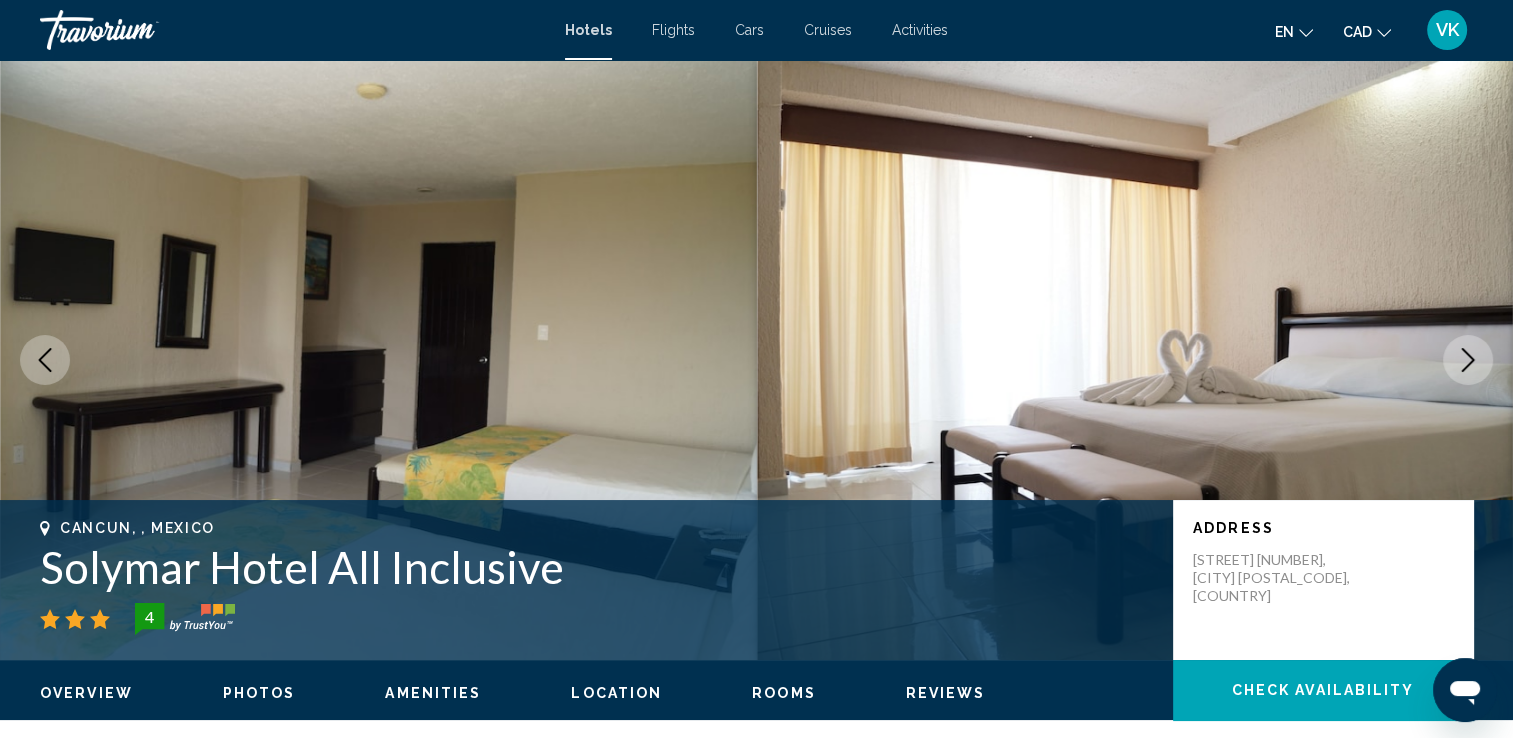 click 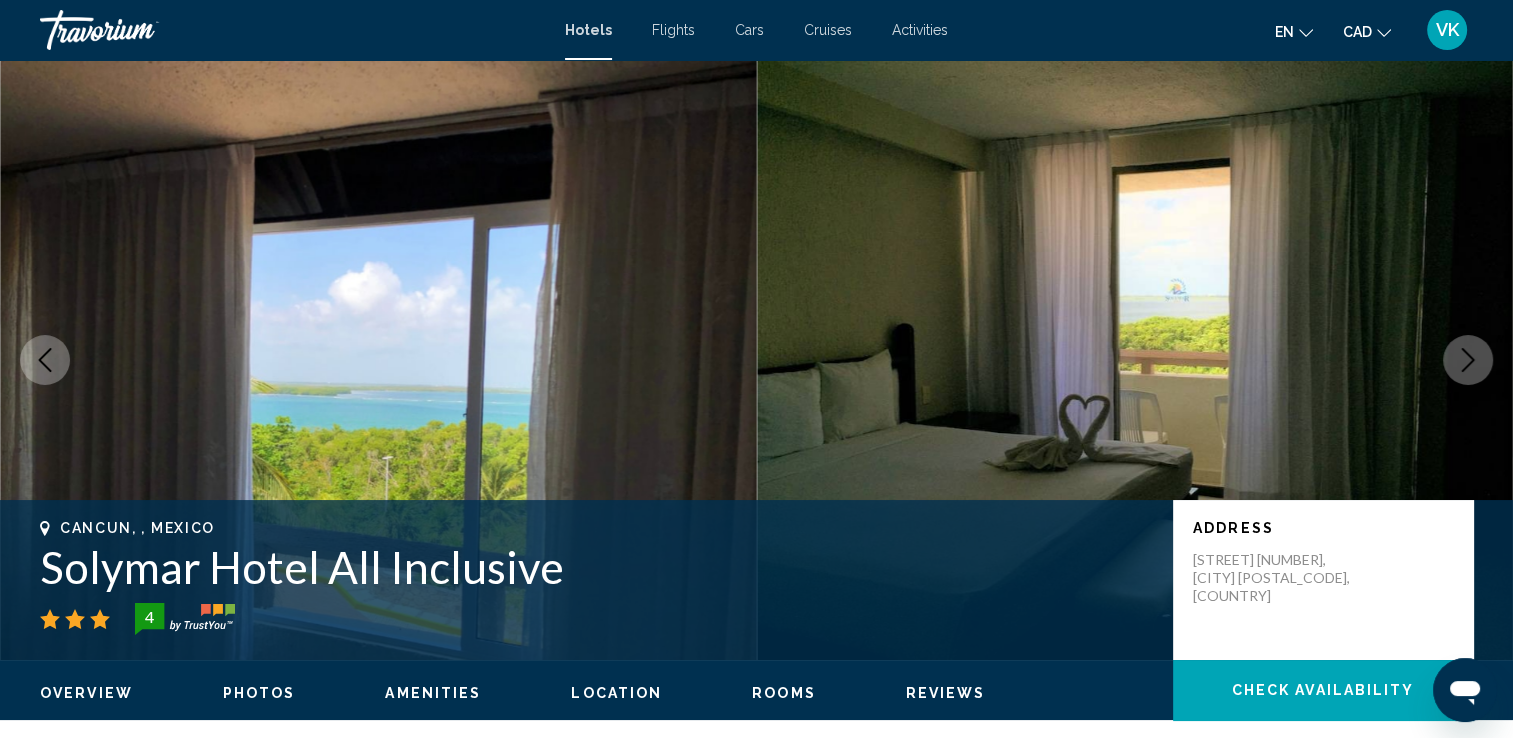 click 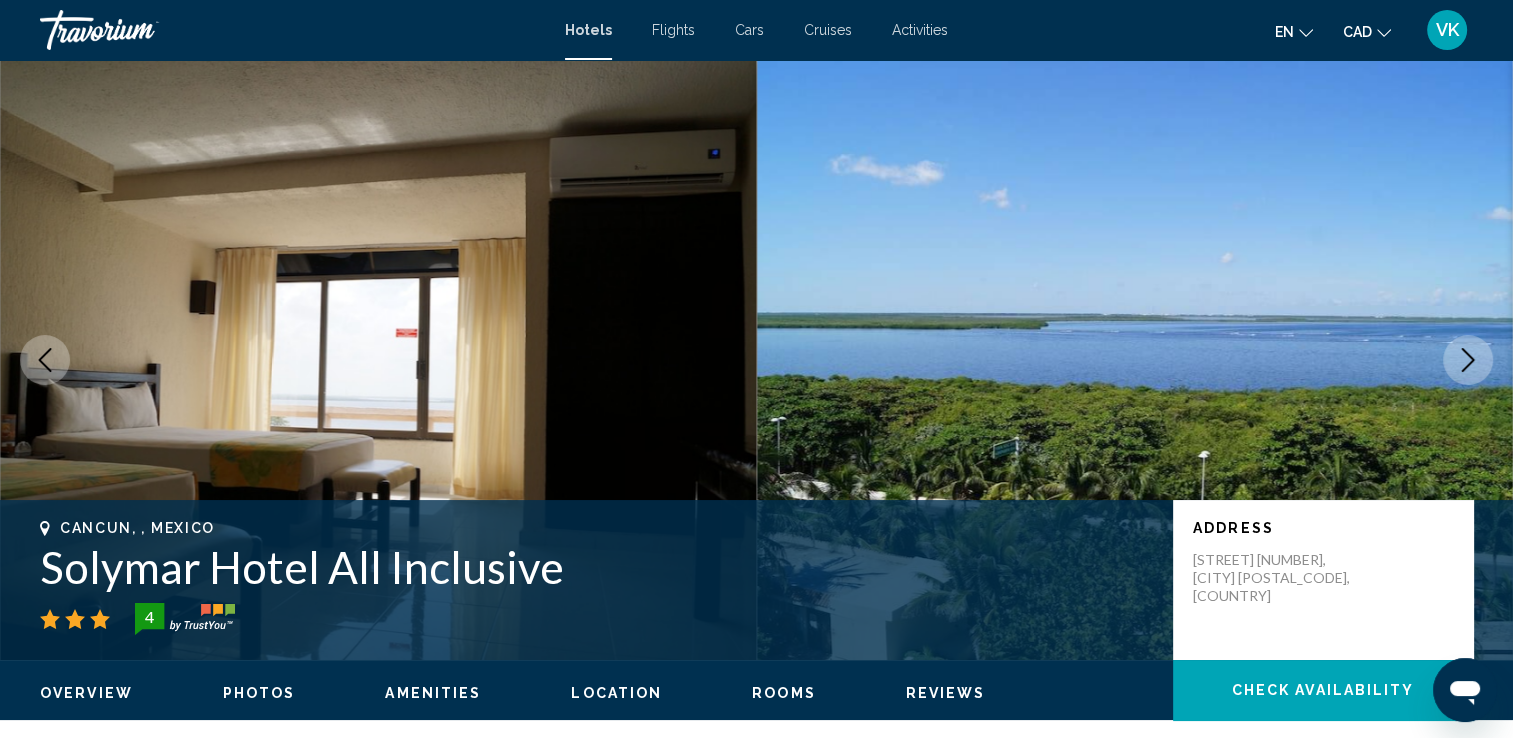 click 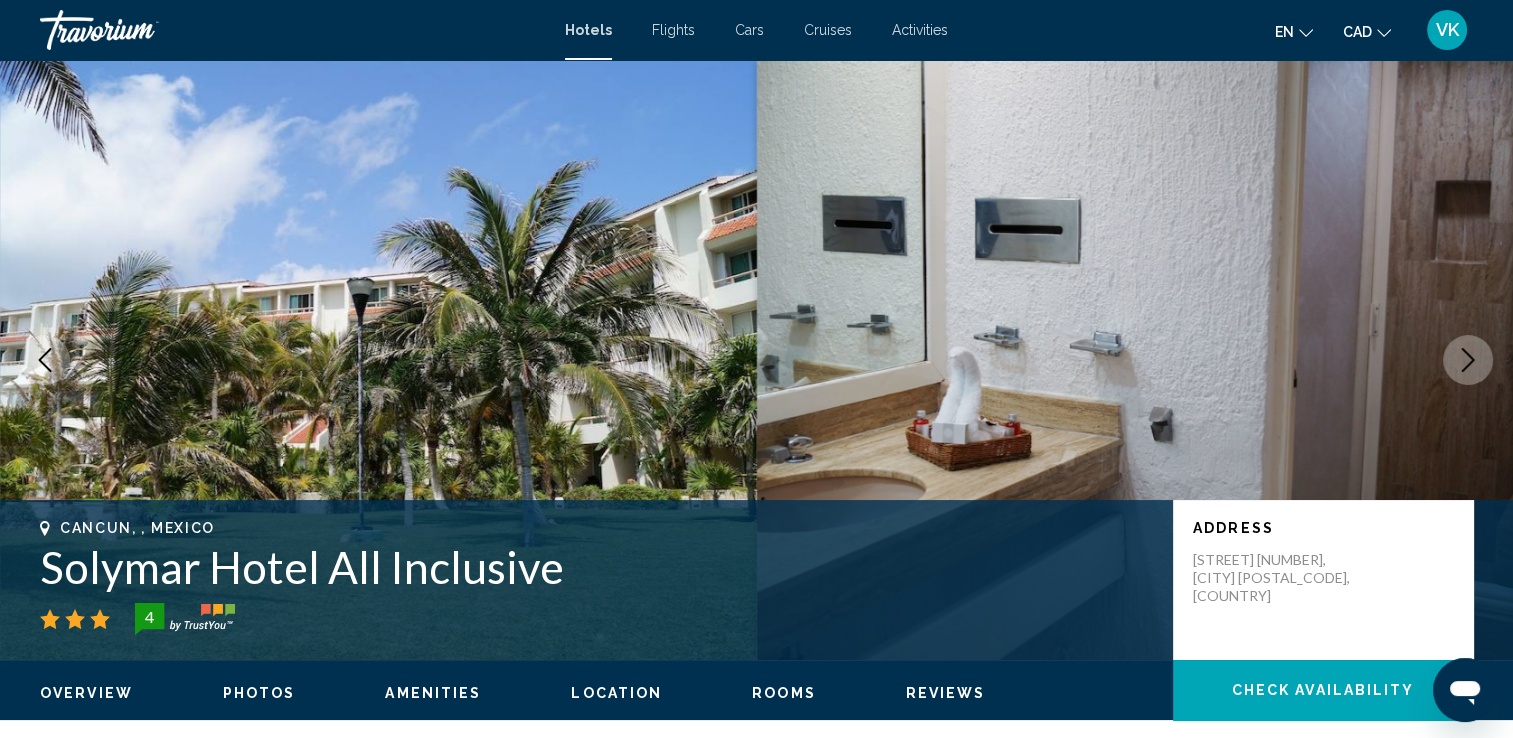 click 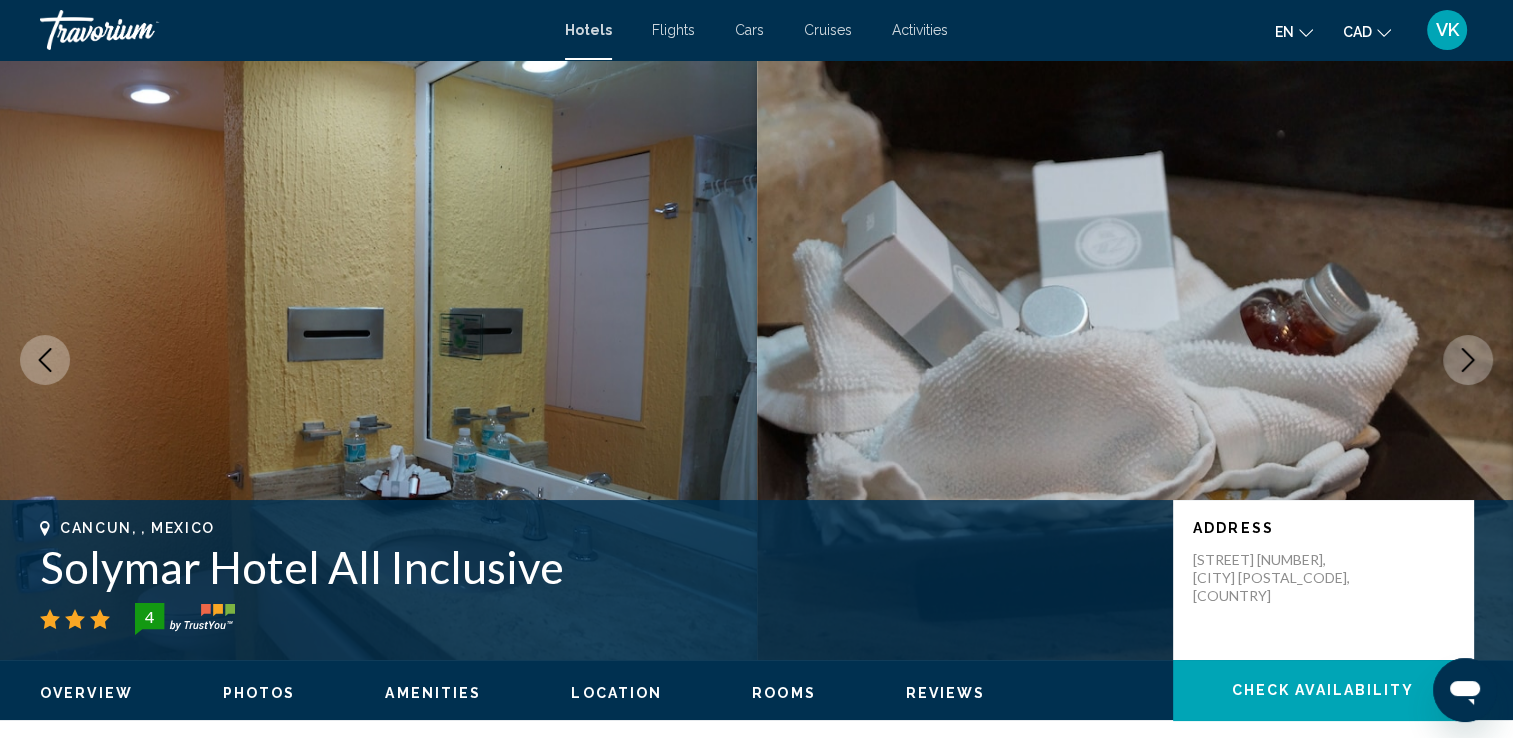 click 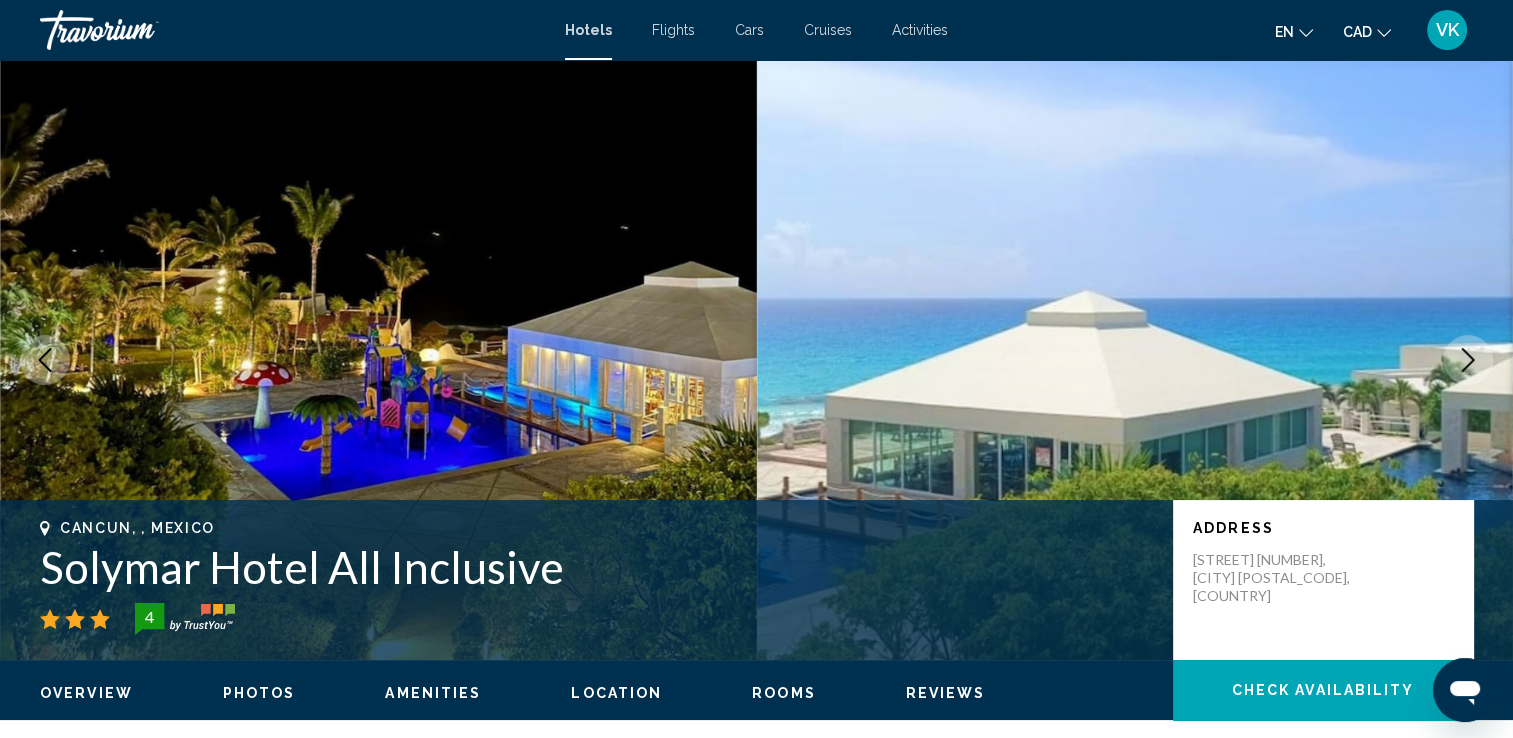 click 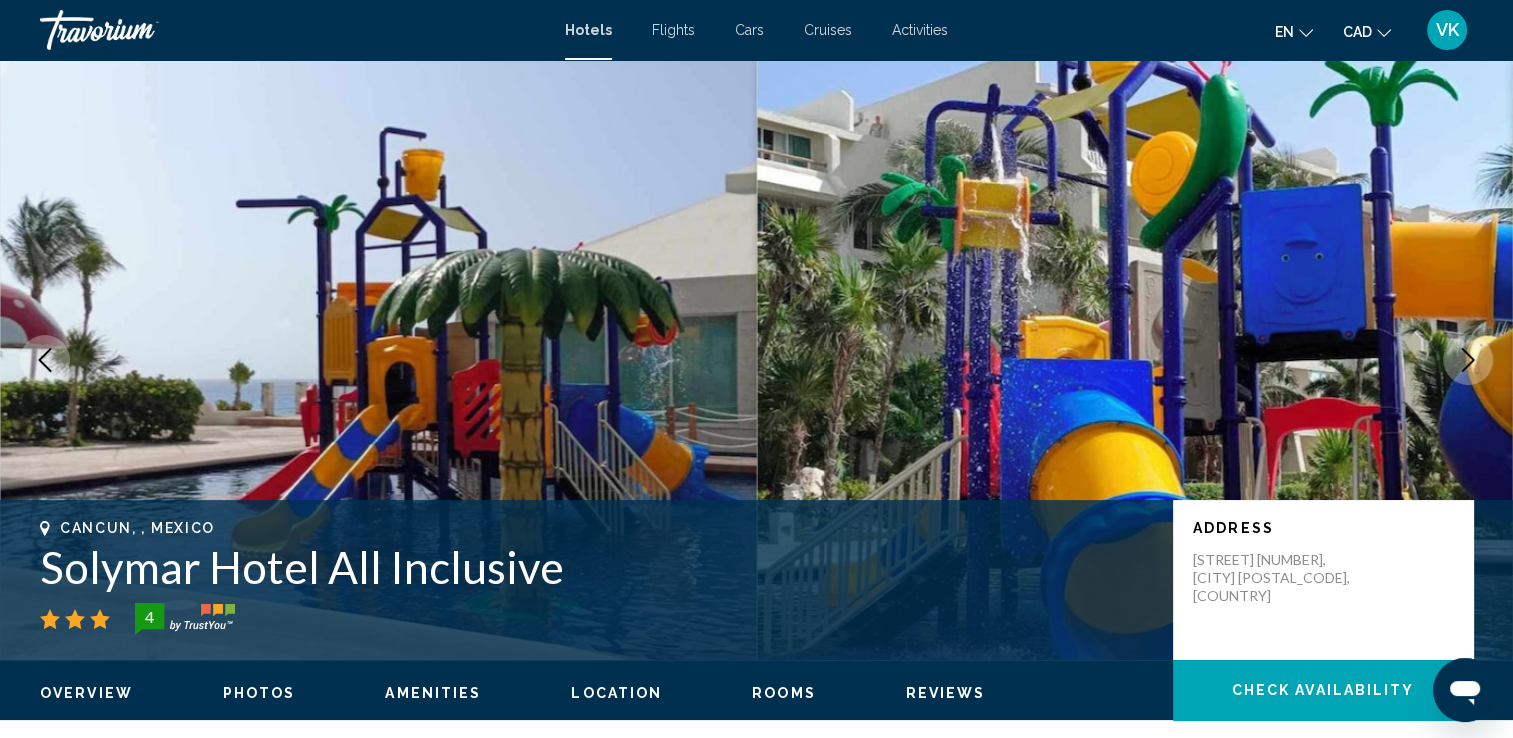 click 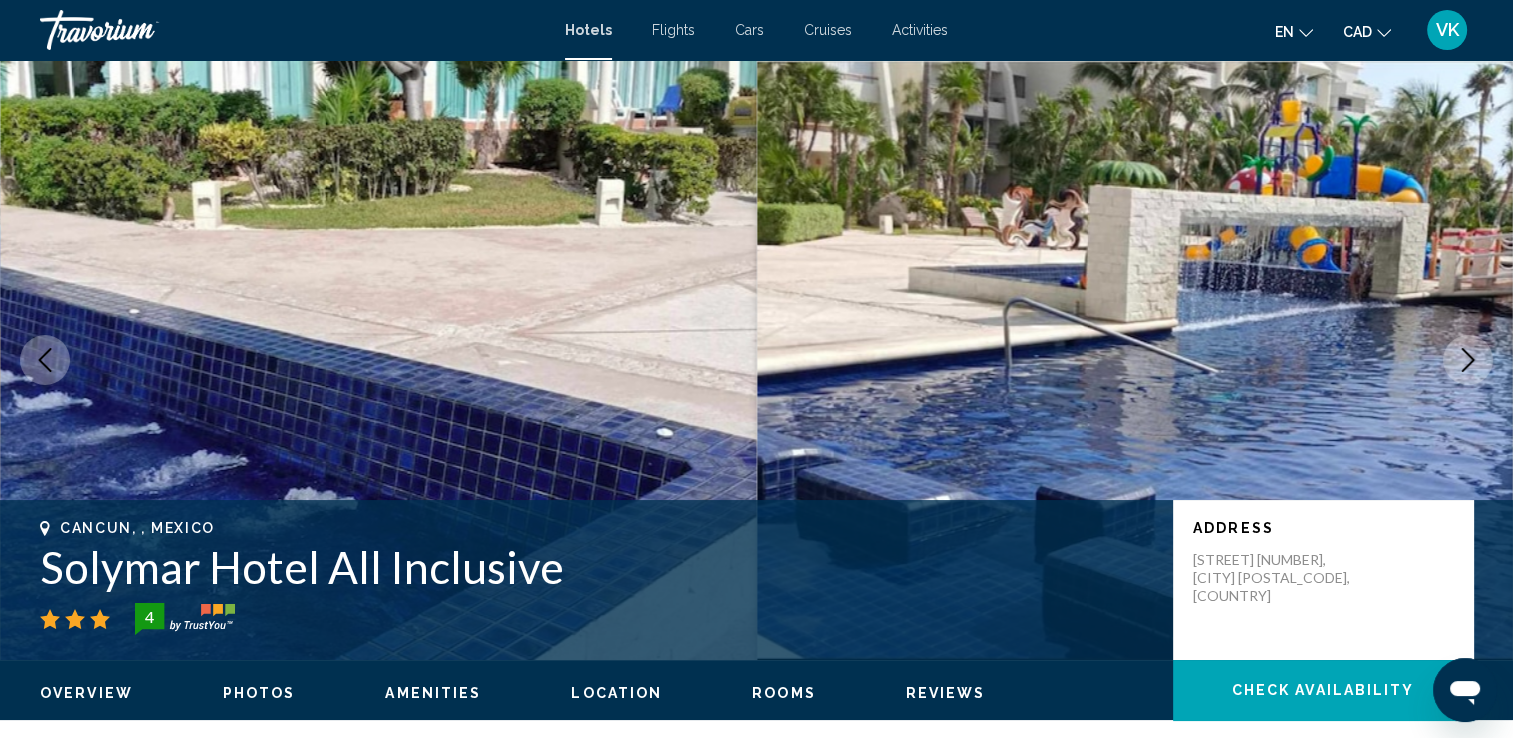 click 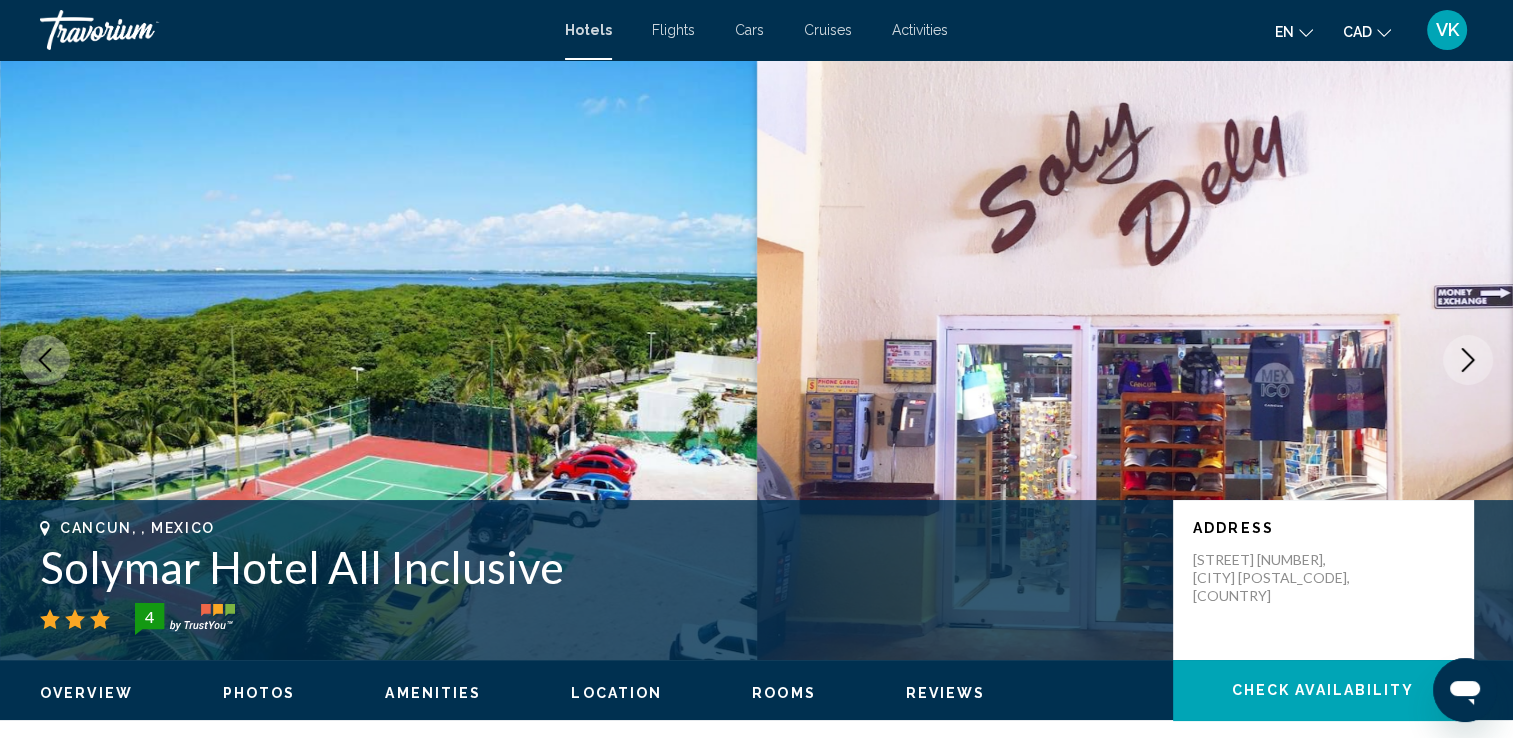 click 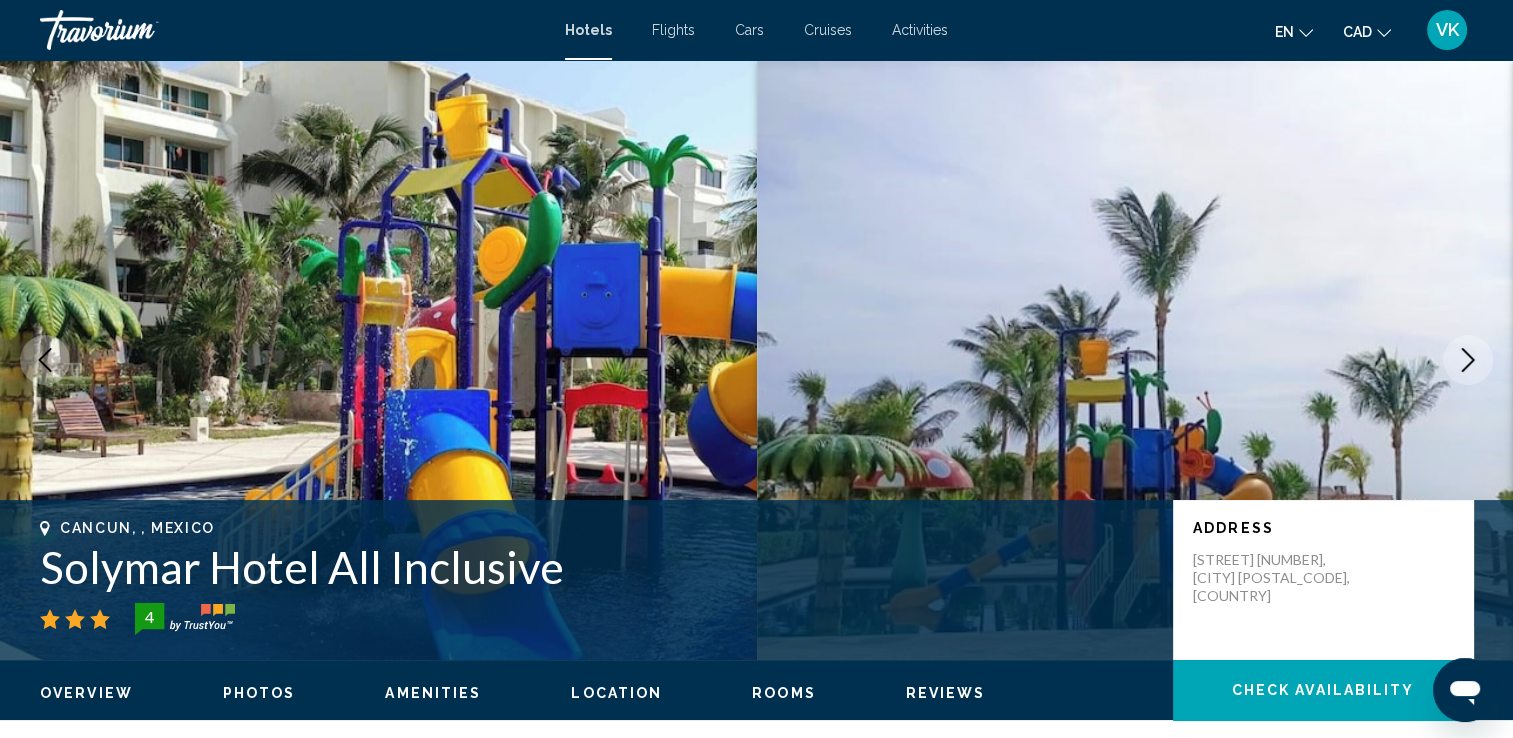 click 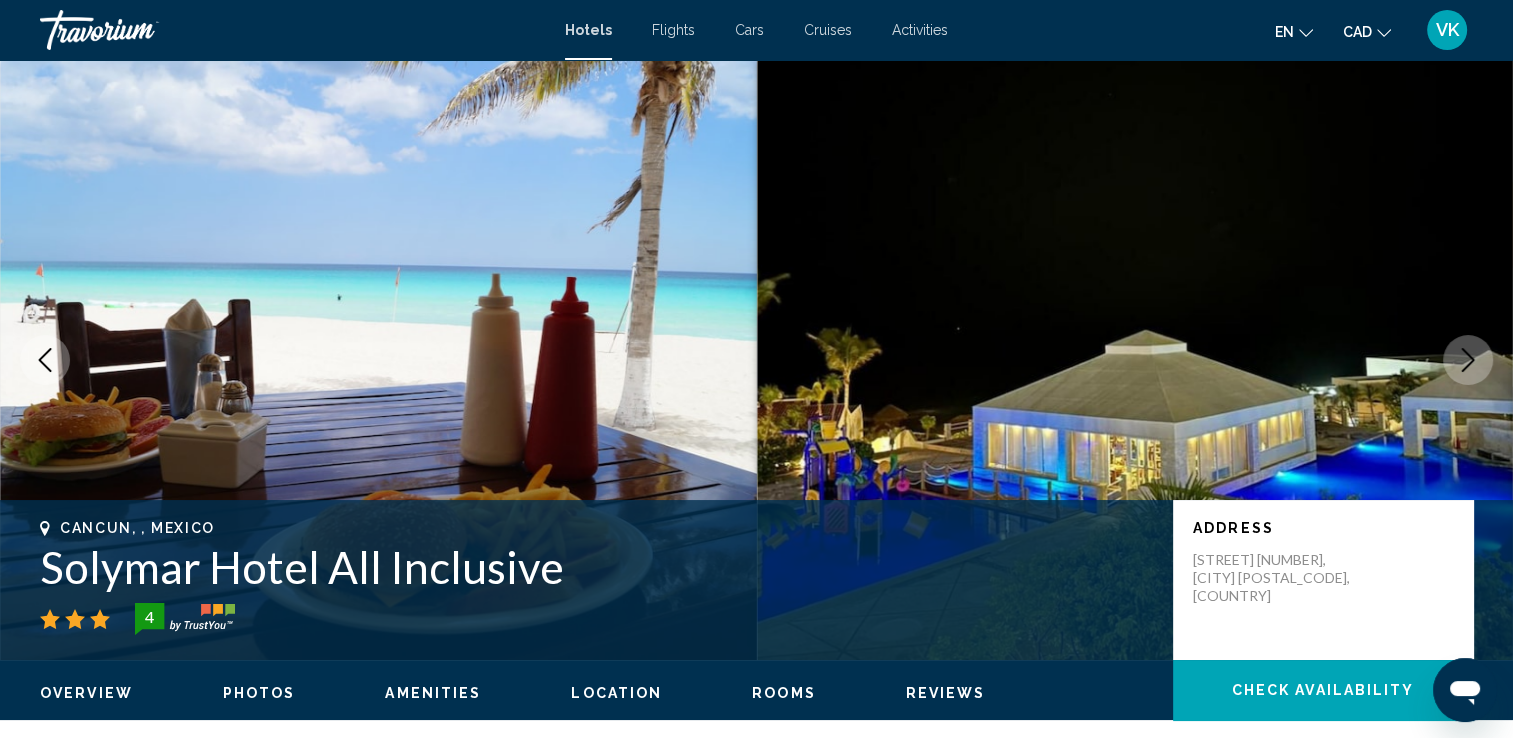 click 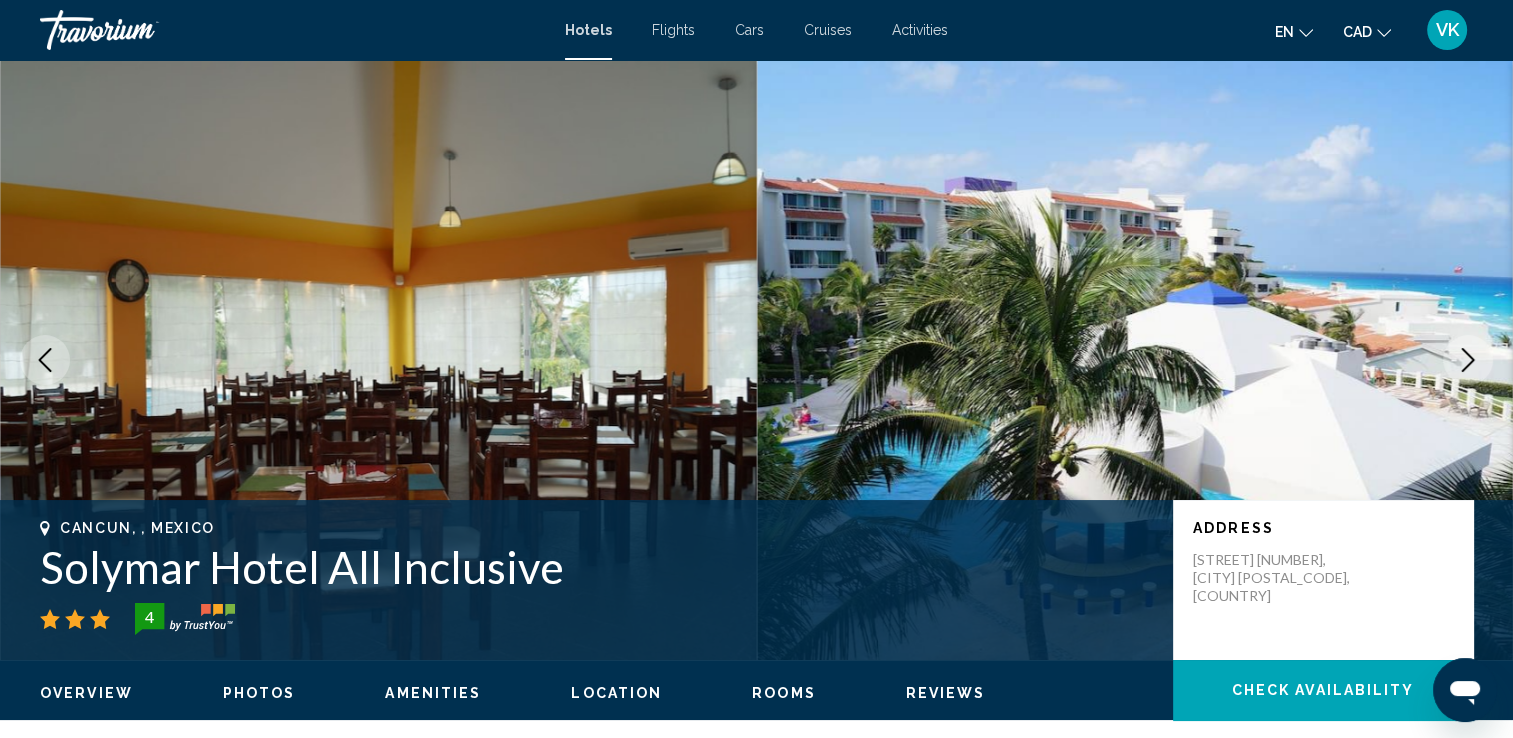 click 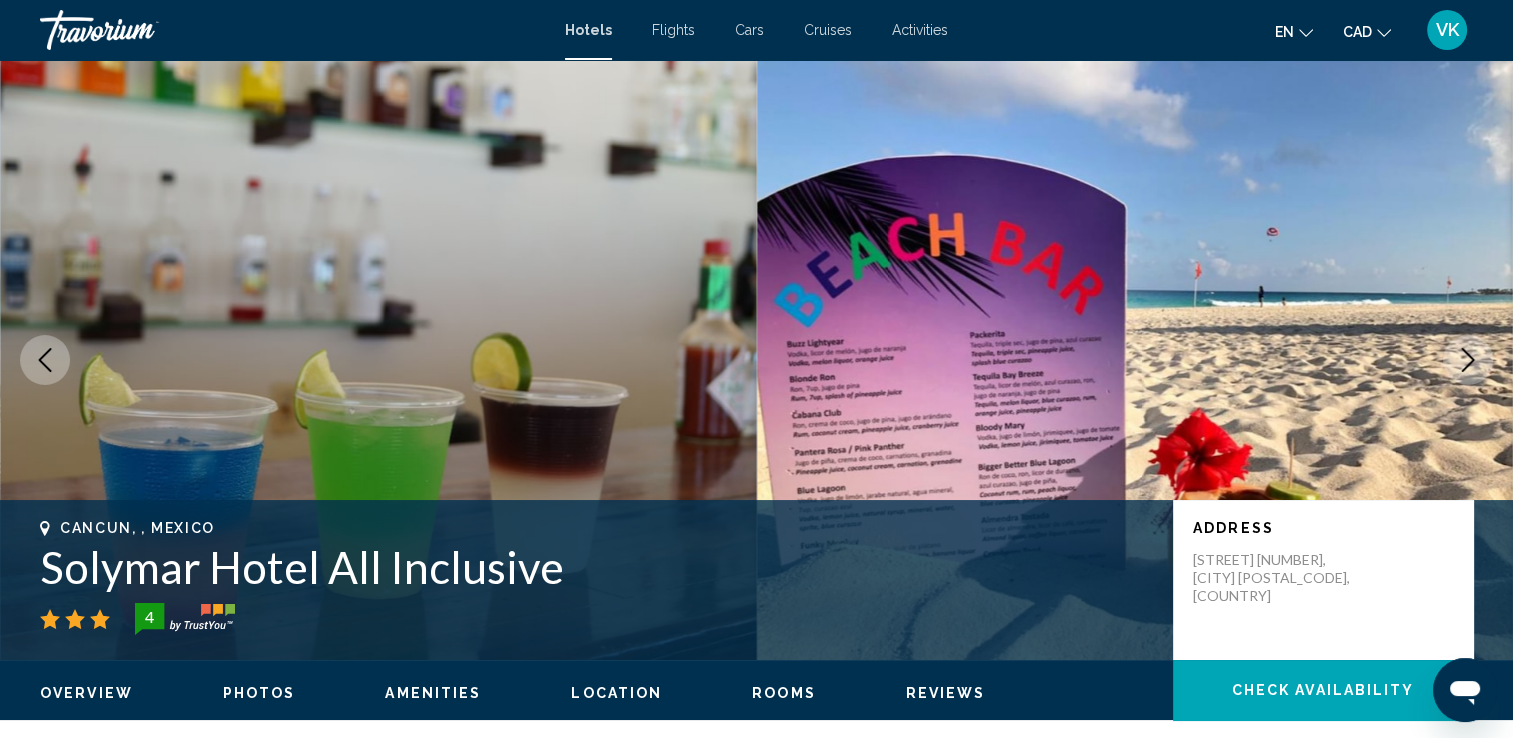 click 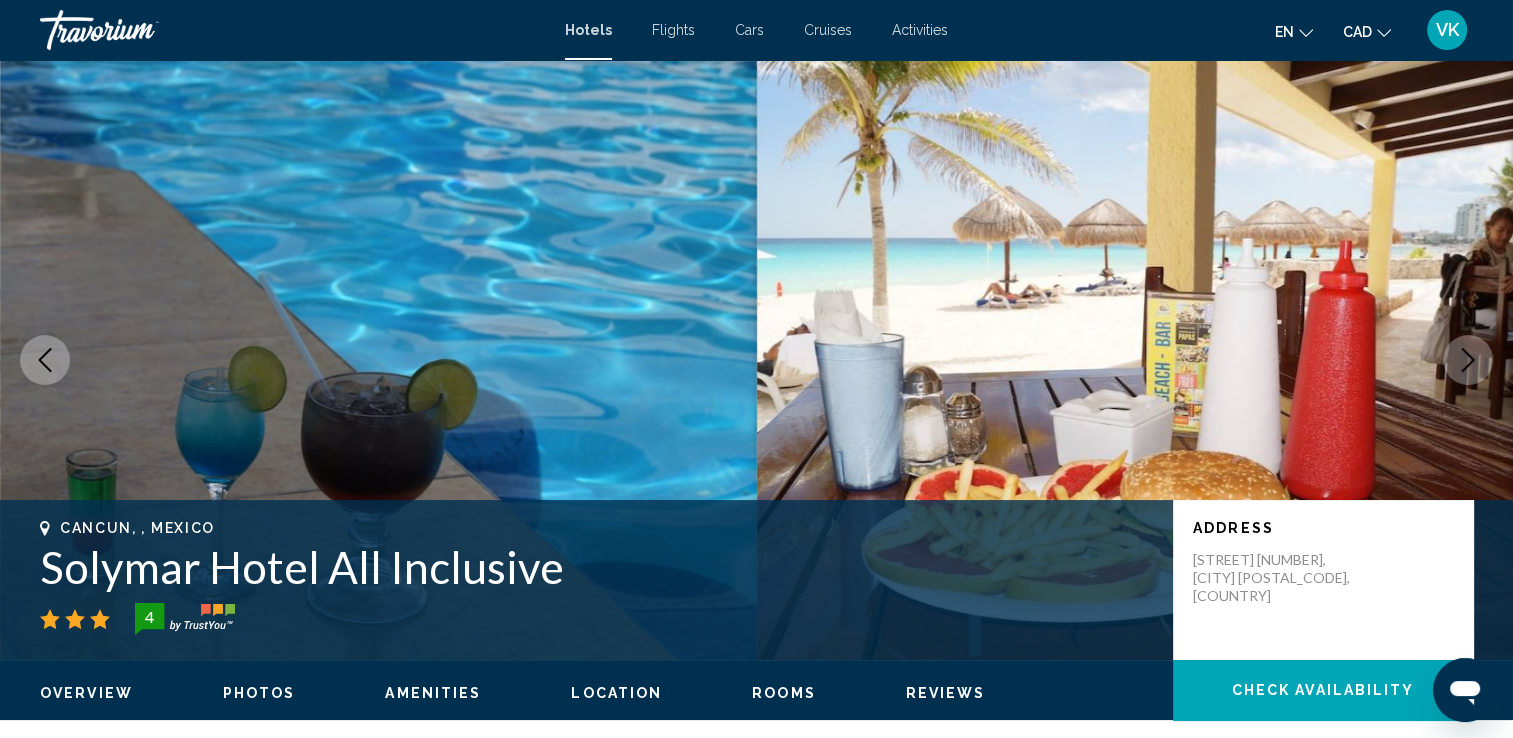 click 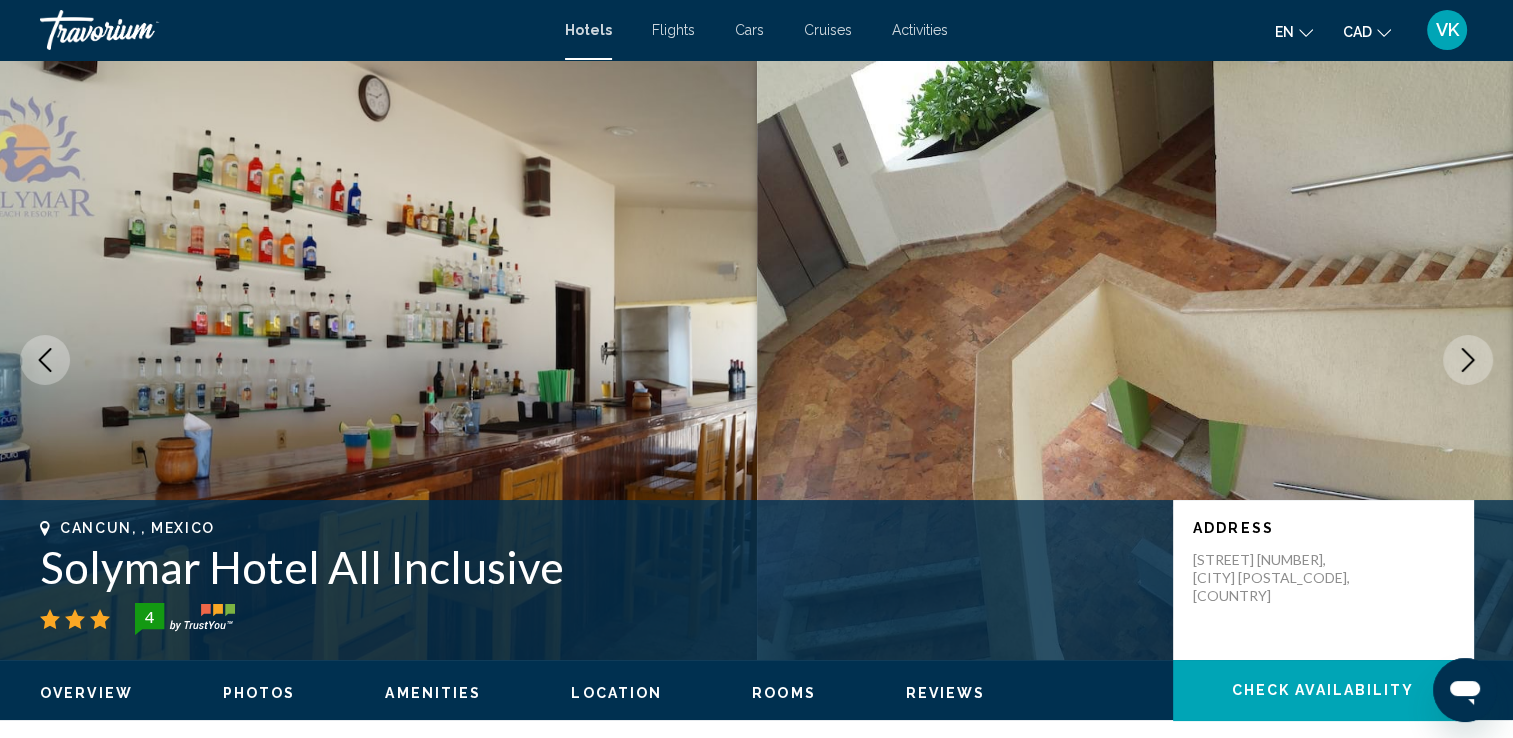 click 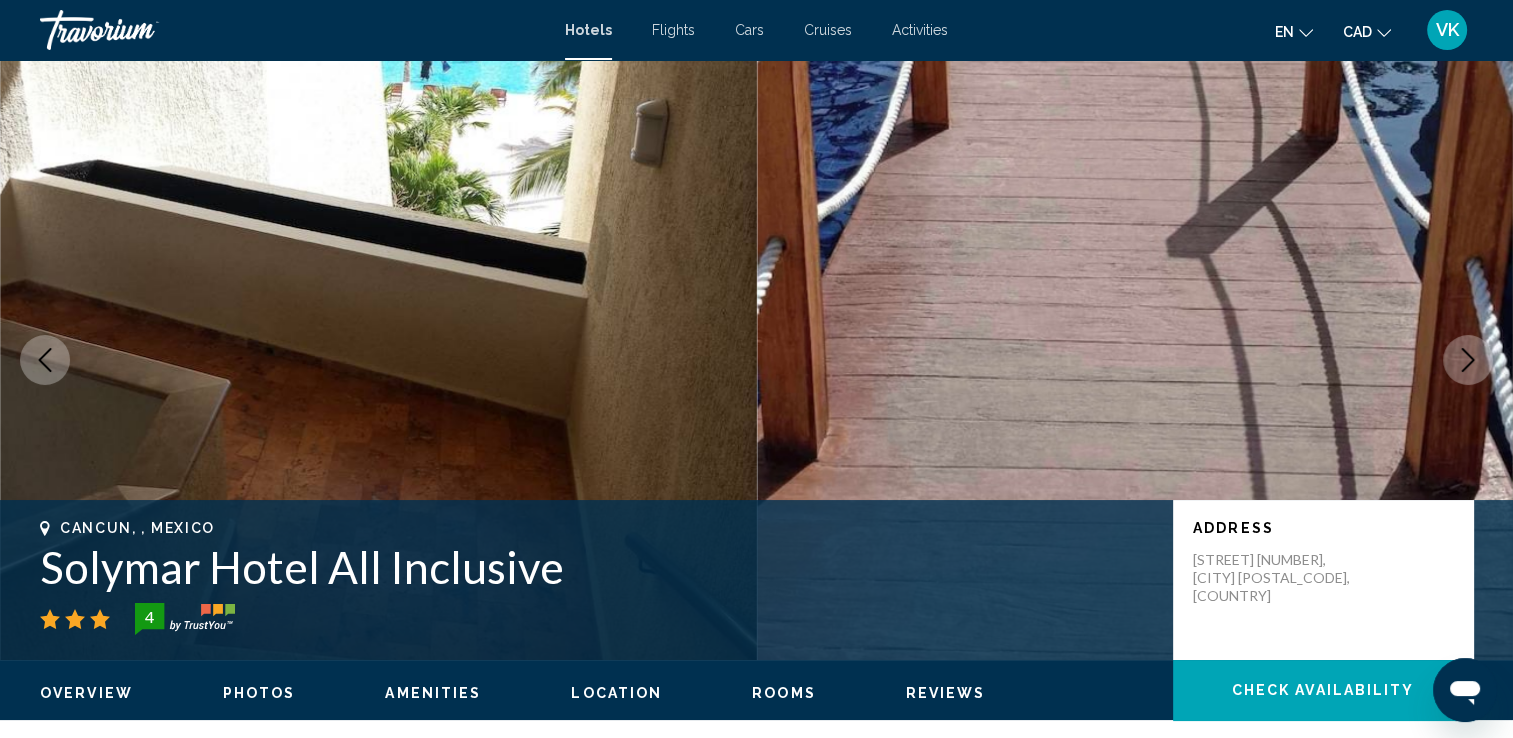 click 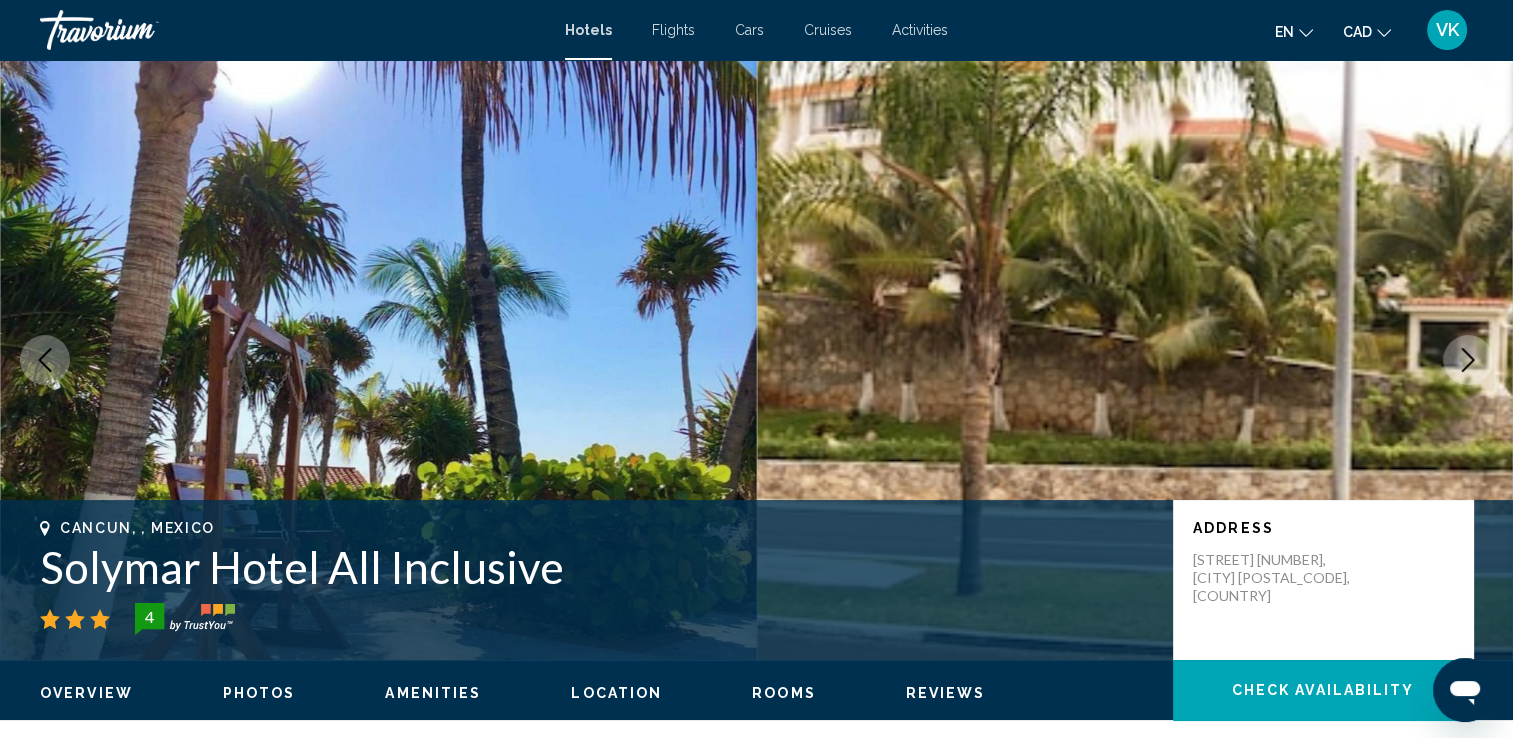 click 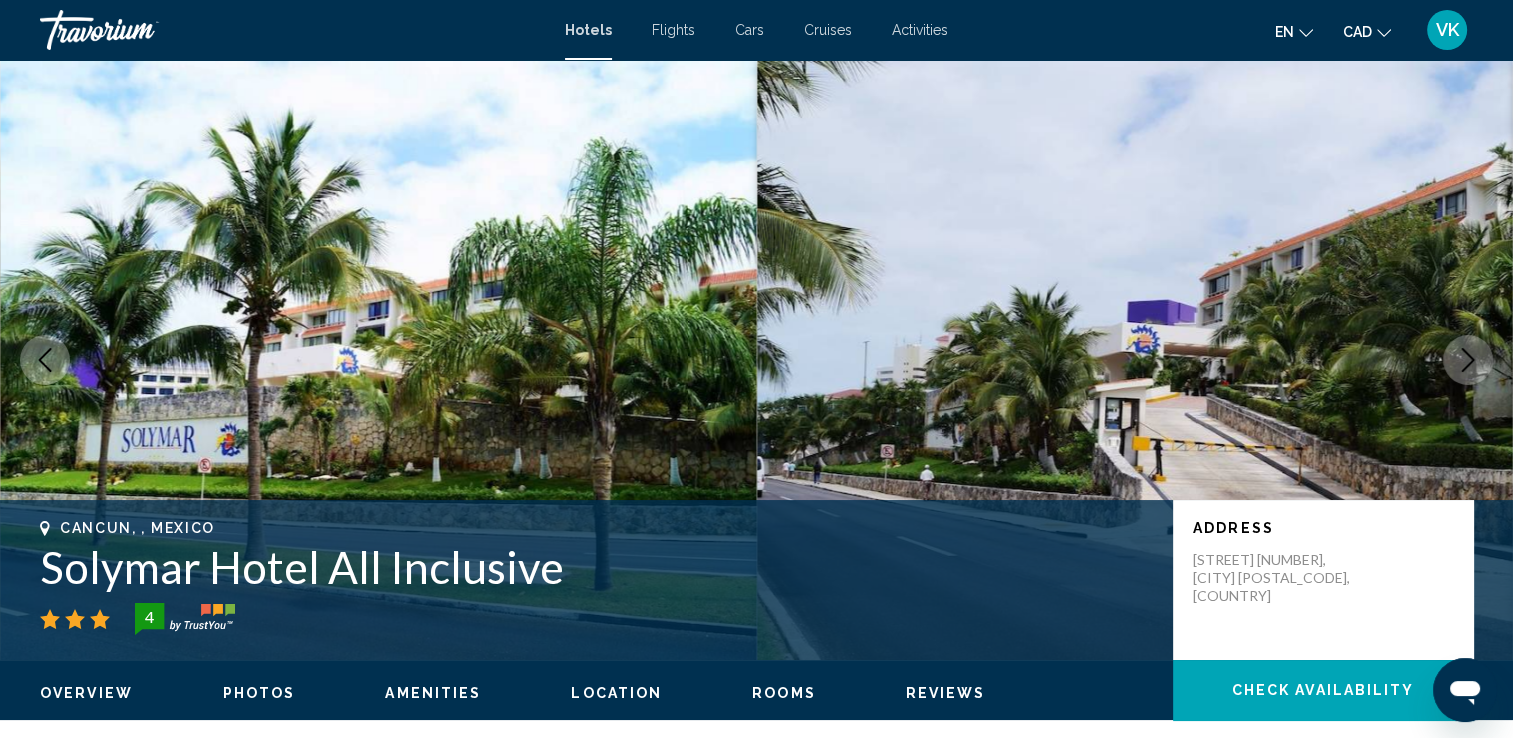 click 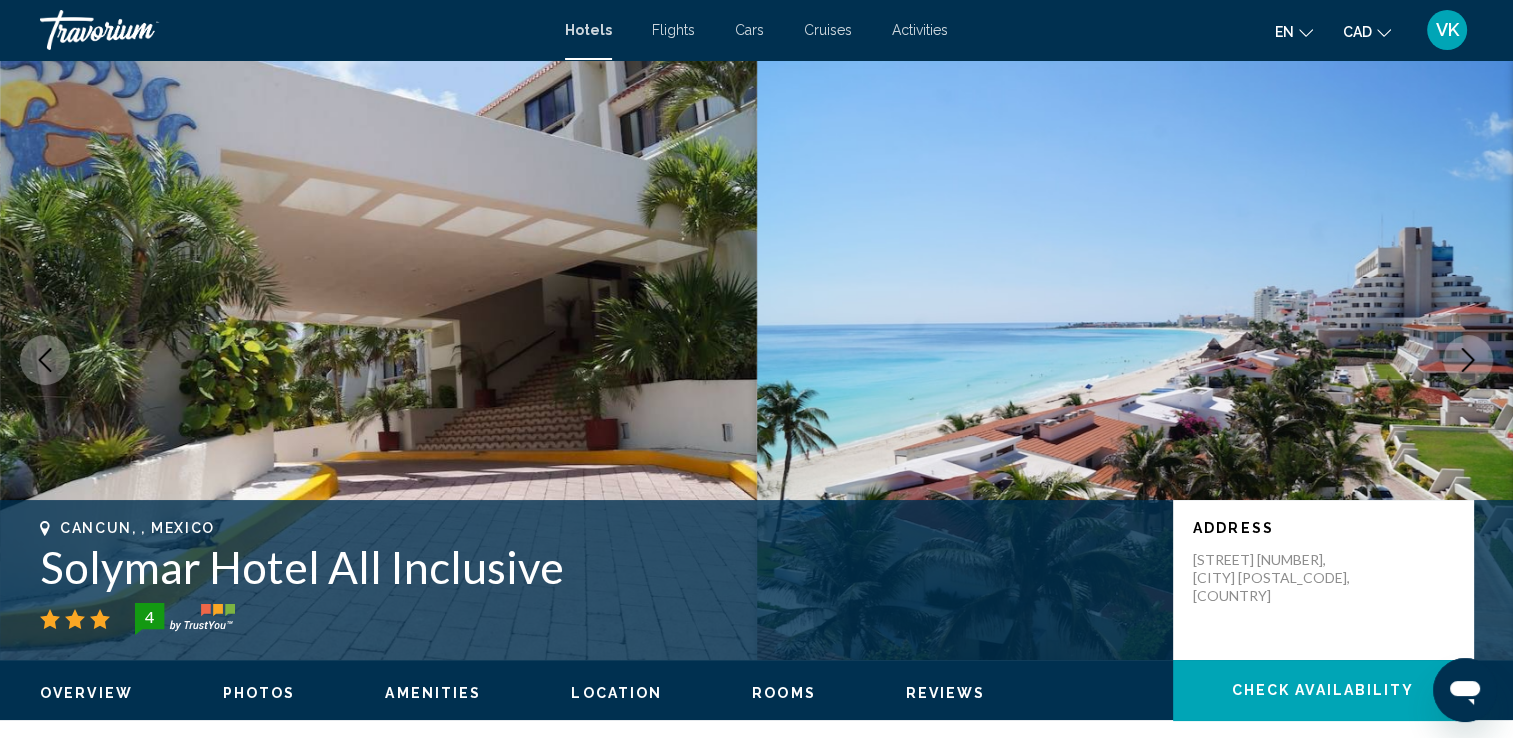 click 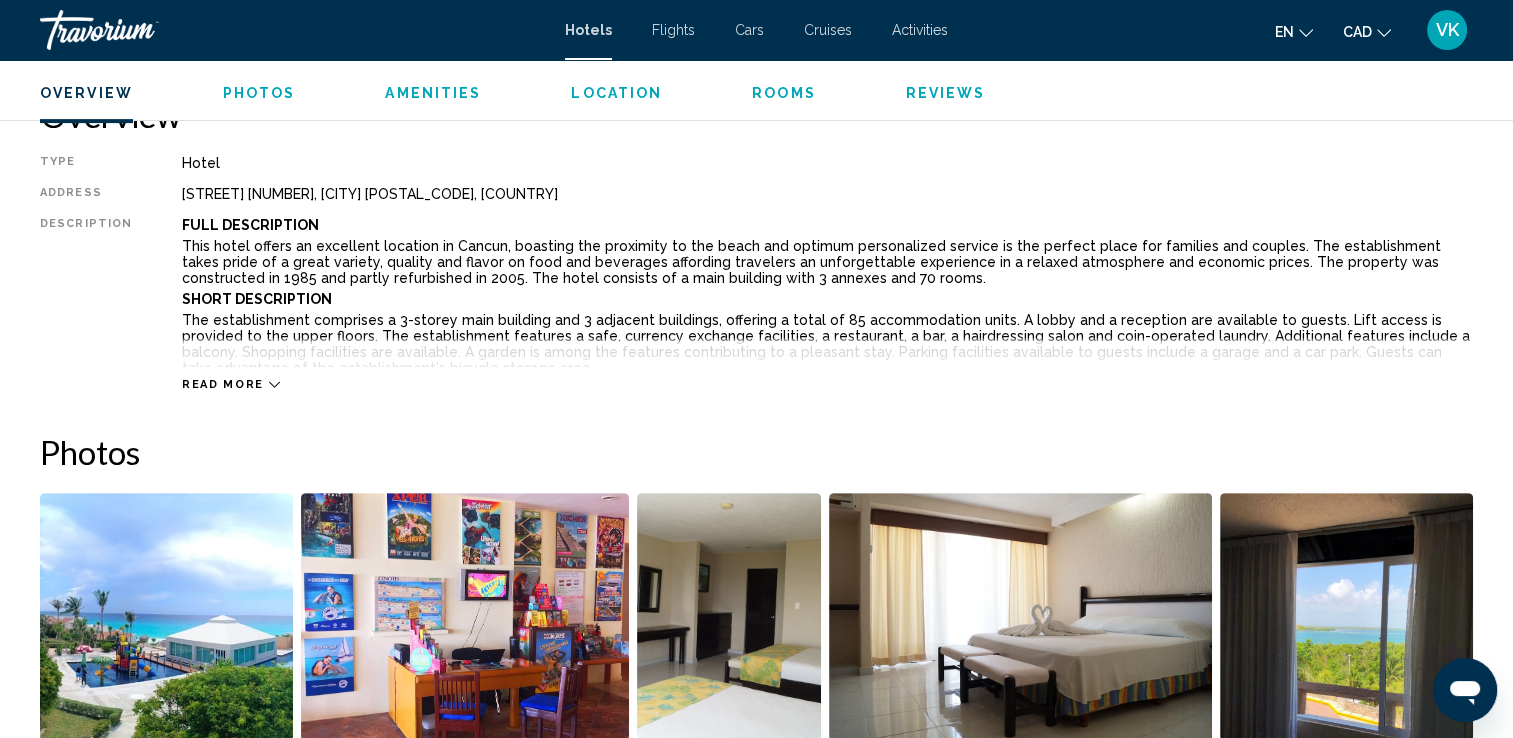scroll, scrollTop: 746, scrollLeft: 0, axis: vertical 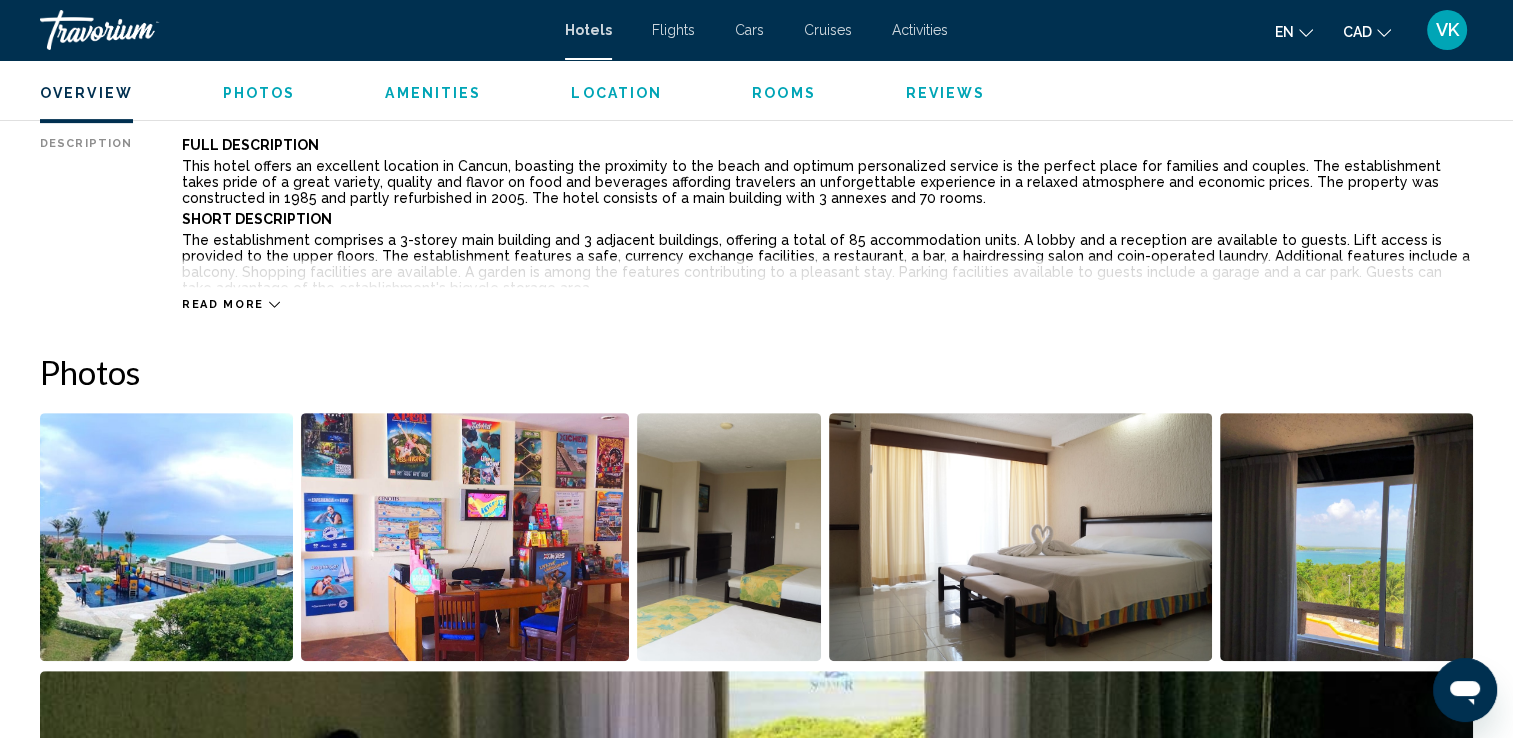 click on "Read more" at bounding box center (223, 304) 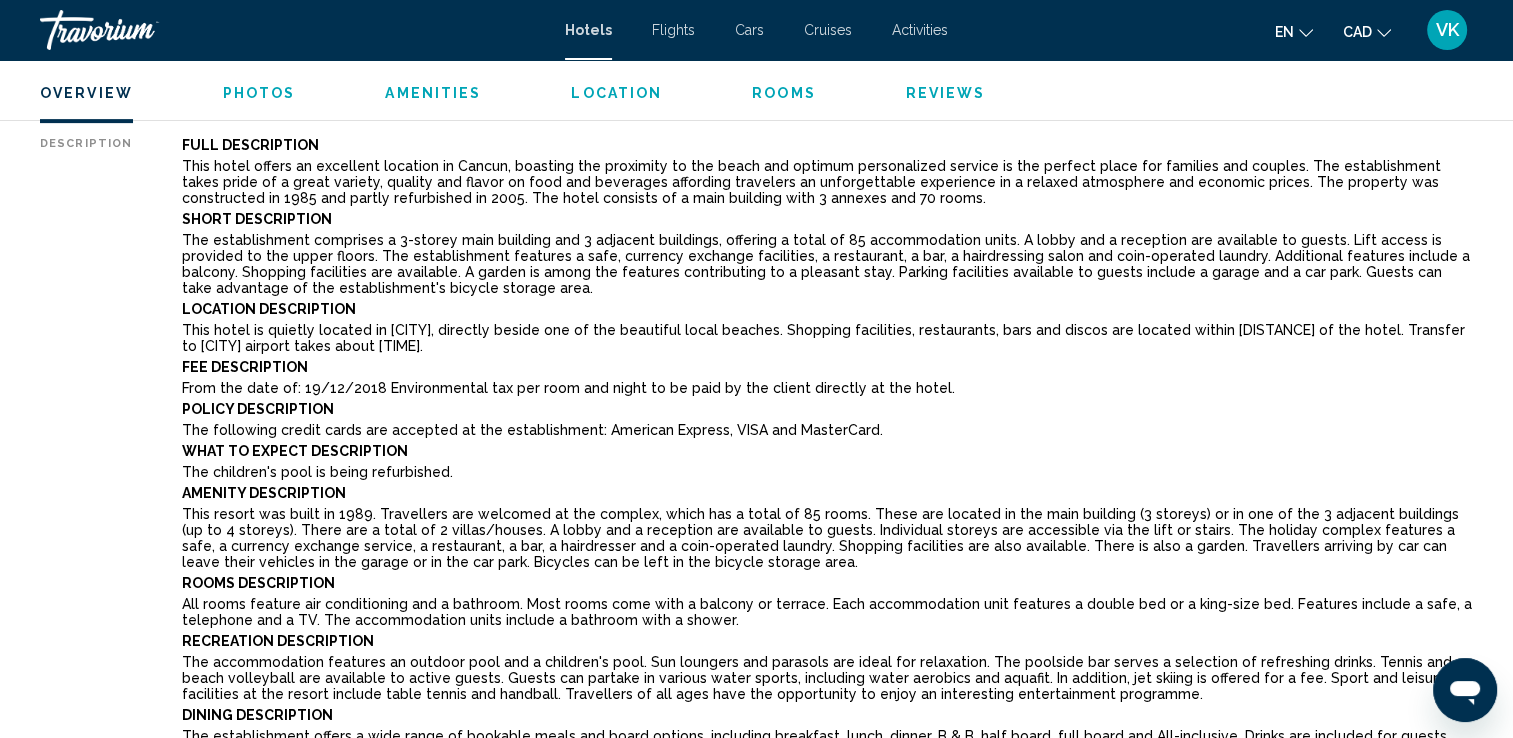 click on "This hotel is quietly located in Cancún, directly beside one of the beautiful local beaches. Shopping facilities, restaurants, bars and discos are located within 6 km of the hotel. Transfer to Cancún airport takes about 15 minutes." at bounding box center (827, 338) 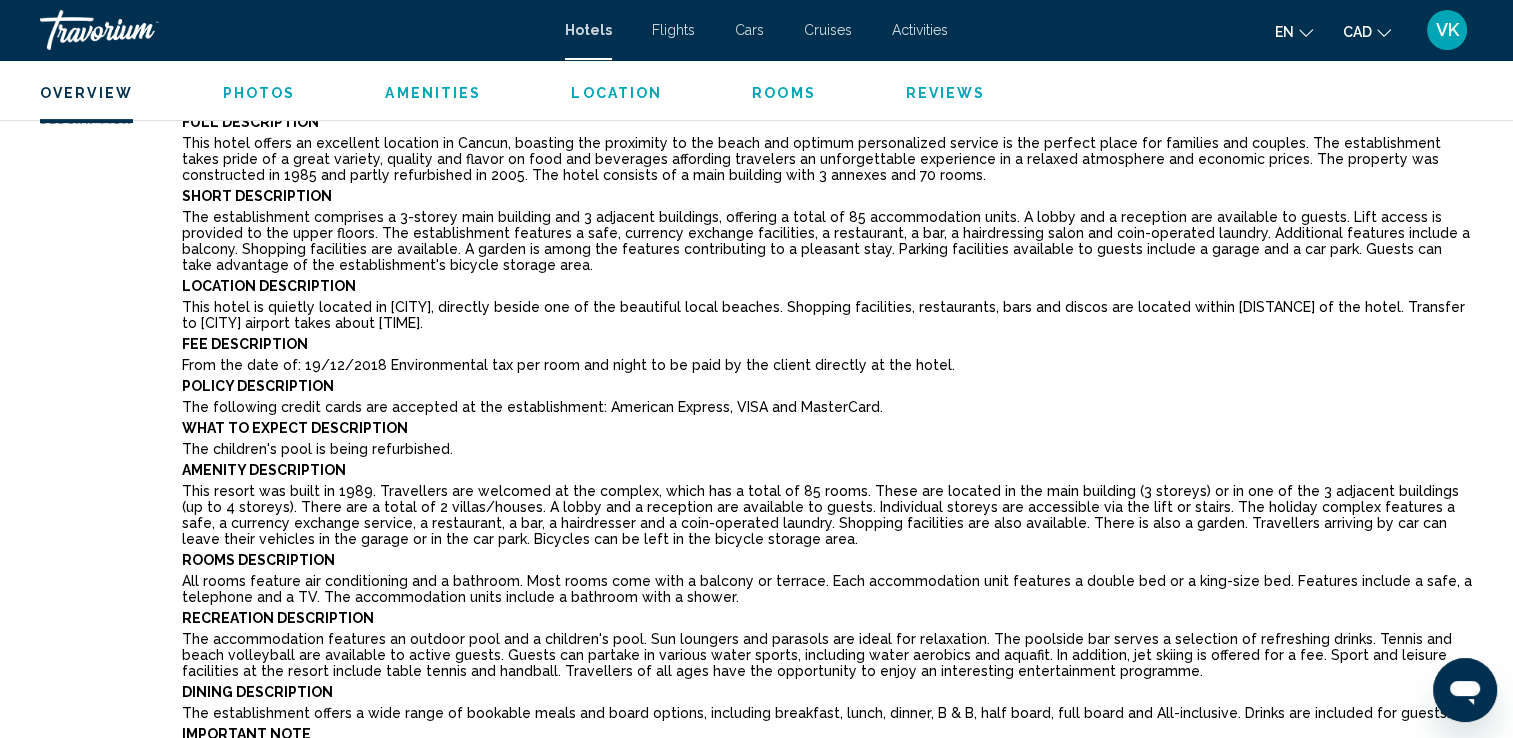 scroll, scrollTop: 786, scrollLeft: 0, axis: vertical 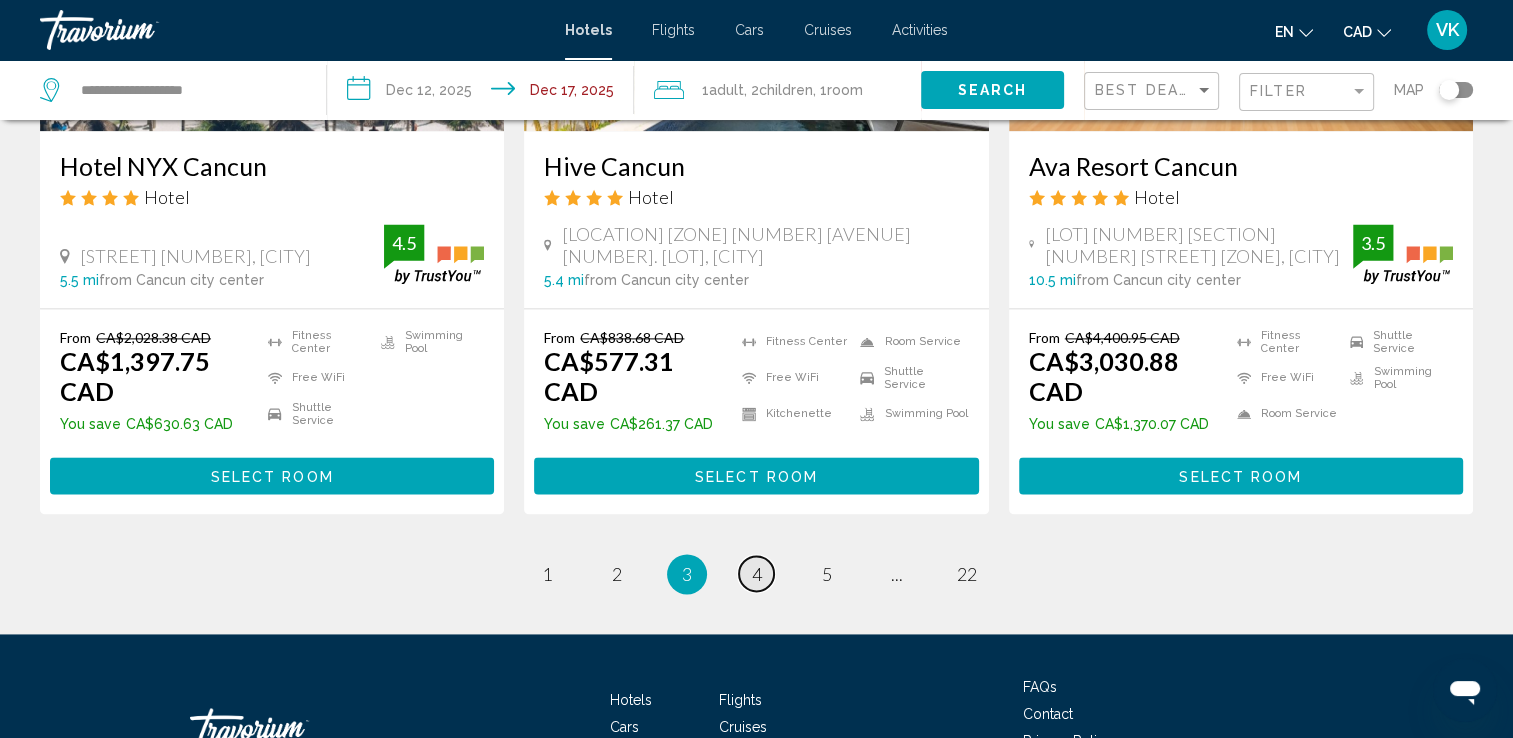 click on "page  4" at bounding box center [756, 573] 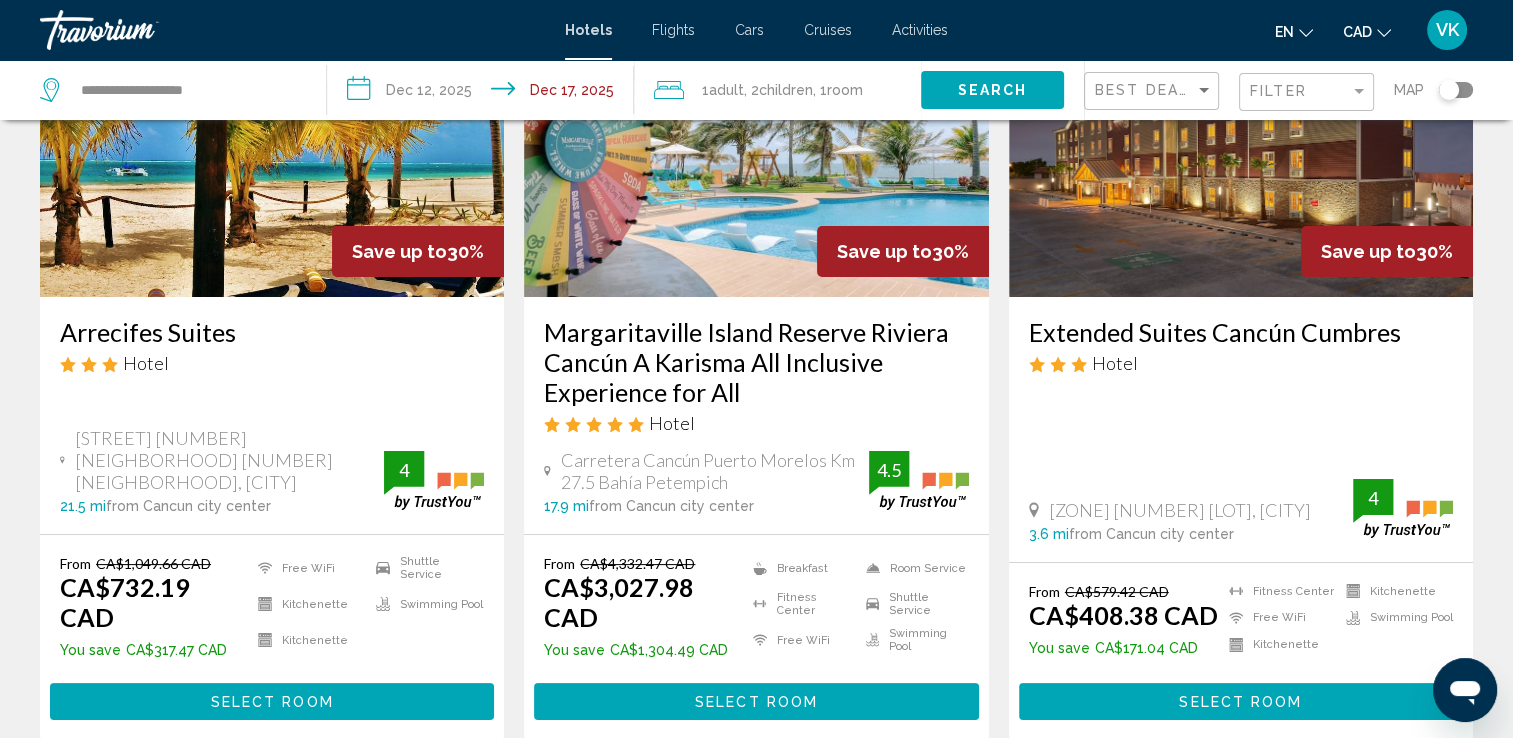 scroll, scrollTop: 280, scrollLeft: 0, axis: vertical 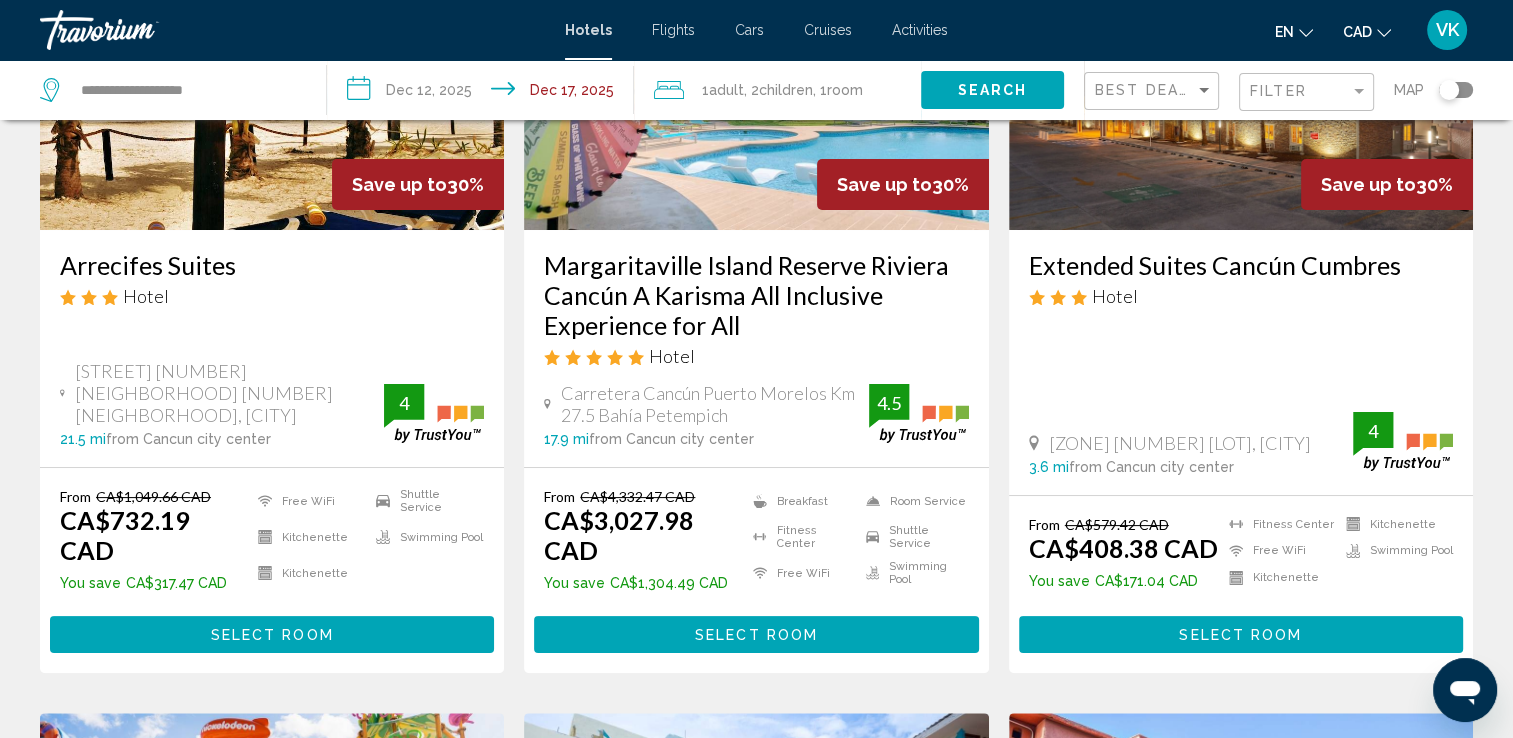 click on "Margaritaville Island Reserve Riviera Cancún A Karisma All Inclusive Experience for All" at bounding box center [756, 295] 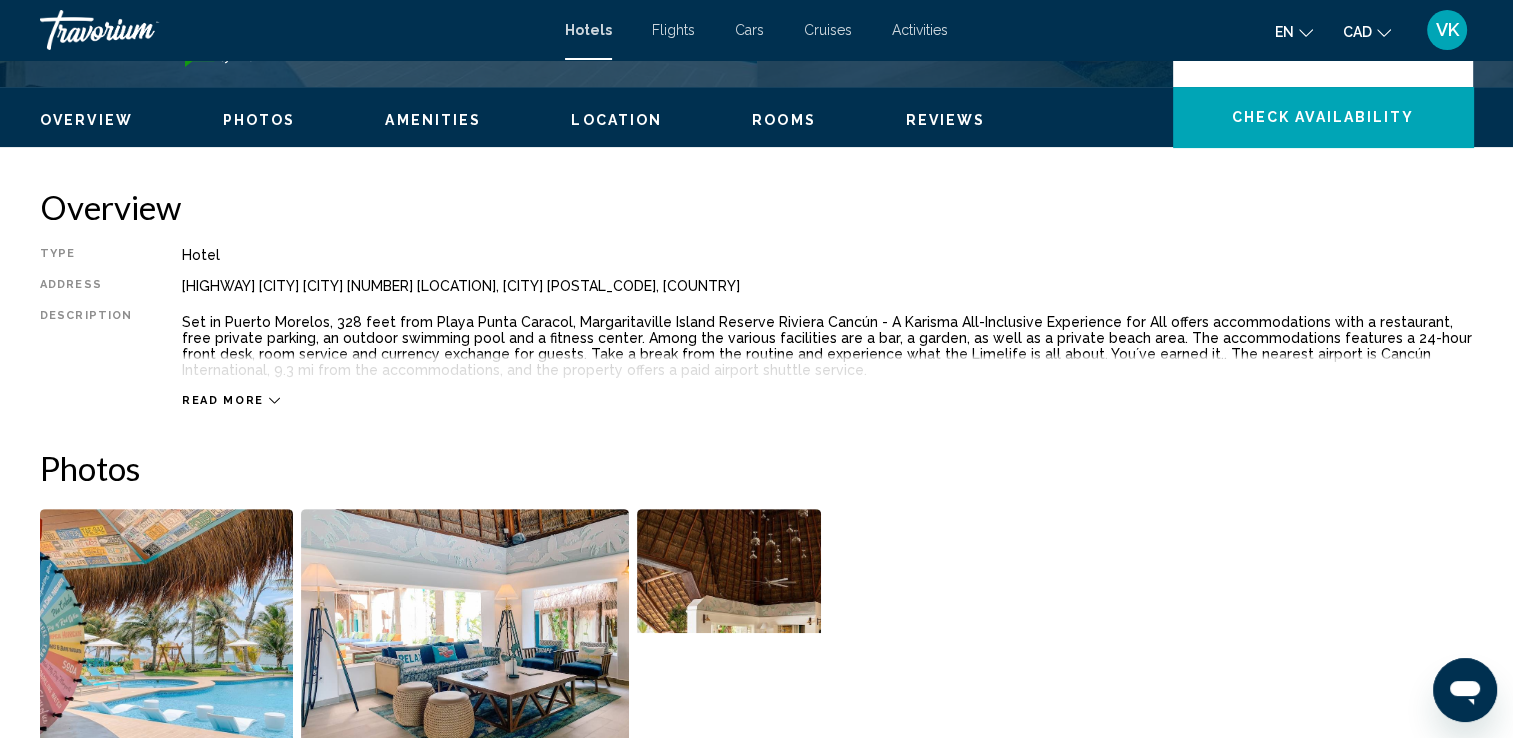 scroll, scrollTop: 653, scrollLeft: 0, axis: vertical 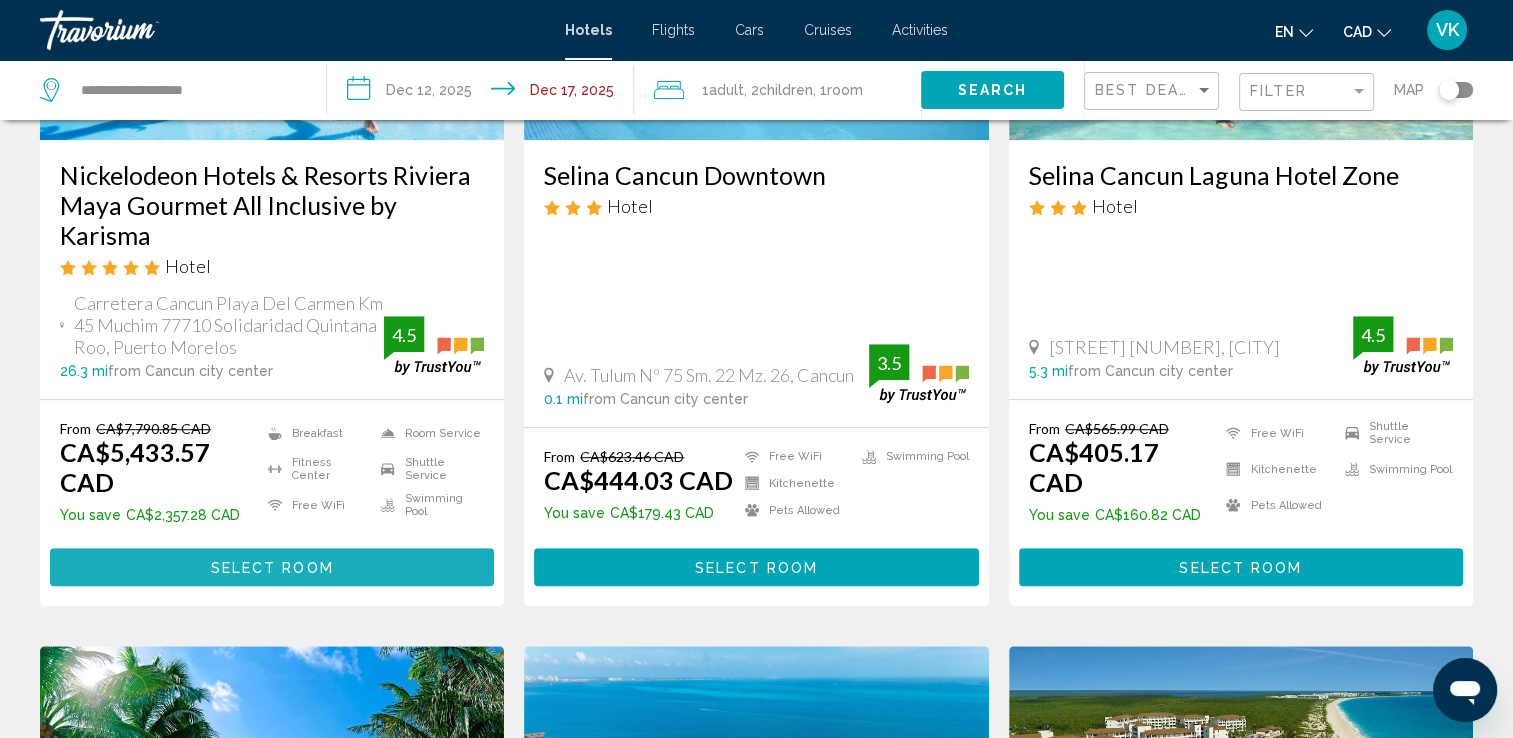 click on "Select Room" at bounding box center [272, 568] 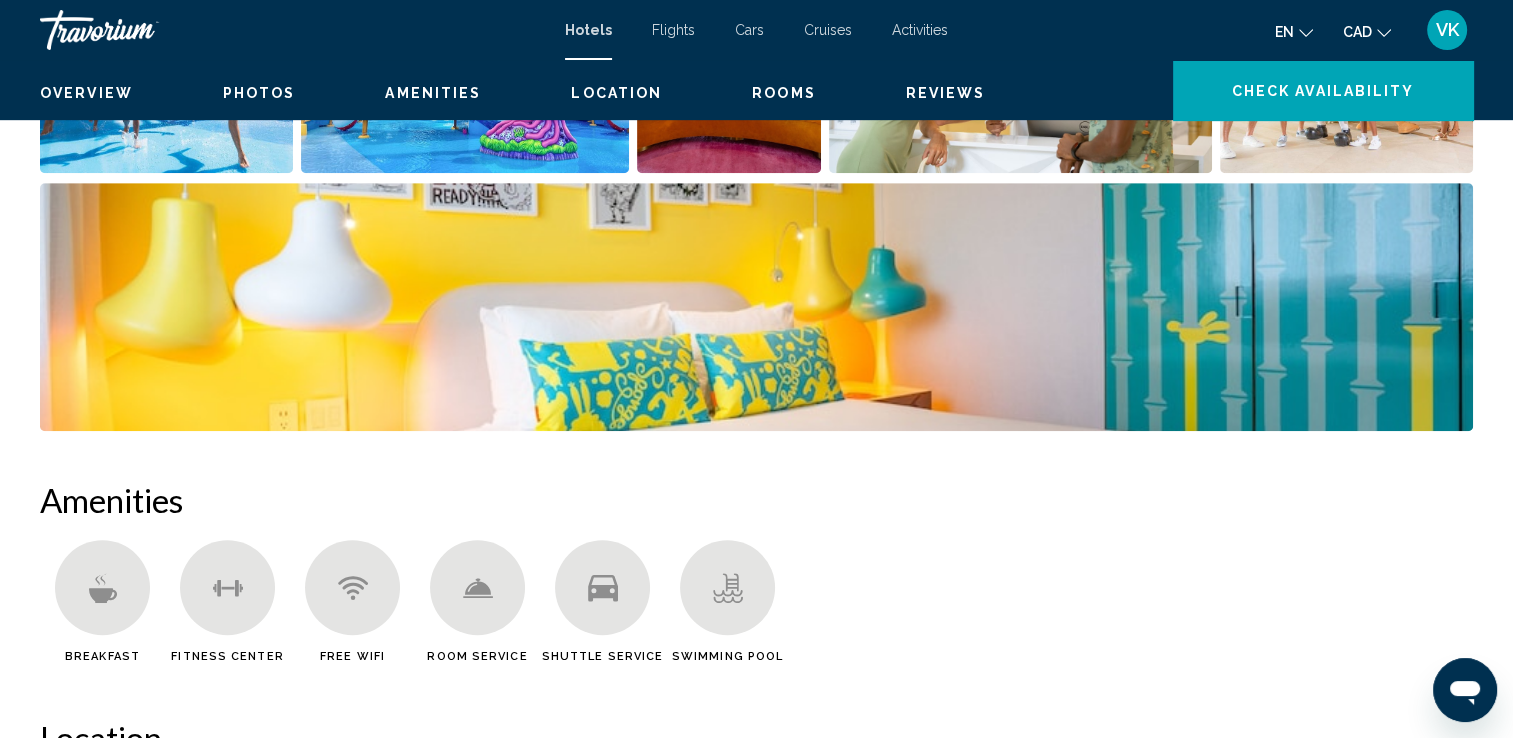 scroll, scrollTop: 0, scrollLeft: 0, axis: both 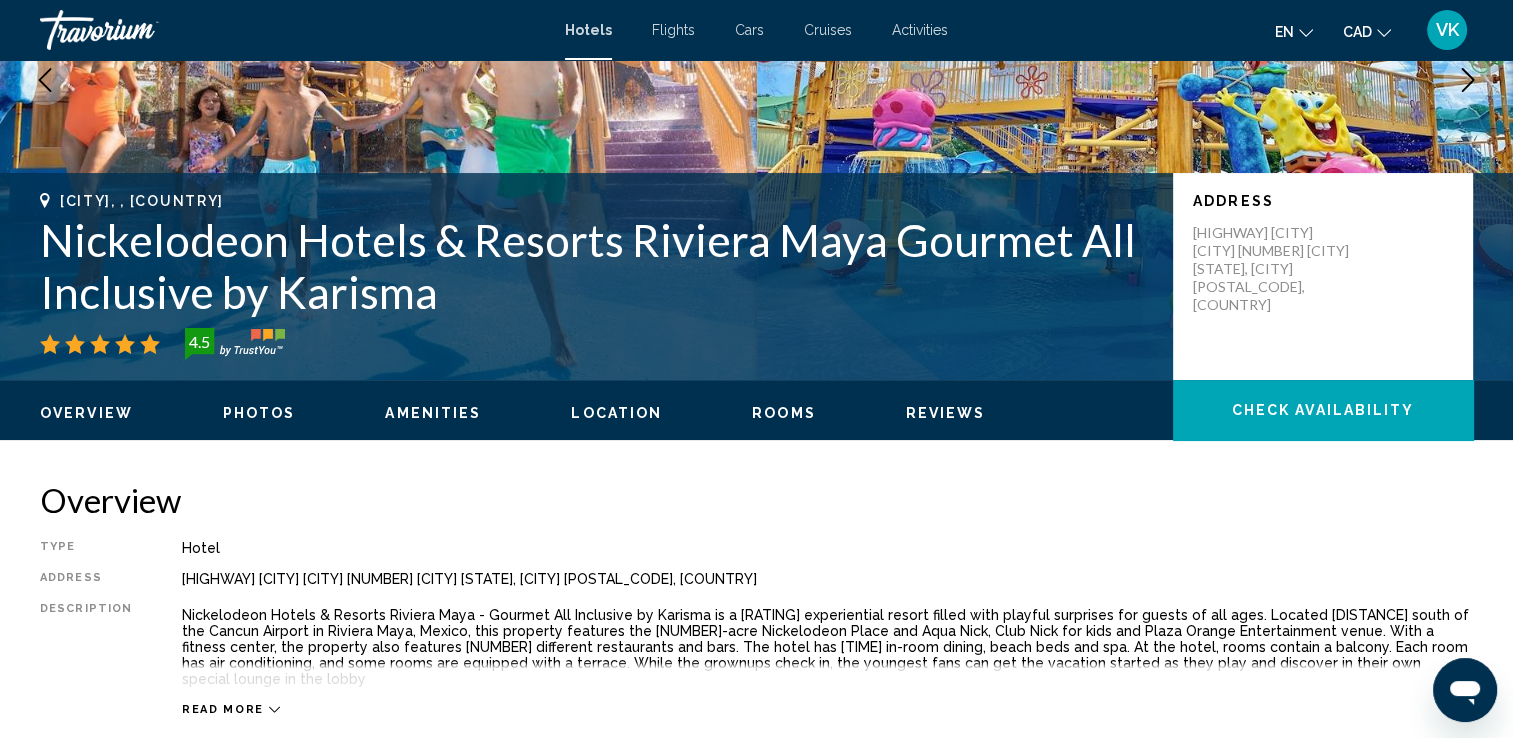 click on "Read more" at bounding box center [223, 709] 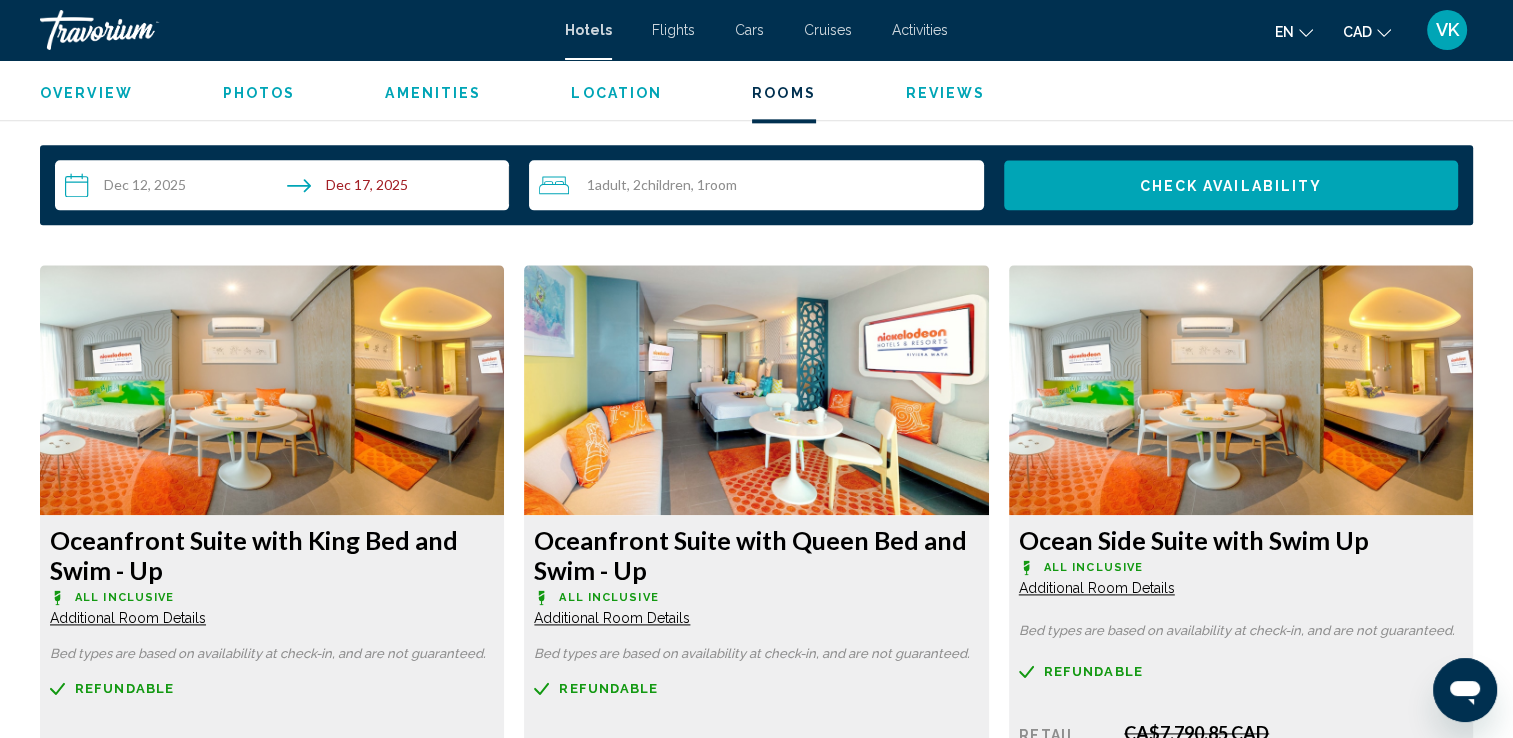 scroll, scrollTop: 2573, scrollLeft: 0, axis: vertical 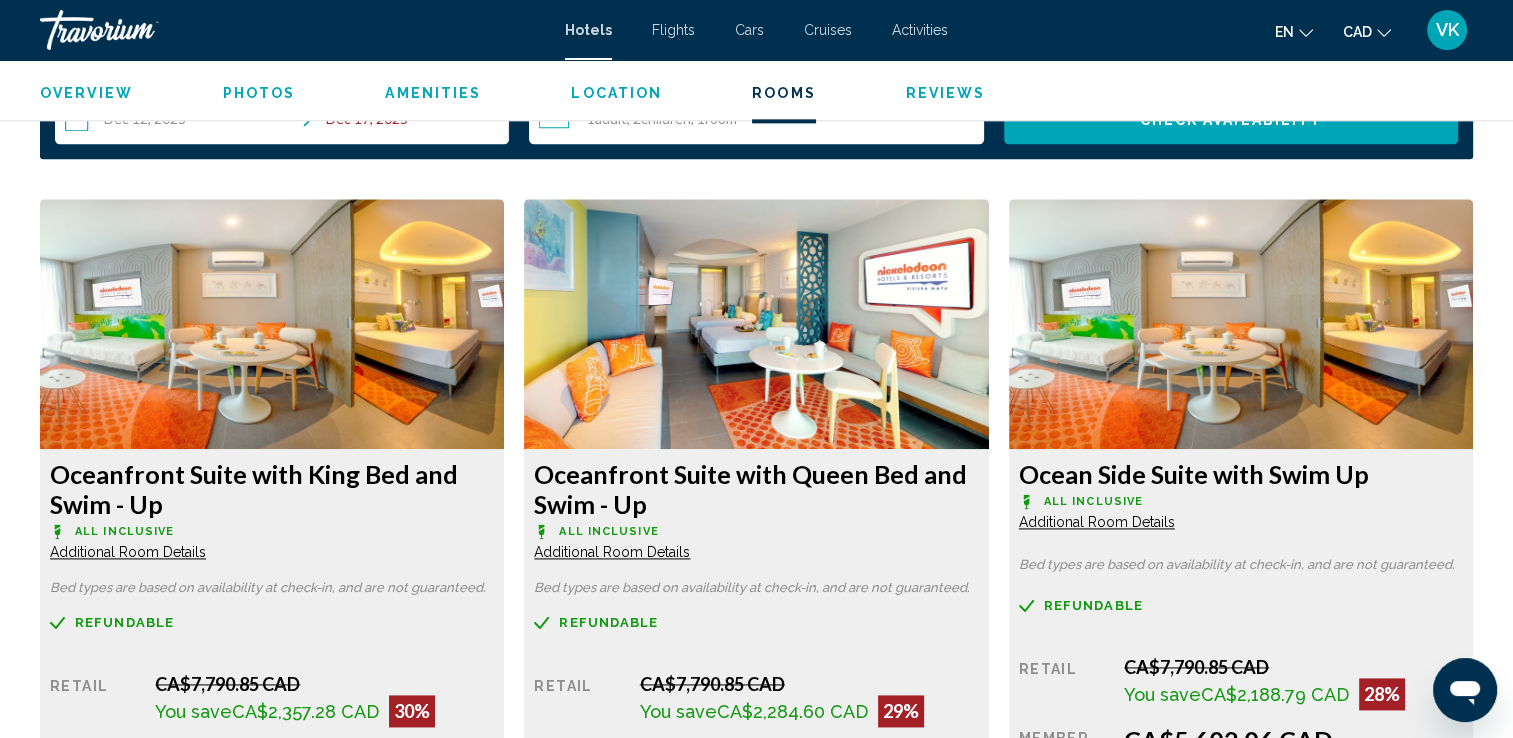 click on "Additional Room Details" at bounding box center (128, 552) 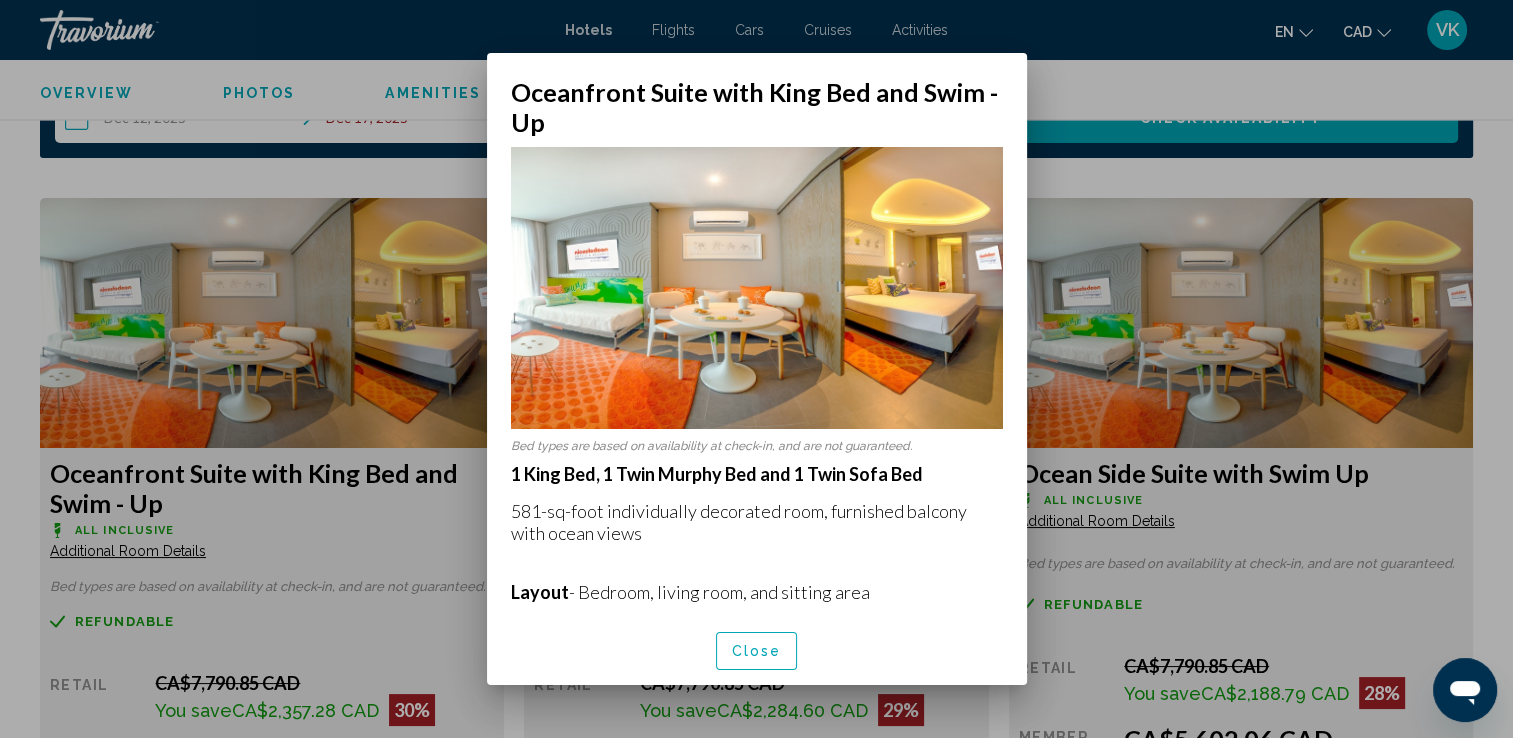 scroll, scrollTop: 0, scrollLeft: 0, axis: both 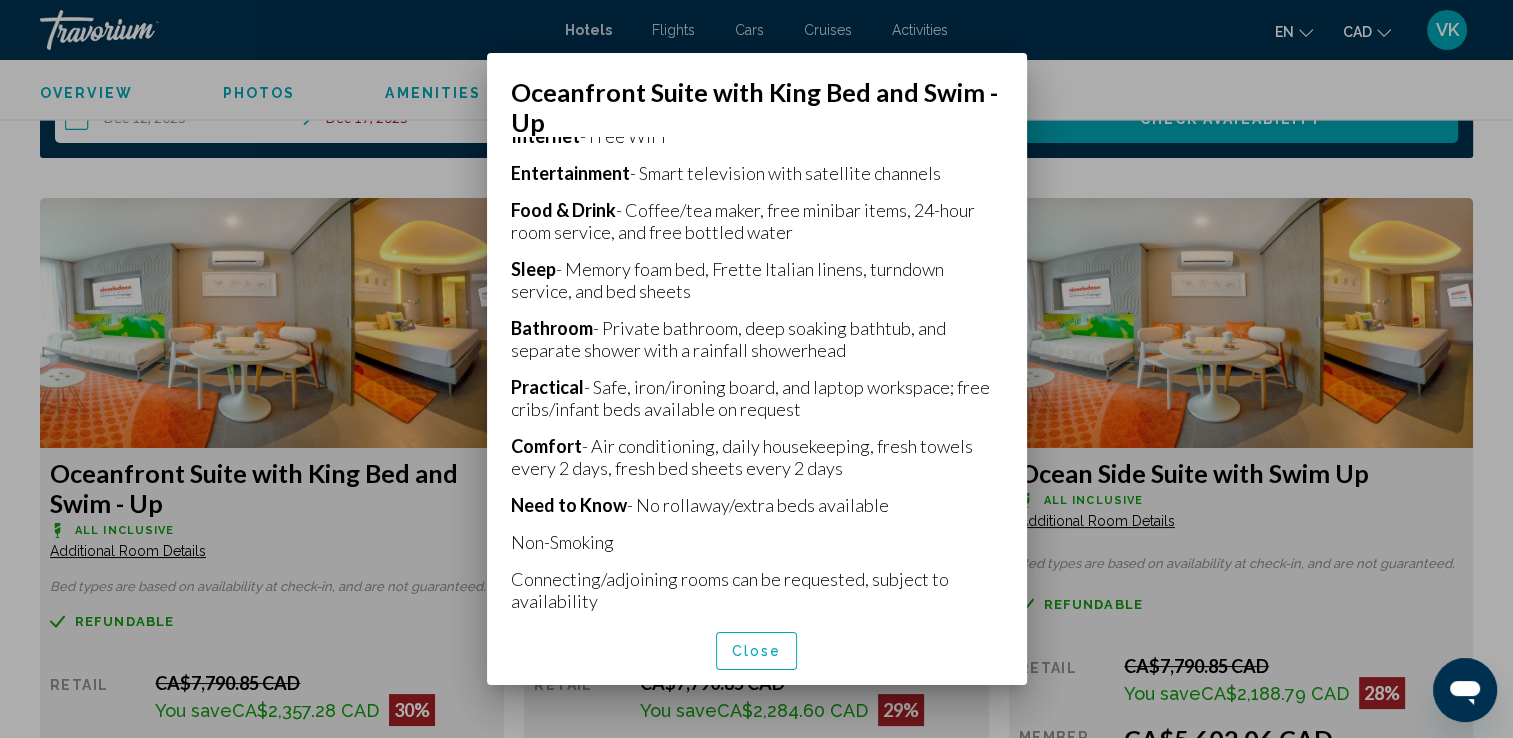 click at bounding box center [756, 369] 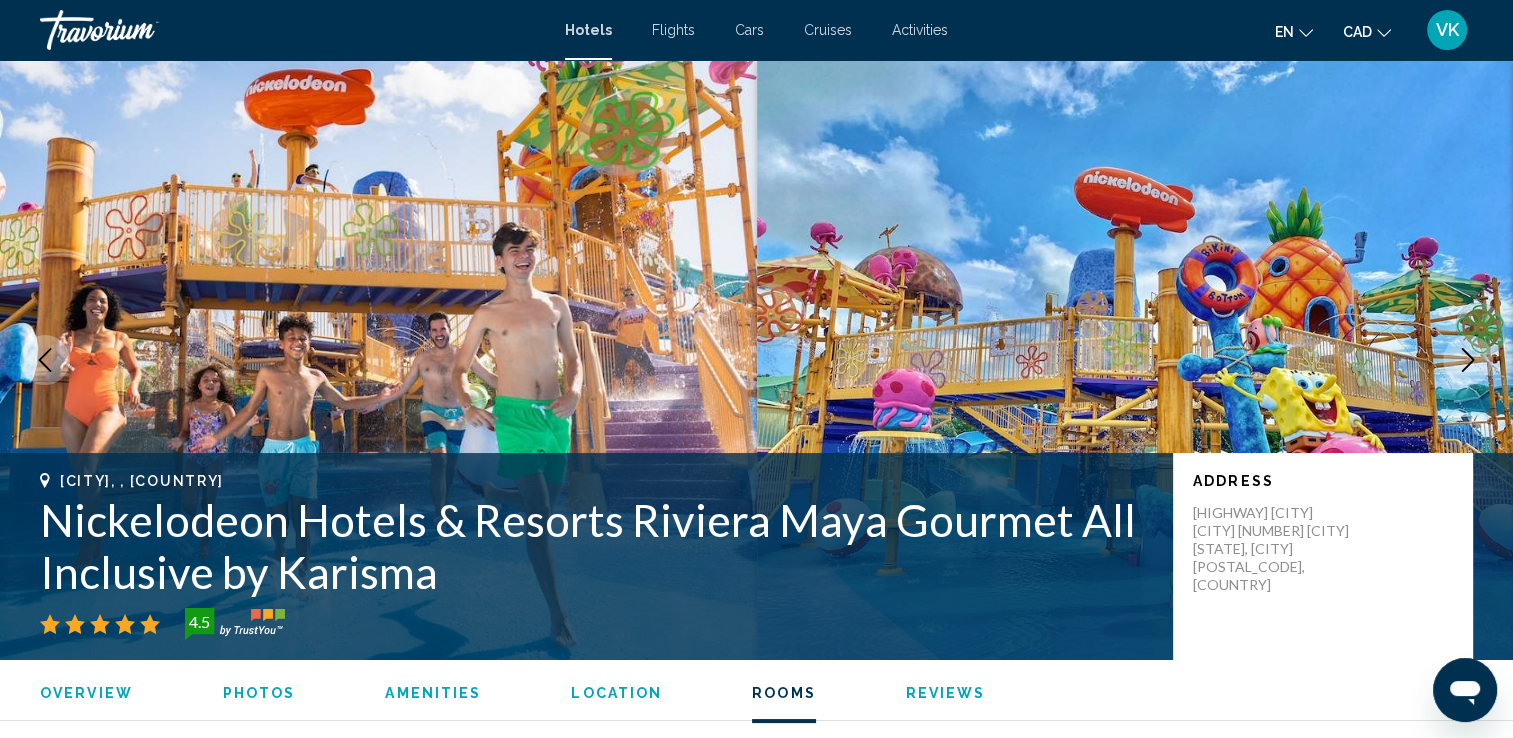 scroll, scrollTop: 2573, scrollLeft: 0, axis: vertical 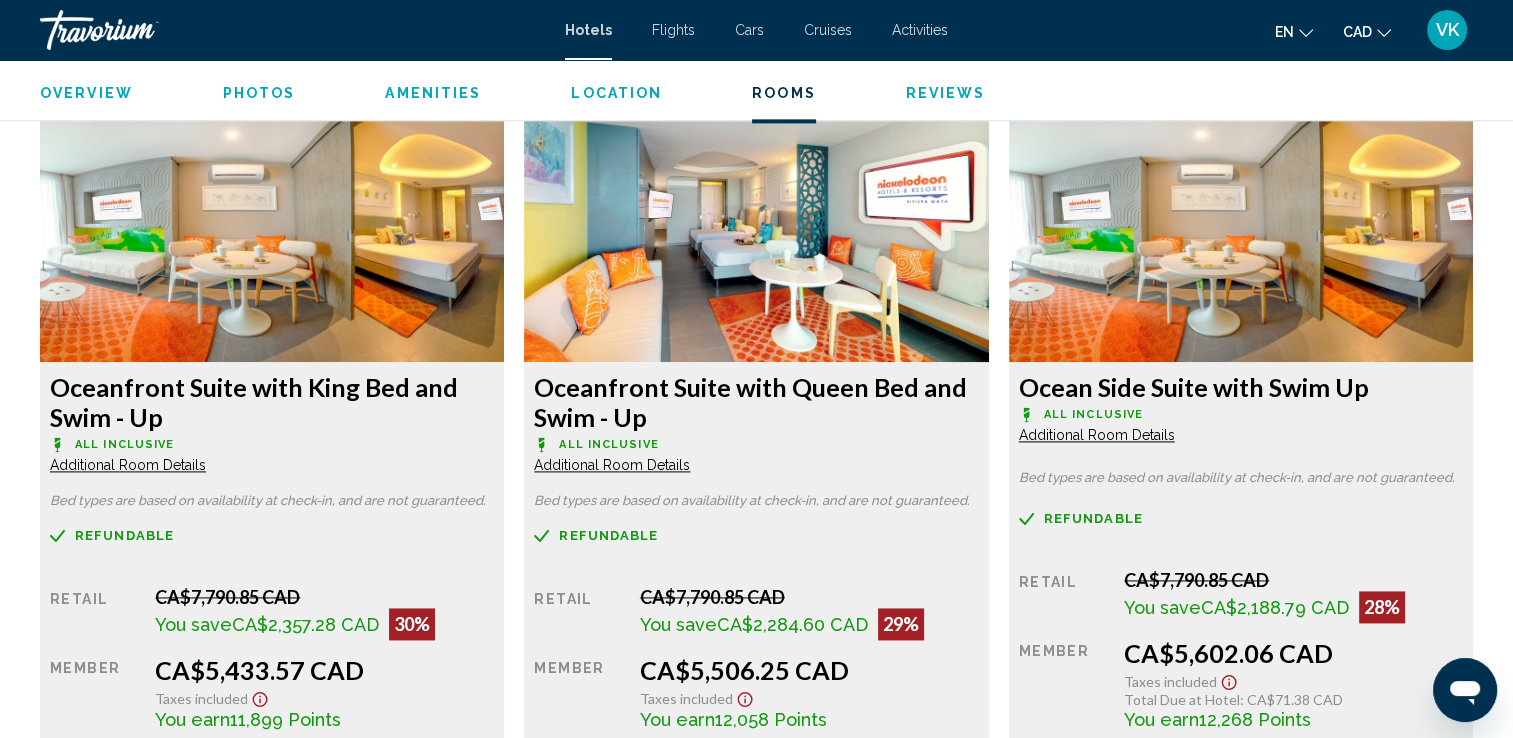 click on "Additional Room Details" at bounding box center (128, 465) 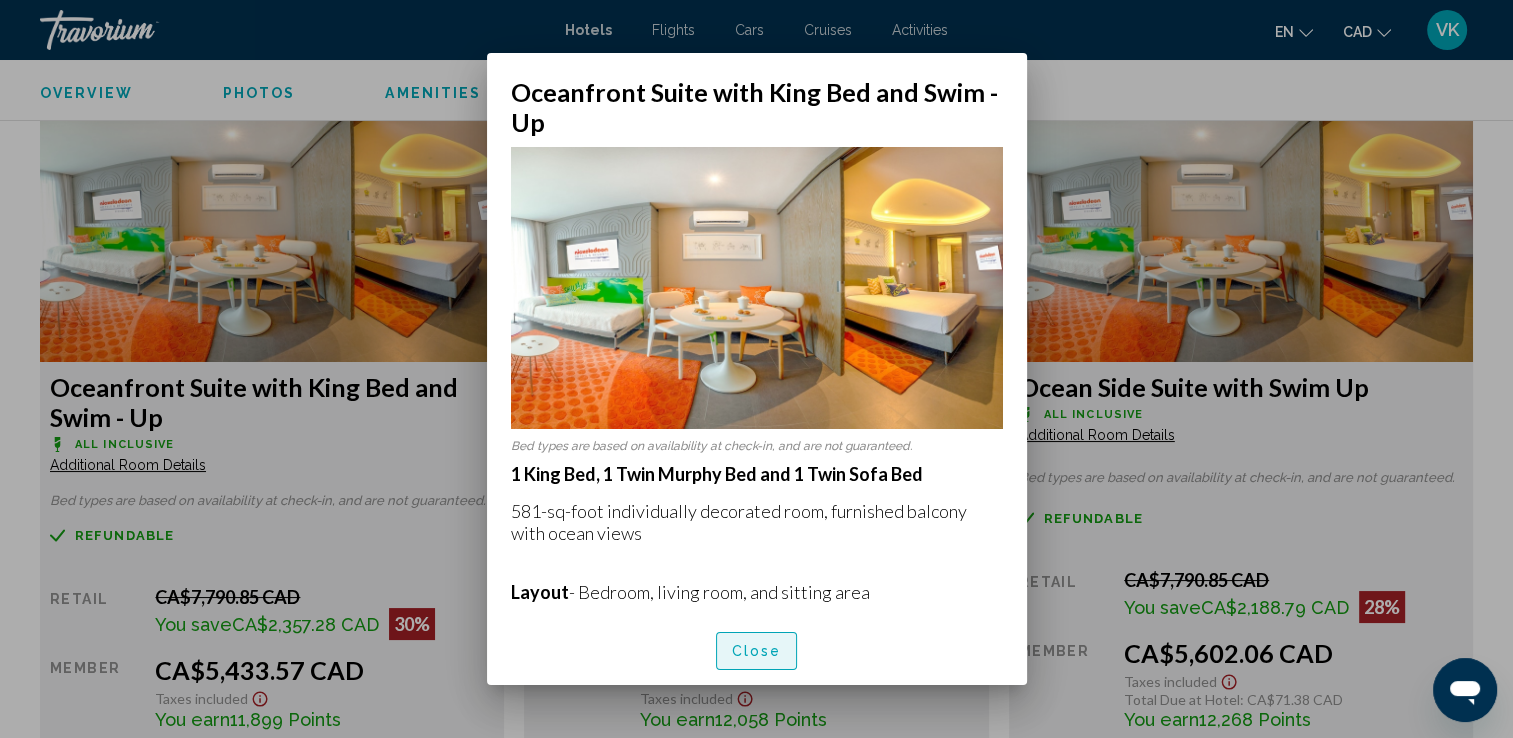 click on "Close" at bounding box center [757, 652] 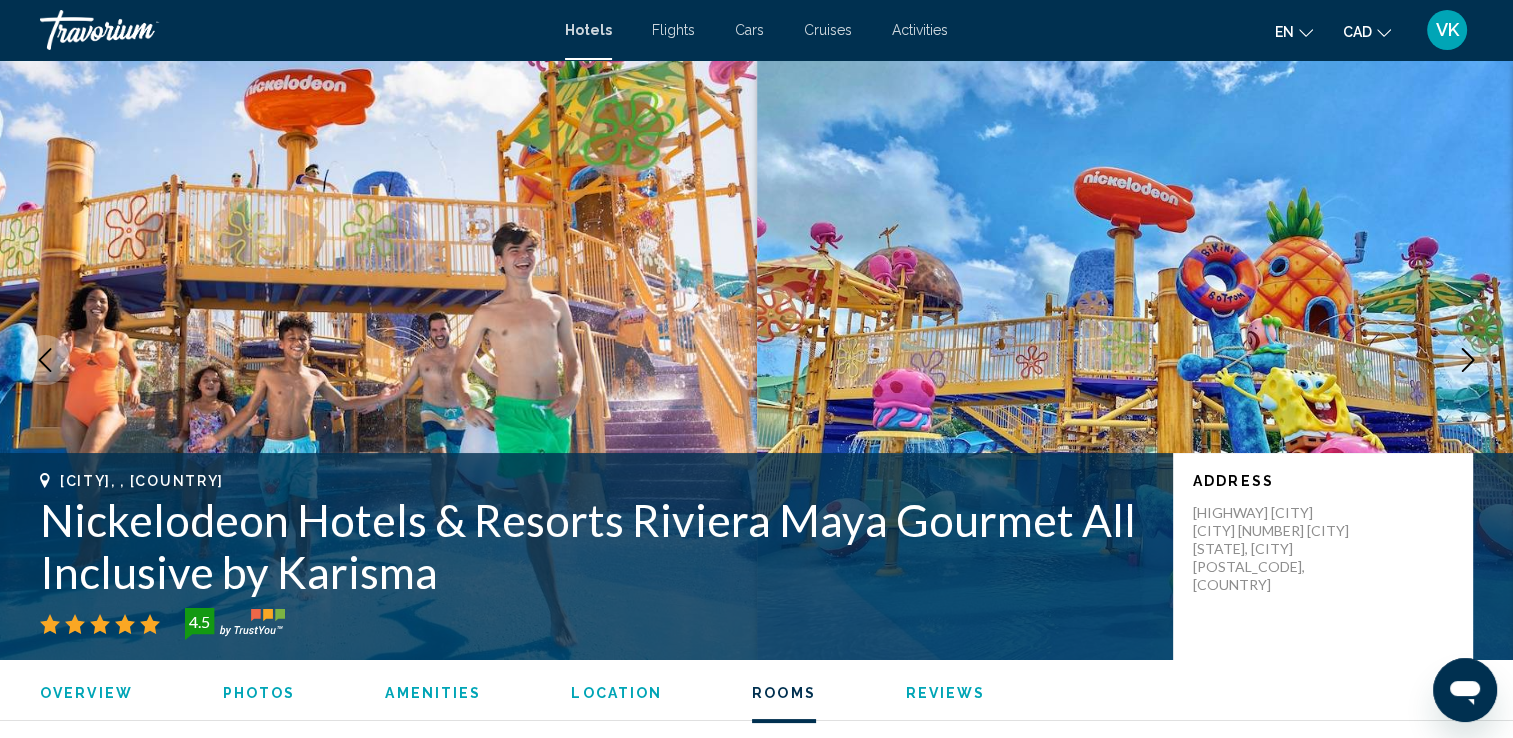 scroll, scrollTop: 2660, scrollLeft: 0, axis: vertical 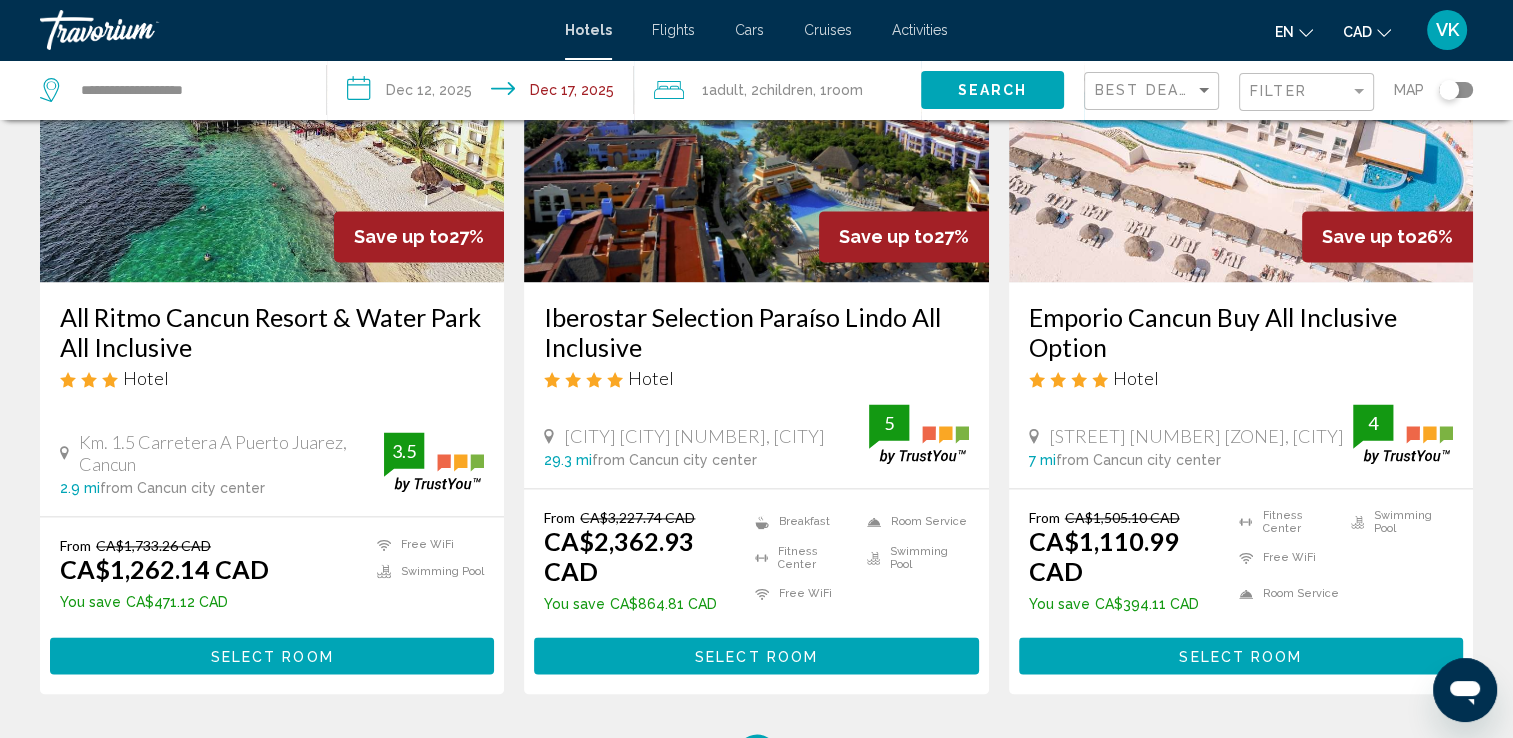 click at bounding box center [1241, 122] 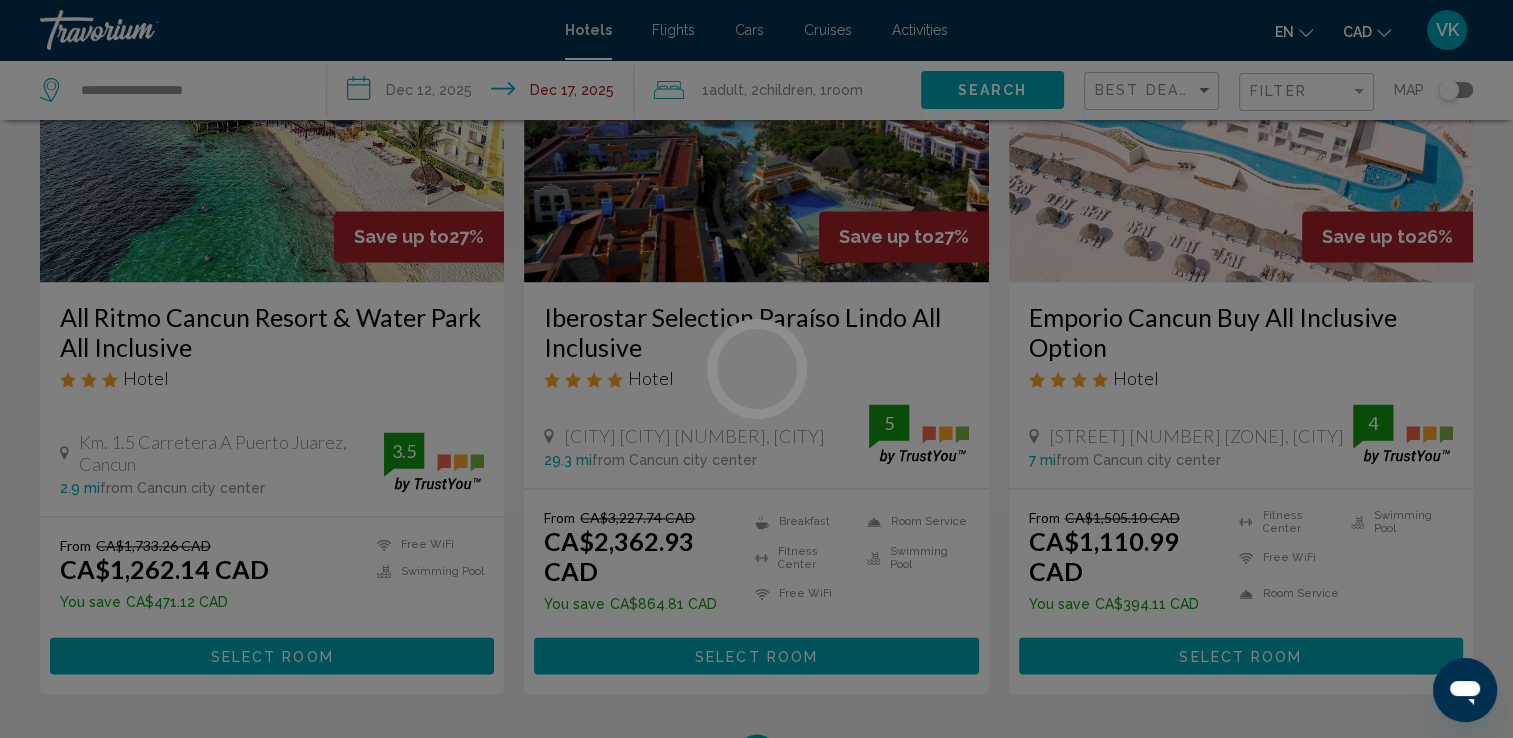 scroll, scrollTop: 0, scrollLeft: 0, axis: both 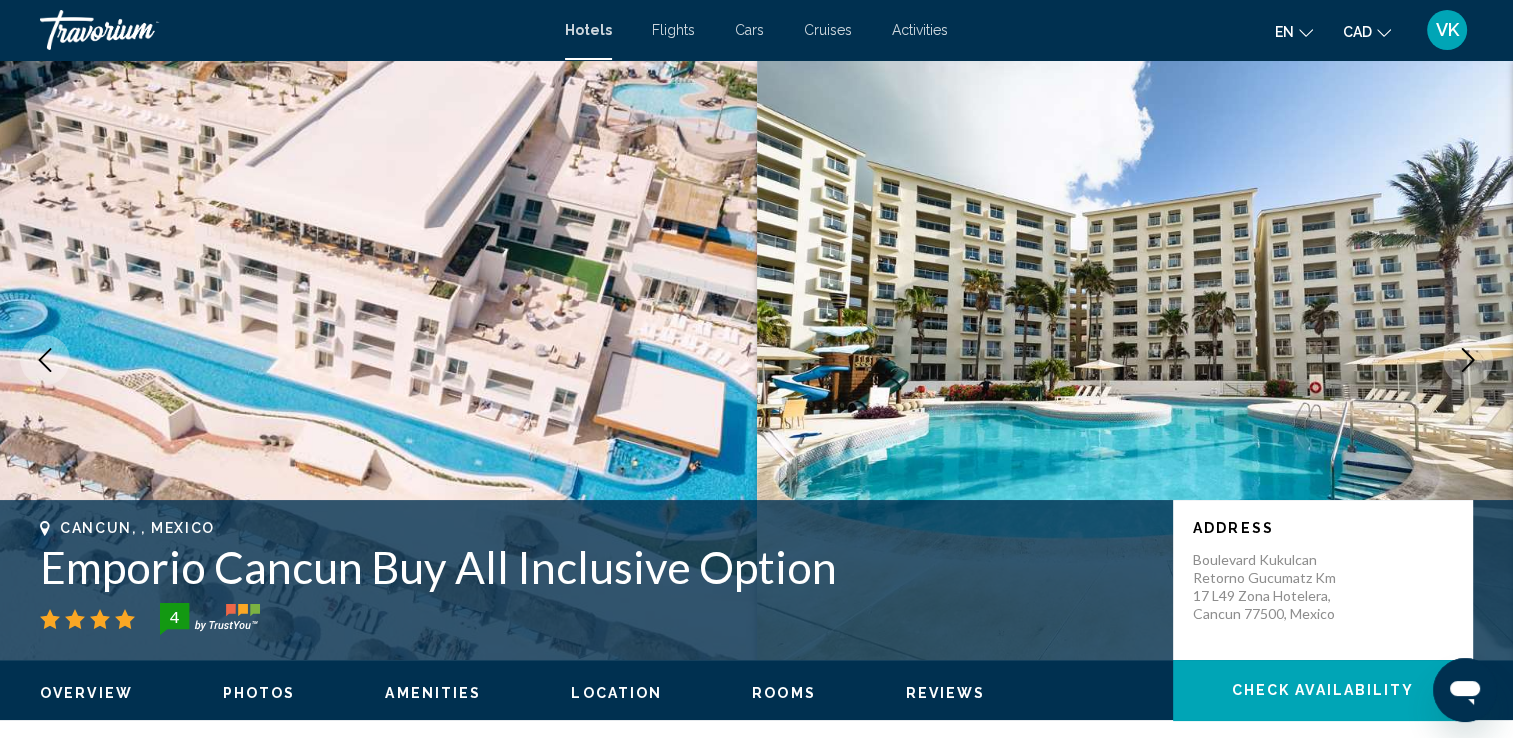 click 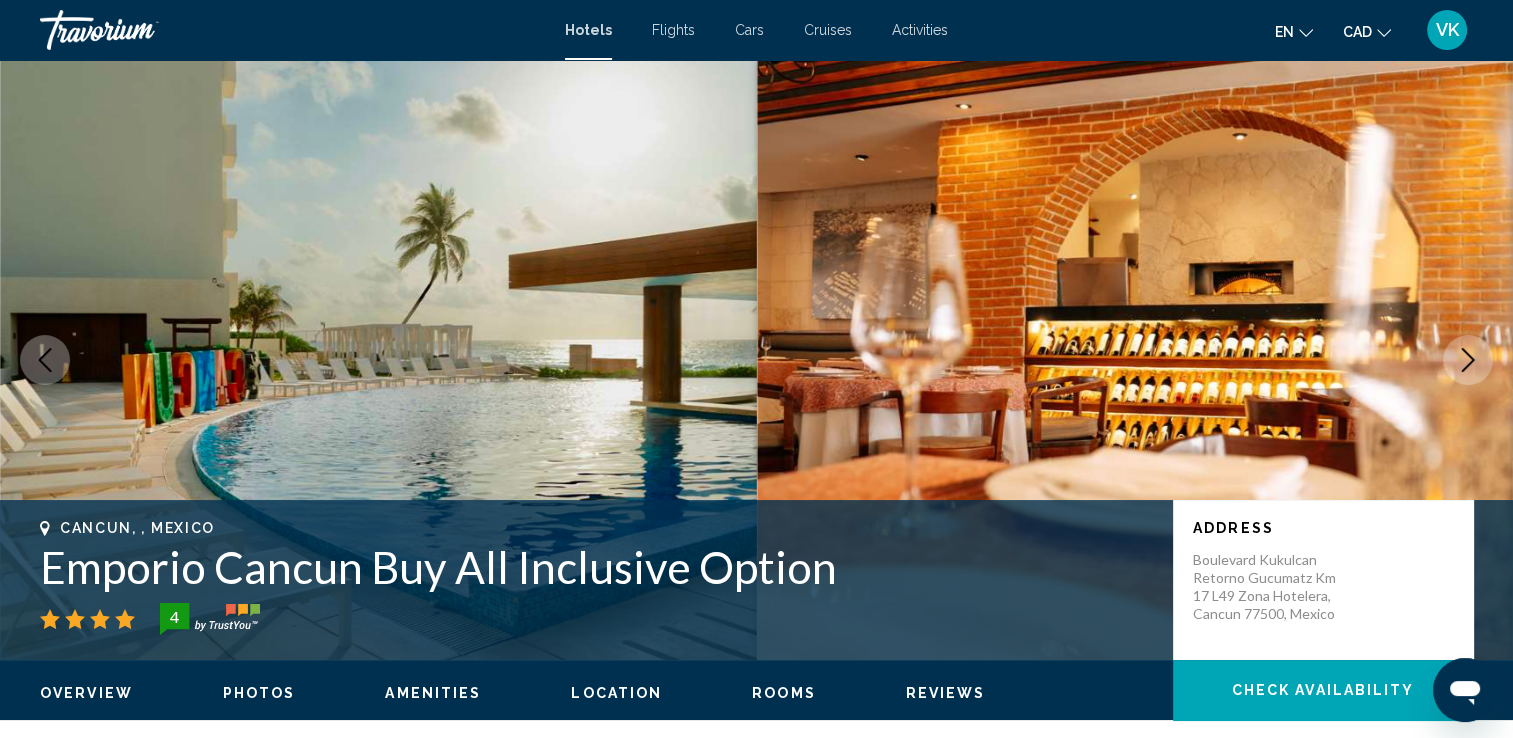 click 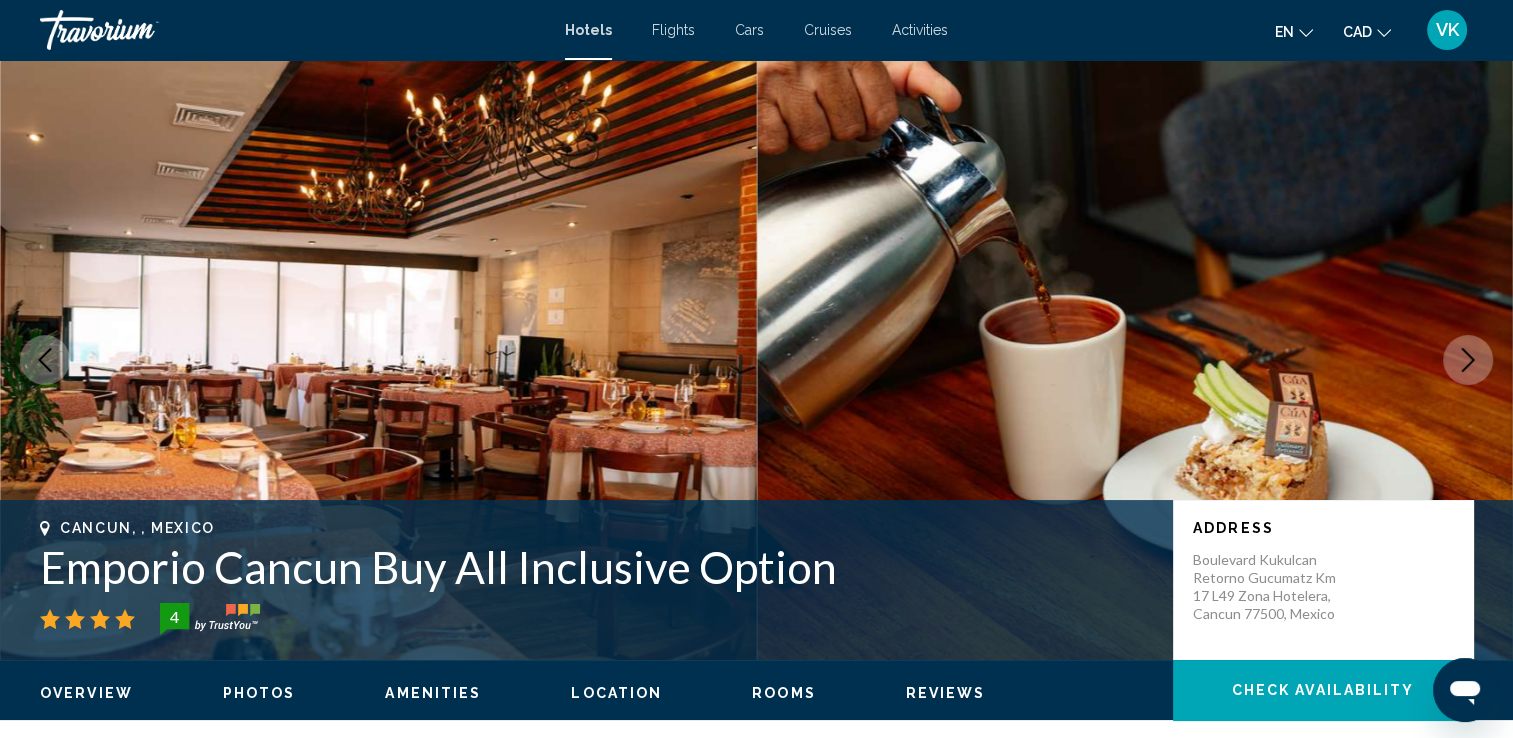 click 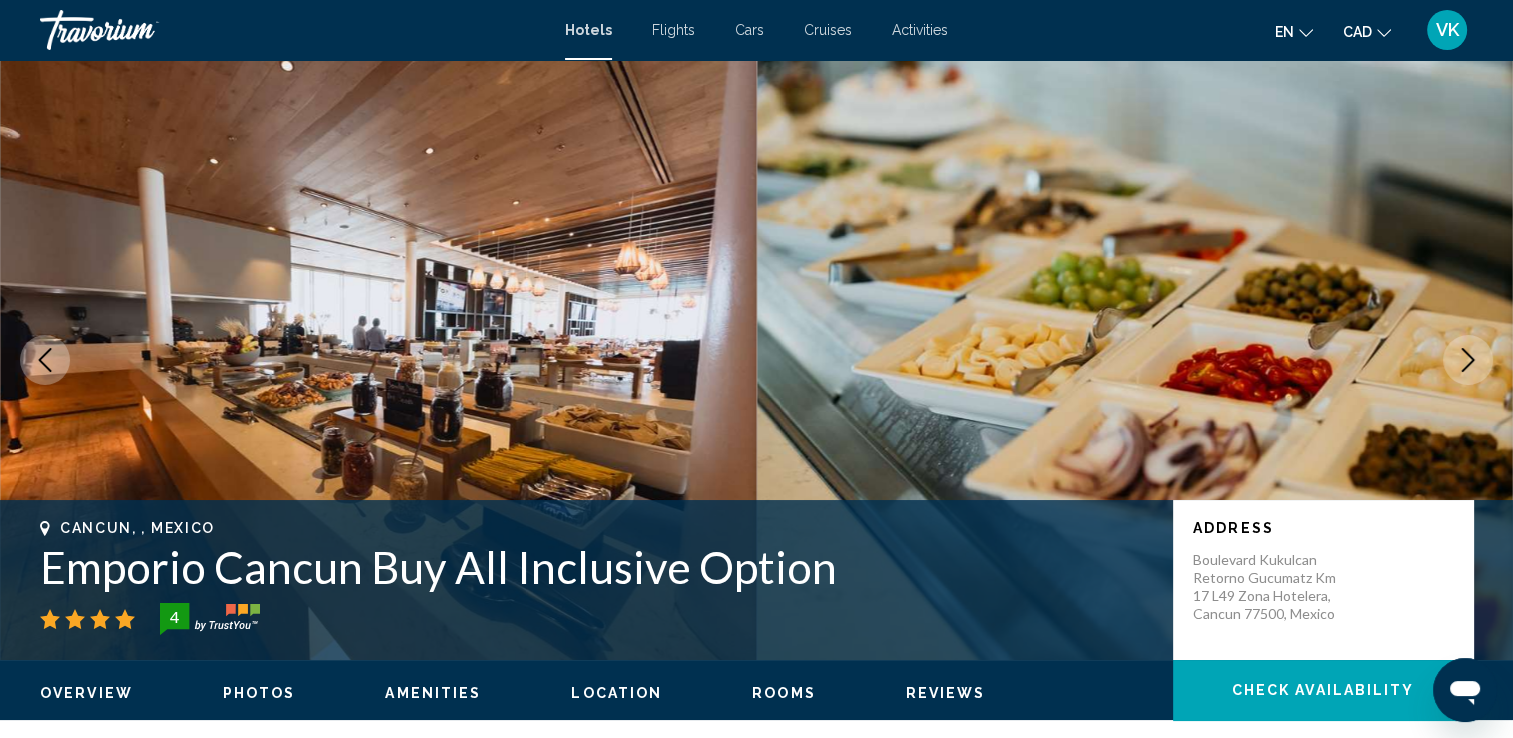 click 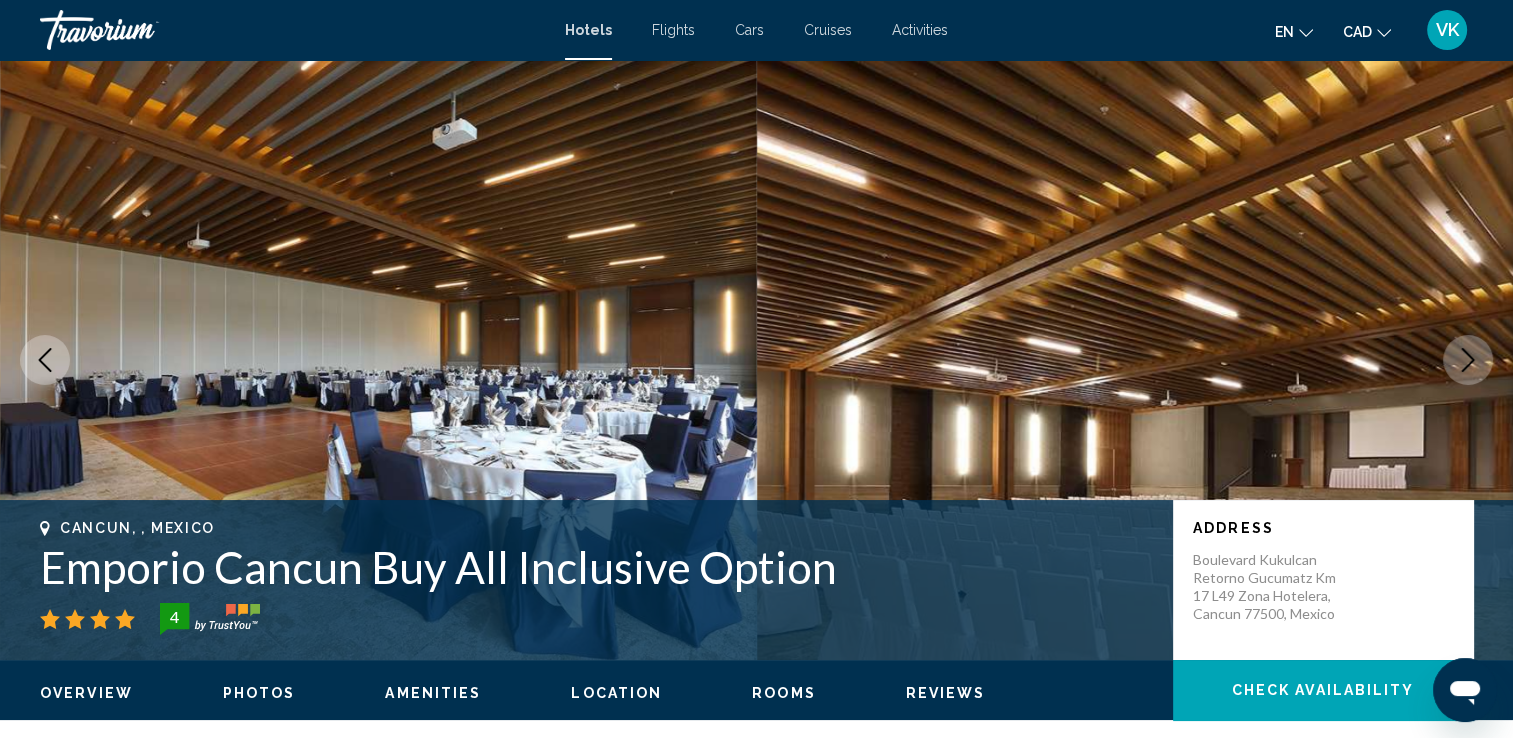 click 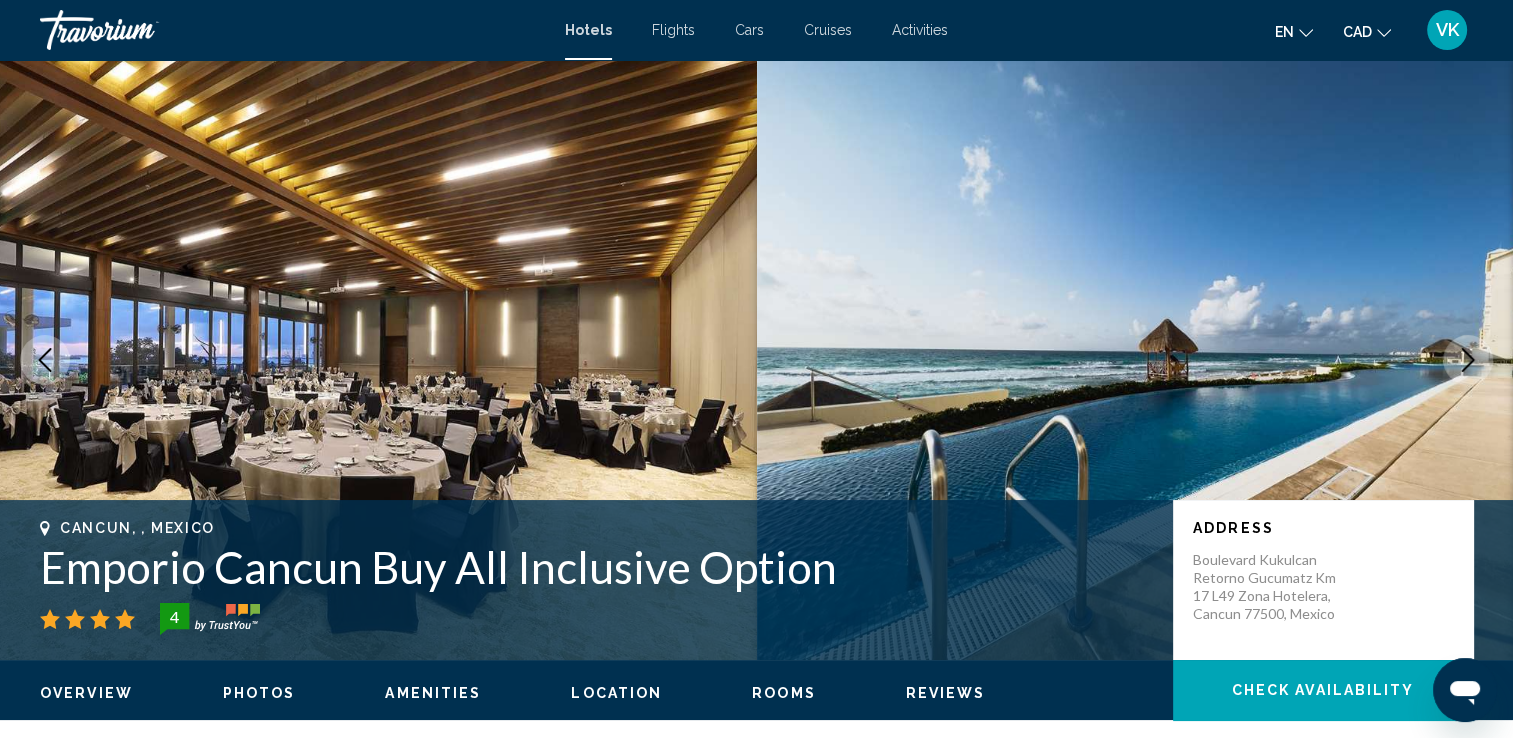 click 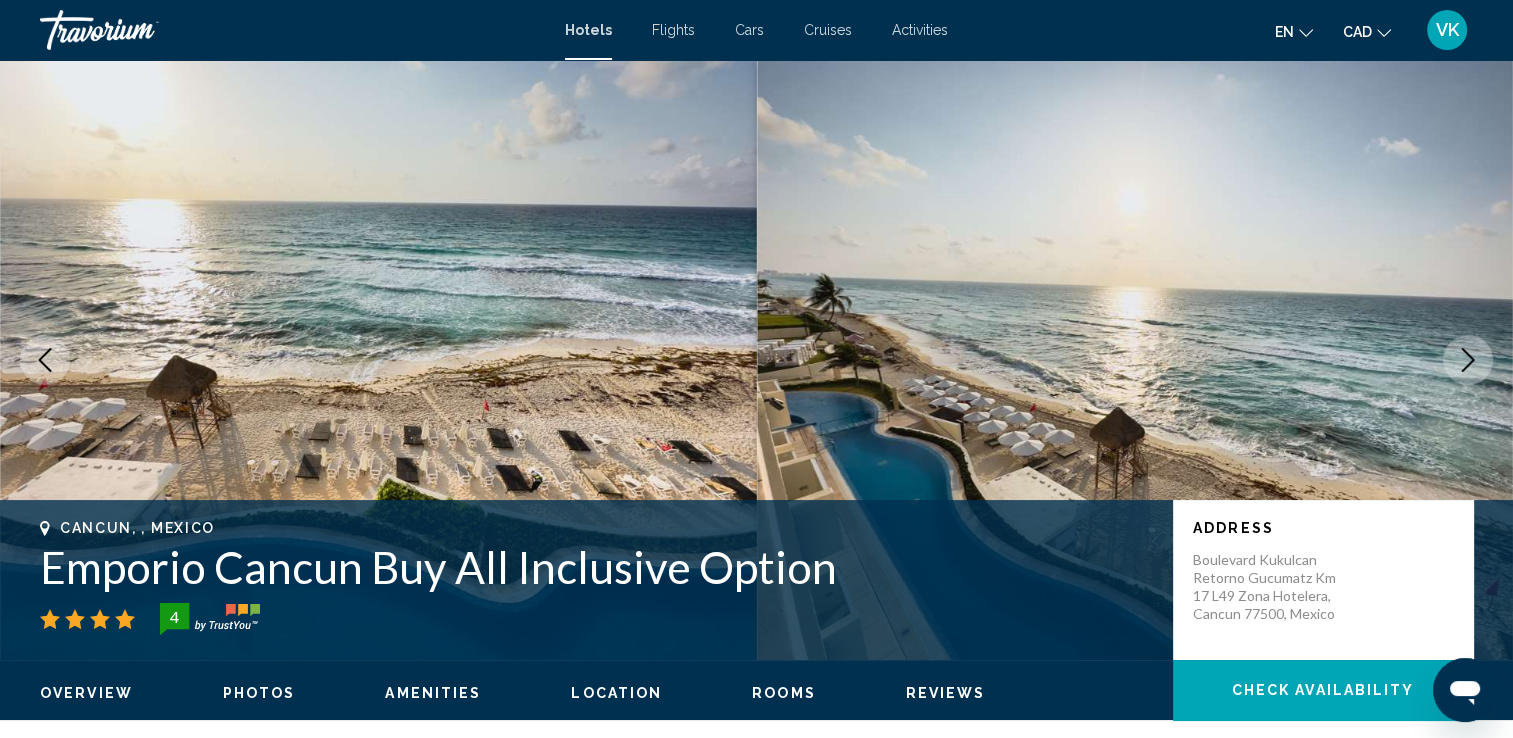 click 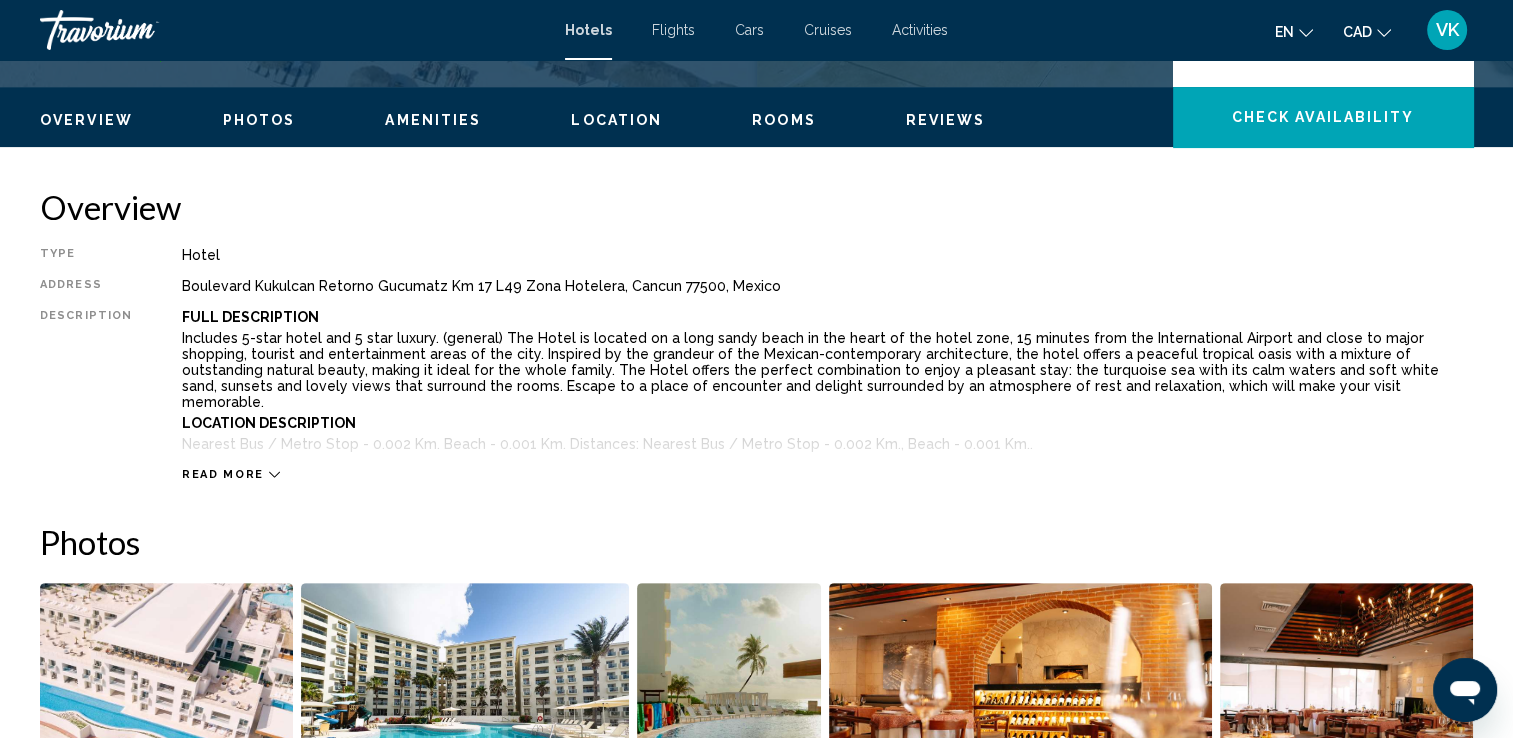 scroll, scrollTop: 613, scrollLeft: 0, axis: vertical 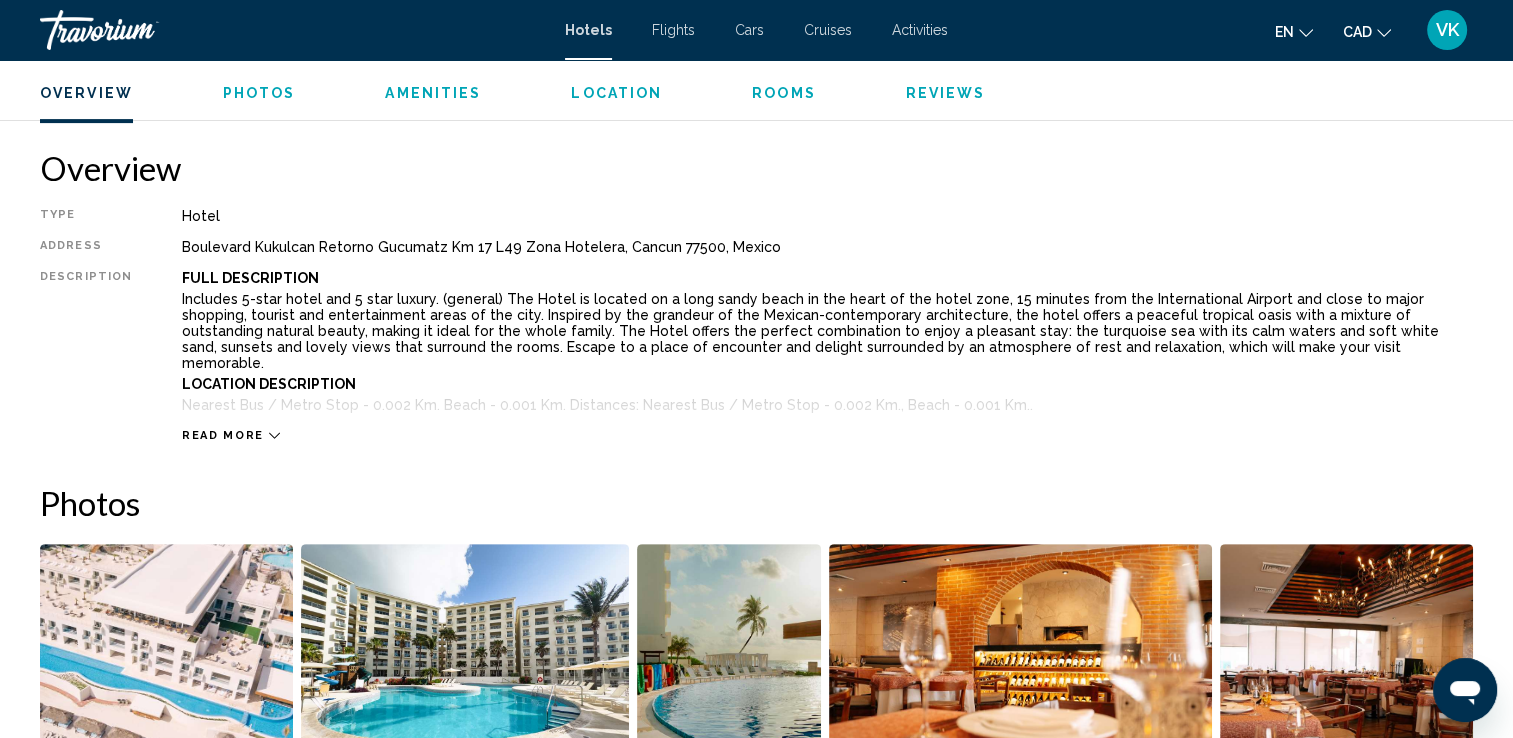 click 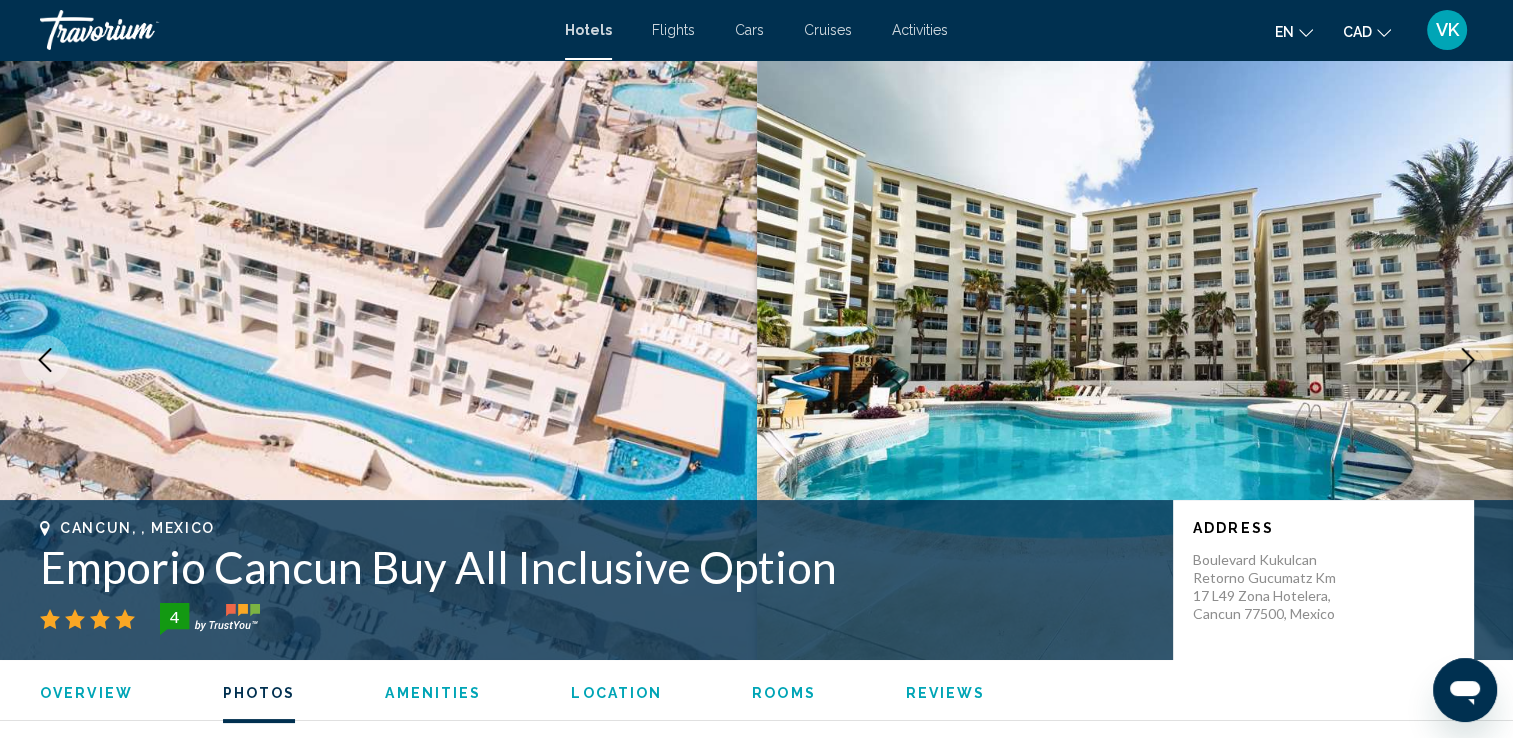 scroll, scrollTop: 0, scrollLeft: 0, axis: both 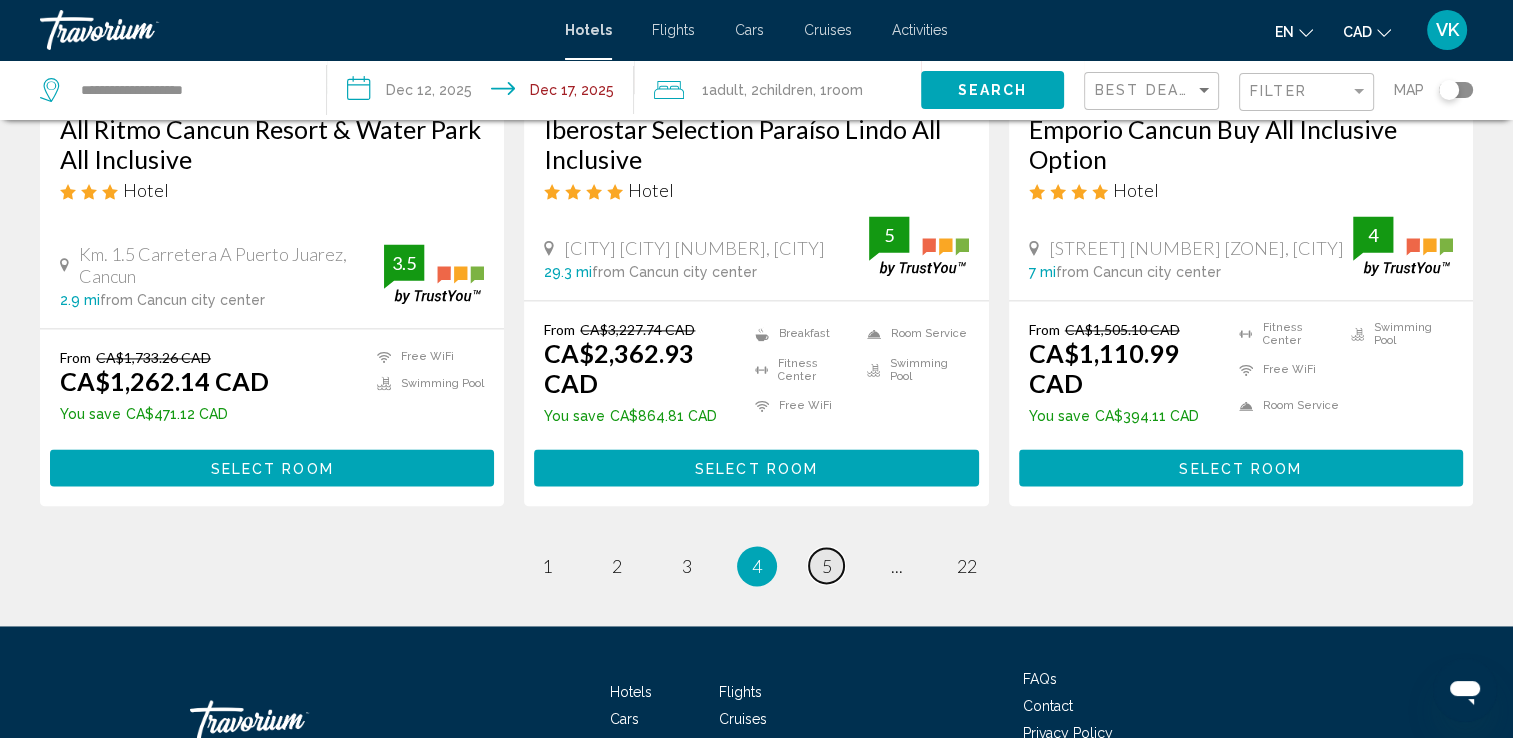 click on "5" at bounding box center [827, 566] 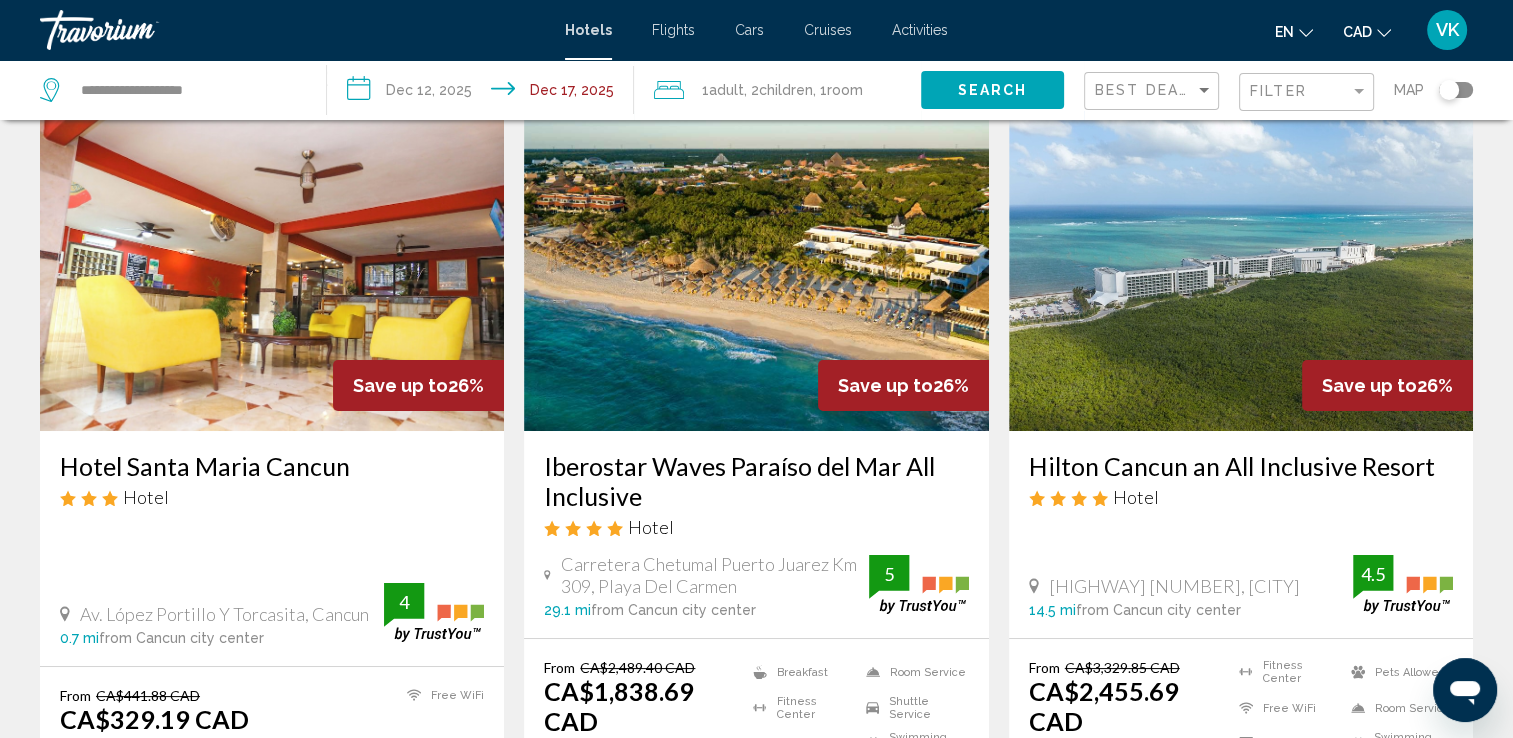 scroll, scrollTop: 0, scrollLeft: 0, axis: both 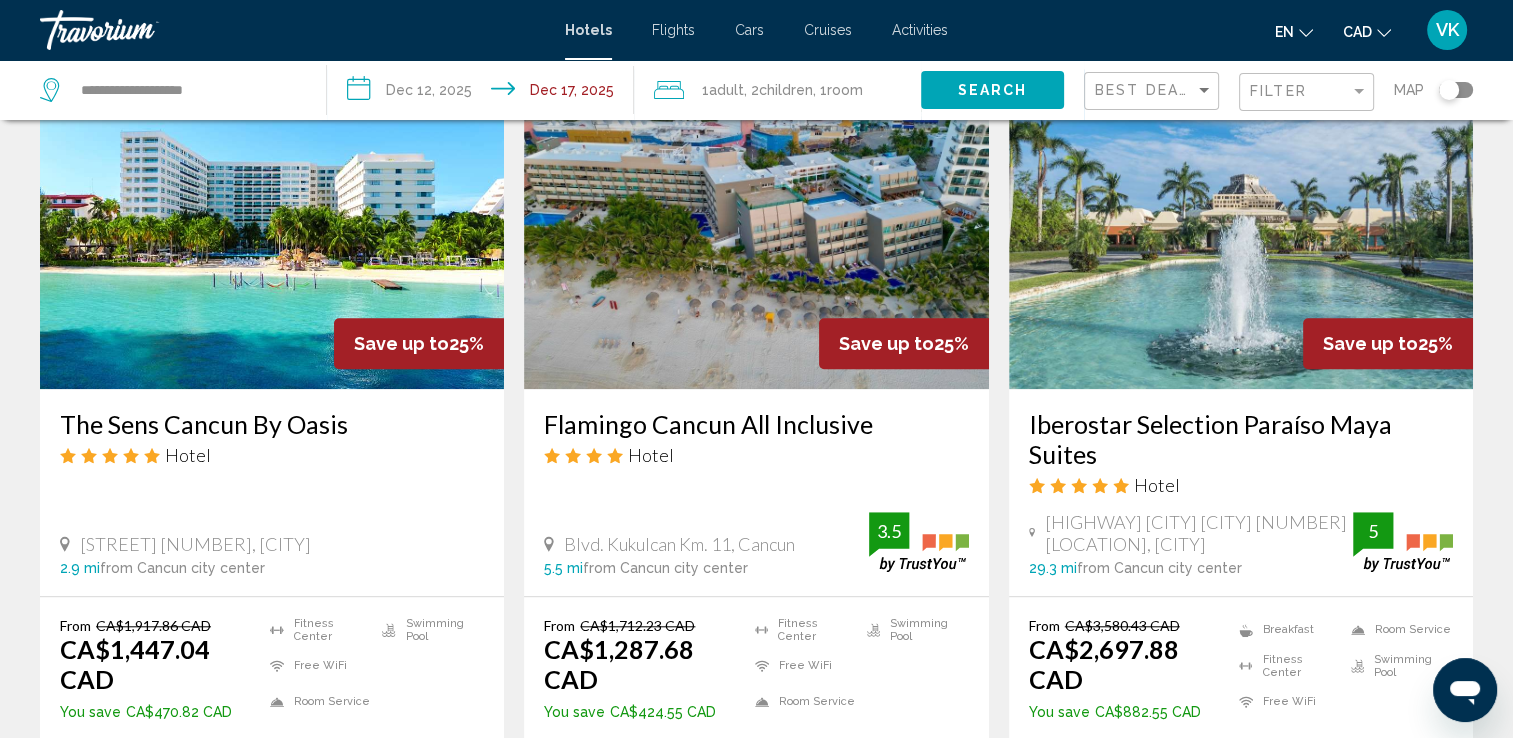 click at bounding box center (756, 229) 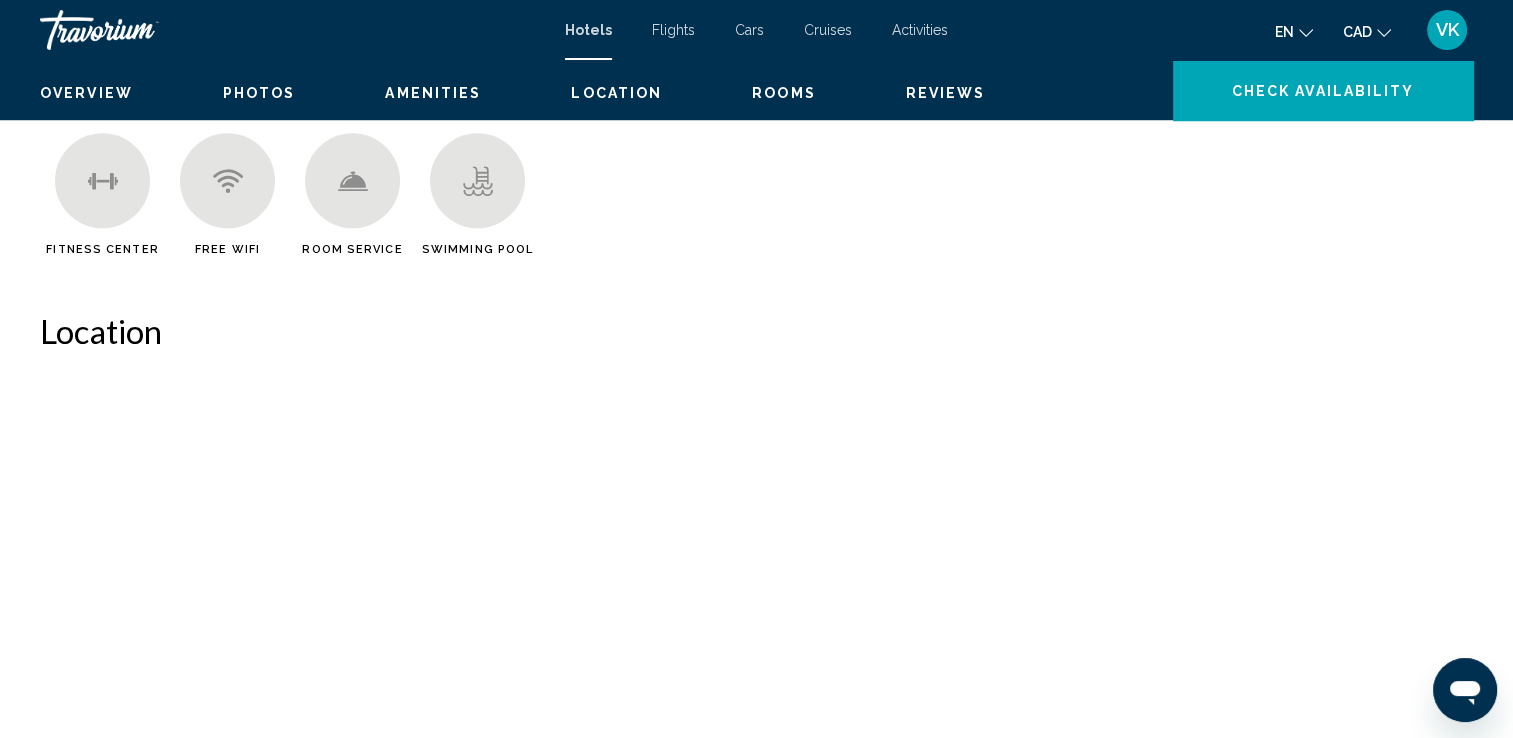 scroll, scrollTop: 0, scrollLeft: 0, axis: both 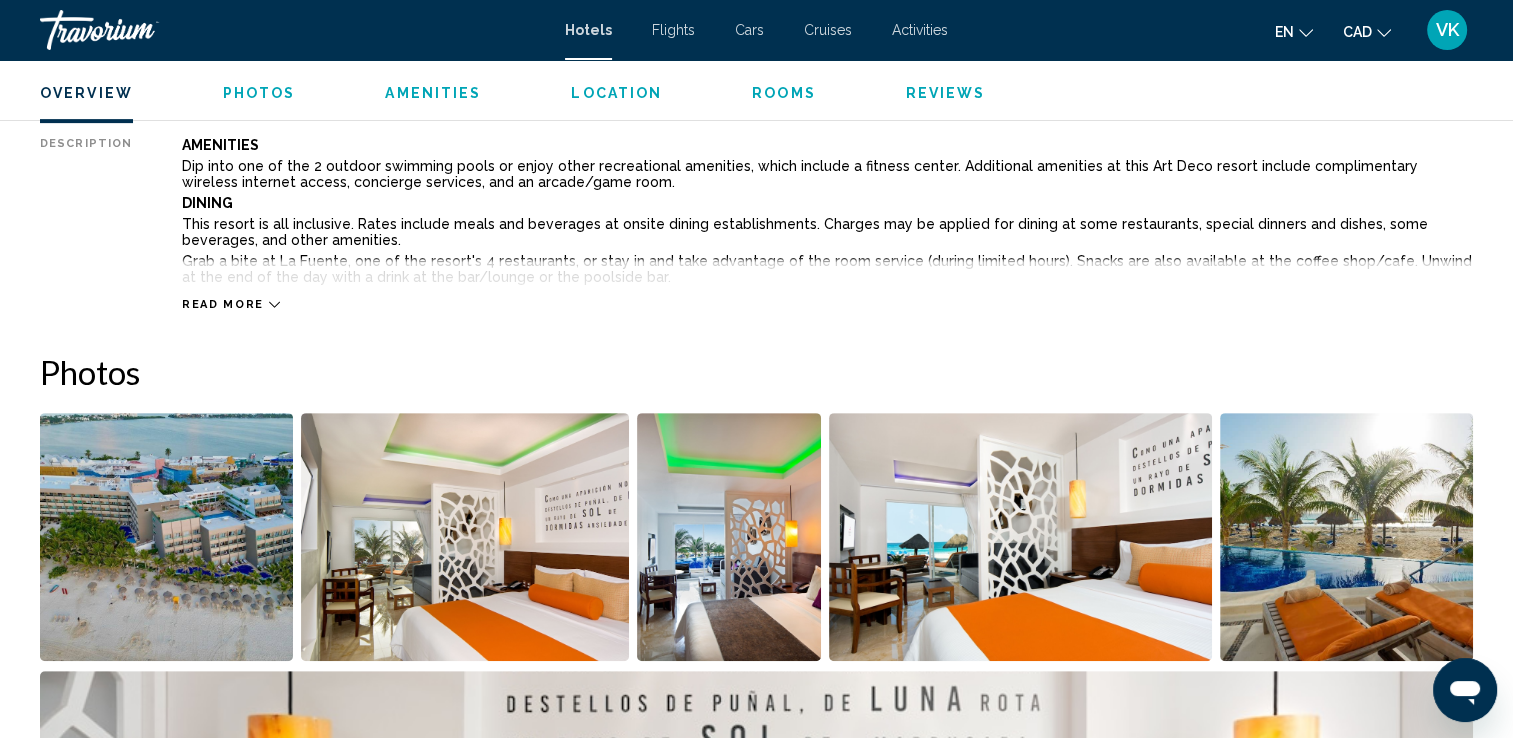 click 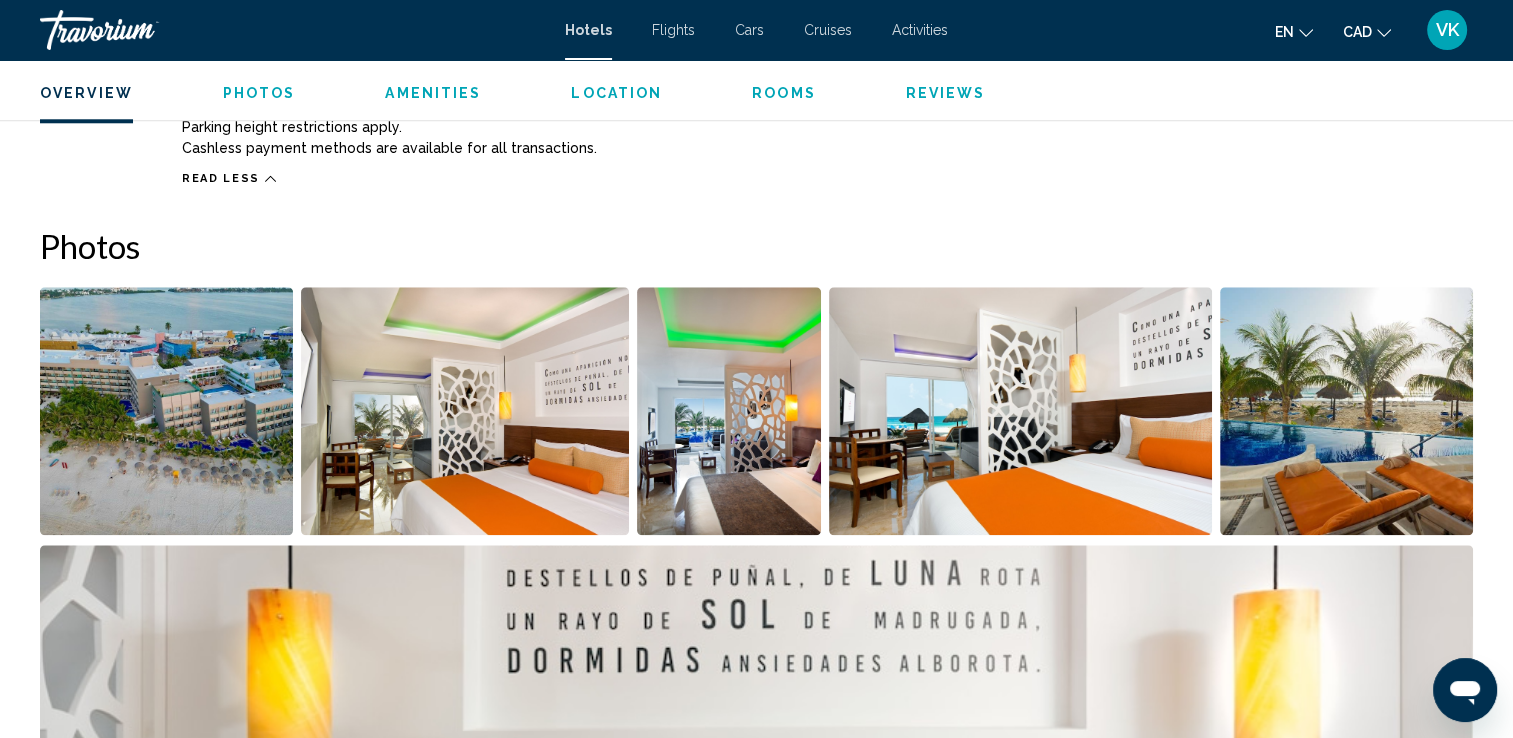 scroll, scrollTop: 2132, scrollLeft: 0, axis: vertical 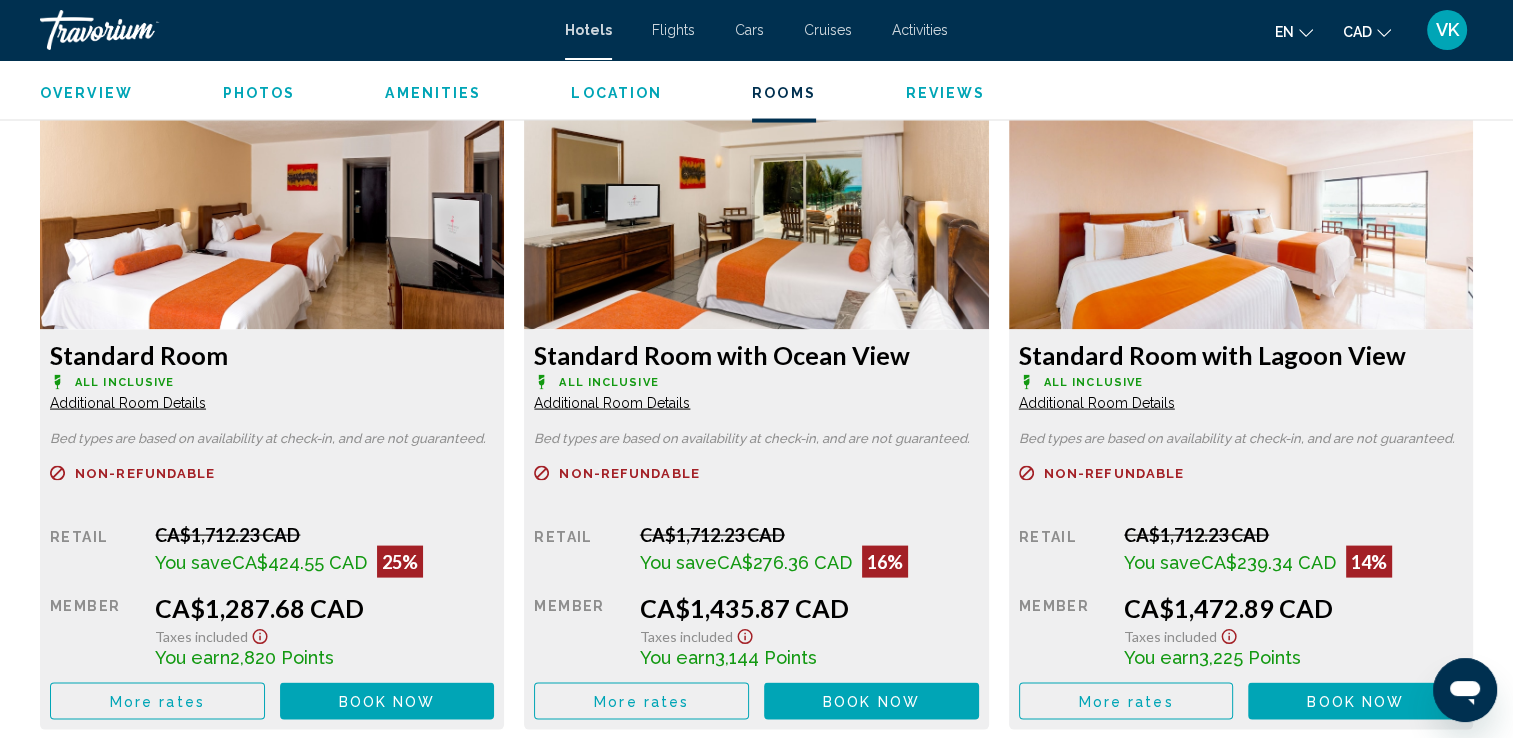 click on "Overview Type Hotel Address Blvd. Kukulcan Km. 11, Cancun  77500, Mexico Description Amenities Dip into one of the 2 outdoor swimming pools or enjoy other recreational amenities, which include a fitness center. Additional amenities at this Art Deco resort include complimentary wireless internet access, concierge services, and an arcade/game room. Dining This resort is all inclusive. Rates include meals and beverages at onsite dining establishments. Charges may be applied for dining at some restaurants, special dinners and dishes, some beverages, and other amenities. Grab a bite at La Fuente, one of the resort's 4 restaurants, or stay in and take advantage of the room service (during limited hours). Snacks are also available at the coffee shop/cafe. Unwind at the end of the day with a drink at the bar/lounge or the poolside bar. Business Amenities Featured amenities include a computer station, dry cleaning/laundry services, and a 24-hour front desk. Free self parking is available onsite. Rooms Attractions ←" at bounding box center [756, 1289] 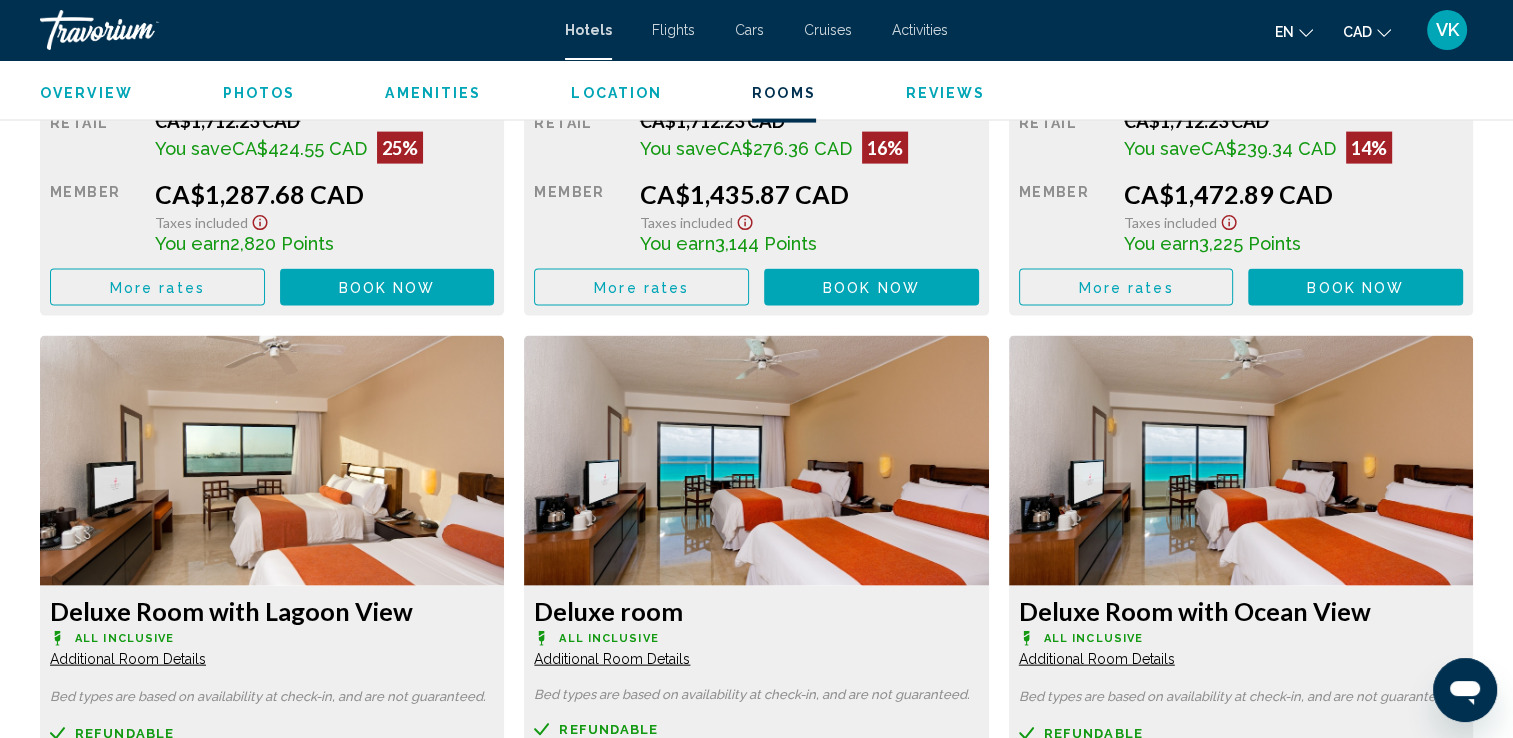 scroll, scrollTop: 4492, scrollLeft: 0, axis: vertical 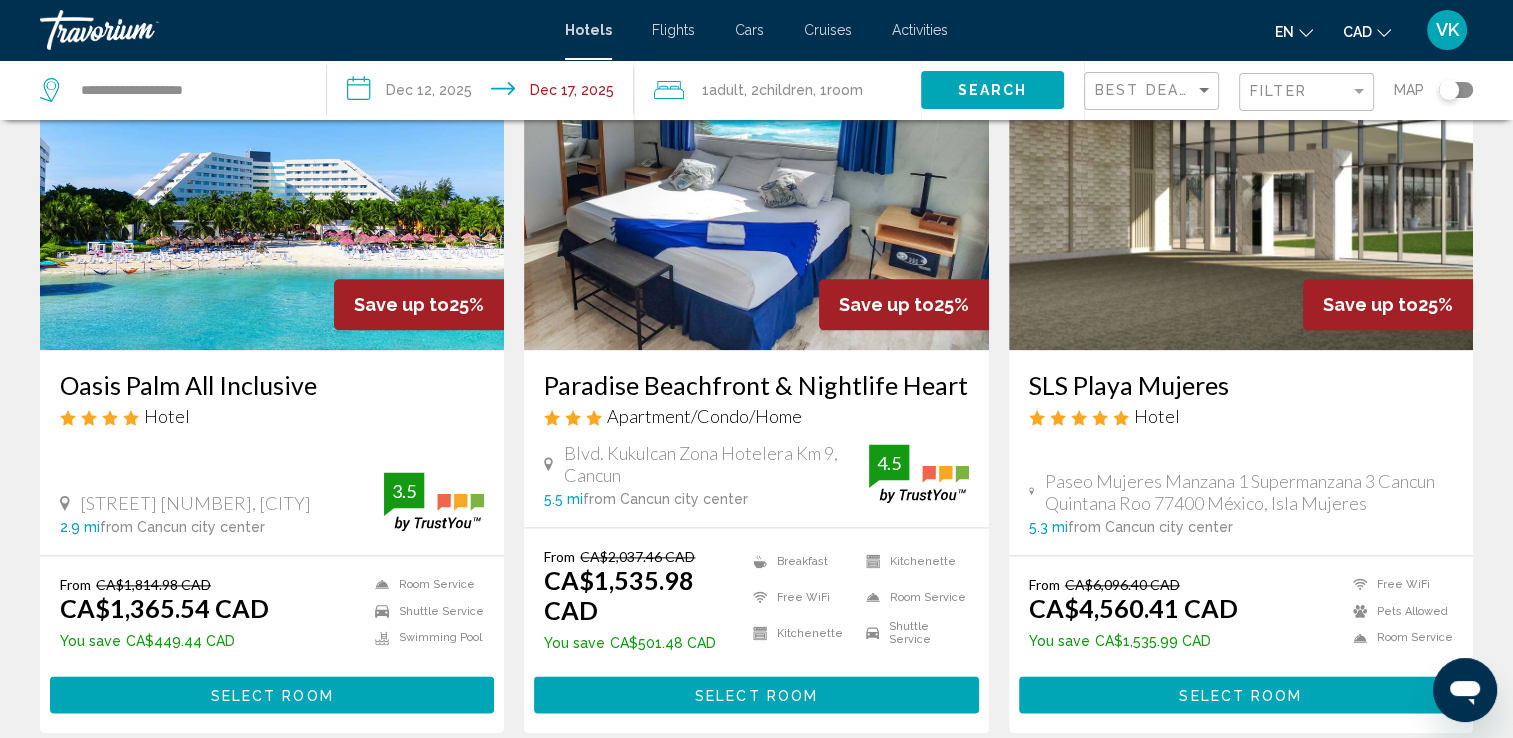 click at bounding box center [272, 190] 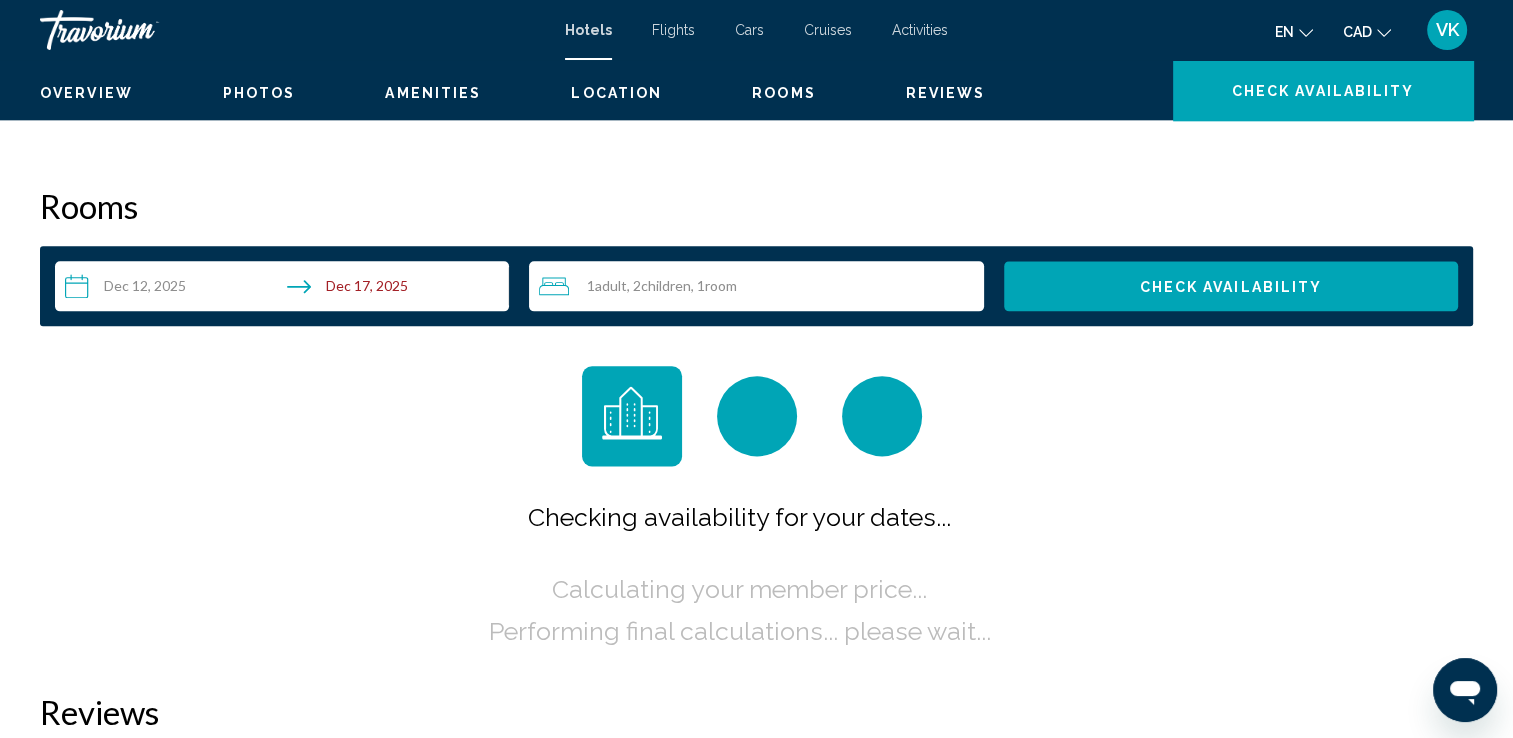 scroll, scrollTop: 0, scrollLeft: 0, axis: both 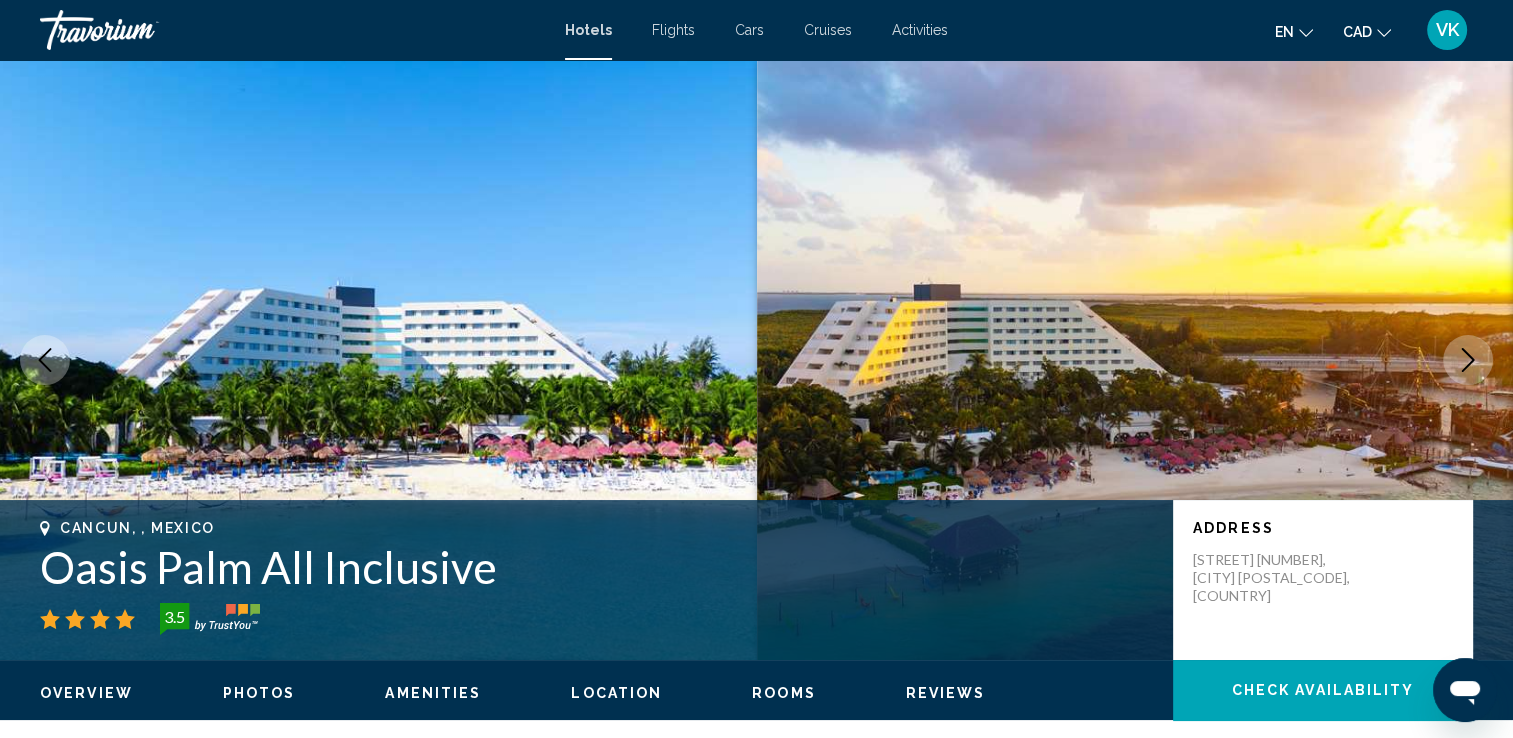 click 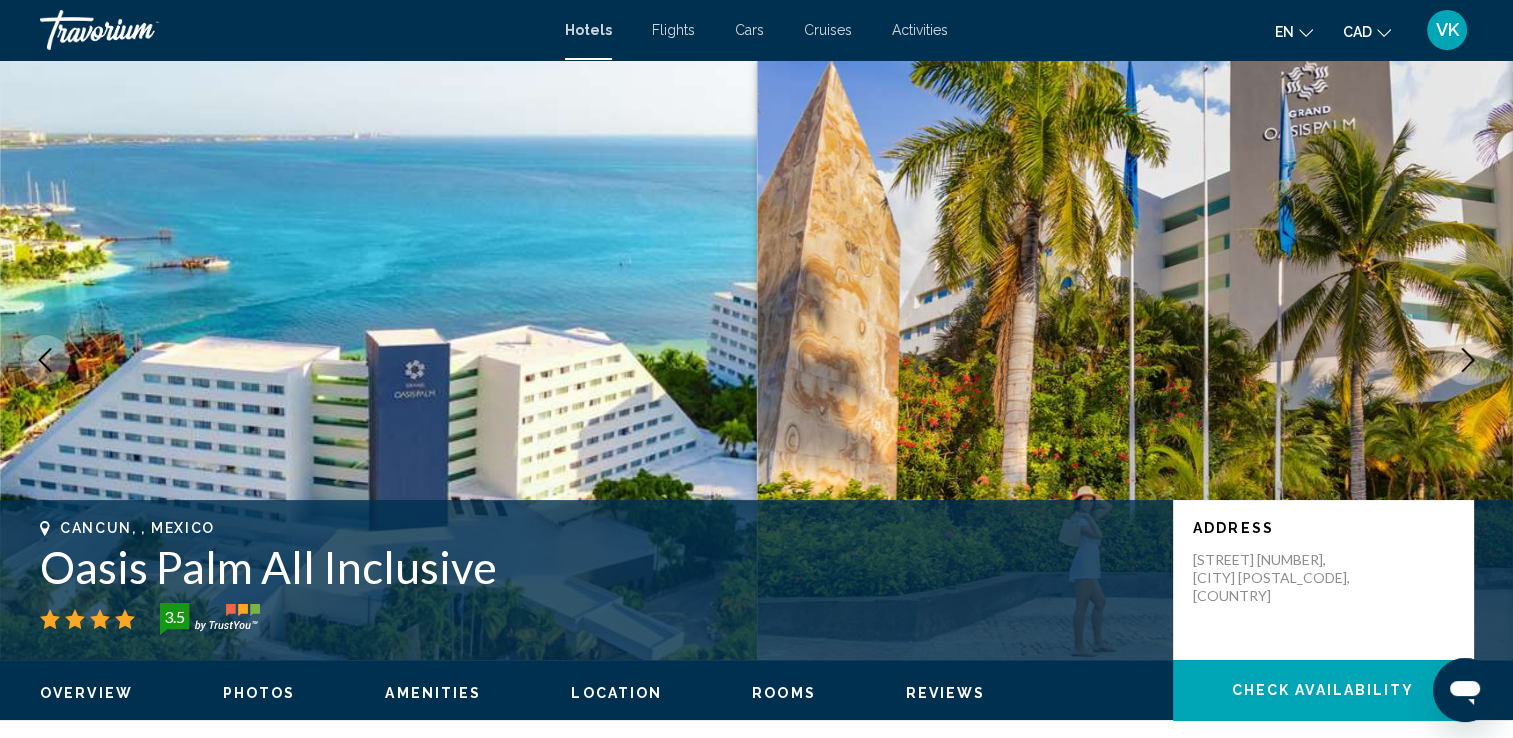 click 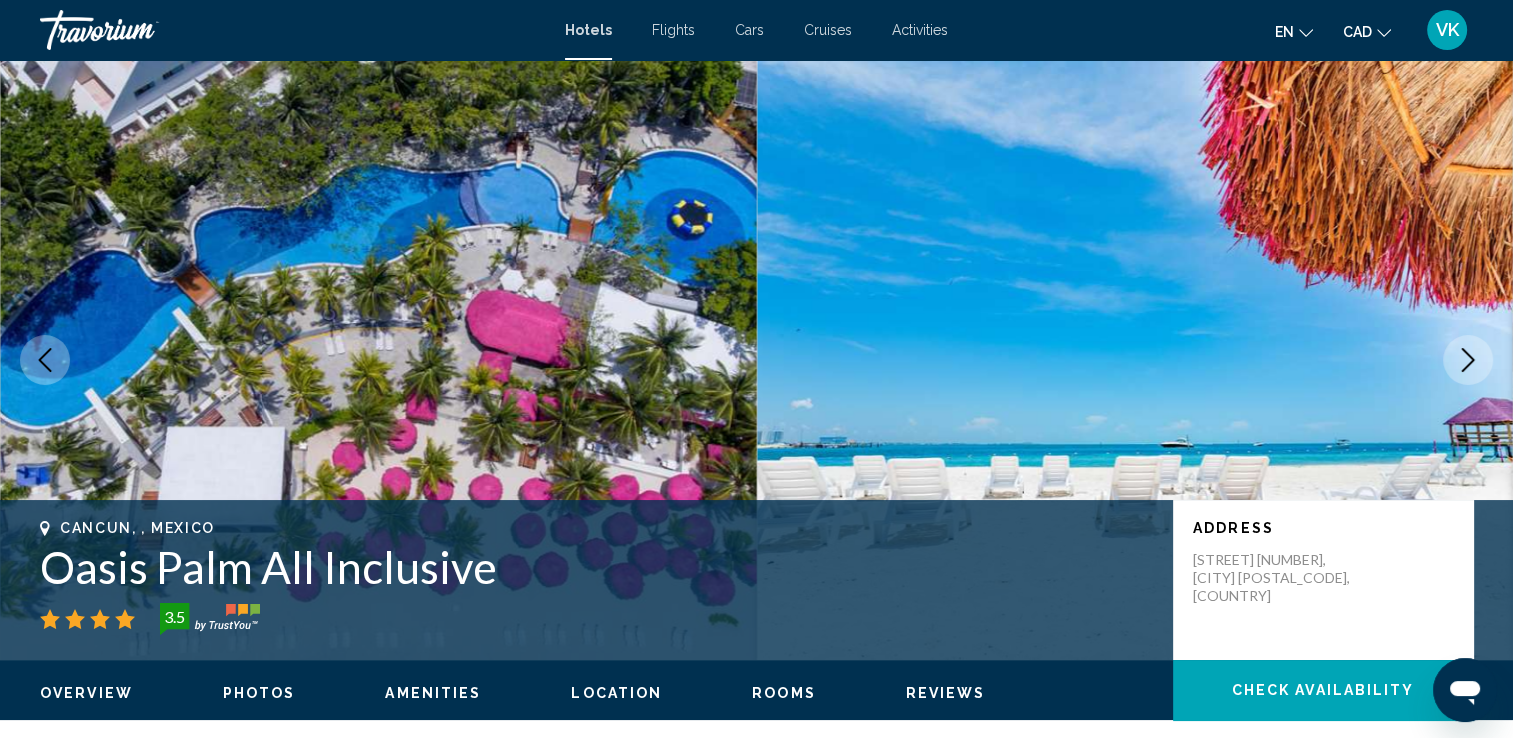 click 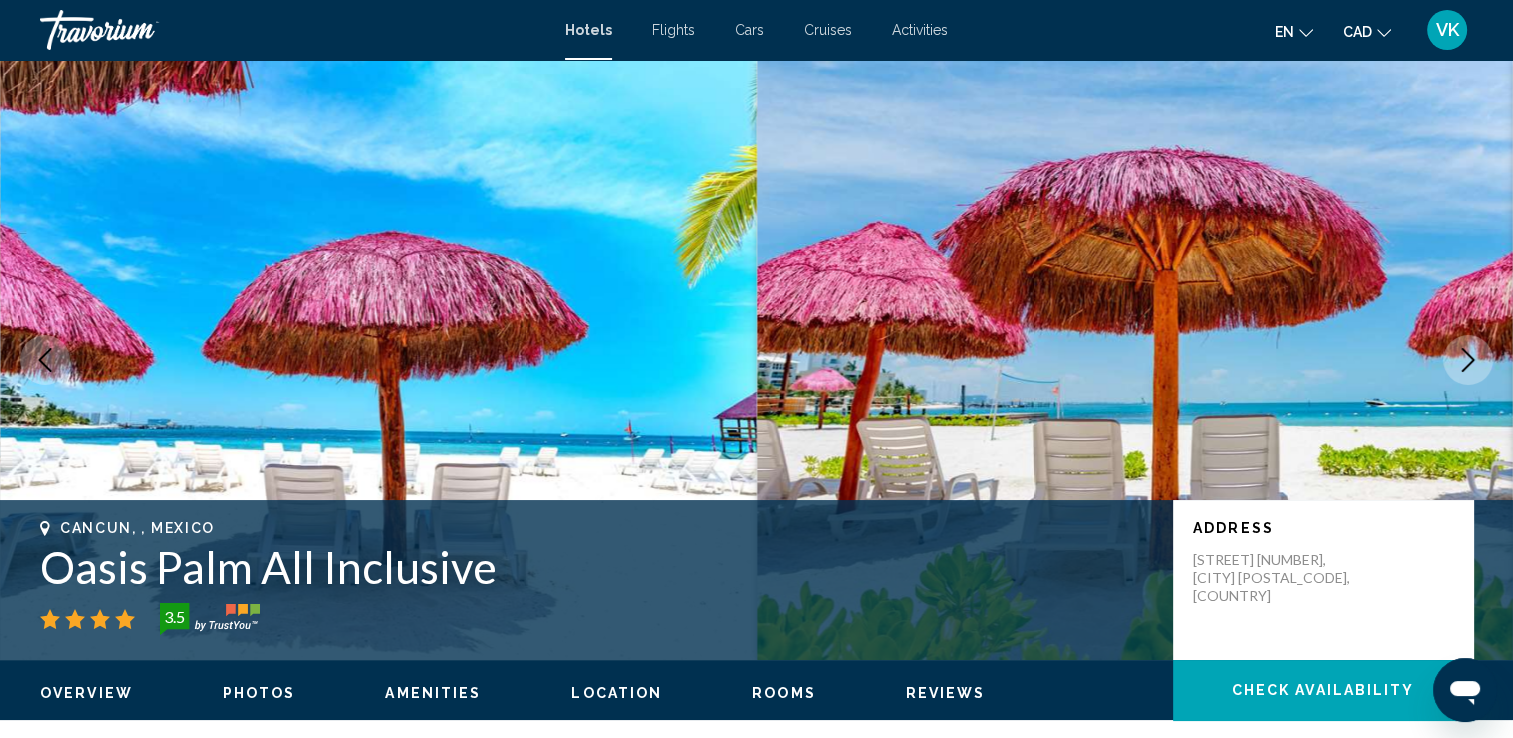 click 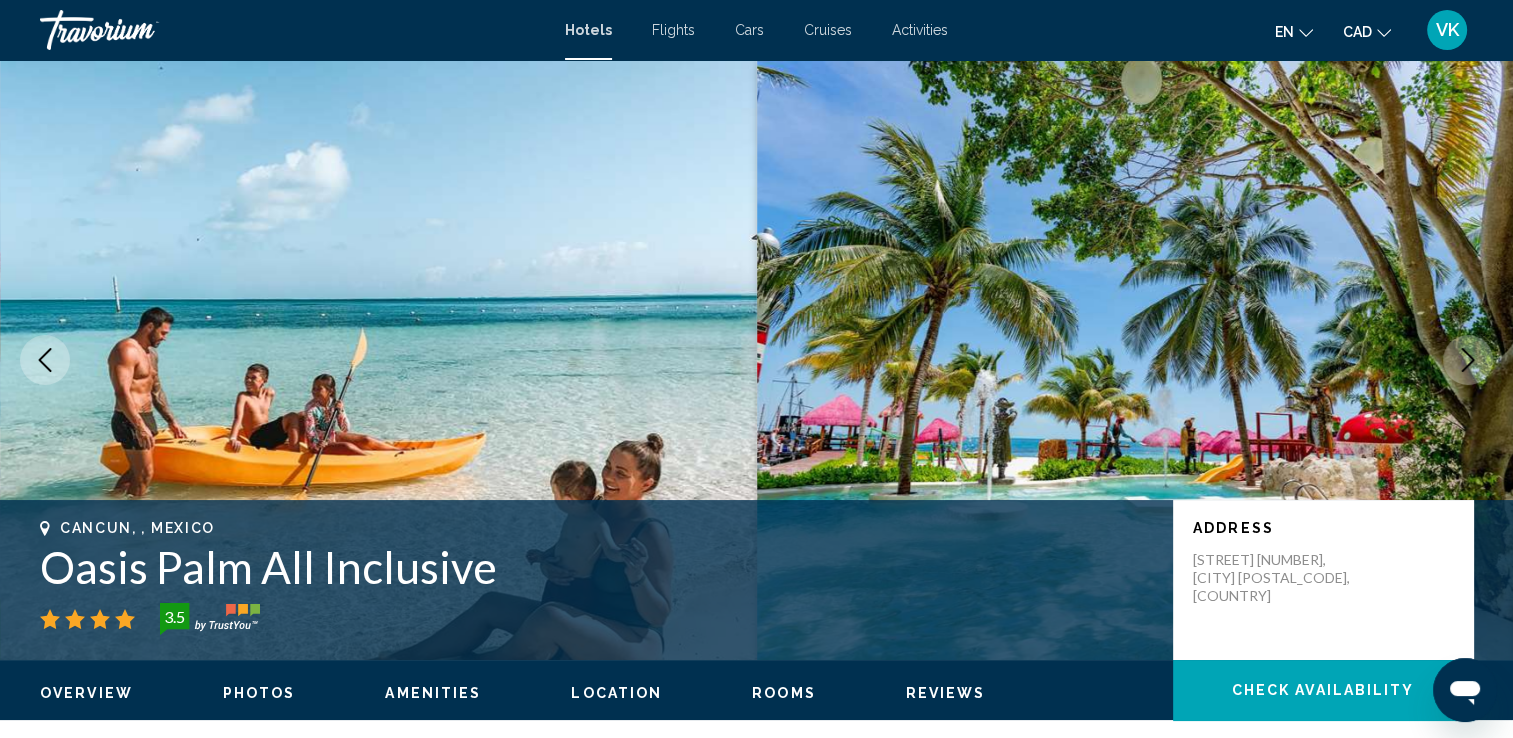 click 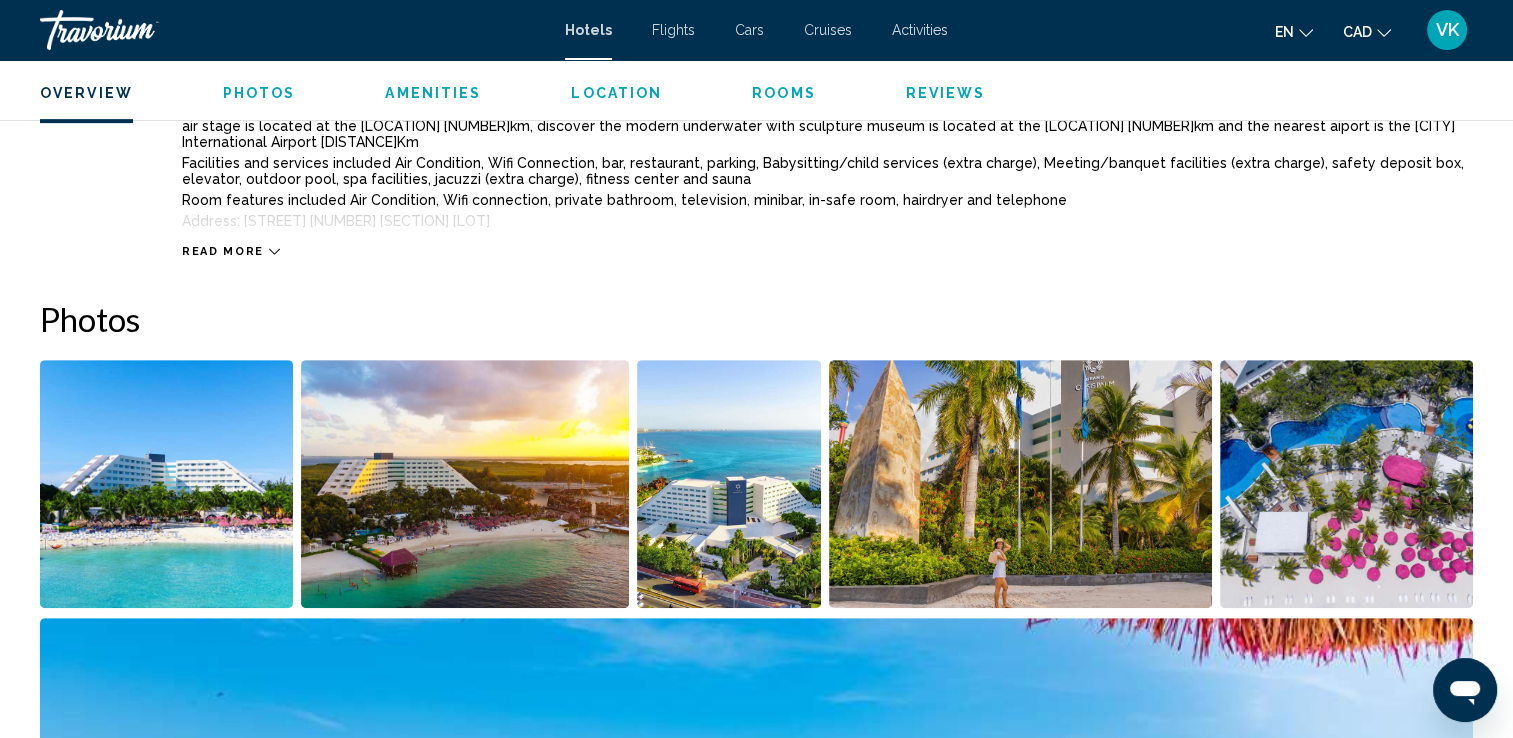scroll, scrollTop: 946, scrollLeft: 0, axis: vertical 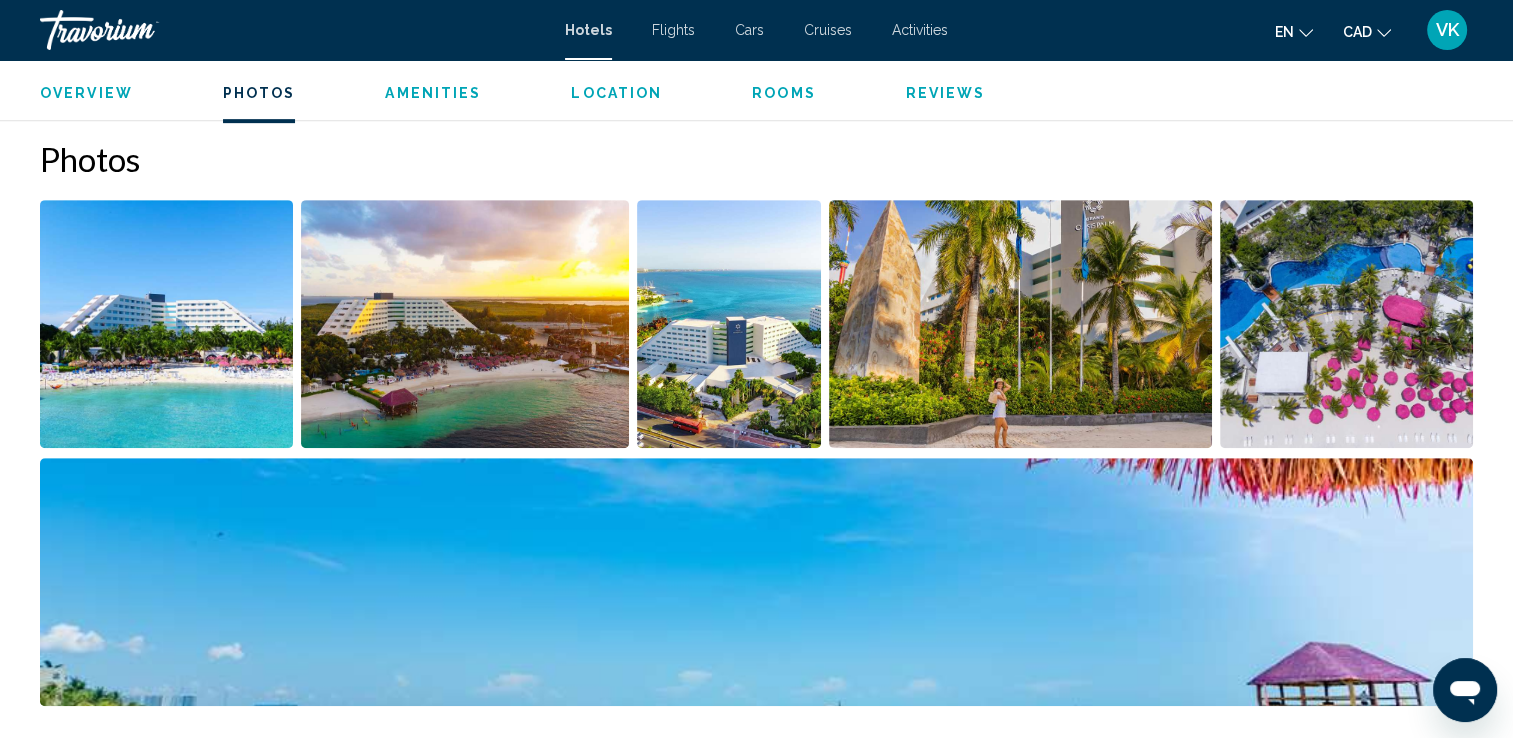 click at bounding box center [166, 324] 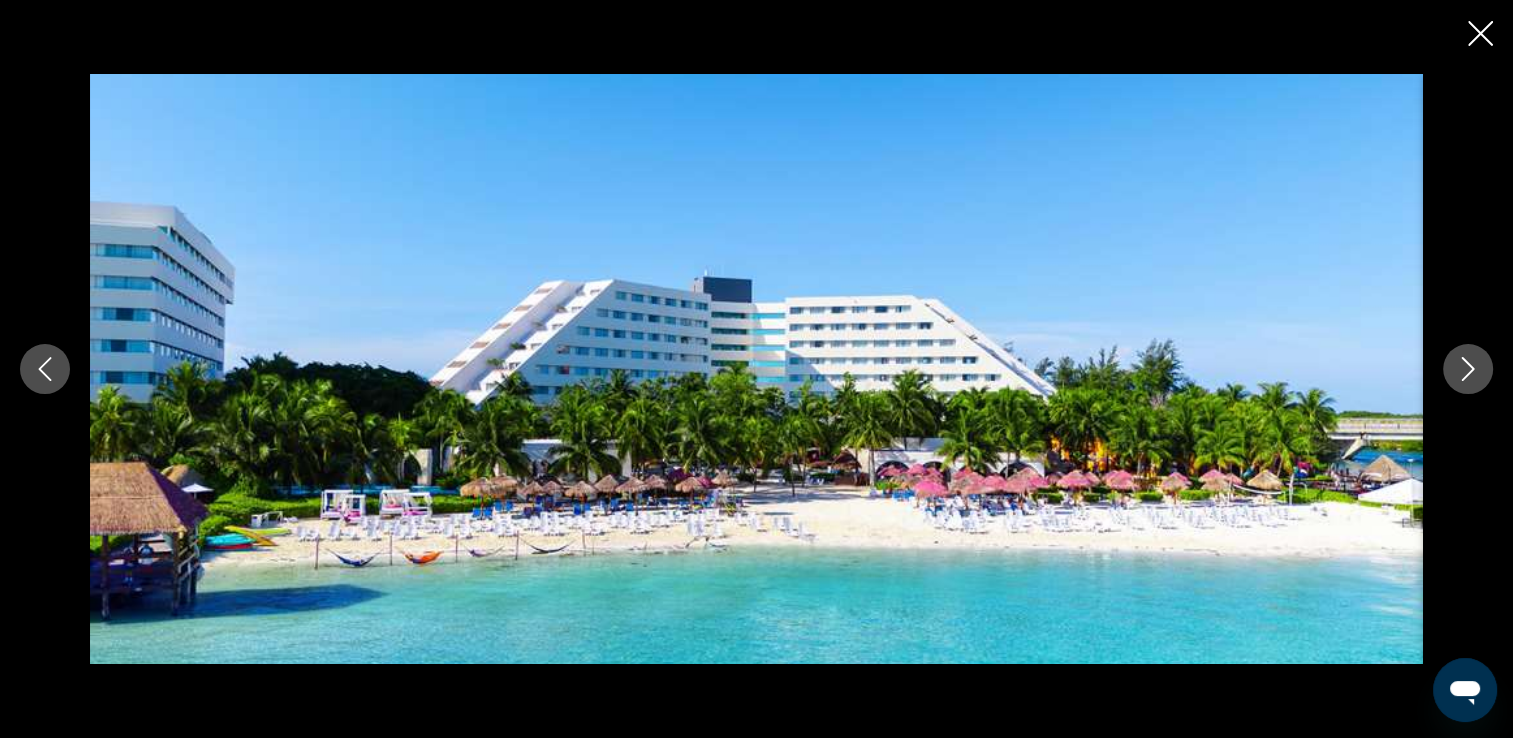 click 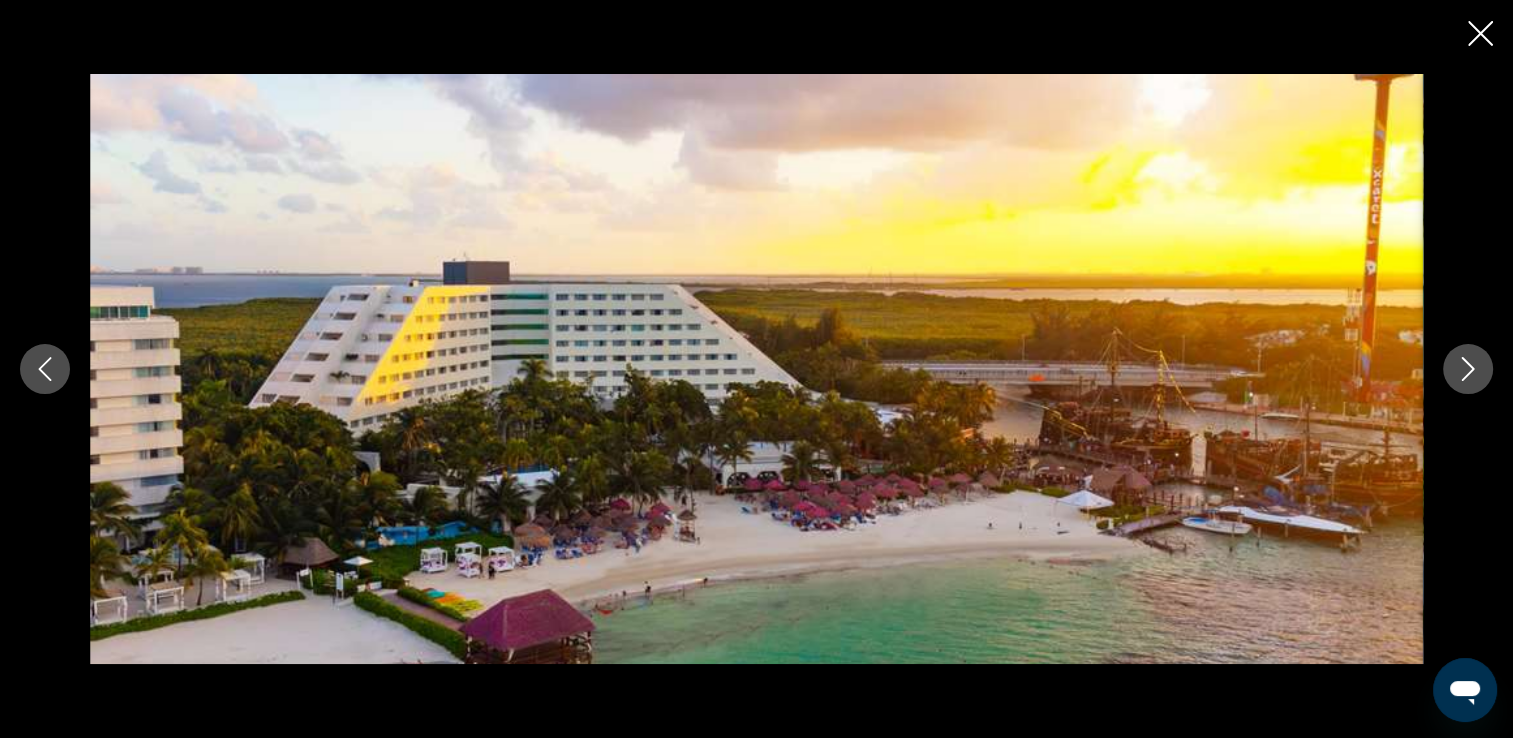 click 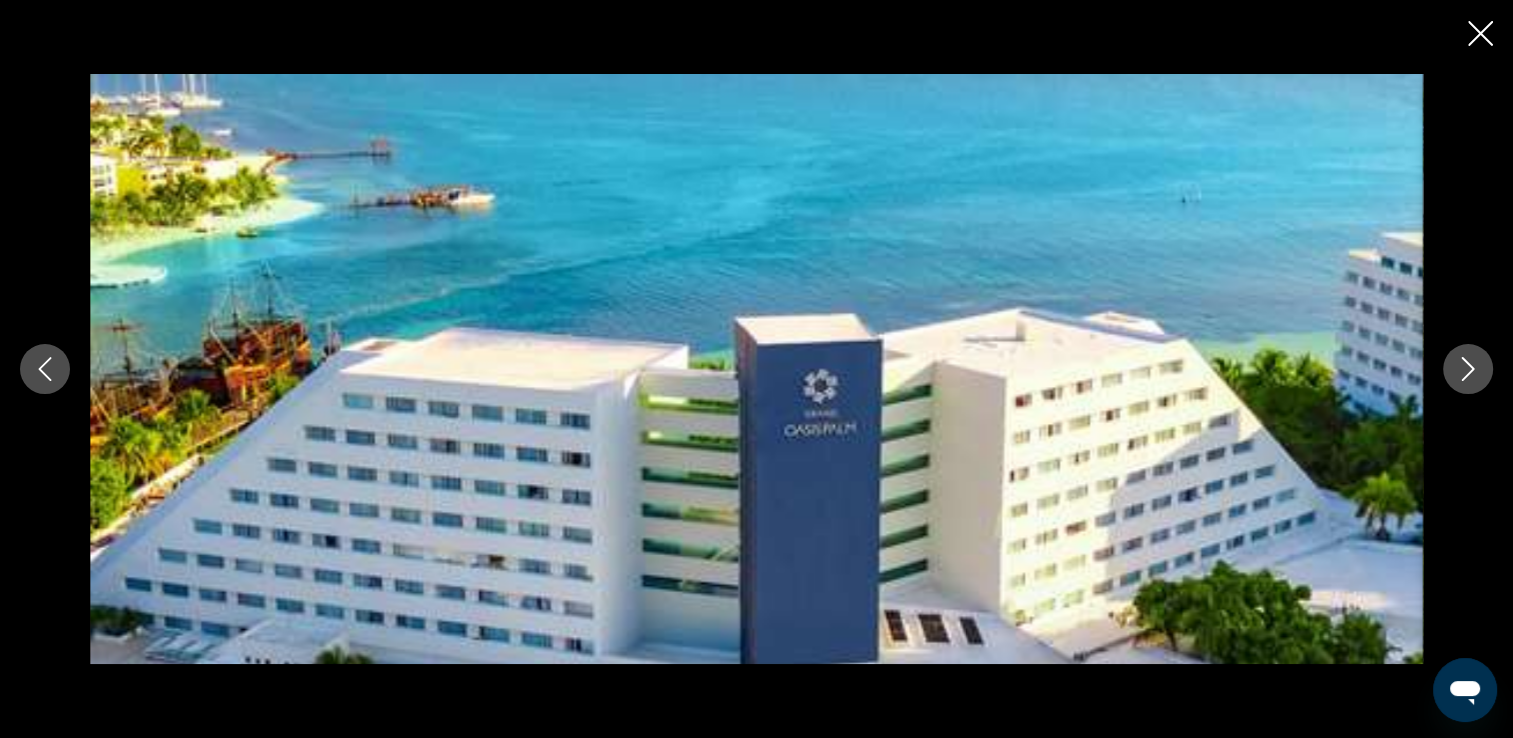 click 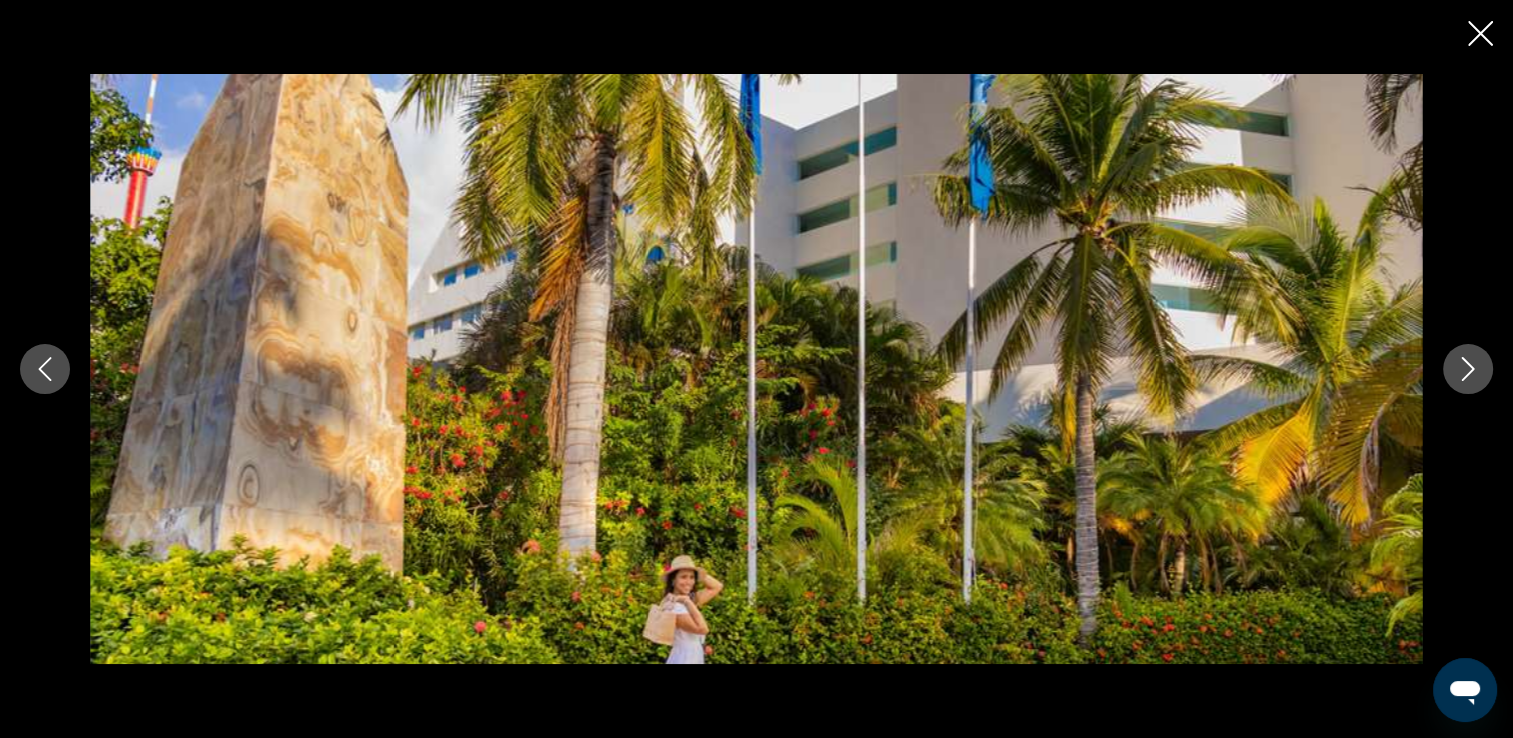 click 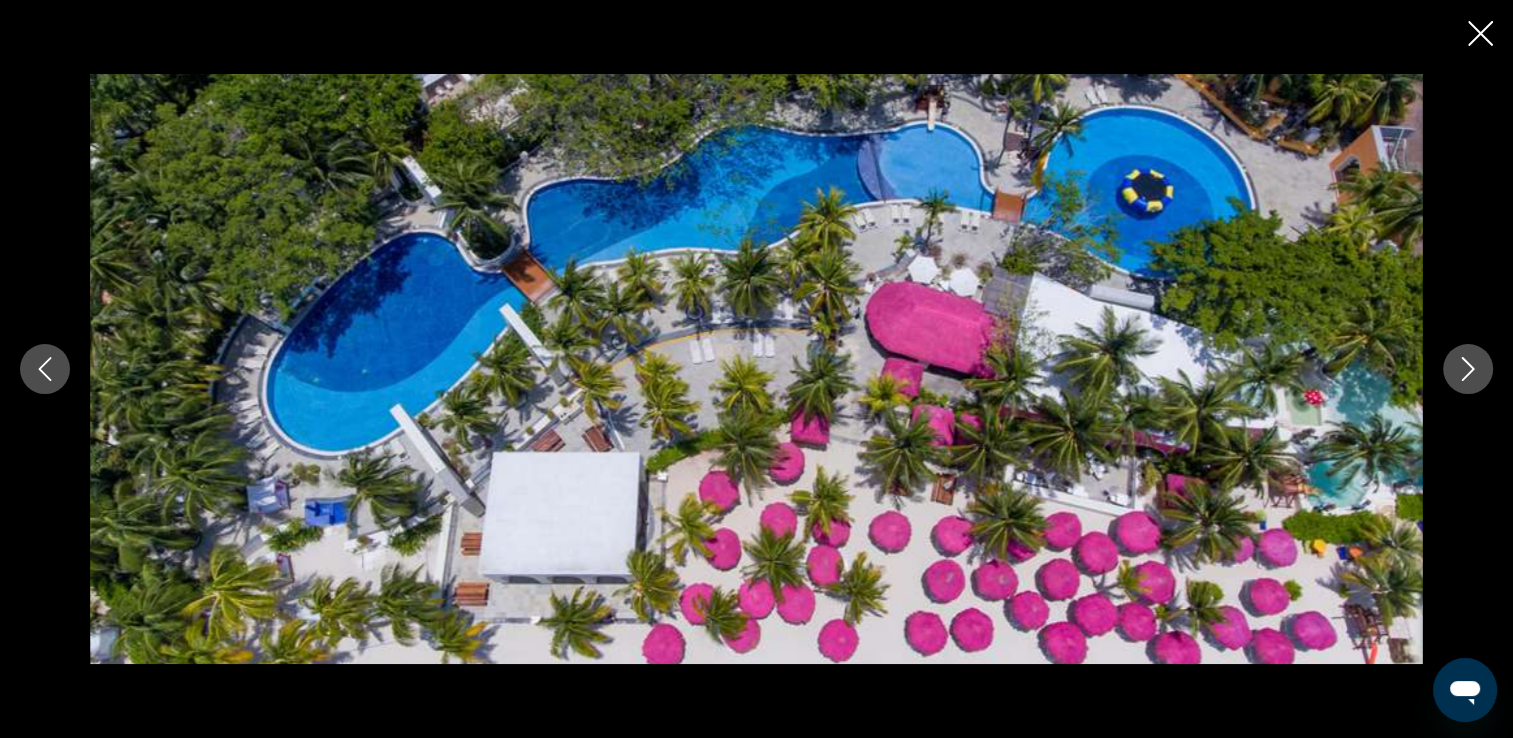 click 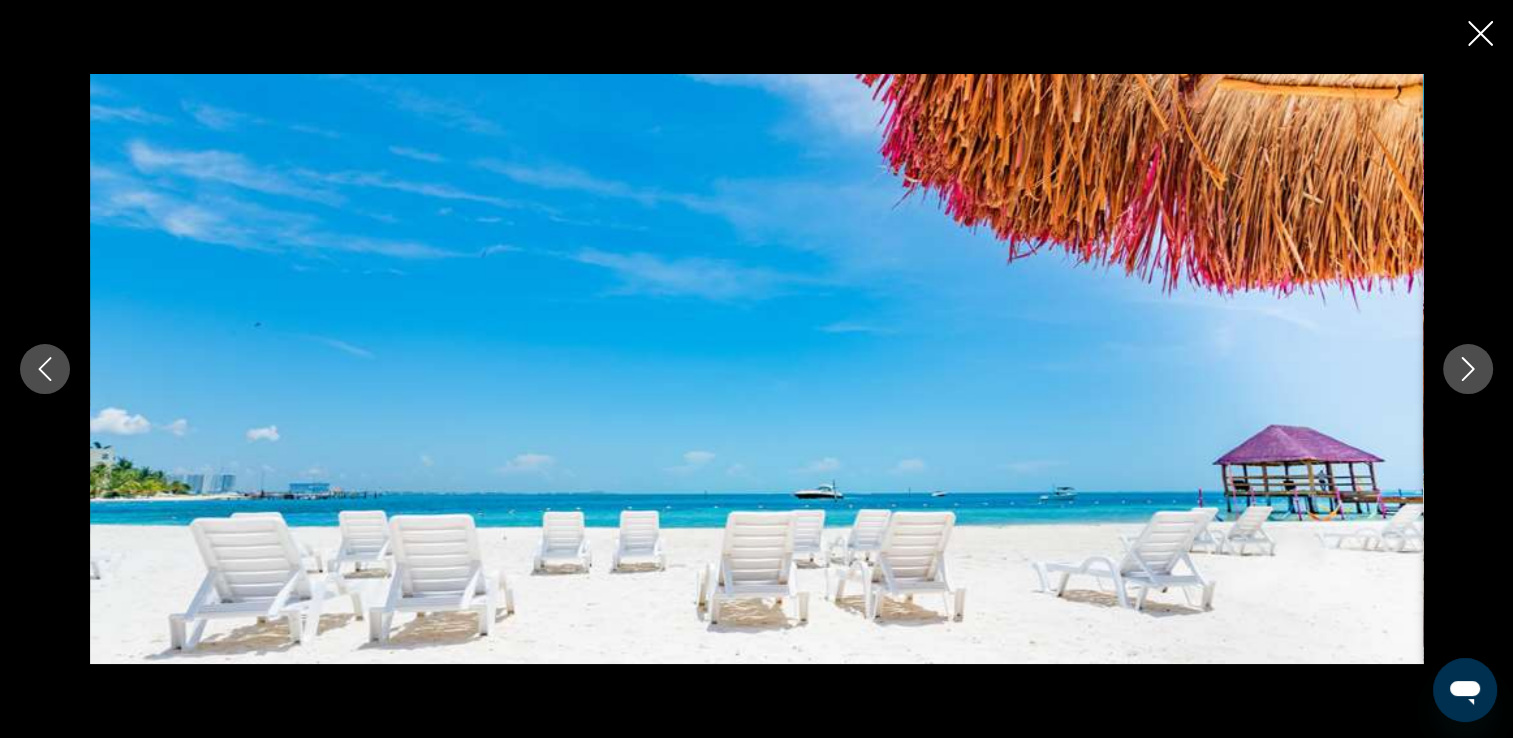 click 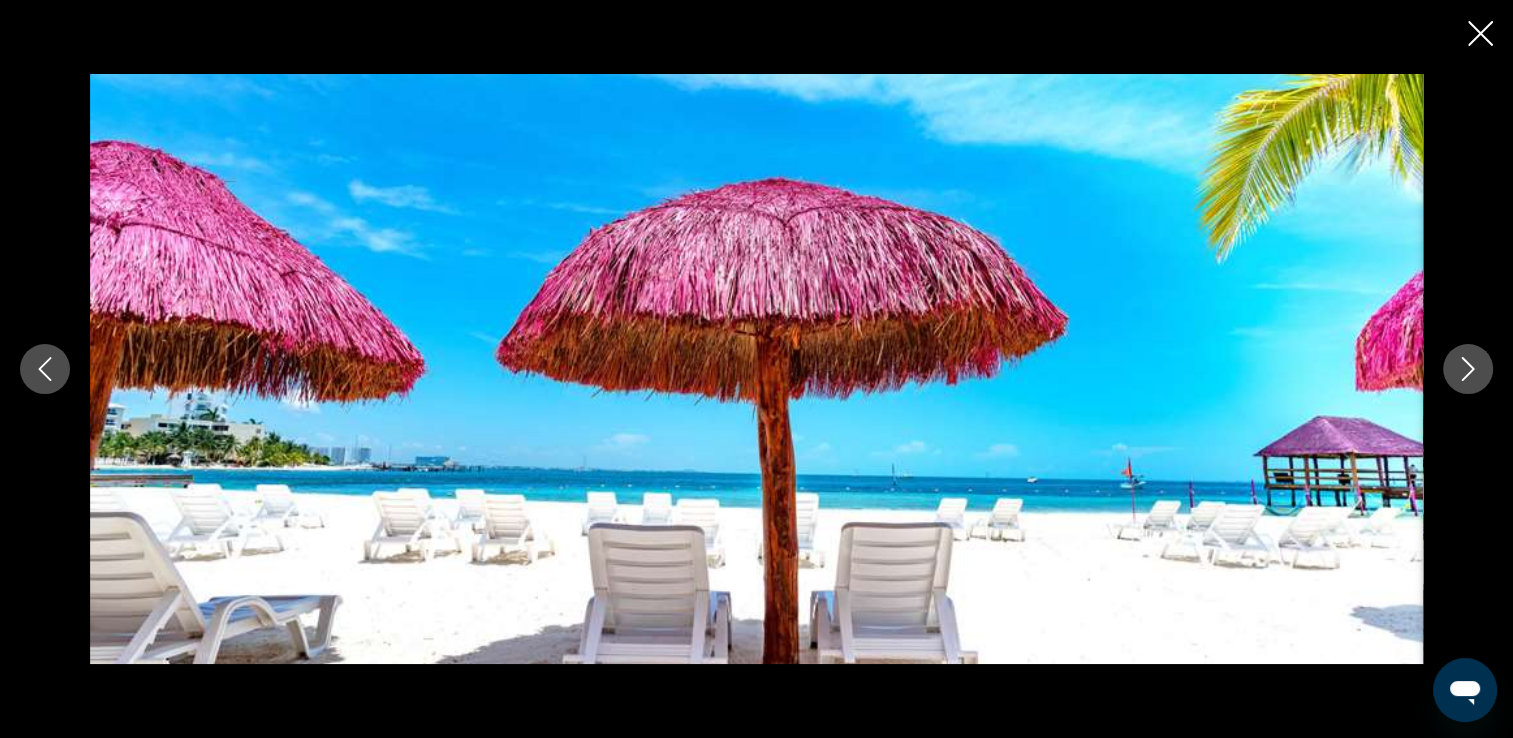 click 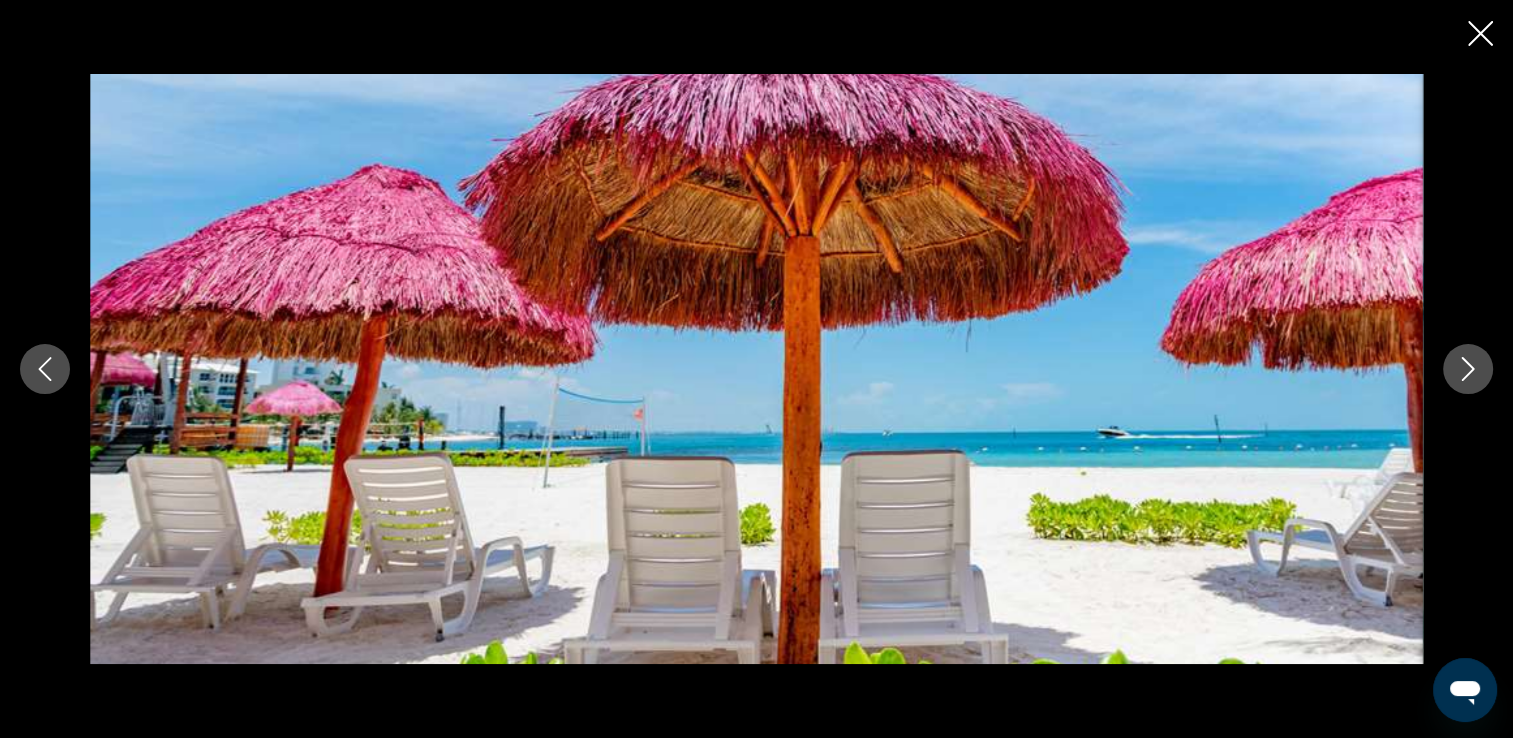 click 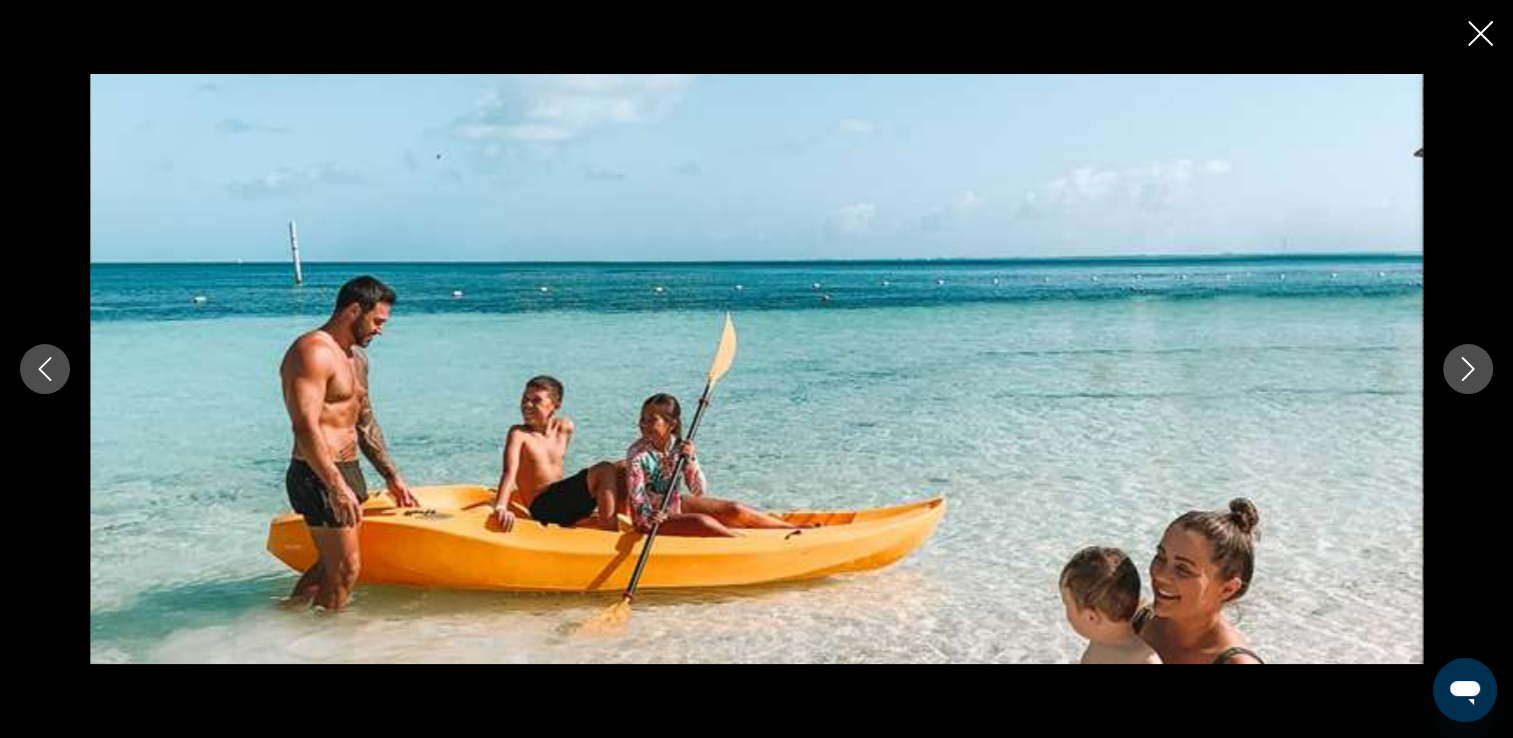 click 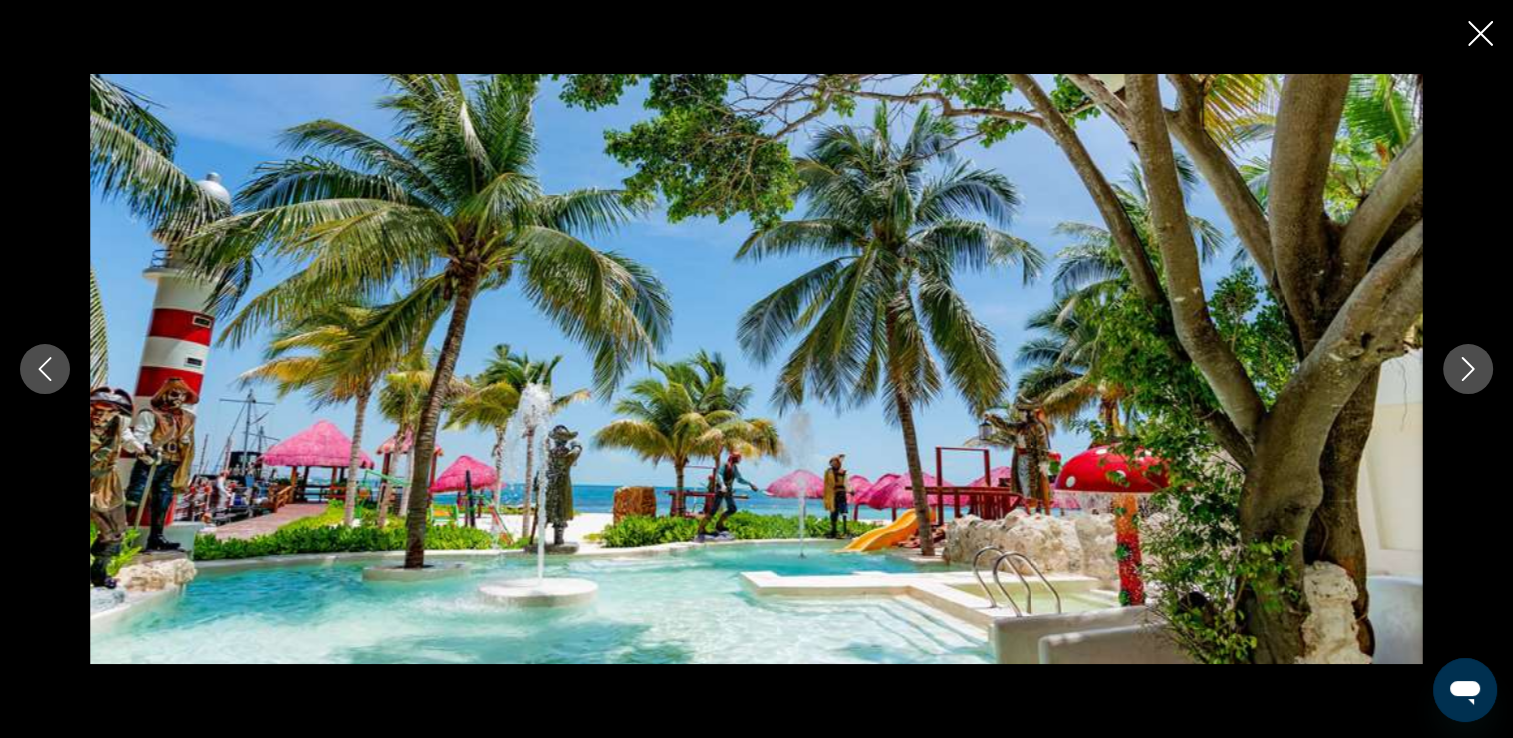 click 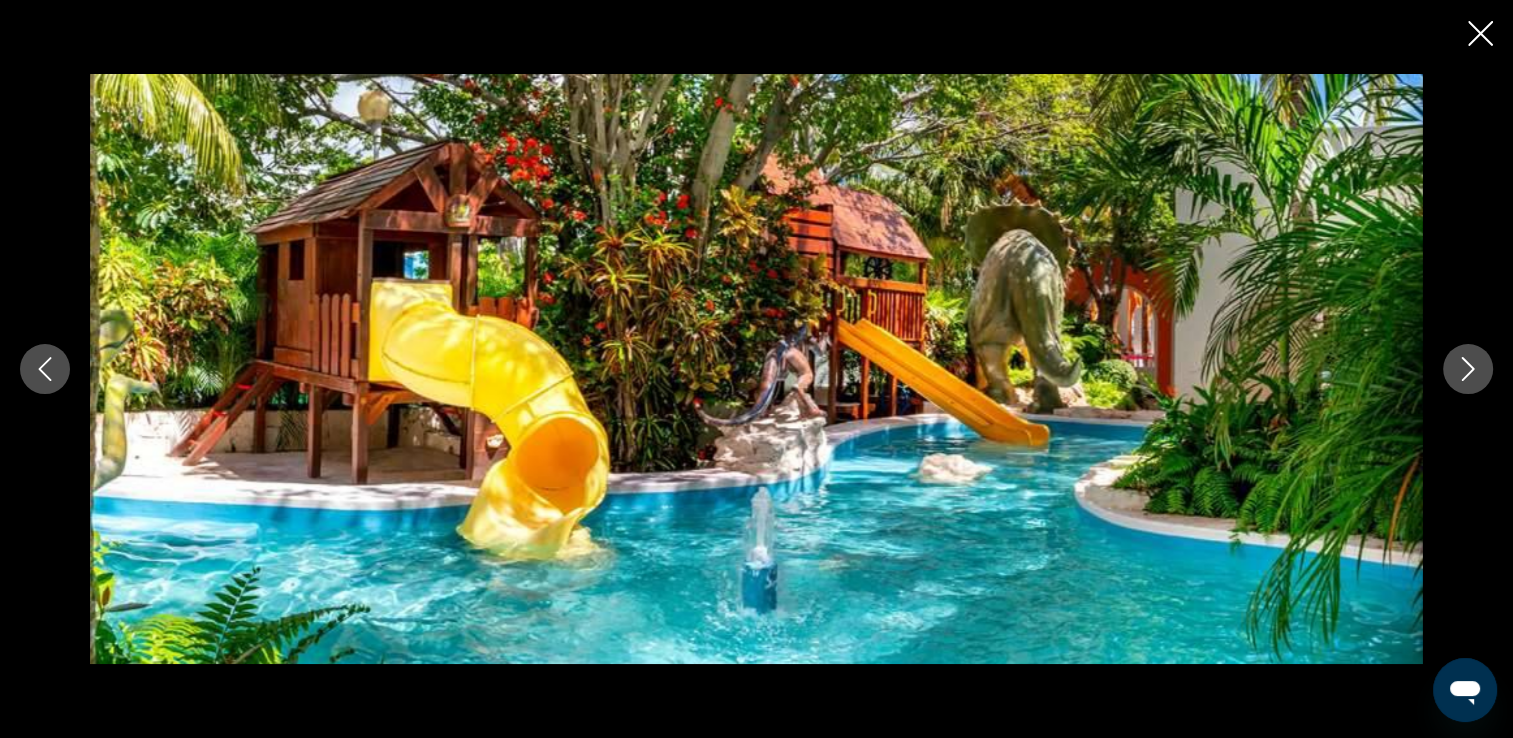 click 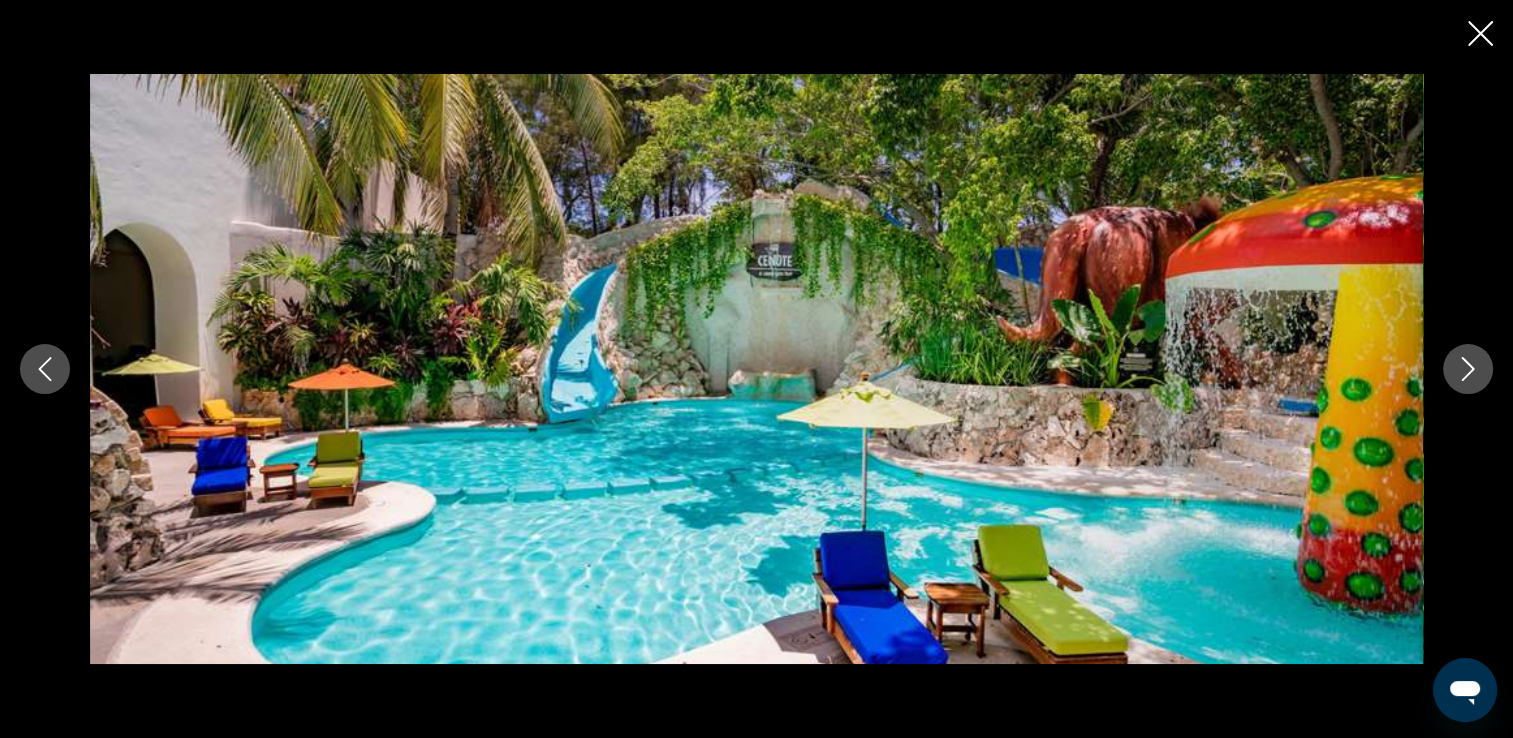 click 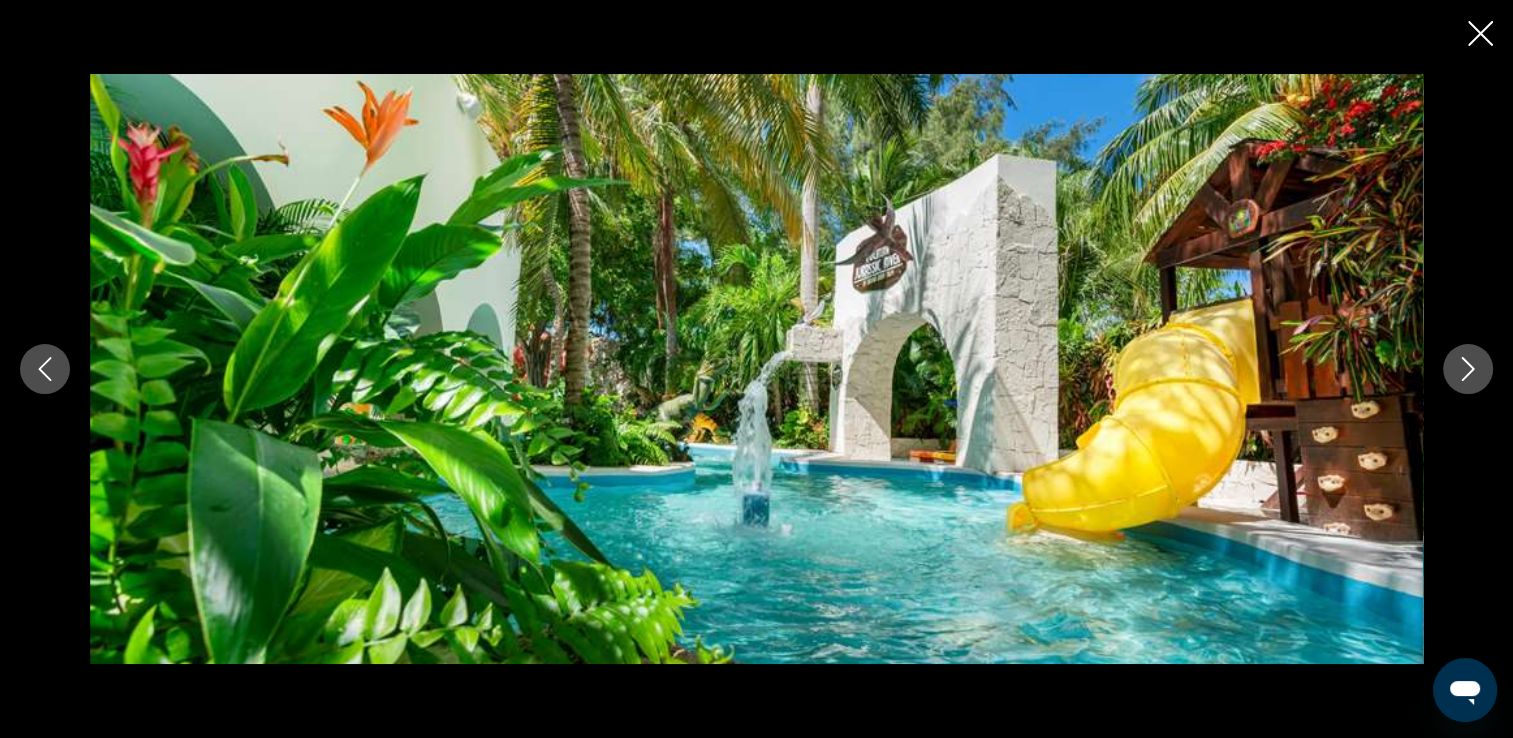 click 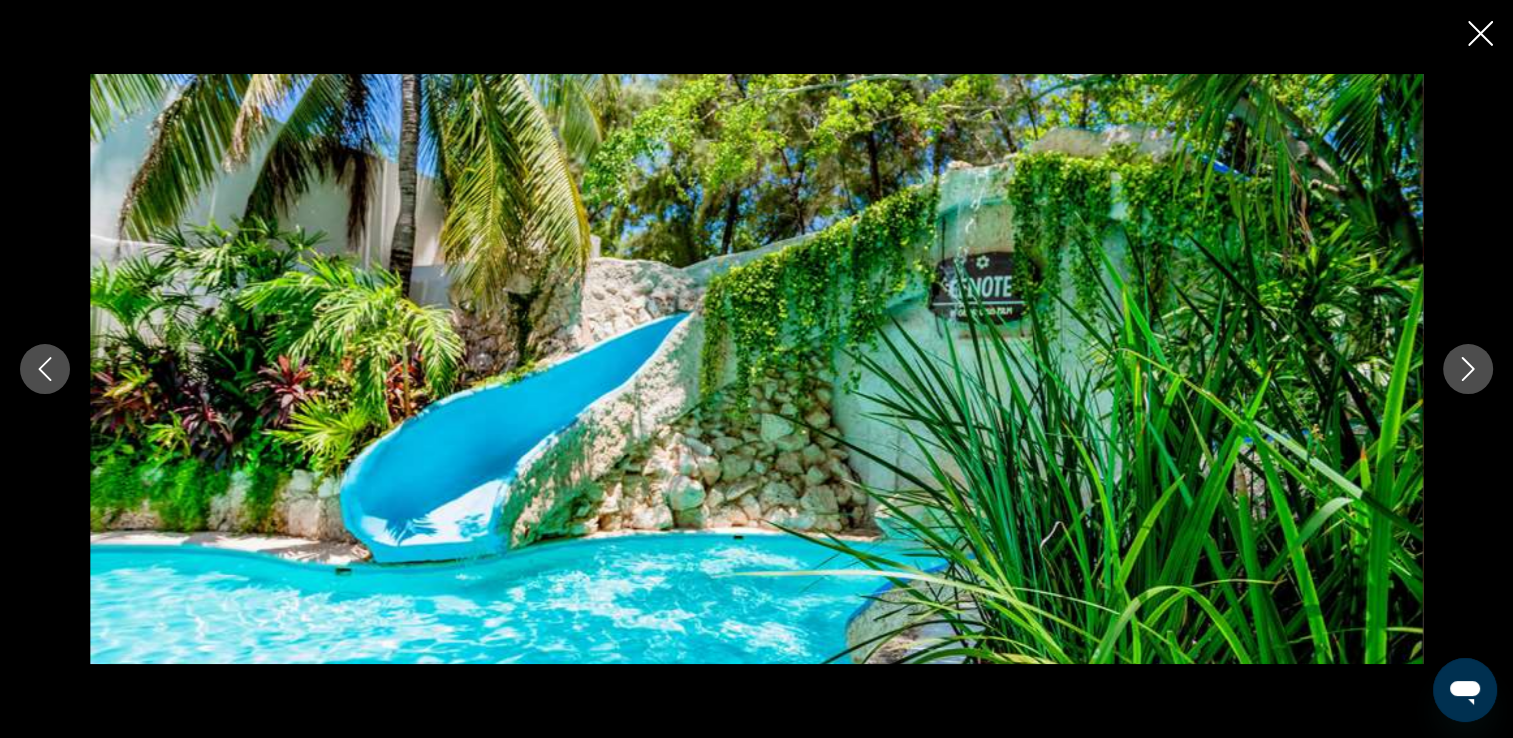 click 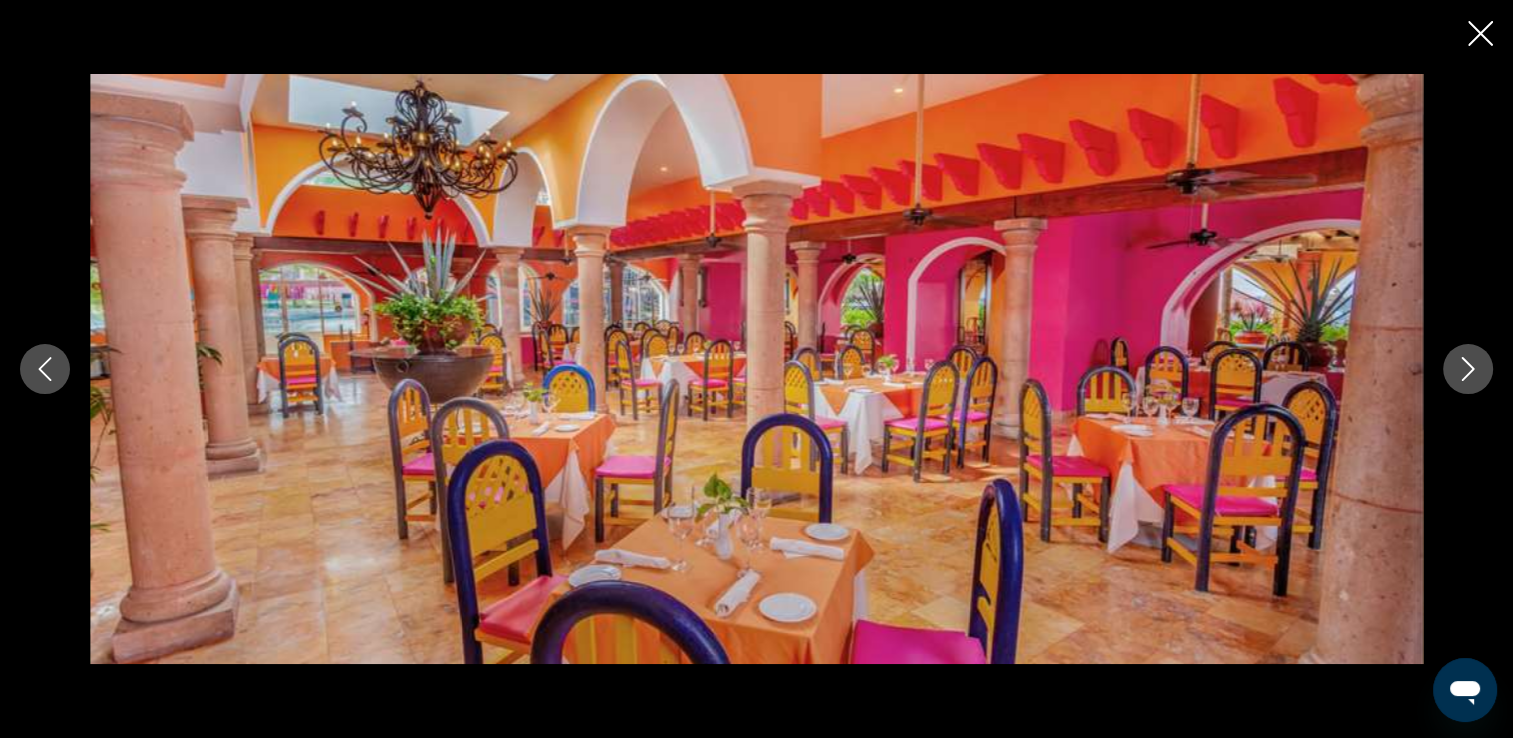 click 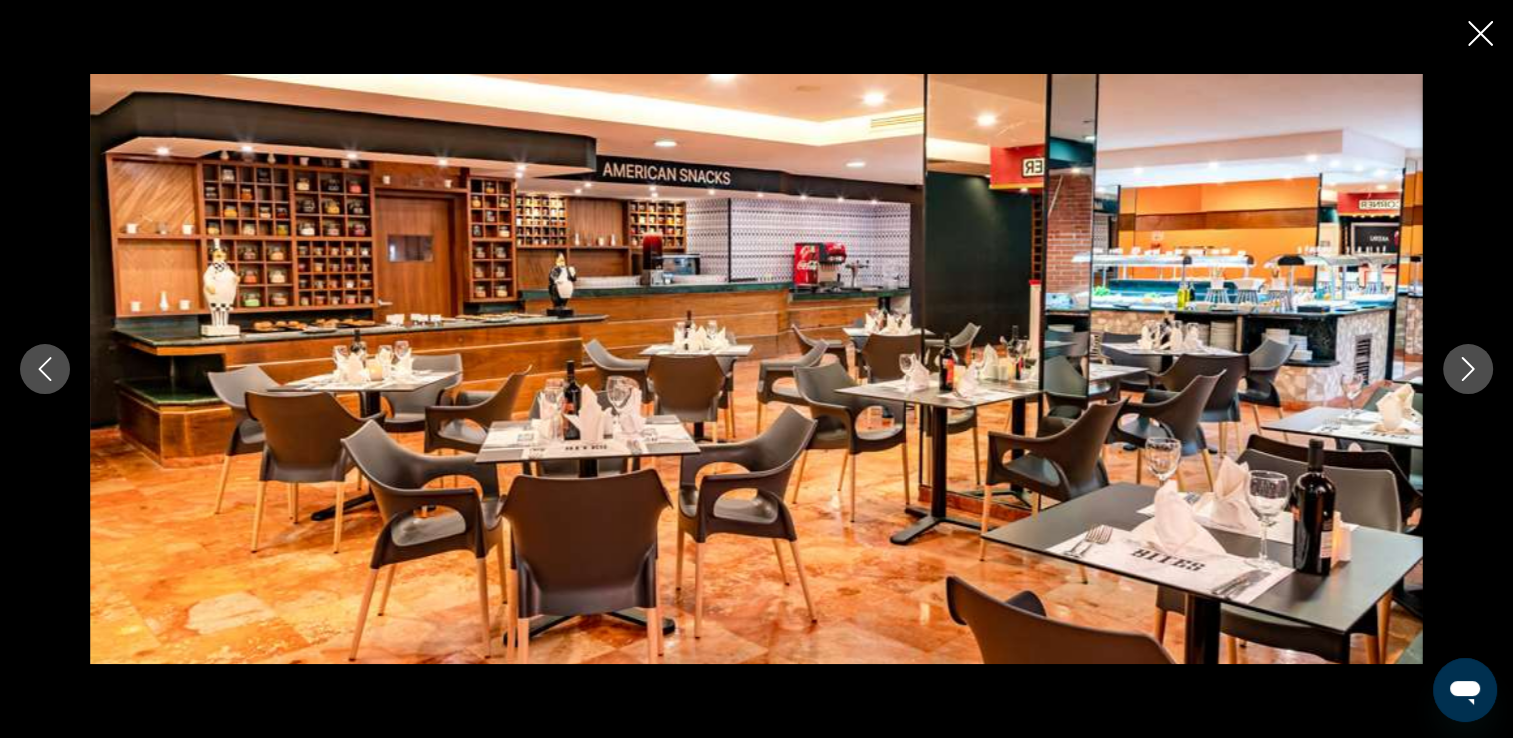 click 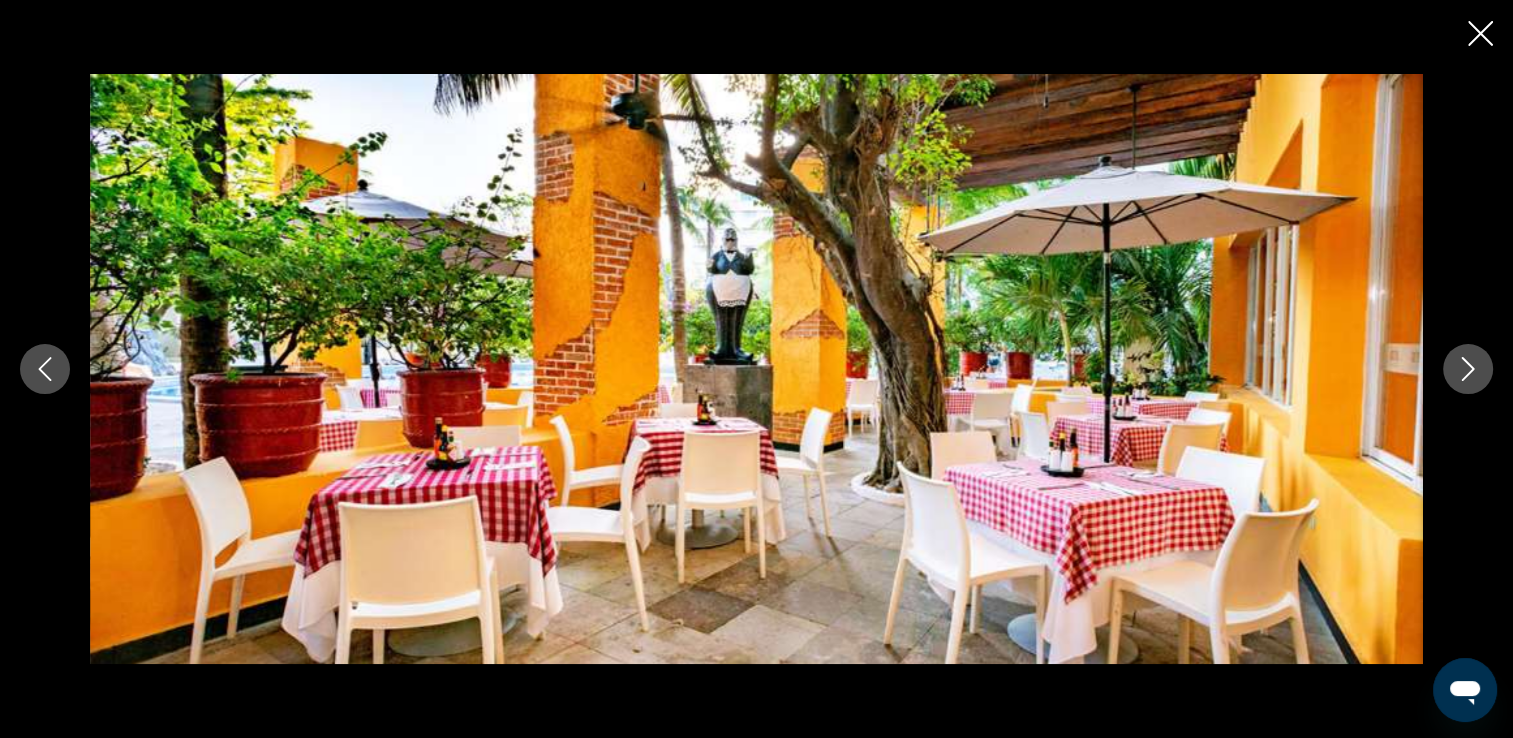 click 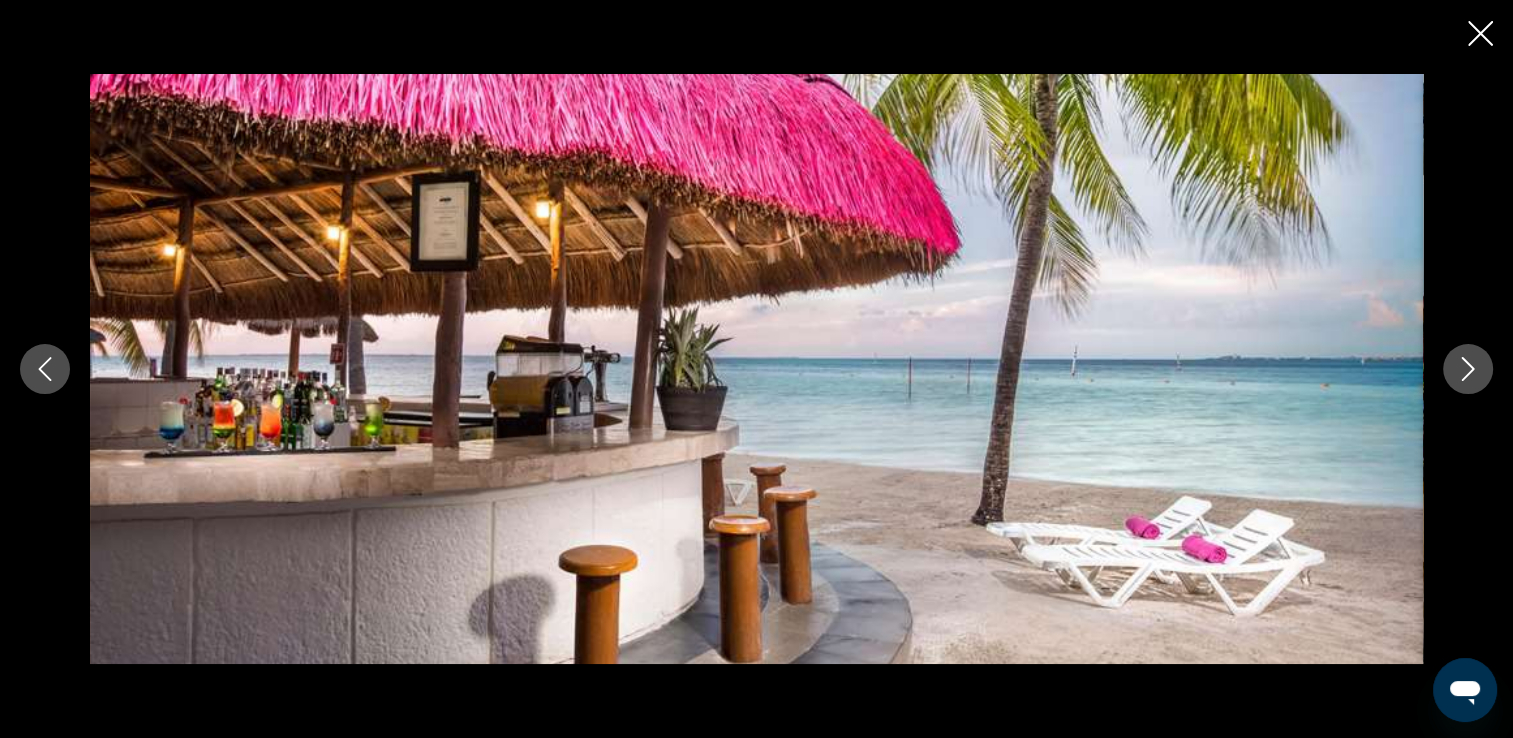 click 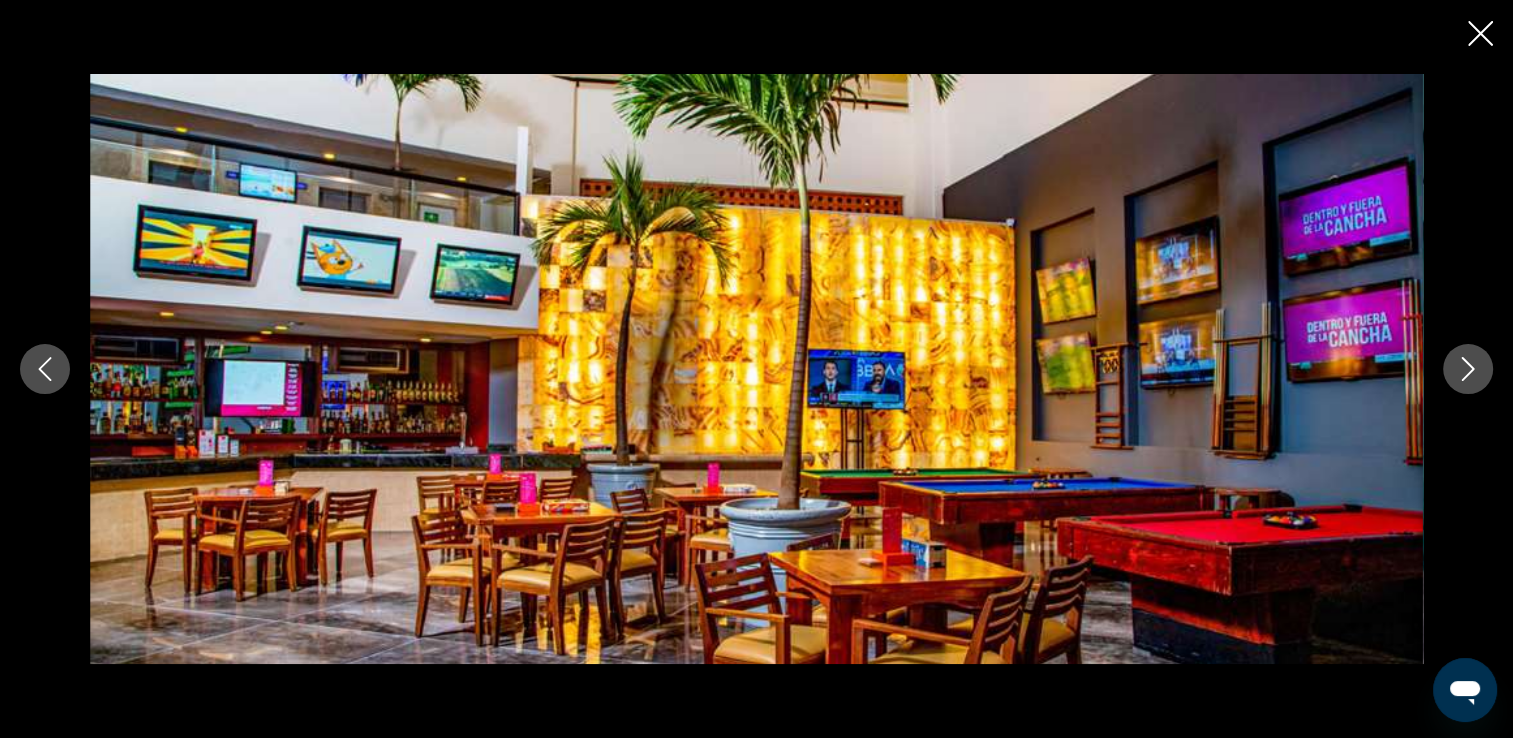 click 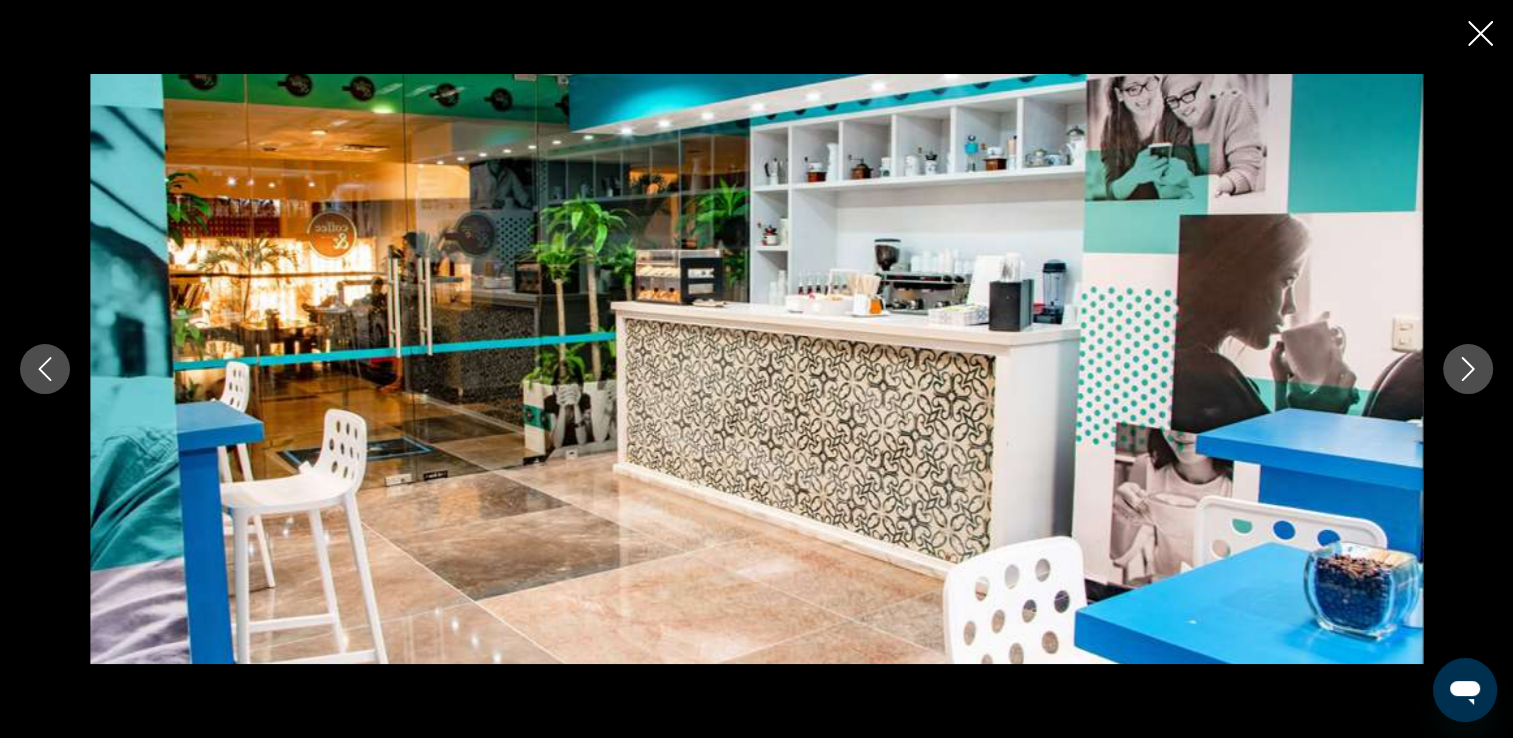 click 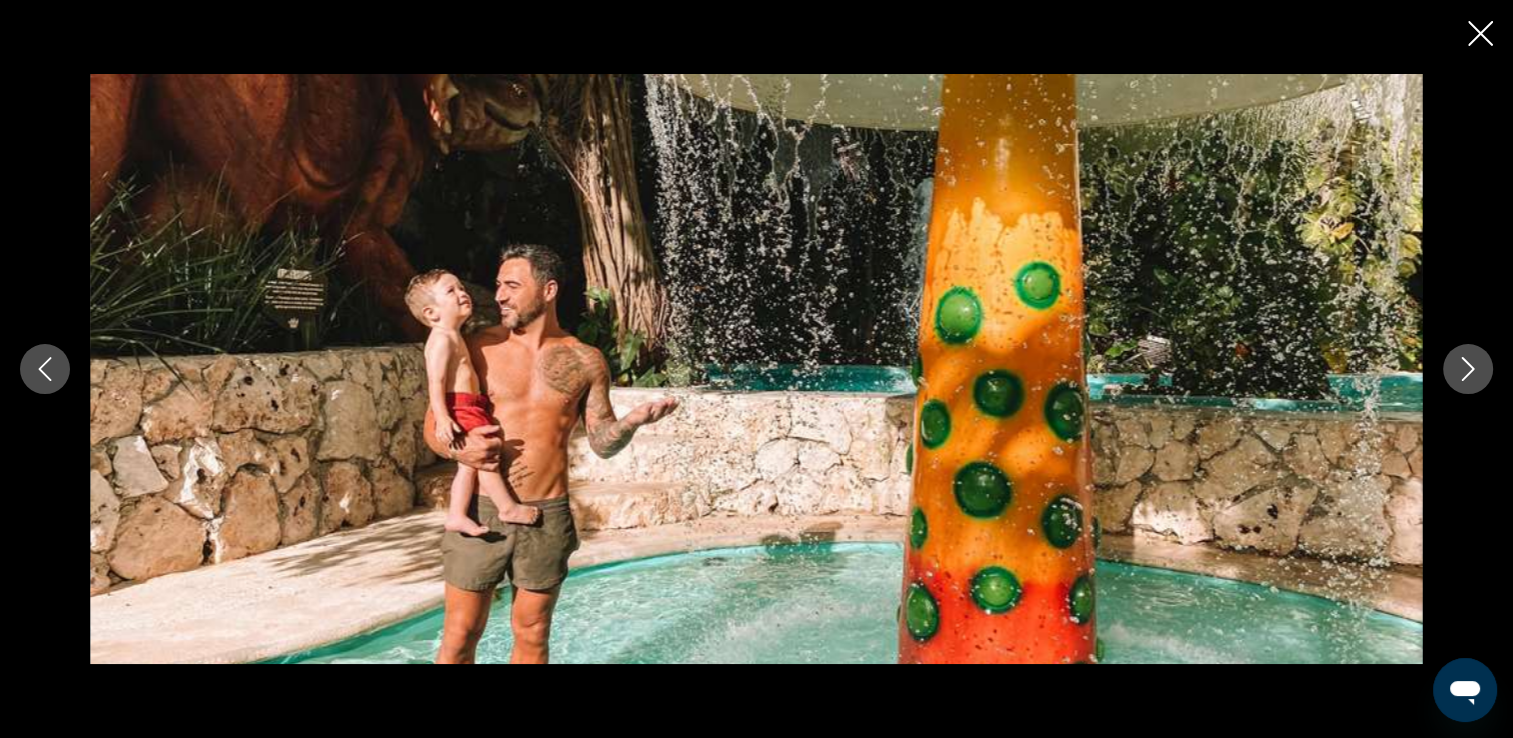 click 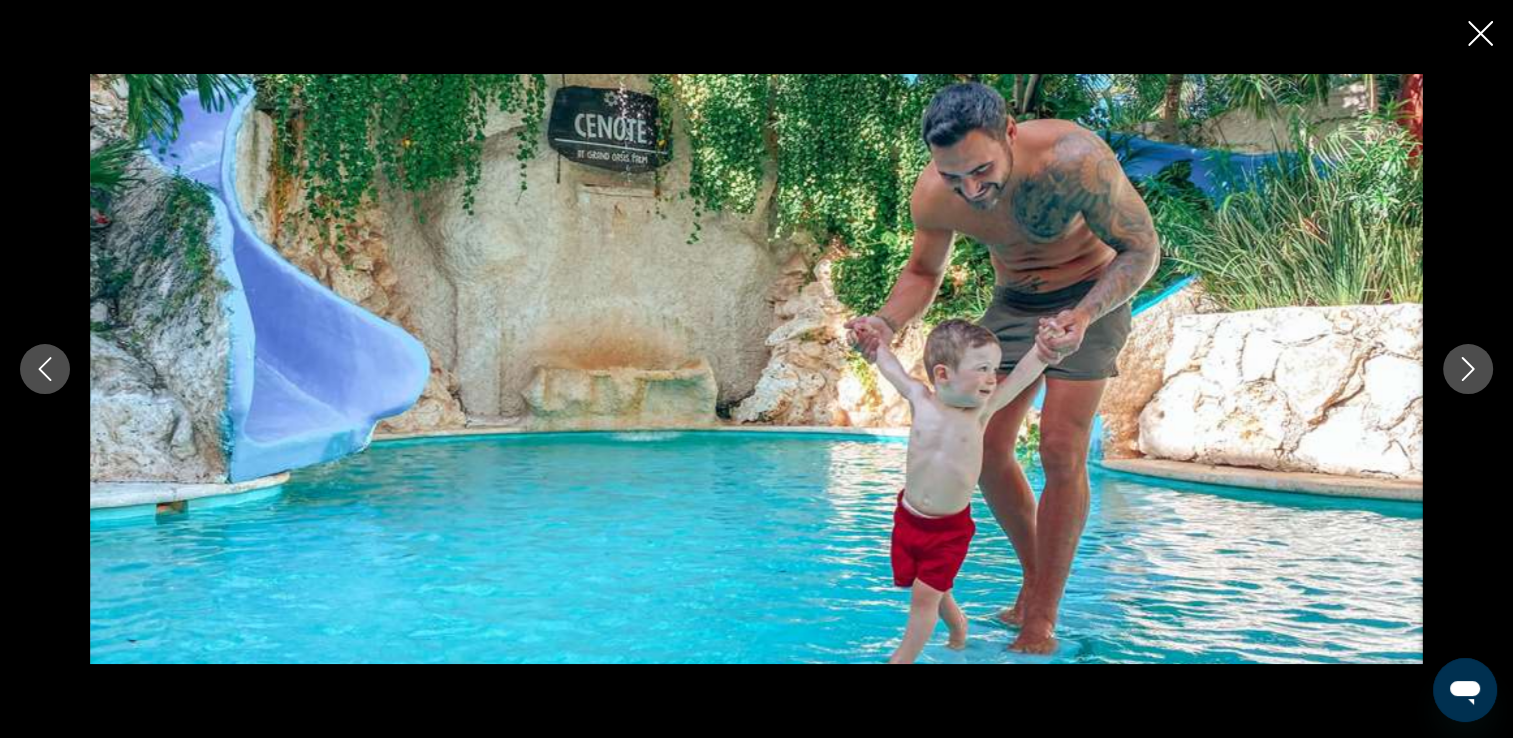click 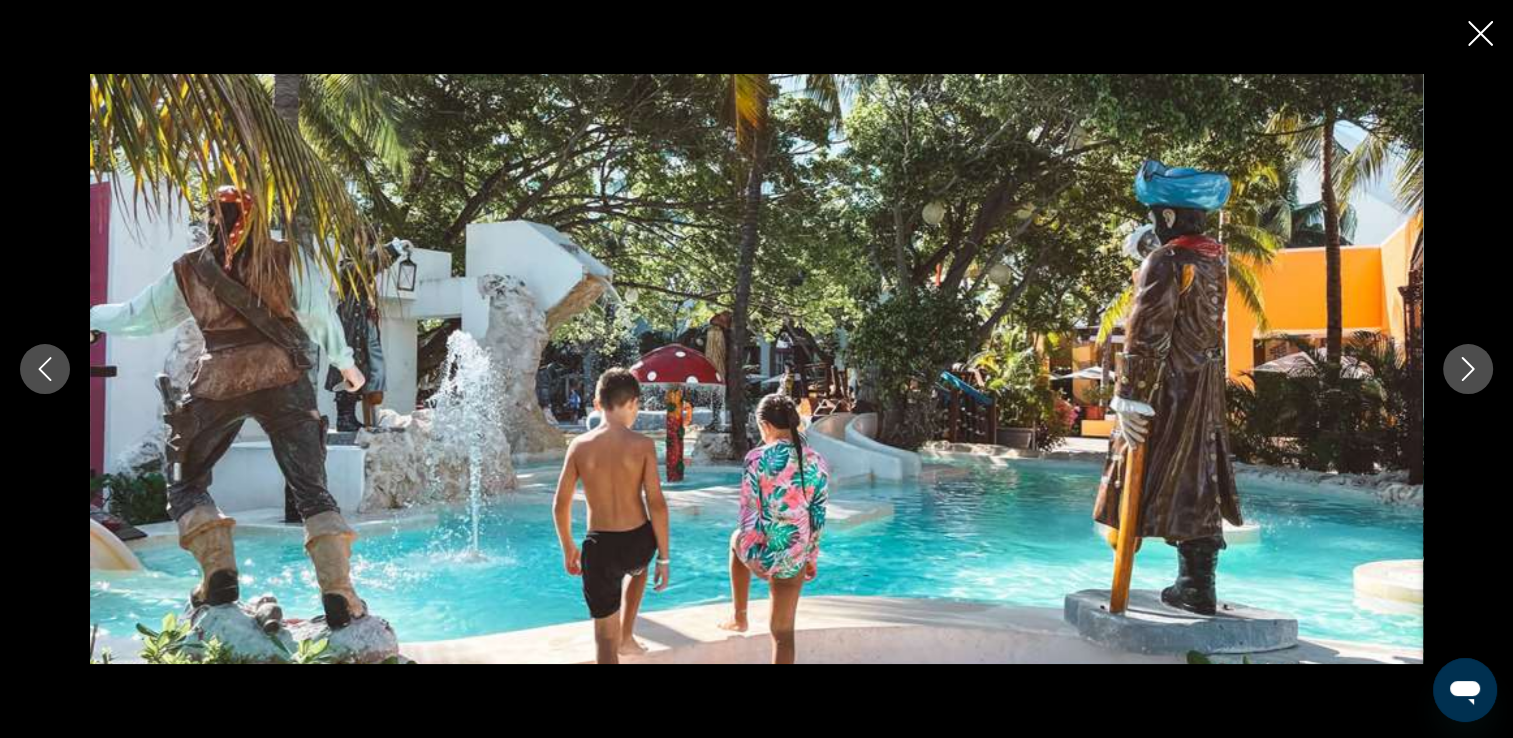 click 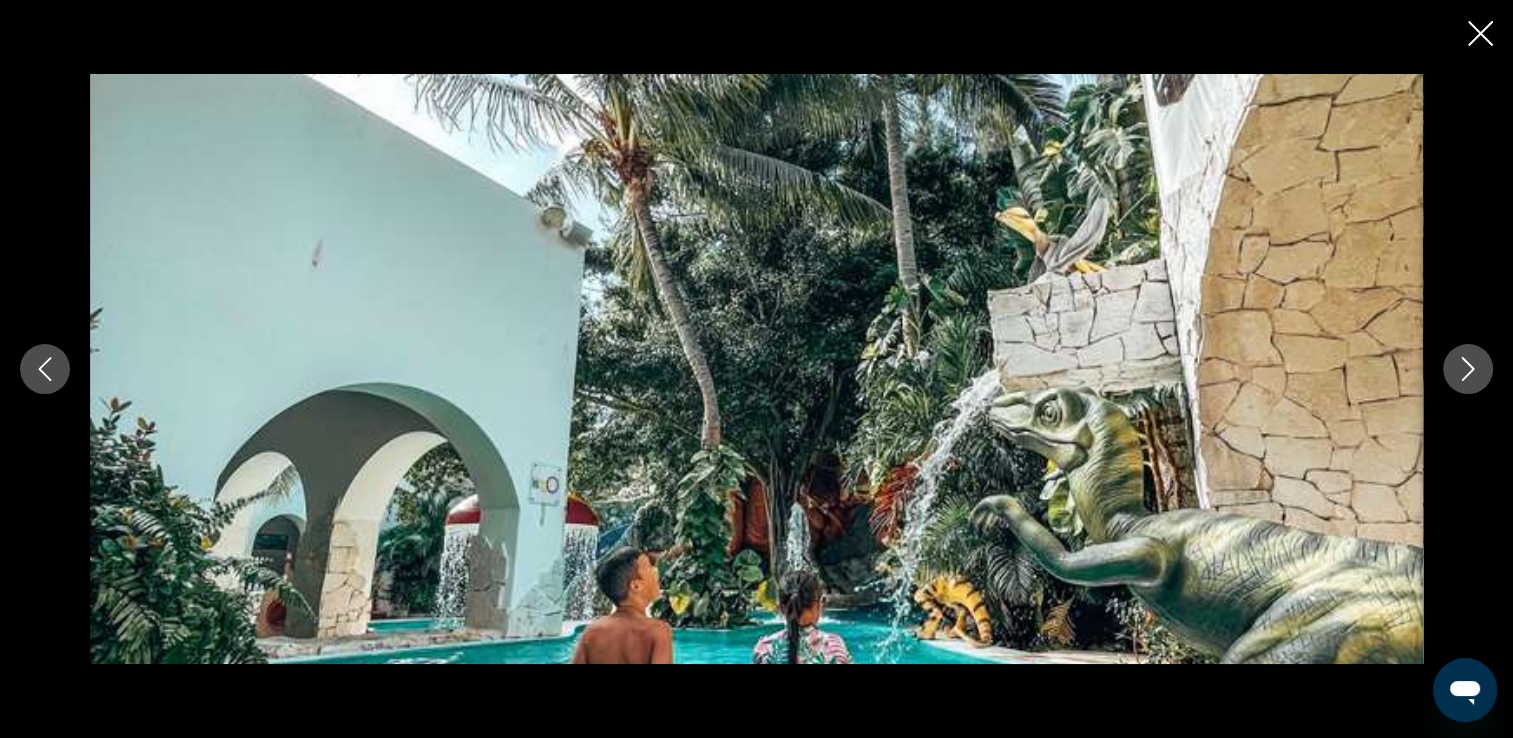 click 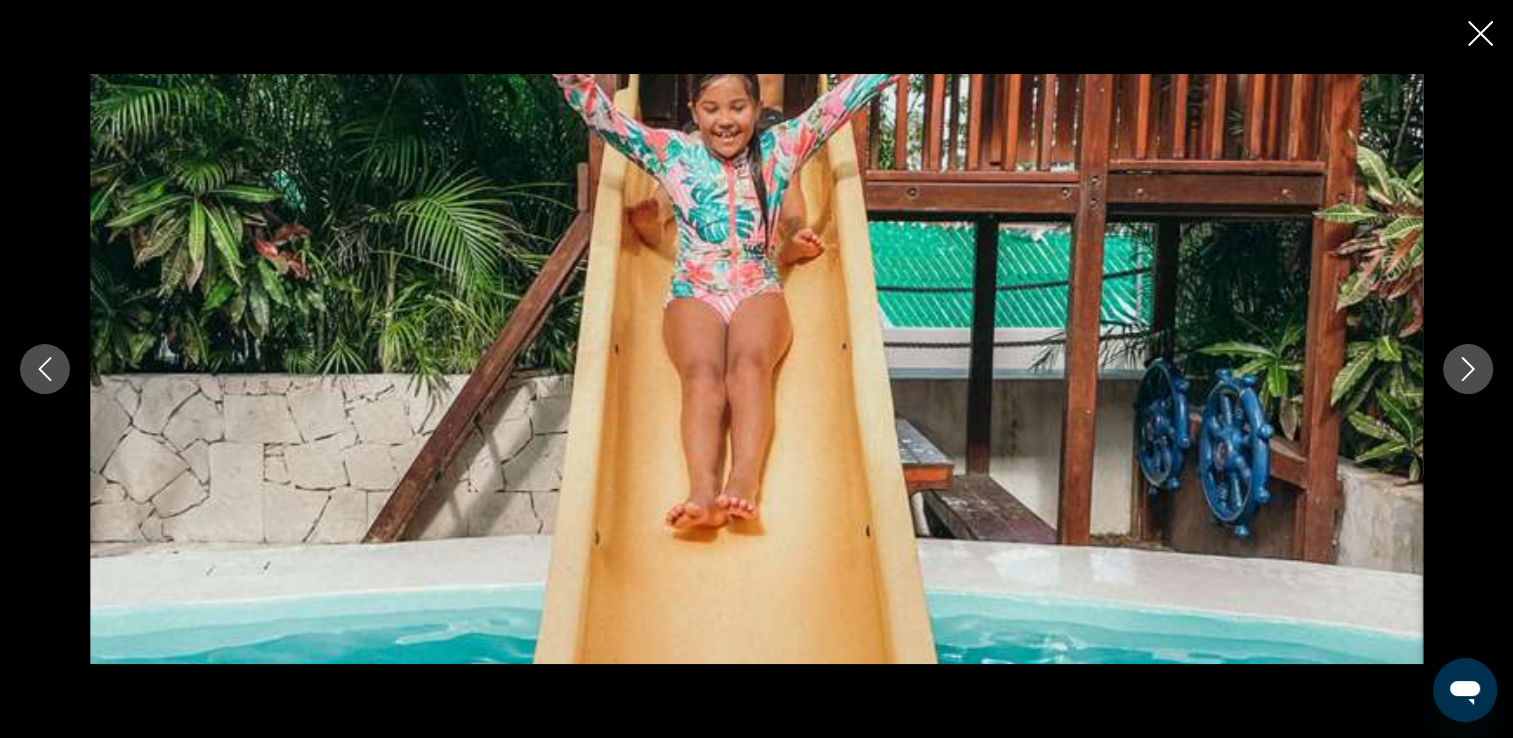 click 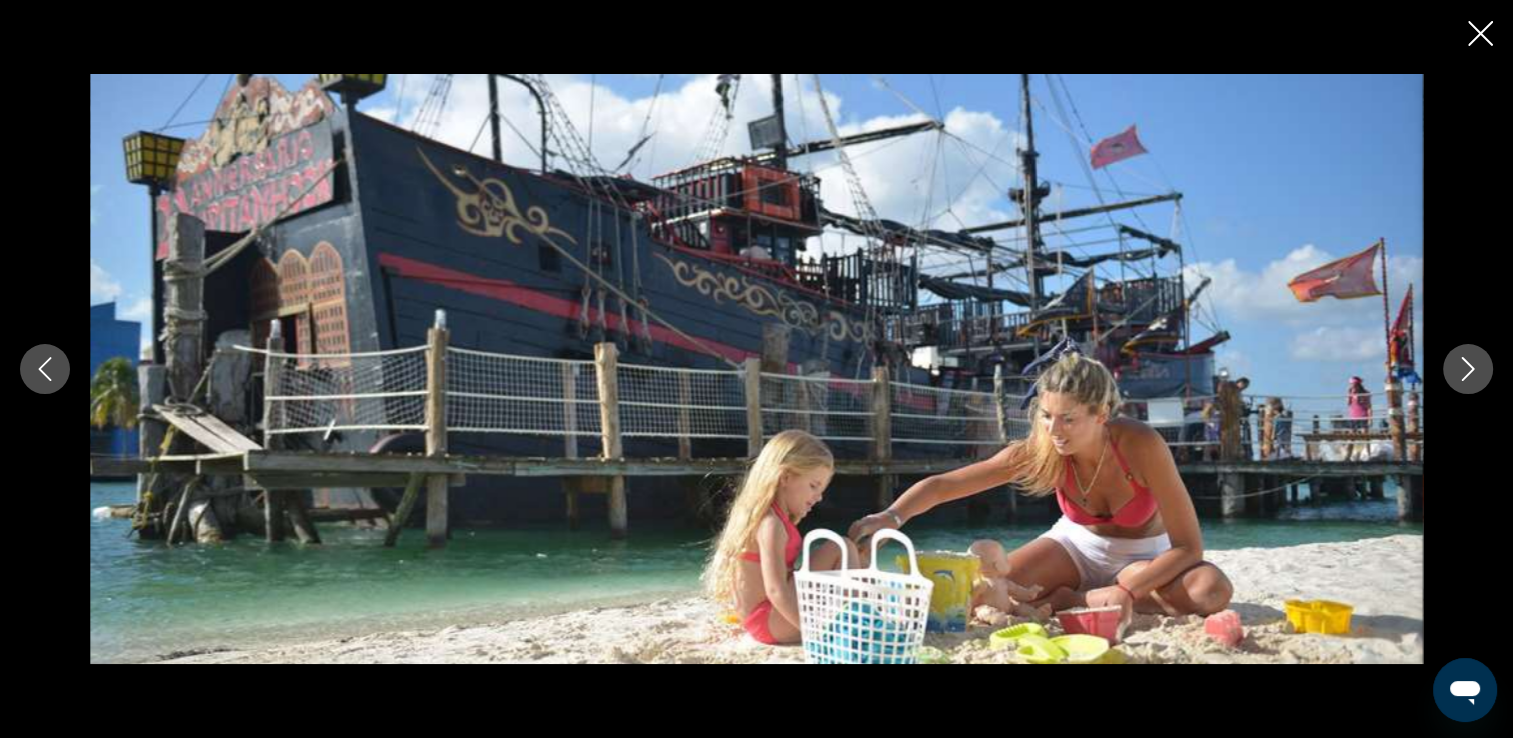 click 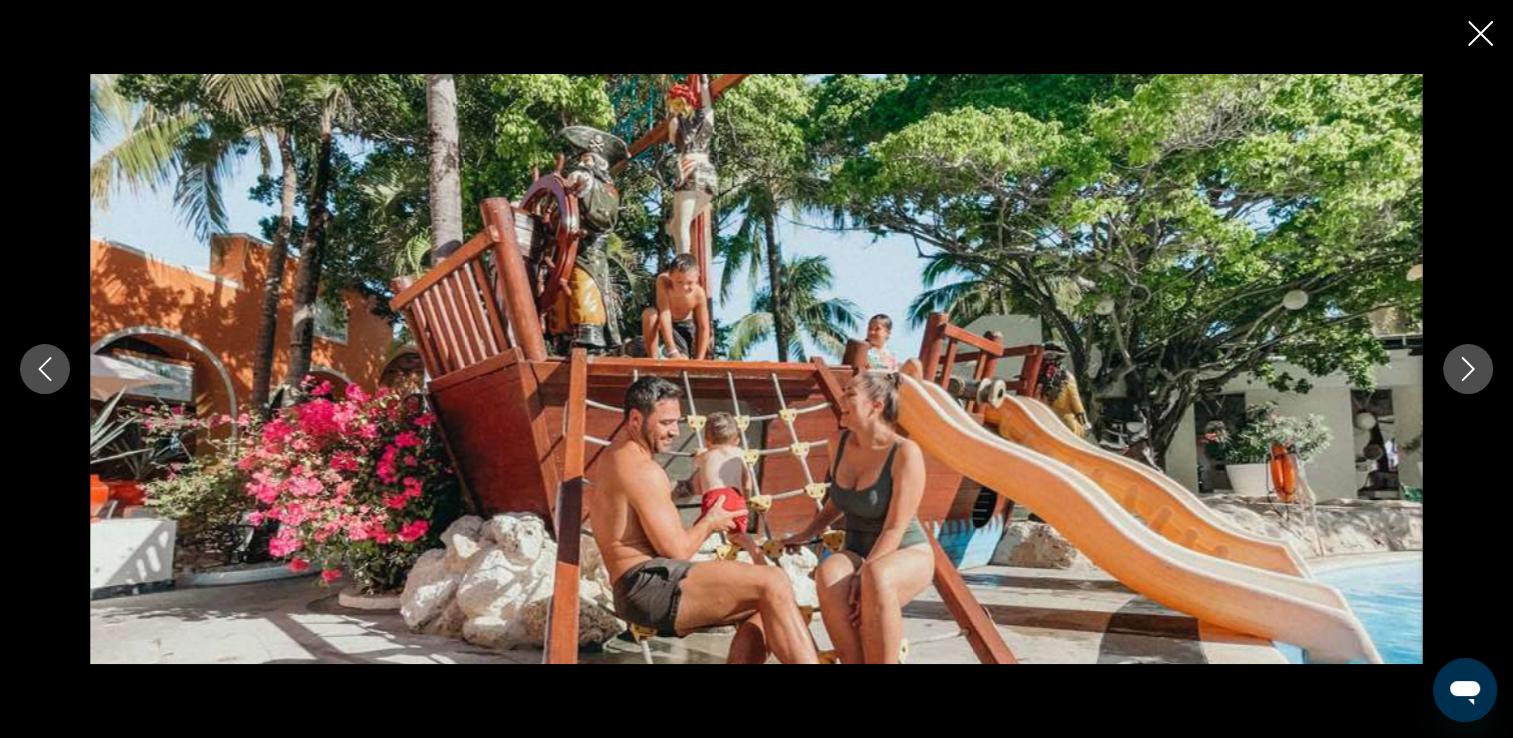 click 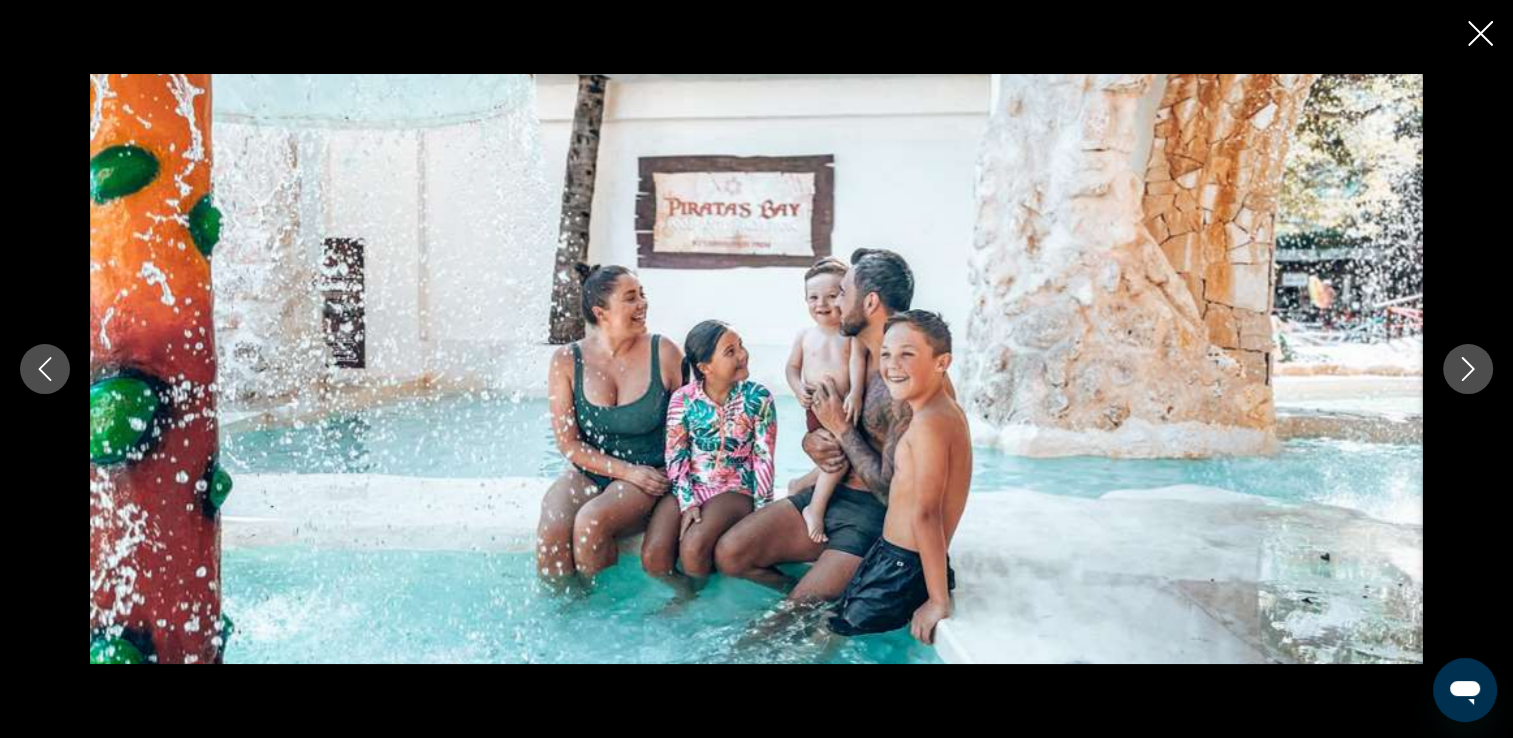 click 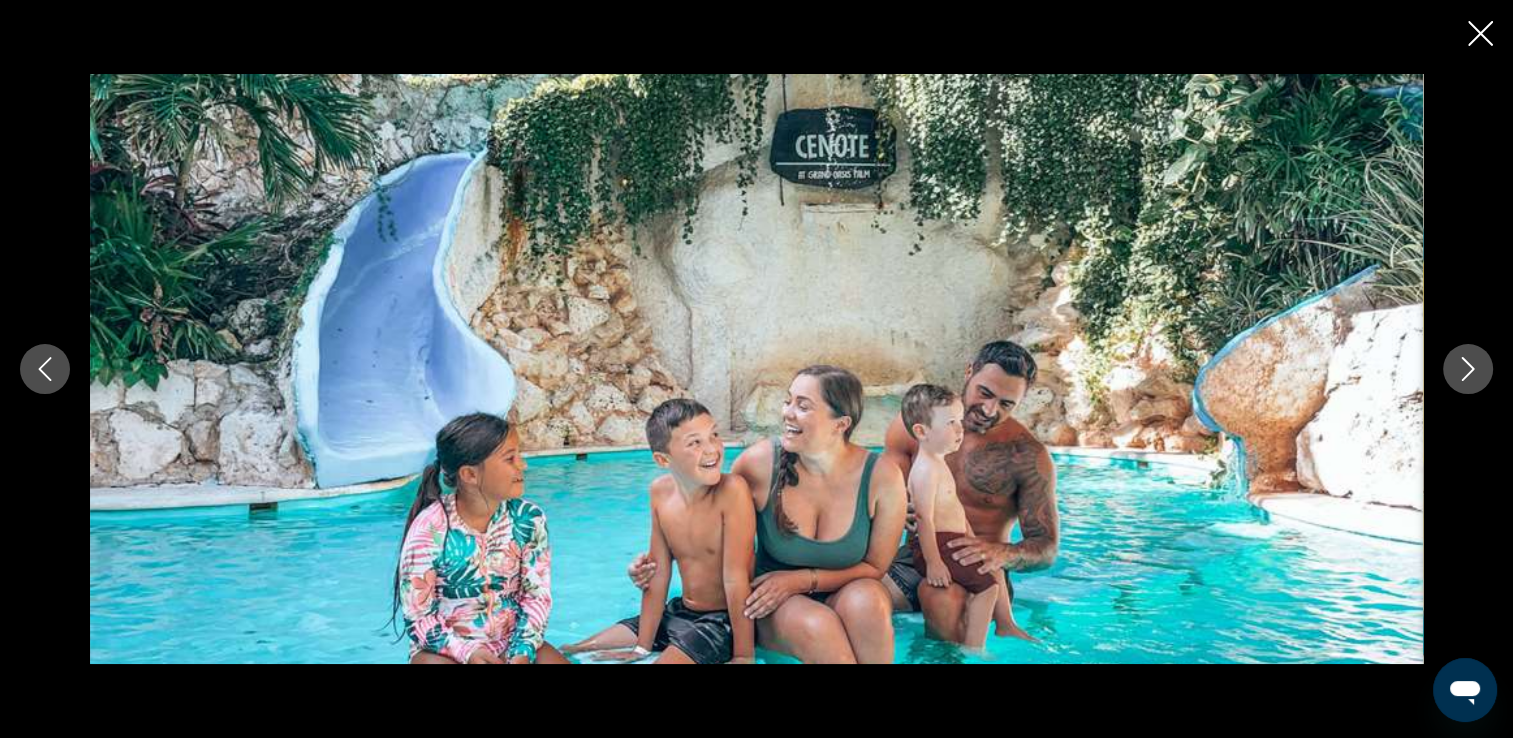 click 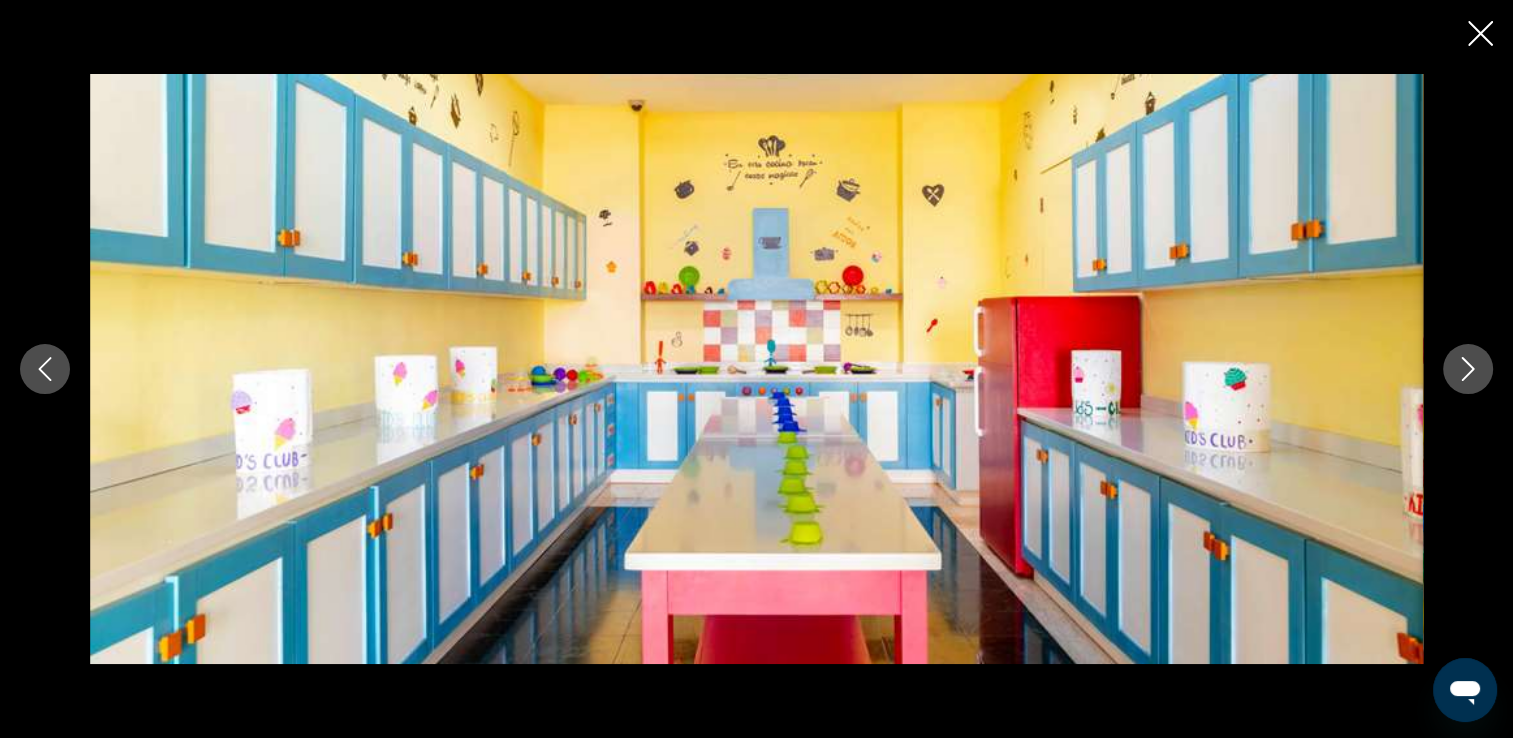 click 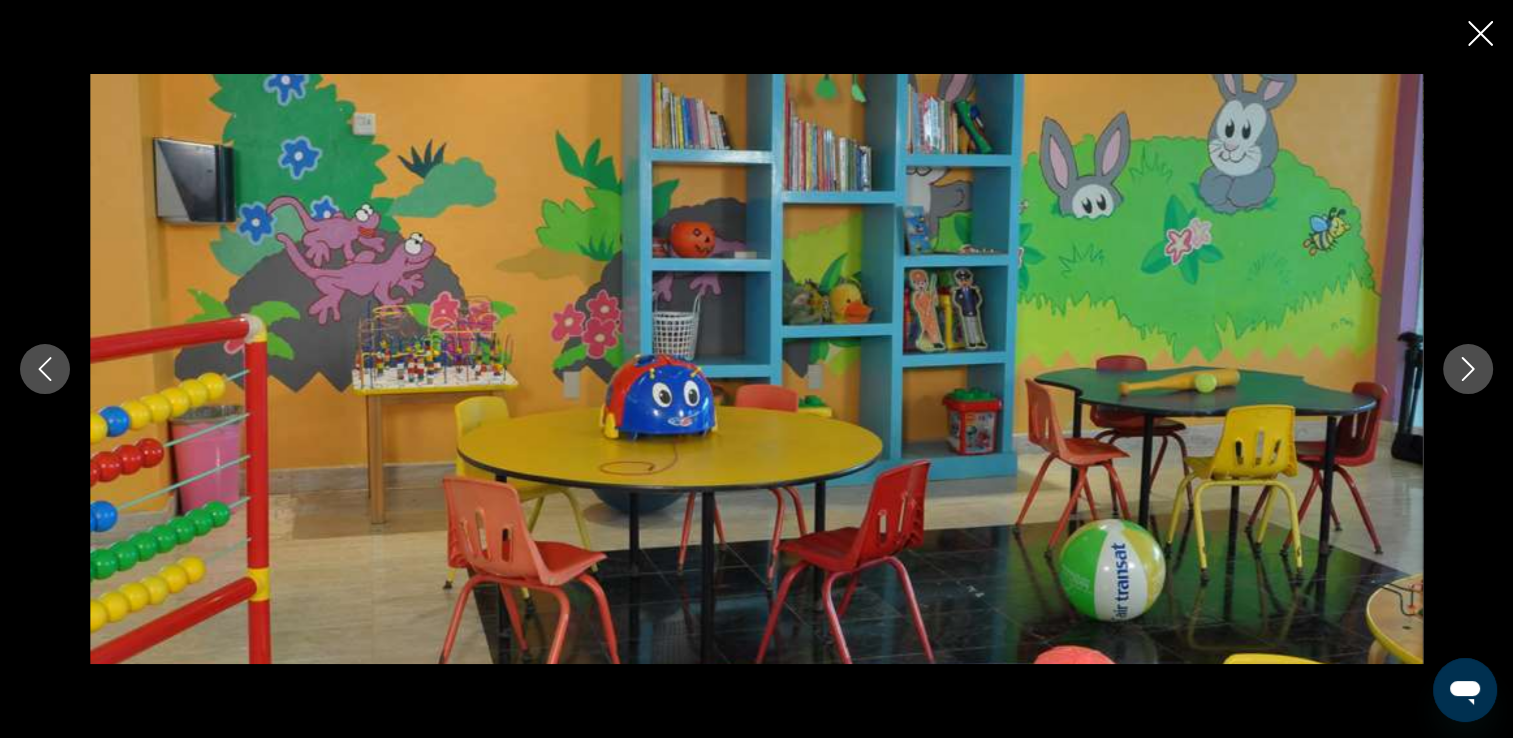 click 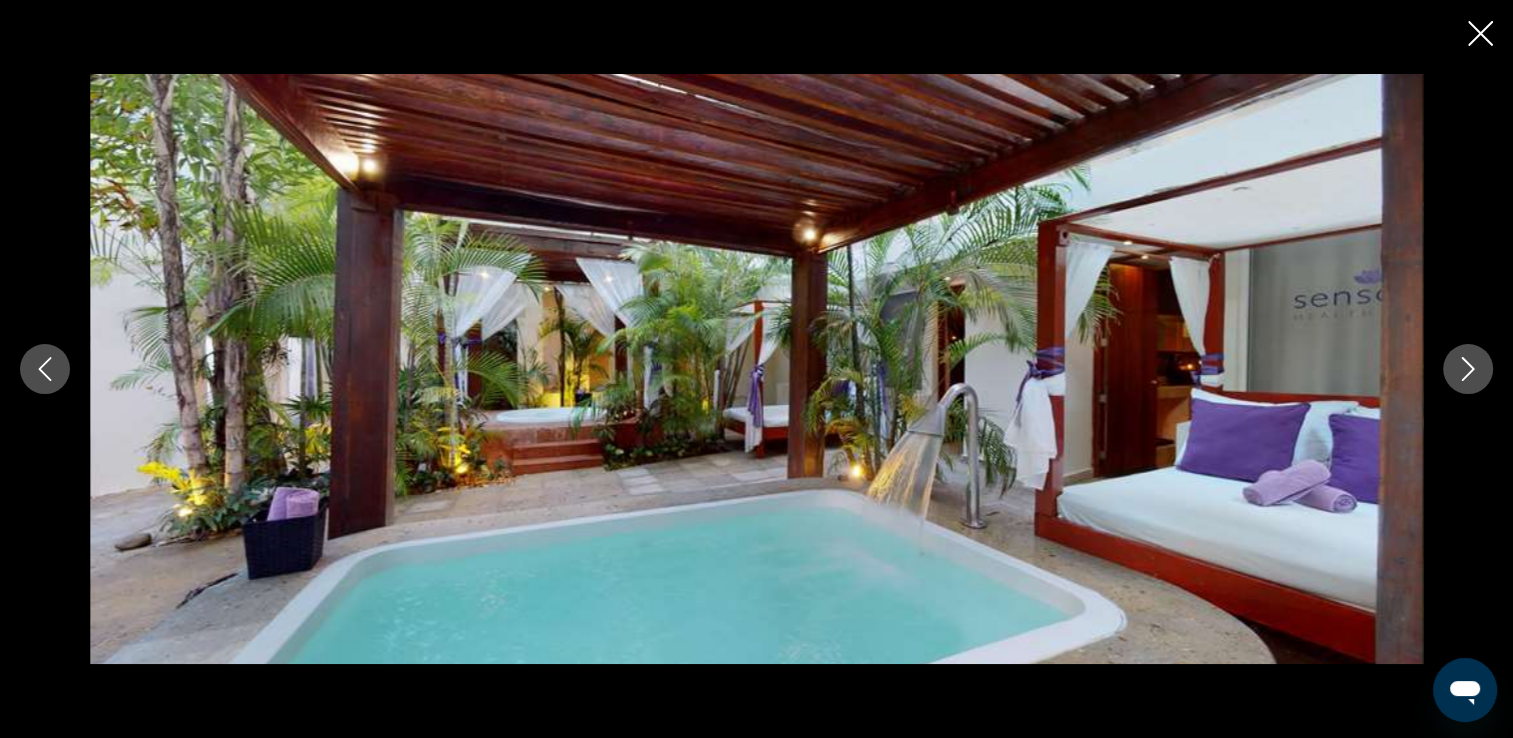 click 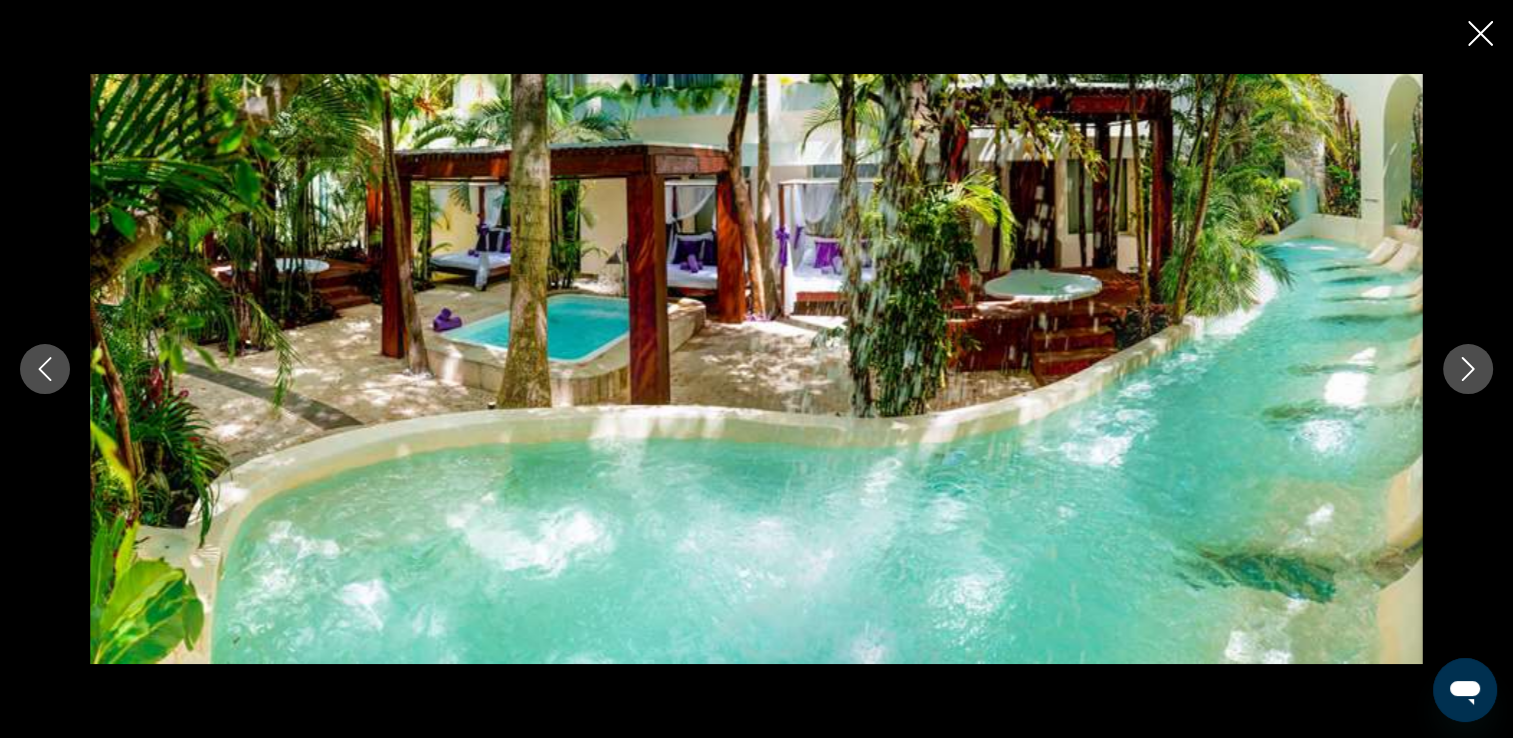 click 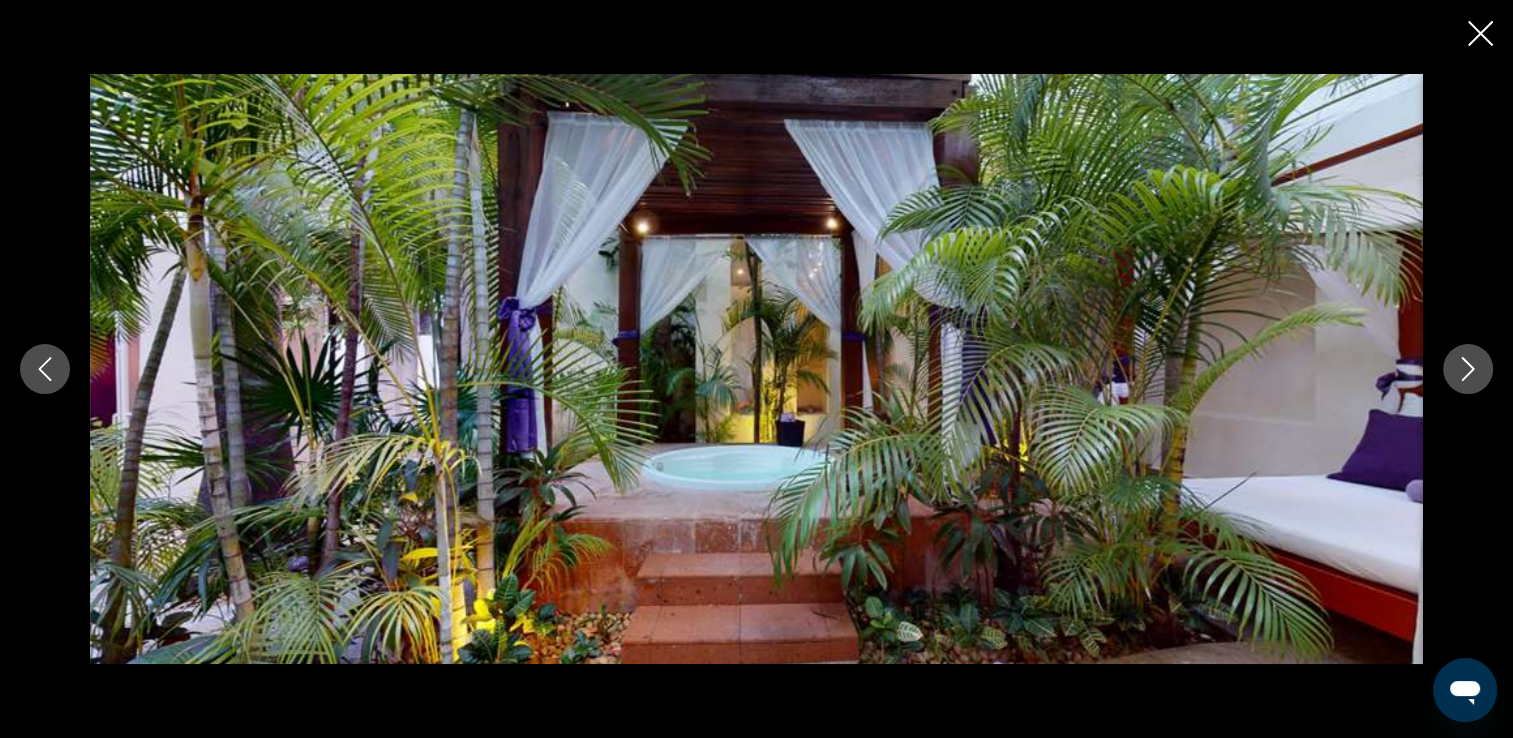 click 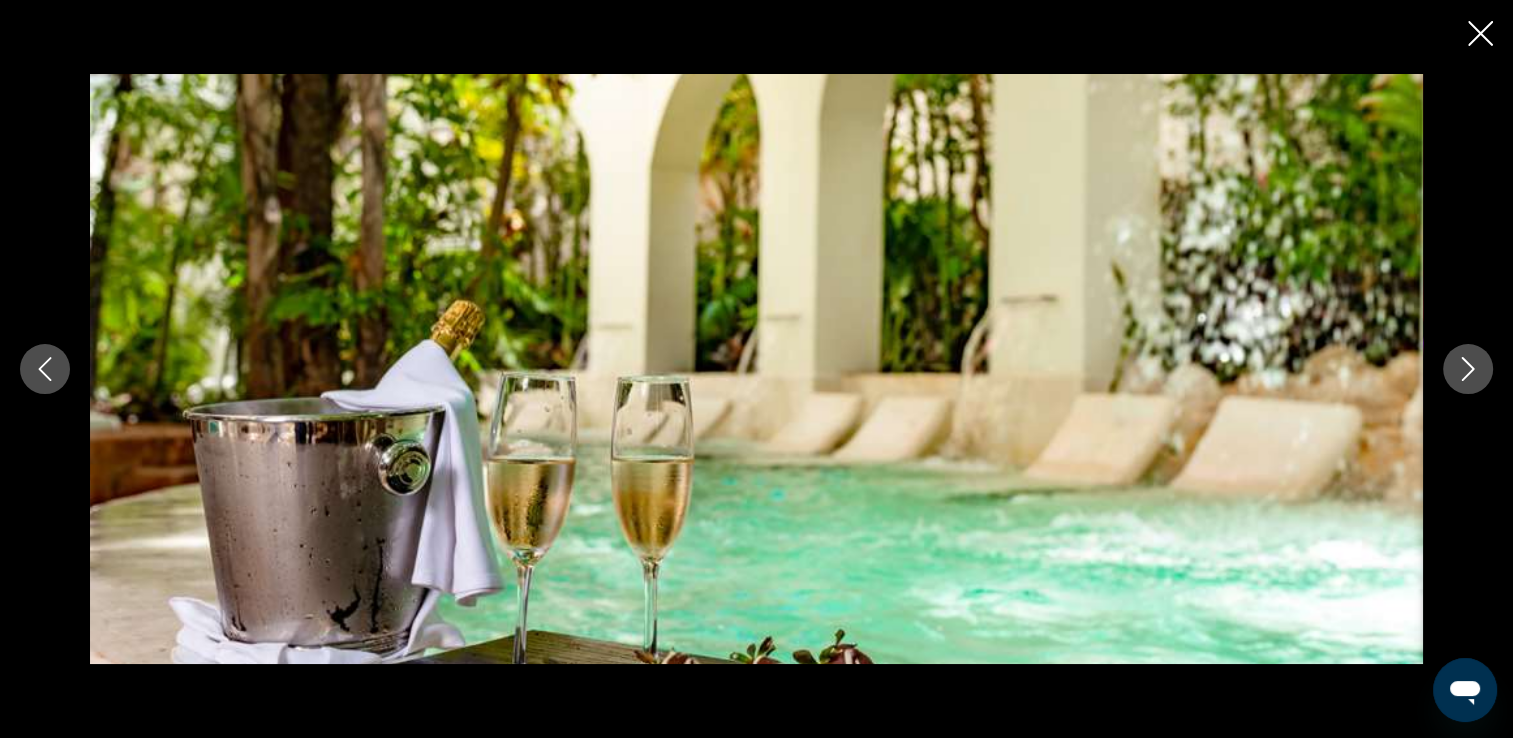 click 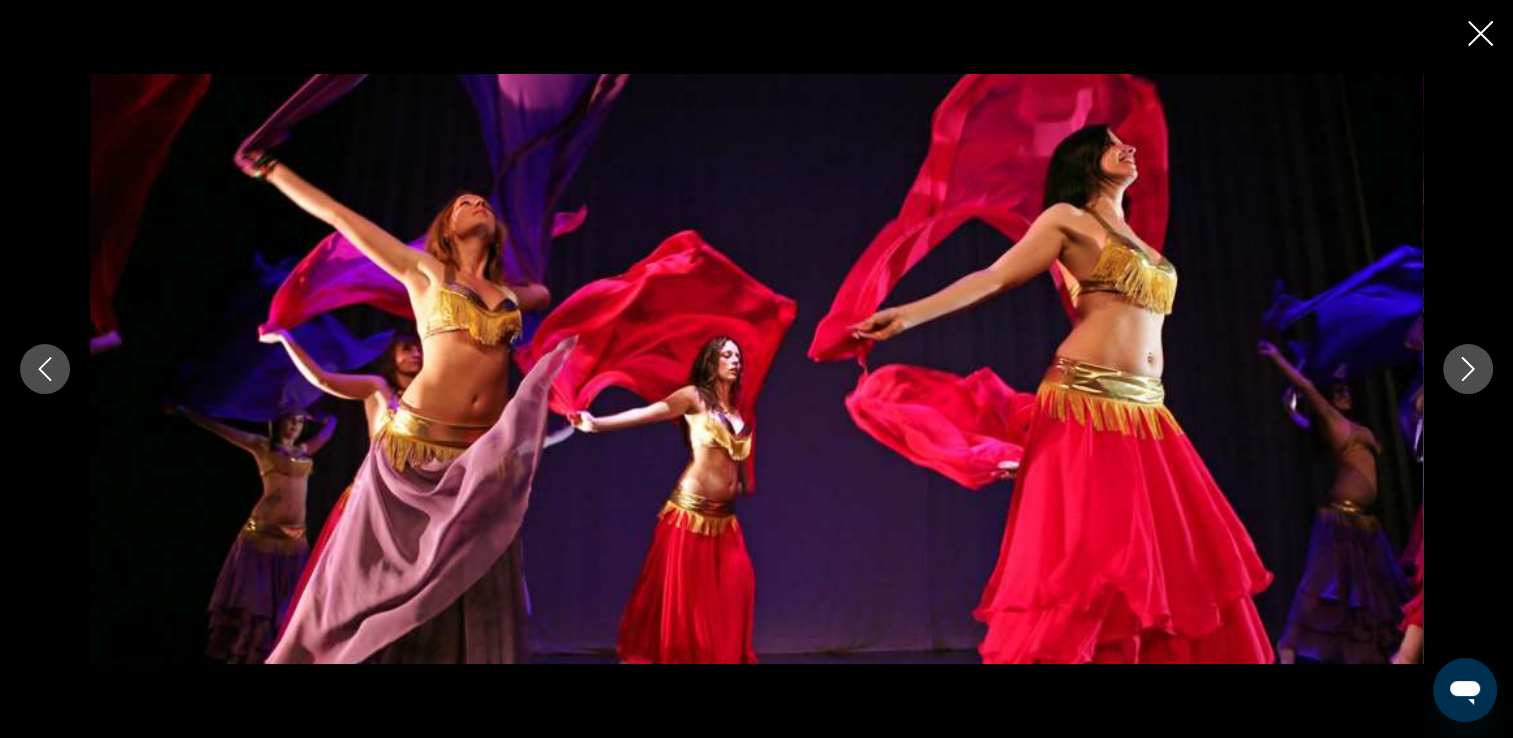 click 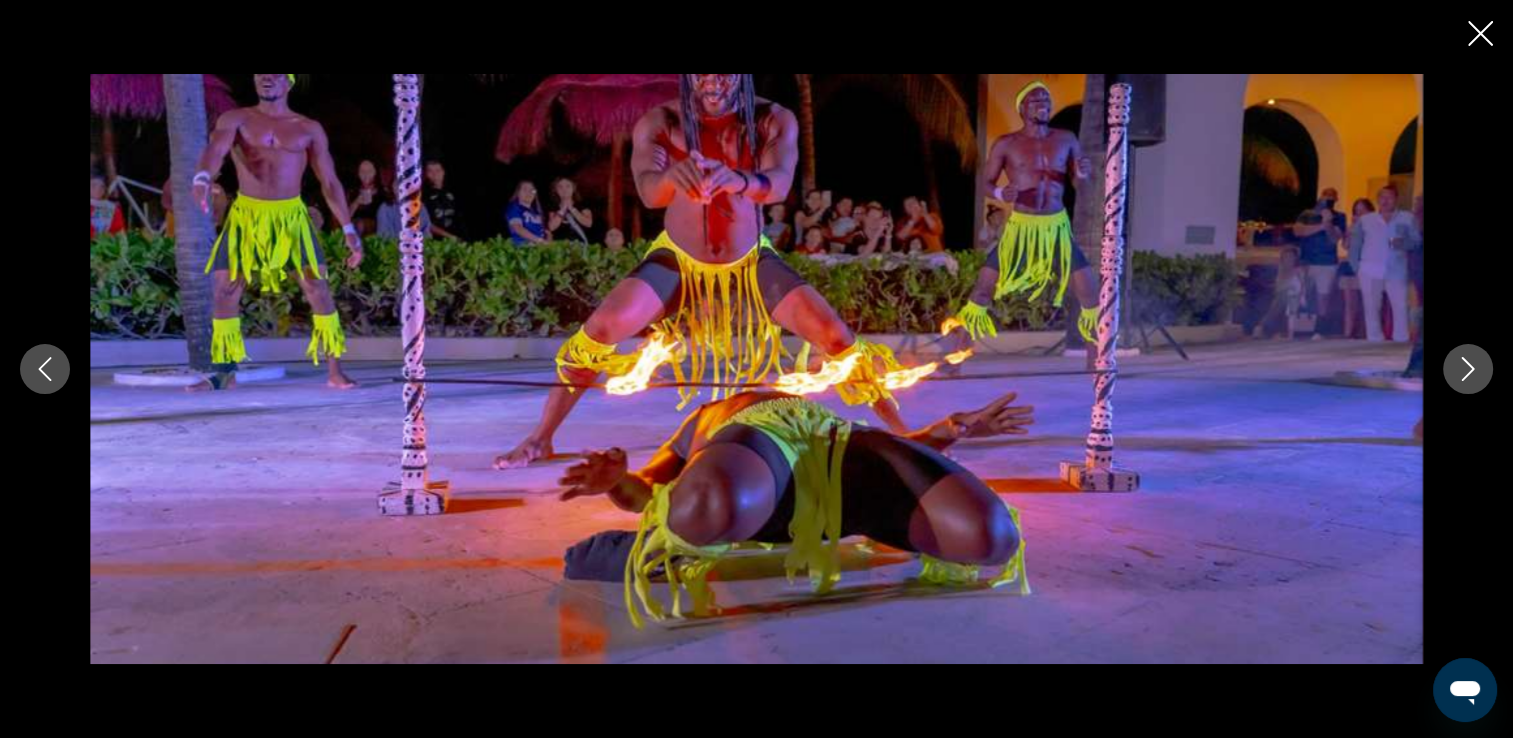 click 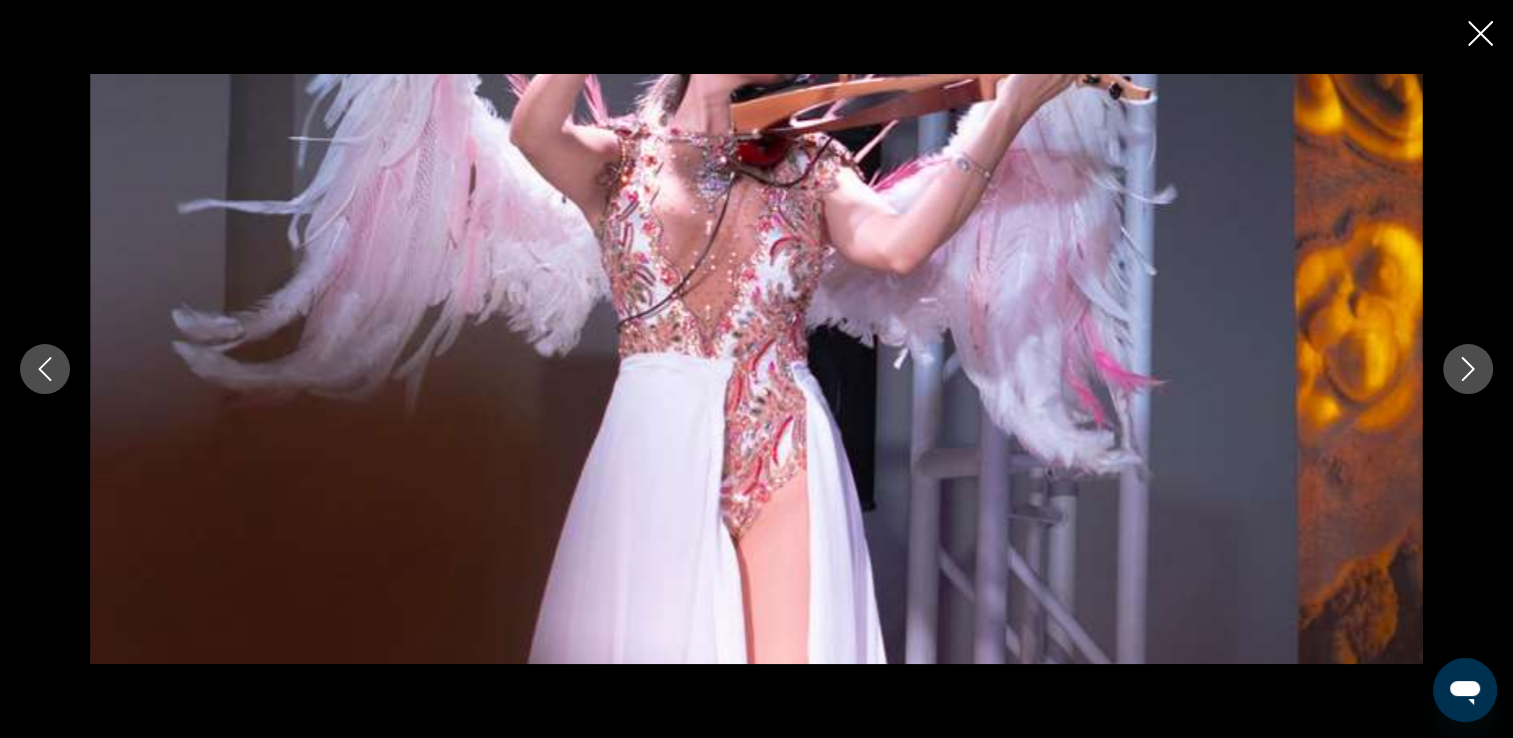click 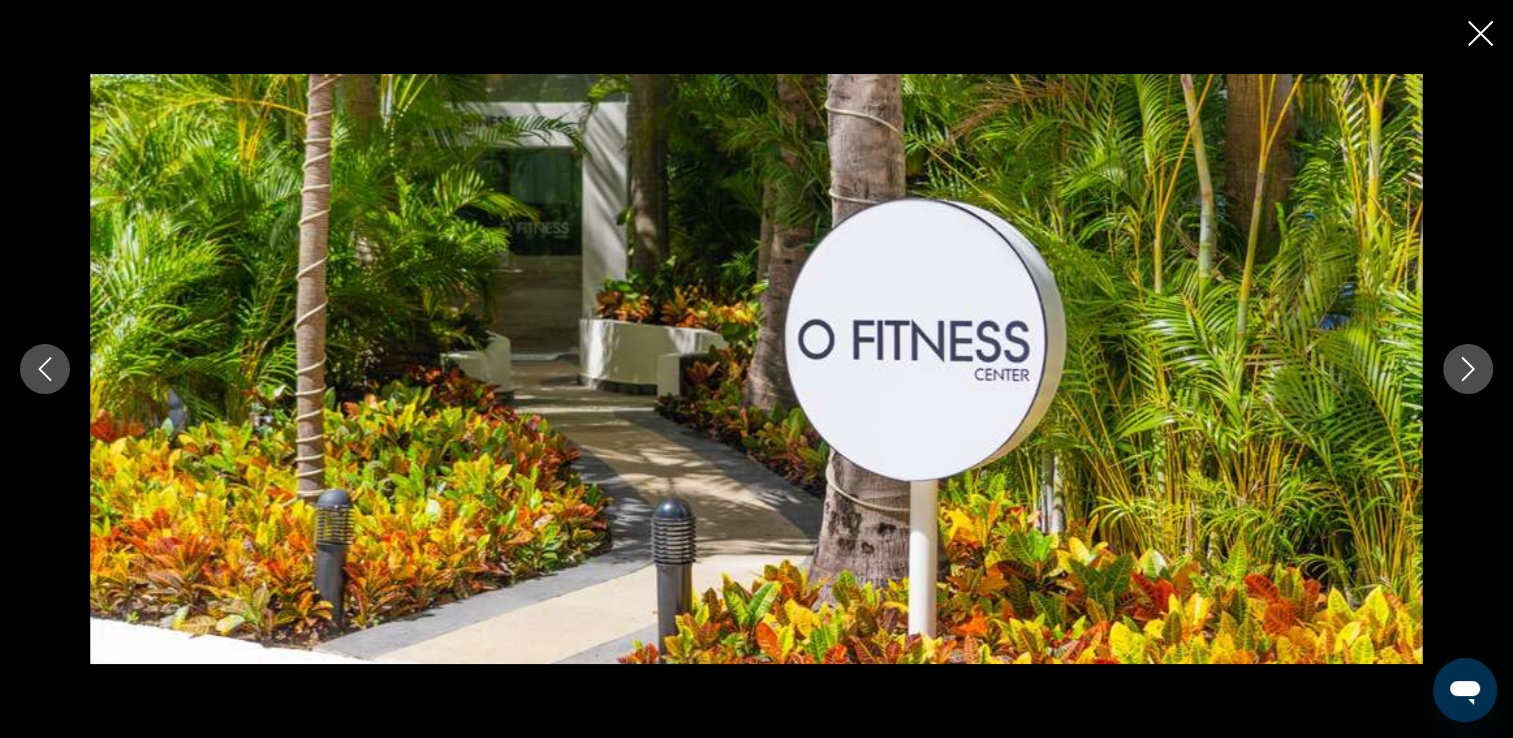 click 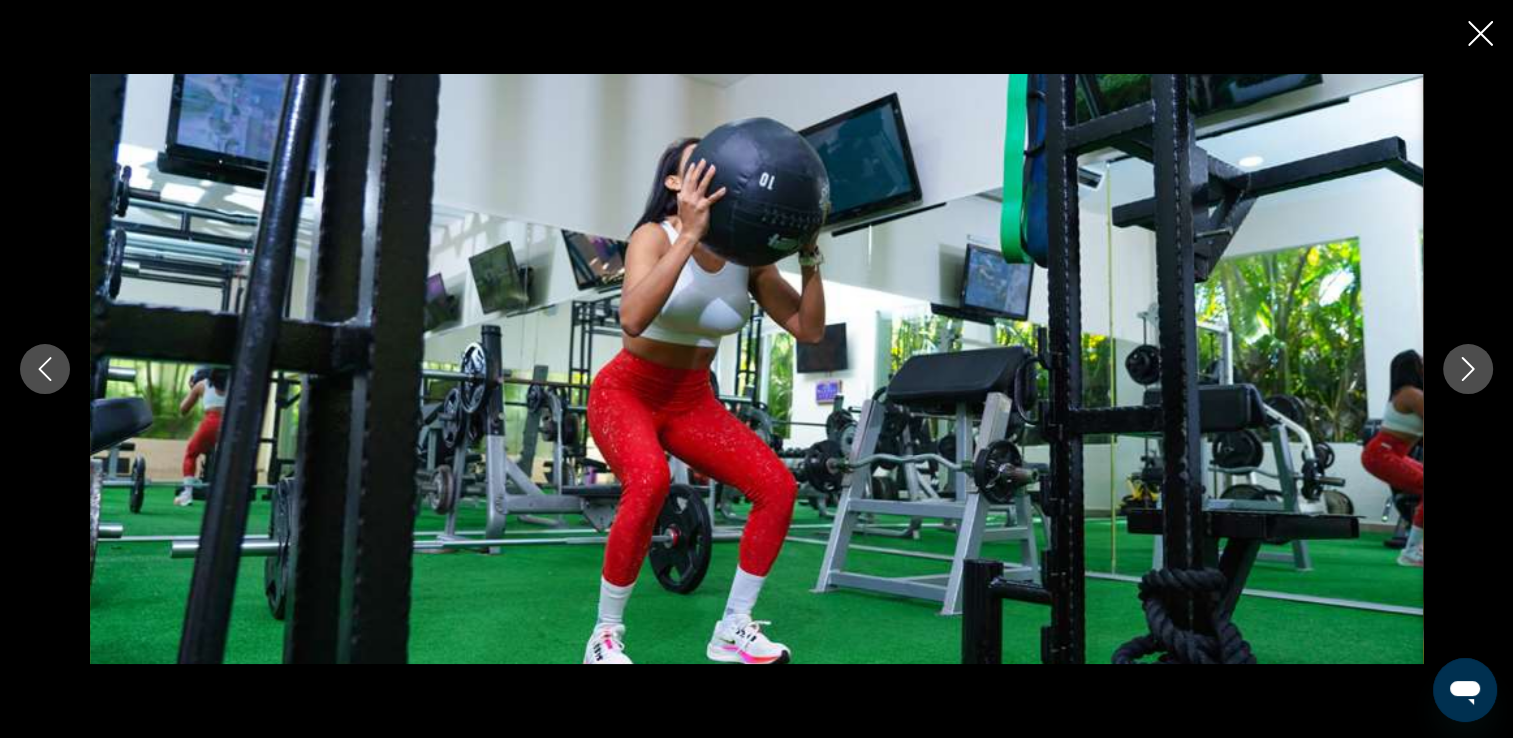 click 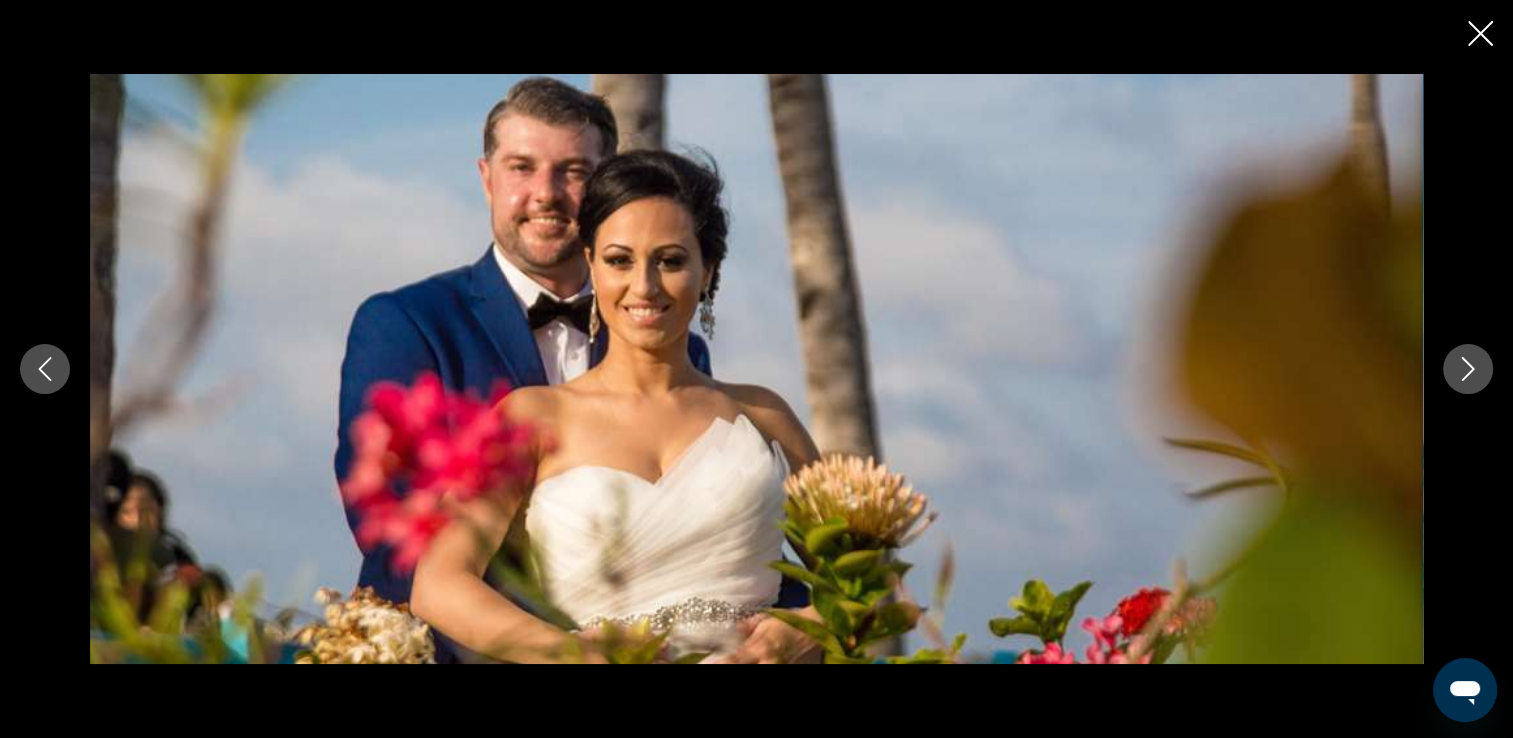 click 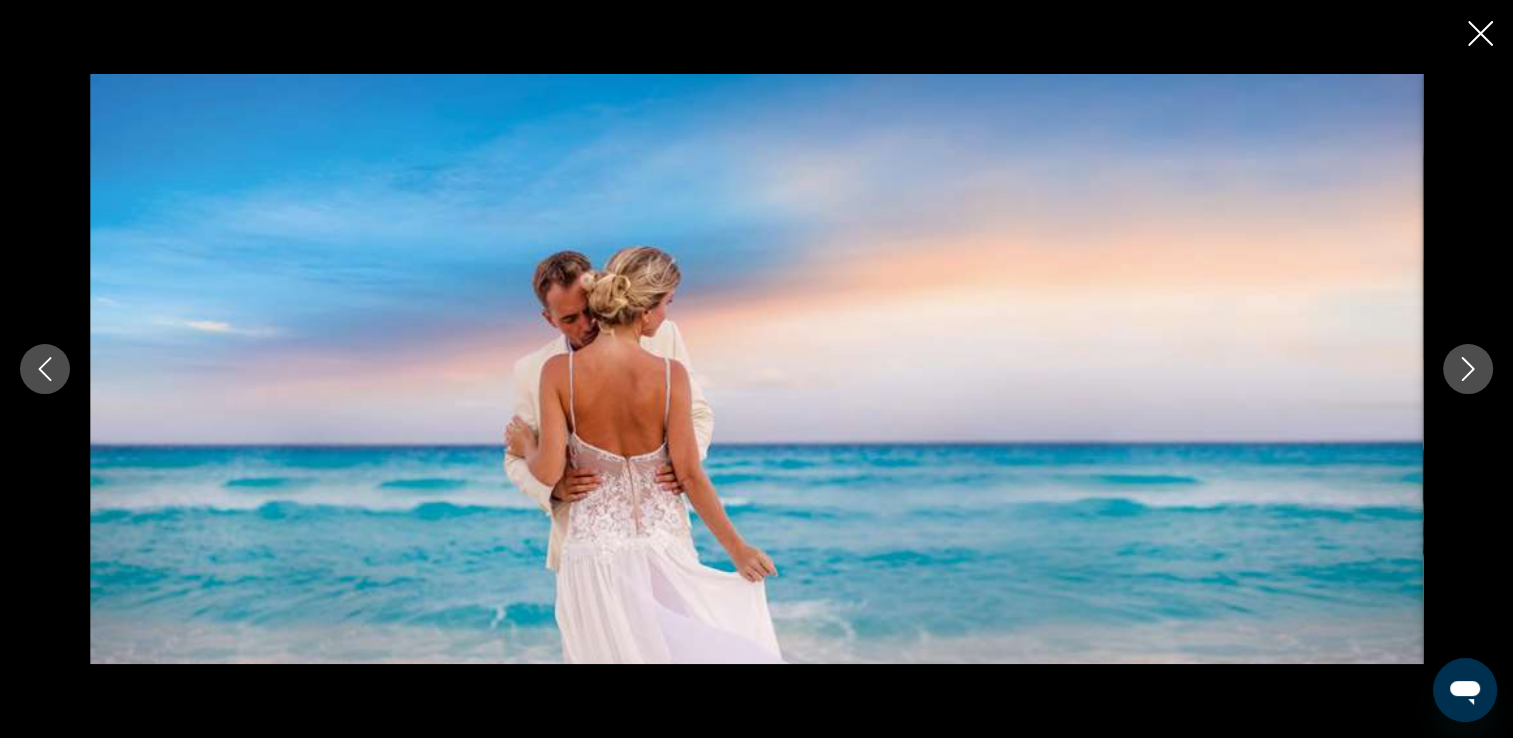 click 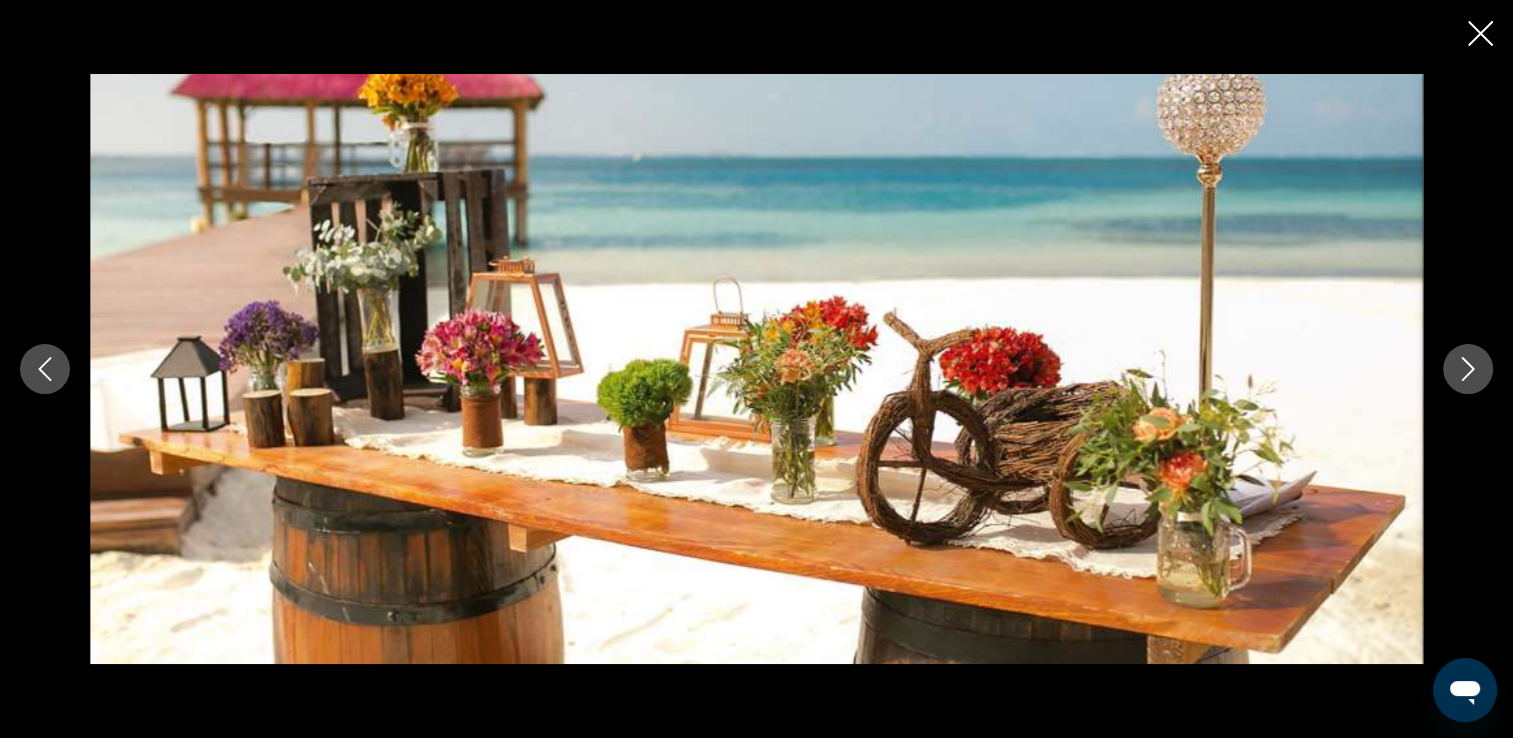 click 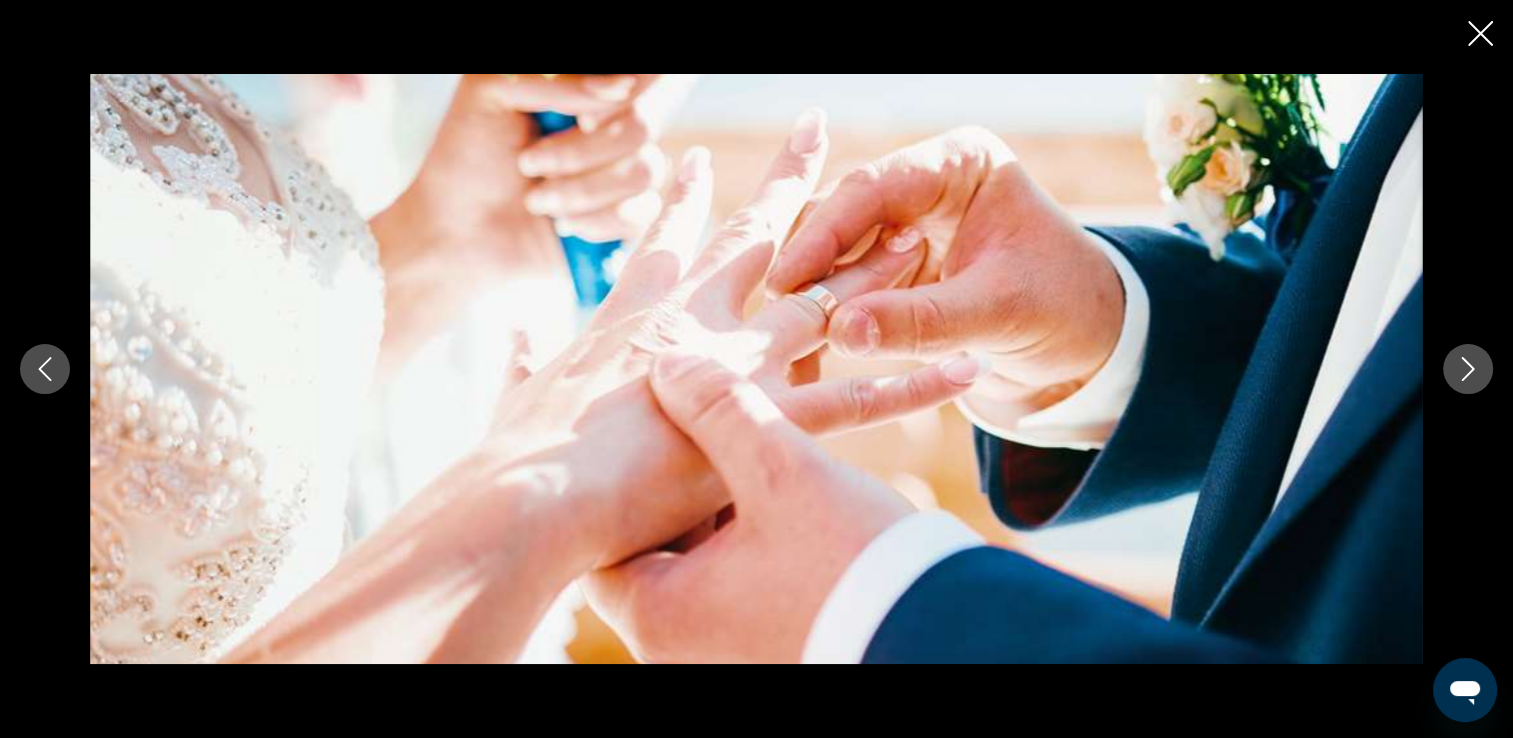 click 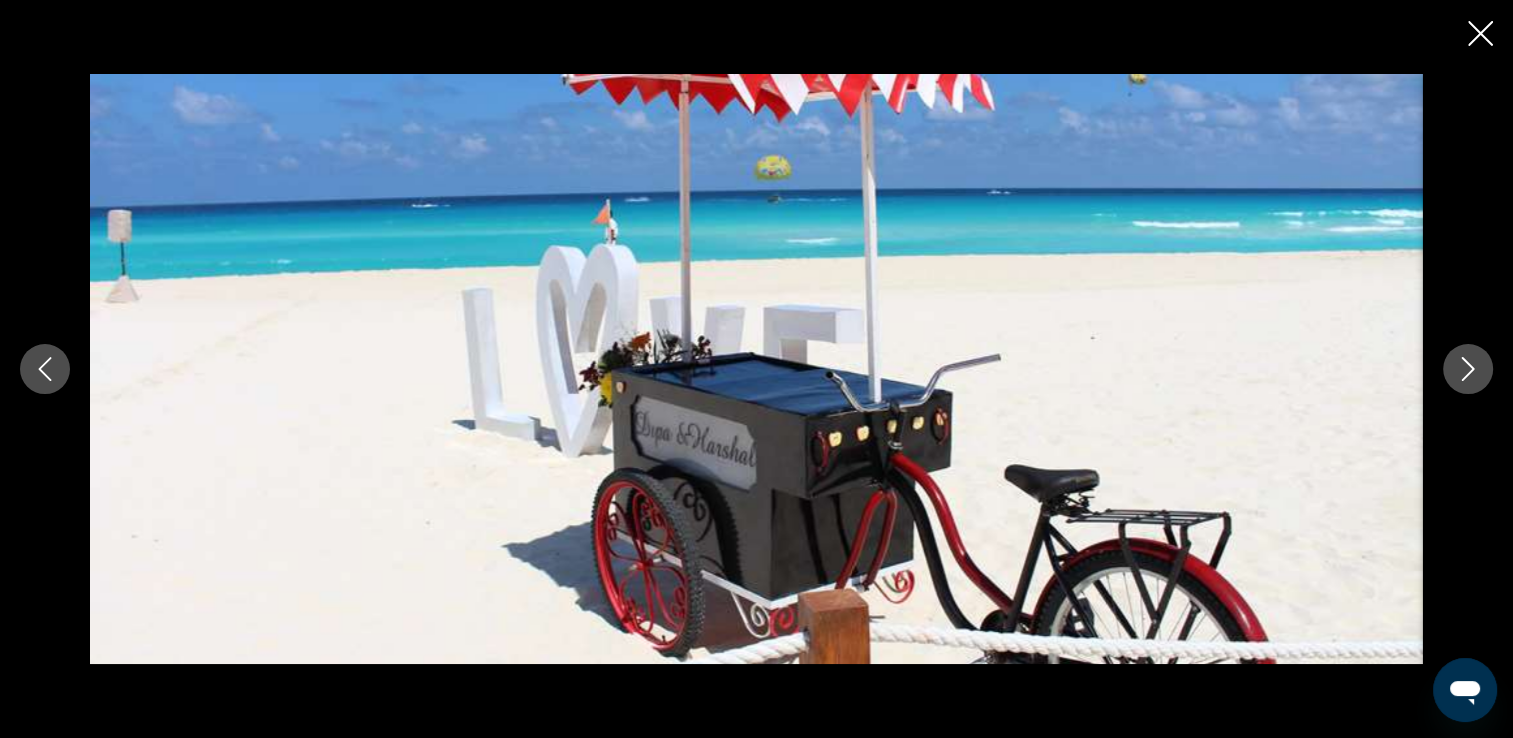 click 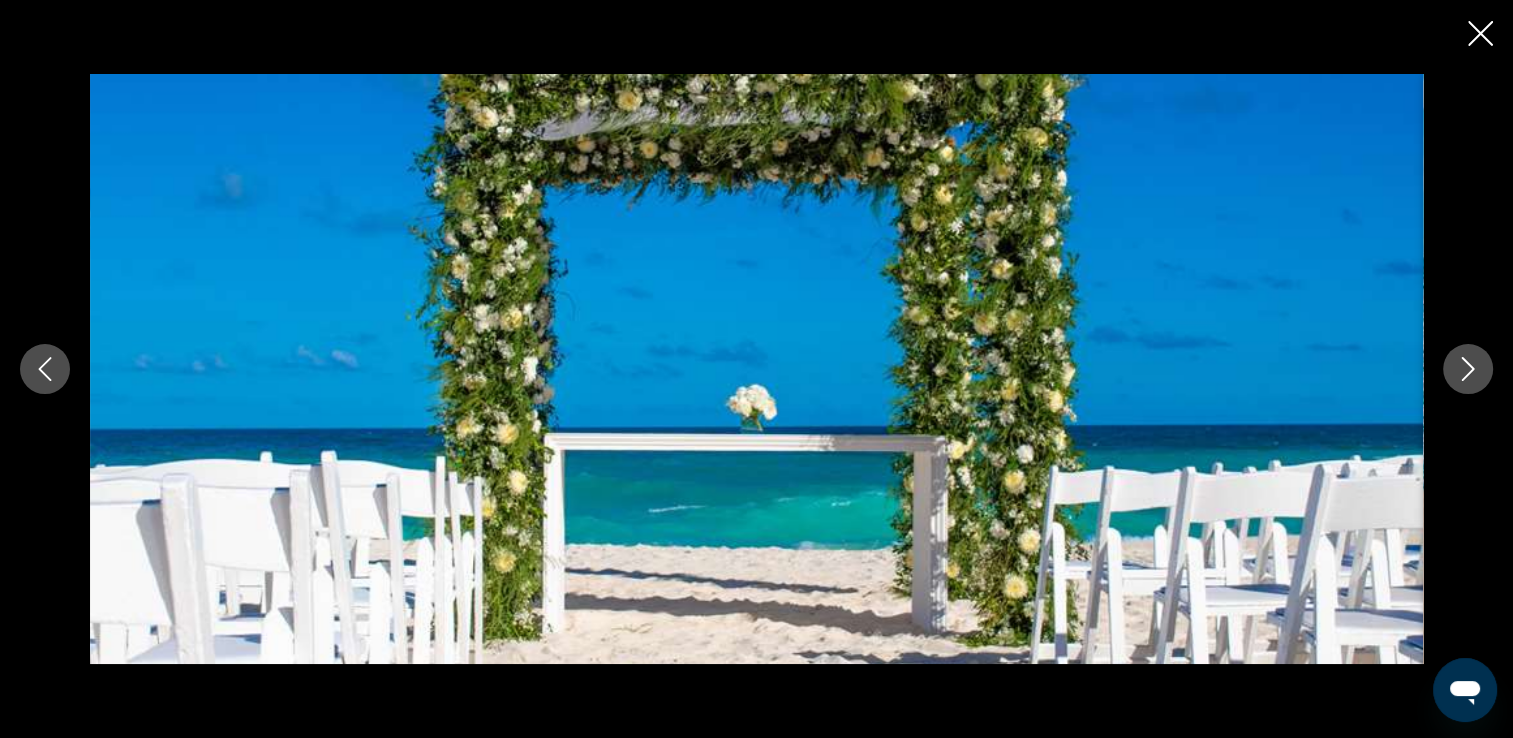 click 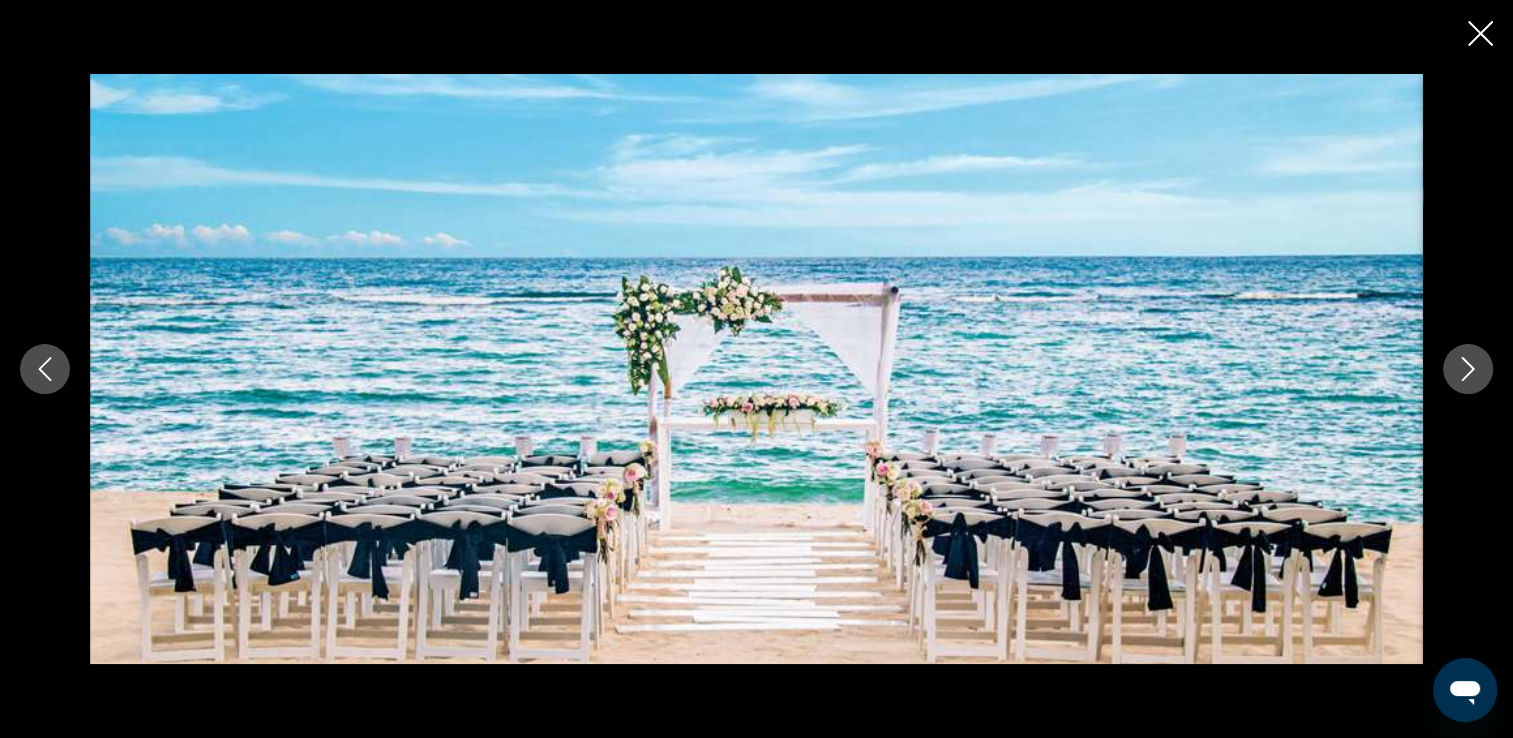 click 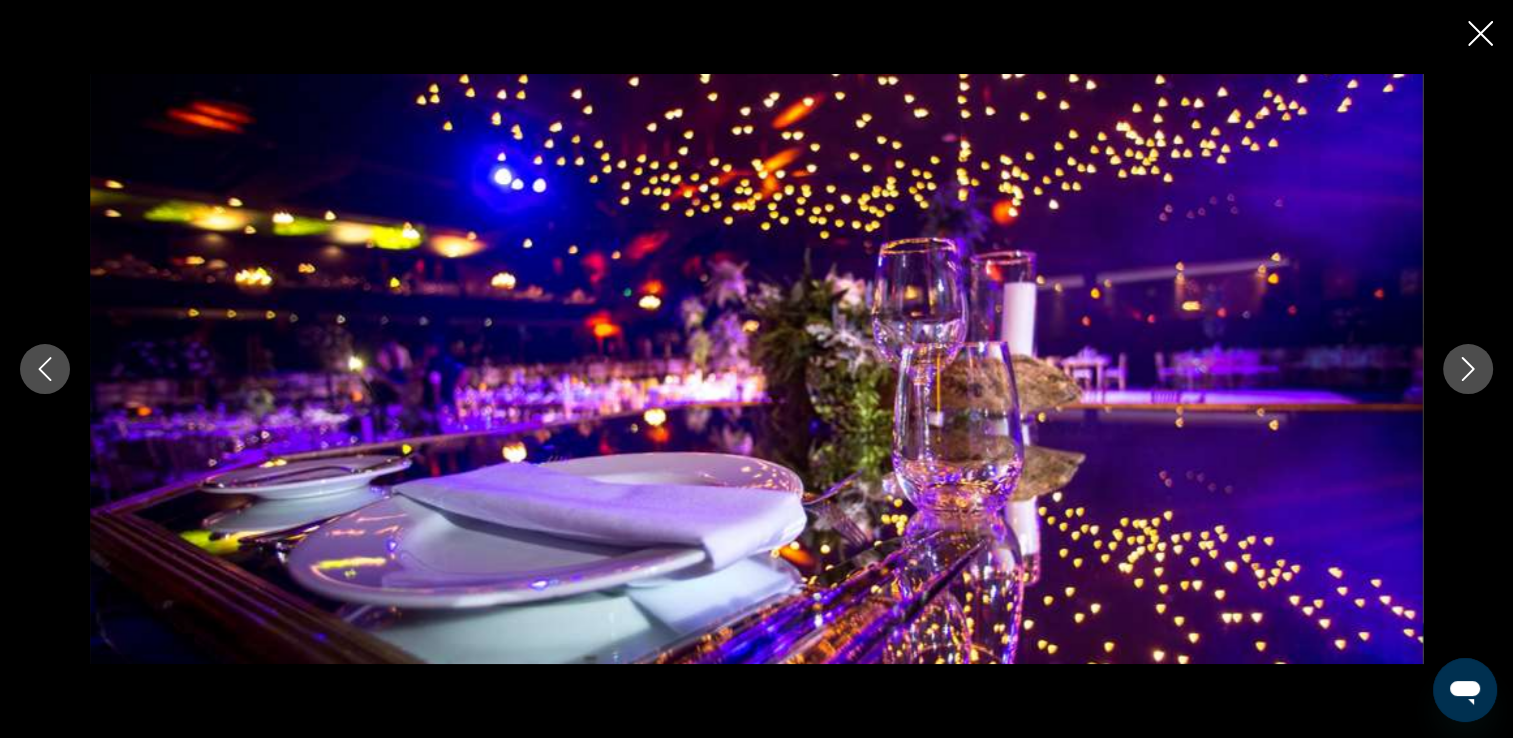 click 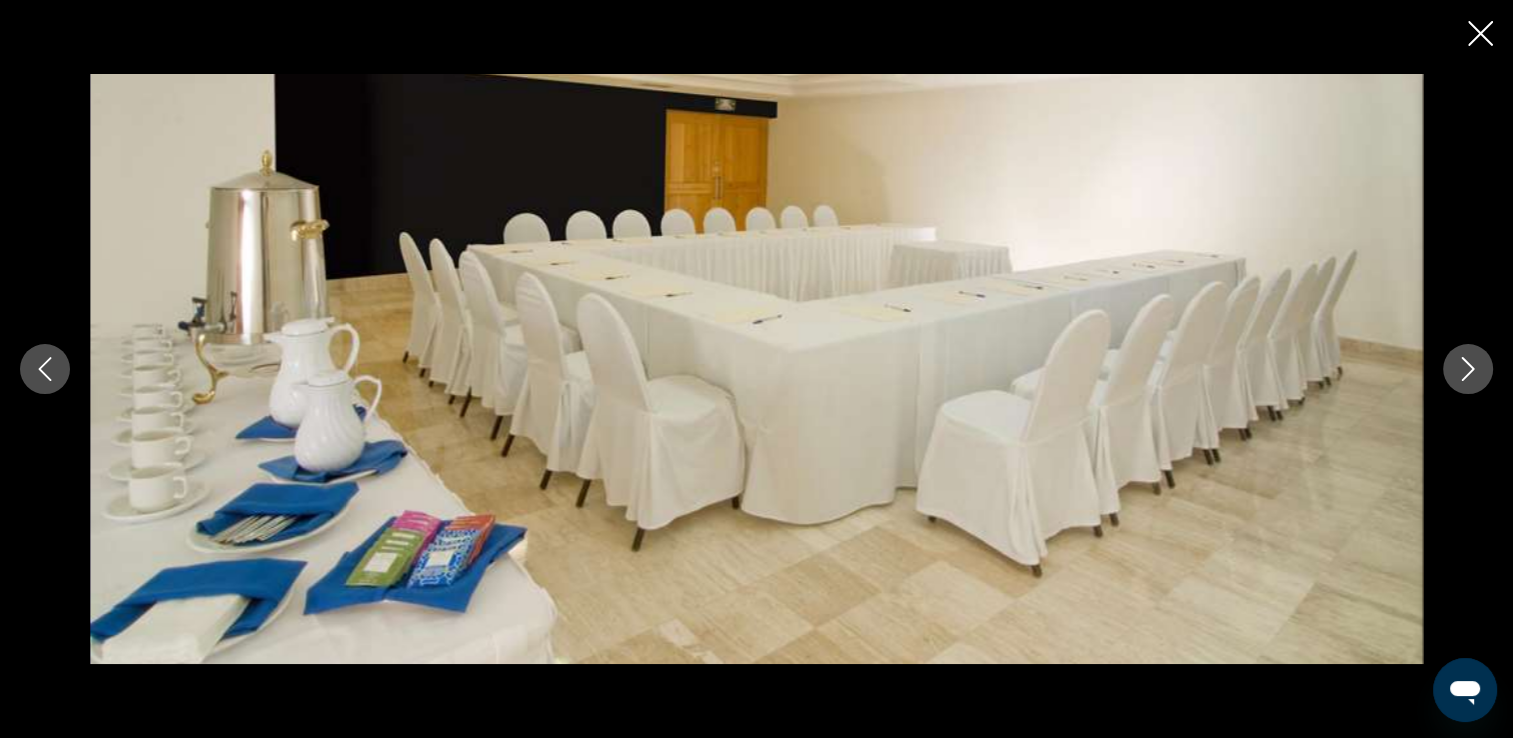 click 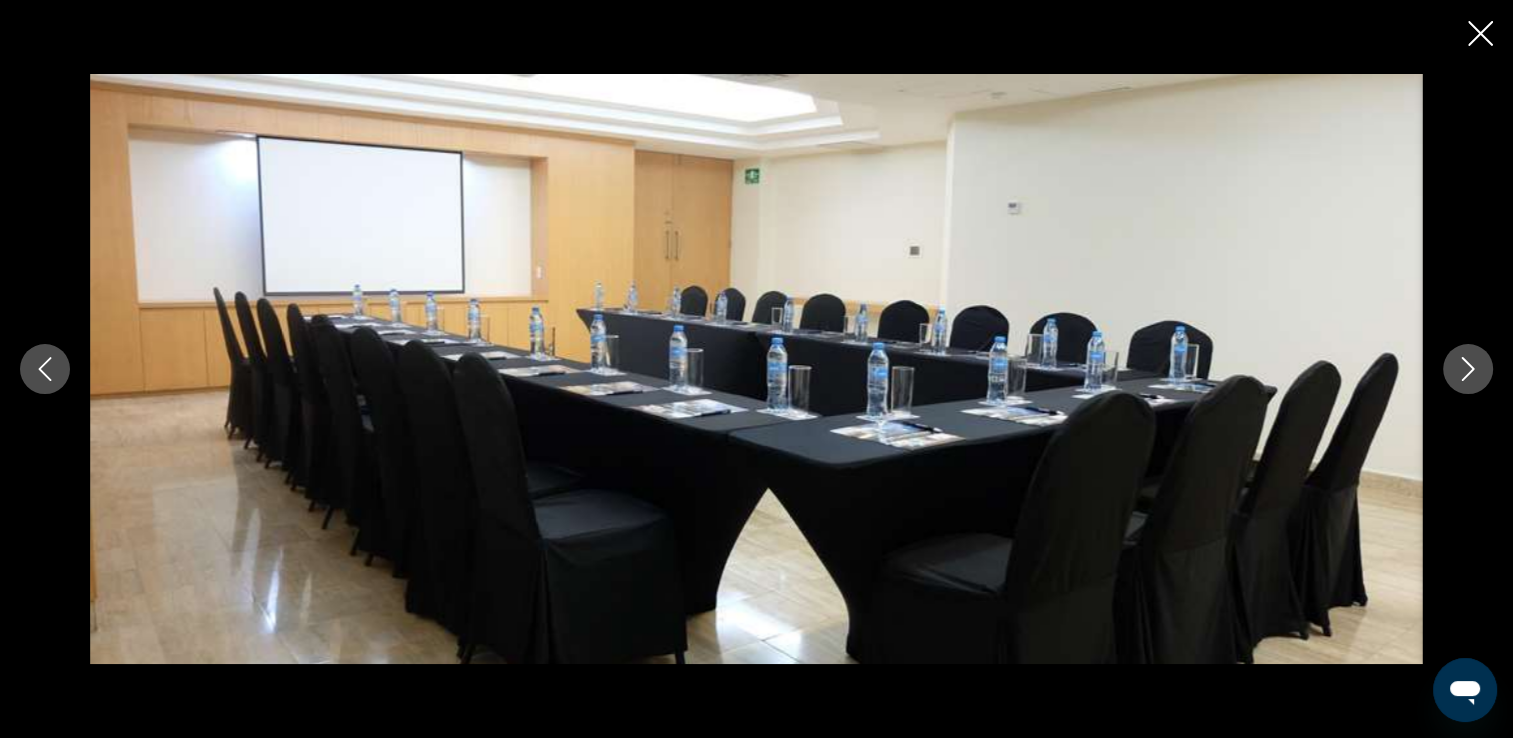 click 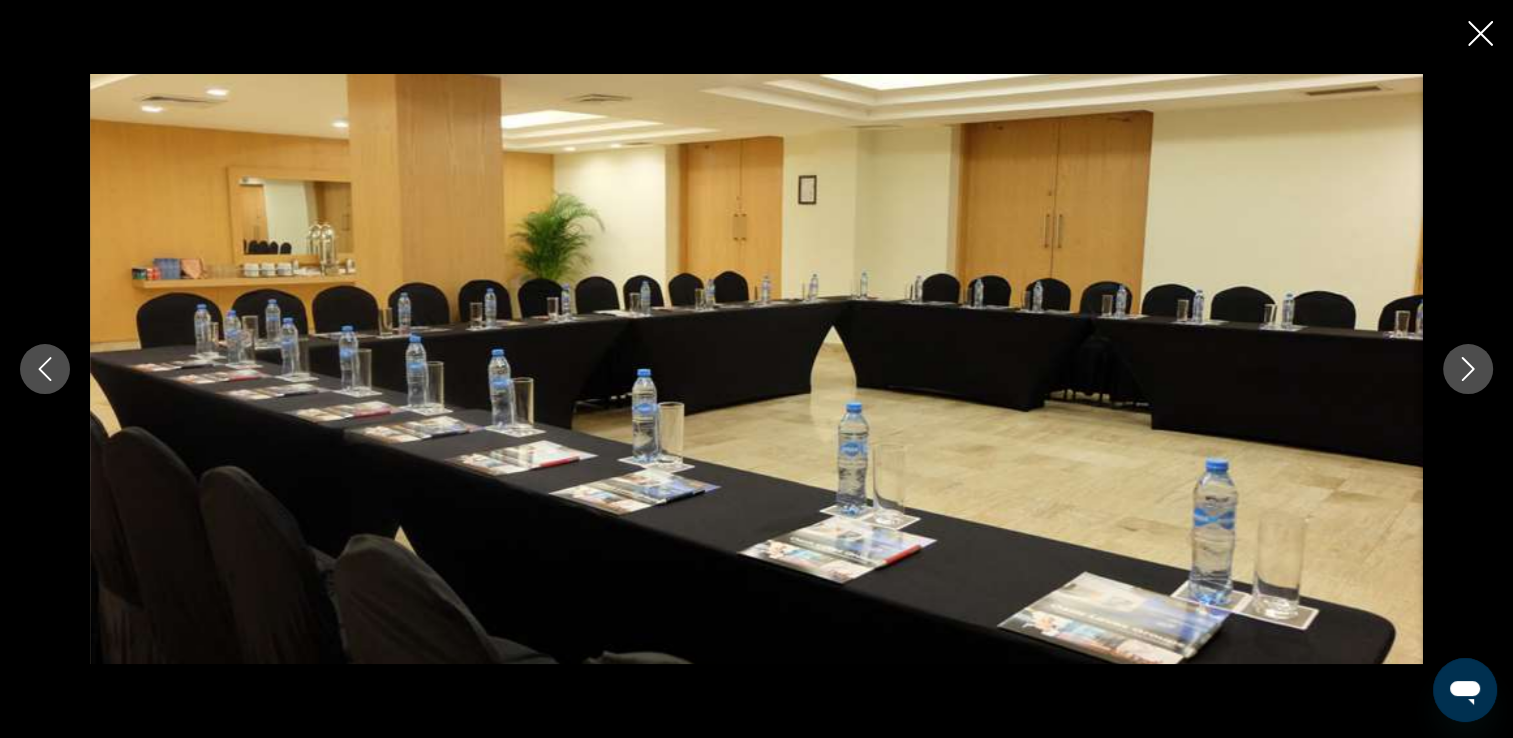 click 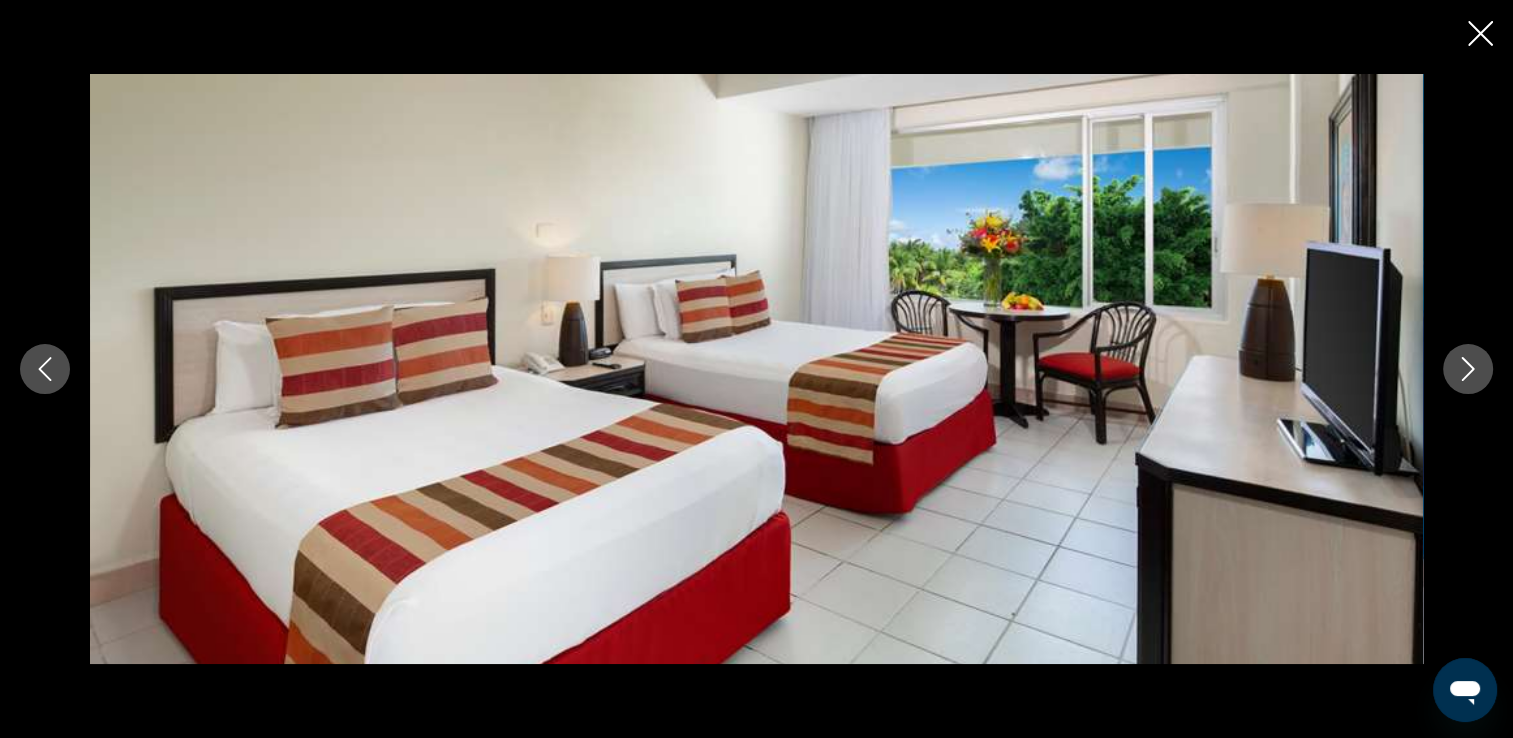 click 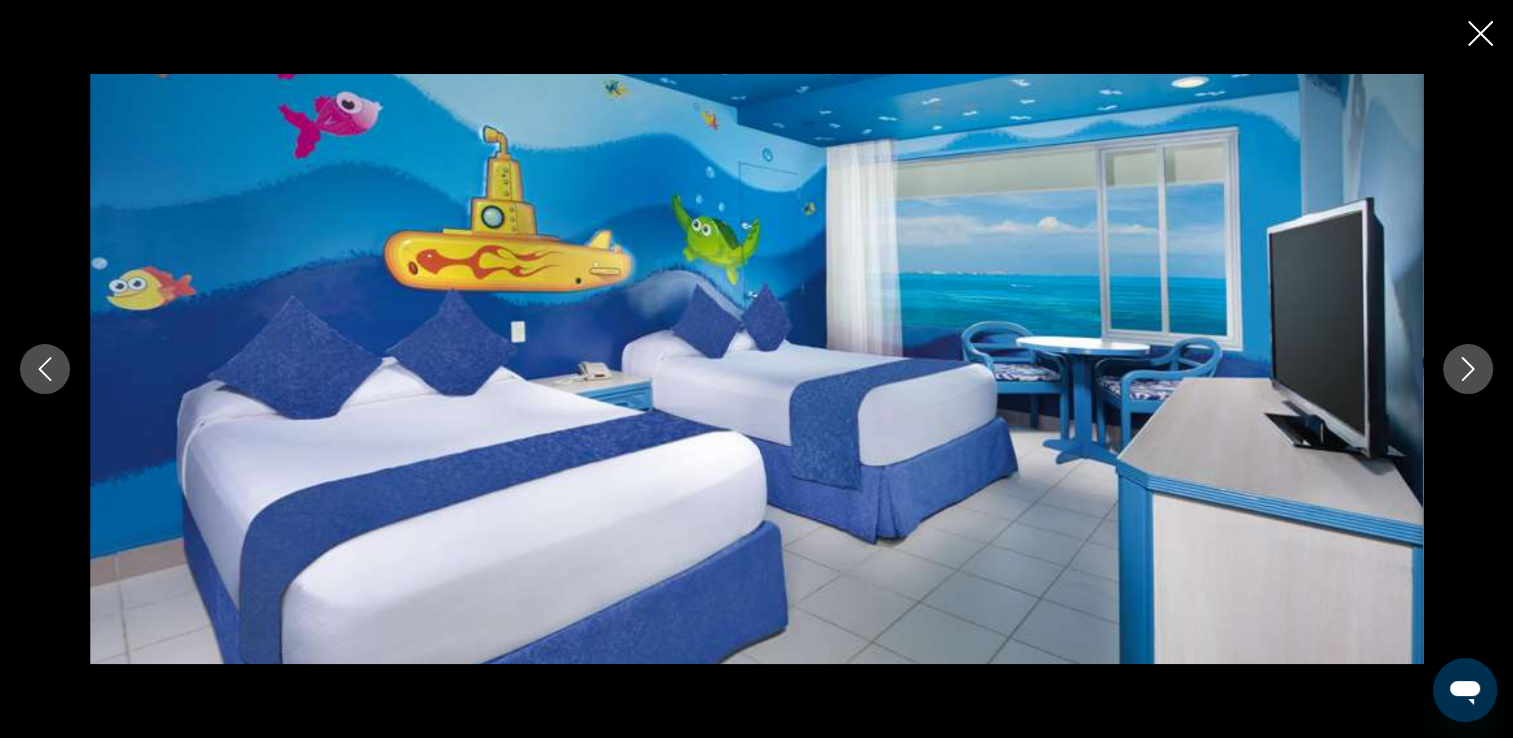 click 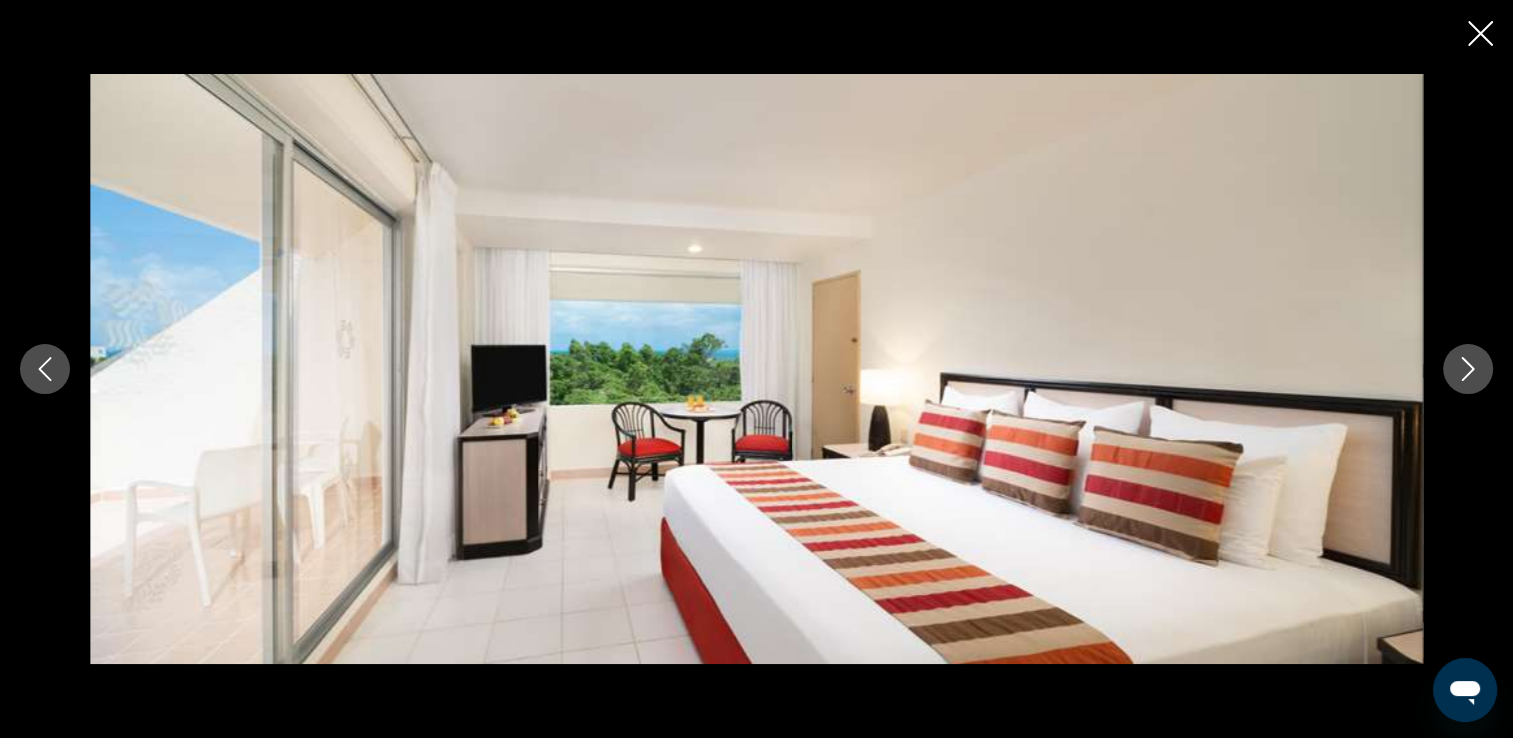 click 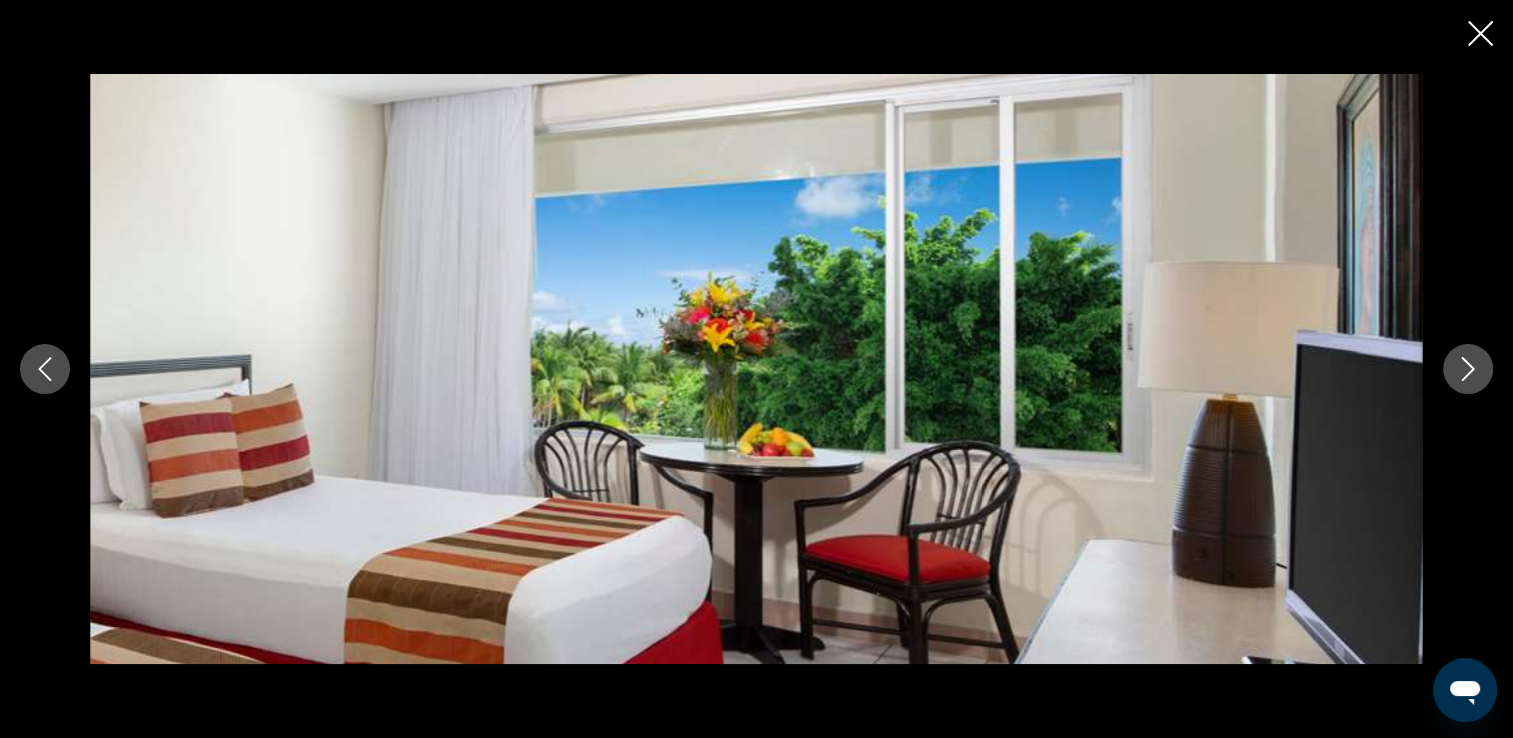 click 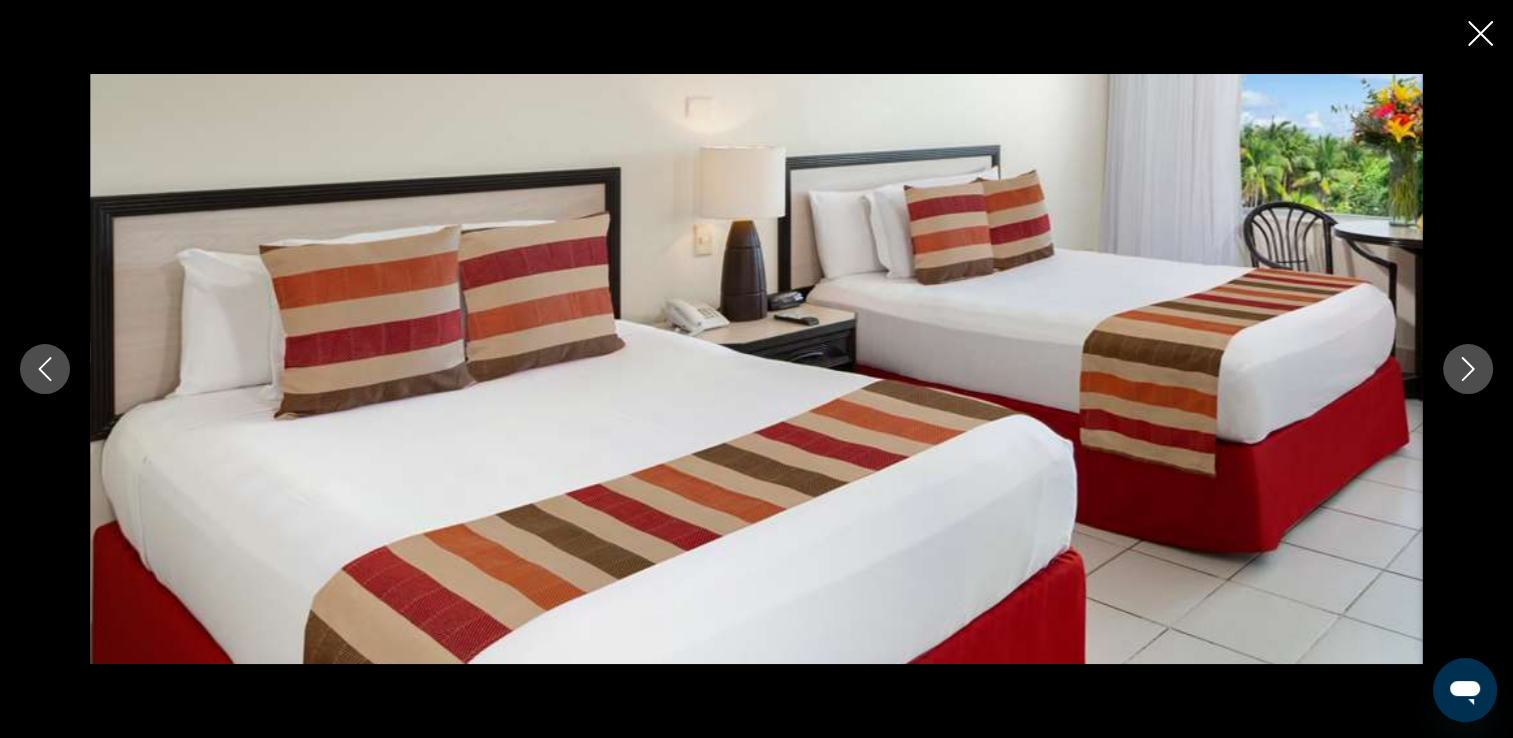 click 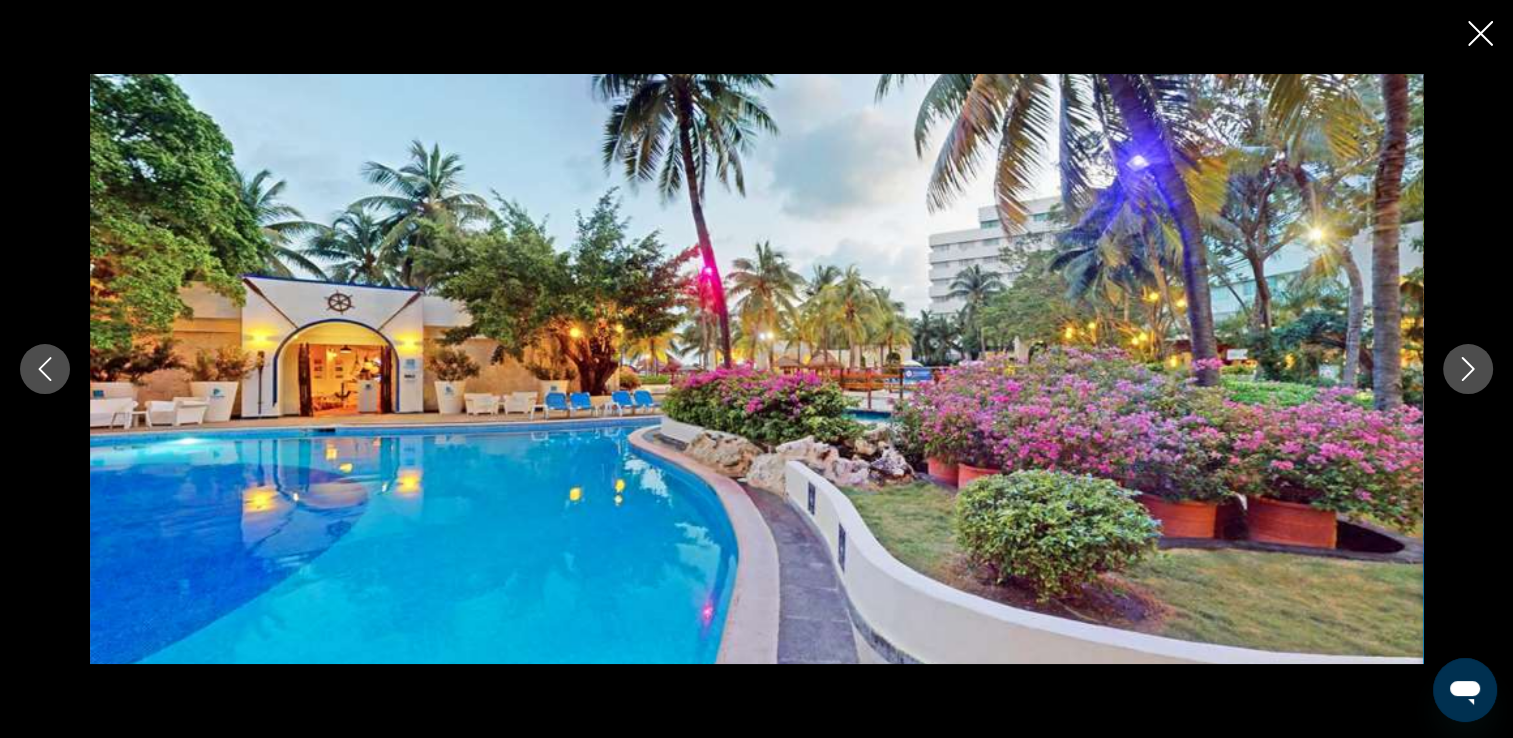 click 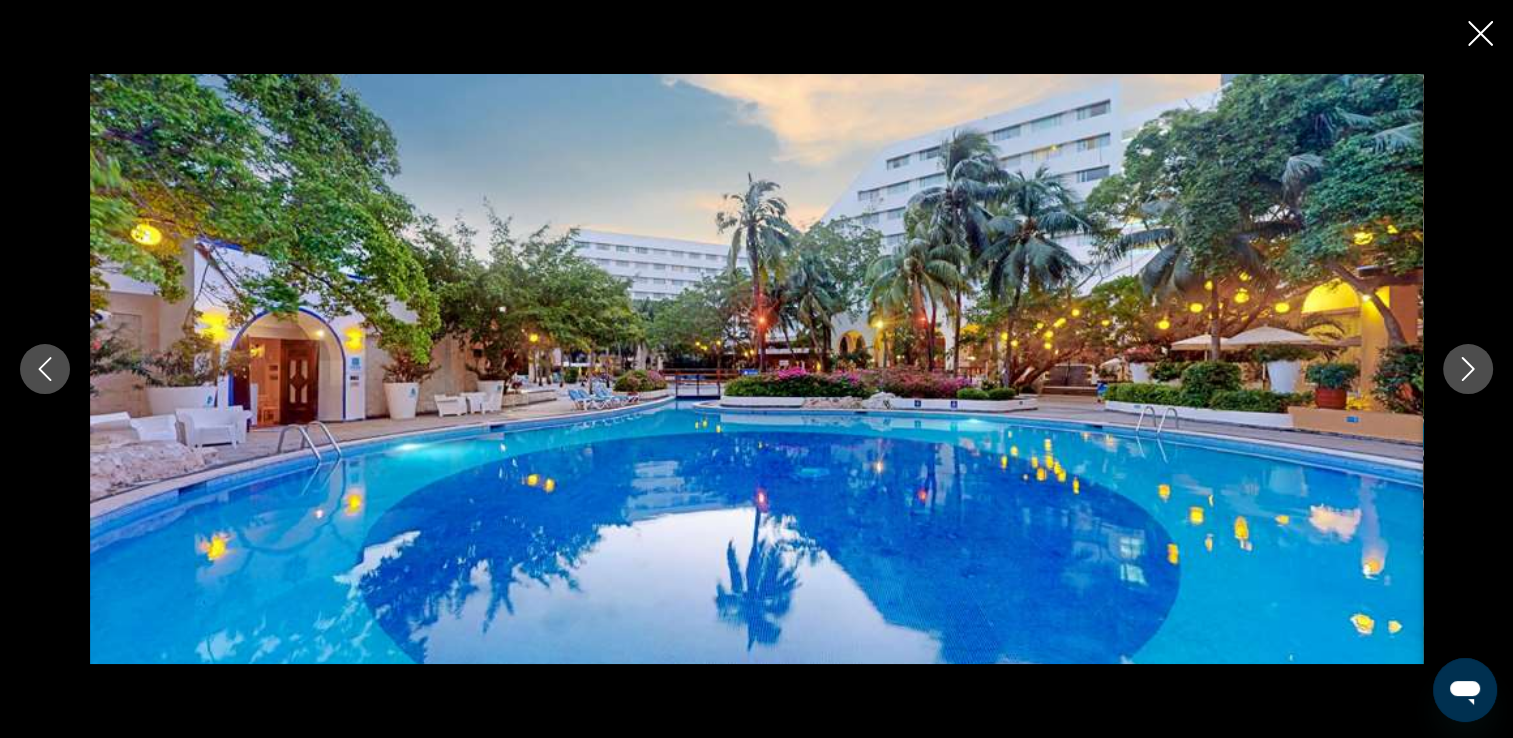 click 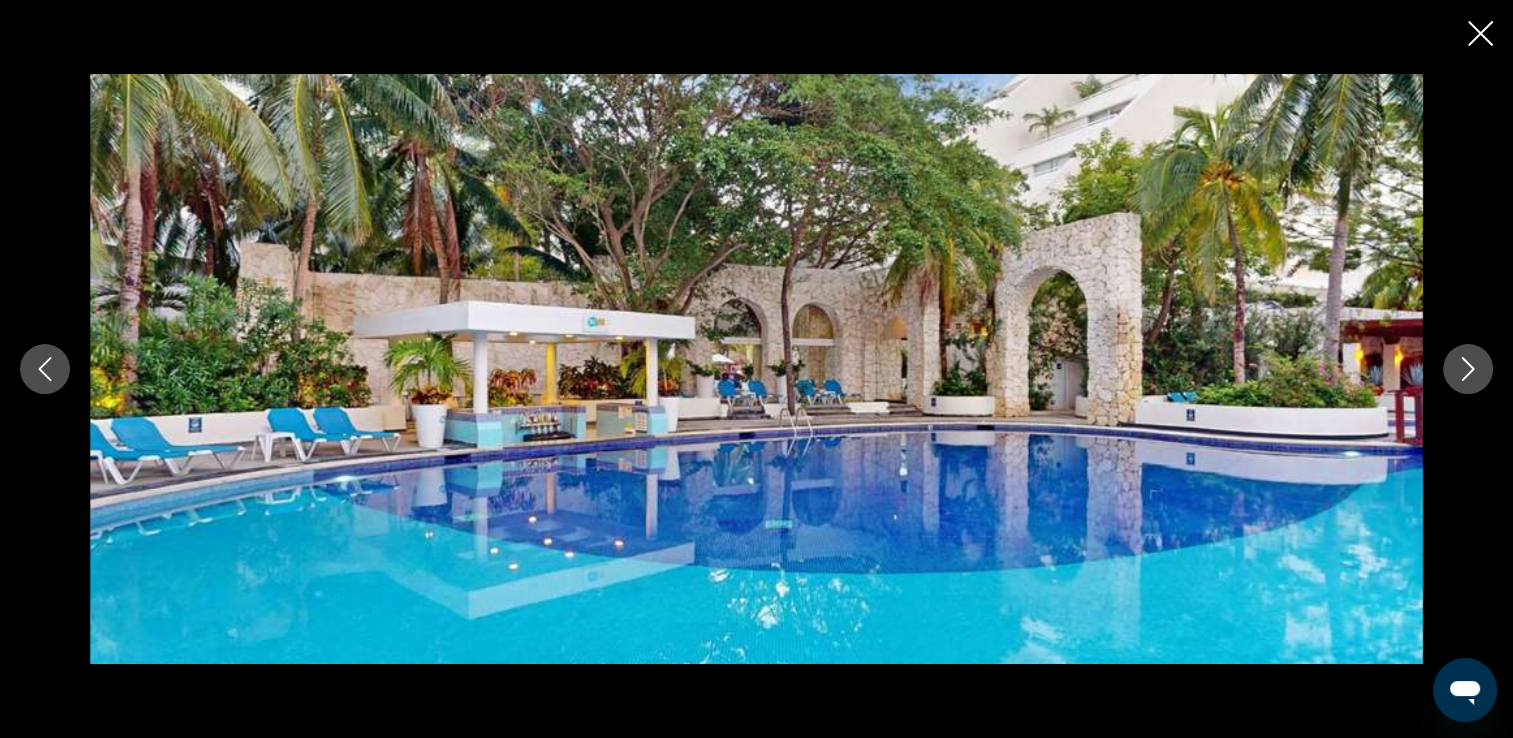 click 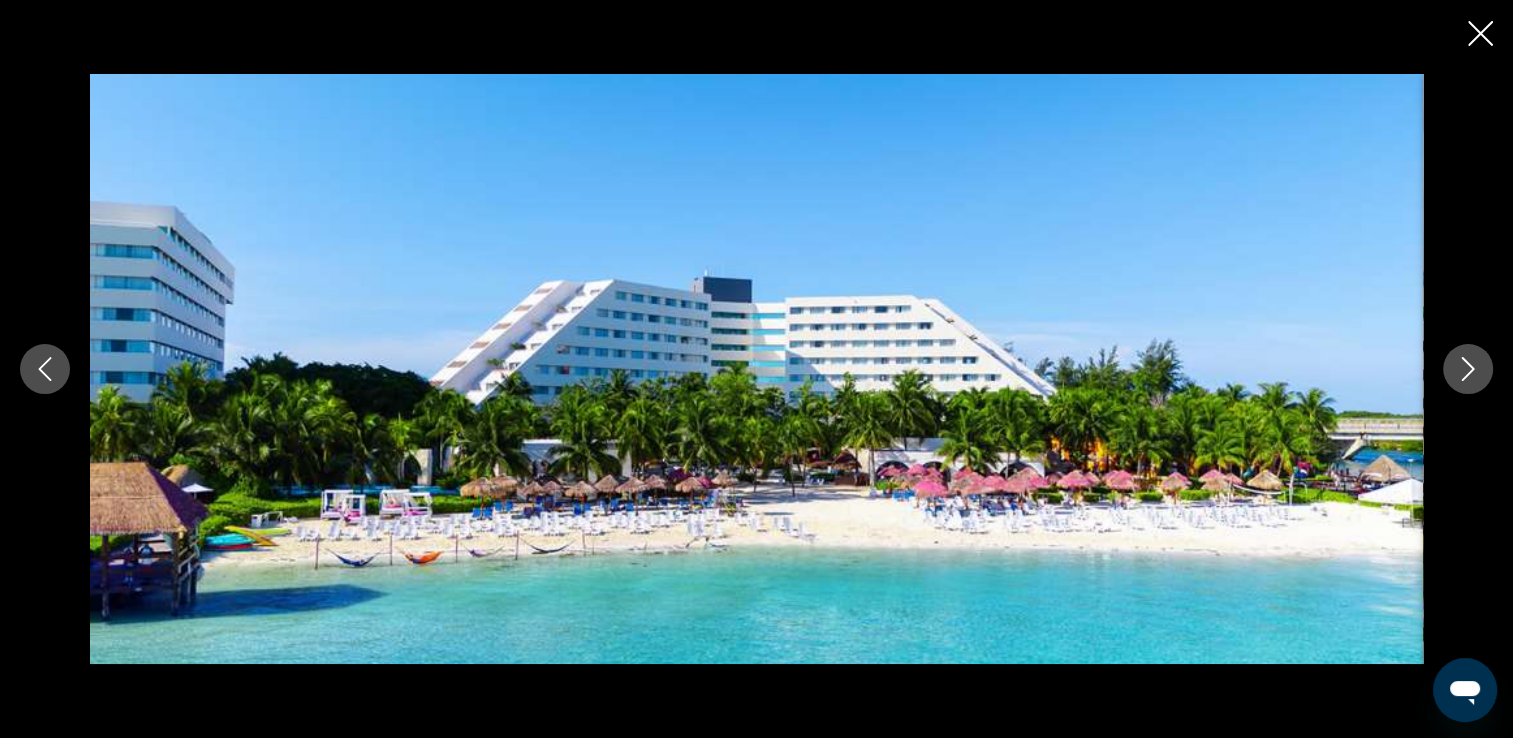 click 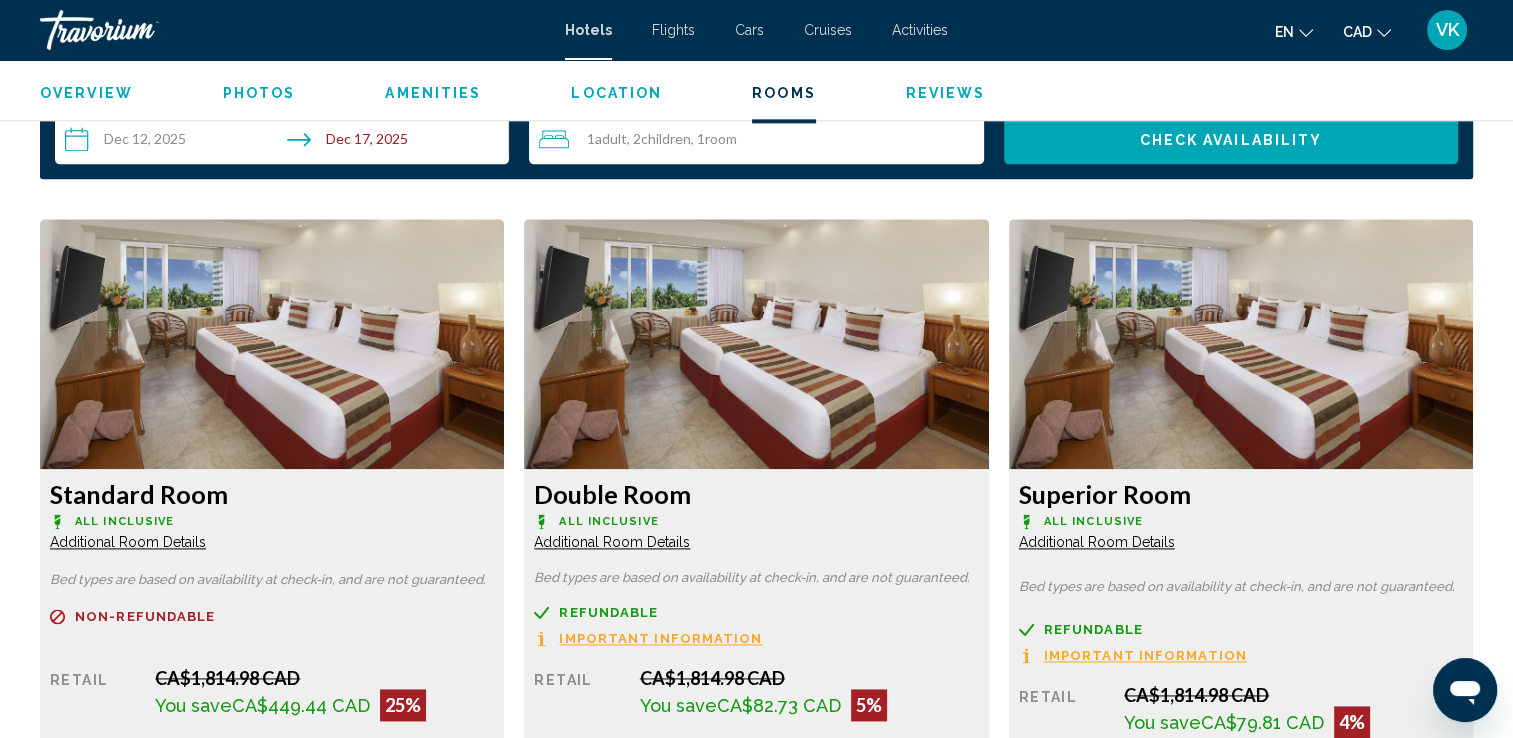 scroll, scrollTop: 2586, scrollLeft: 0, axis: vertical 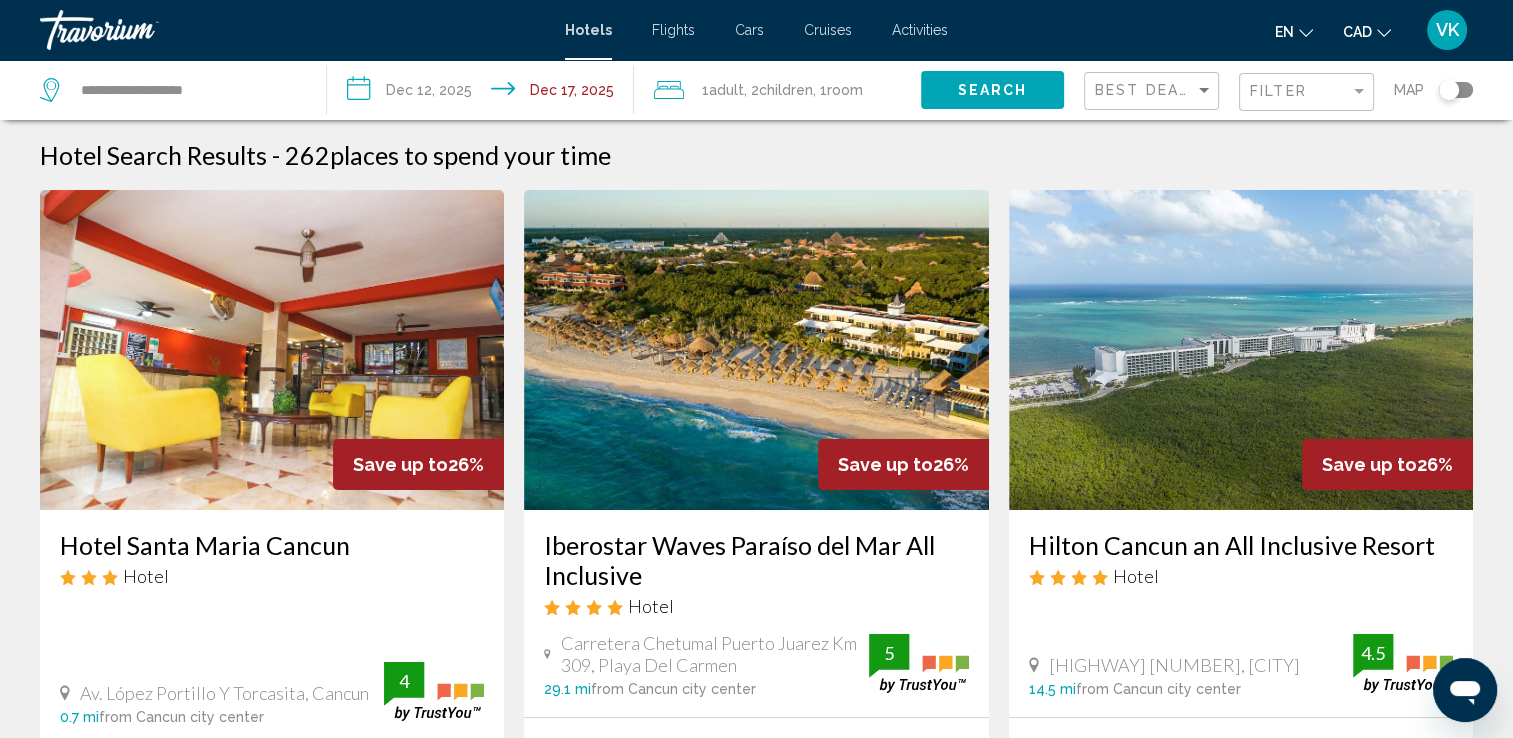 click on "**********" at bounding box center (484, 93) 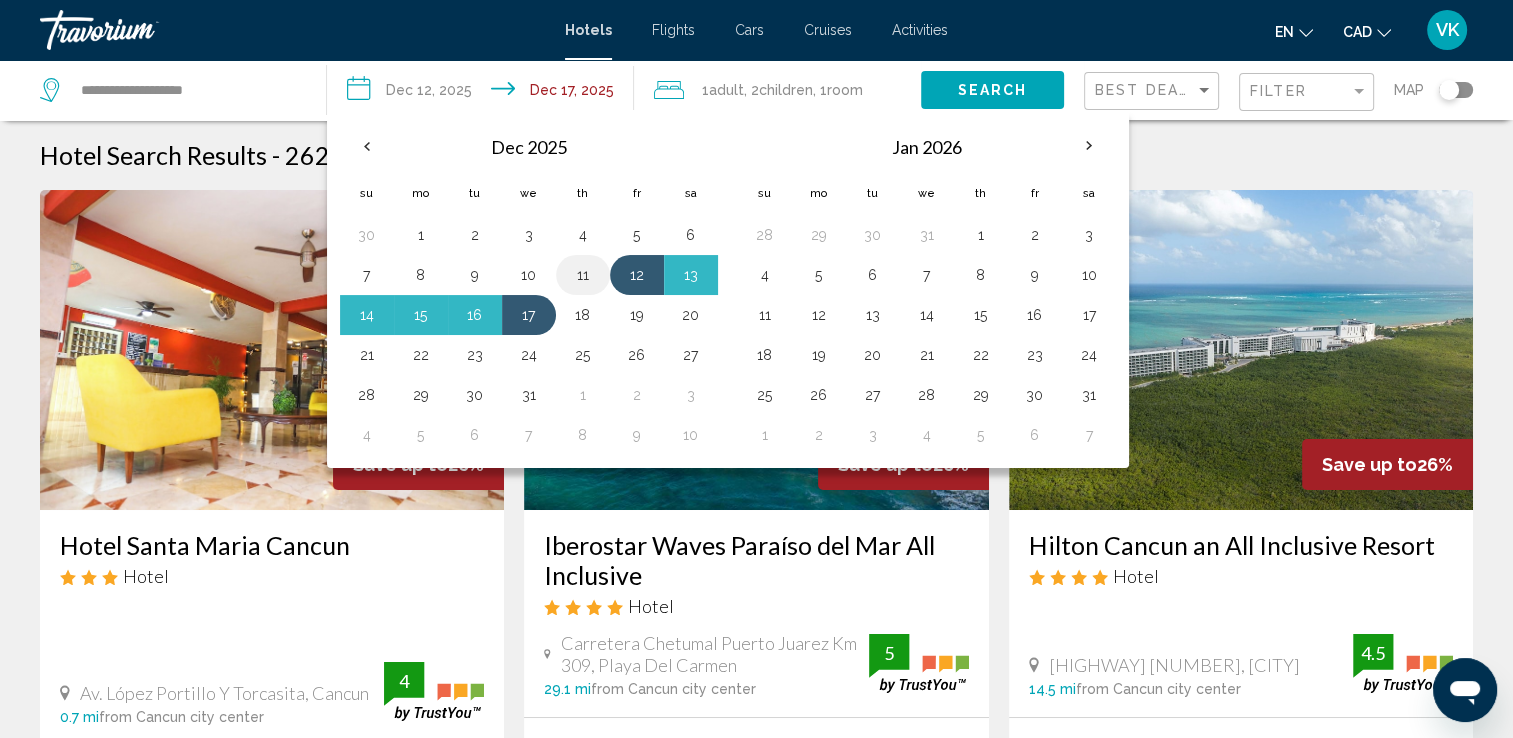 click on "11" at bounding box center (583, 275) 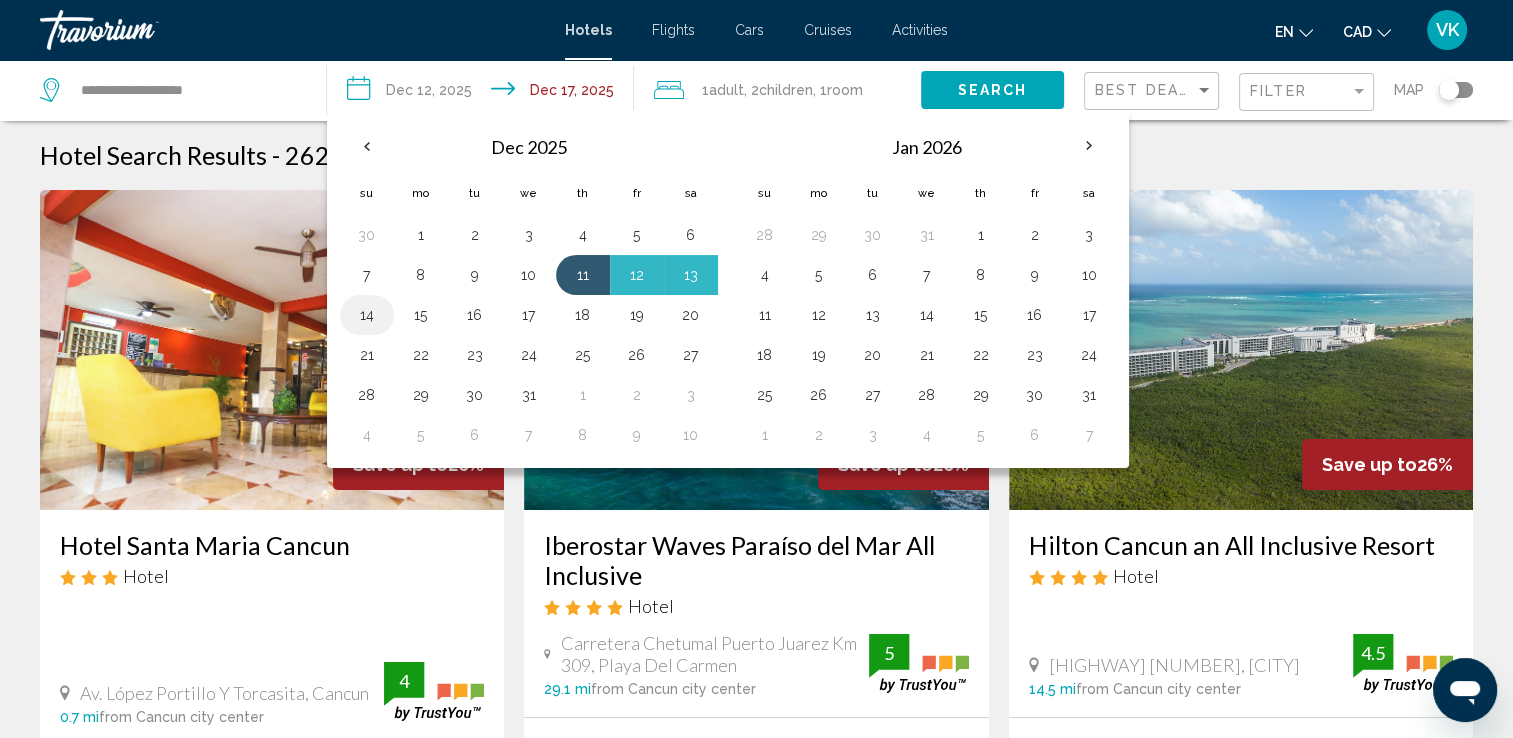 click on "14" at bounding box center [367, 315] 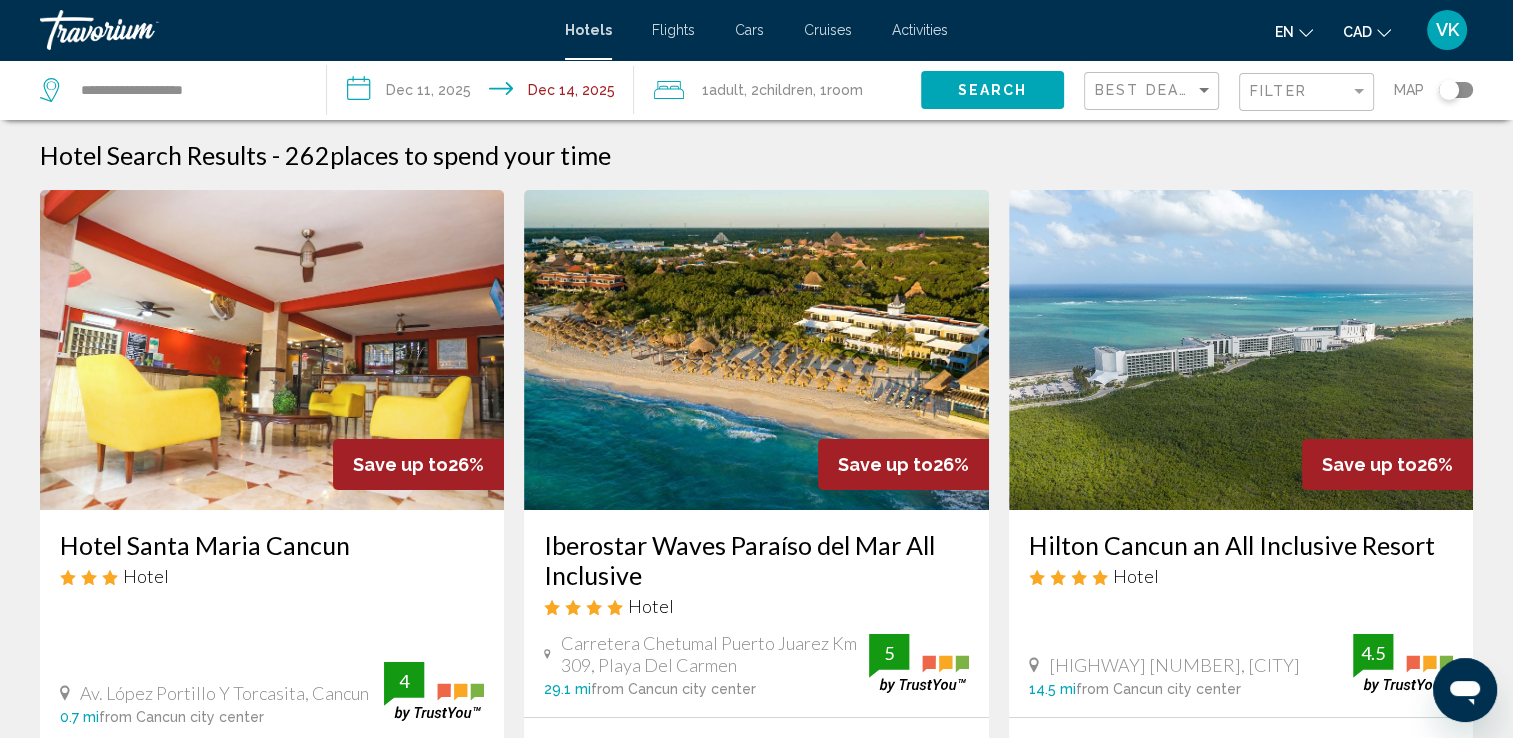 click on "**********" at bounding box center [484, 93] 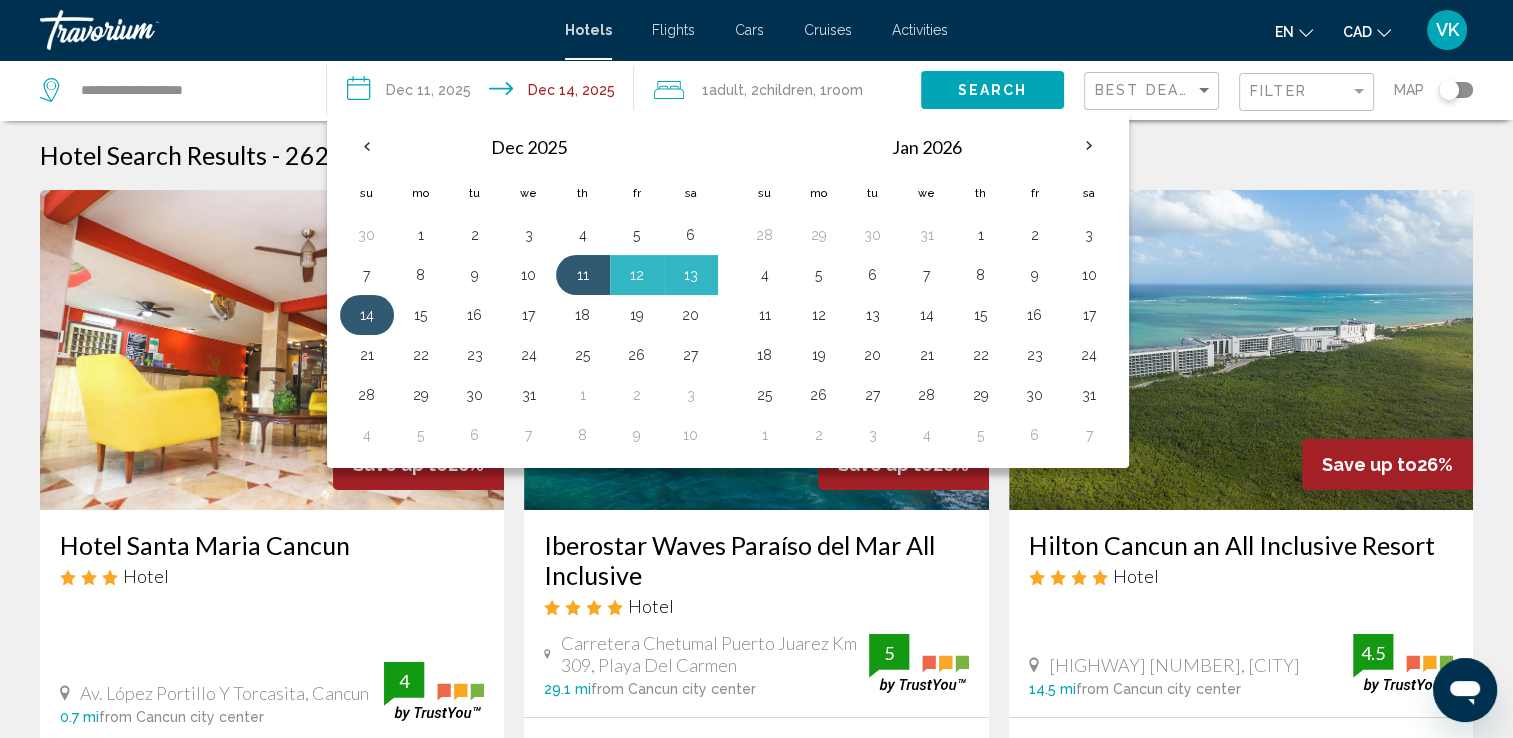 click on "14" at bounding box center [367, 315] 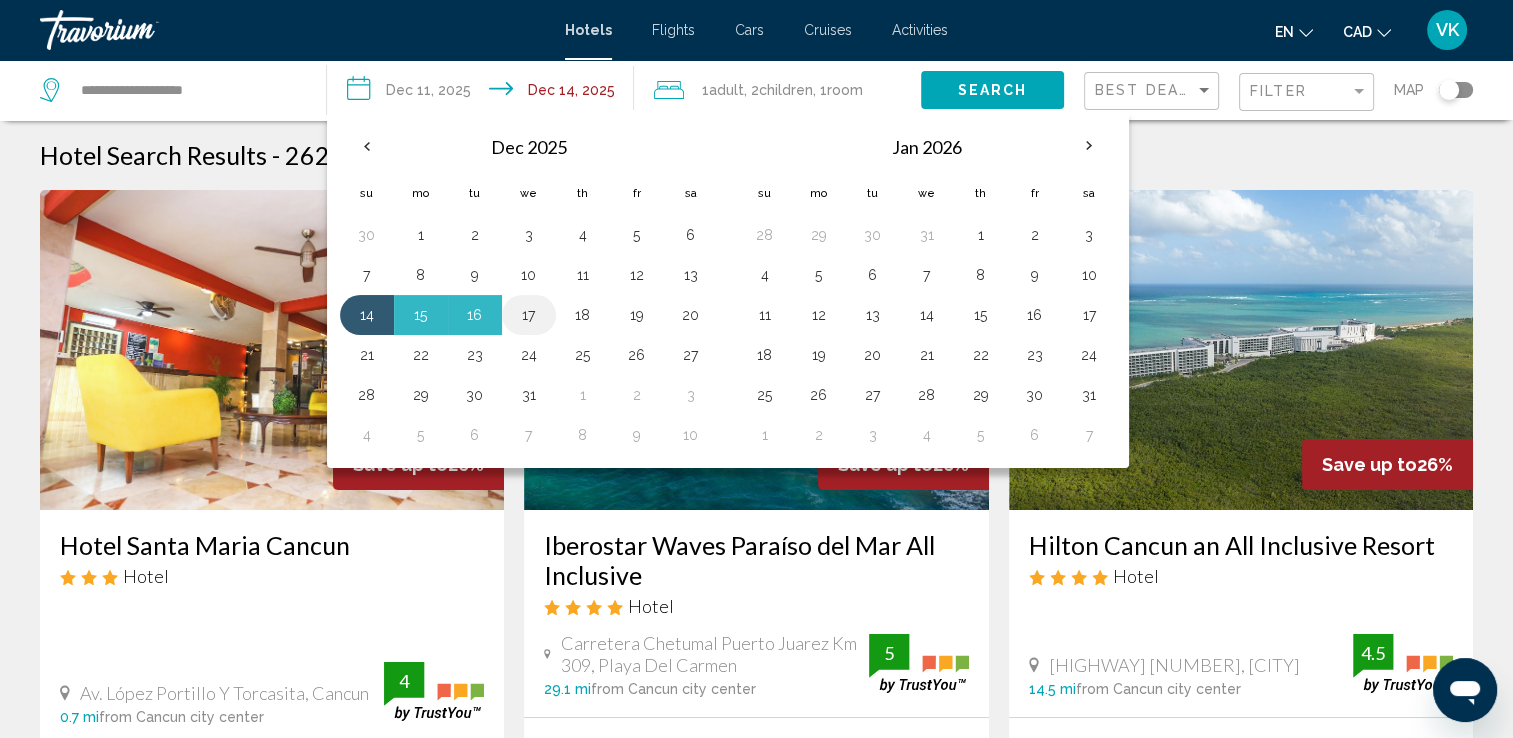 click on "17" at bounding box center (529, 315) 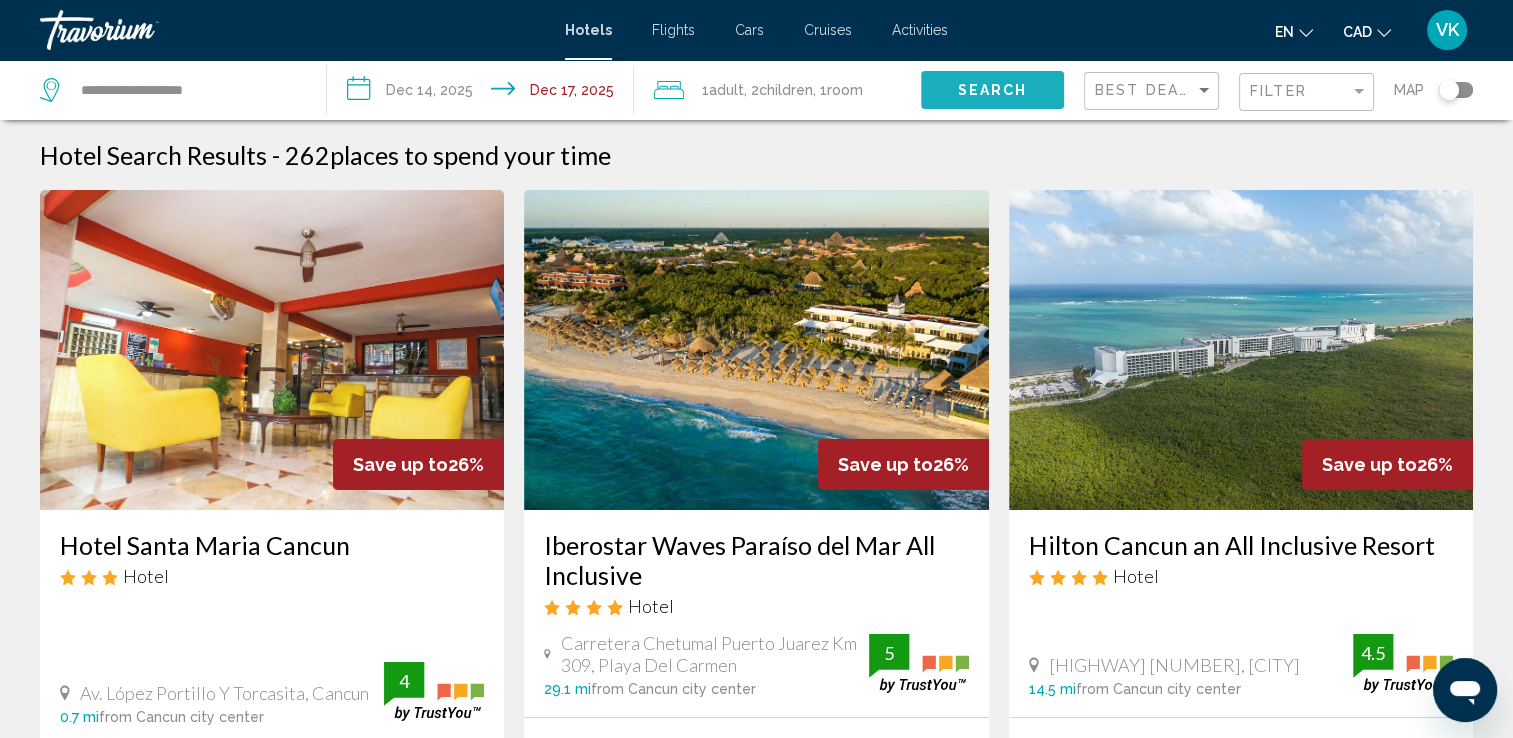 click on "Search" 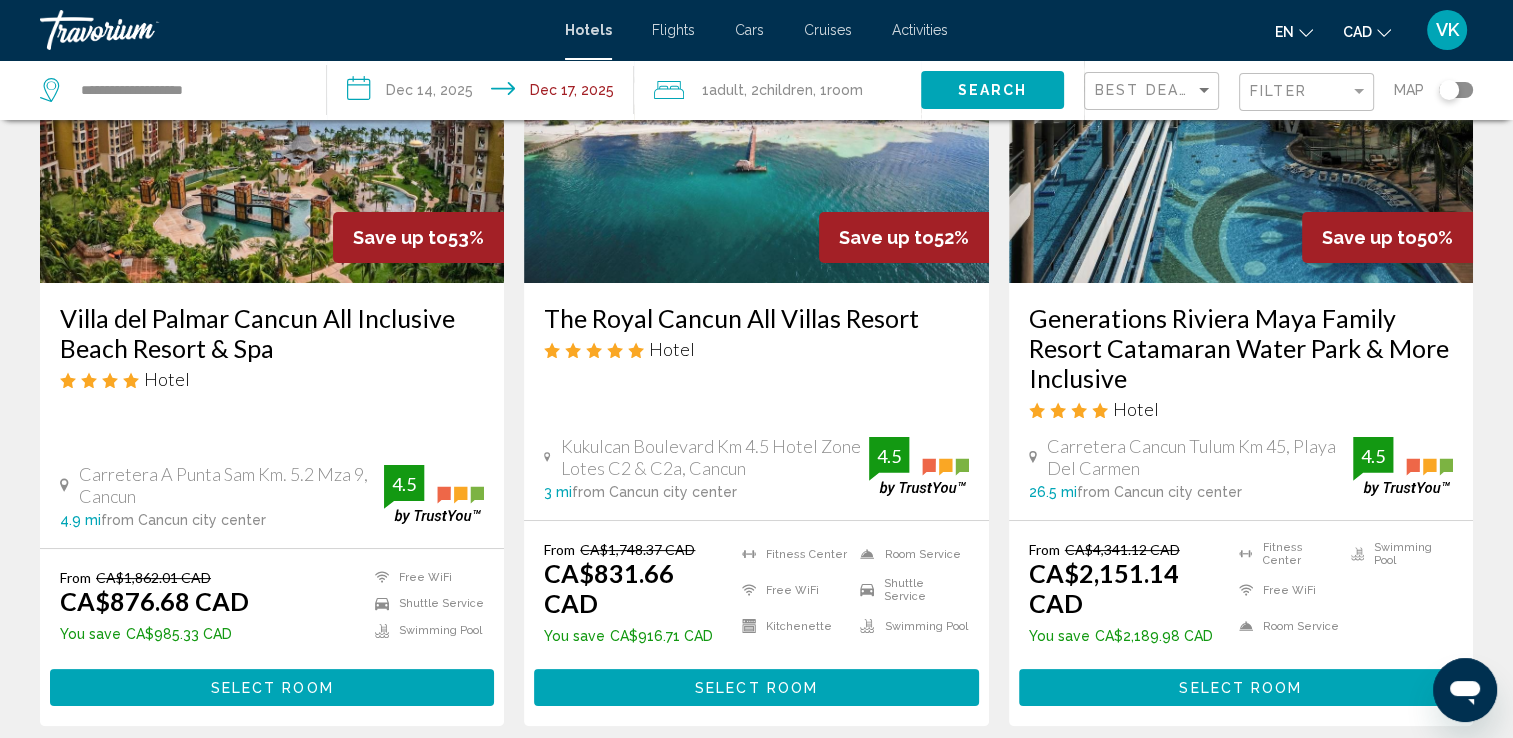 scroll, scrollTop: 267, scrollLeft: 0, axis: vertical 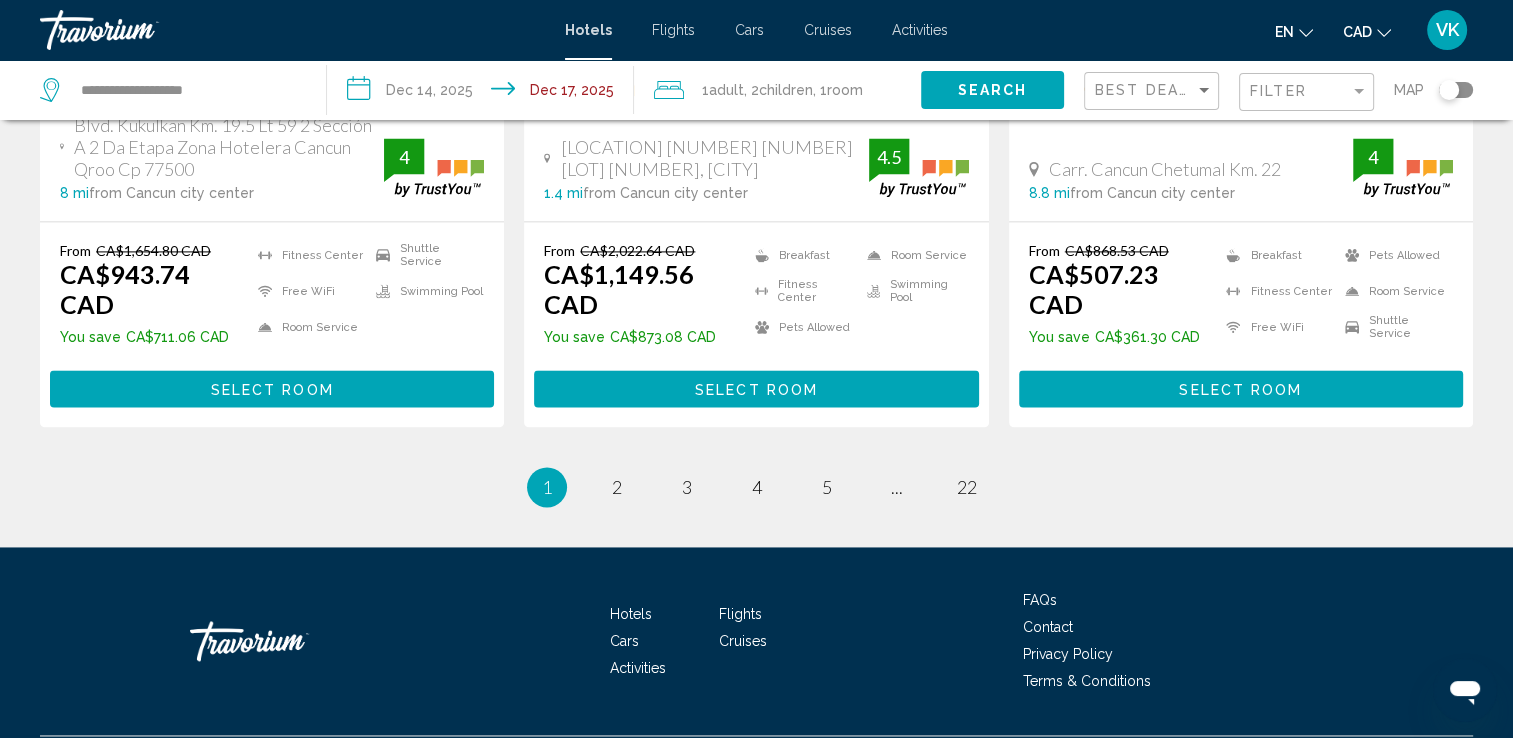 click on "1 / 22  You're on page  1 page  2 page  3 page  4 page  5 page  ... page  22" at bounding box center [756, 487] 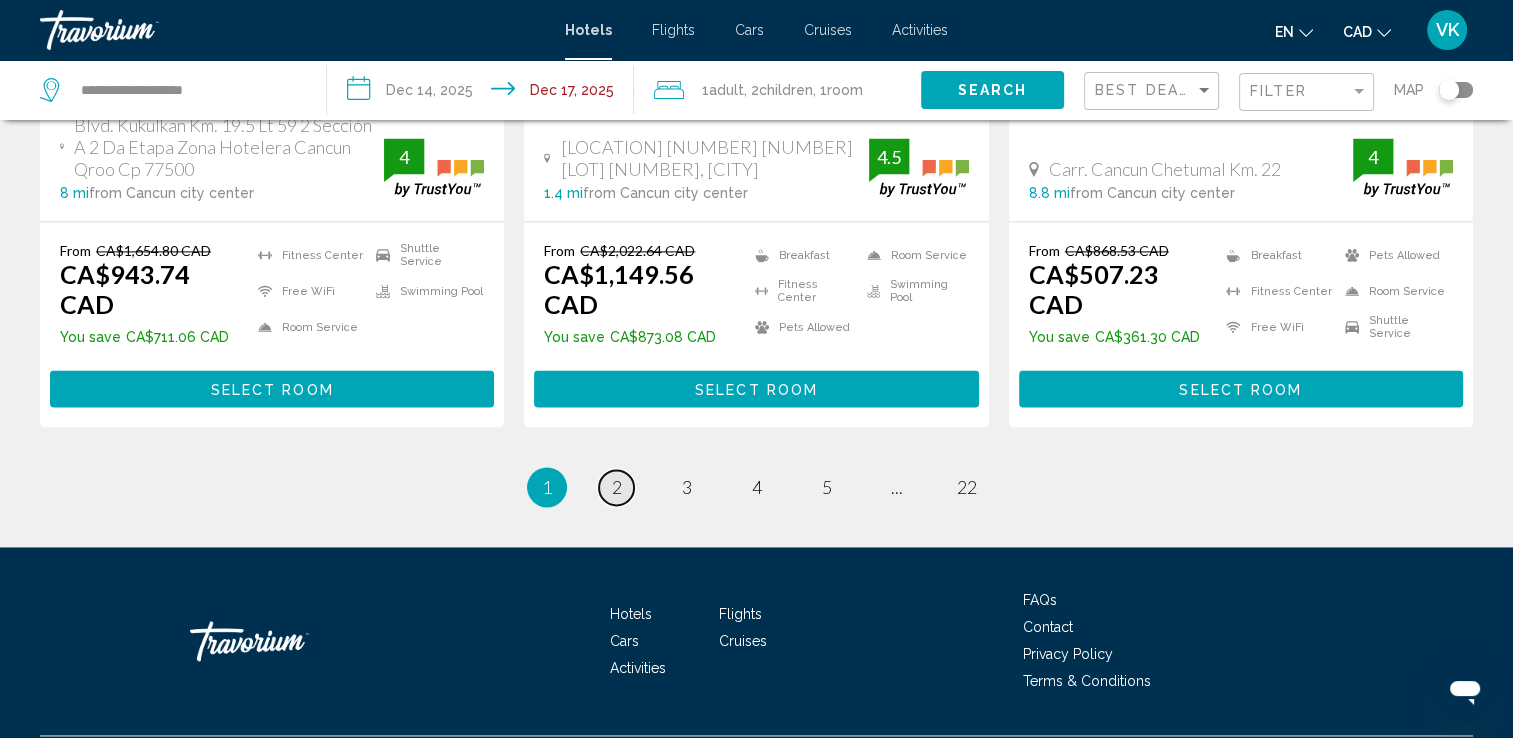 click on "page  2" at bounding box center [616, 487] 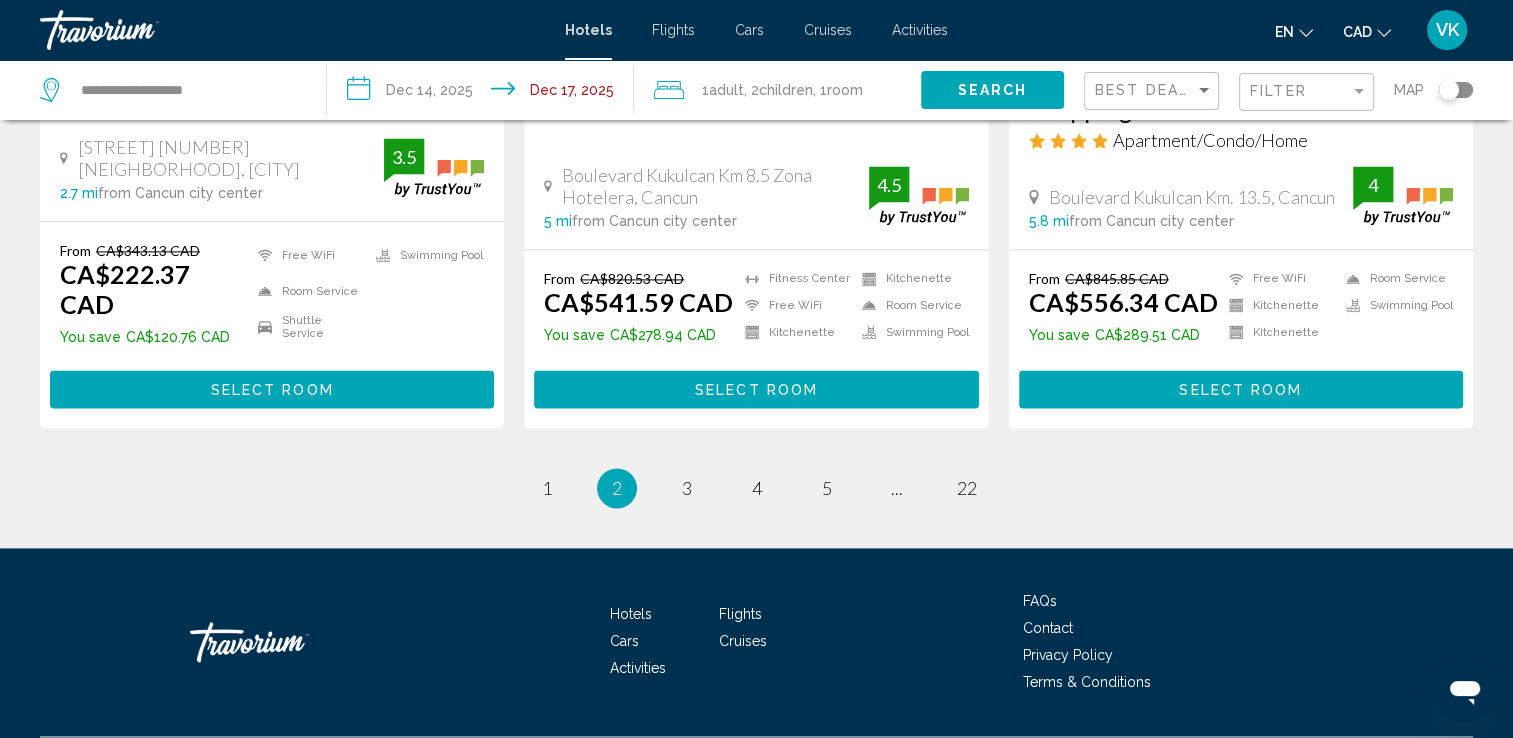 scroll, scrollTop: 2776, scrollLeft: 0, axis: vertical 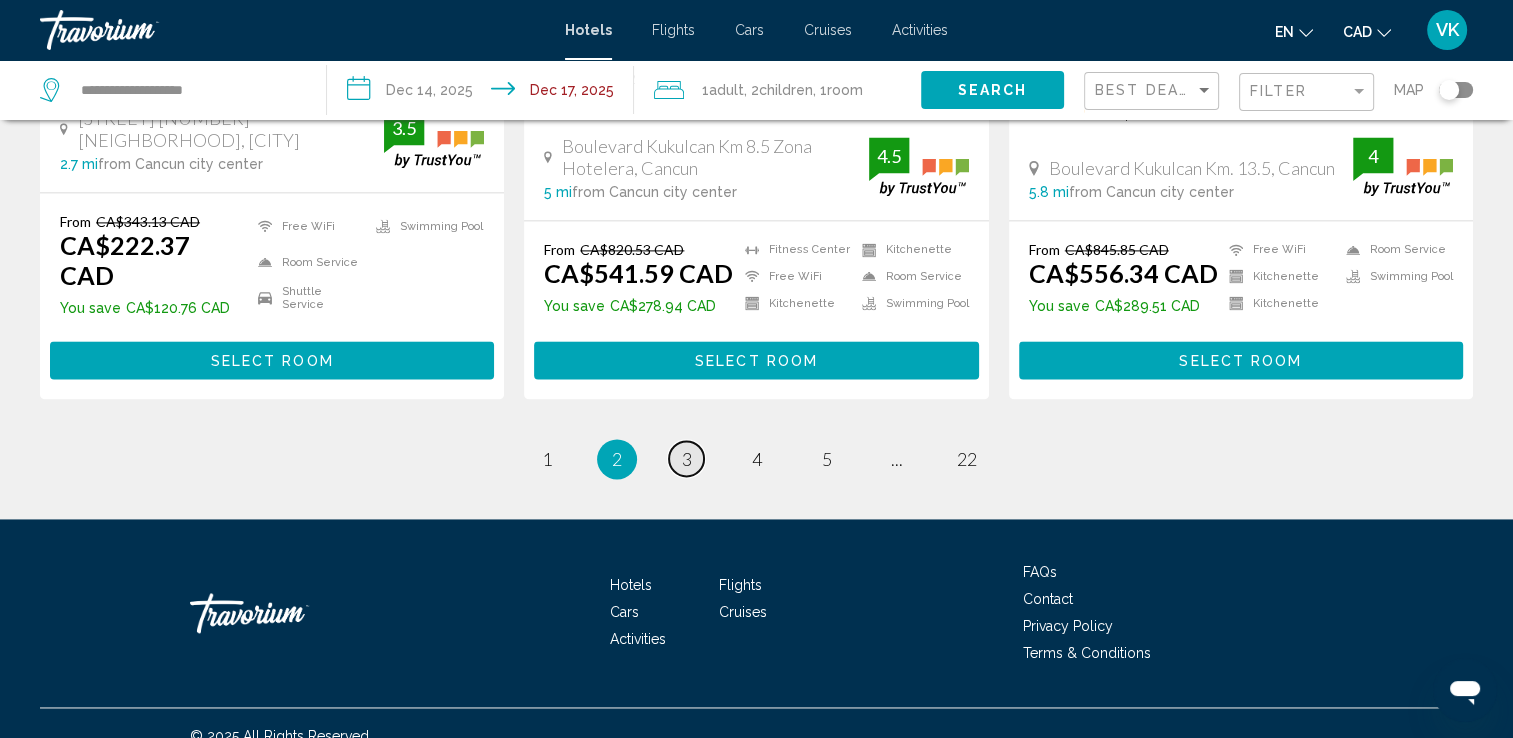 click on "3" at bounding box center (687, 459) 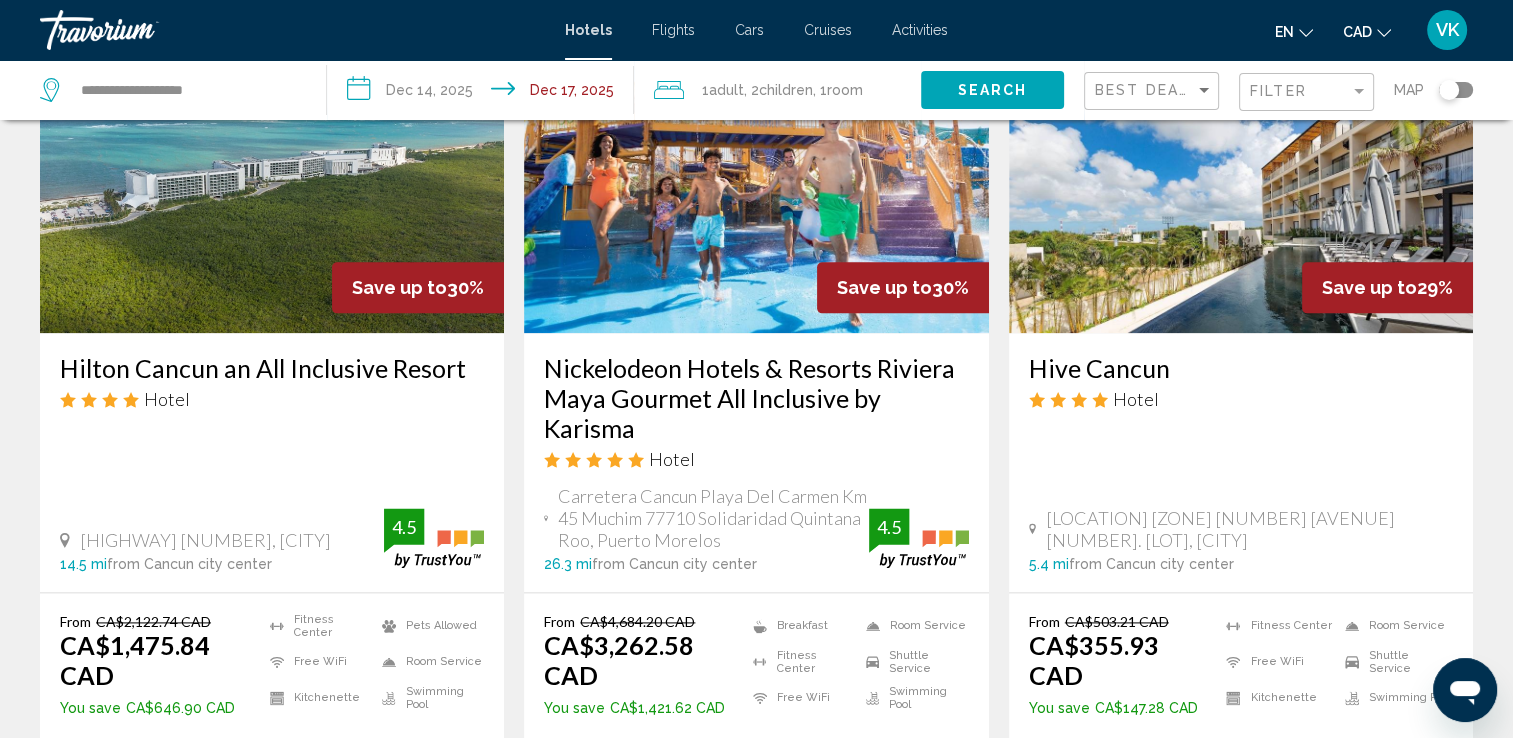 scroll, scrollTop: 2519, scrollLeft: 0, axis: vertical 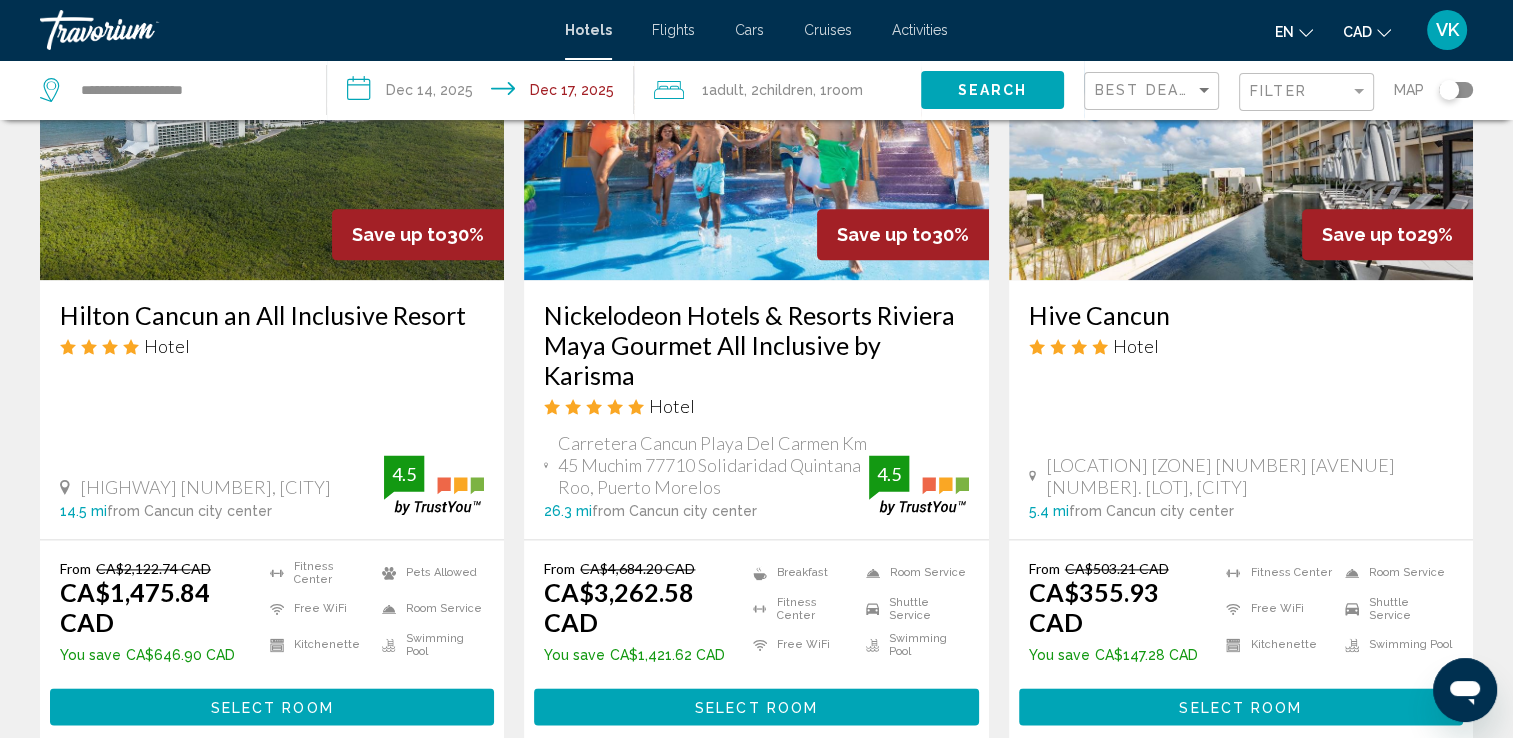 click on "**********" at bounding box center [484, 93] 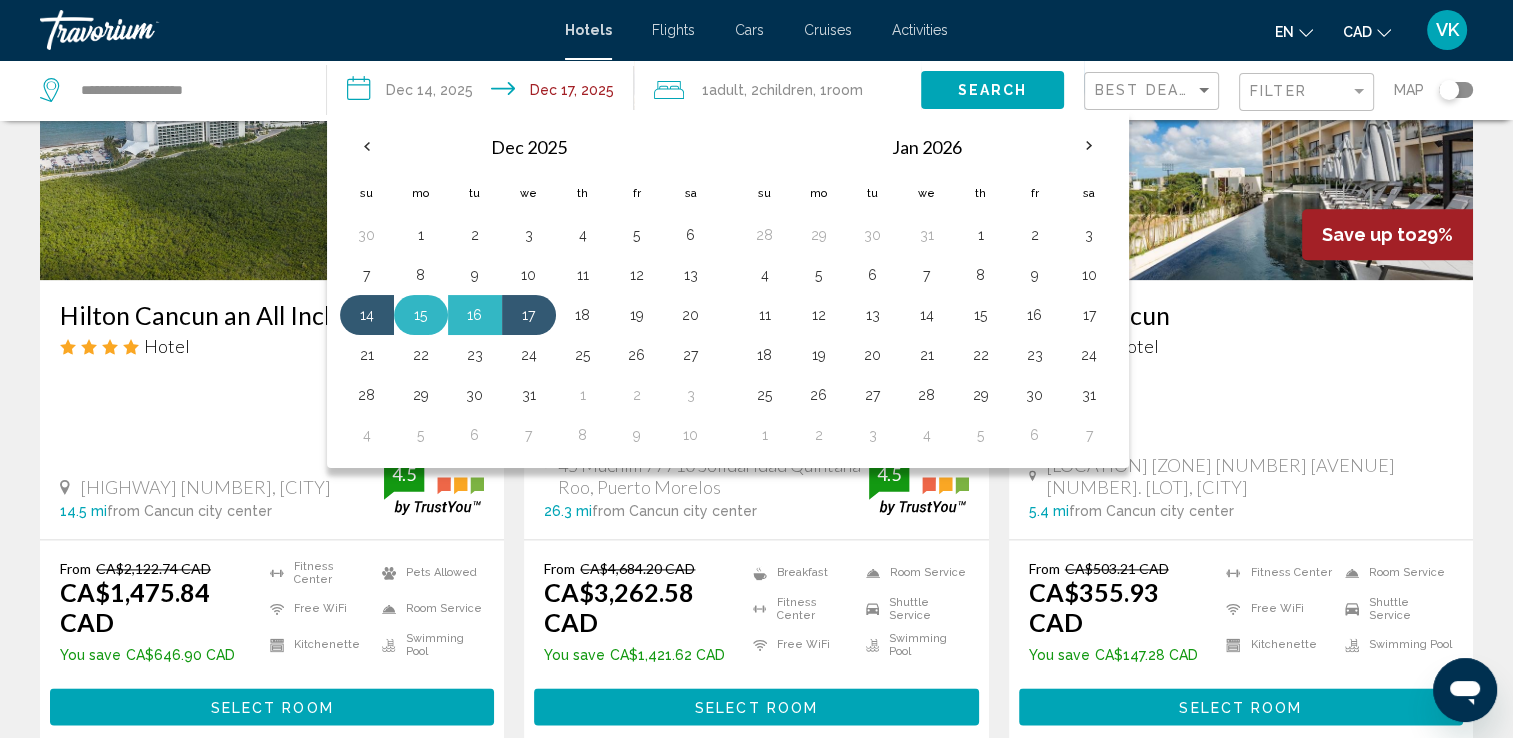 click on "15" at bounding box center [421, 315] 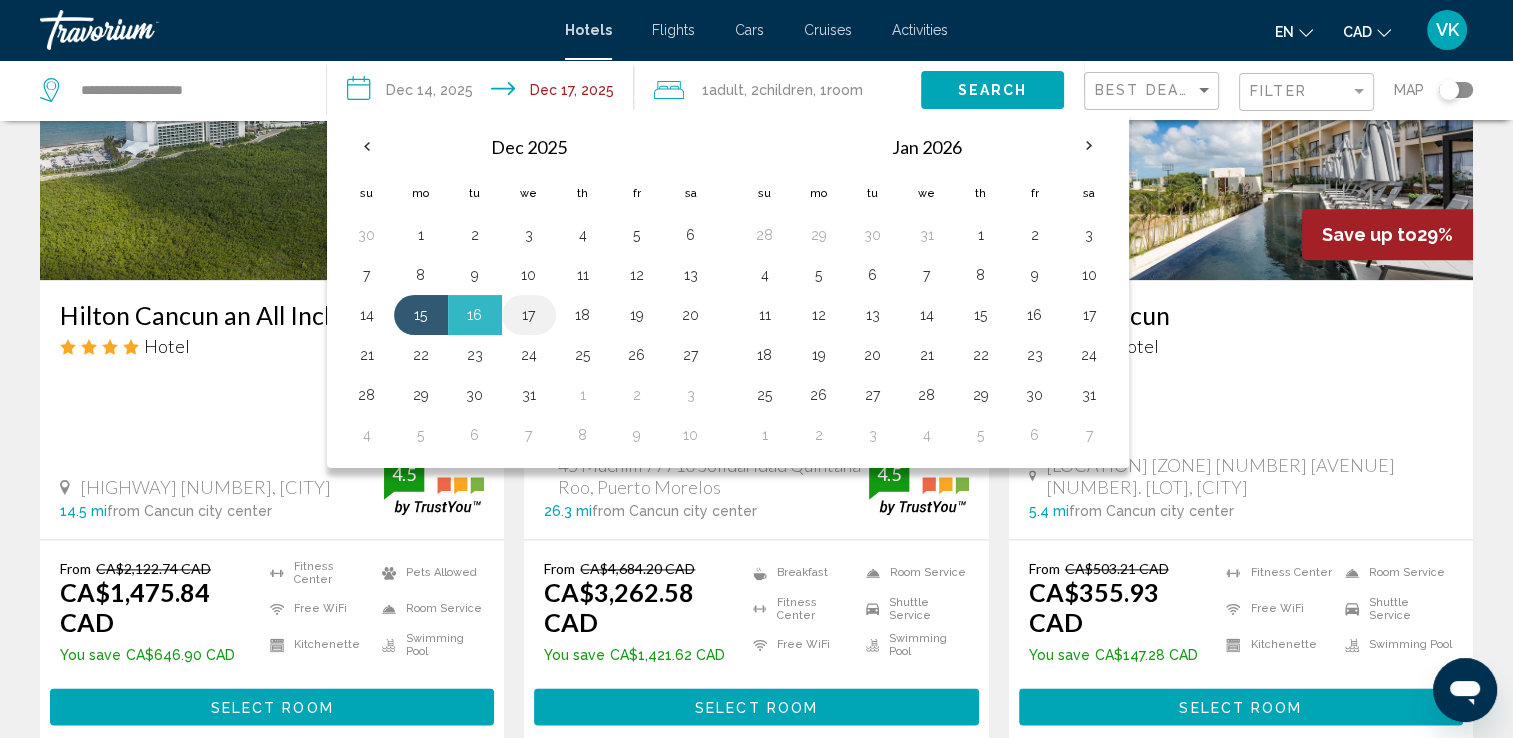 click on "17" at bounding box center (529, 315) 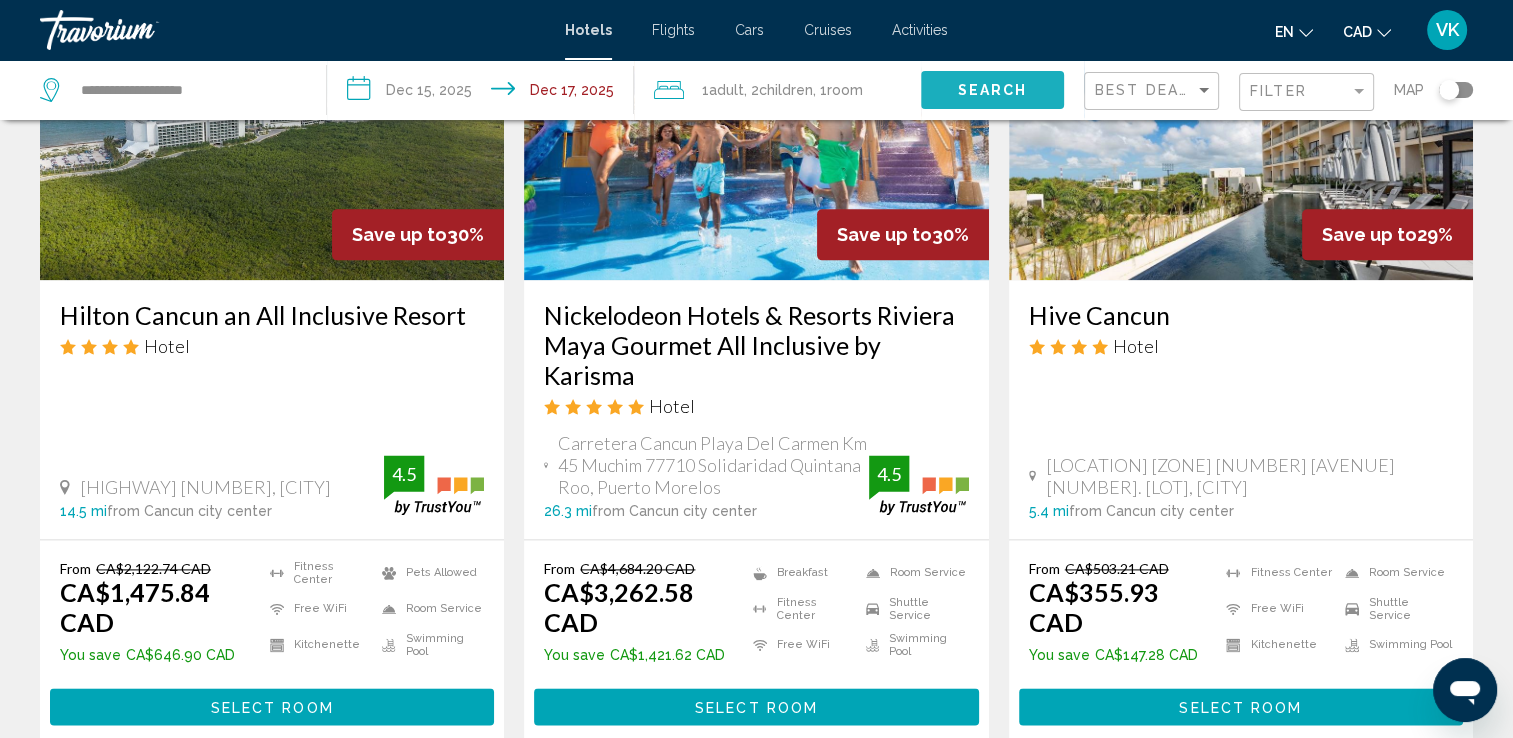 click on "Search" 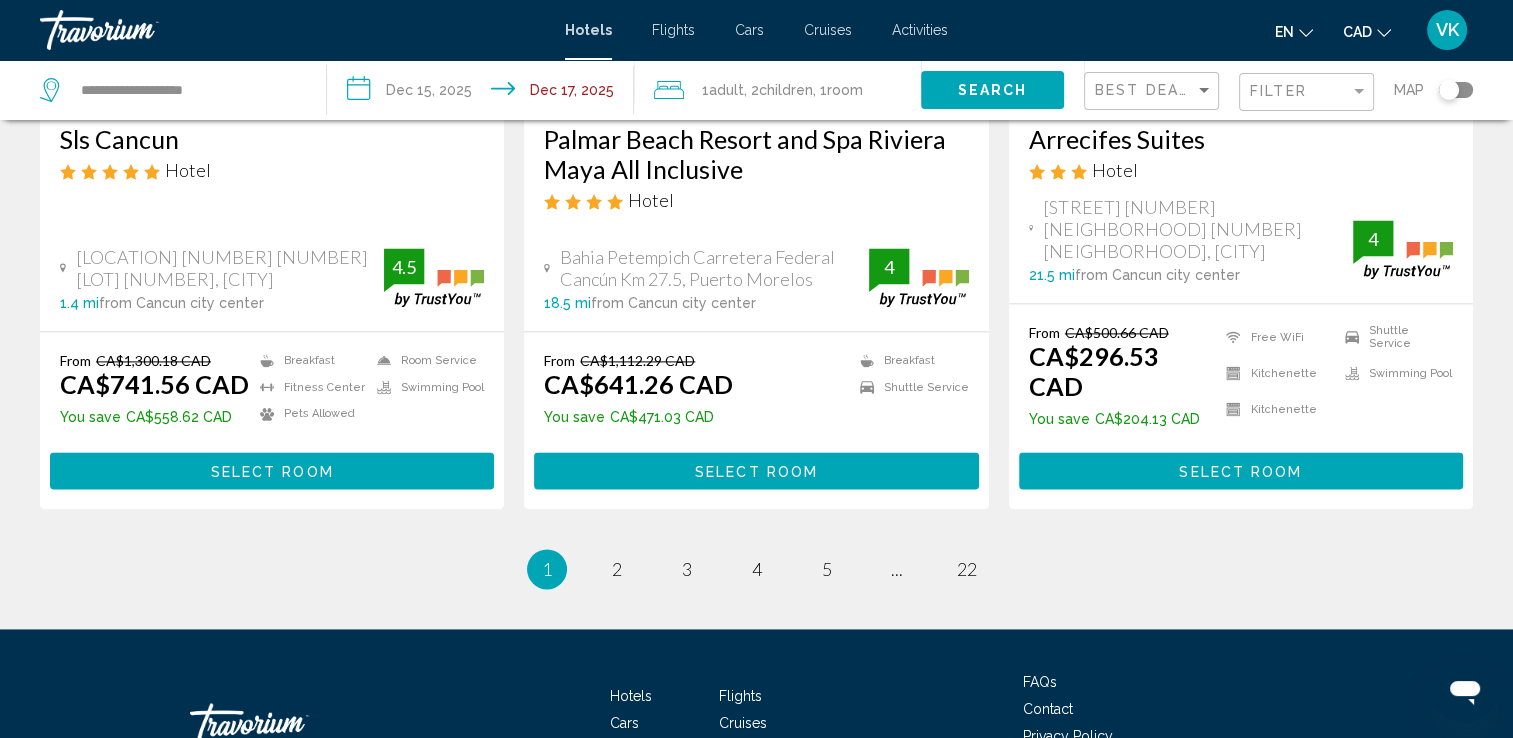 scroll, scrollTop: 2812, scrollLeft: 0, axis: vertical 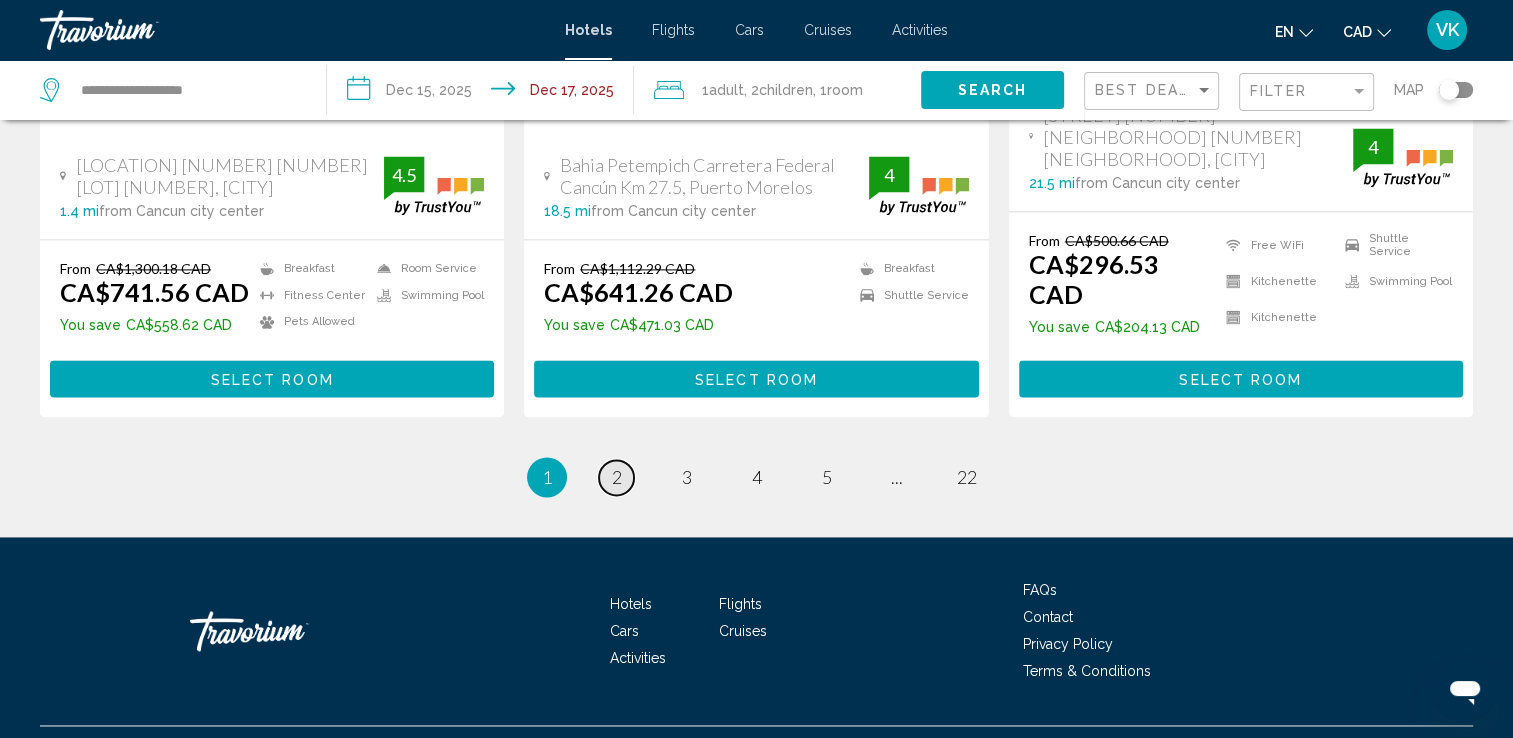click on "2" at bounding box center (617, 477) 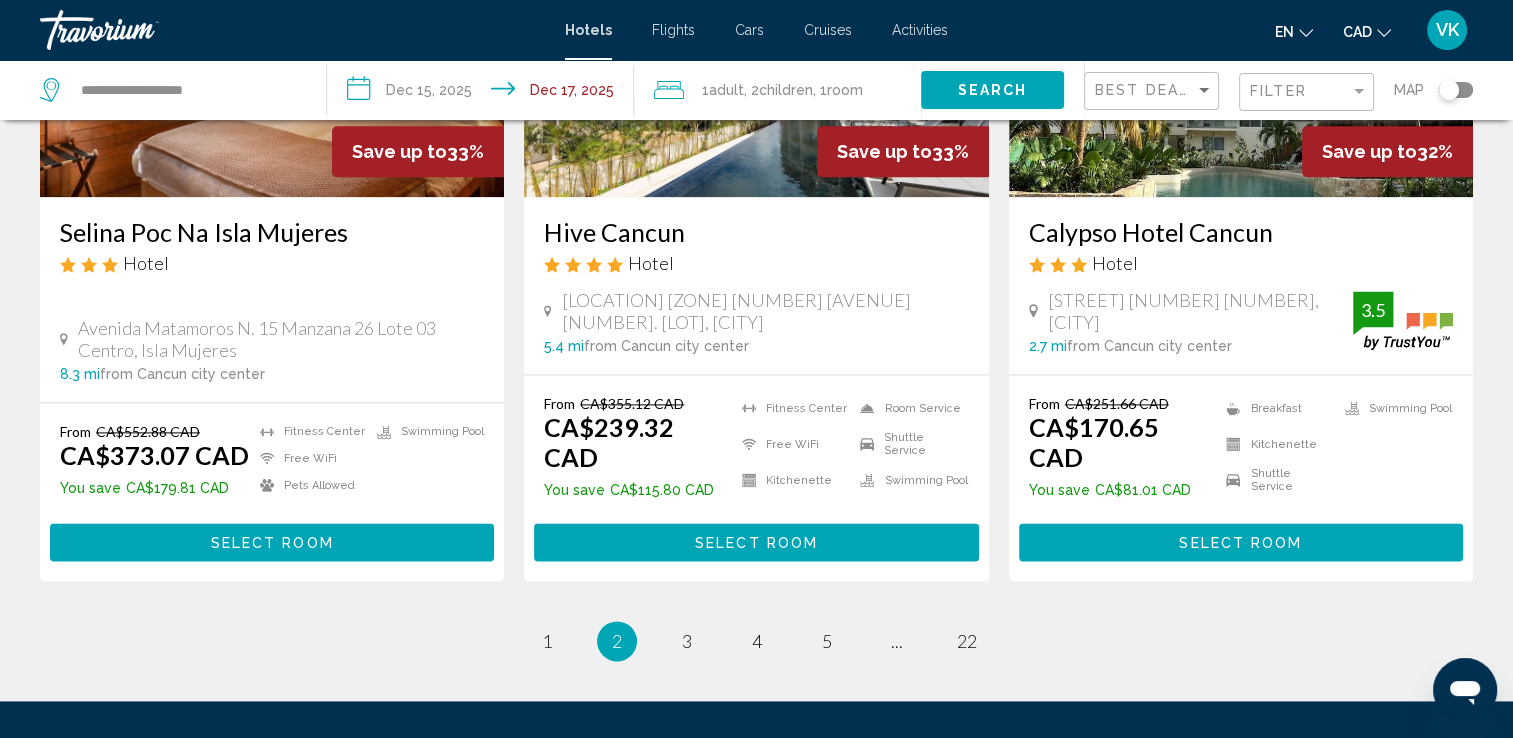 scroll, scrollTop: 2748, scrollLeft: 0, axis: vertical 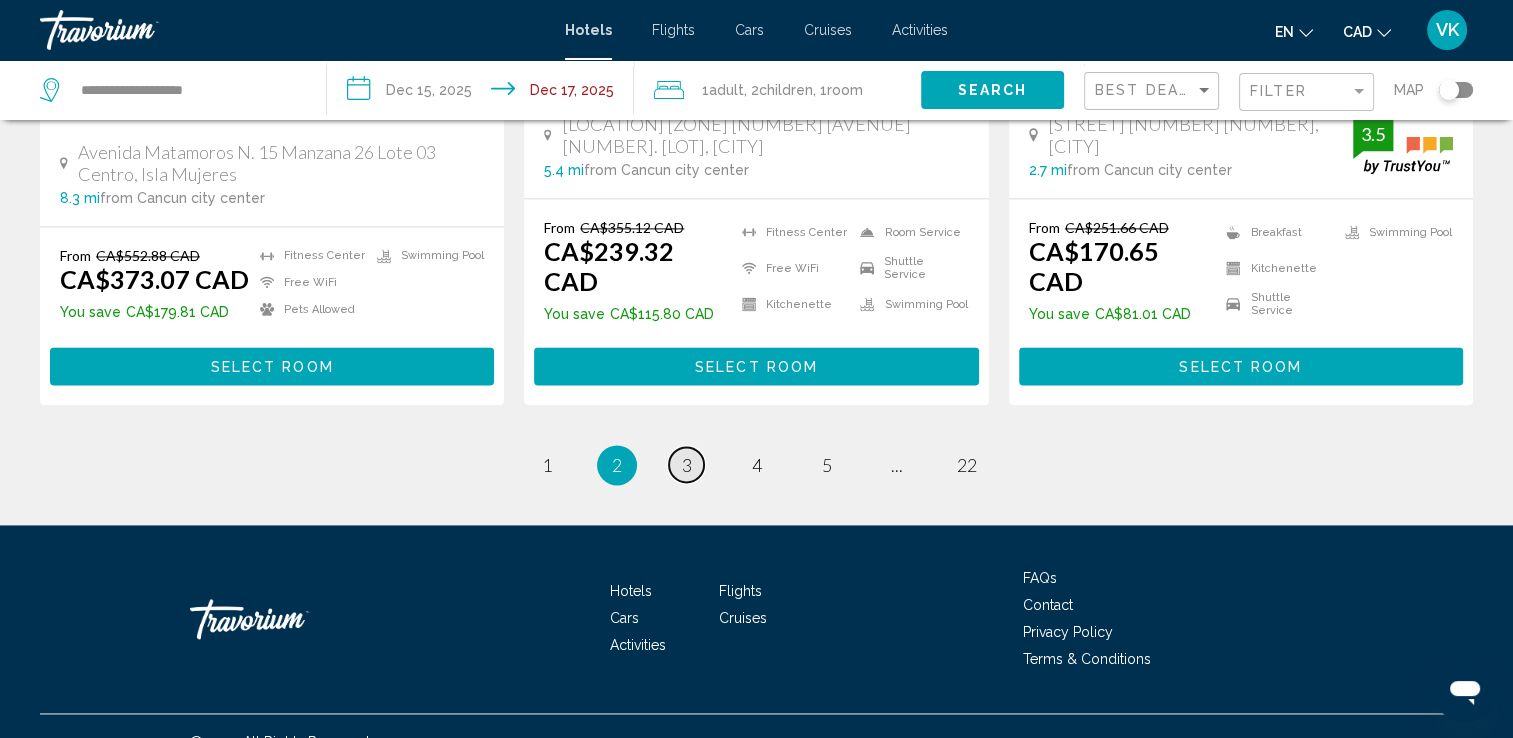 click on "3" at bounding box center (687, 465) 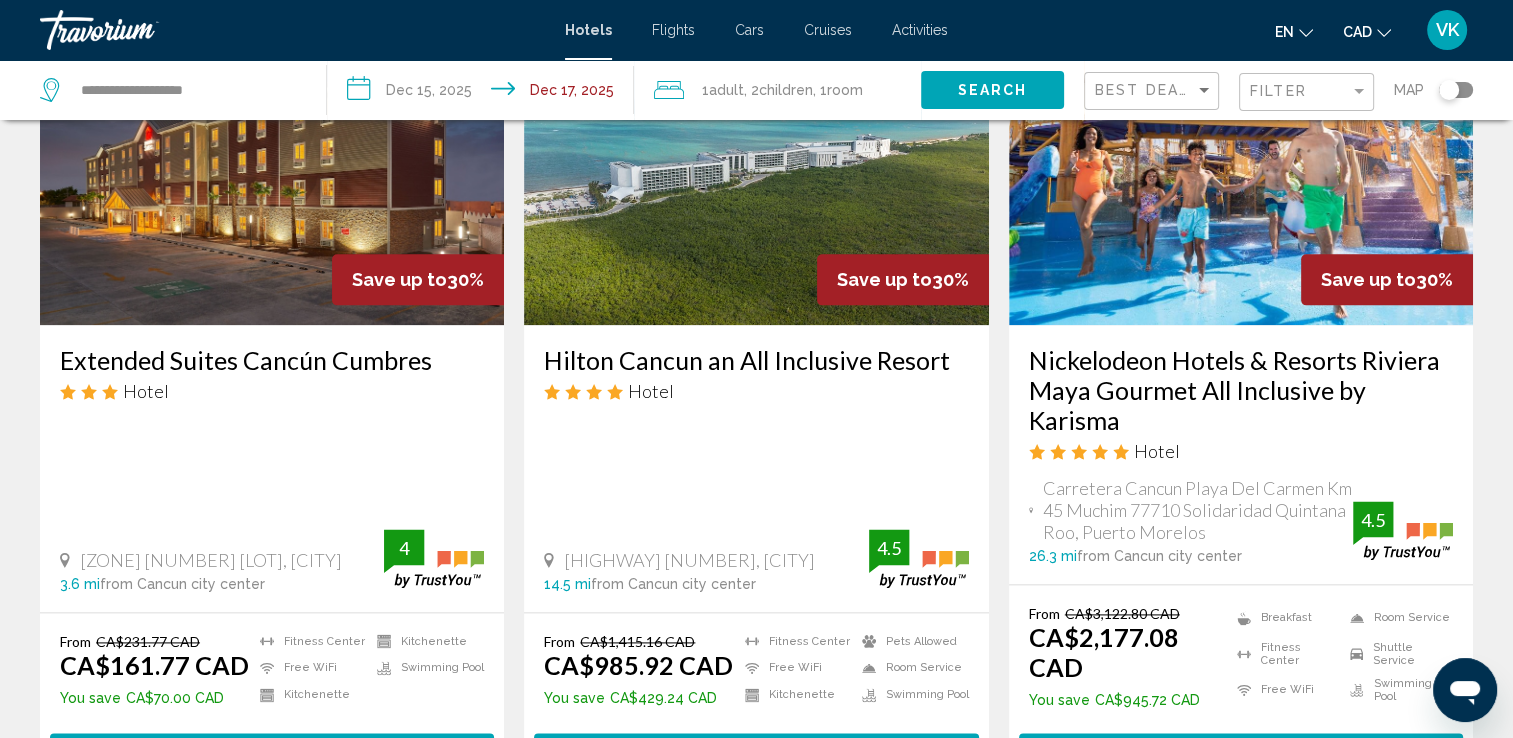 scroll, scrollTop: 2480, scrollLeft: 0, axis: vertical 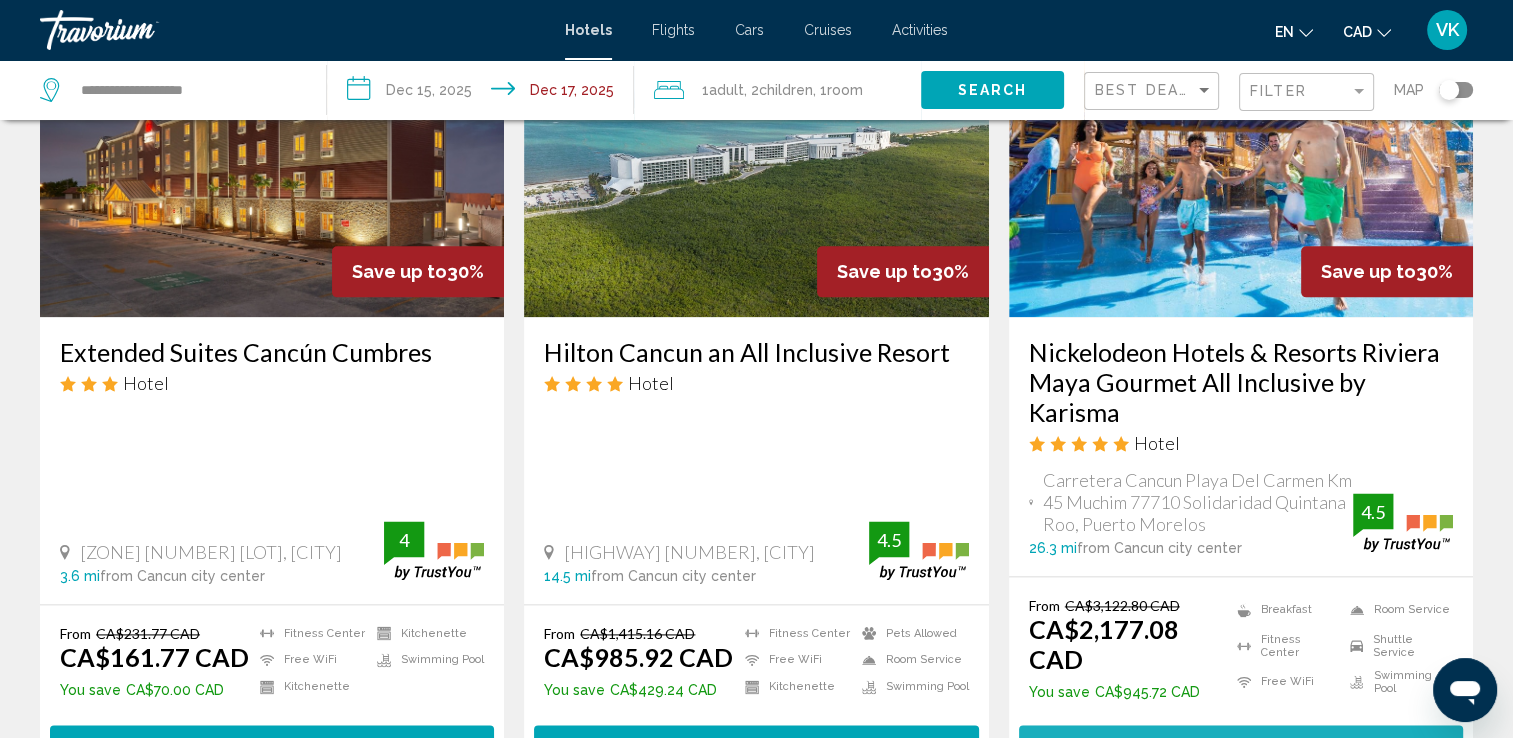 click on "Select Room" at bounding box center [1240, 744] 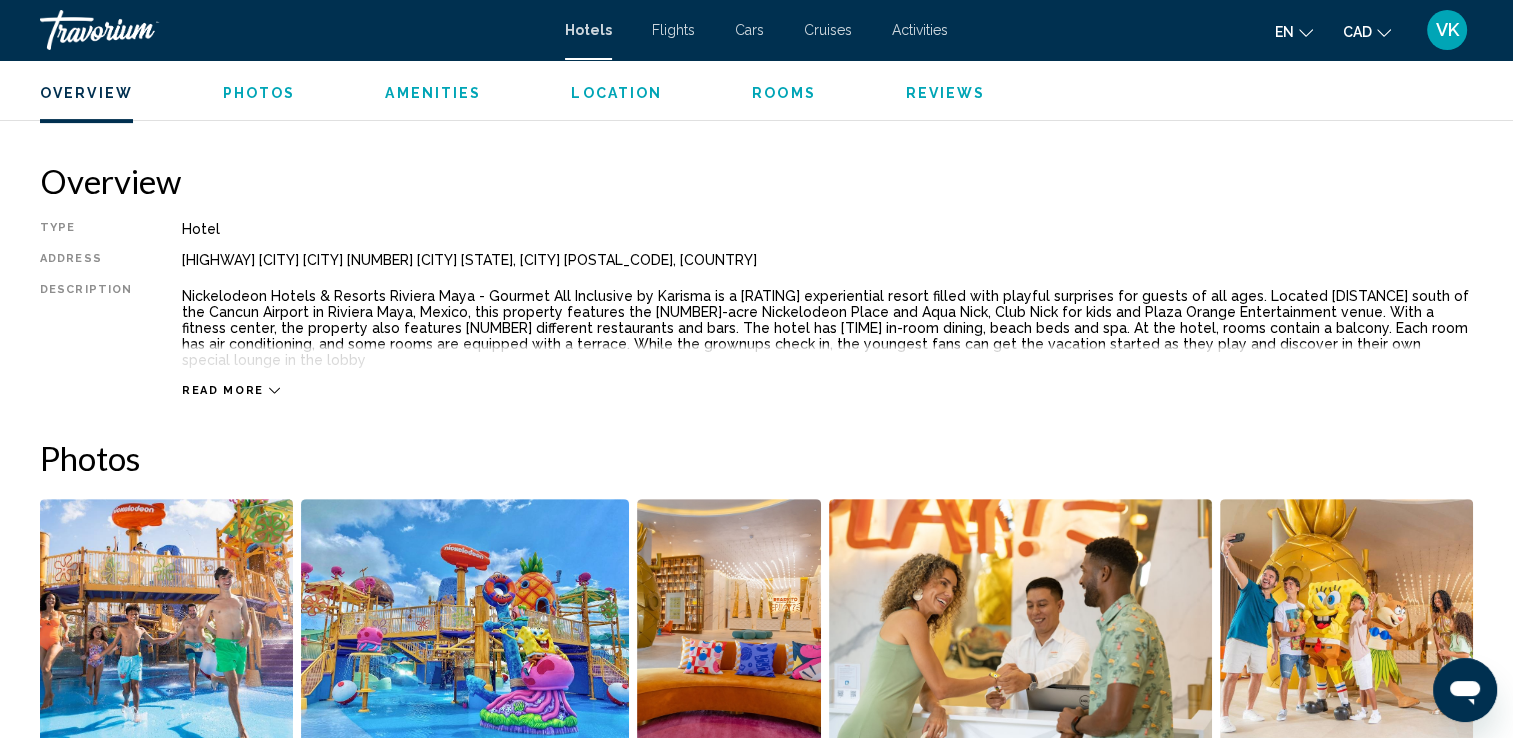 scroll, scrollTop: 666, scrollLeft: 0, axis: vertical 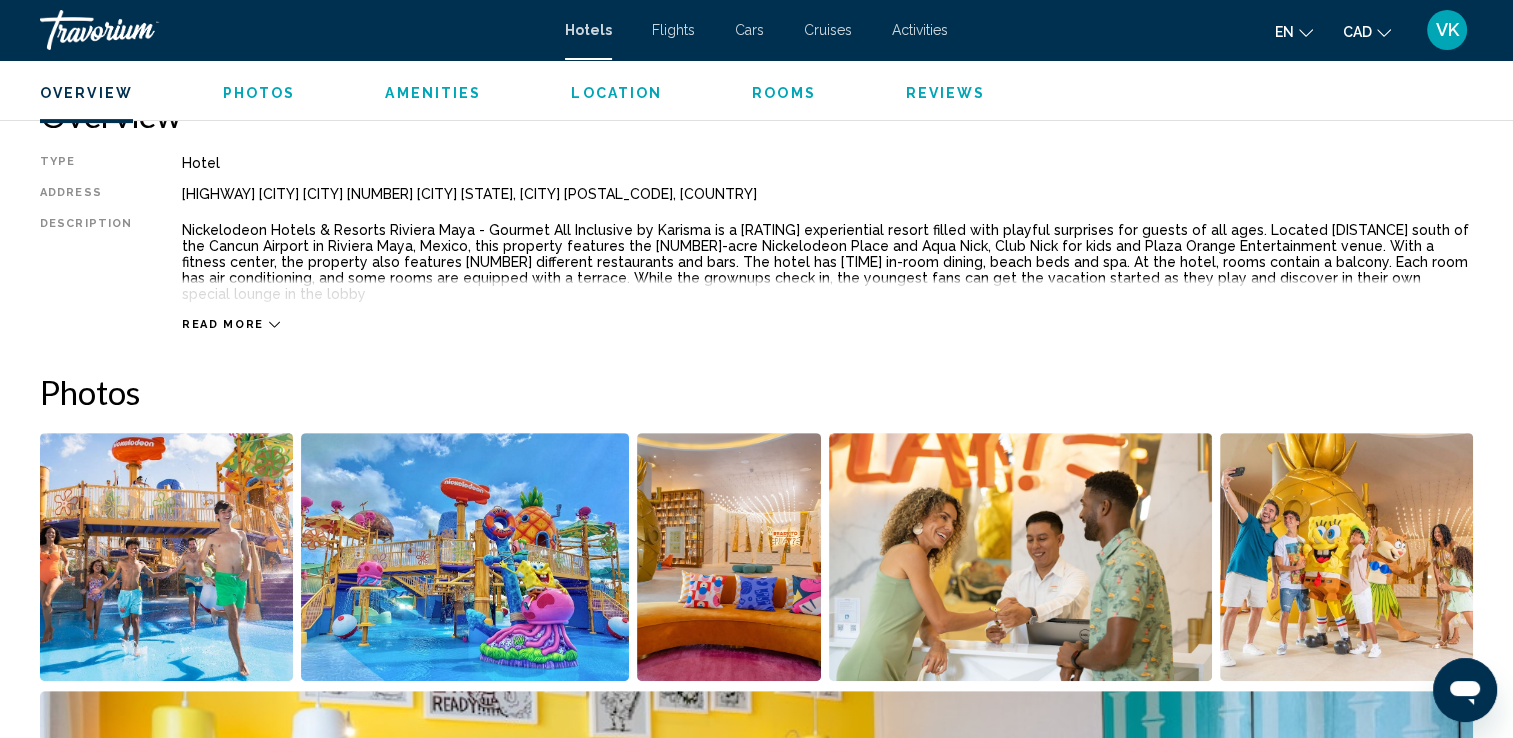 click 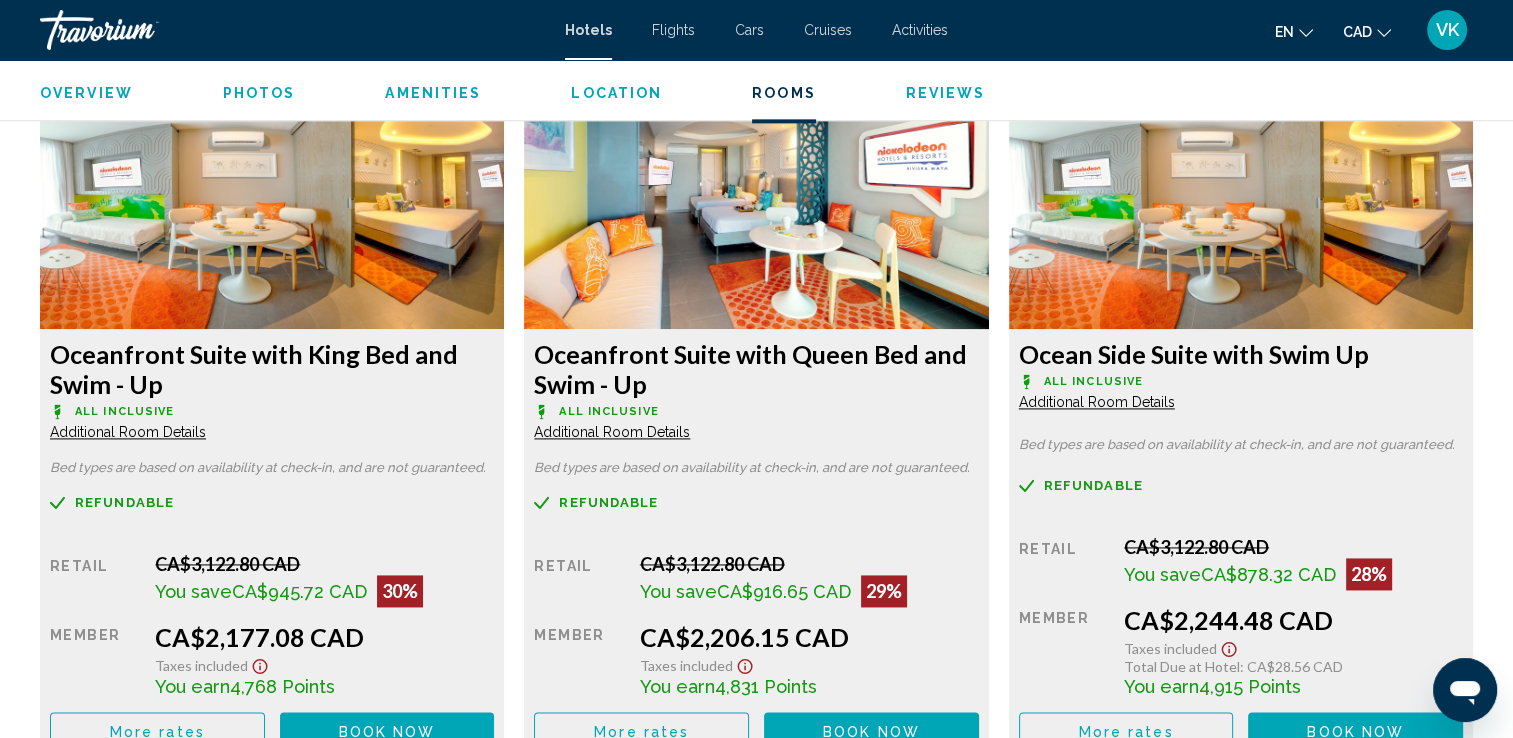 scroll, scrollTop: 2703, scrollLeft: 0, axis: vertical 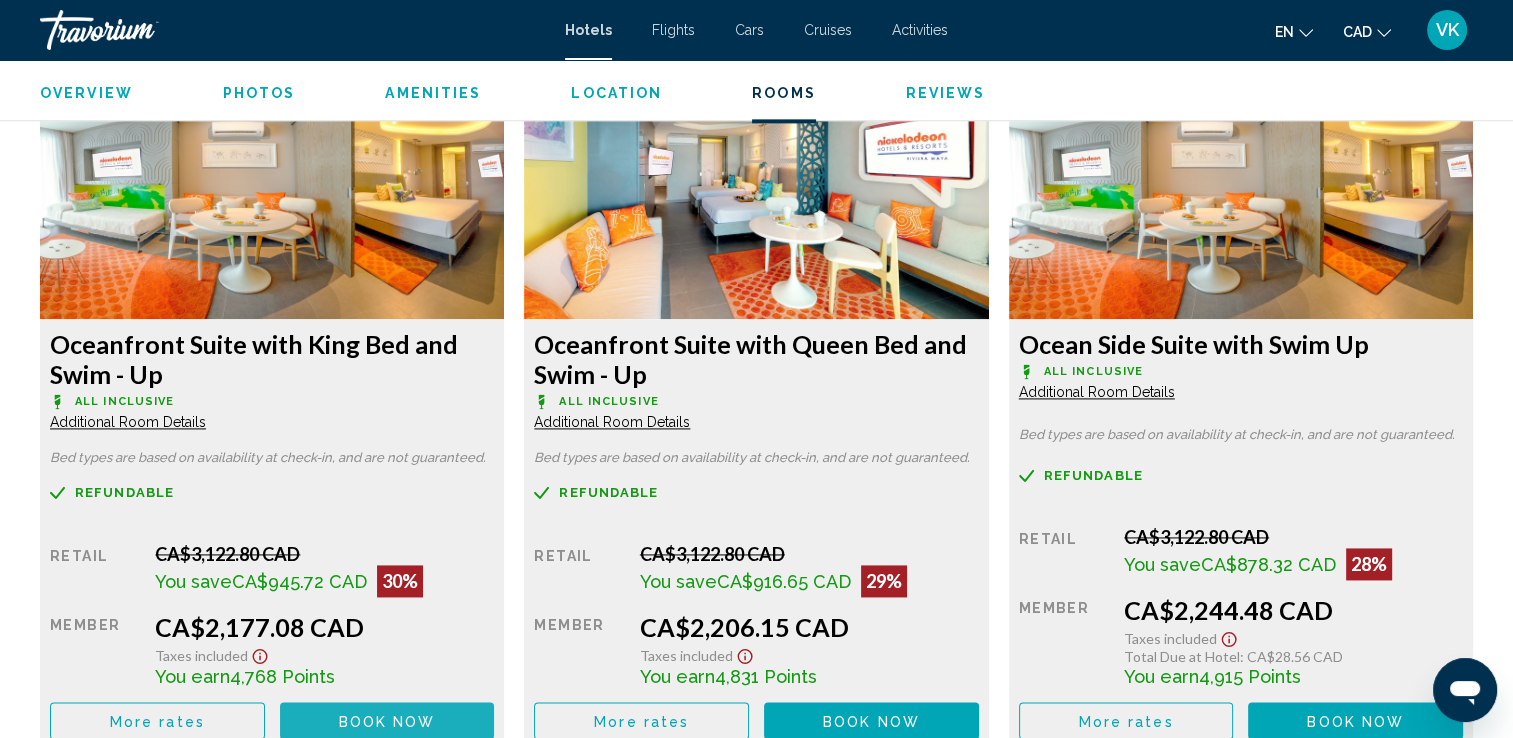 click on "Book now" at bounding box center [387, 721] 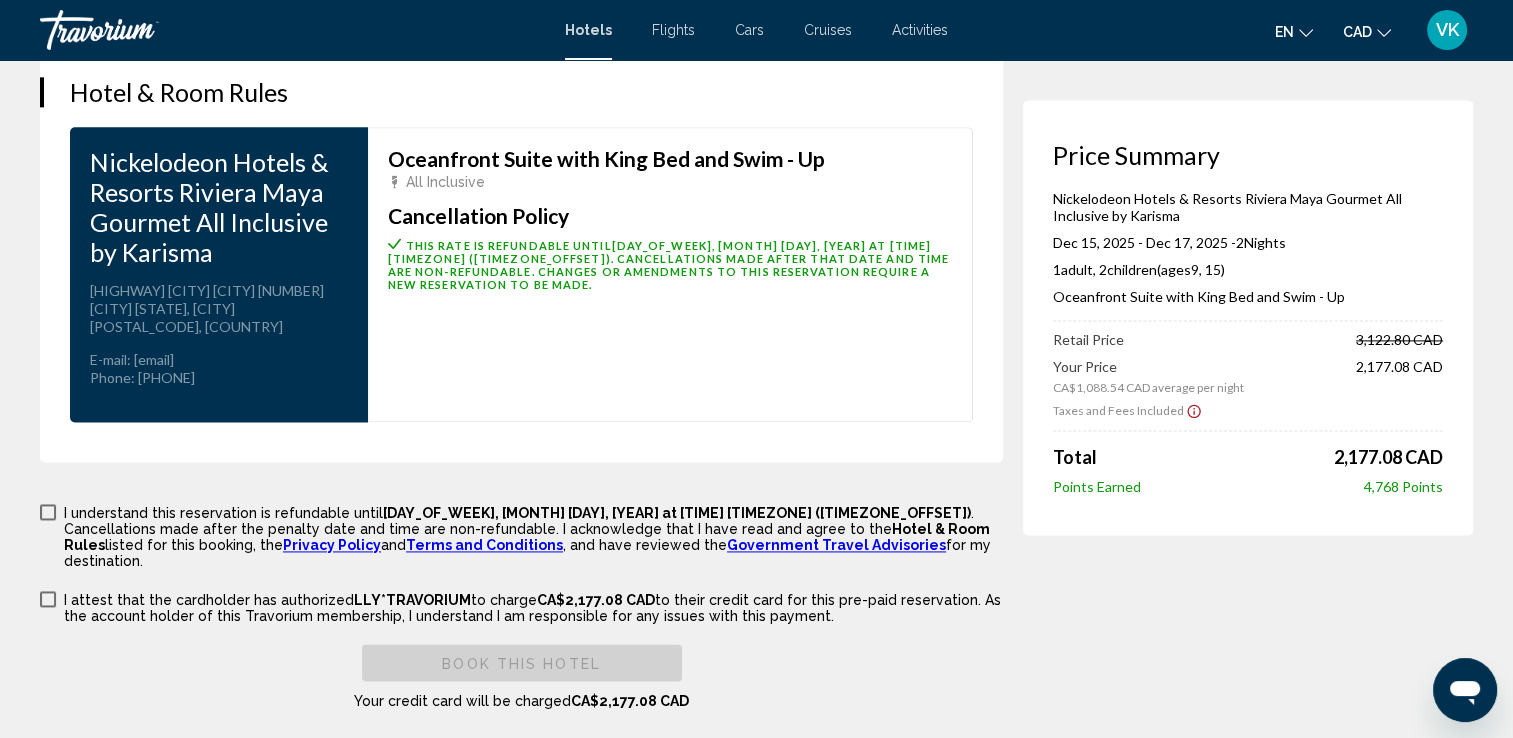 scroll, scrollTop: 2720, scrollLeft: 0, axis: vertical 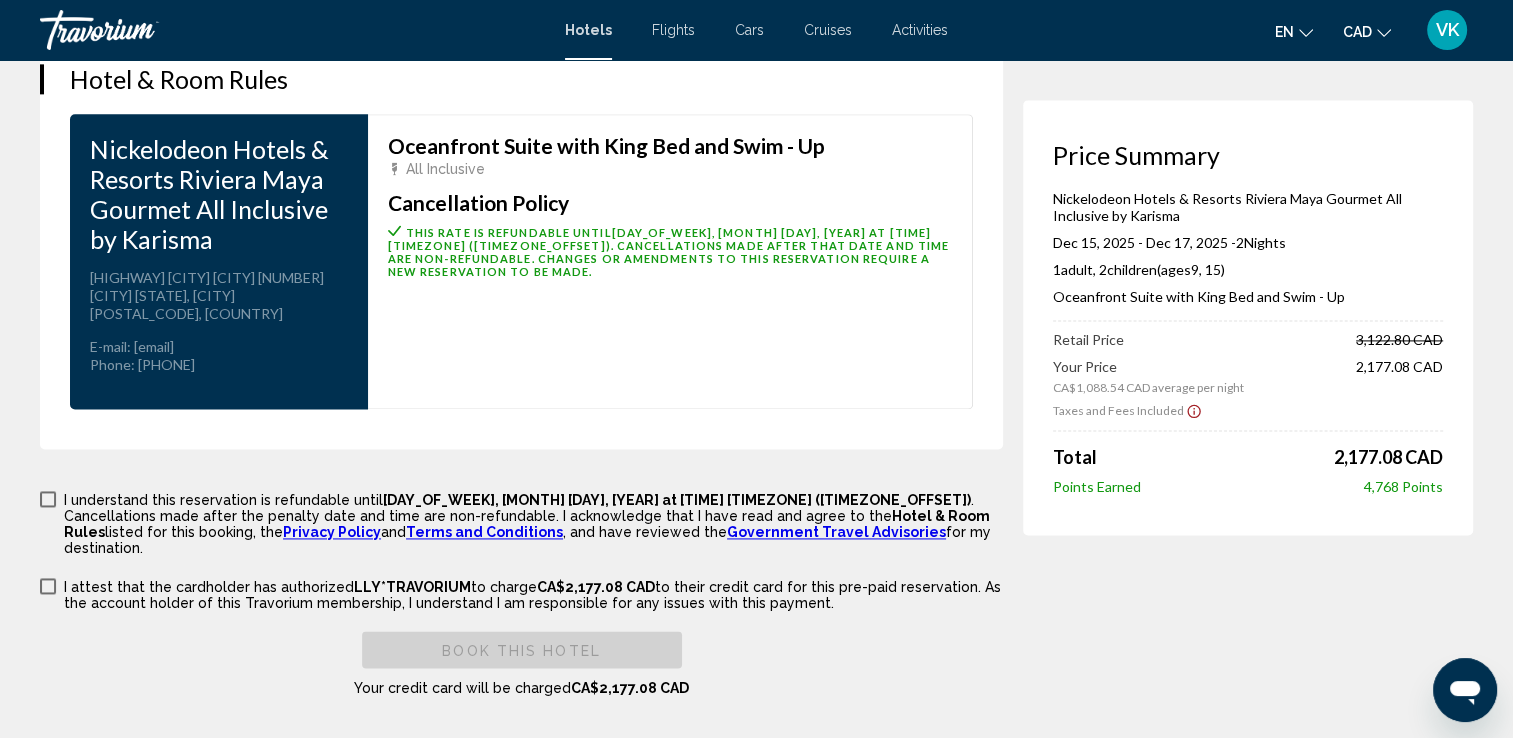 drag, startPoint x: 203, startPoint y: 198, endPoint x: 91, endPoint y: 110, distance: 142.43594 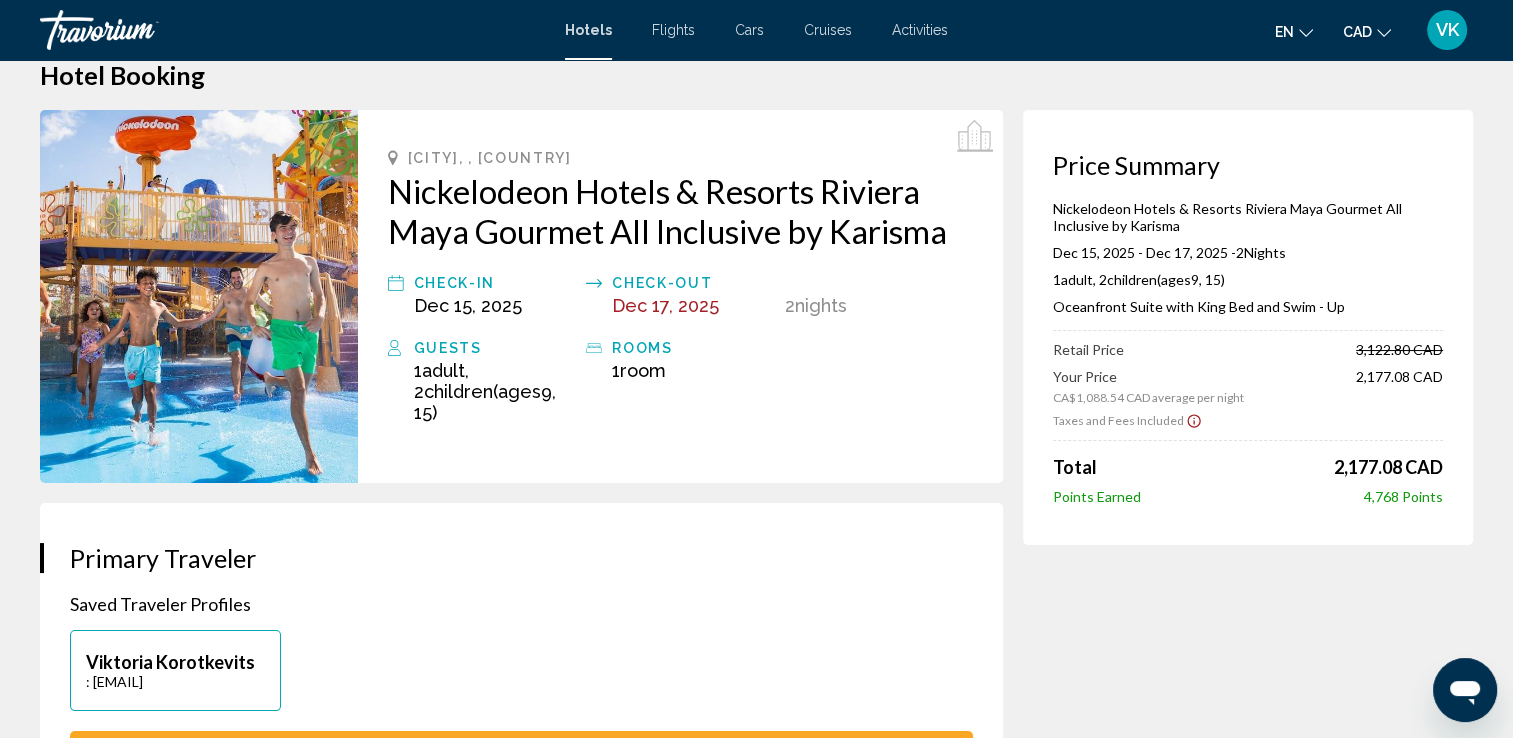 scroll, scrollTop: 0, scrollLeft: 0, axis: both 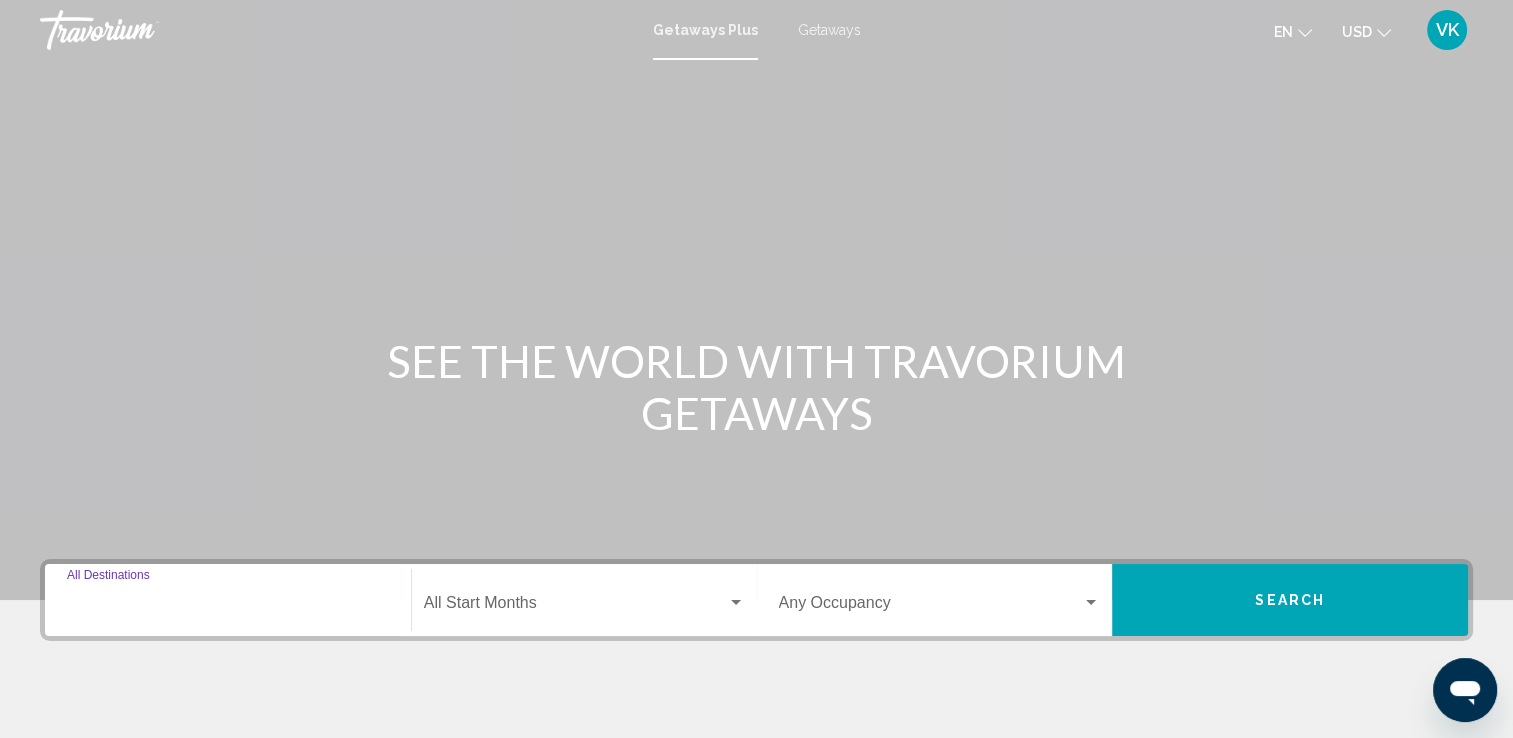 click on "Destination All Destinations" at bounding box center (228, 607) 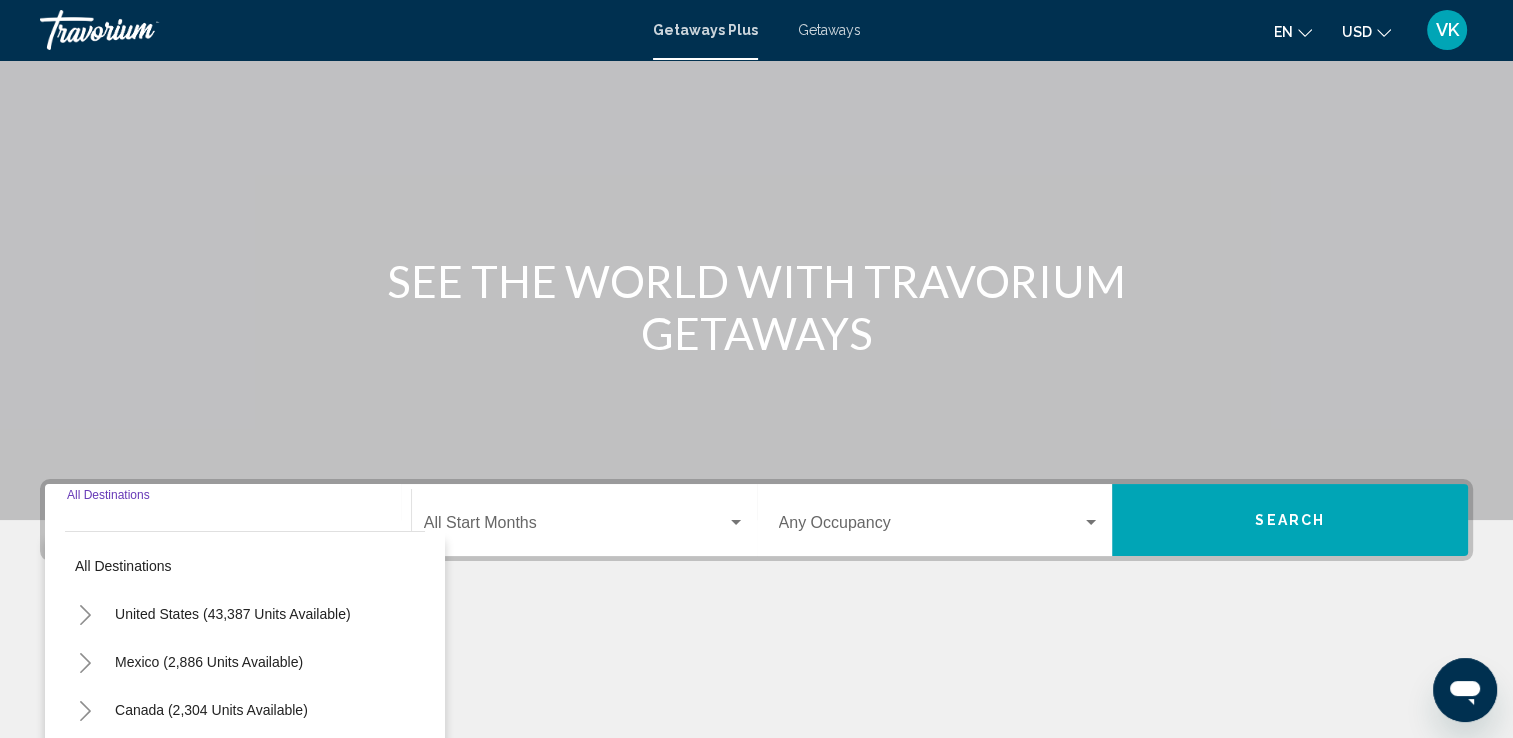 scroll, scrollTop: 347, scrollLeft: 0, axis: vertical 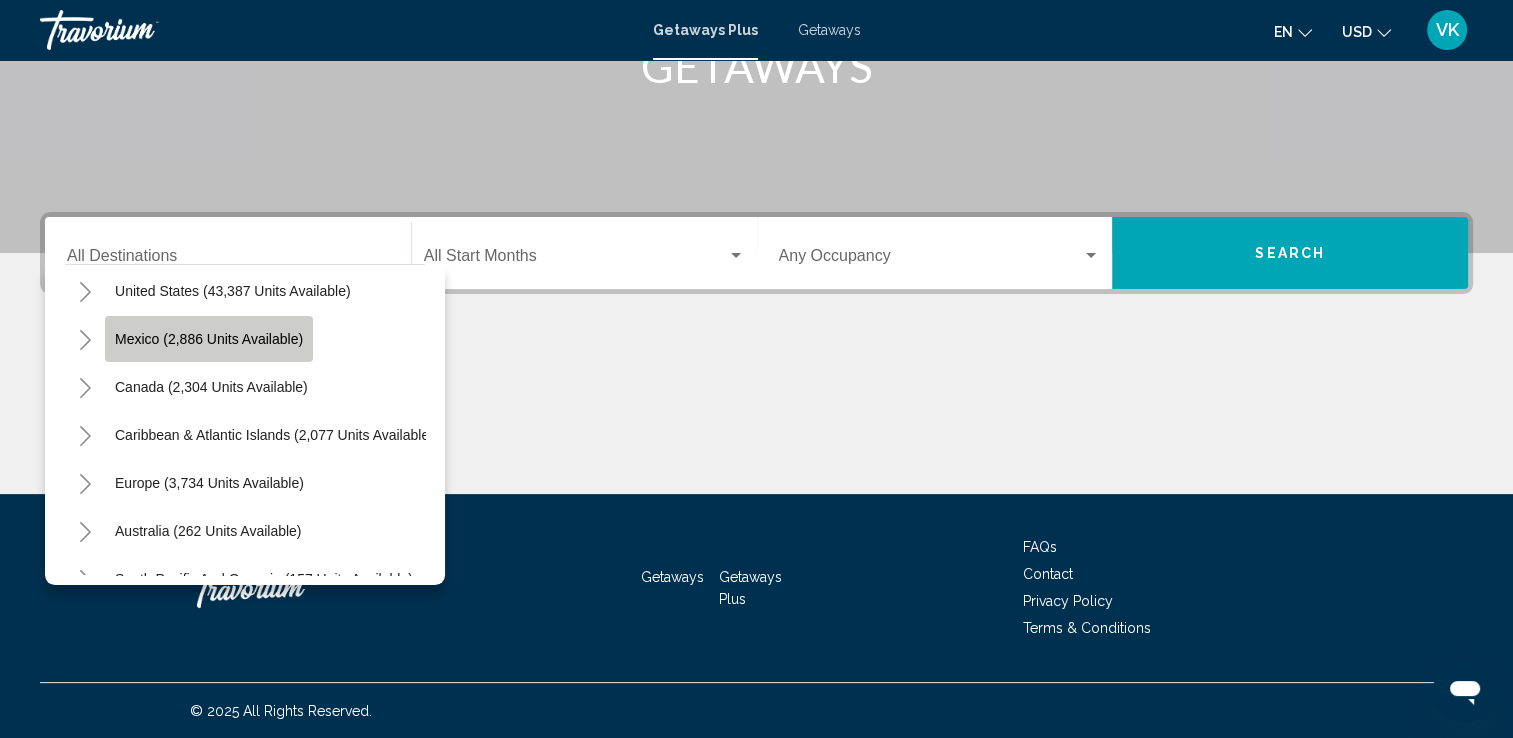 click on "Mexico (2,886 units available)" 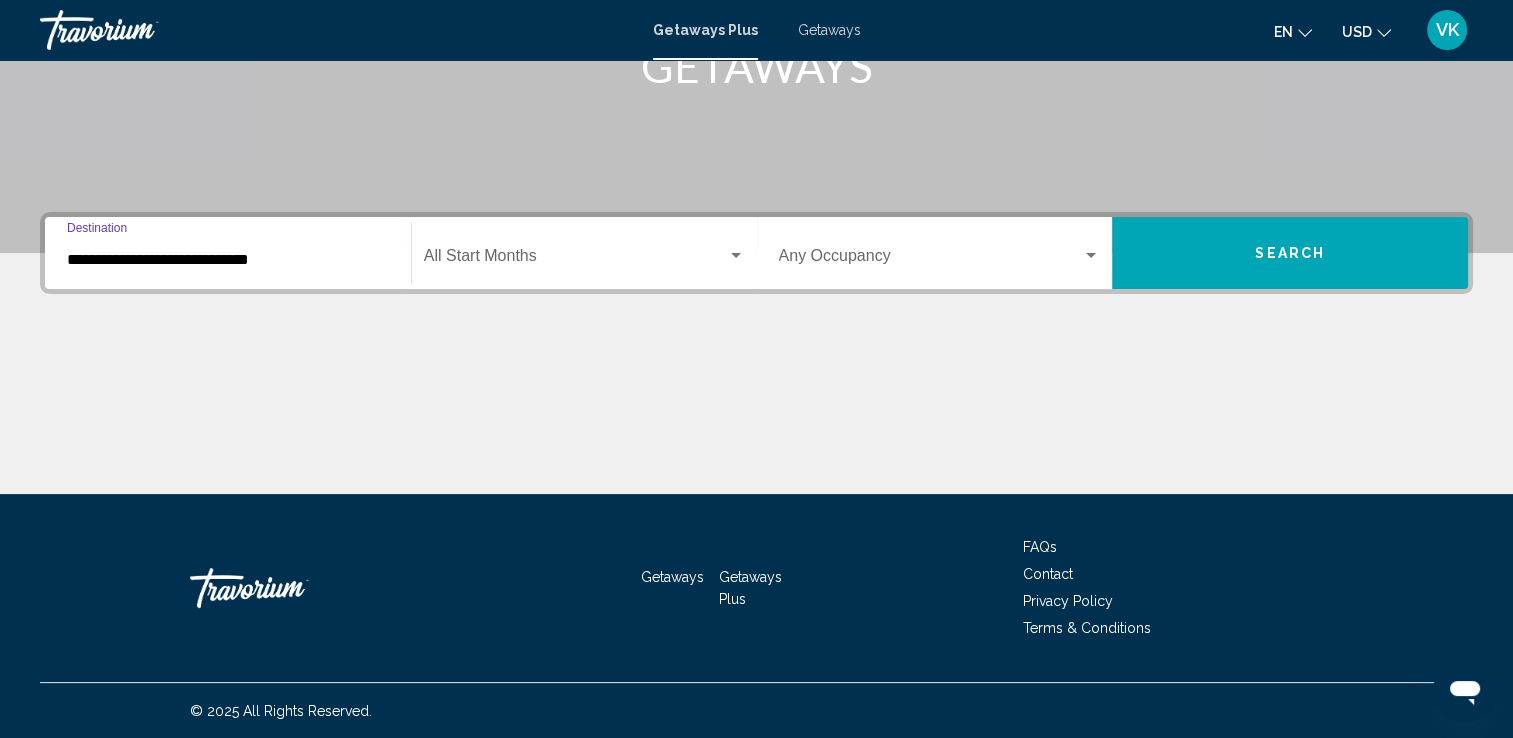 click at bounding box center [736, 256] 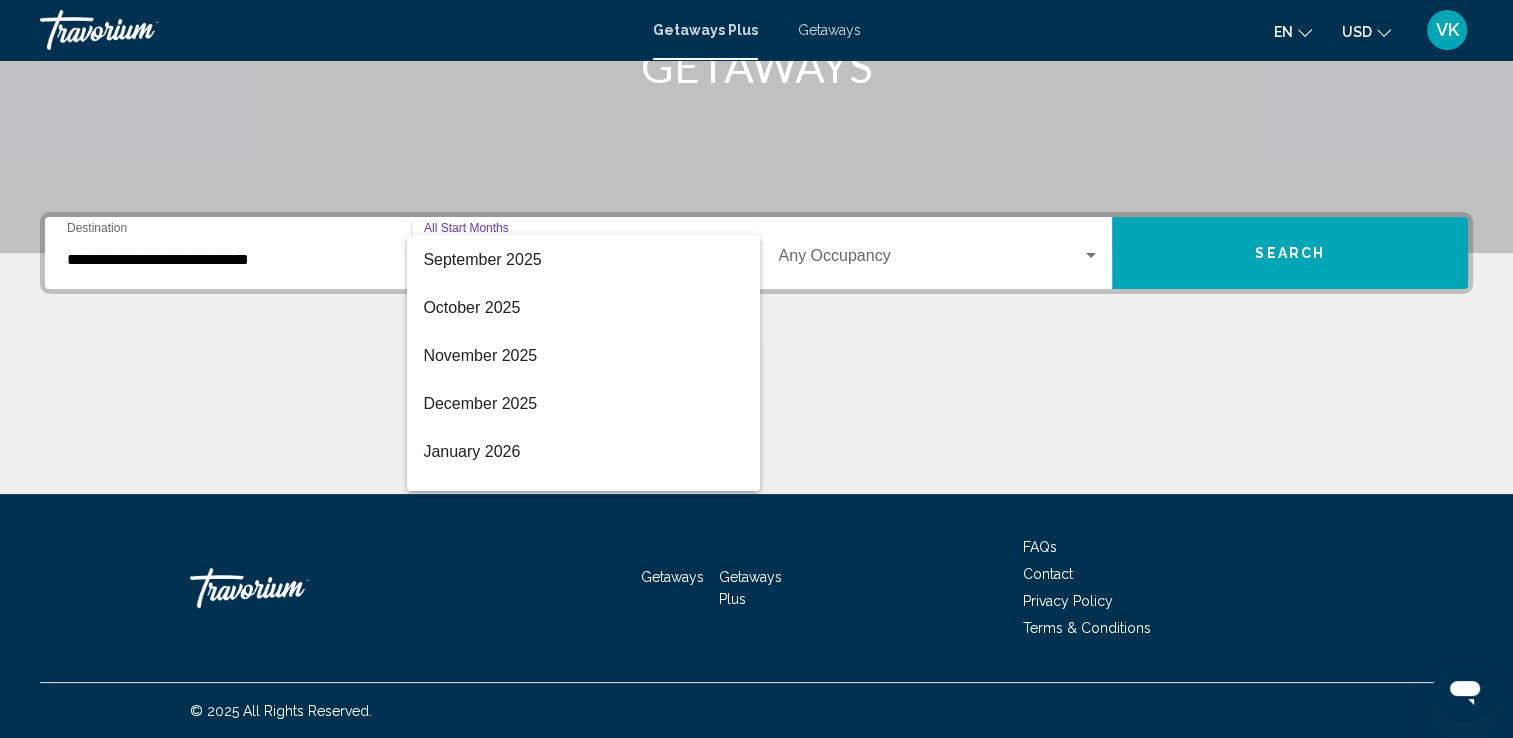scroll, scrollTop: 160, scrollLeft: 0, axis: vertical 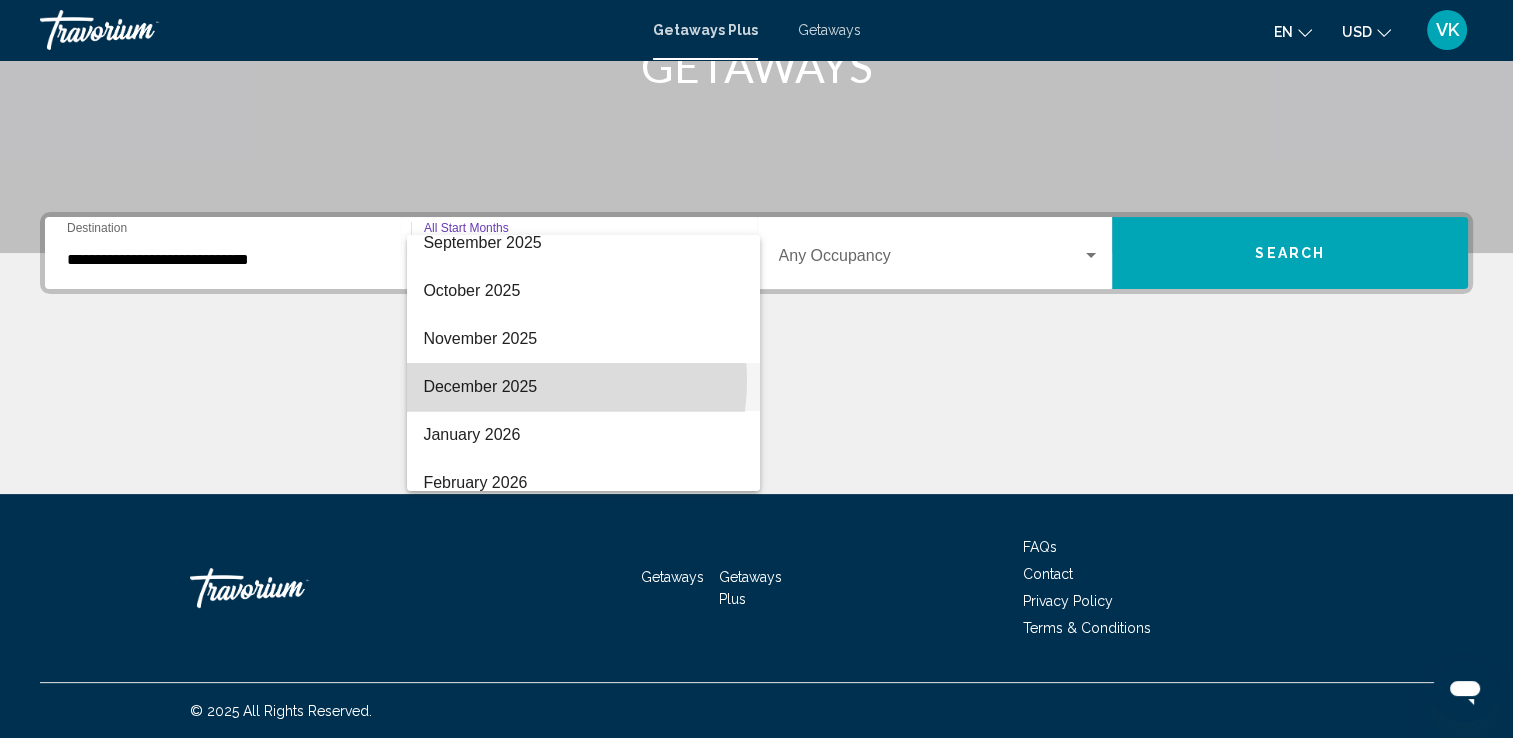 click on "December 2025" at bounding box center [583, 387] 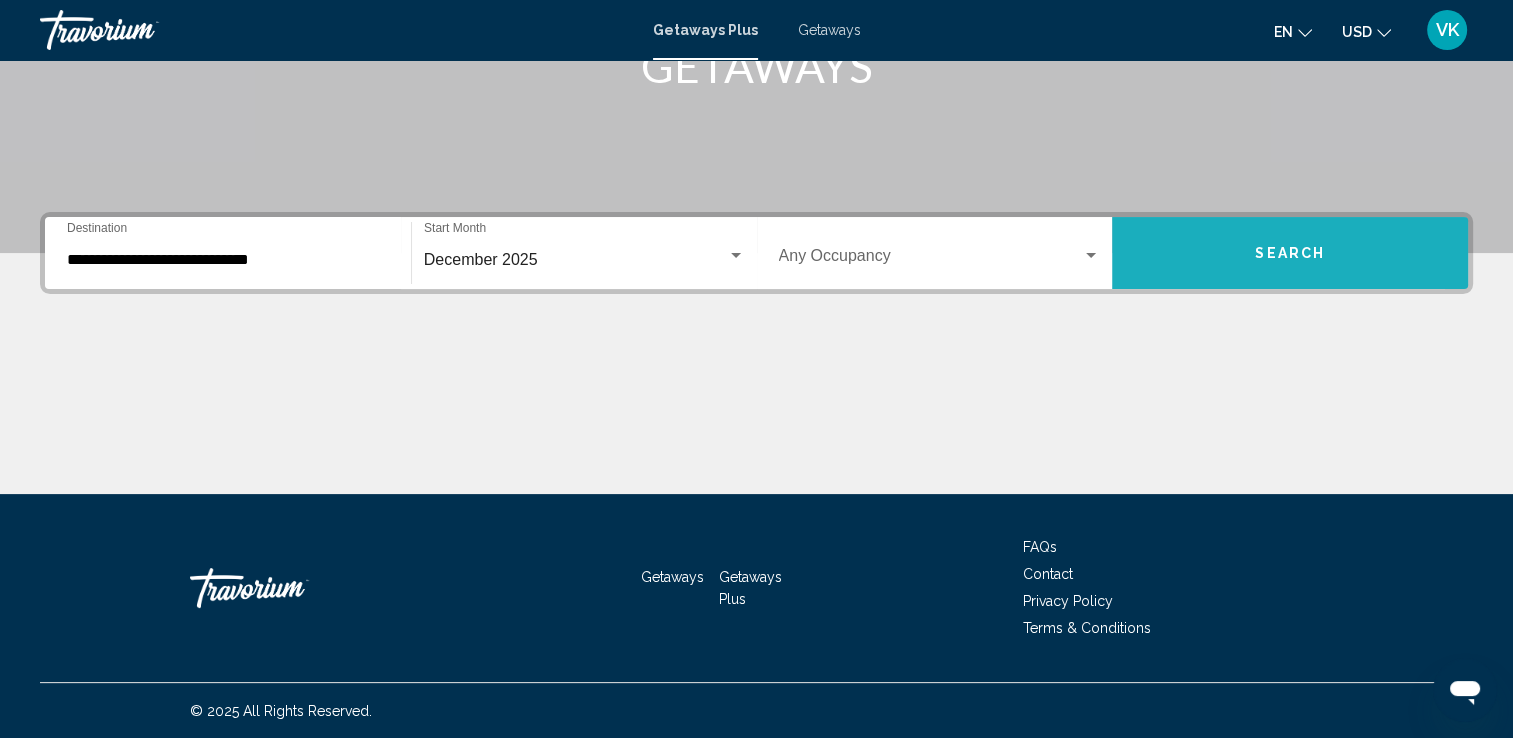 click on "Search" at bounding box center [1290, 253] 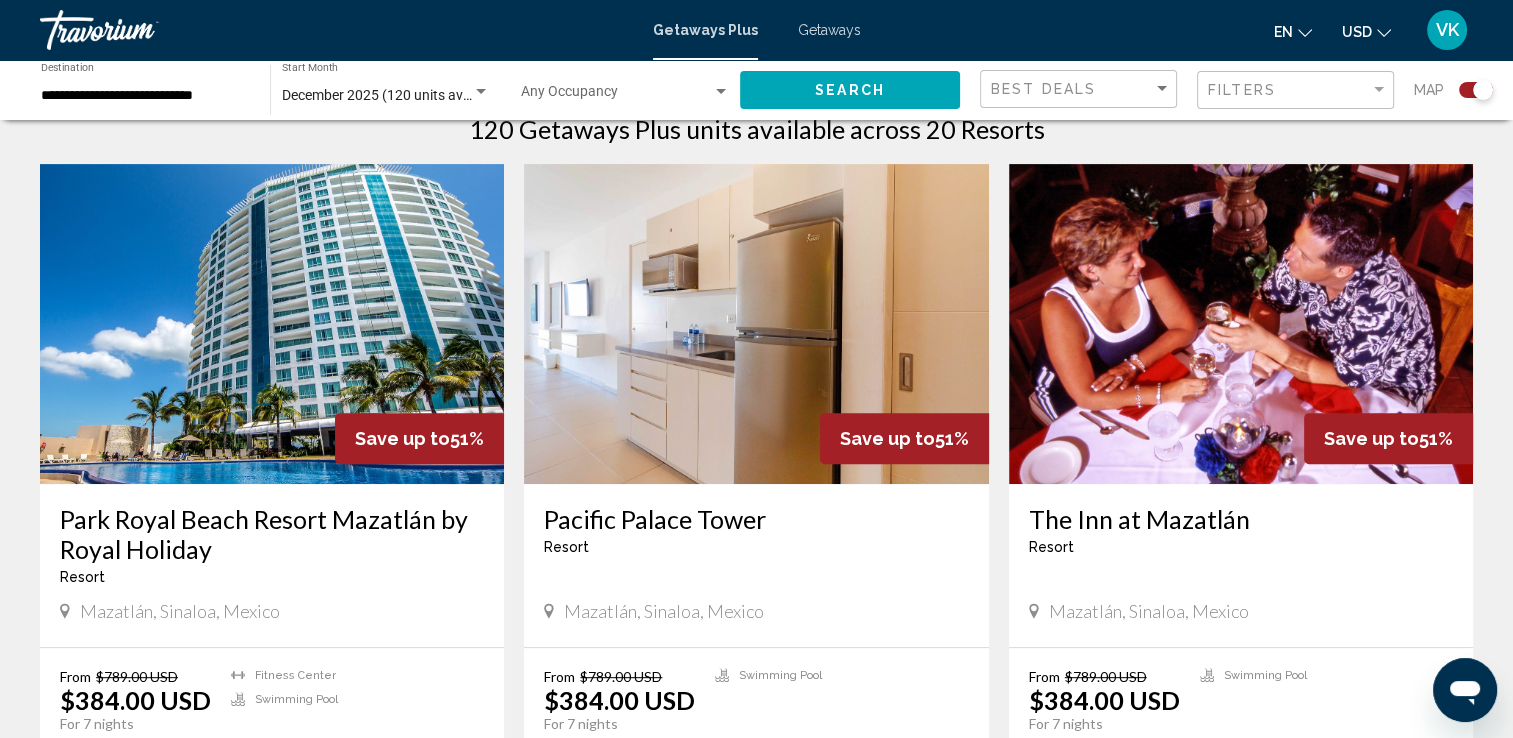 scroll, scrollTop: 680, scrollLeft: 0, axis: vertical 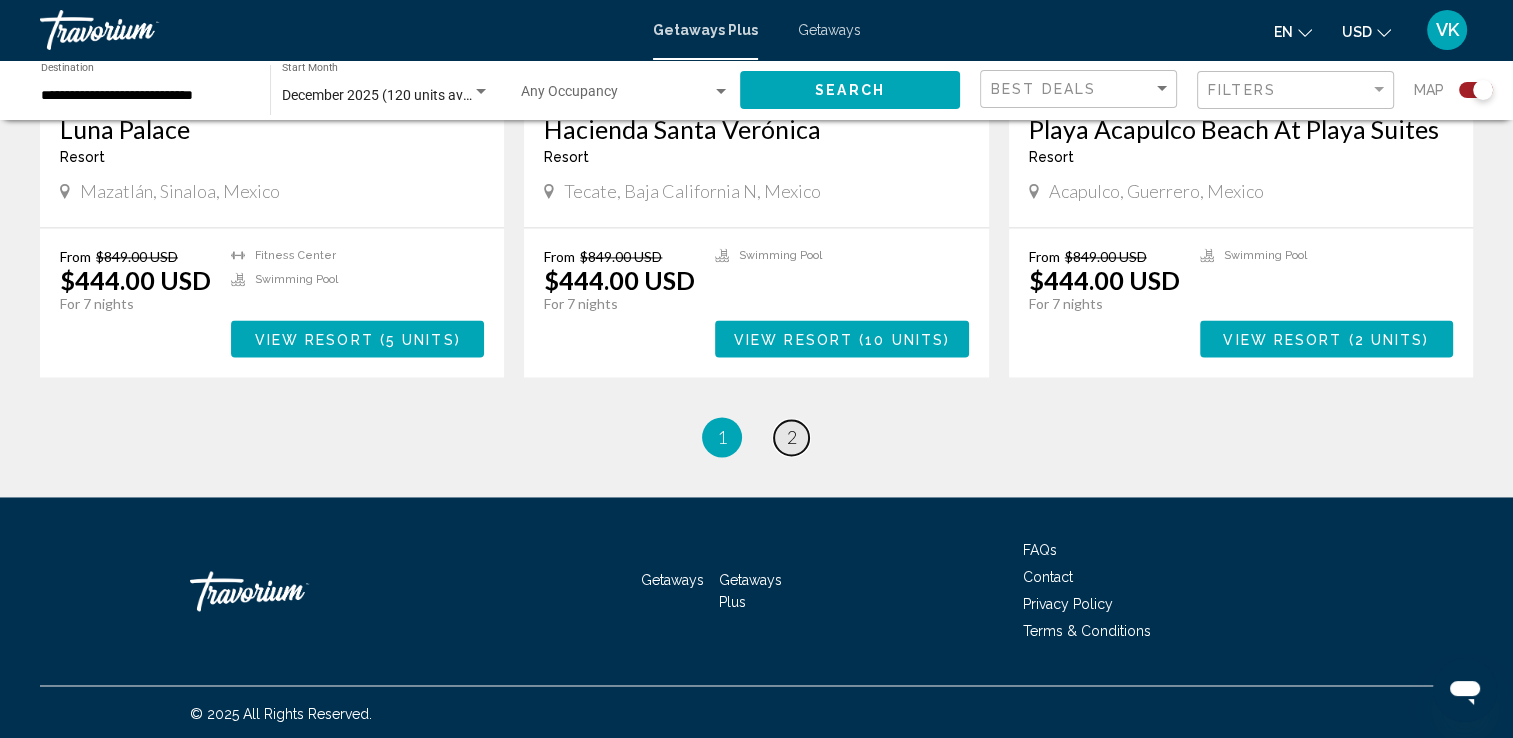 click on "2" at bounding box center [792, 437] 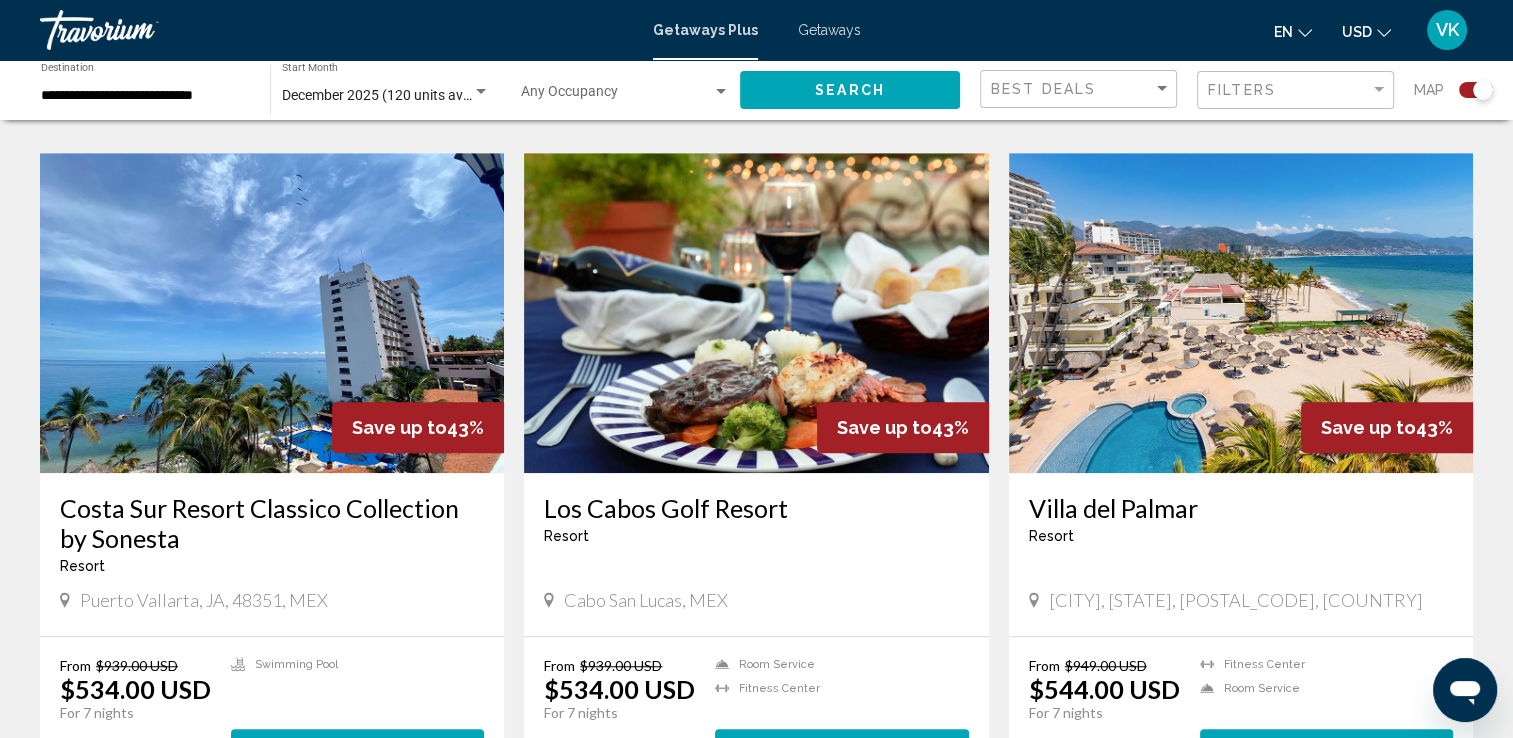 scroll, scrollTop: 1360, scrollLeft: 0, axis: vertical 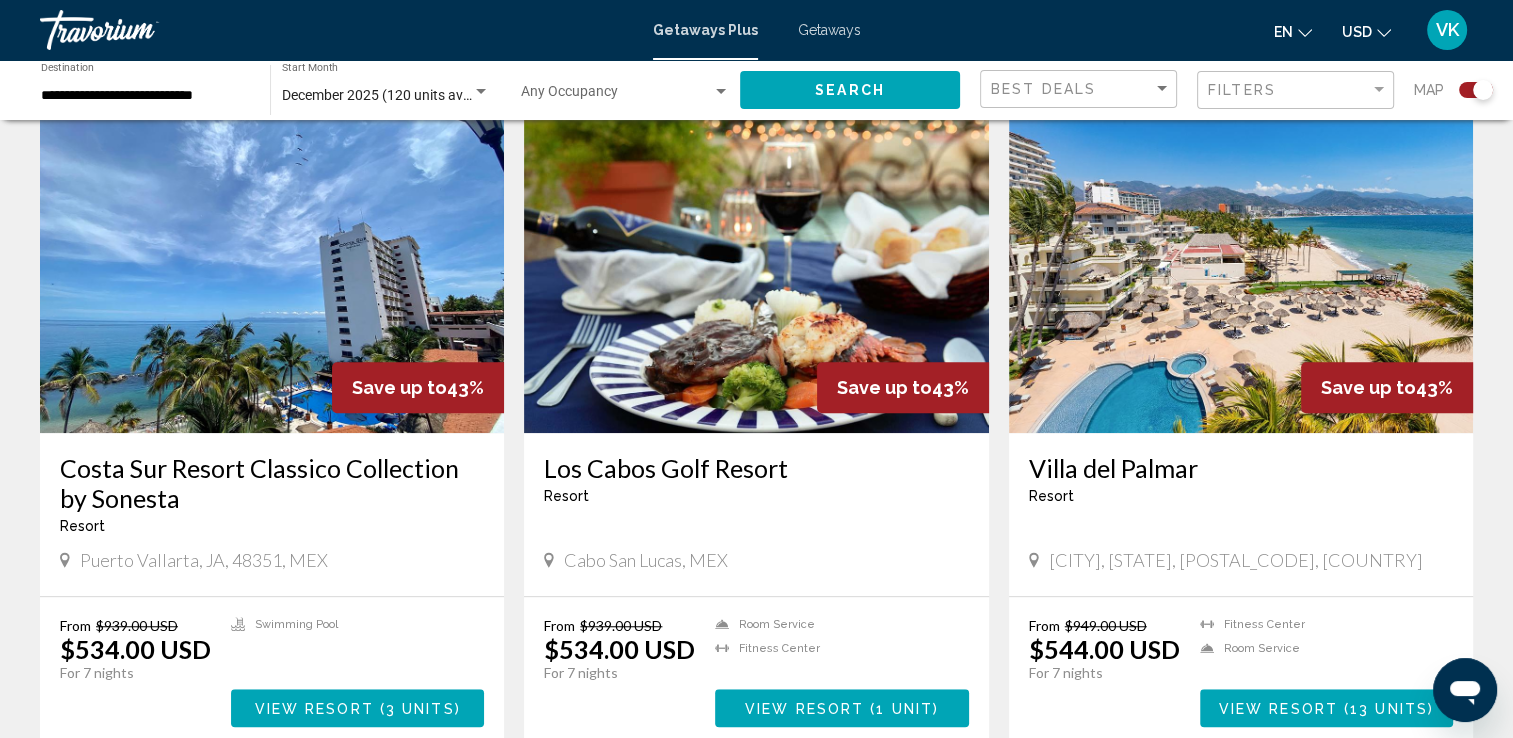 click 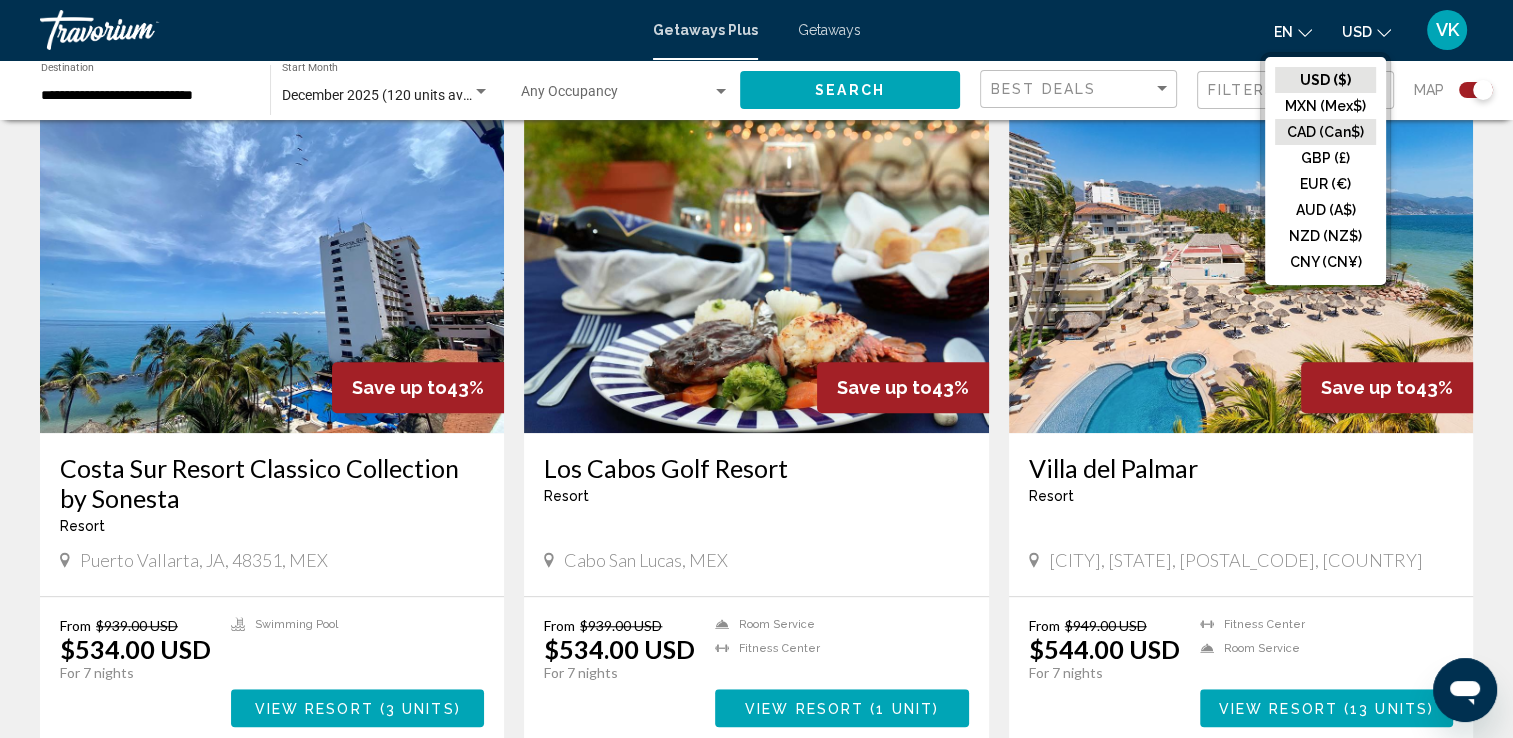 click on "CAD (Can$)" 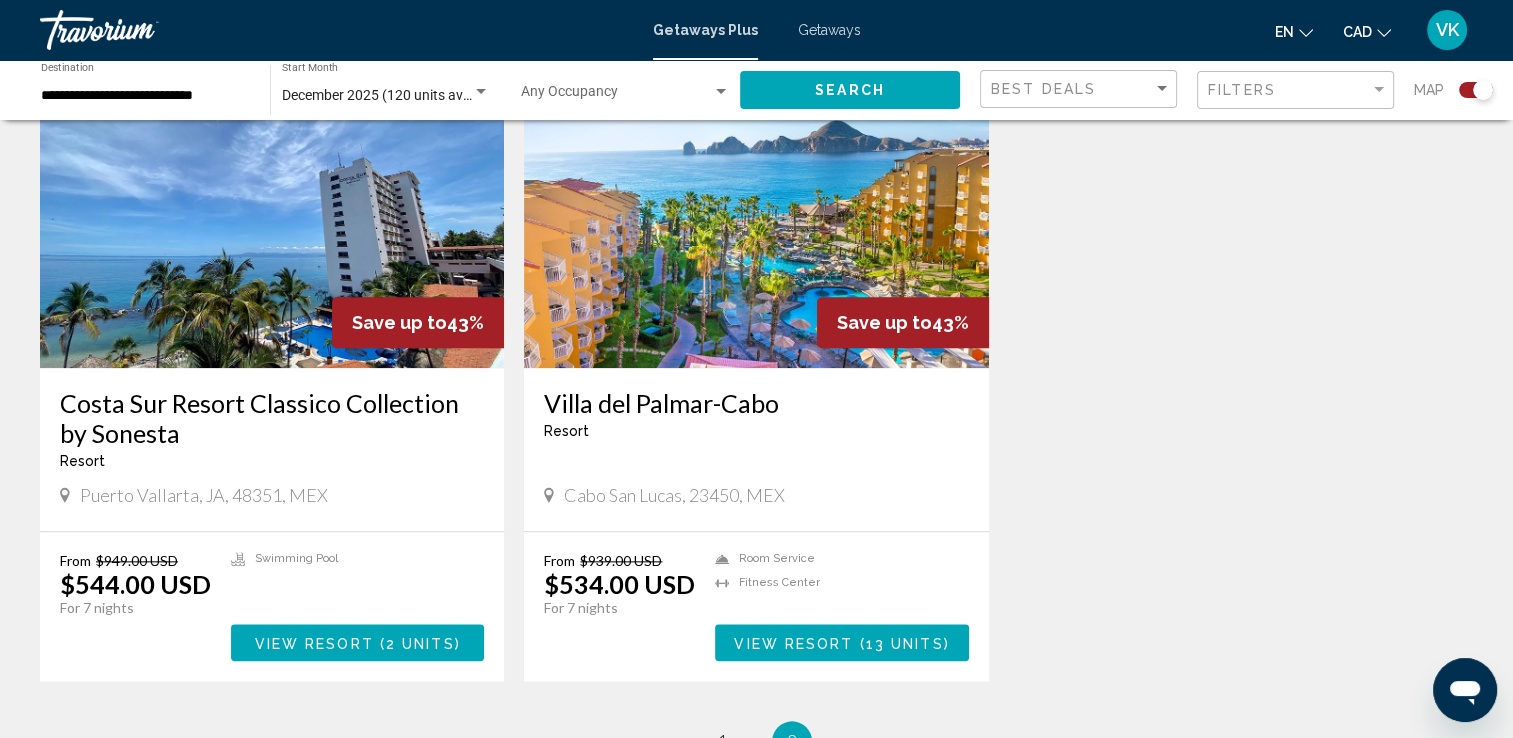 scroll, scrollTop: 2106, scrollLeft: 0, axis: vertical 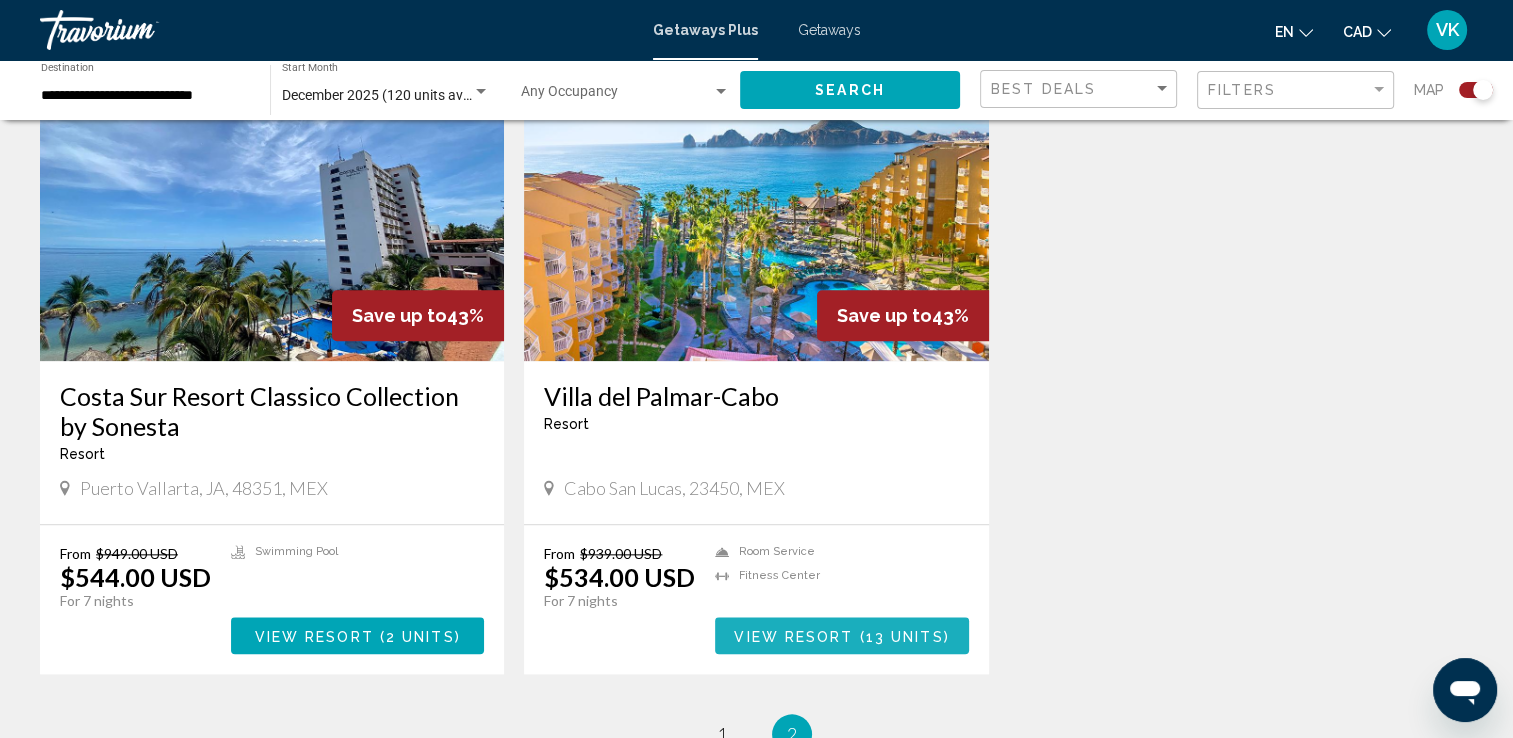 click on "13 units" at bounding box center (905, 636) 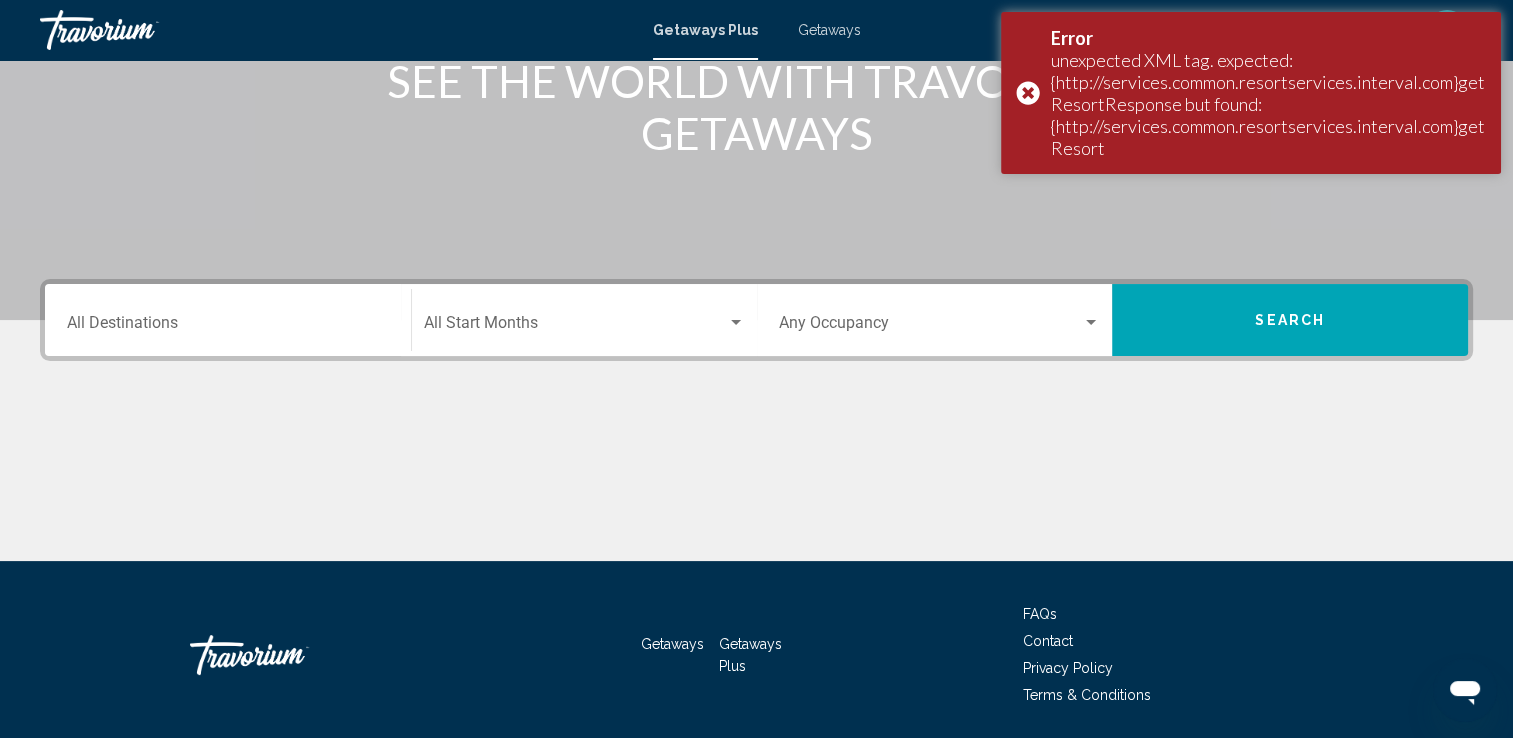 scroll, scrollTop: 347, scrollLeft: 0, axis: vertical 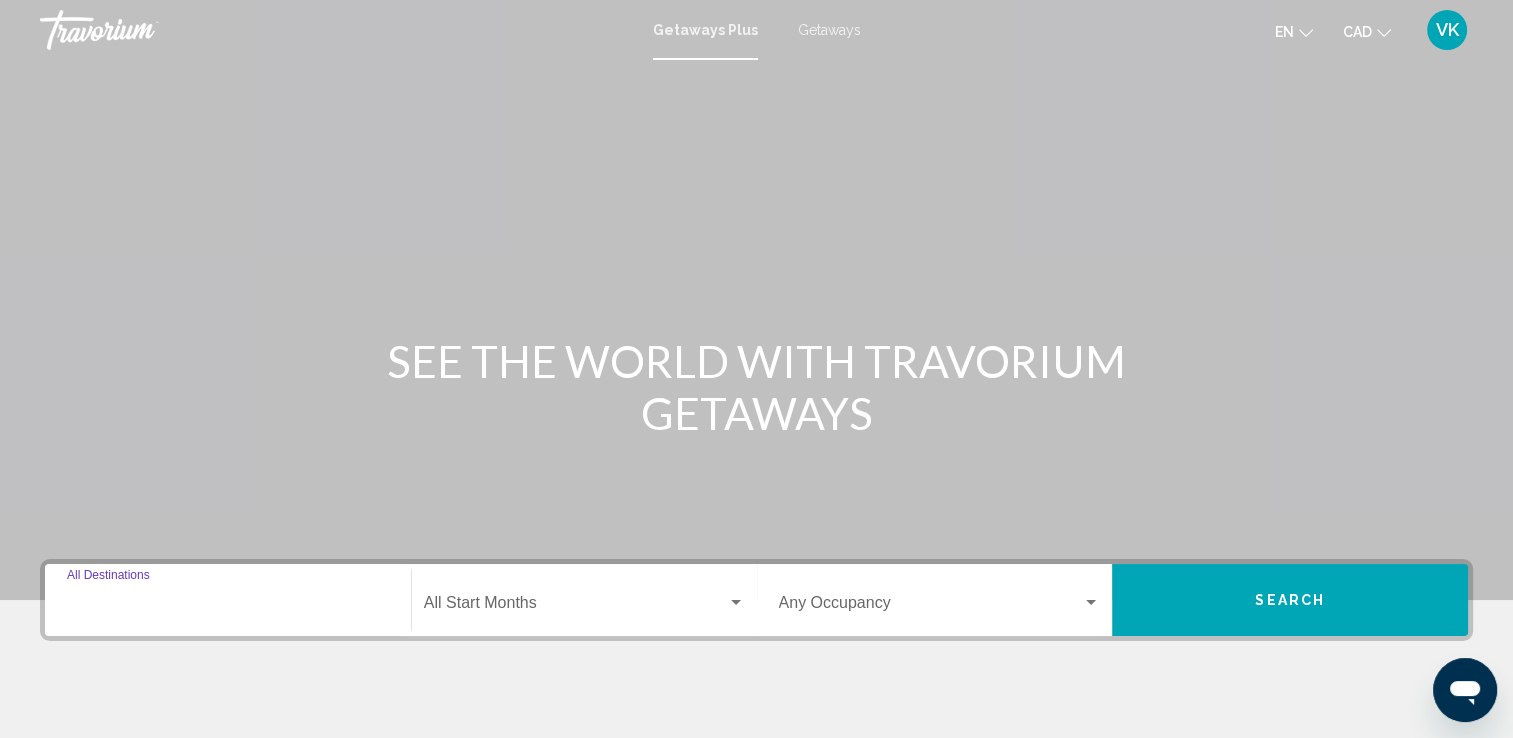click on "Destination All Destinations" at bounding box center [228, 607] 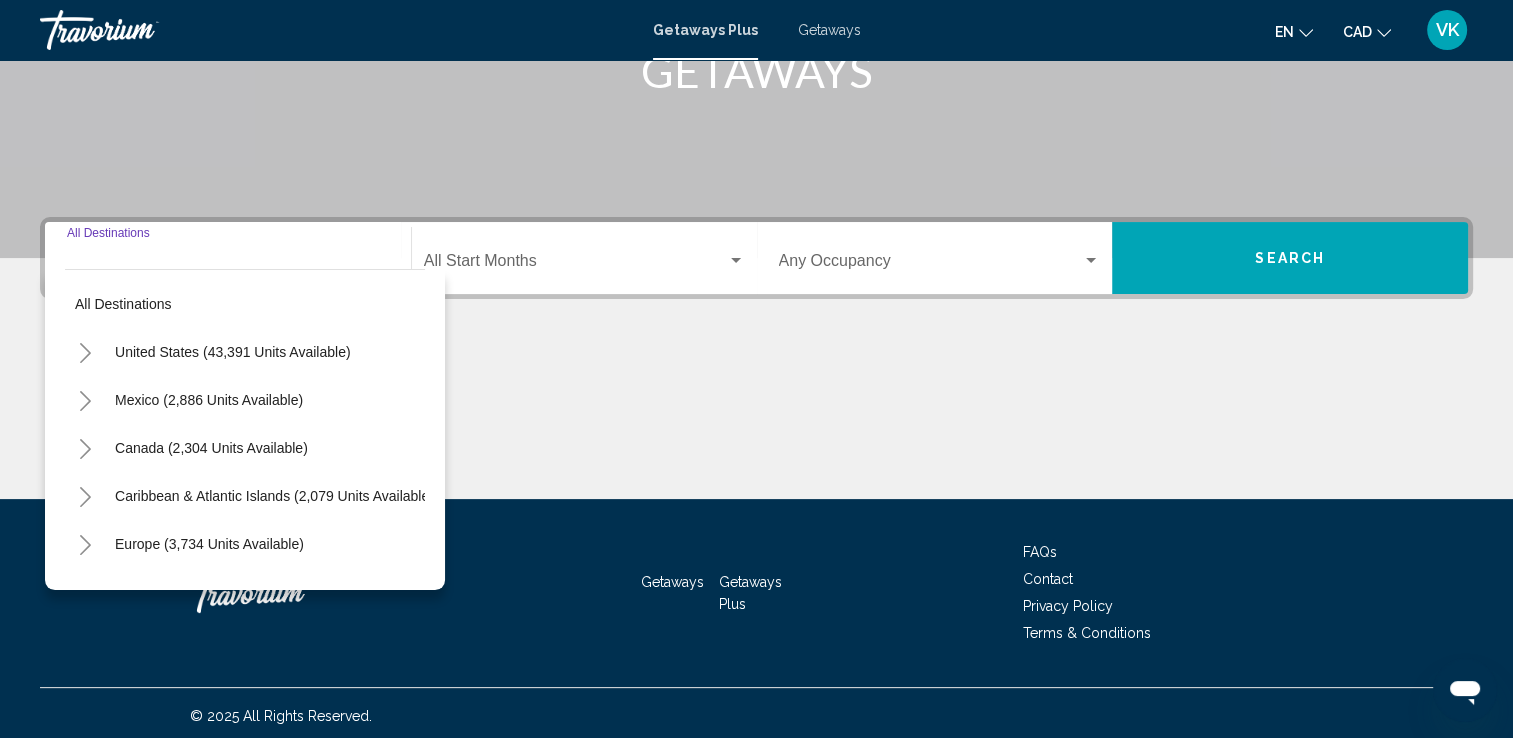 scroll, scrollTop: 347, scrollLeft: 0, axis: vertical 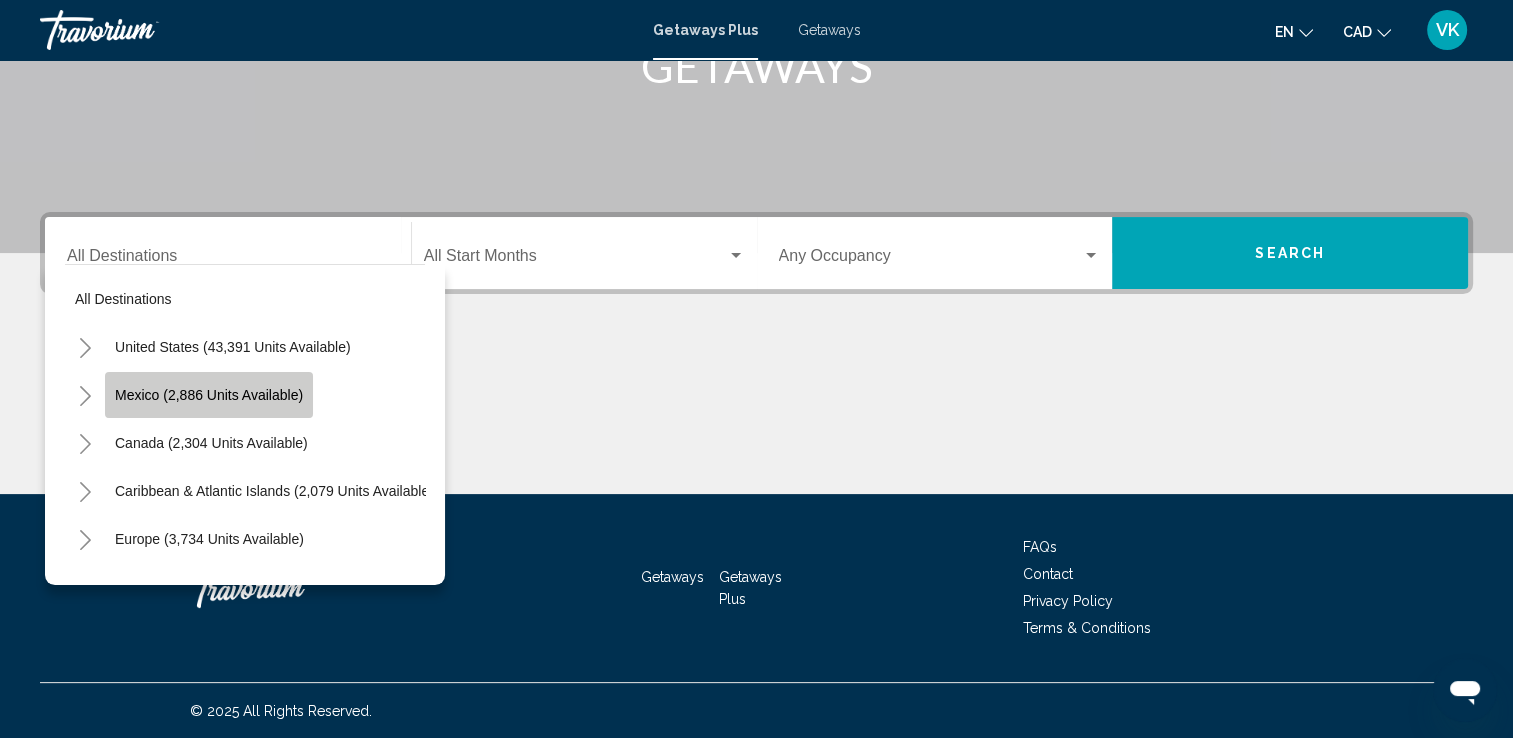 click on "Mexico (2,886 units available)" 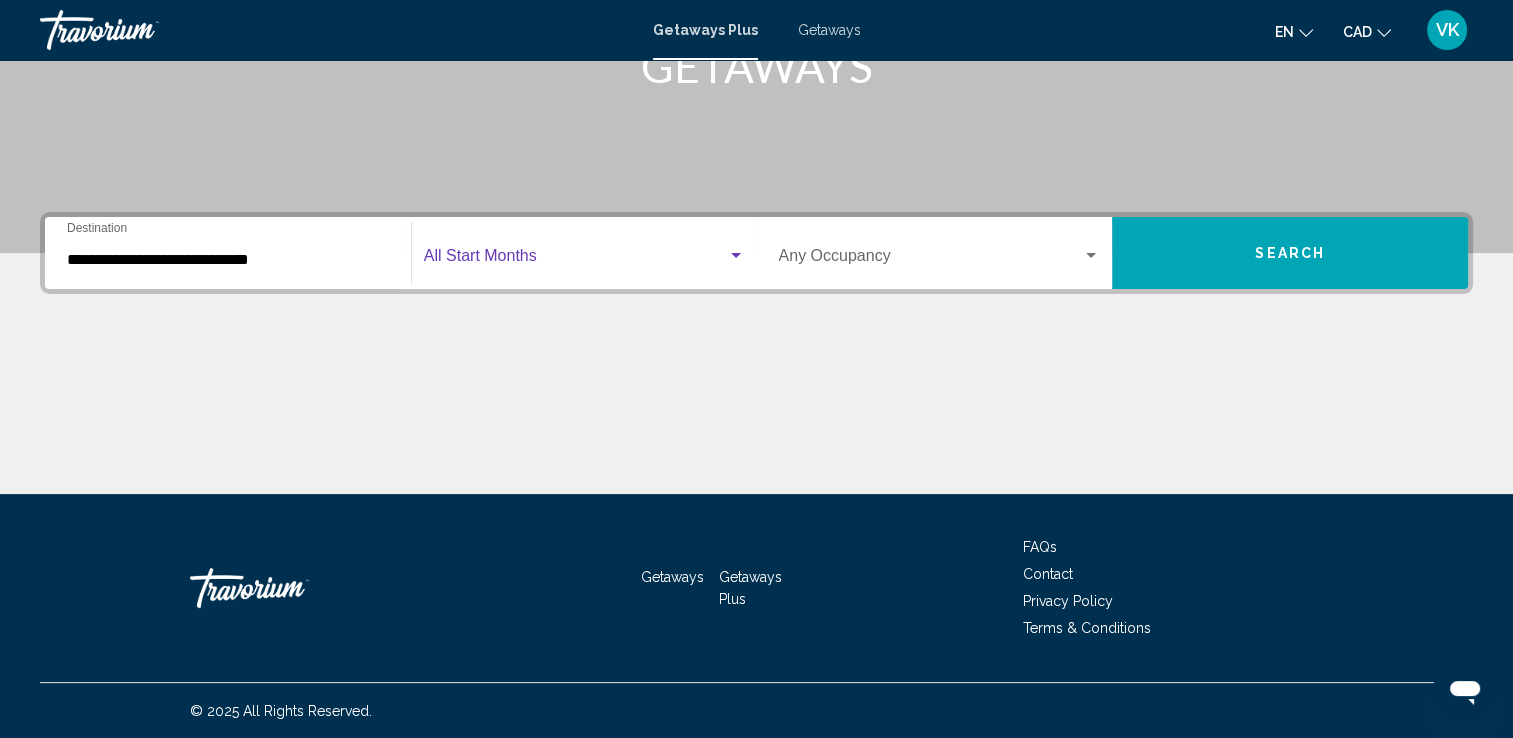 click at bounding box center [736, 255] 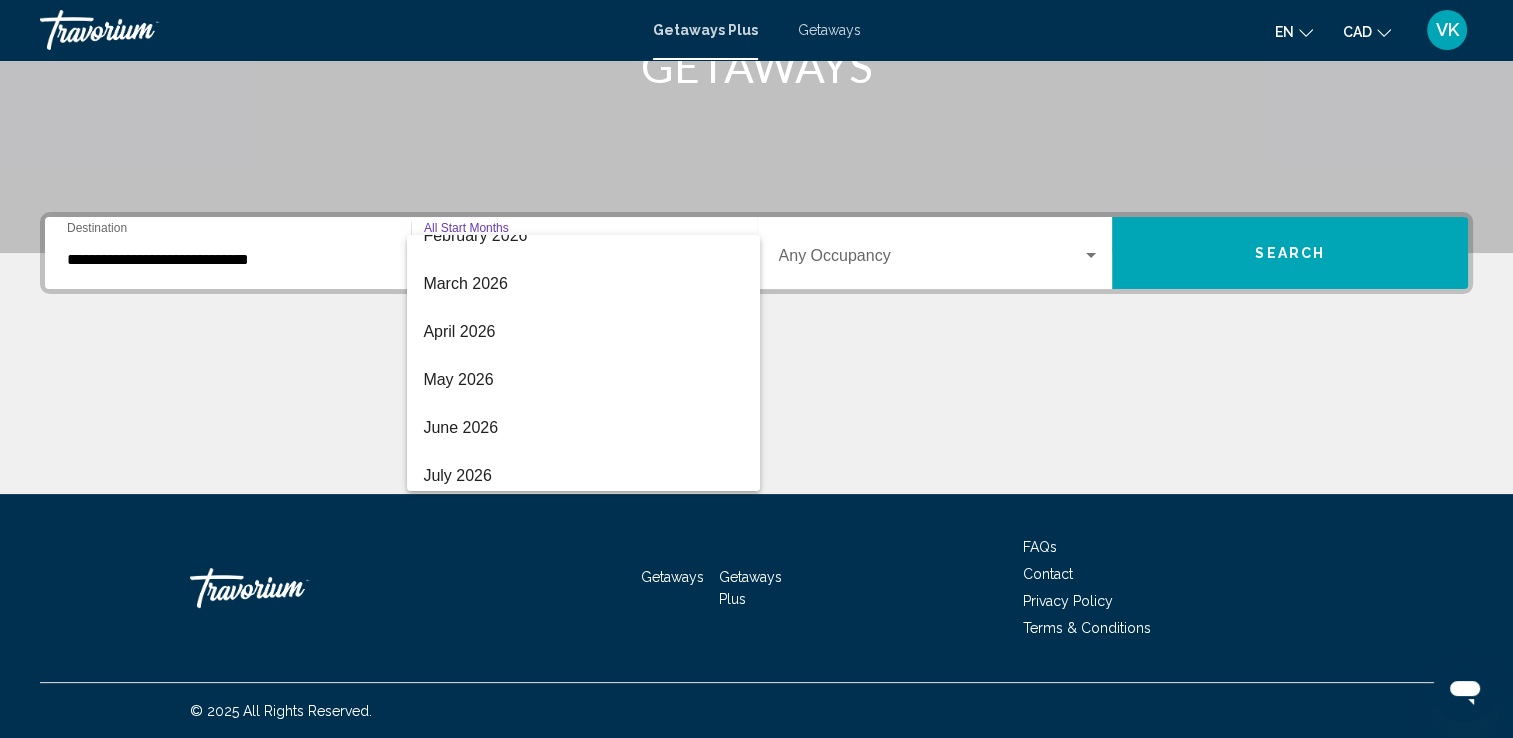scroll, scrollTop: 416, scrollLeft: 0, axis: vertical 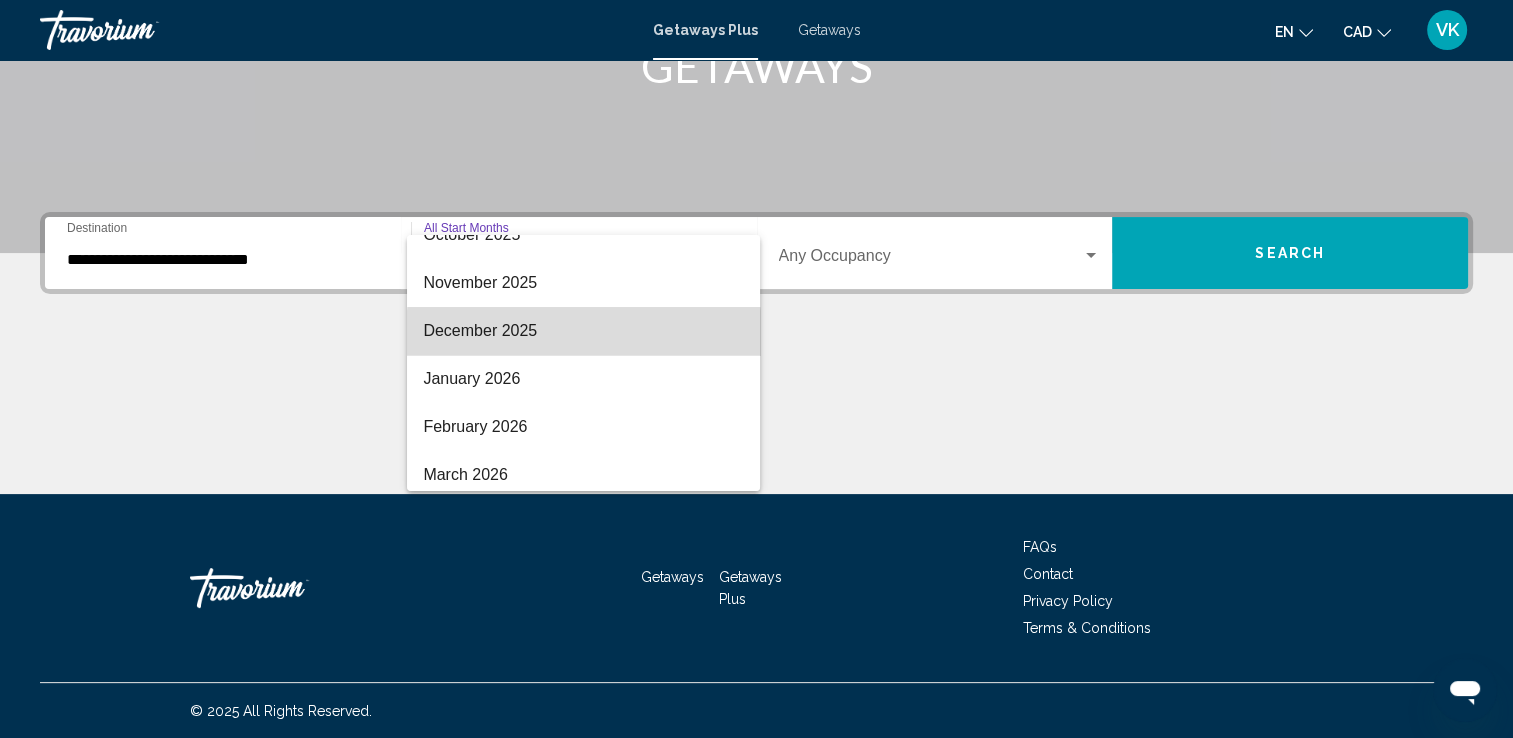 click on "December 2025" at bounding box center (583, 331) 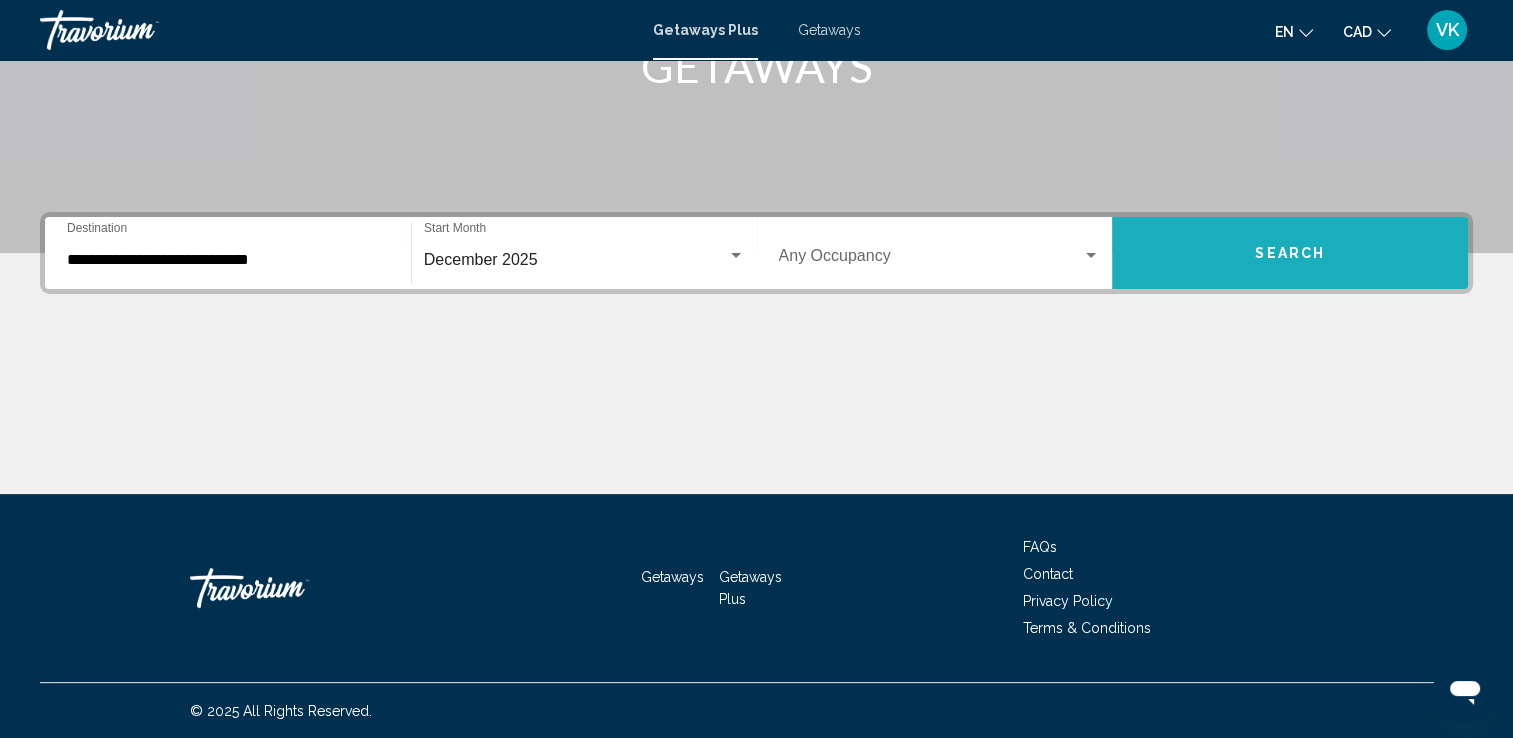 click on "Search" at bounding box center (1290, 253) 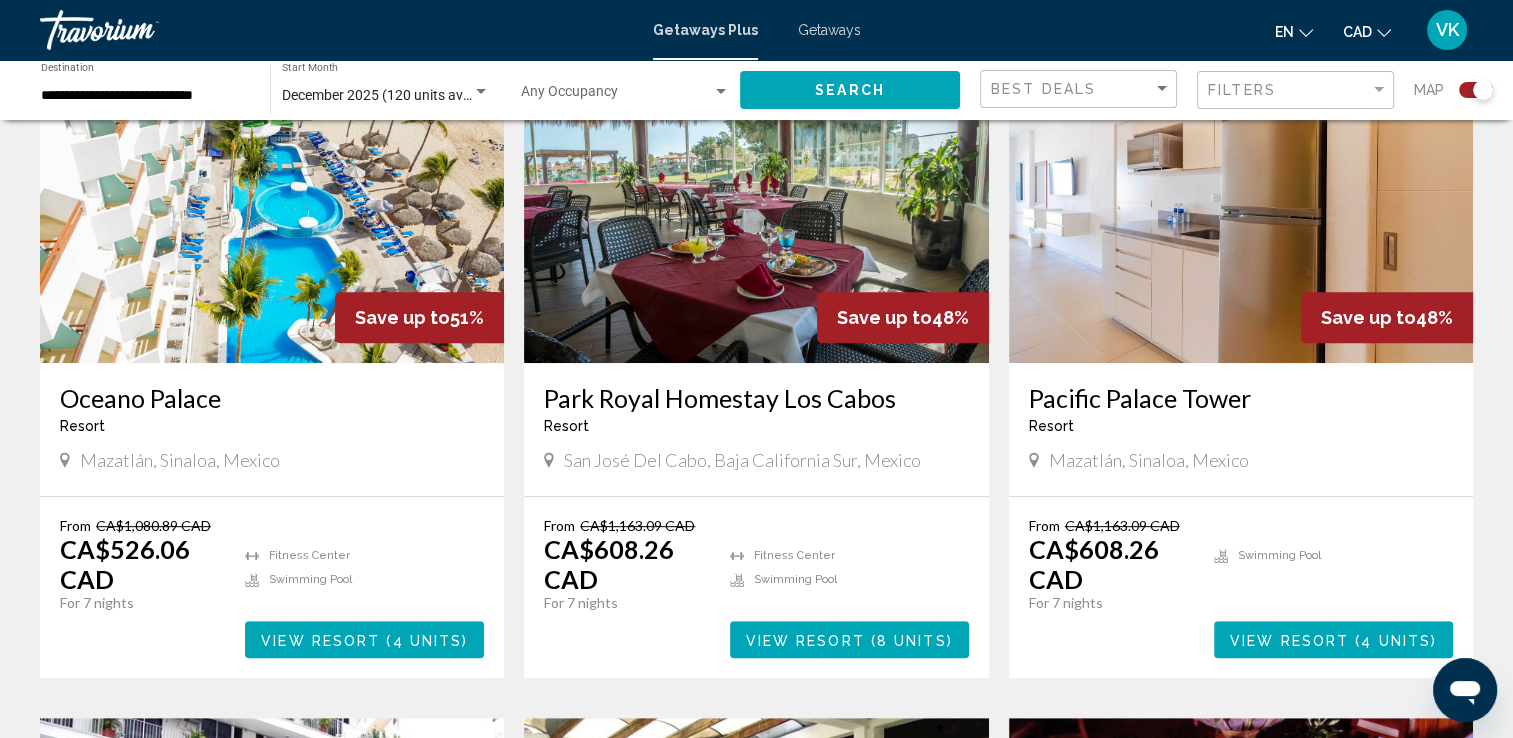 scroll, scrollTop: 693, scrollLeft: 0, axis: vertical 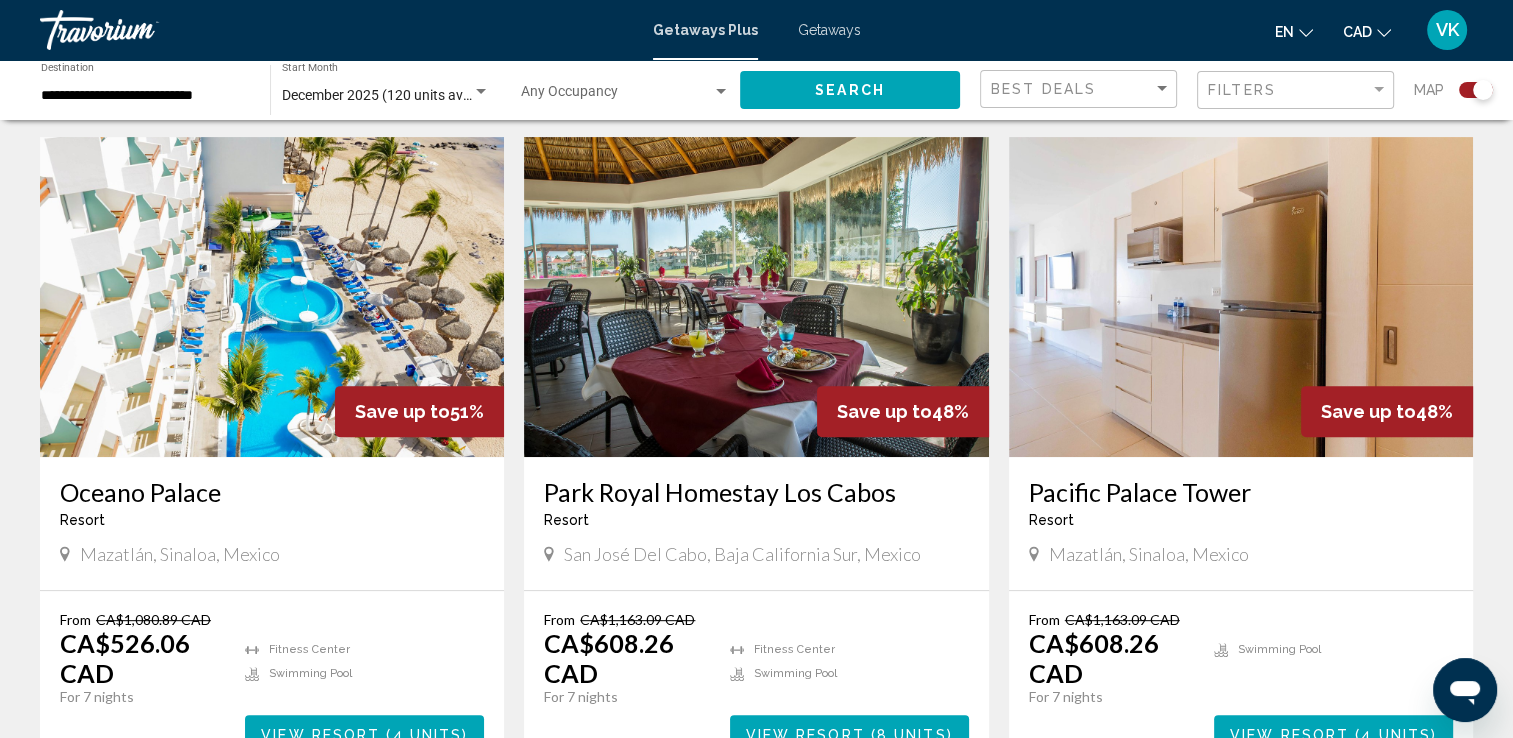 click at bounding box center [272, 297] 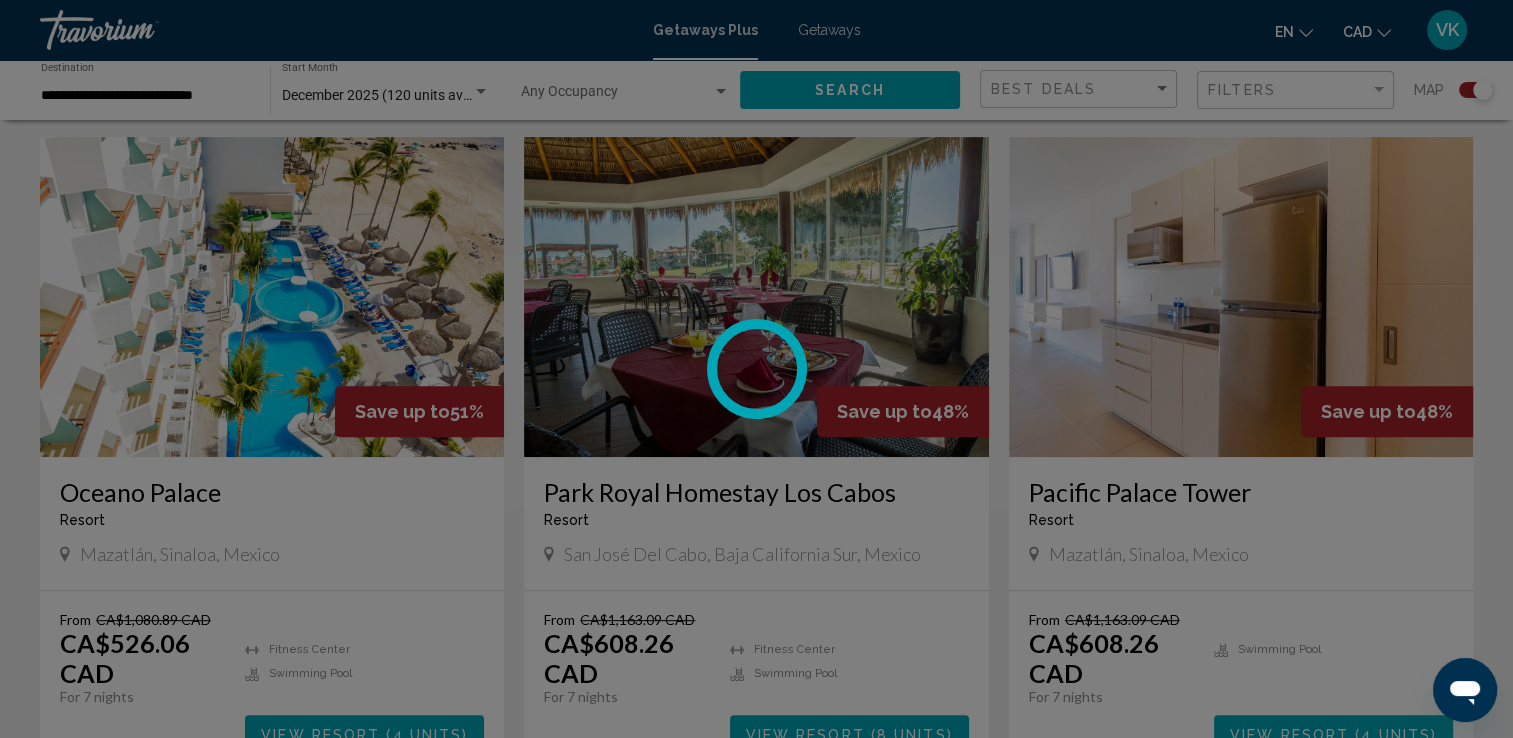 scroll, scrollTop: 0, scrollLeft: 0, axis: both 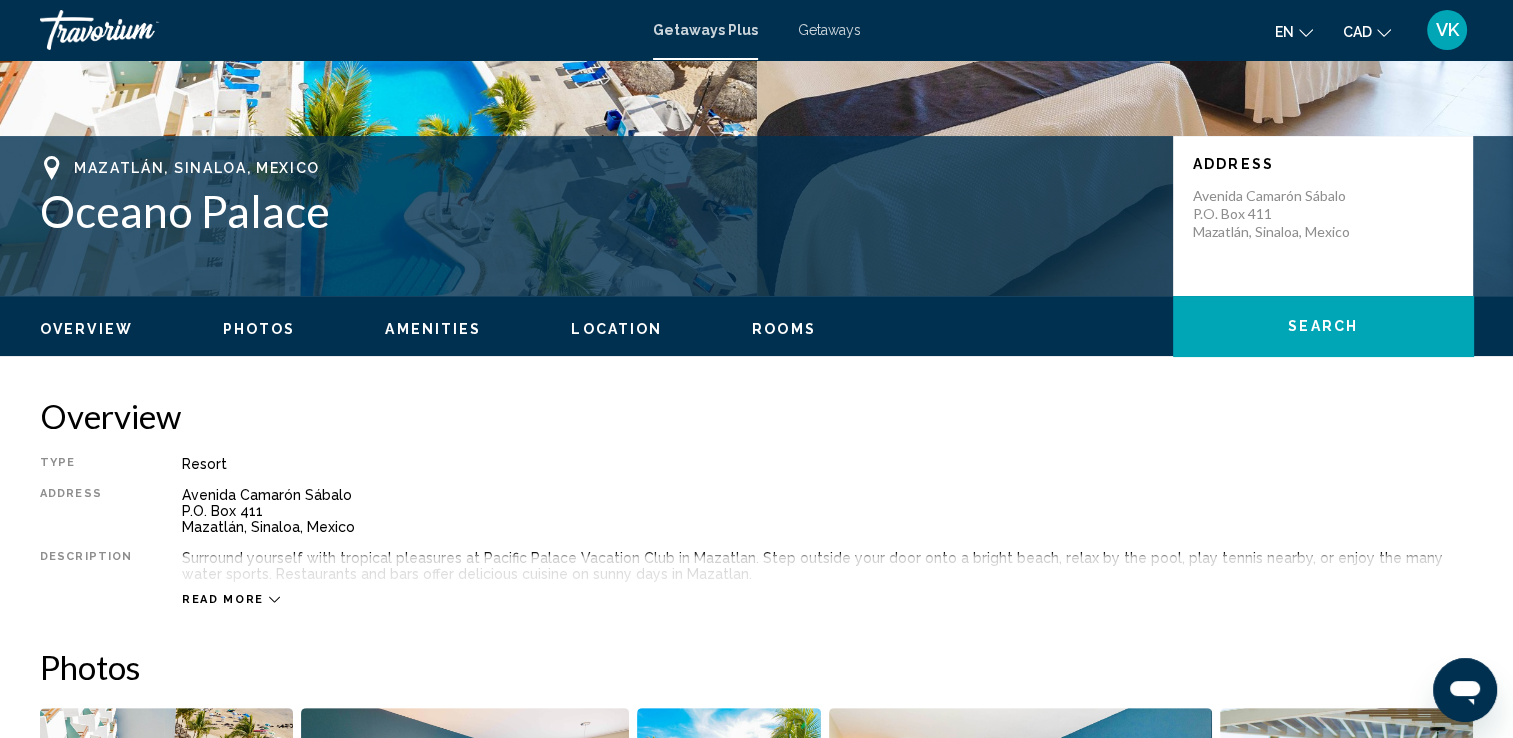 click 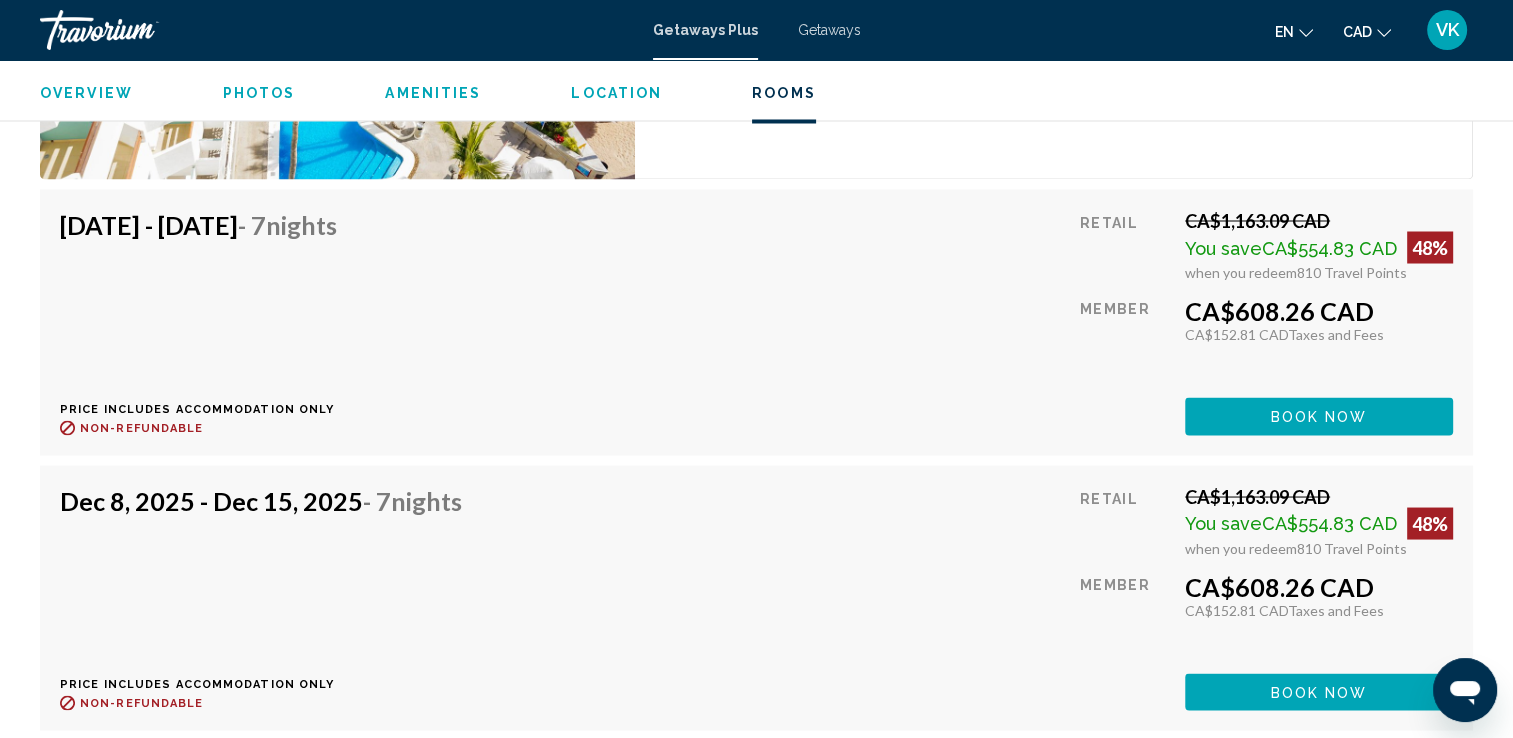 scroll, scrollTop: 3616, scrollLeft: 0, axis: vertical 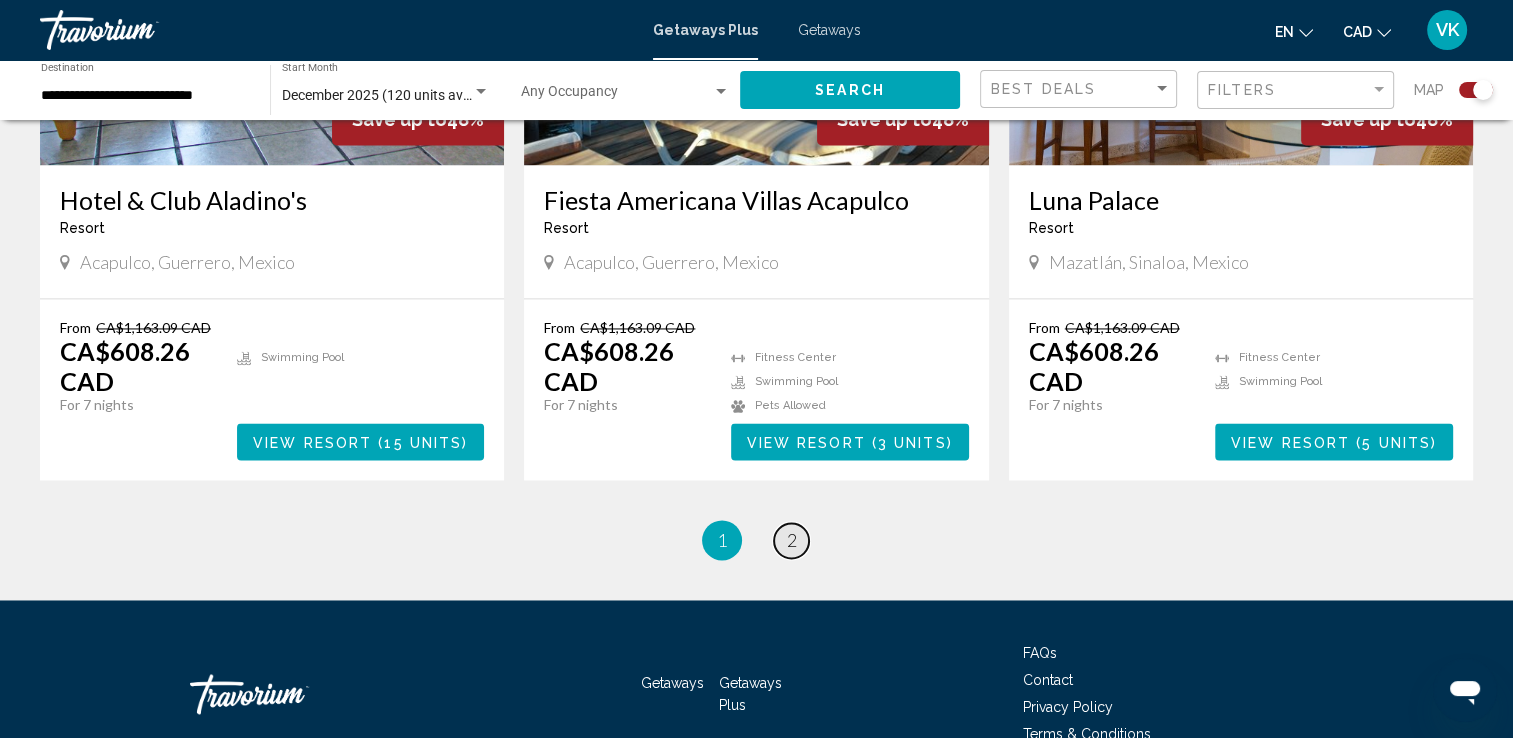 click on "2" at bounding box center (792, 540) 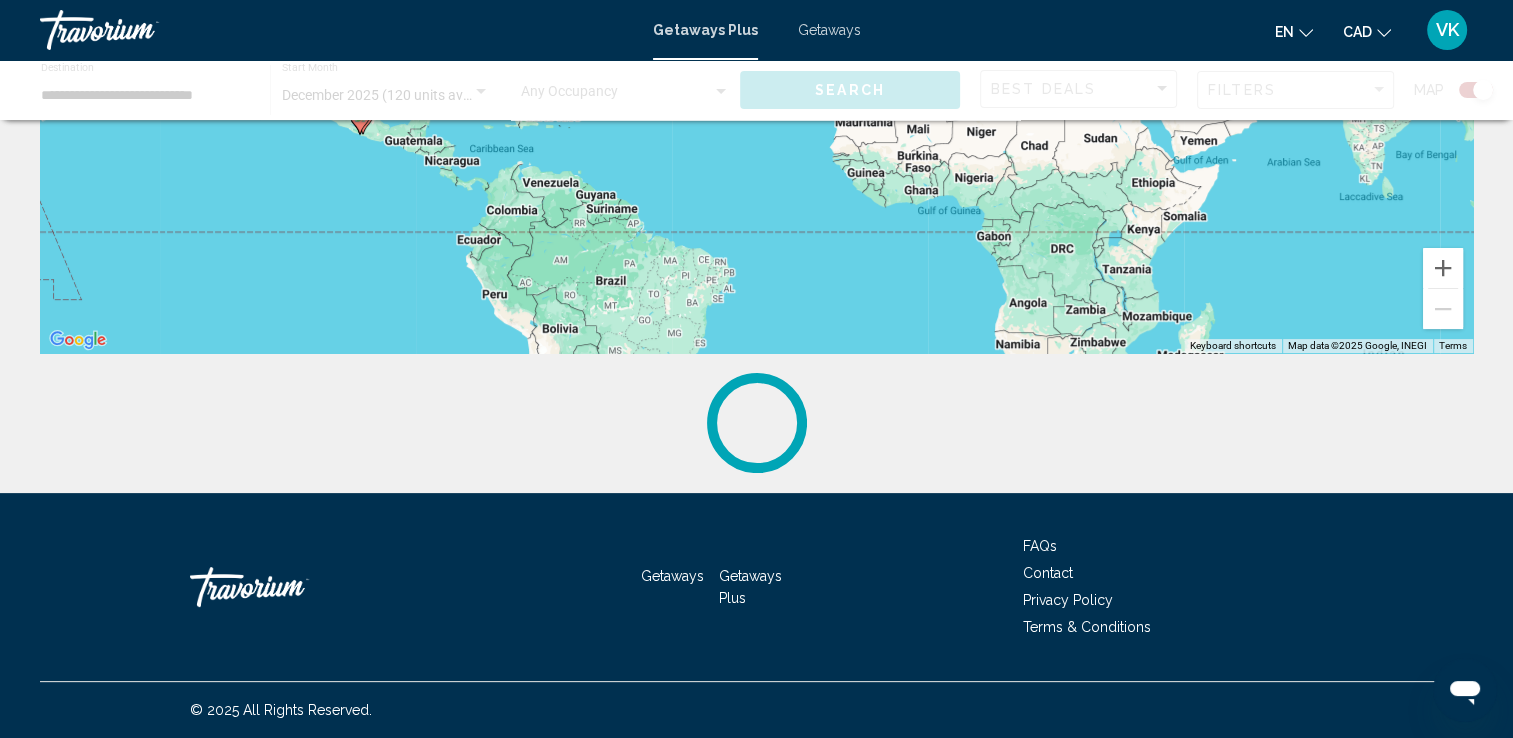 scroll, scrollTop: 0, scrollLeft: 0, axis: both 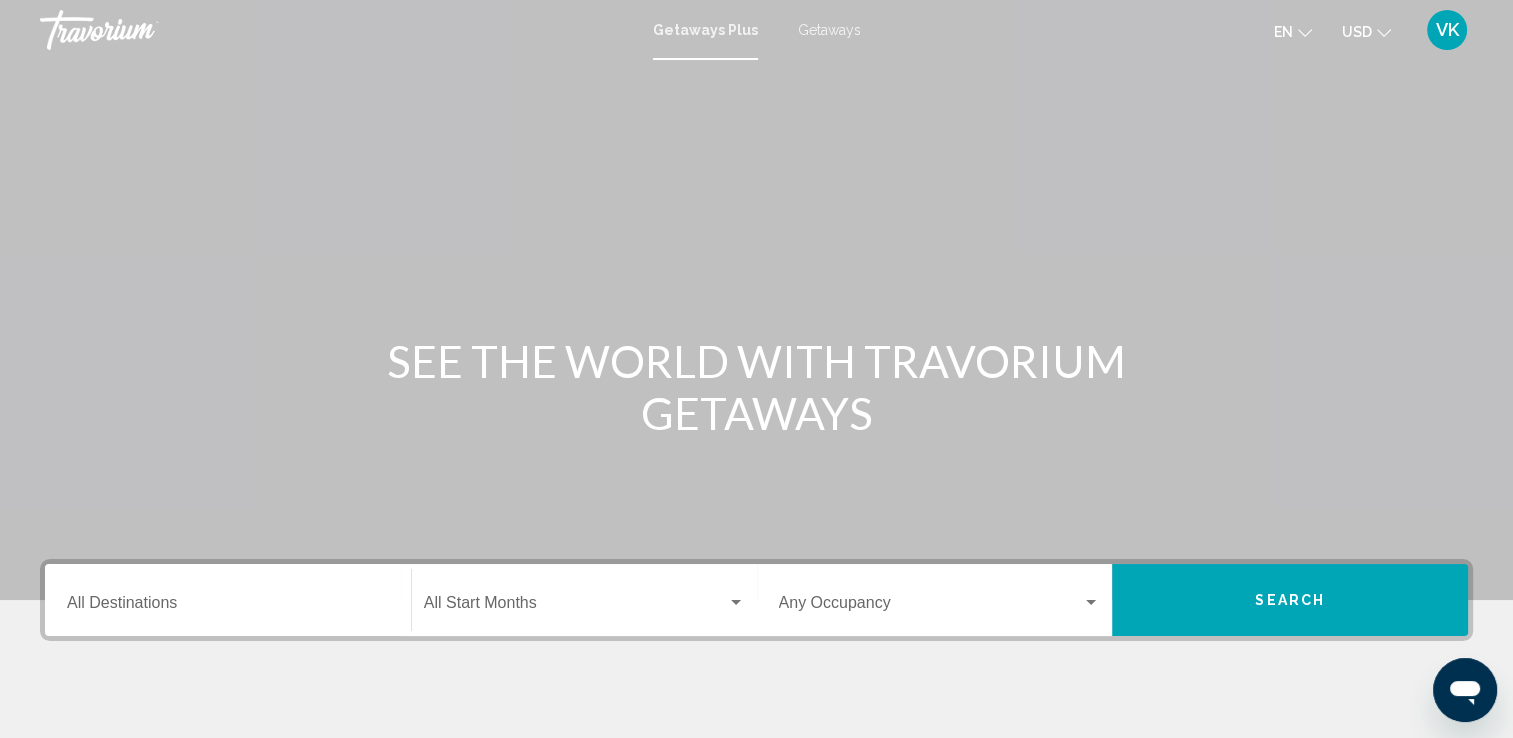 click on "Destination All Destinations" at bounding box center [228, 607] 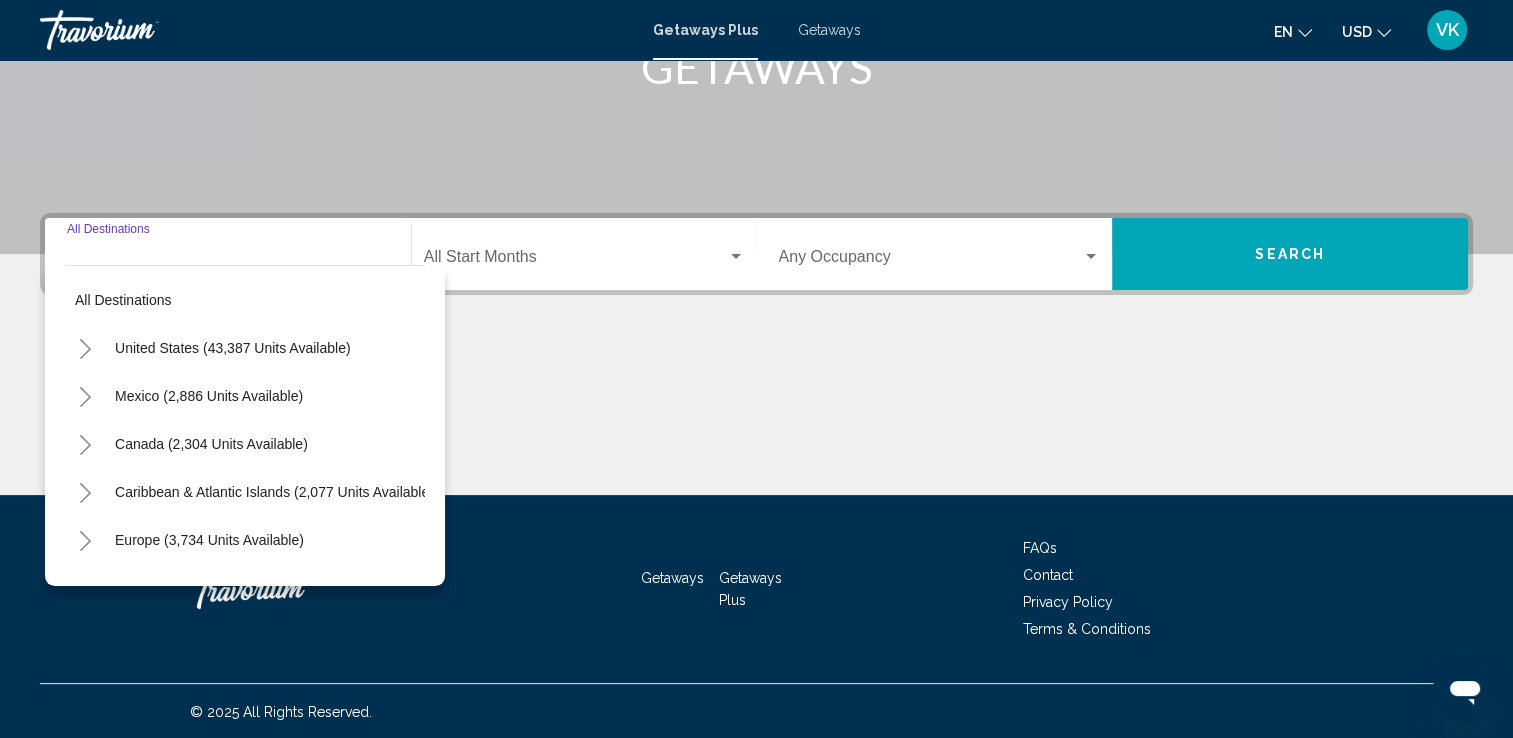 scroll, scrollTop: 347, scrollLeft: 0, axis: vertical 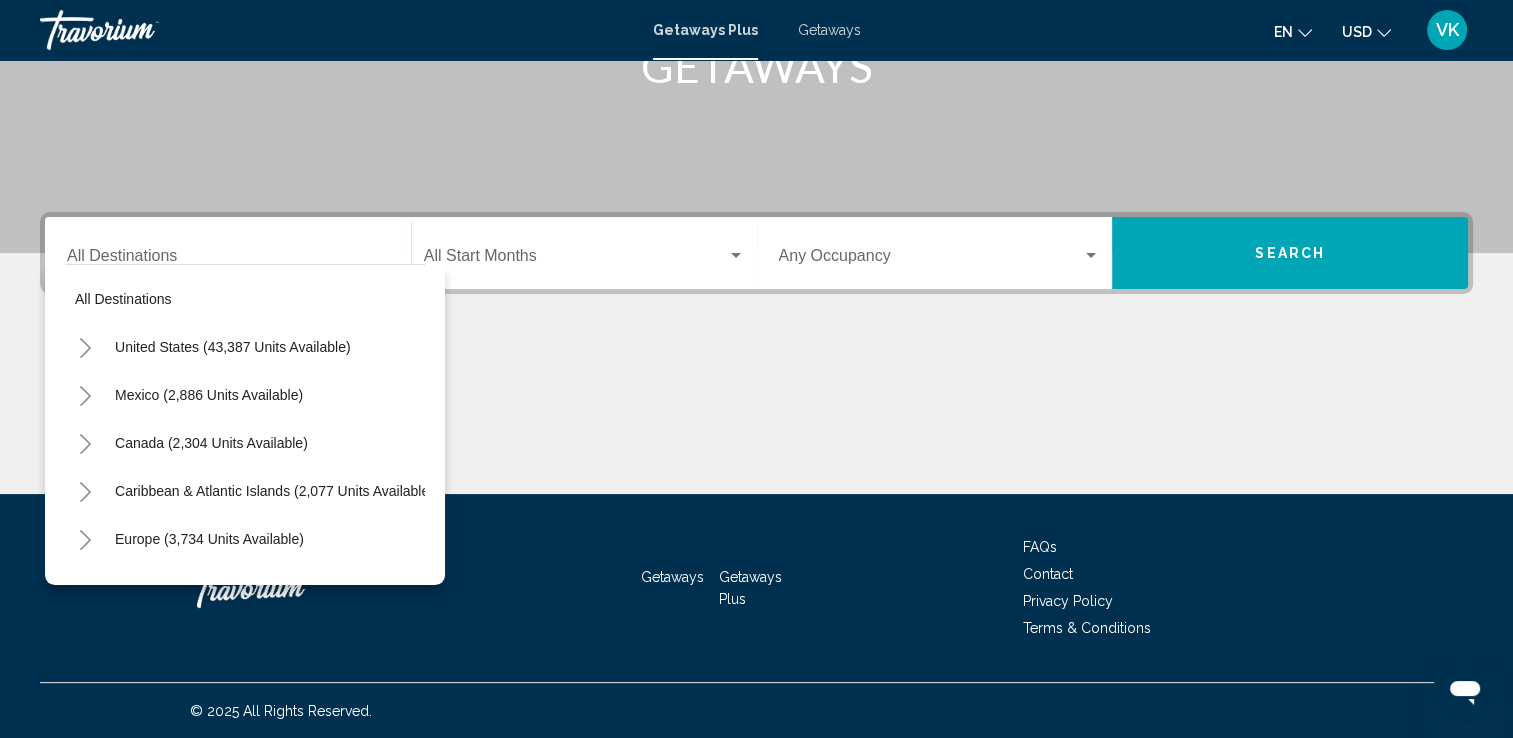 click on "Destination All Destinations" at bounding box center (228, 253) 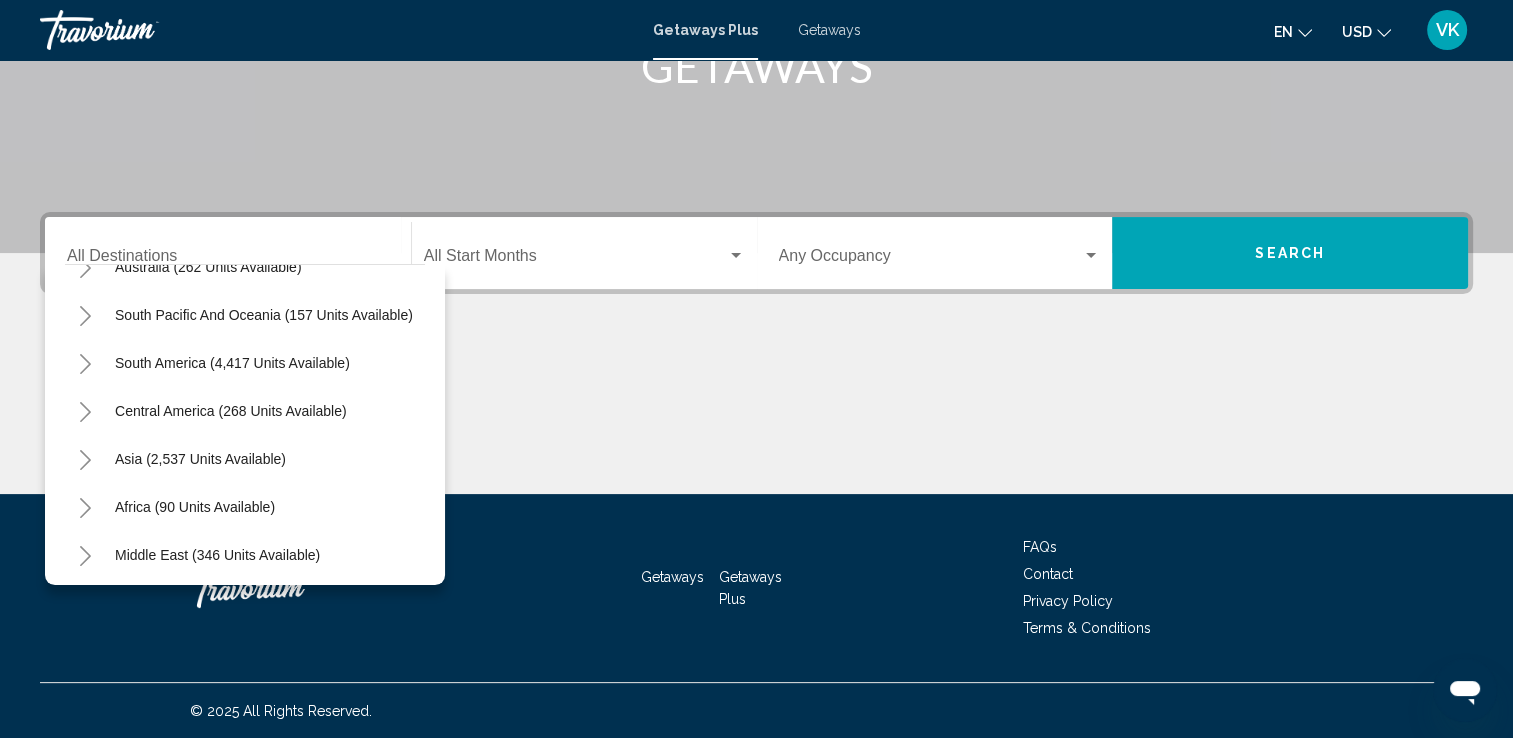scroll, scrollTop: 339, scrollLeft: 0, axis: vertical 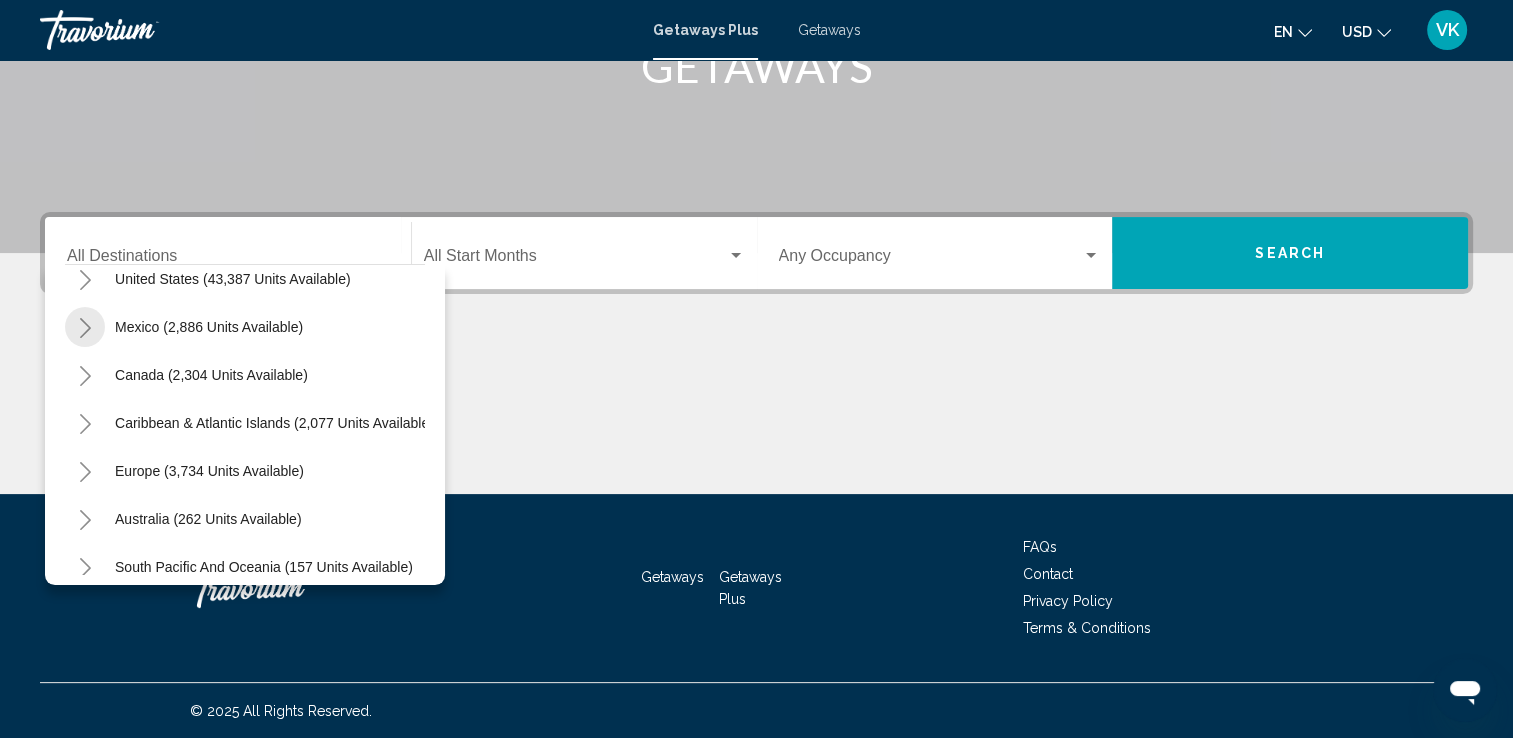 click 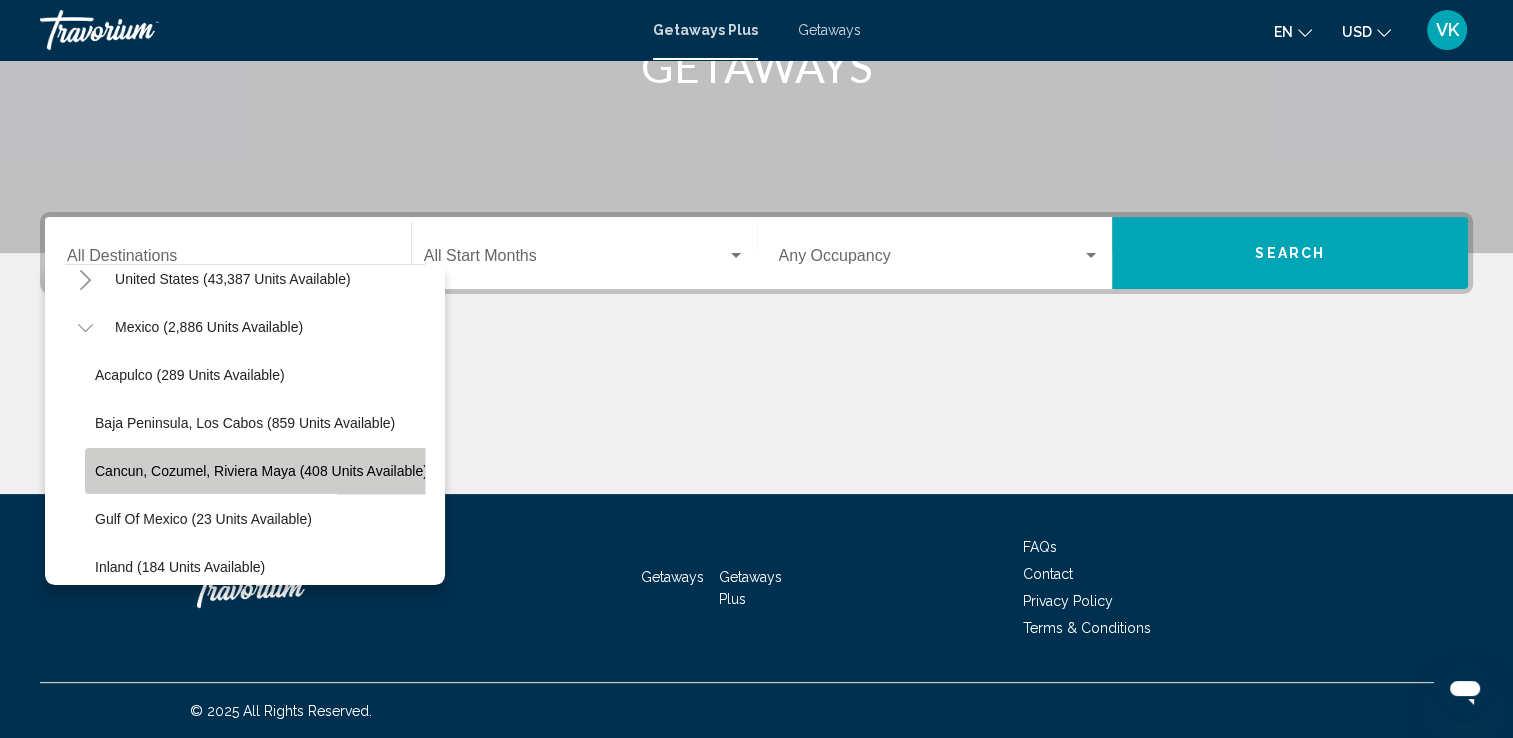 click on "Cancun, Cozumel, Riviera Maya (408 units available)" 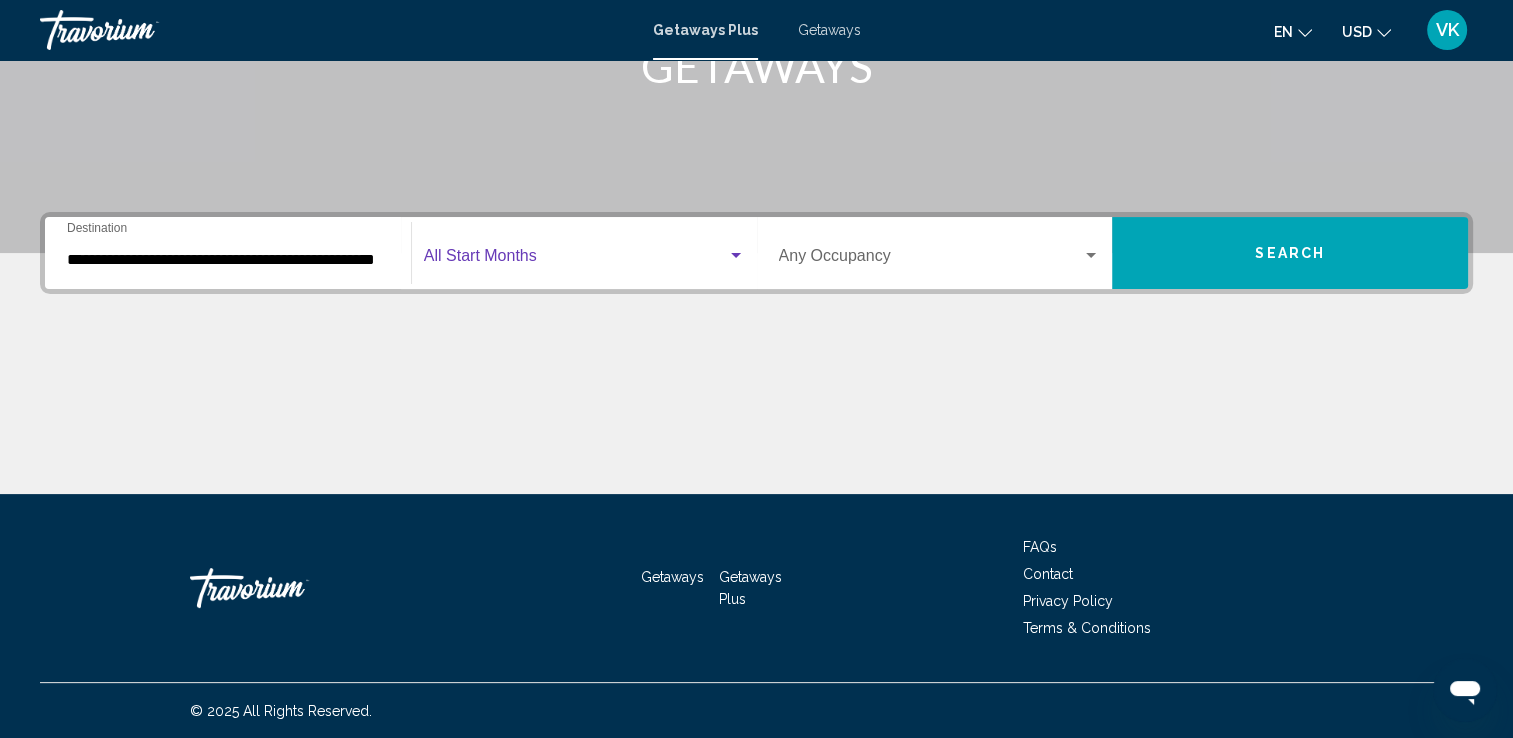 click at bounding box center (736, 256) 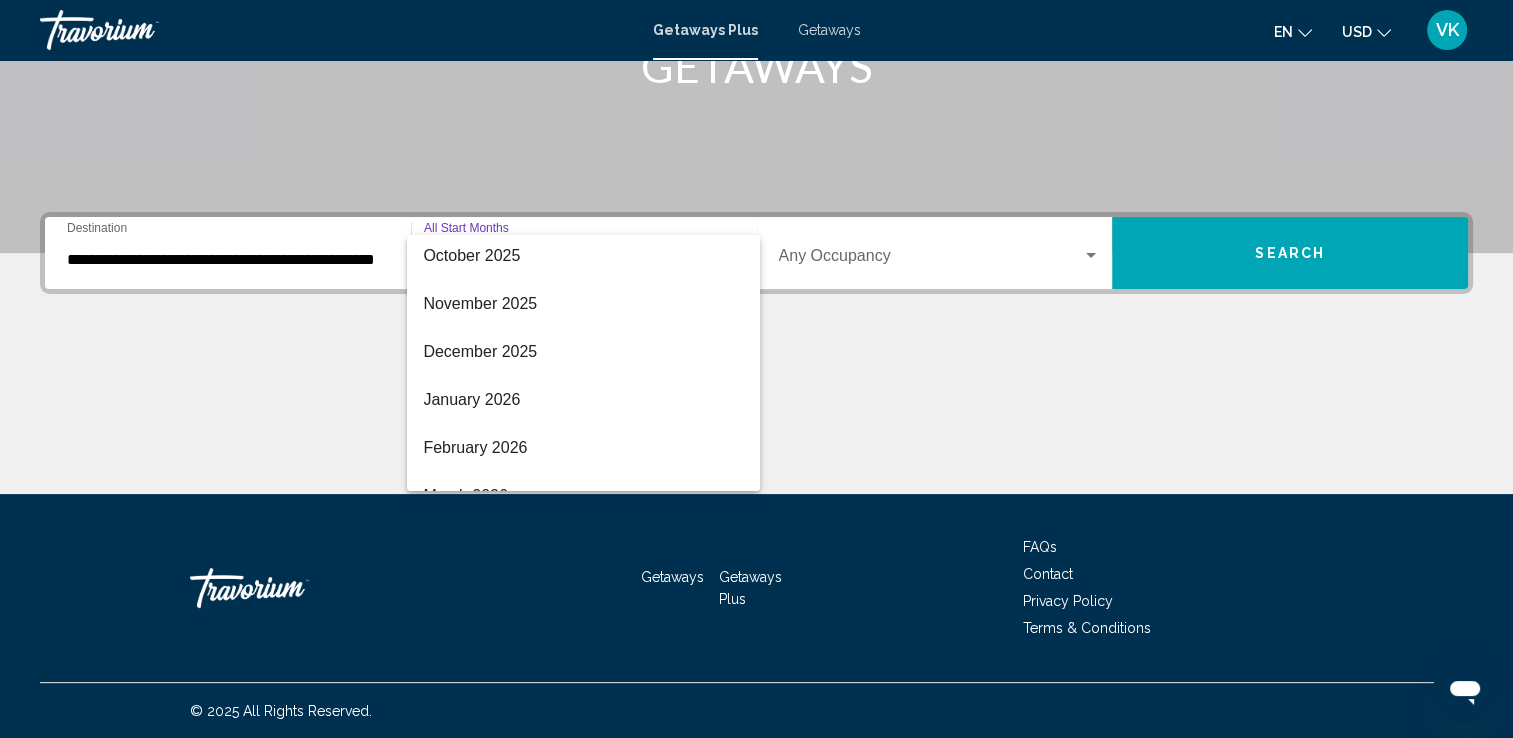 scroll, scrollTop: 200, scrollLeft: 0, axis: vertical 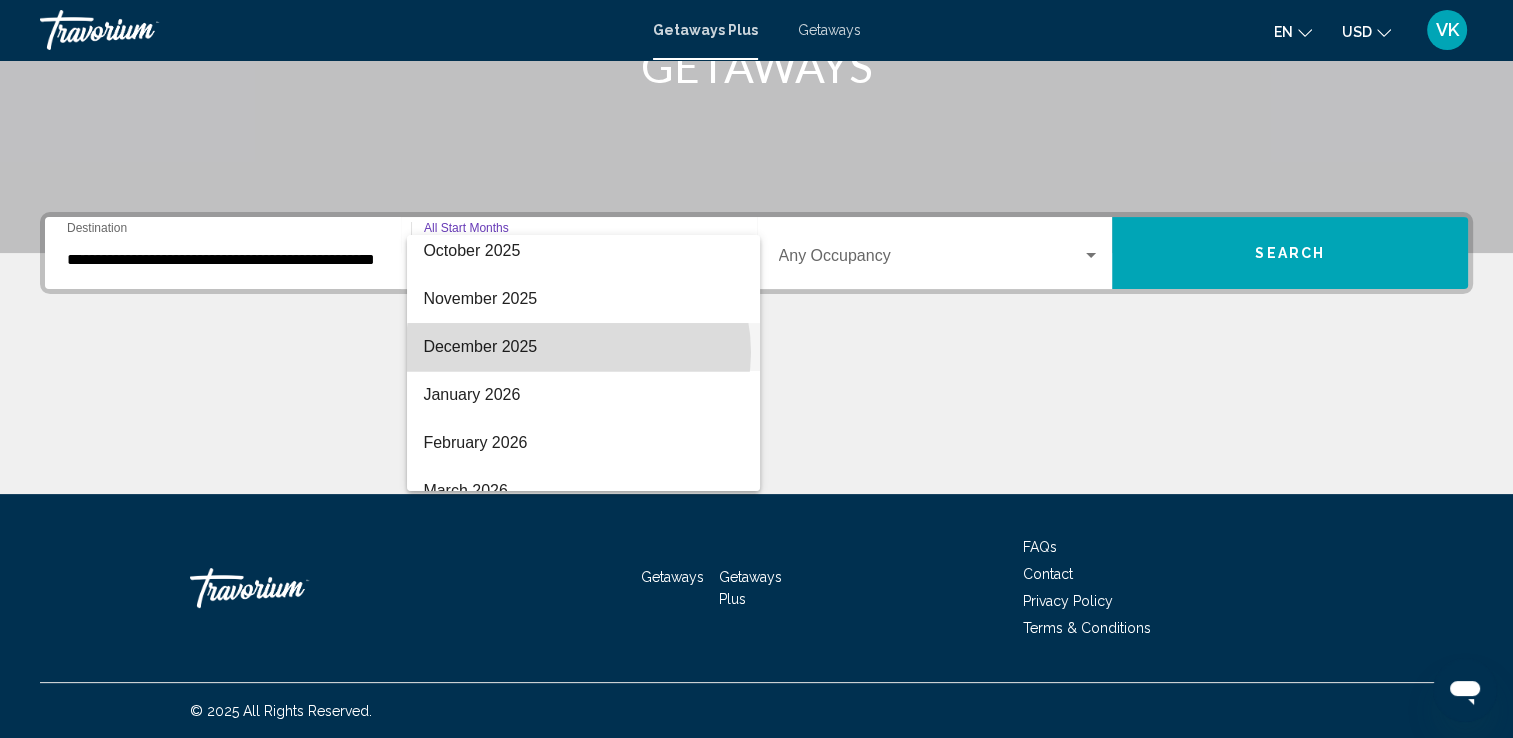 click on "December 2025" at bounding box center [583, 347] 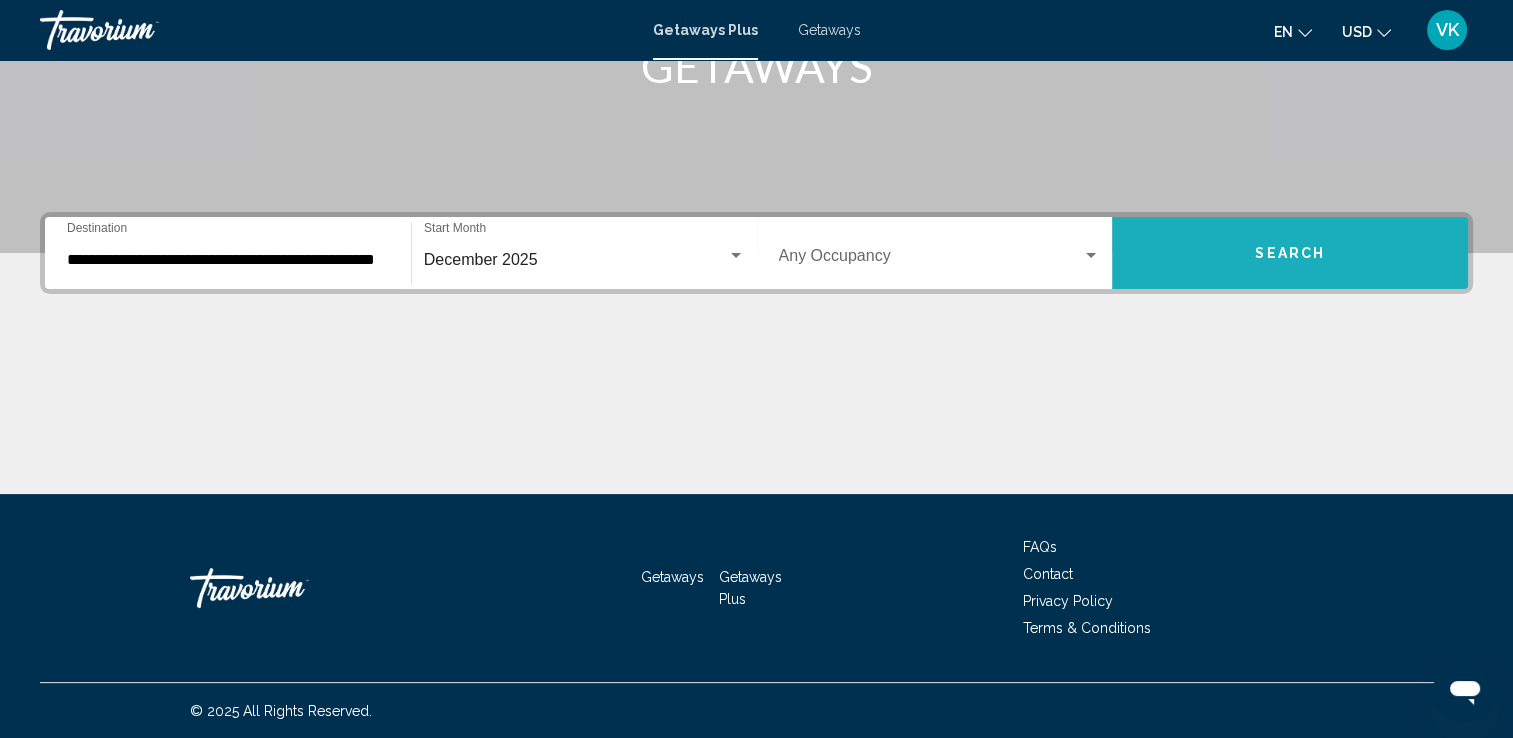 click on "Search" at bounding box center [1290, 253] 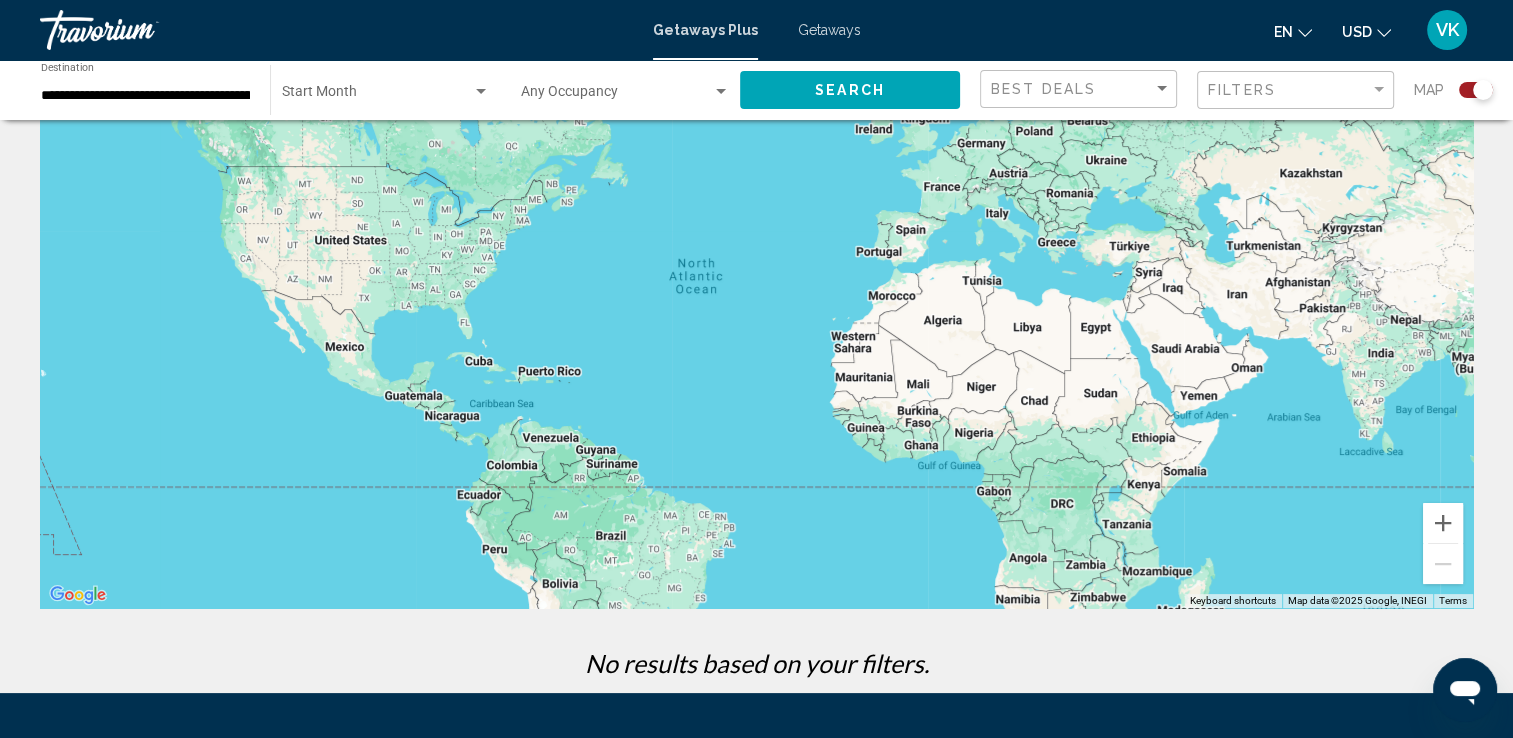 scroll, scrollTop: 0, scrollLeft: 0, axis: both 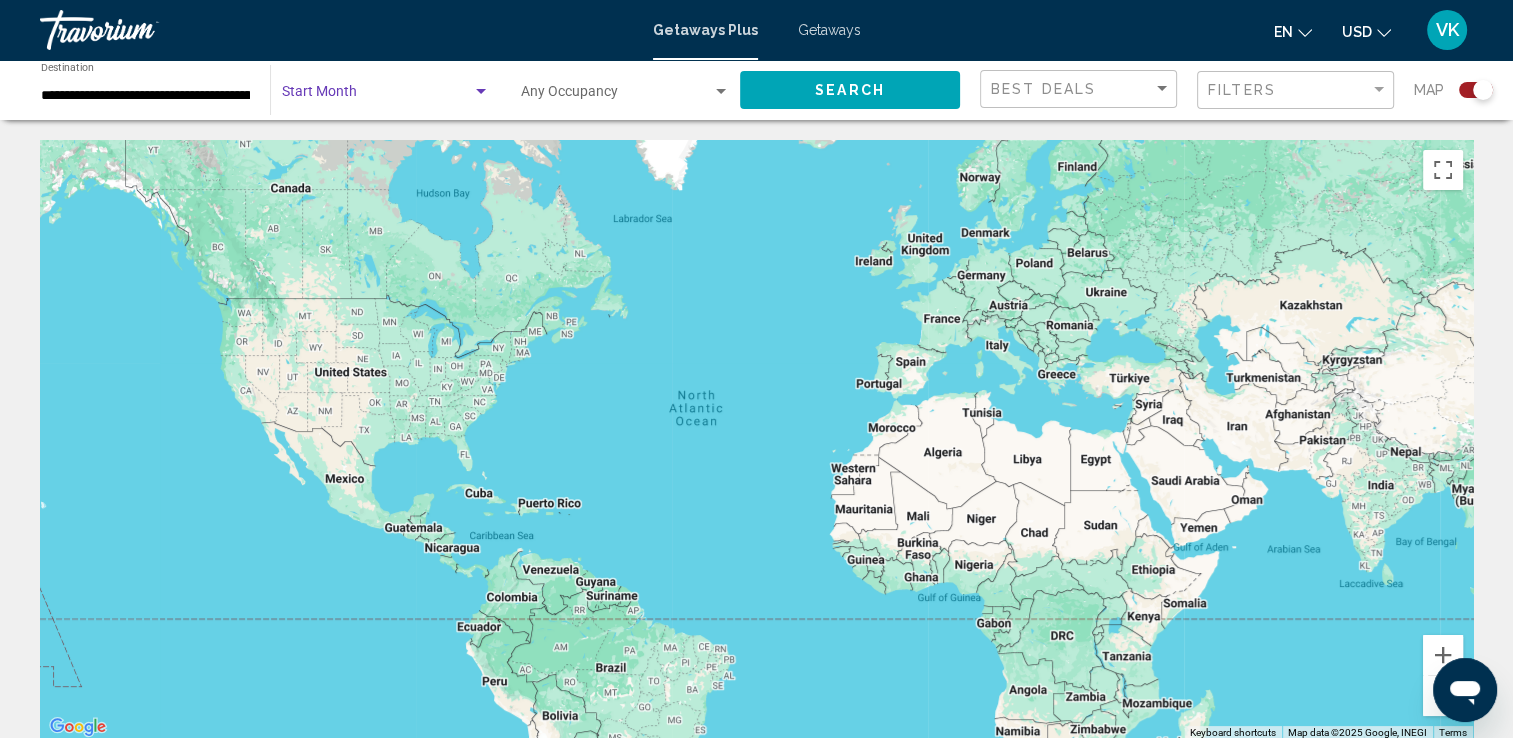 click at bounding box center [481, 91] 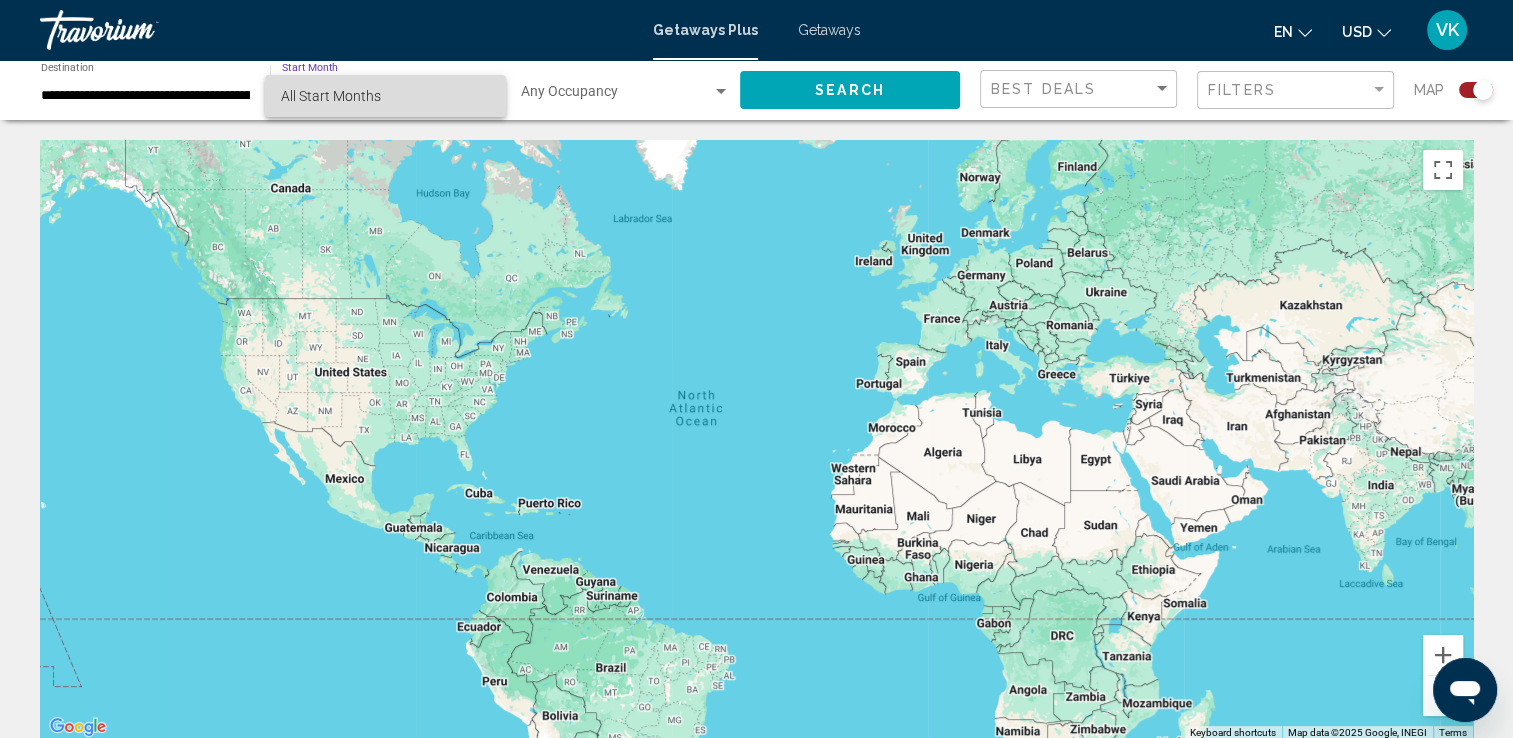 click on "All Start Months" at bounding box center (385, 96) 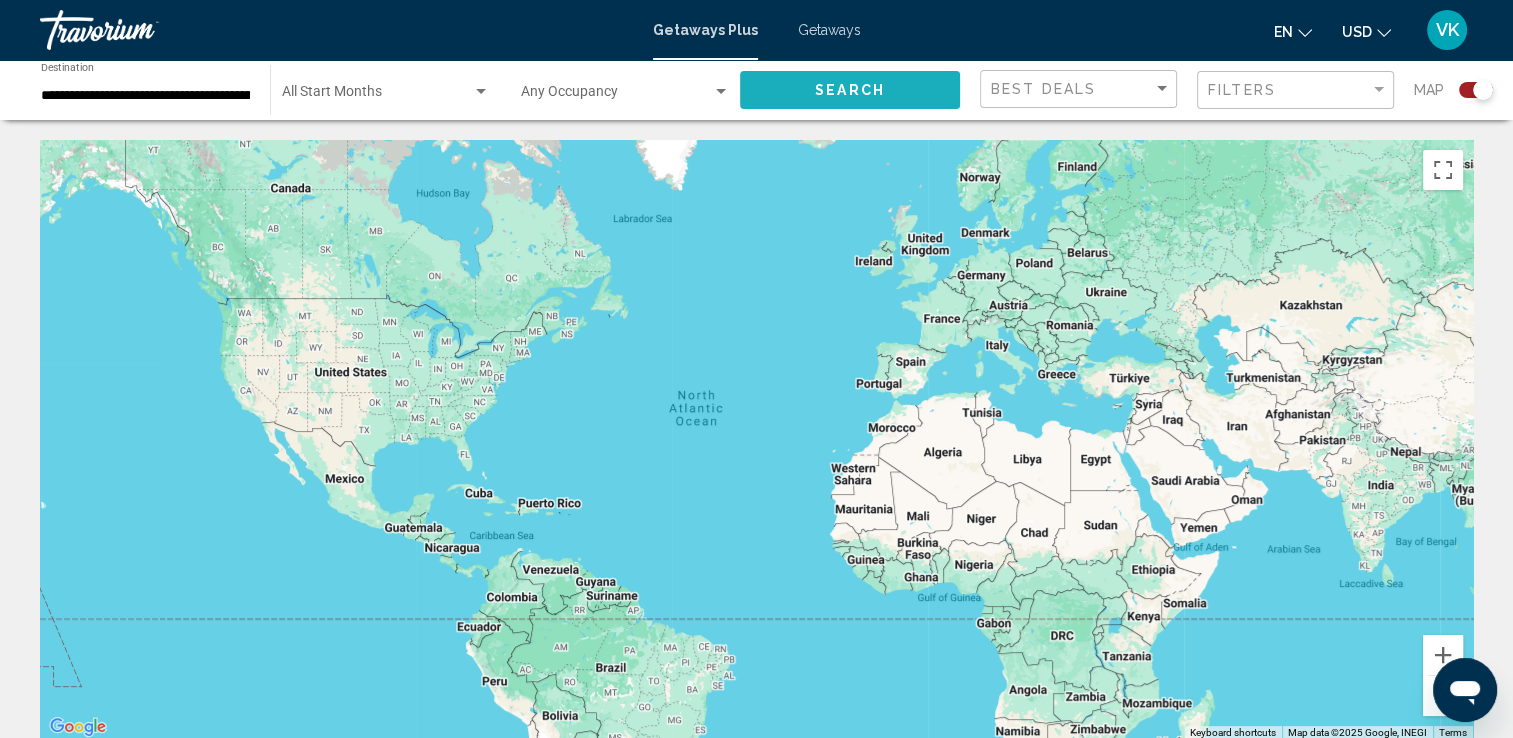 click on "Search" 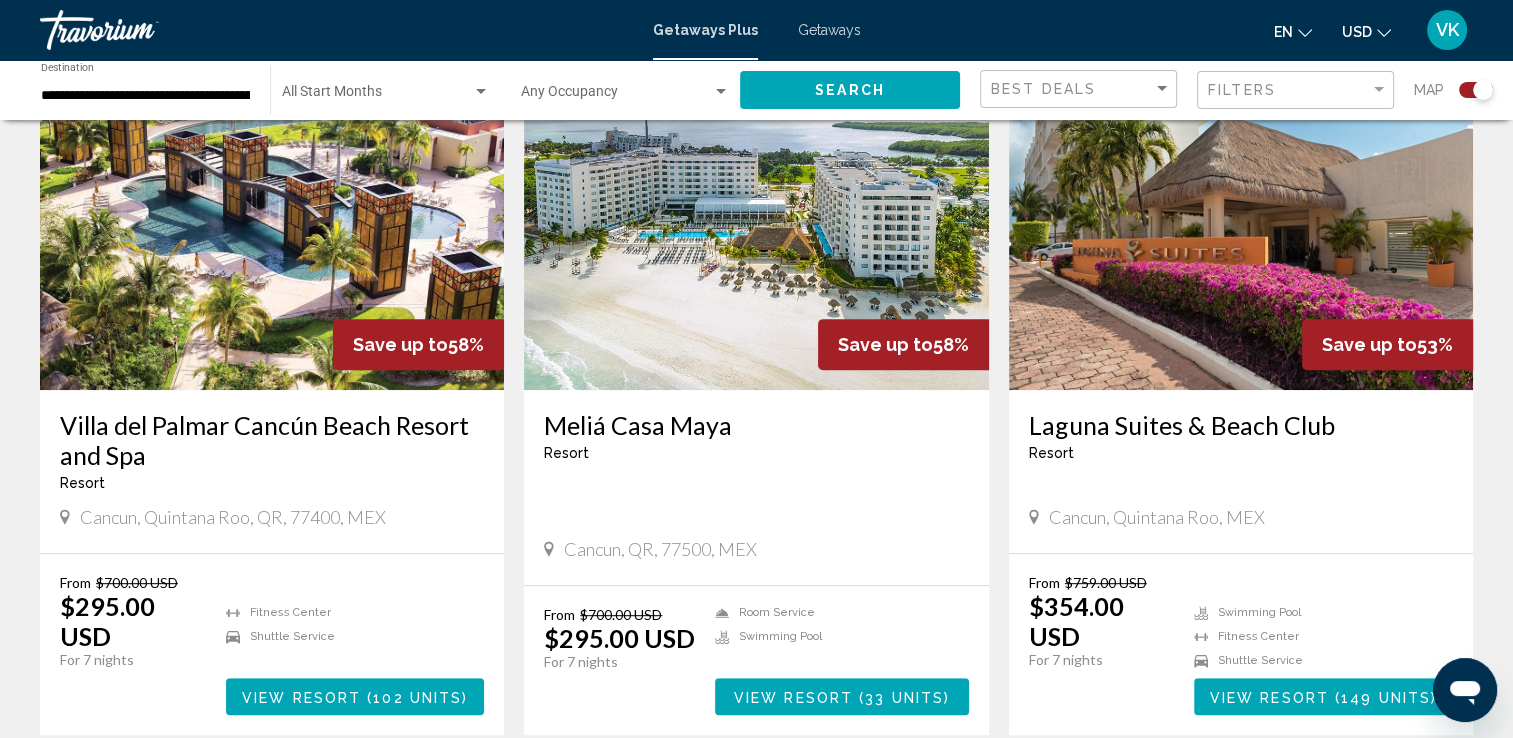 scroll, scrollTop: 826, scrollLeft: 0, axis: vertical 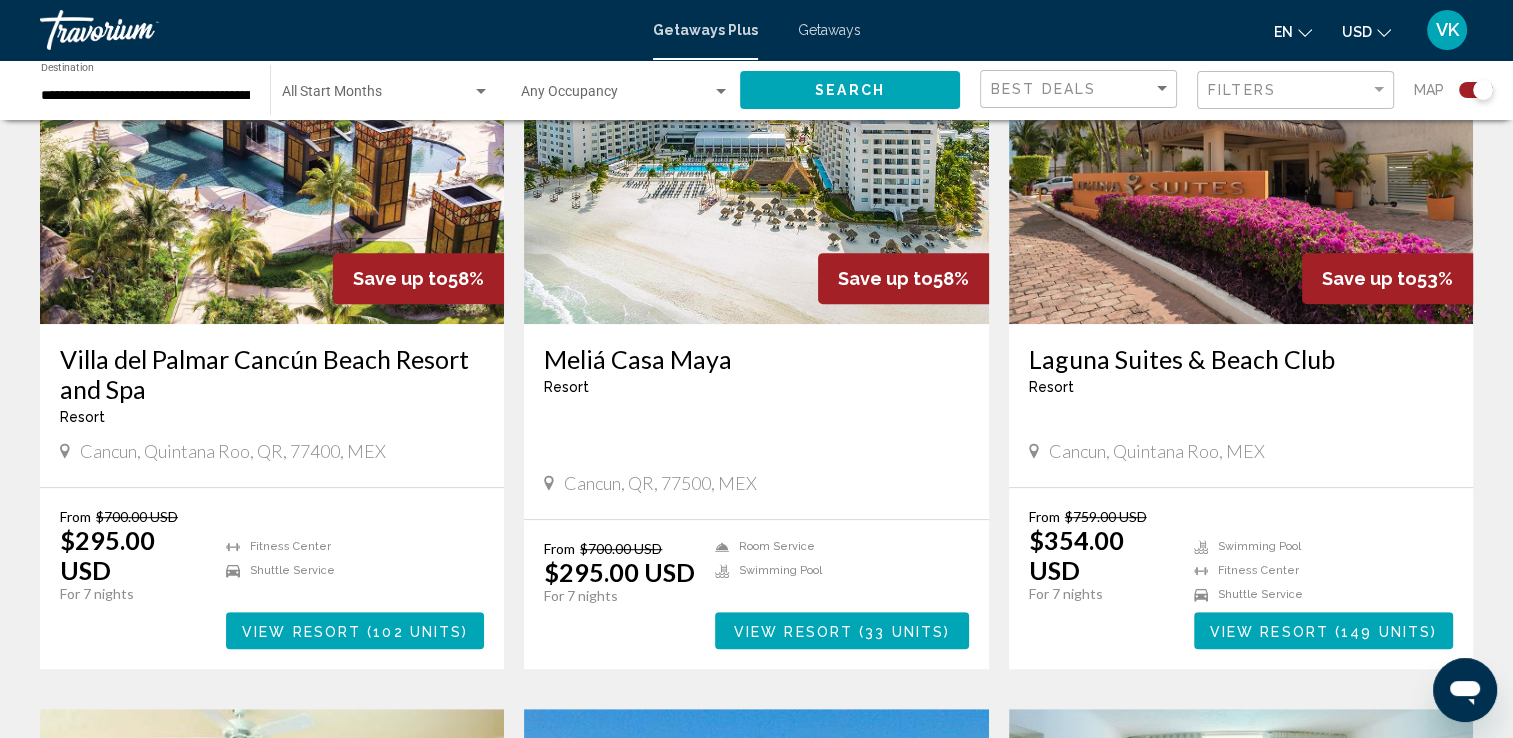 click at bounding box center (272, 164) 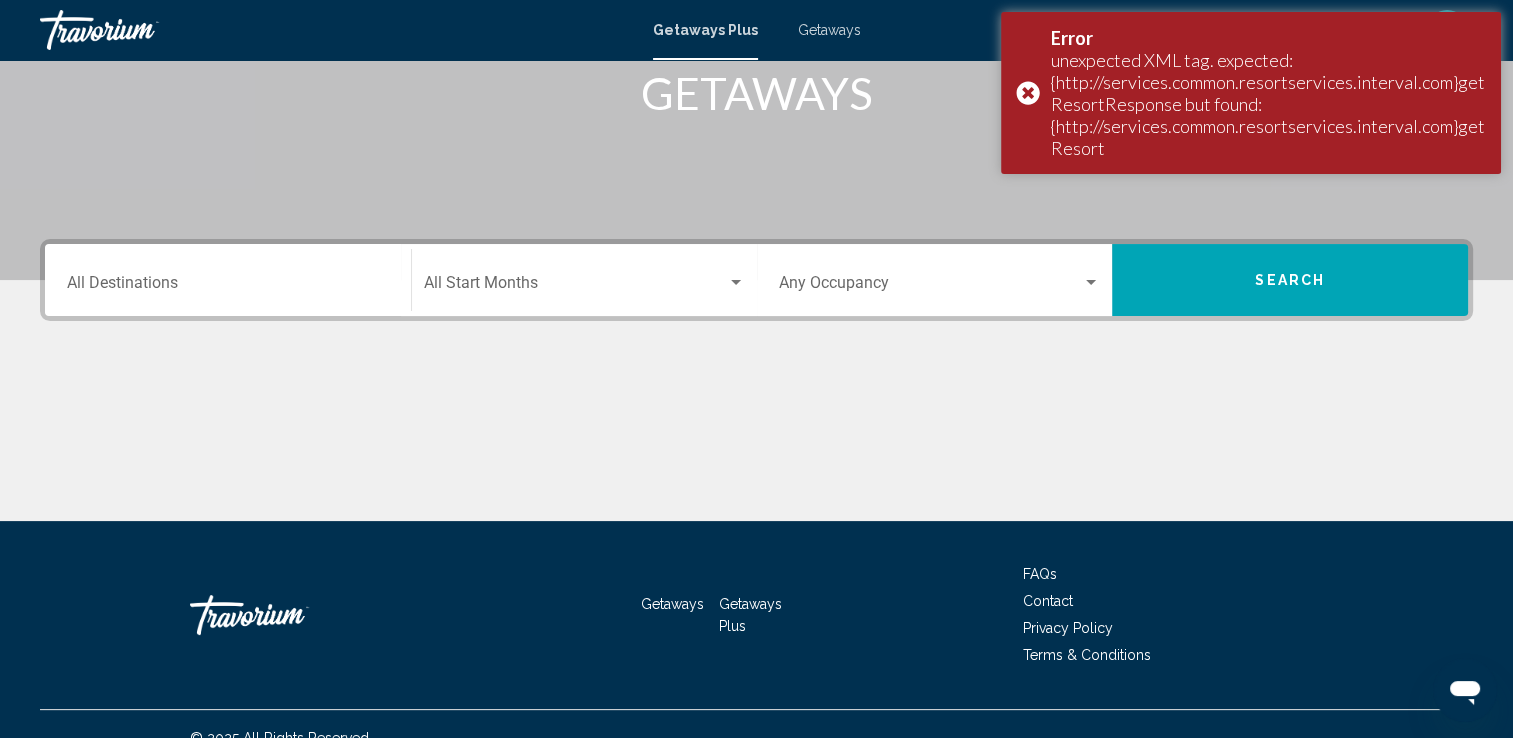scroll, scrollTop: 347, scrollLeft: 0, axis: vertical 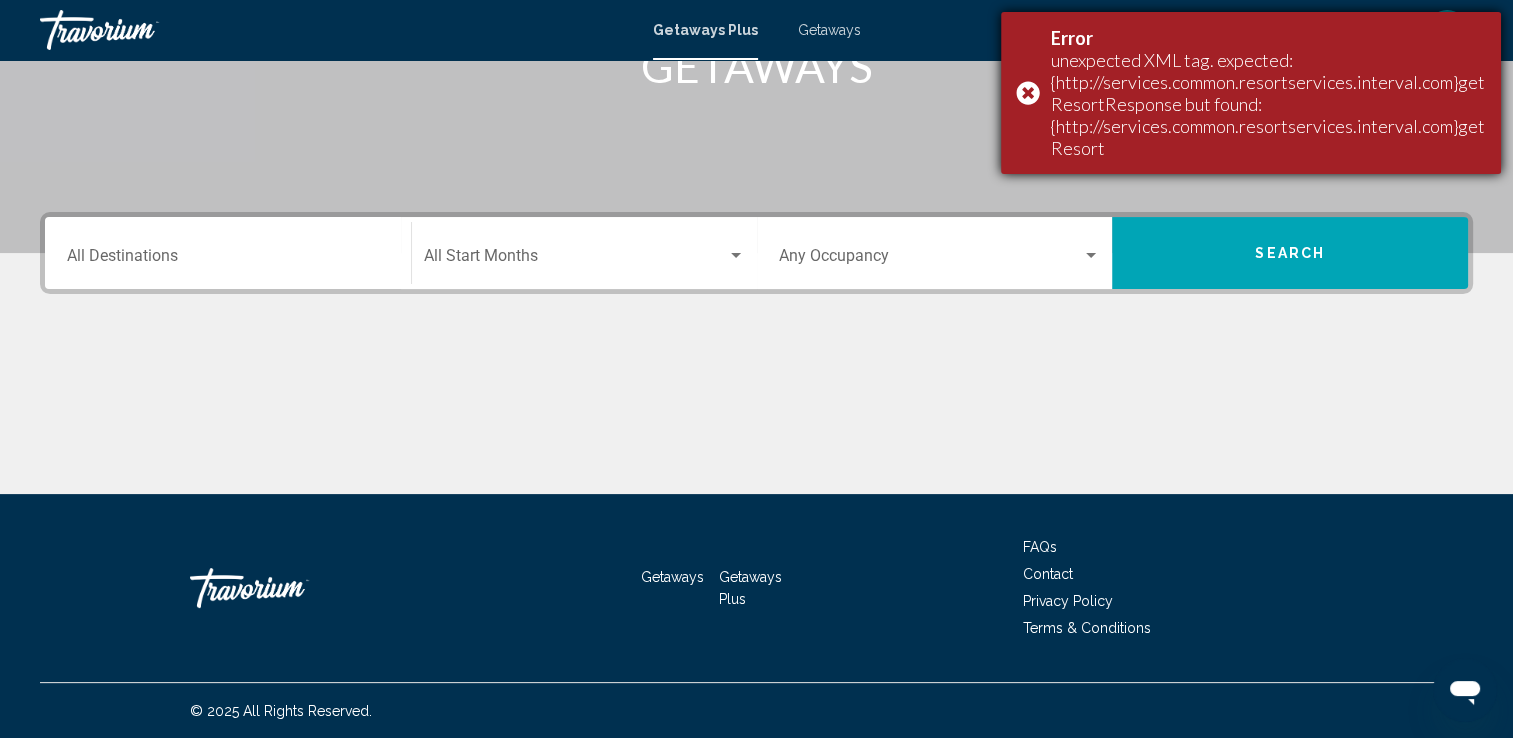 click on "Error   unexpected XML tag. expected: {http://services.common.resortservices.interval.com}getResortResponse but found: {http://services.common.resortservices.interval.com}getResort" at bounding box center (1251, 93) 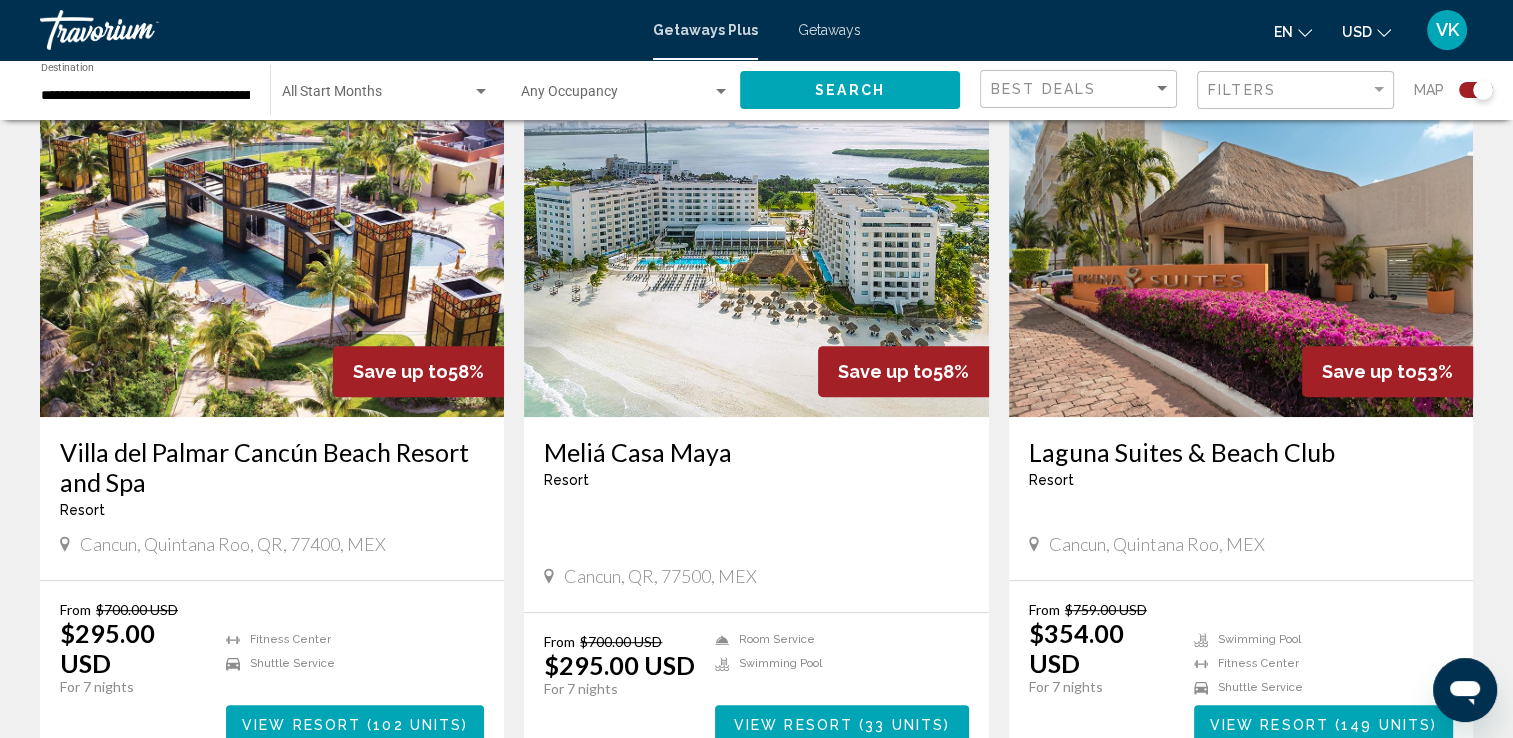scroll, scrollTop: 760, scrollLeft: 0, axis: vertical 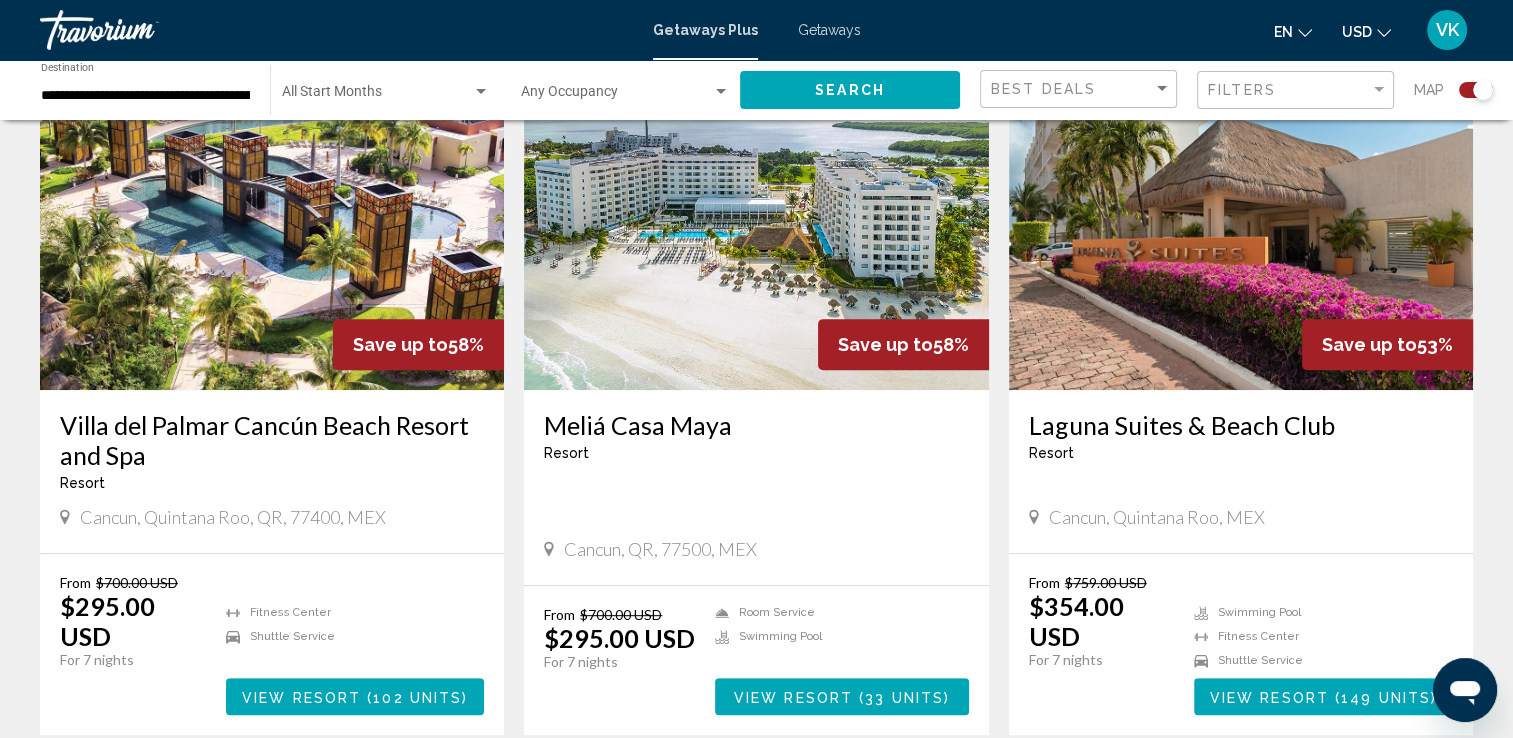click at bounding box center (756, 230) 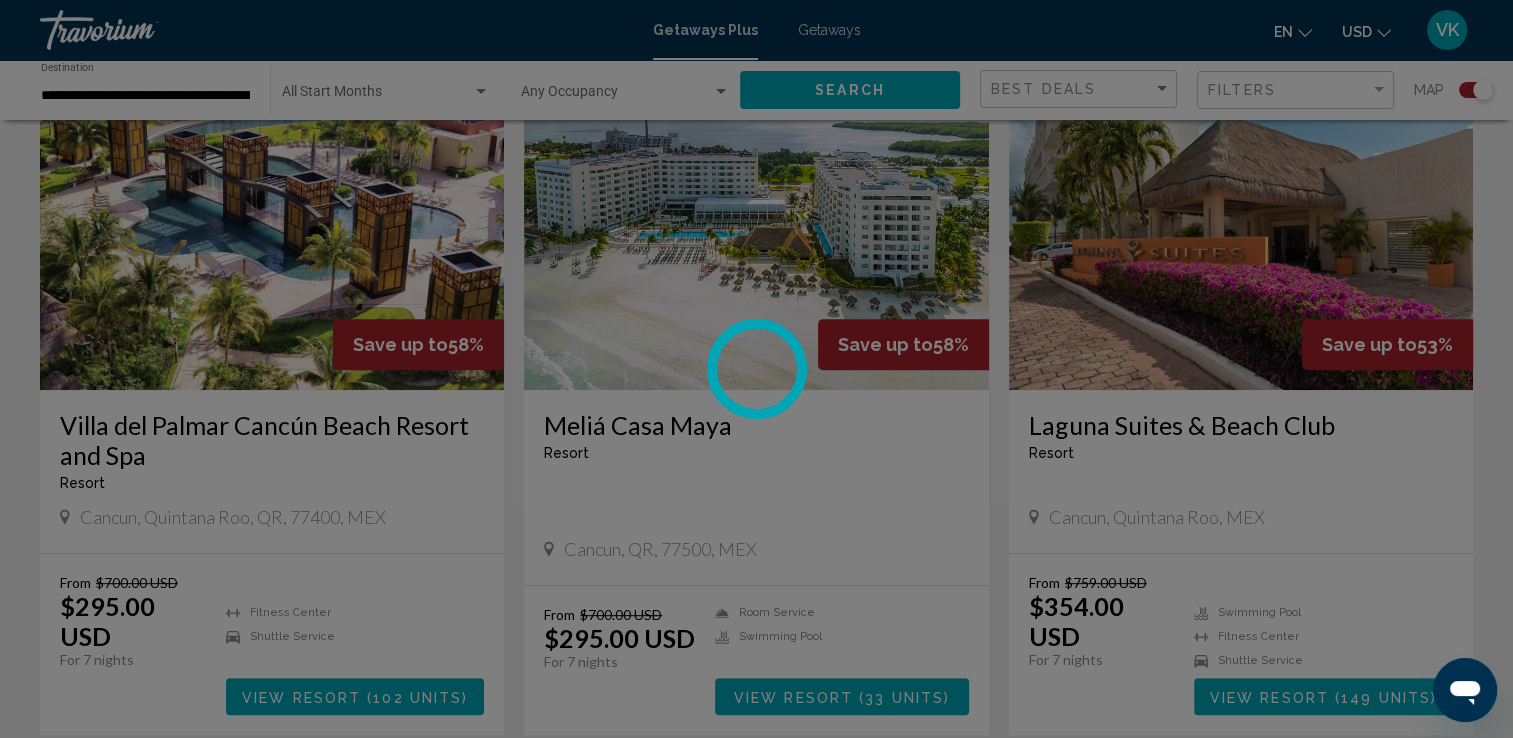 scroll, scrollTop: 0, scrollLeft: 0, axis: both 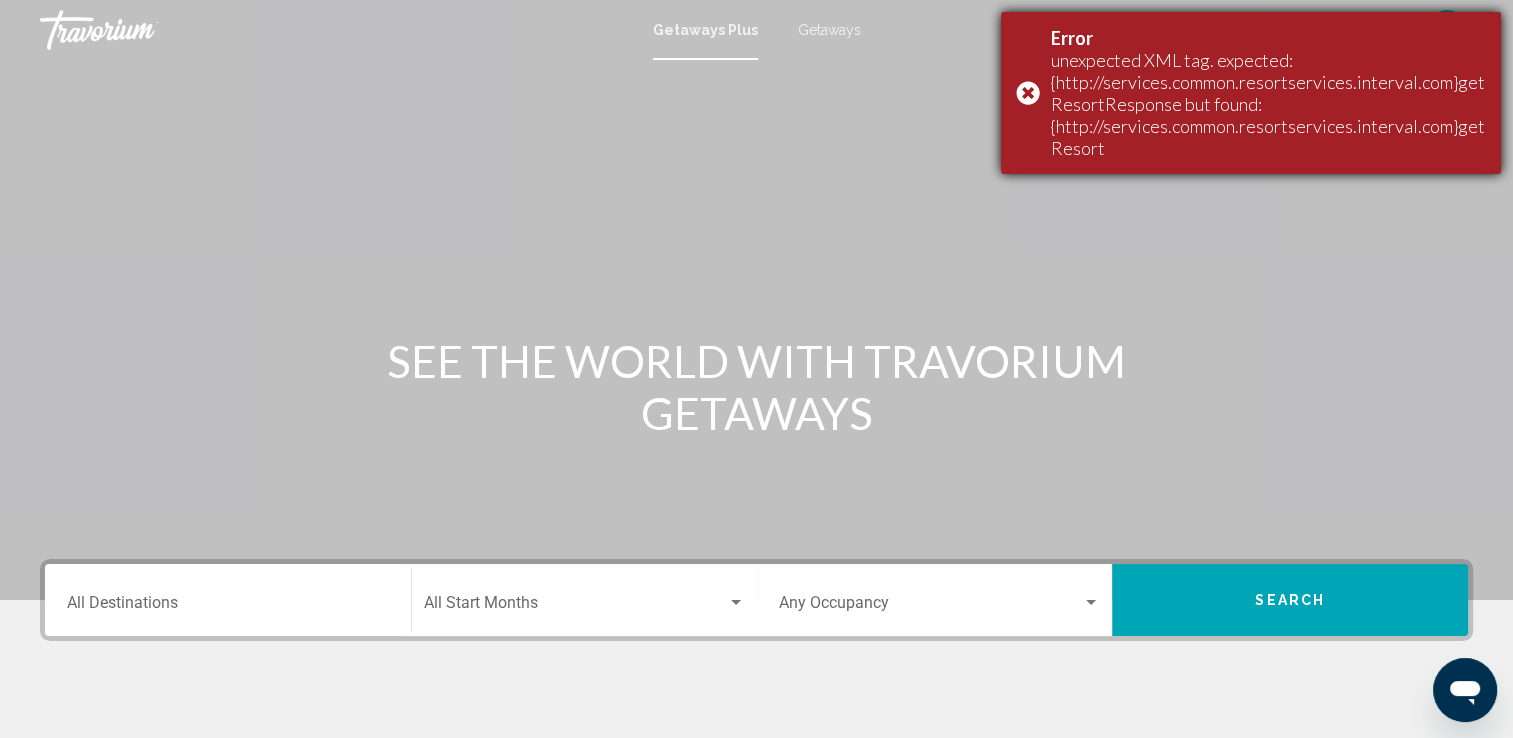 click on "Error   unexpected XML tag. expected: {http://services.common.resortservices.interval.com}getResortResponse but found: {http://services.common.resortservices.interval.com}getResort" at bounding box center [1251, 93] 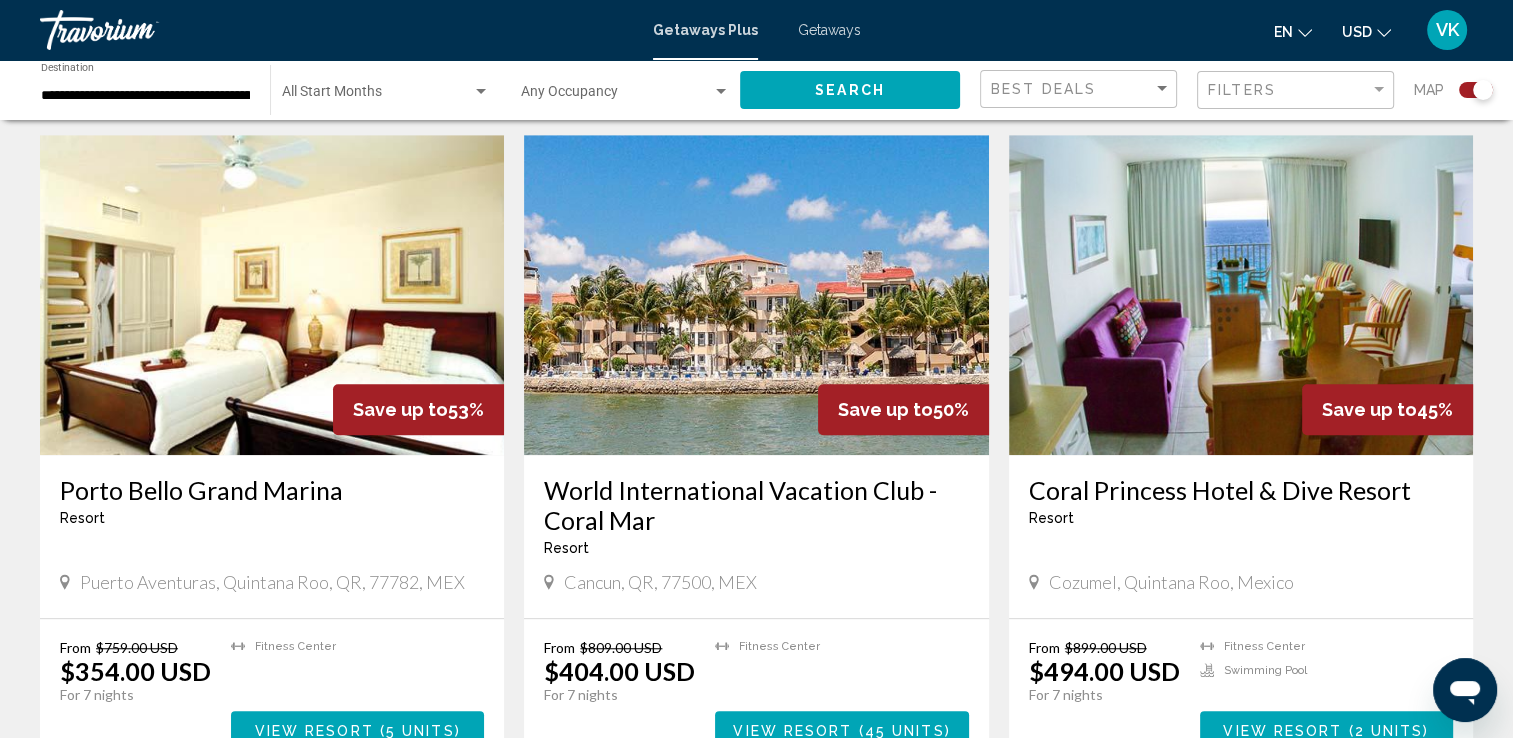 scroll, scrollTop: 1453, scrollLeft: 0, axis: vertical 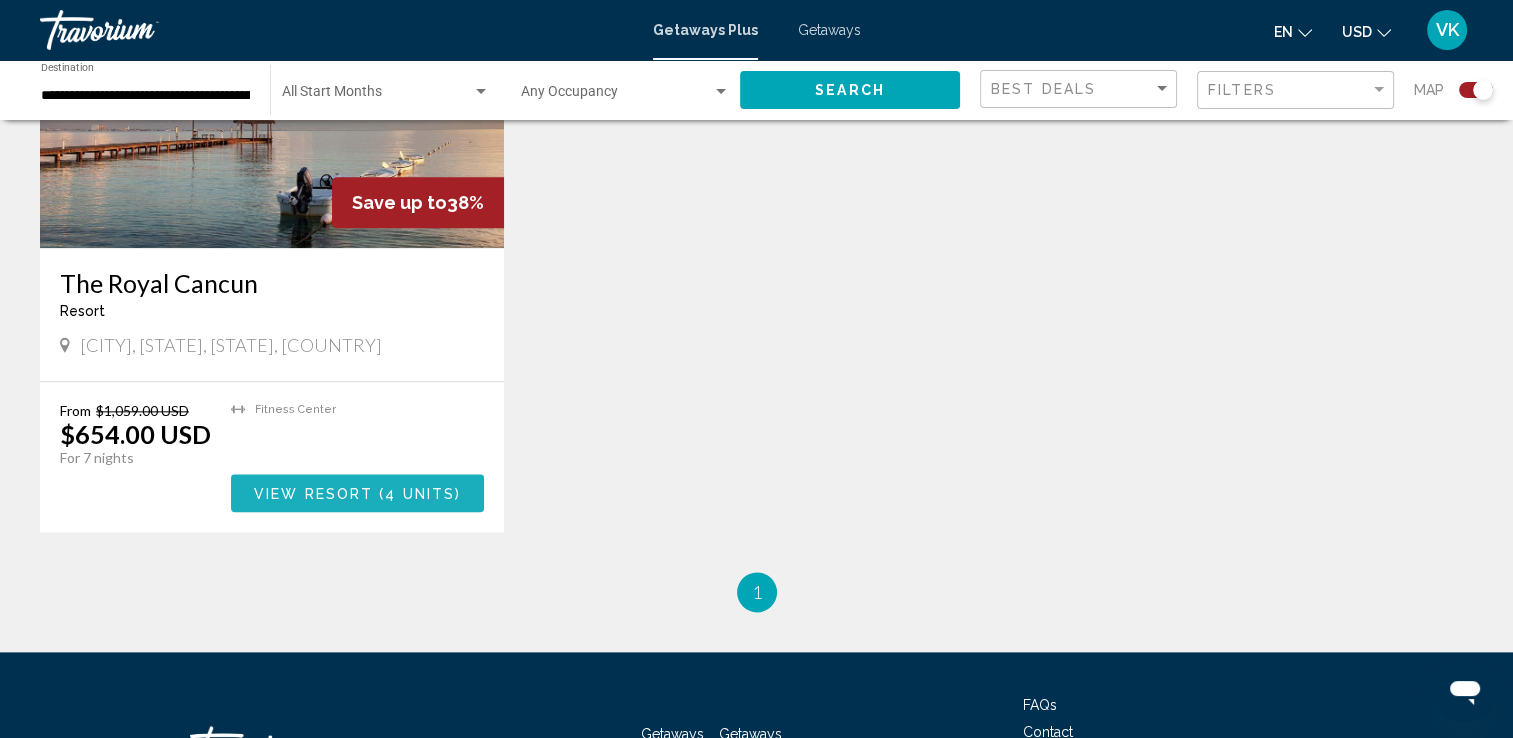 click on "View Resort" at bounding box center (313, 494) 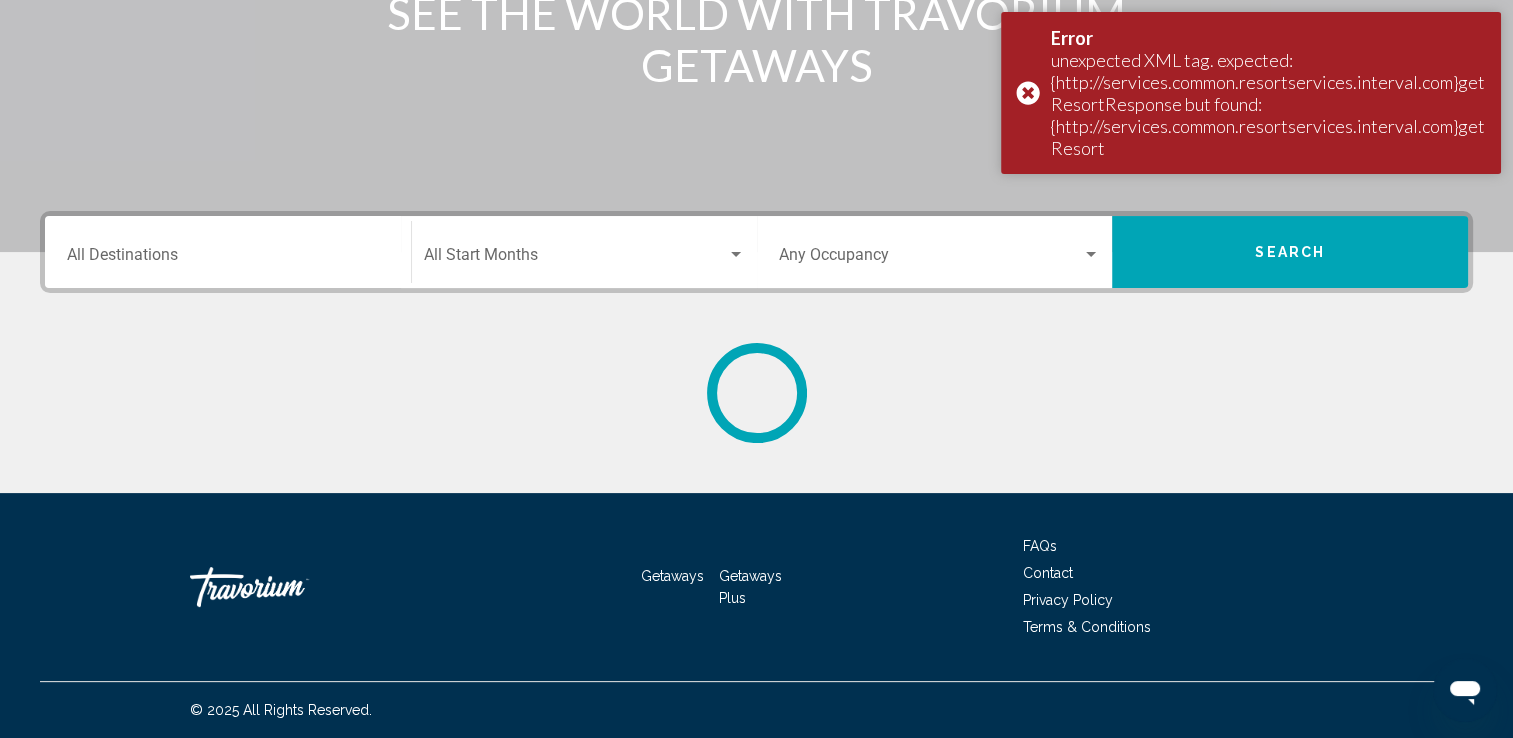 scroll, scrollTop: 0, scrollLeft: 0, axis: both 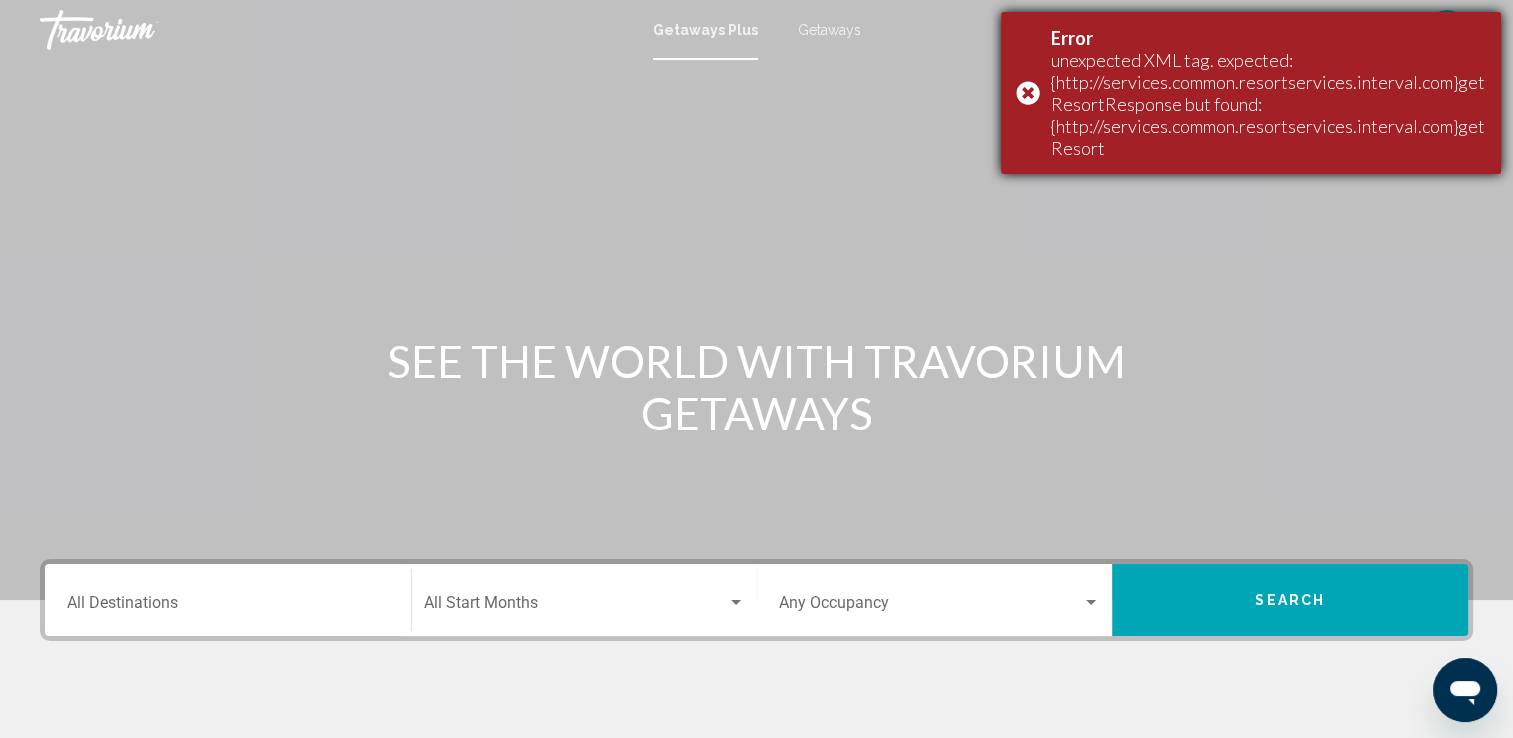 click on "Error   unexpected XML tag. expected: {http://services.common.resortservices.interval.com}getResortResponse but found: {http://services.common.resortservices.interval.com}getResort" at bounding box center (1251, 93) 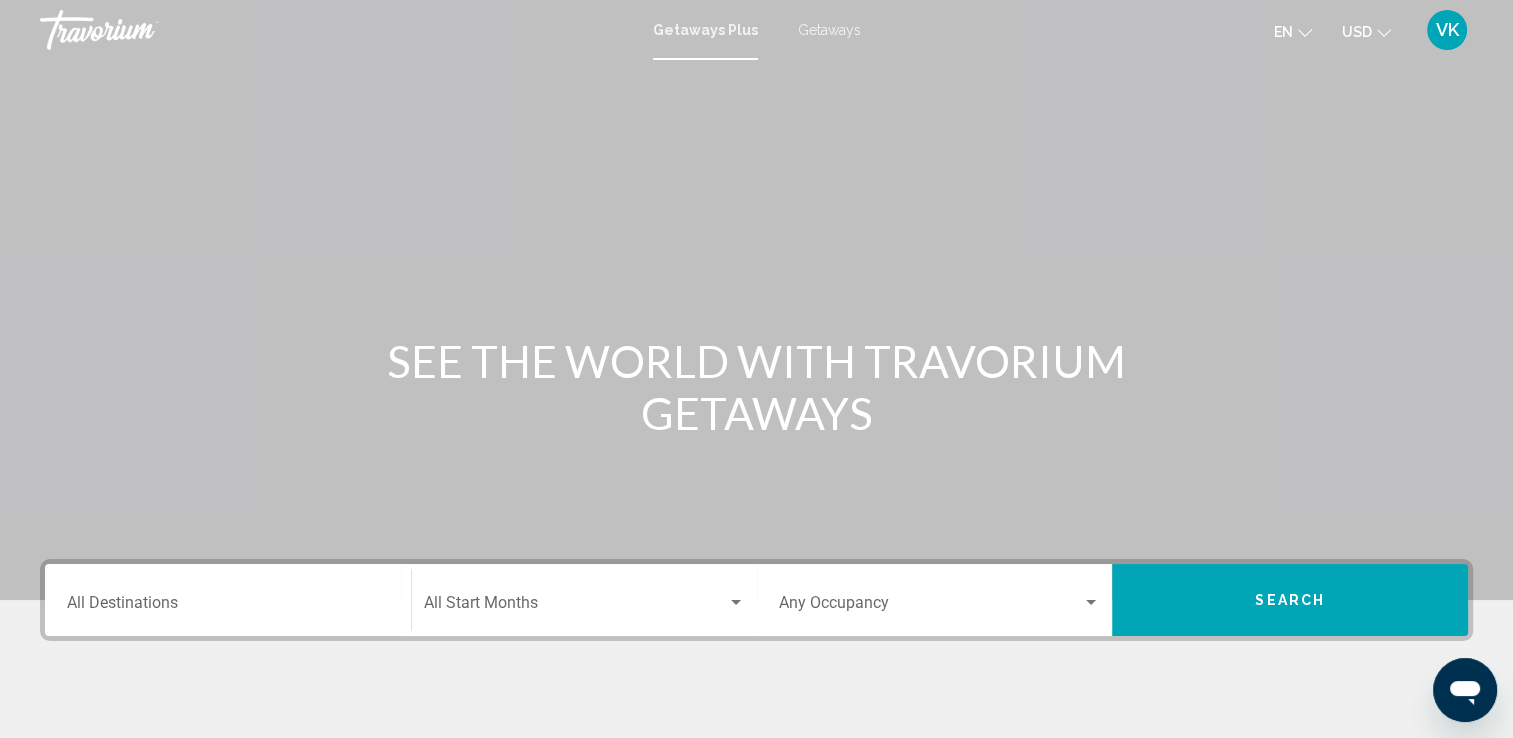 click on "Destination All Destinations" at bounding box center (228, 607) 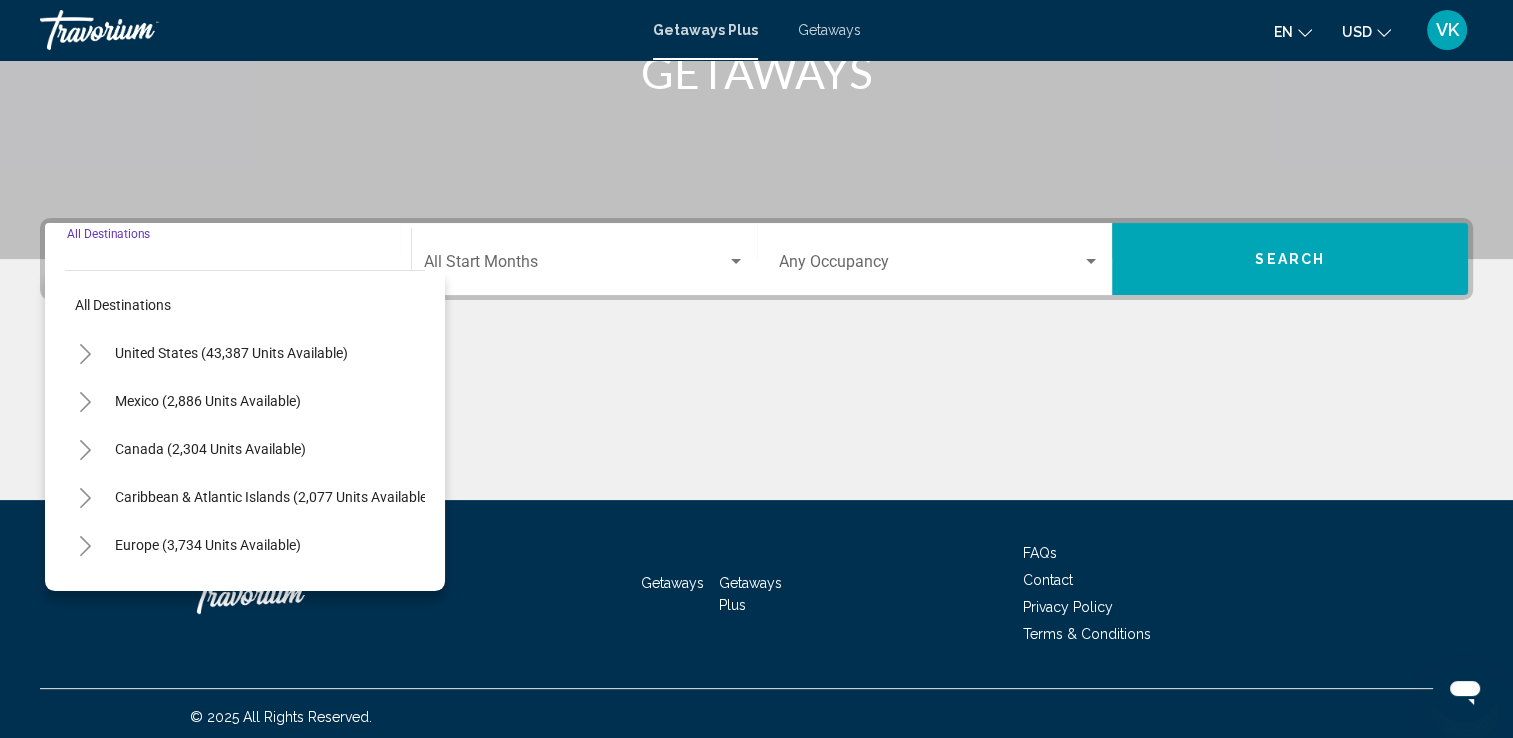 scroll, scrollTop: 347, scrollLeft: 0, axis: vertical 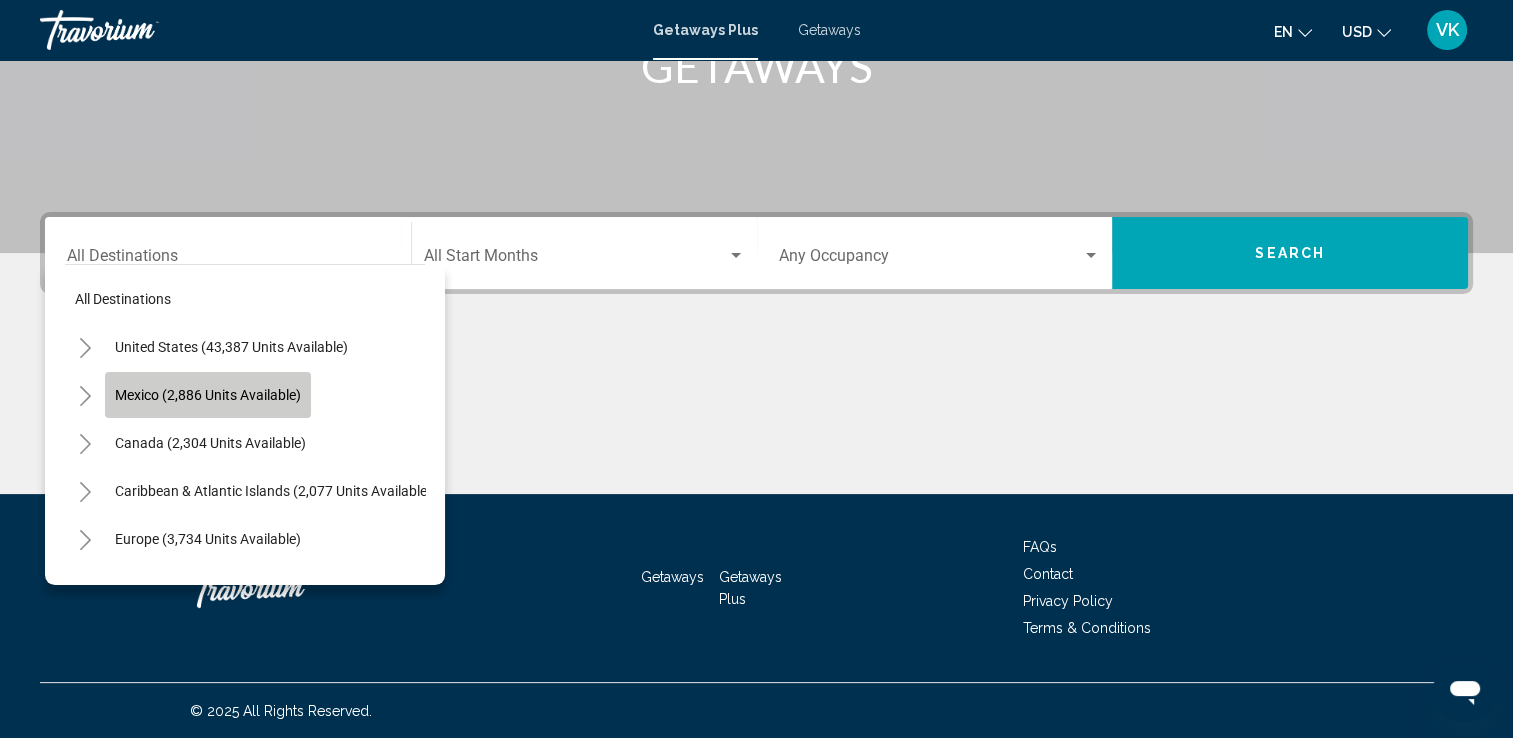 click on "Mexico (2,886 units available)" 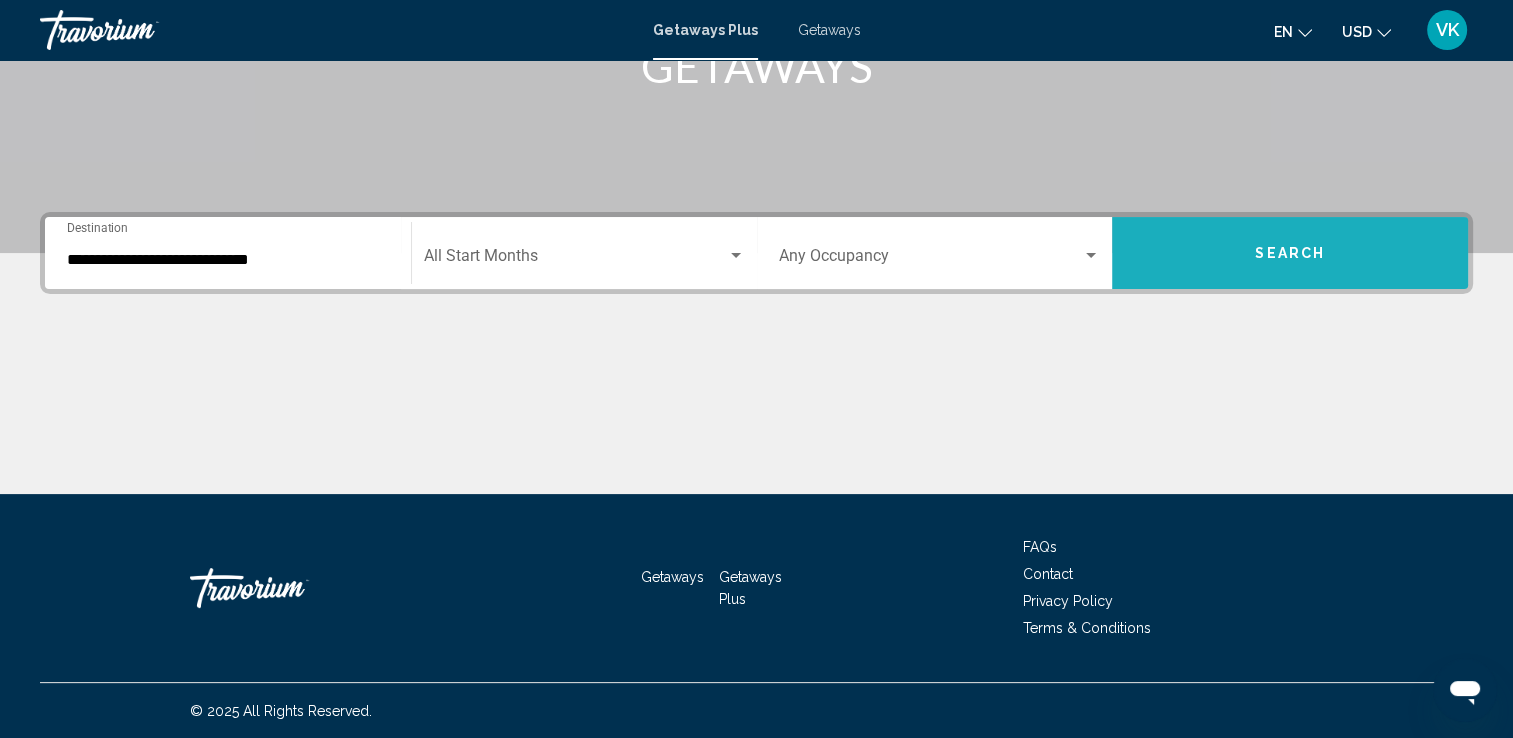 click on "Search" at bounding box center (1290, 253) 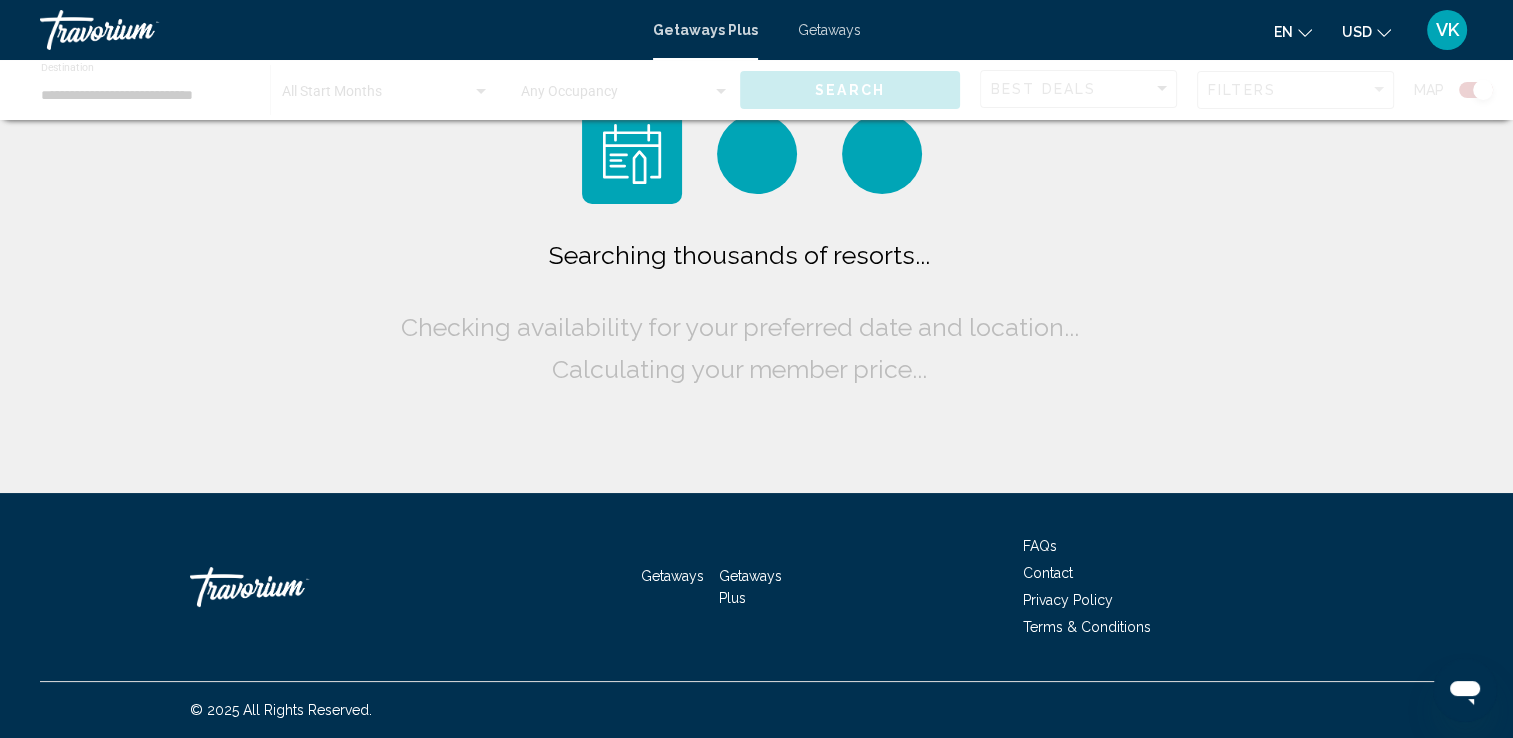 scroll, scrollTop: 0, scrollLeft: 0, axis: both 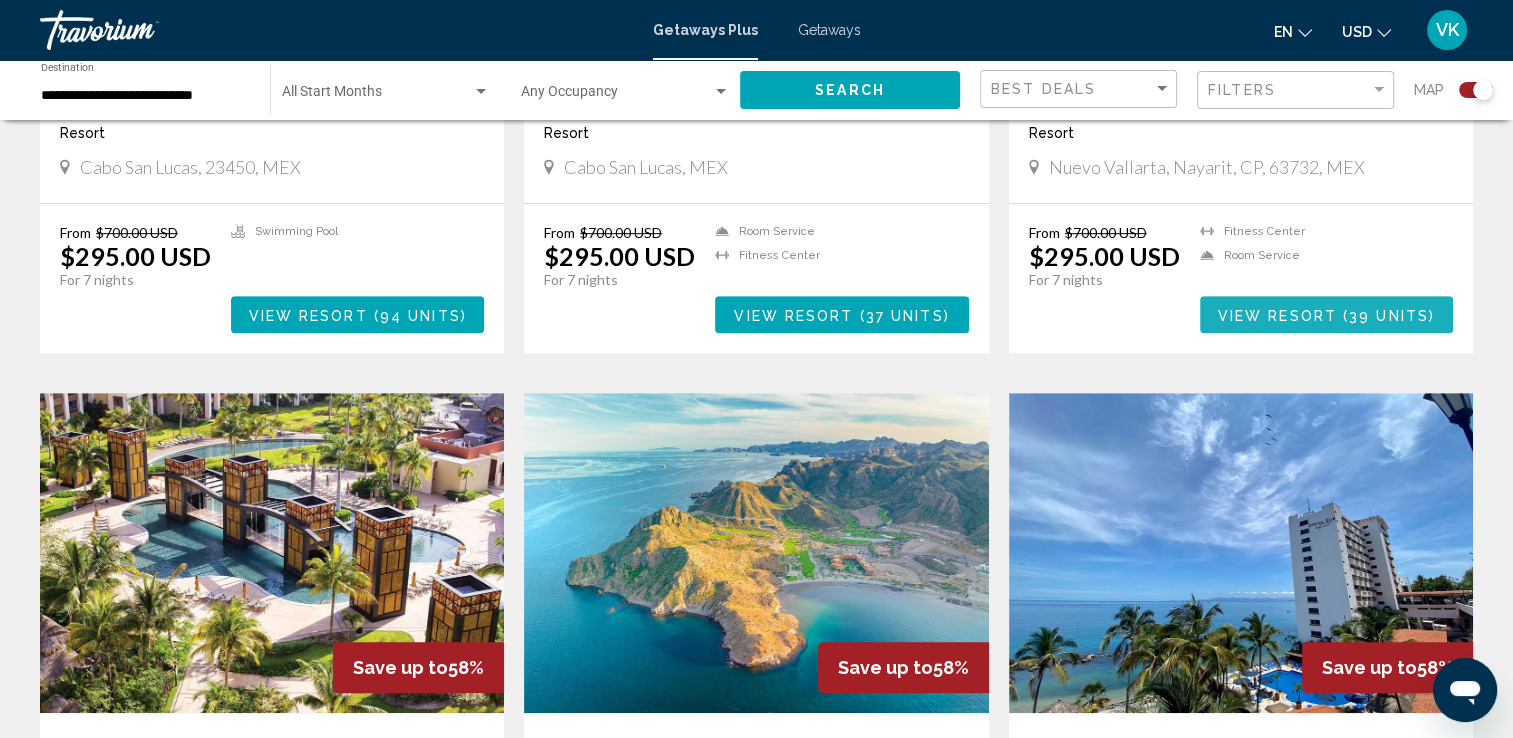 click on "View Resort" at bounding box center (1277, 315) 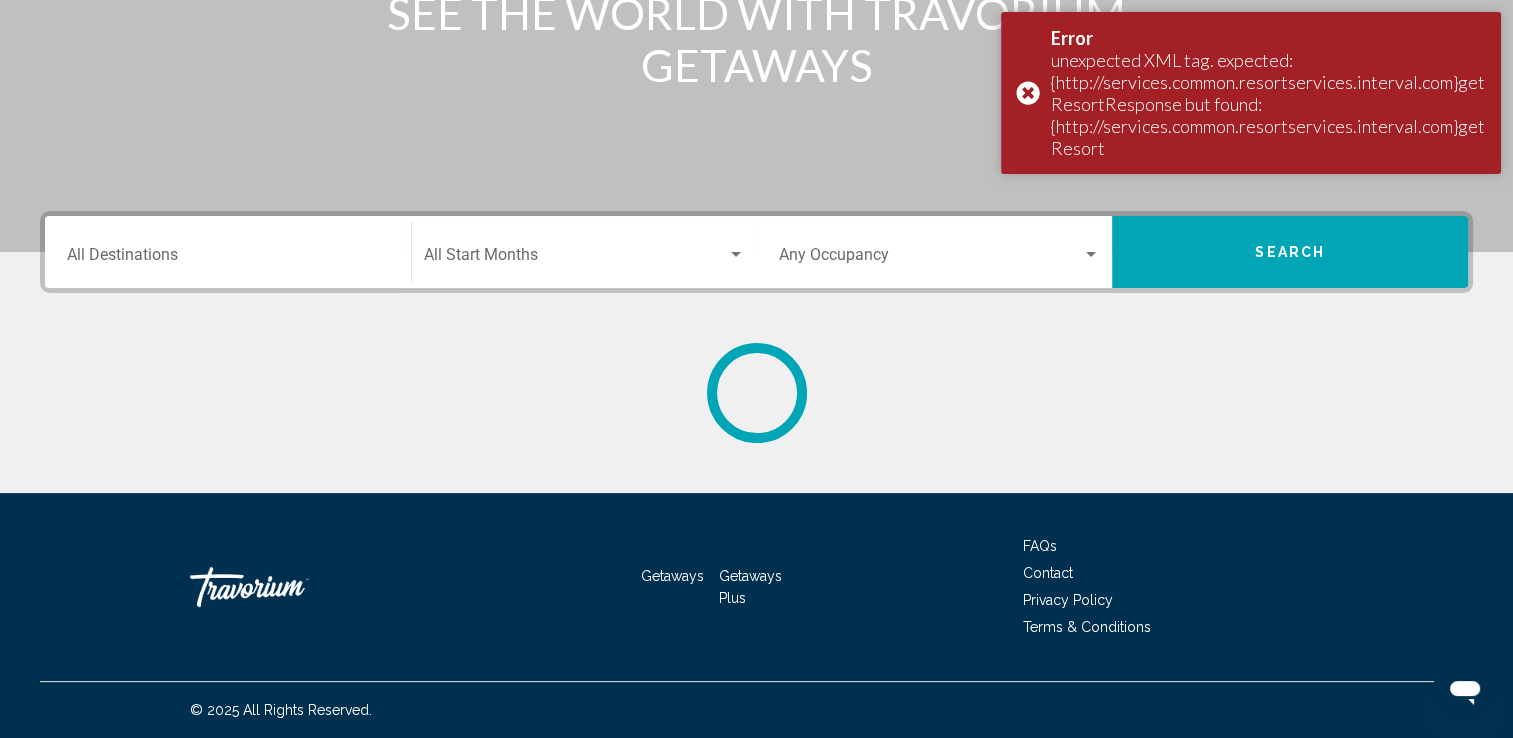 scroll, scrollTop: 0, scrollLeft: 0, axis: both 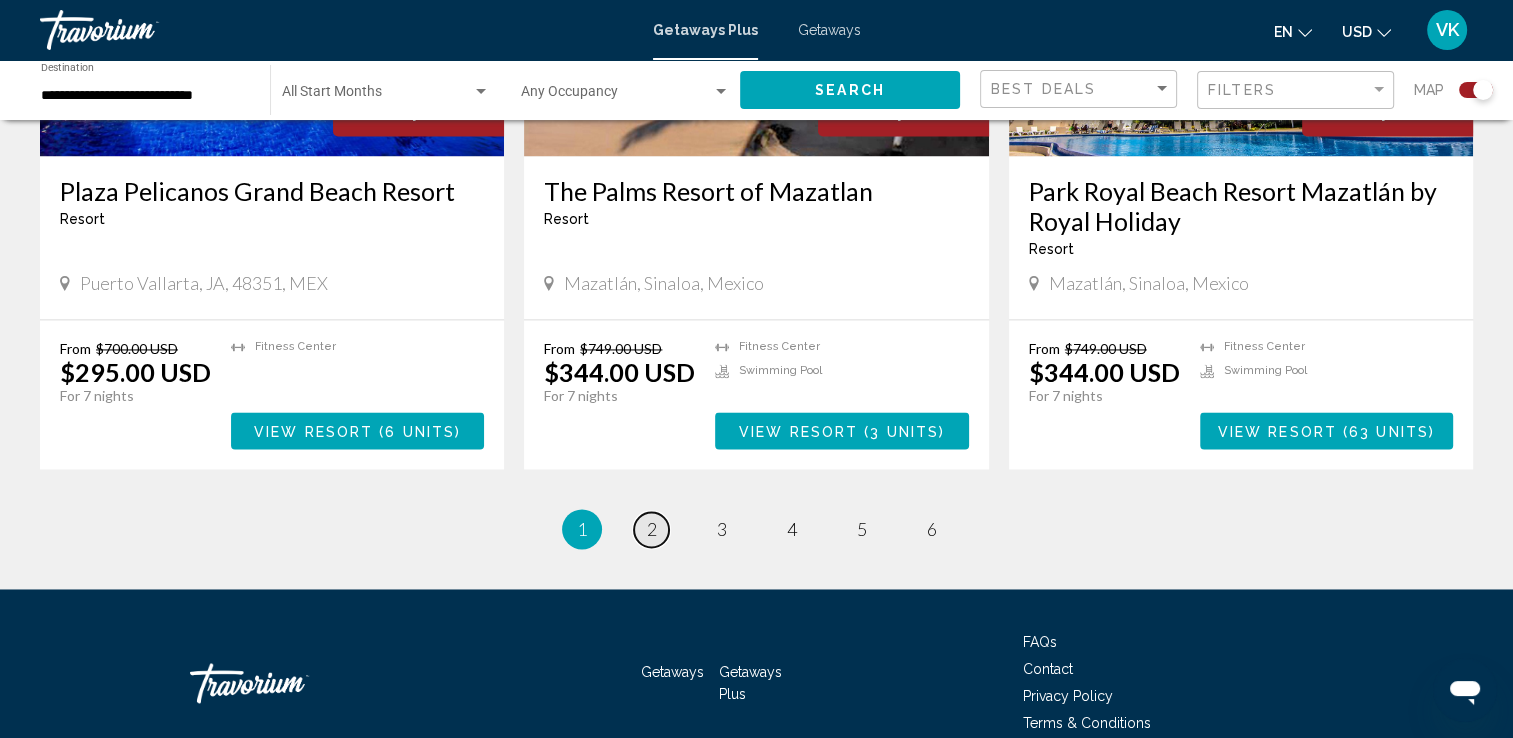 click on "2" at bounding box center [652, 529] 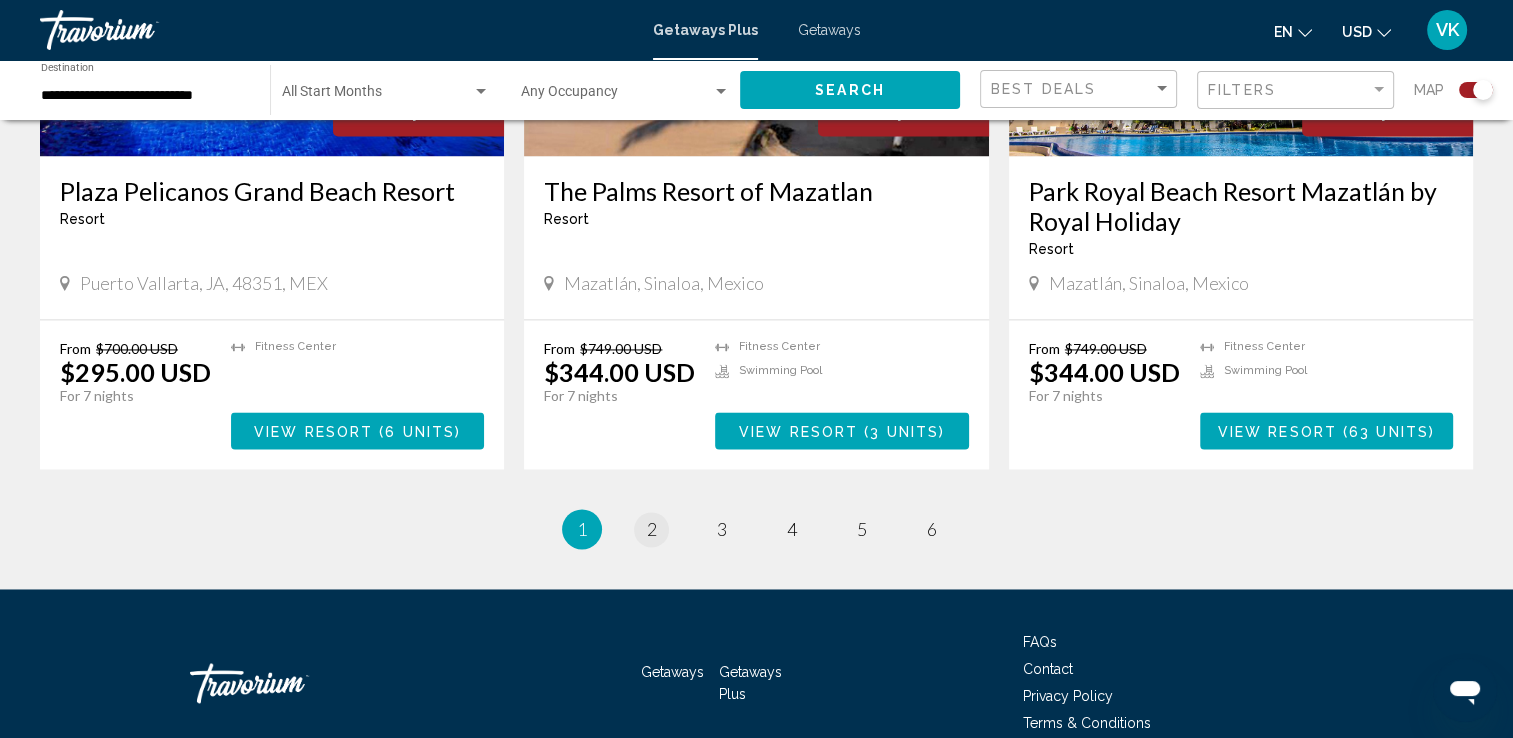 scroll, scrollTop: 0, scrollLeft: 0, axis: both 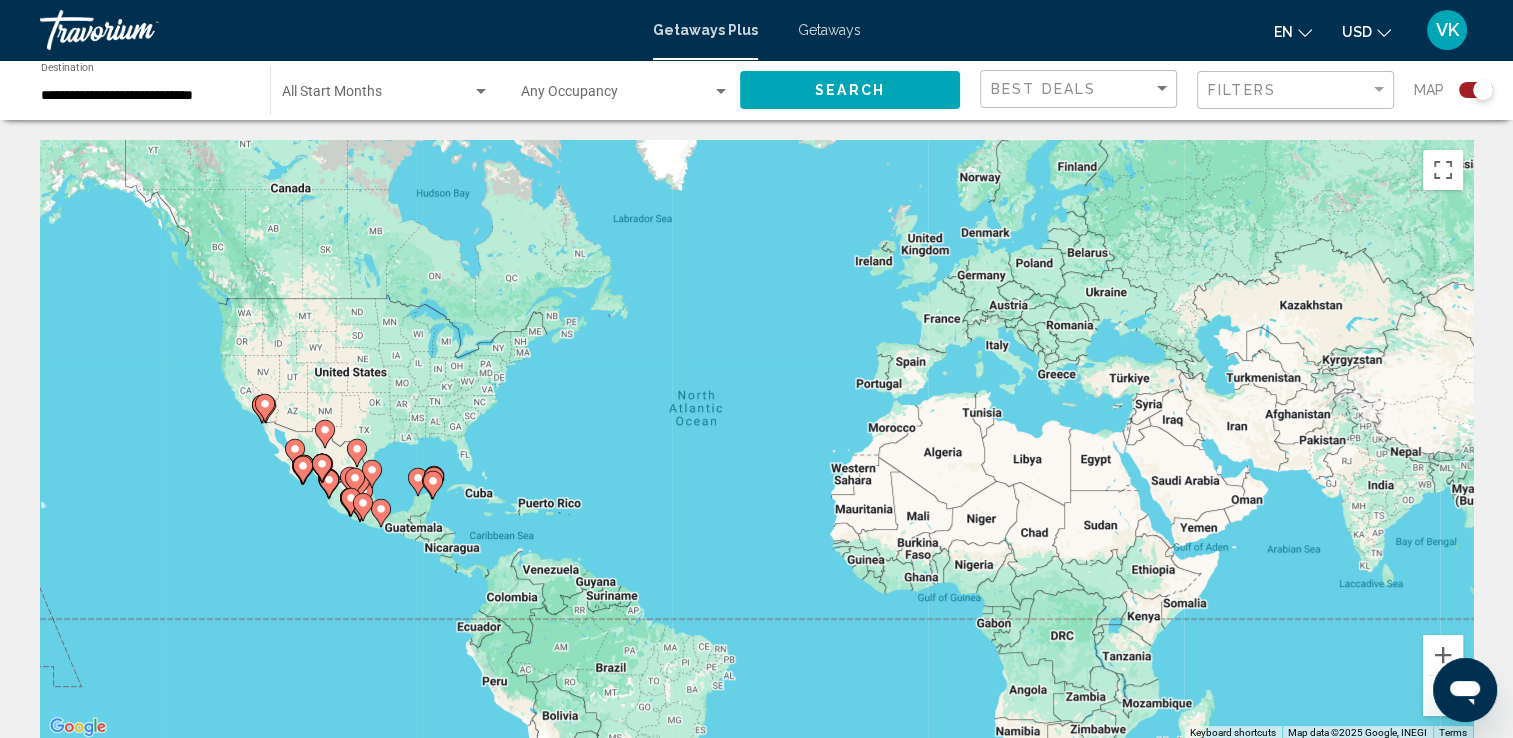 click on "← Move left → Move right ↑ Move up ↓ Move down + Zoom in - Zoom out Home Jump left by 75% End Jump right by 75% Page Up Jump up by 75% Page Down Jump down by 75% To activate drag with keyboard, press Alt + Enter. Once in keyboard drag state, use the arrow keys to move the marker. To complete the drag, press the Enter key. To cancel, press Escape. Keyboard shortcuts Map Data Map data ©2025 Google, INEGI Map data ©2025 Google, INEGI 1000 km  Click to toggle between metric and imperial units Terms Report a map error 2,782 Getaways Plus units available across 69 Resorts Save up to  54%   The Inn at Mazatlán  Resort  -  This is an adults only resort
[CITY], [STATE], [COUNTRY] From $749.00 USD $344.00 USD For 7 nights You save  $405.00 USD   temp  4.4
Swimming Pool View Resort    ( 29 units )  Save up to  54%   Casa Xtao  Resort  -  This is an adults only resort
[CITY], [STATE], [COUNTRY] From $749.00 USD" at bounding box center [756, 1864] 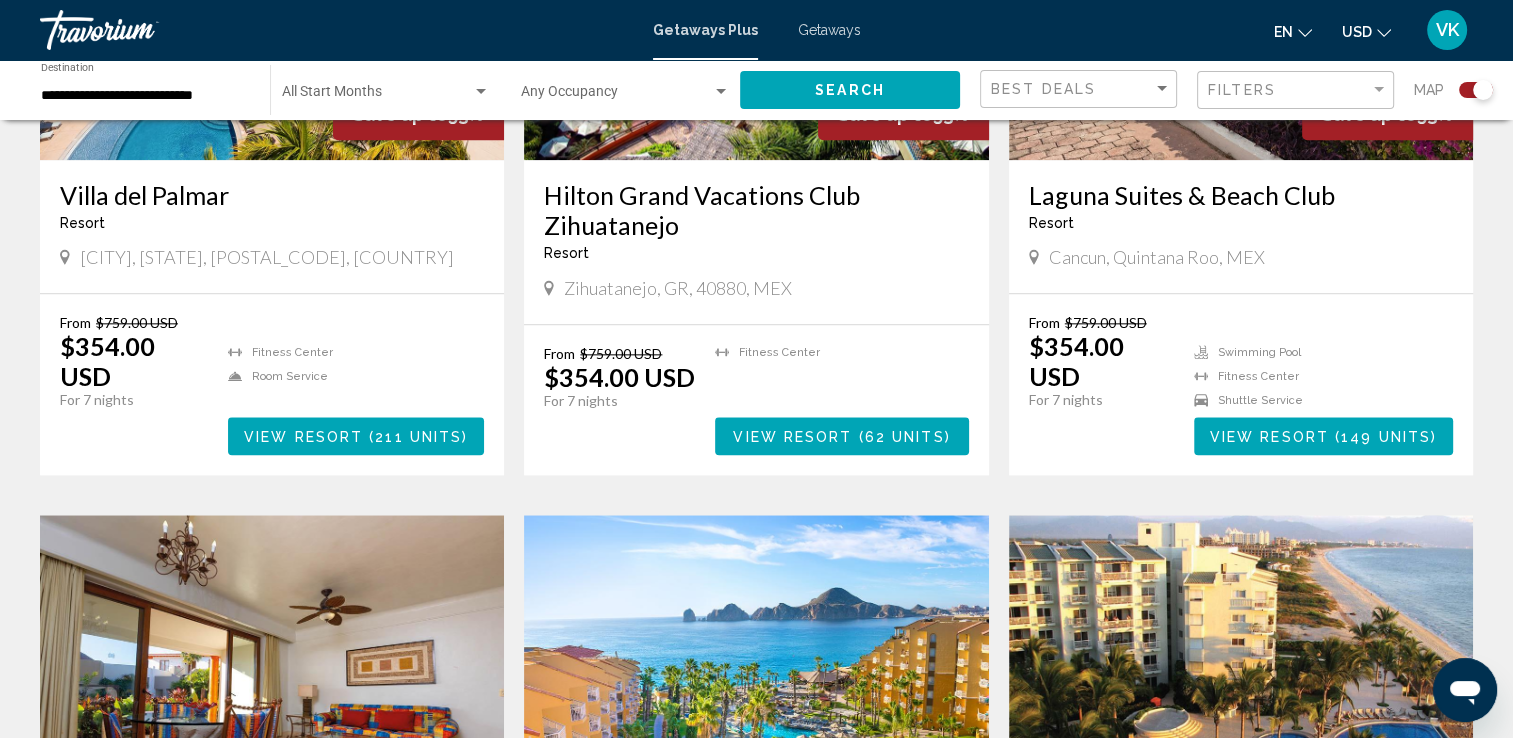 scroll, scrollTop: 2738, scrollLeft: 0, axis: vertical 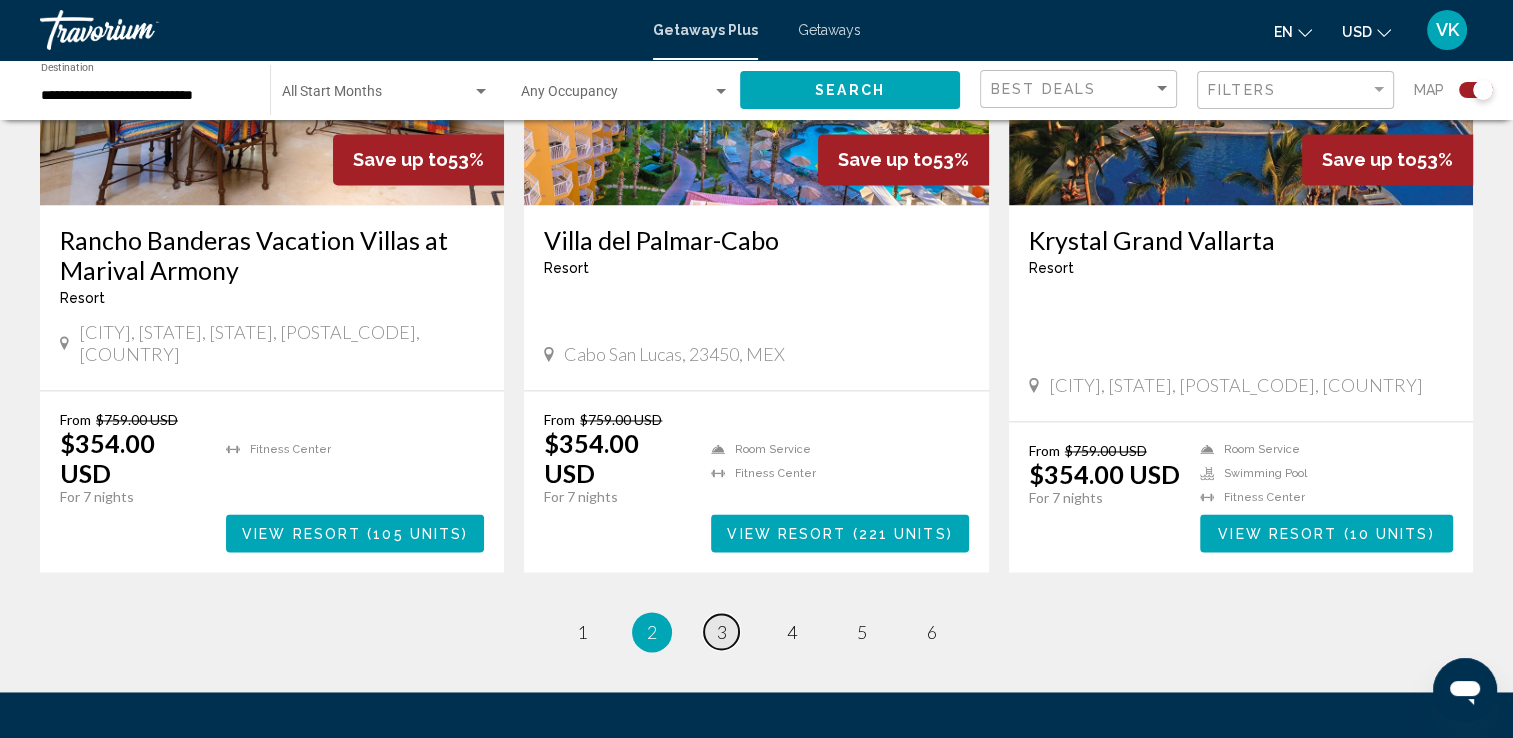 click on "page  3" at bounding box center [721, 631] 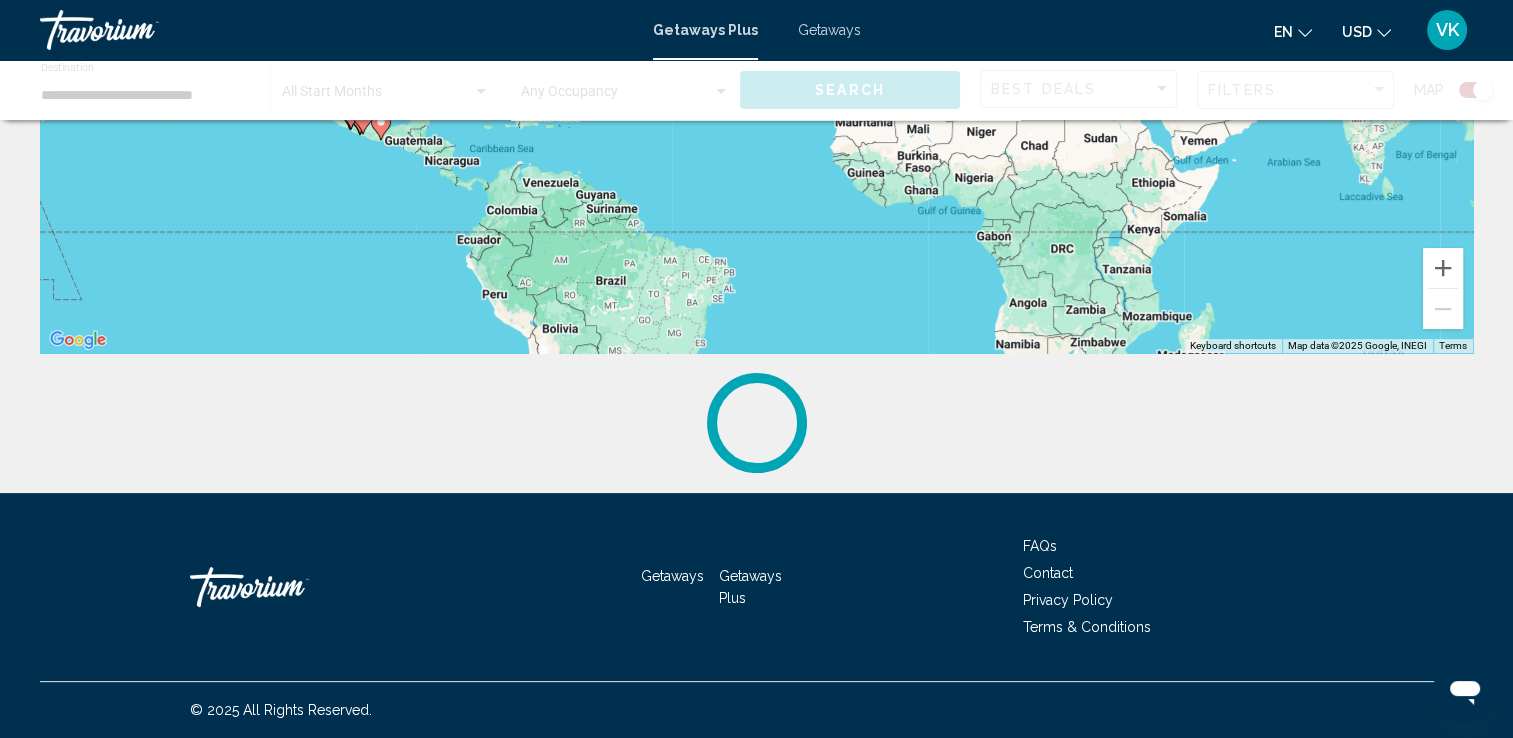 scroll, scrollTop: 0, scrollLeft: 0, axis: both 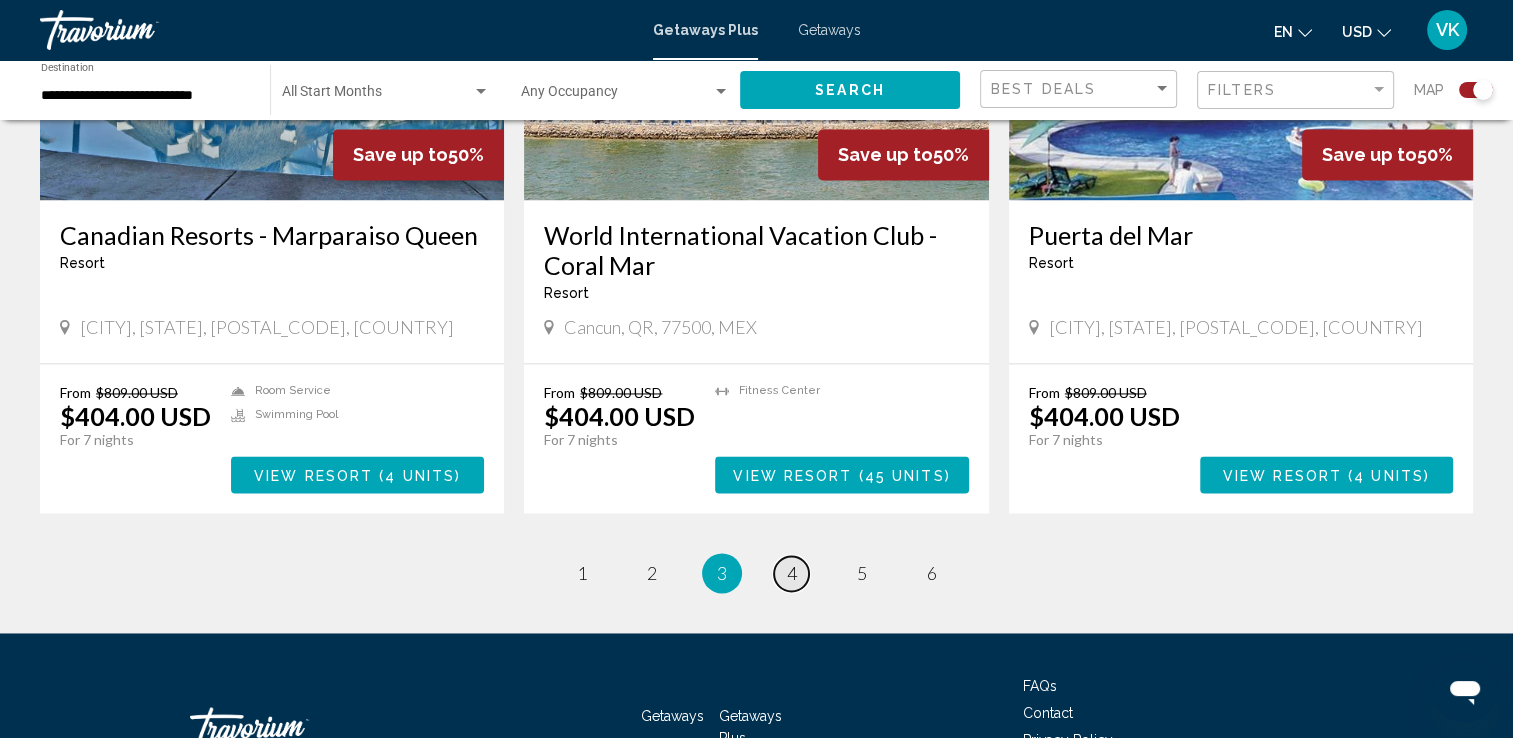 click on "4" at bounding box center [792, 573] 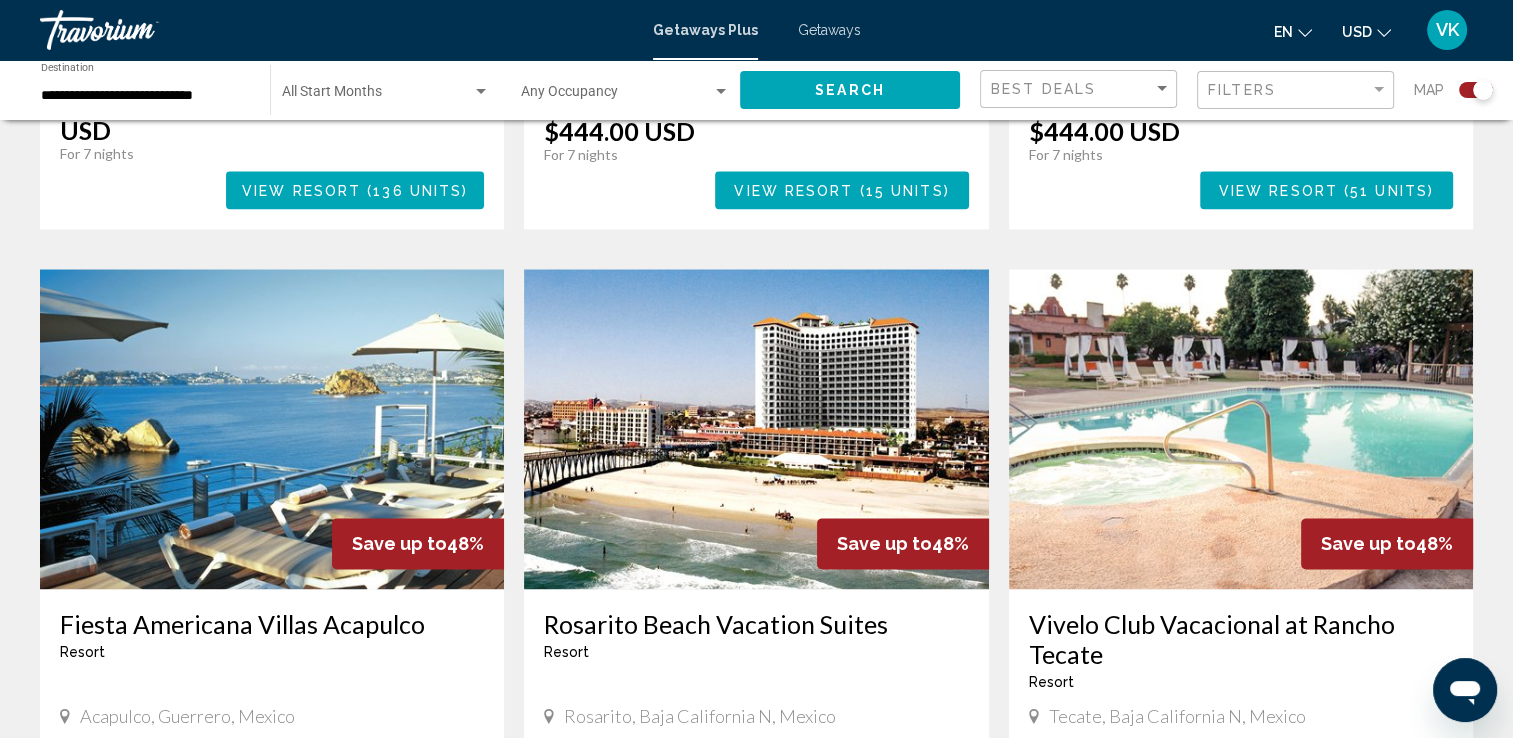 scroll, scrollTop: 2586, scrollLeft: 0, axis: vertical 